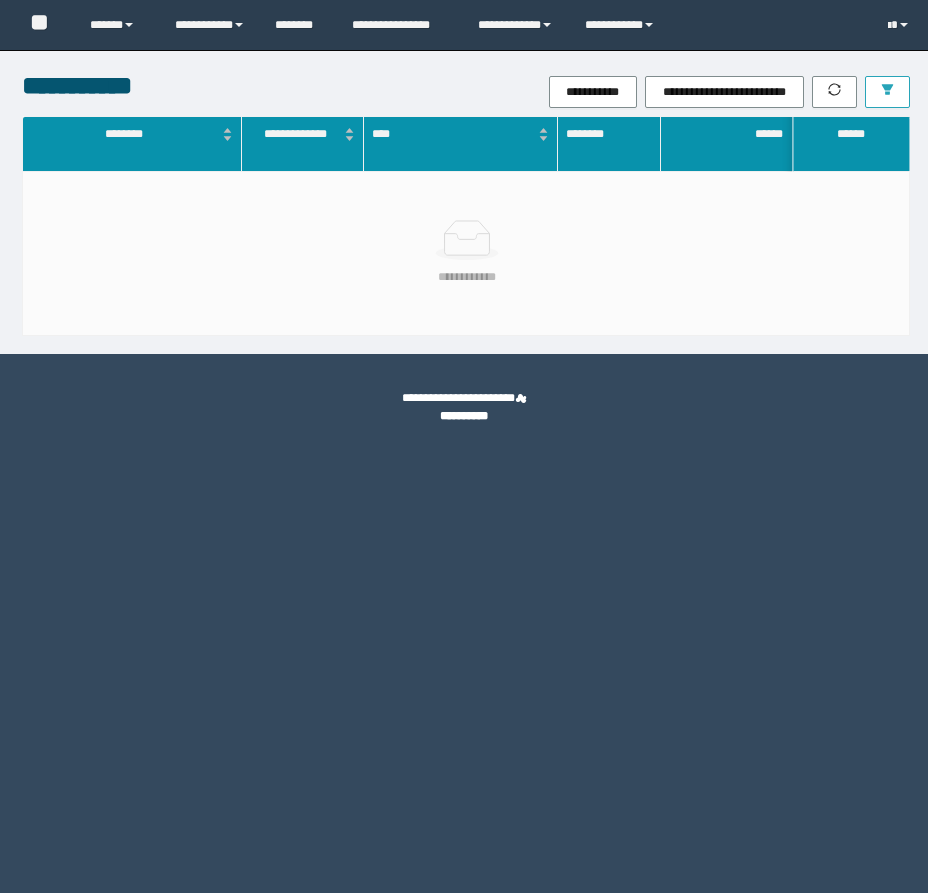 scroll, scrollTop: 0, scrollLeft: 0, axis: both 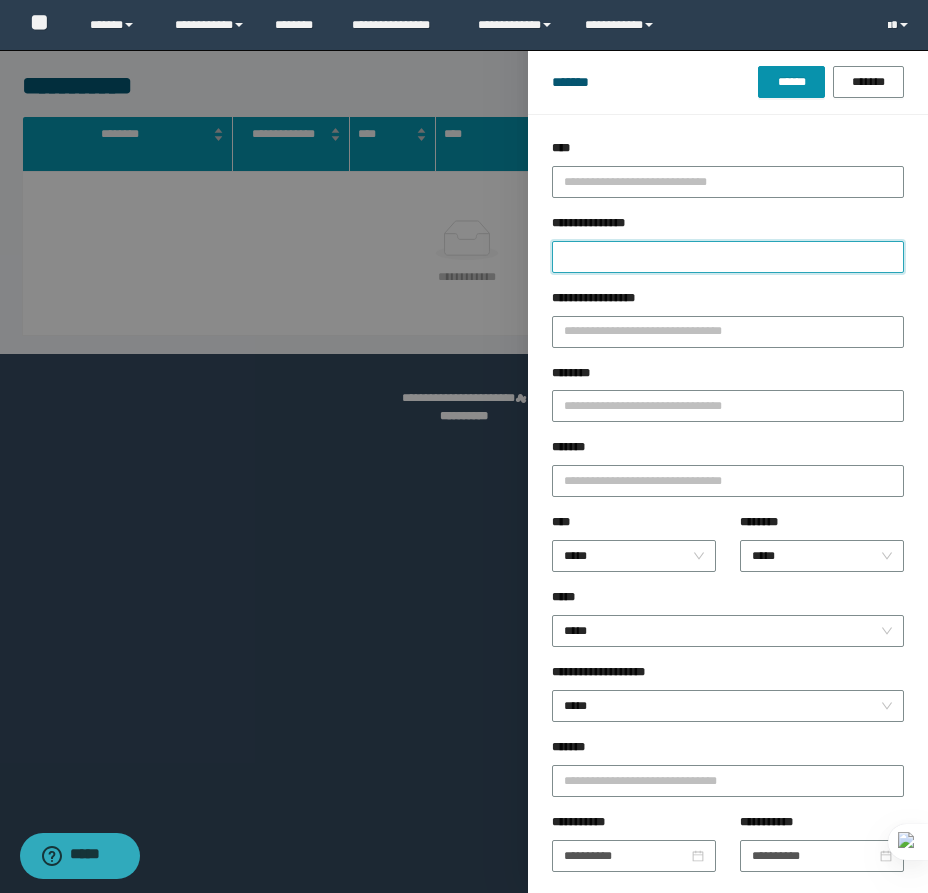 click on "**********" at bounding box center (728, 257) 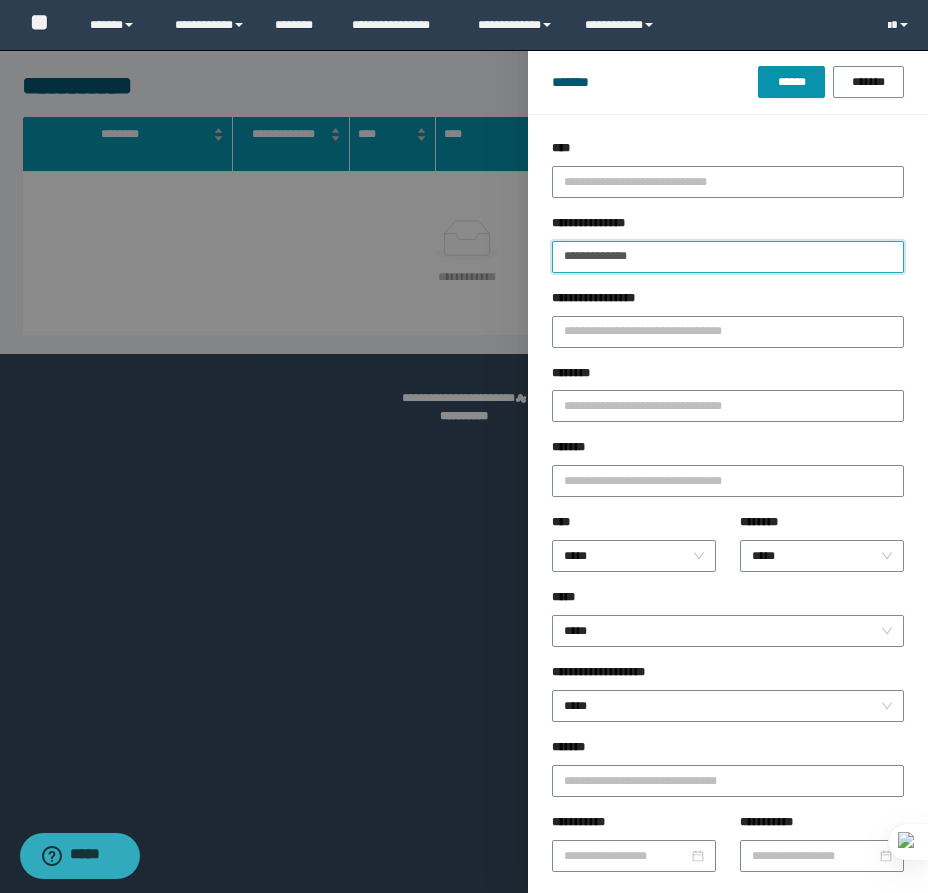 type on "**********" 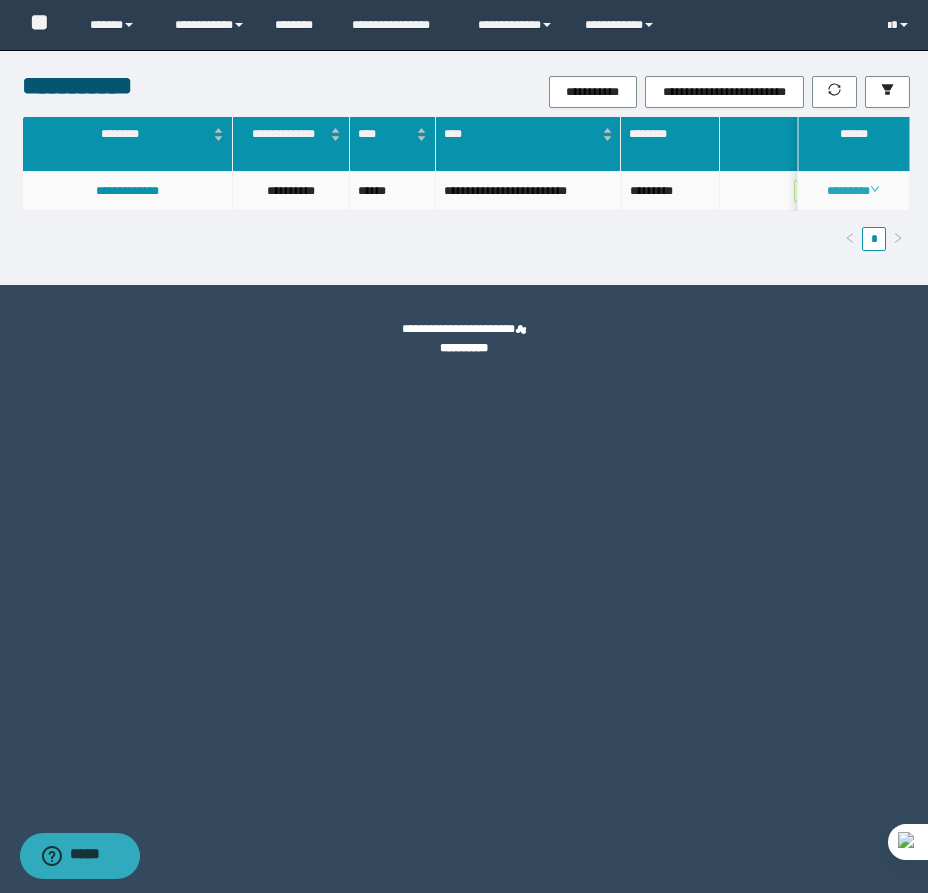 click on "********" at bounding box center [853, 191] 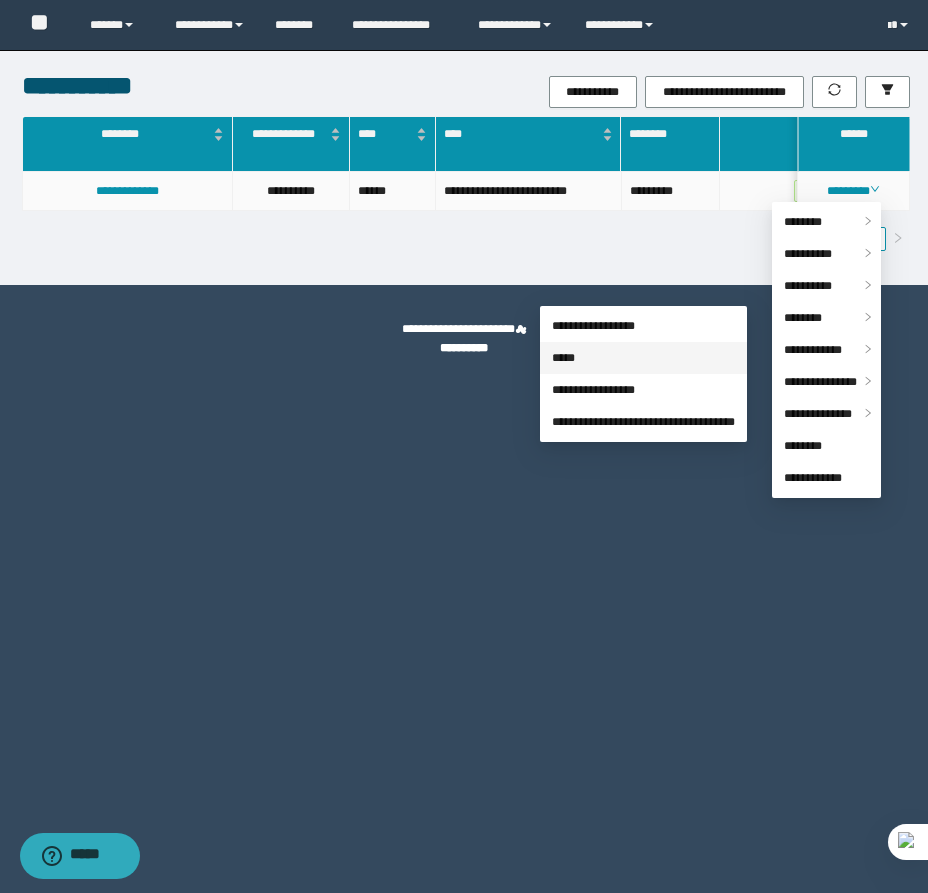 click on "*****" at bounding box center (563, 358) 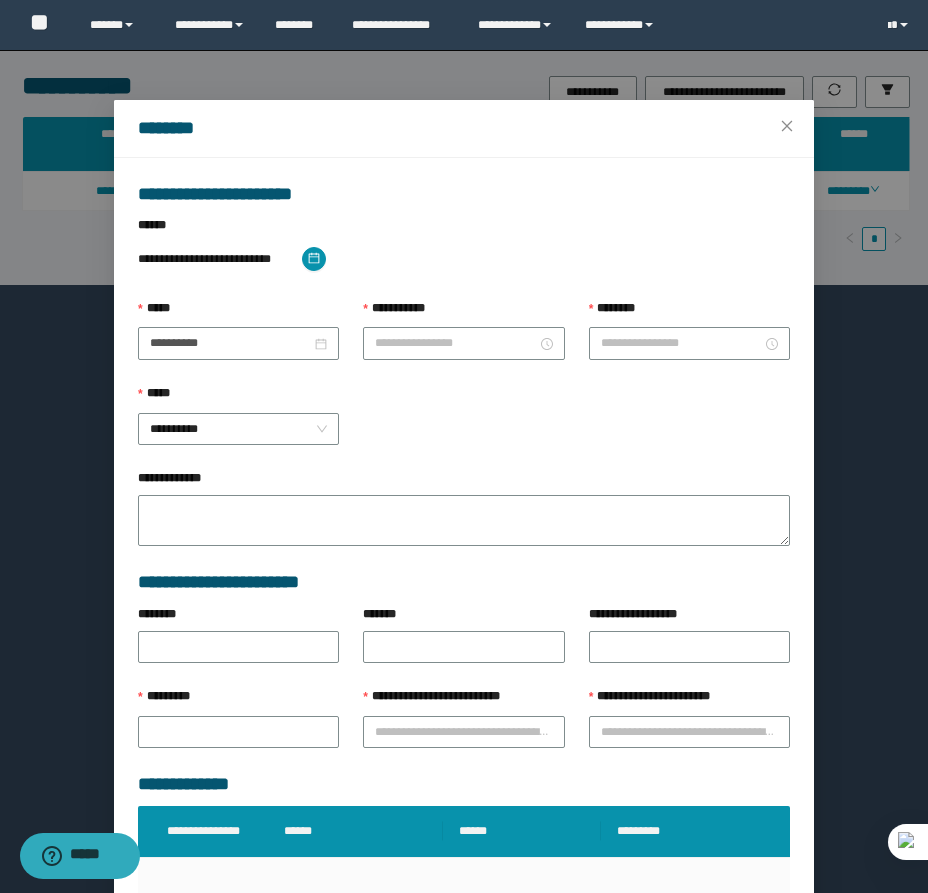 type on "**********" 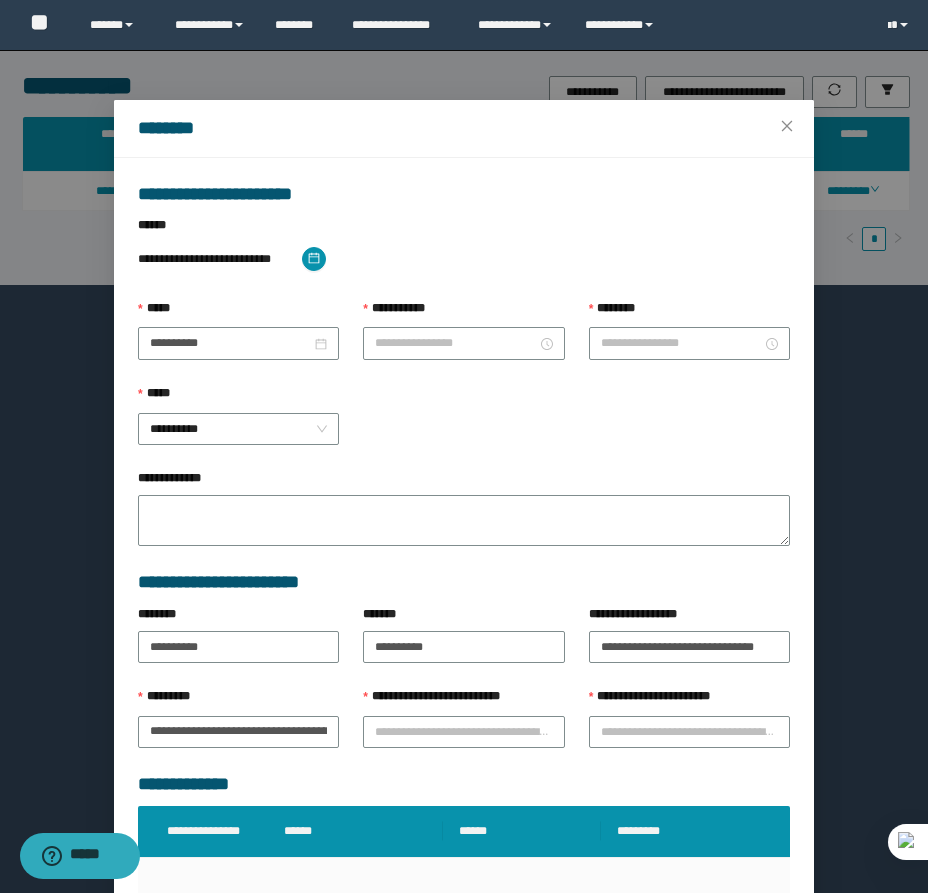 type on "********" 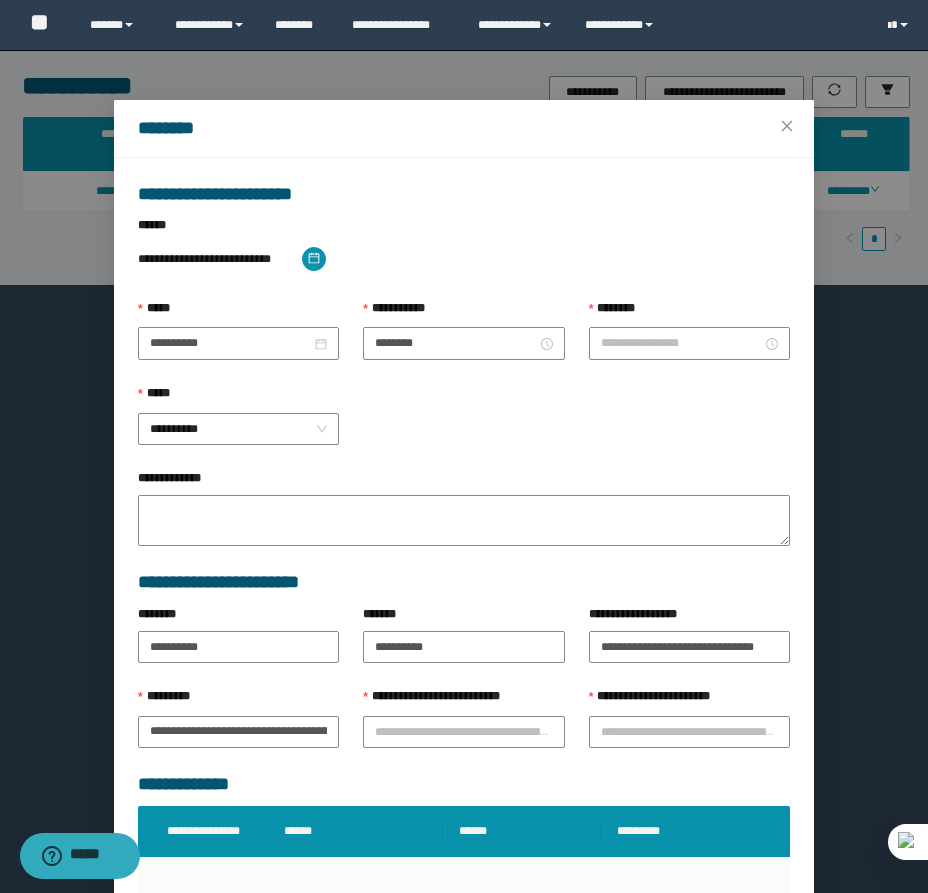 type on "********" 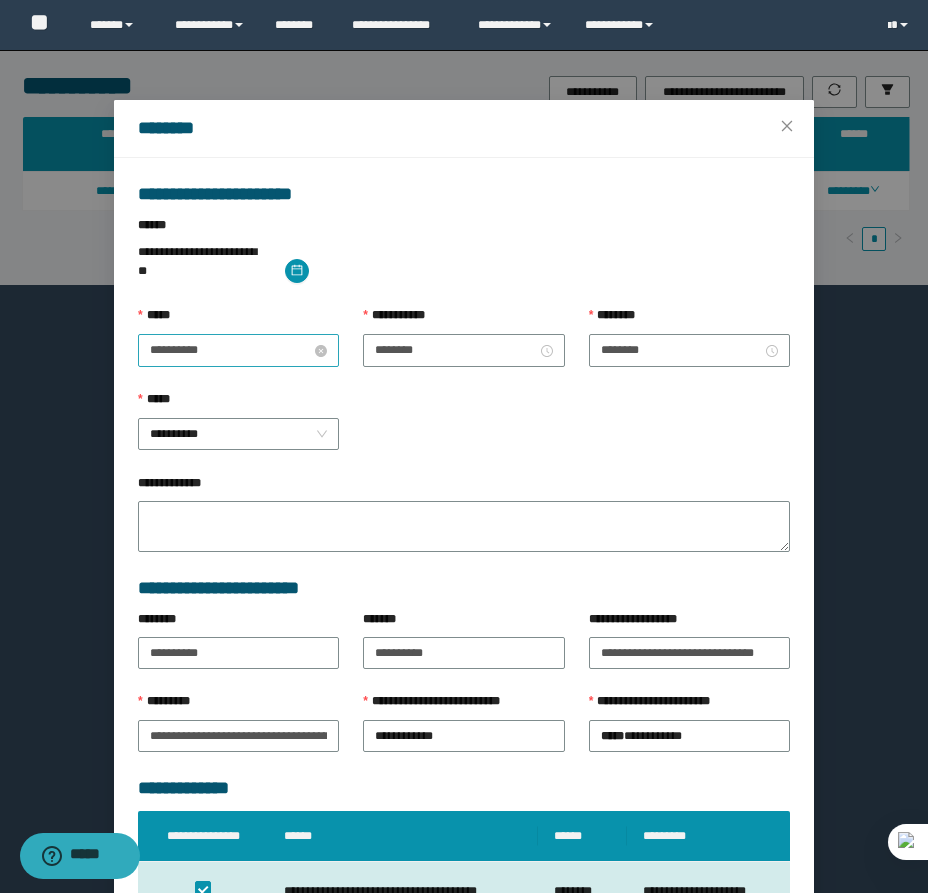 click on "**********" at bounding box center (230, 350) 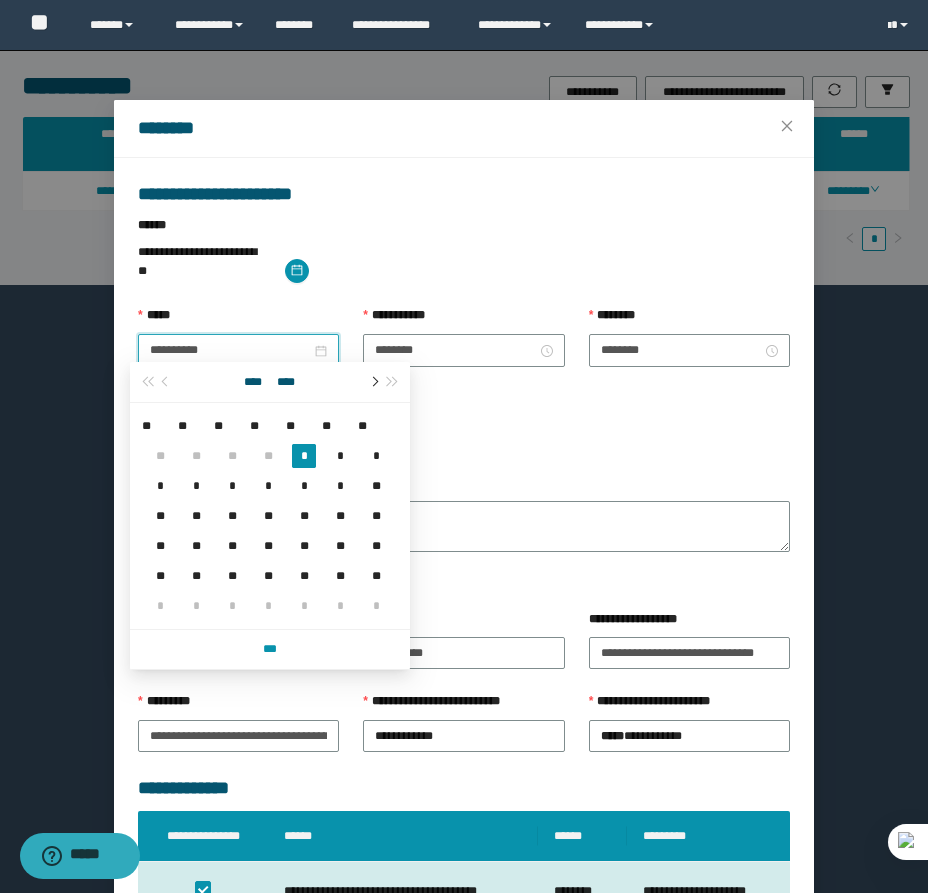 click at bounding box center (373, 382) 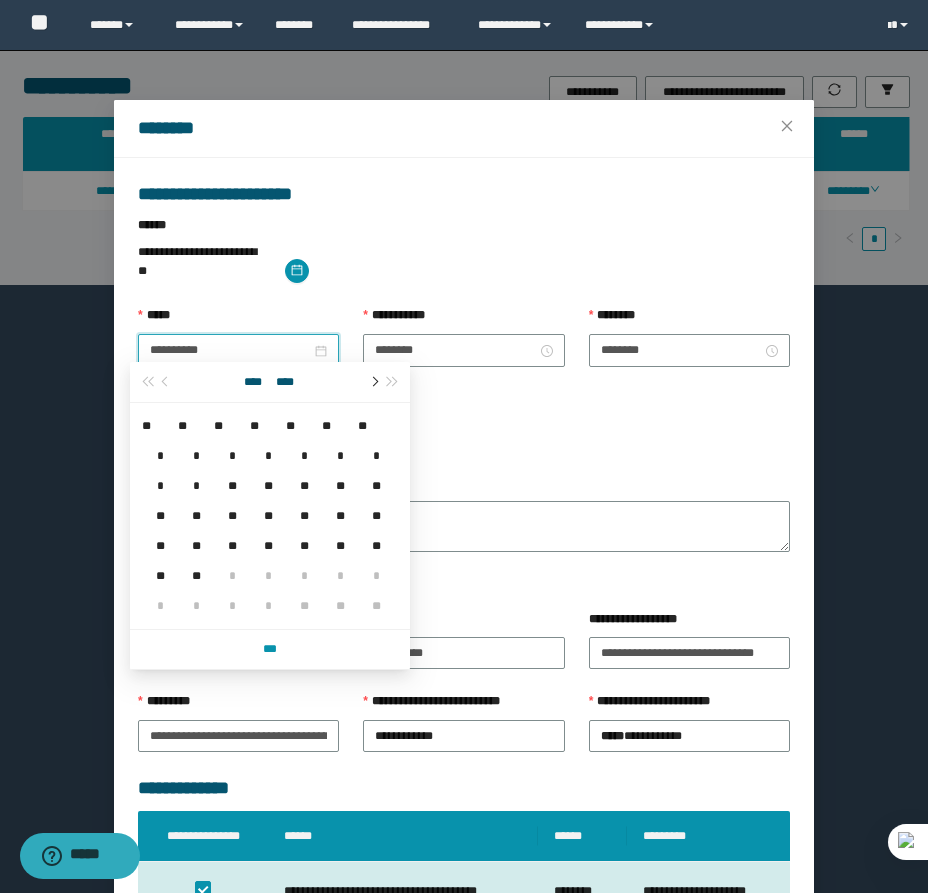 click at bounding box center (373, 382) 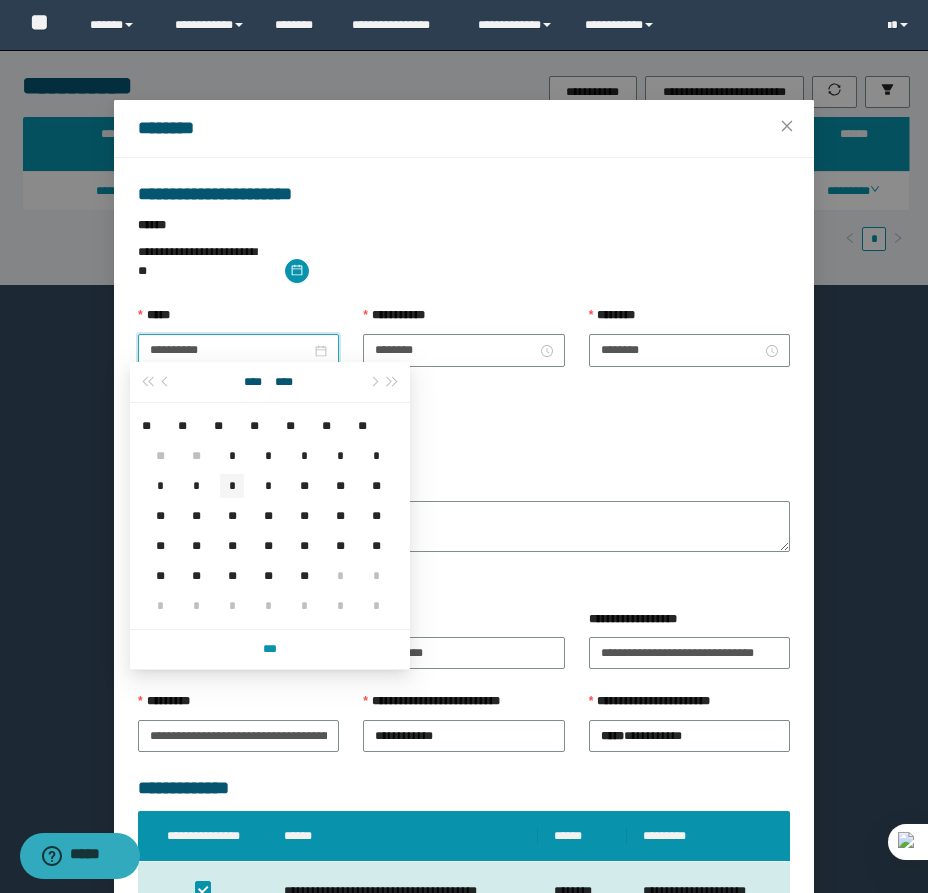 type on "**********" 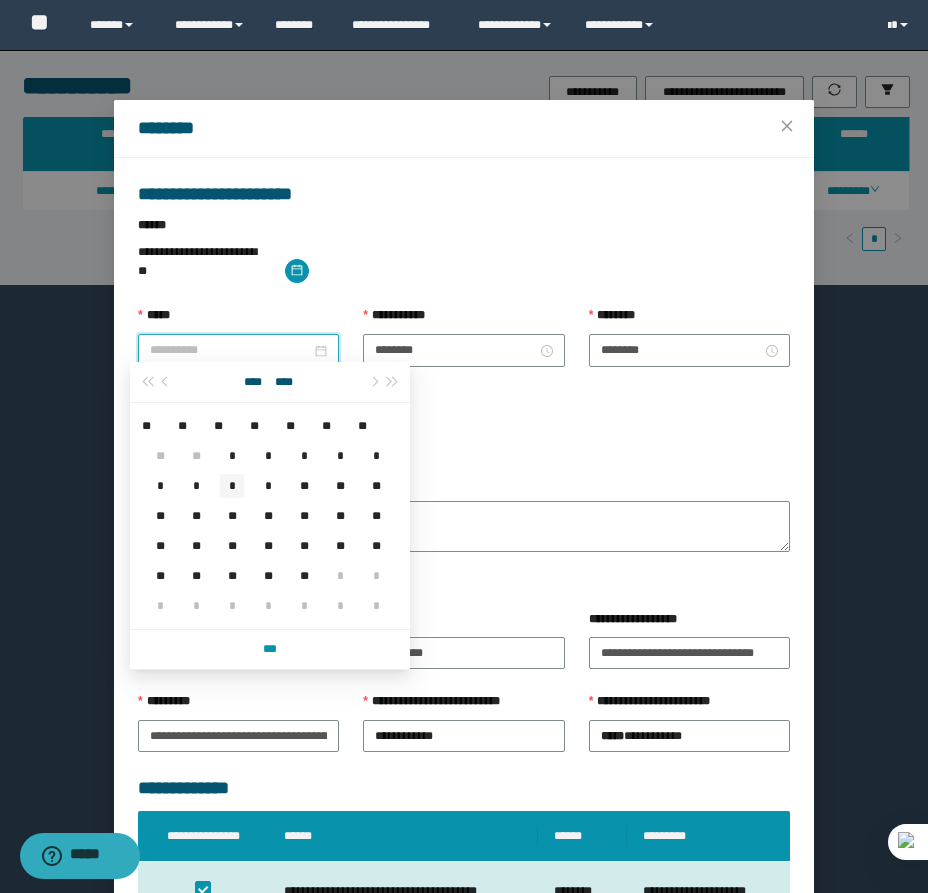 click on "*" at bounding box center [232, 486] 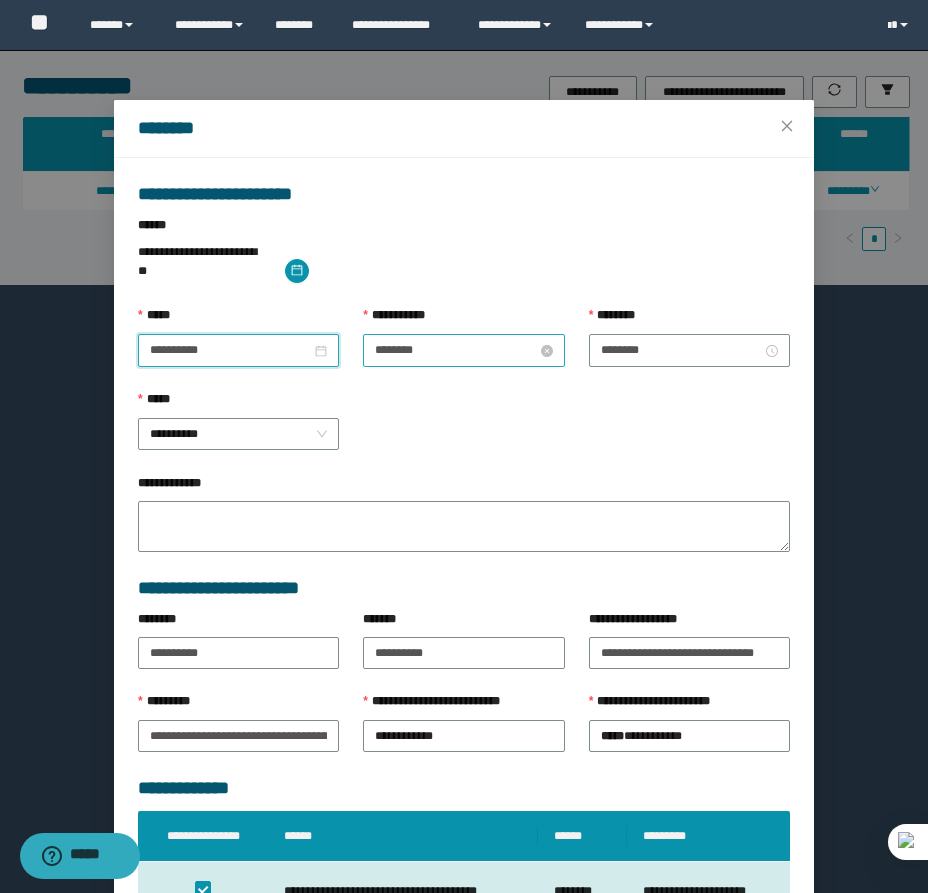 click on "********" at bounding box center (455, 350) 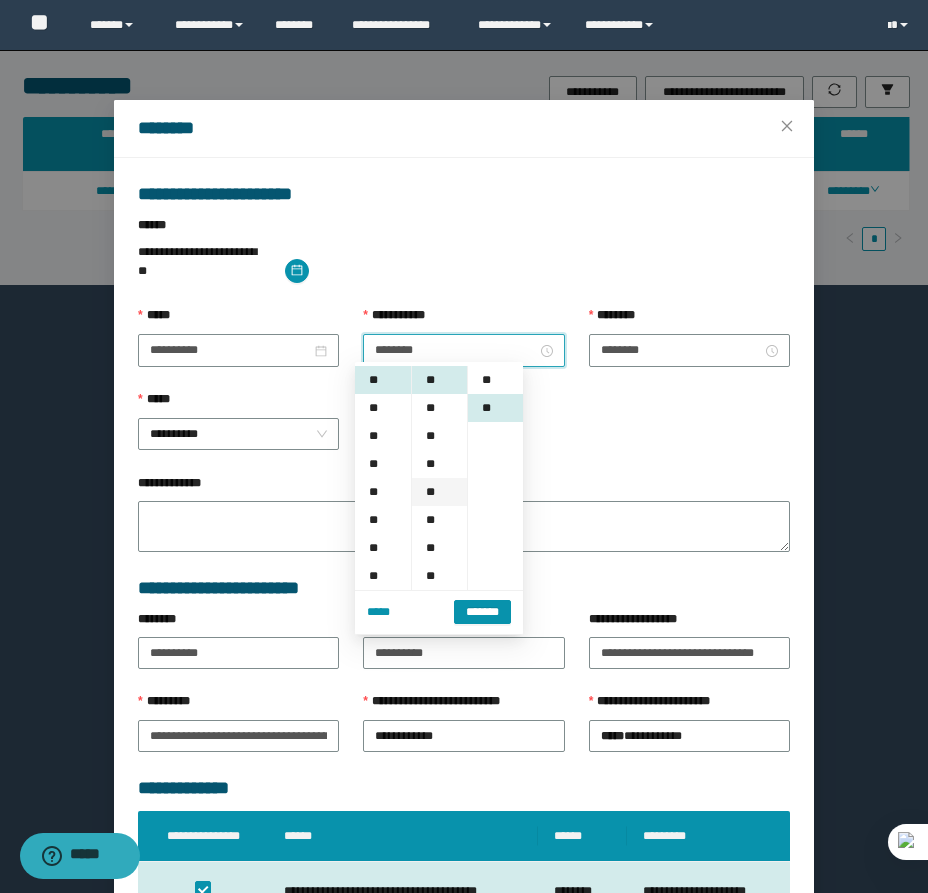scroll, scrollTop: 28, scrollLeft: 0, axis: vertical 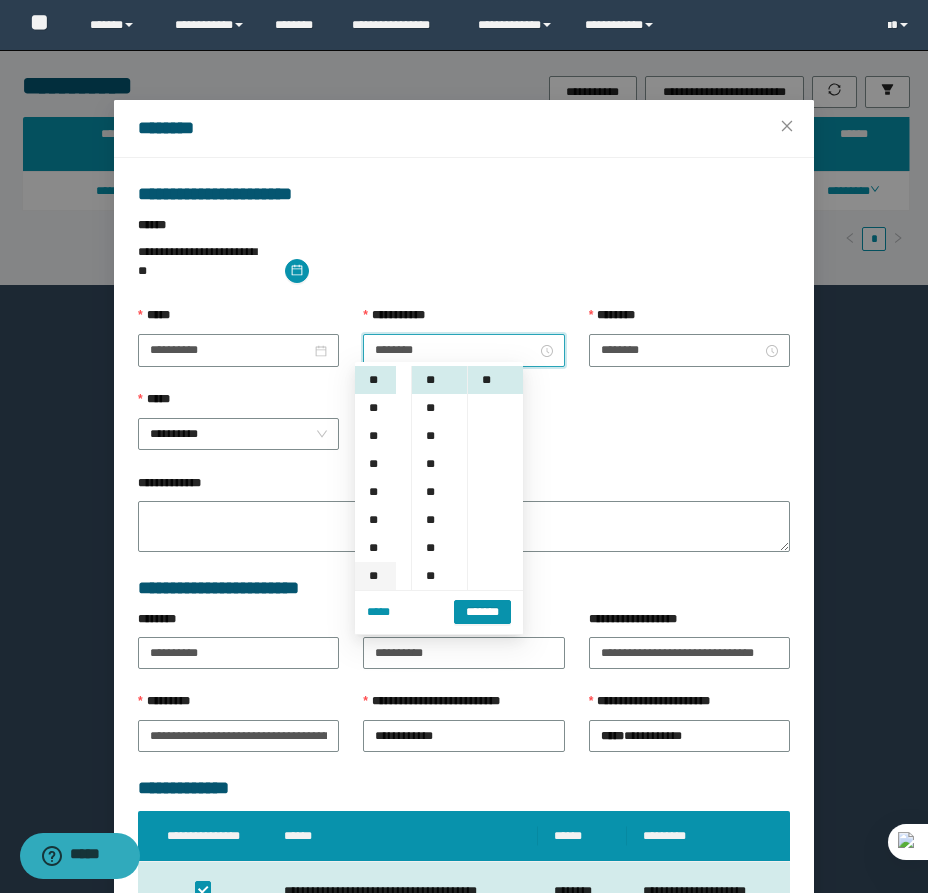 click on "**" at bounding box center [375, 576] 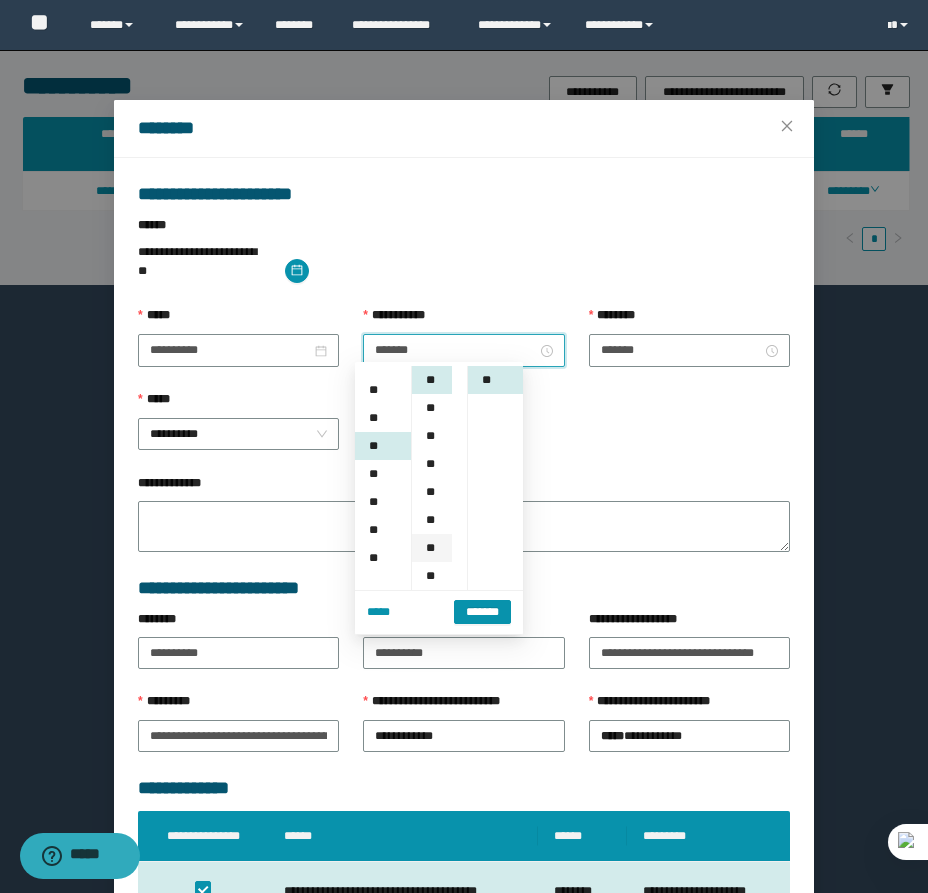 scroll, scrollTop: 196, scrollLeft: 0, axis: vertical 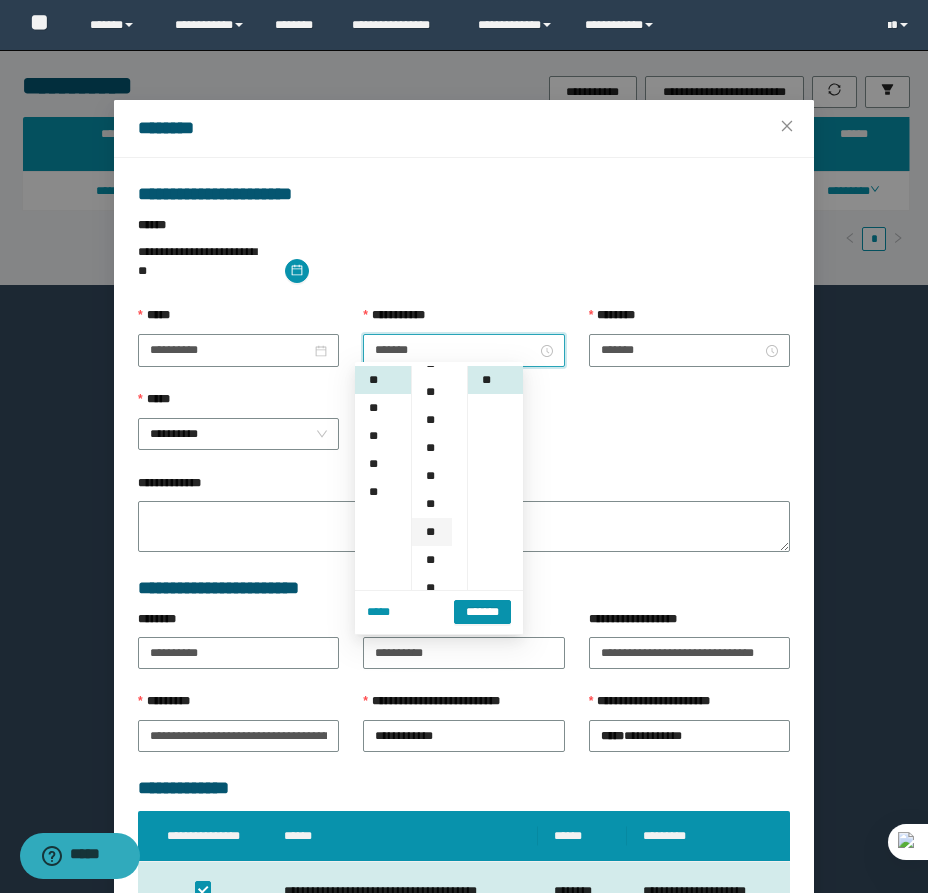 click on "**" at bounding box center [432, 532] 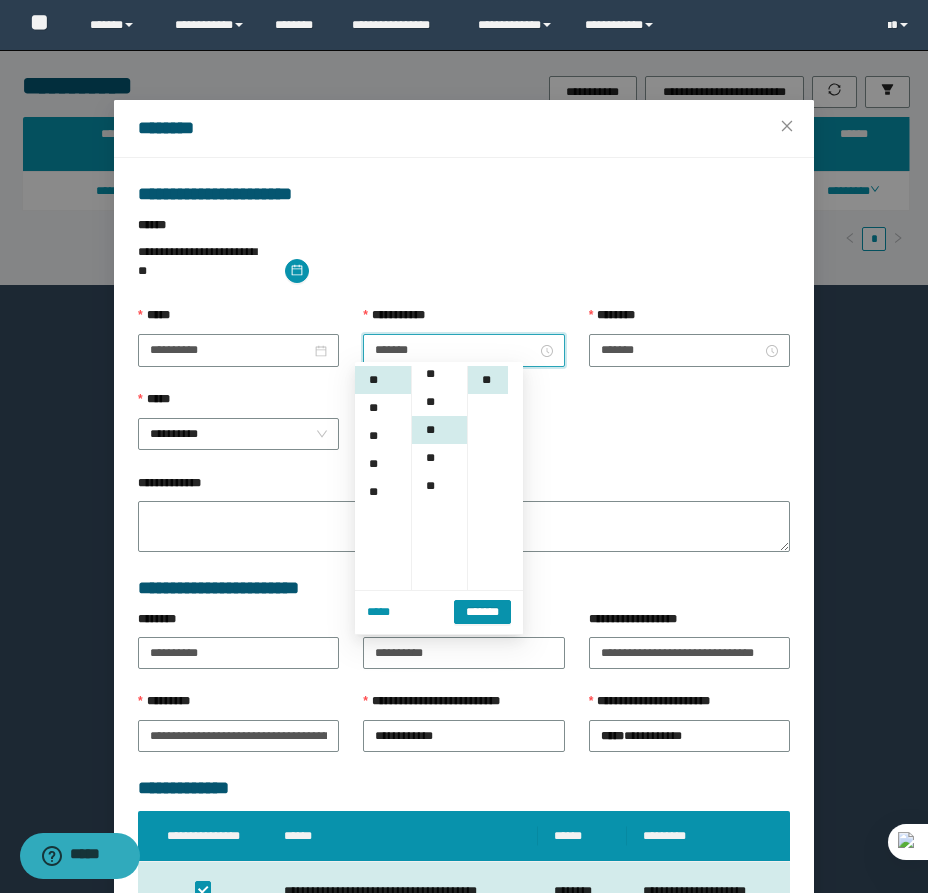 scroll, scrollTop: 252, scrollLeft: 0, axis: vertical 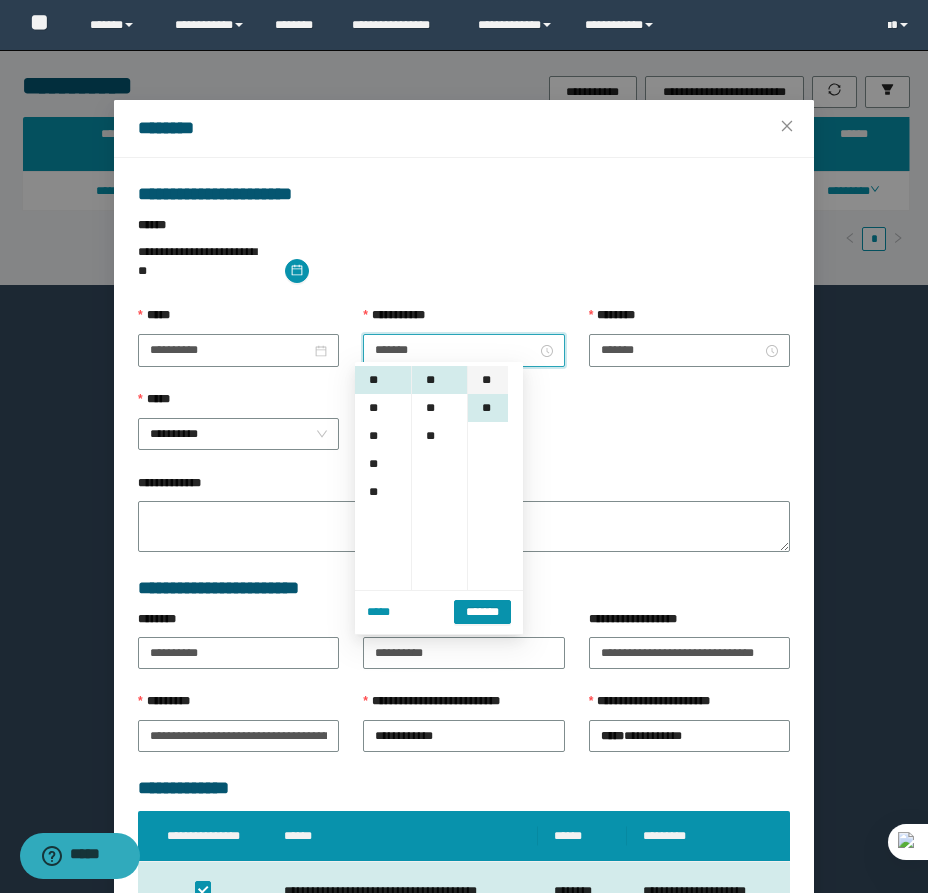 click on "**" at bounding box center (488, 380) 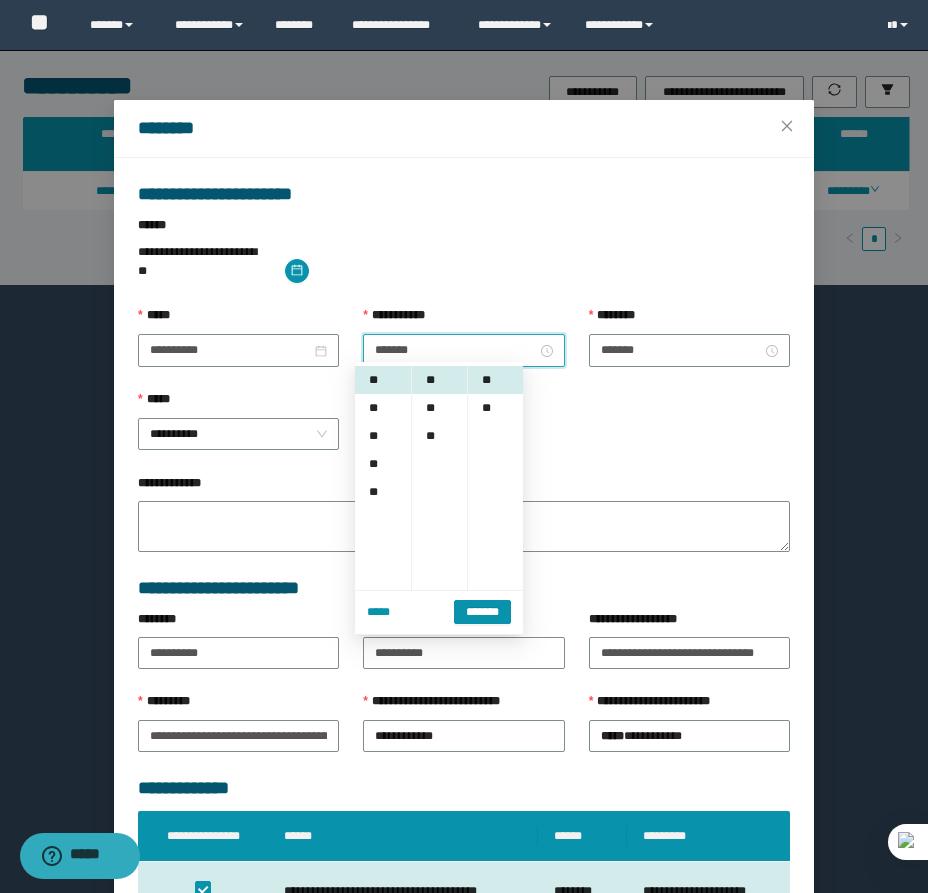 scroll, scrollTop: 141, scrollLeft: 0, axis: vertical 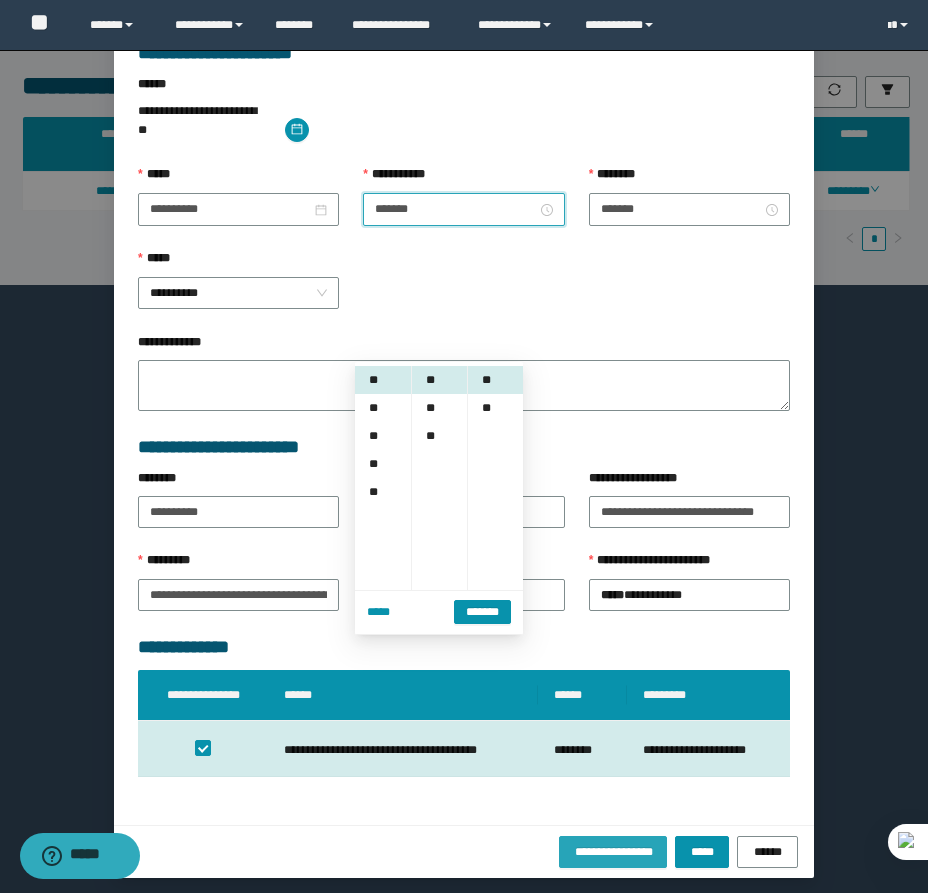 click on "**********" at bounding box center [613, 851] 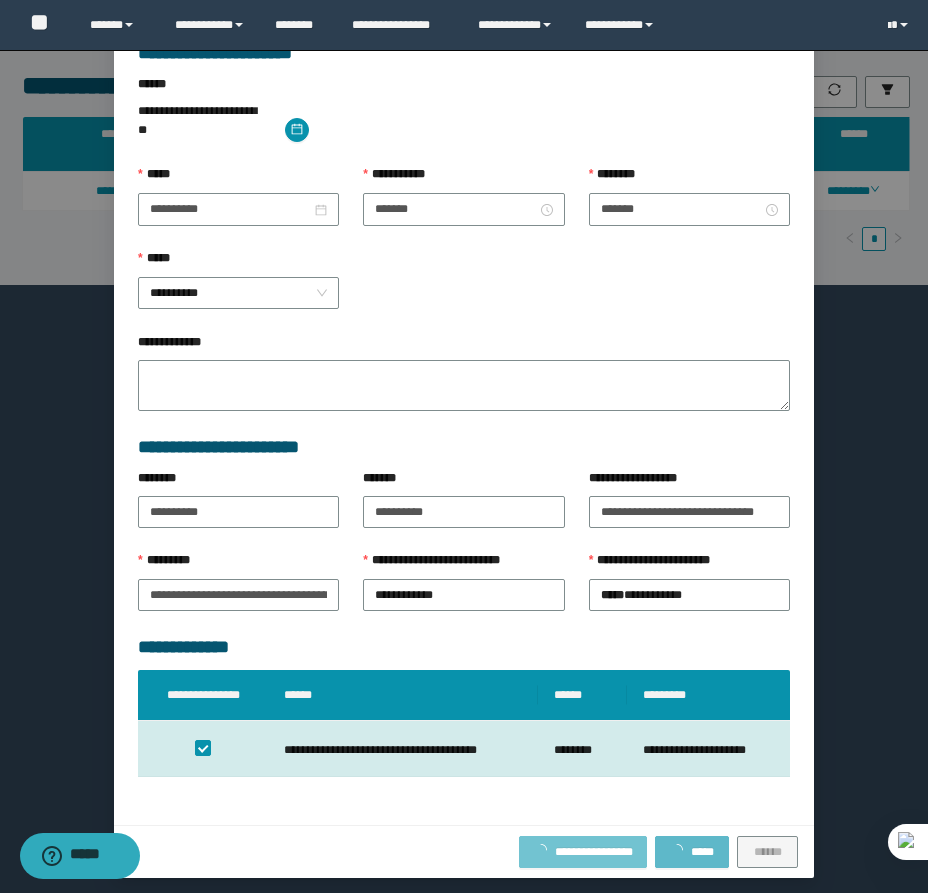 type 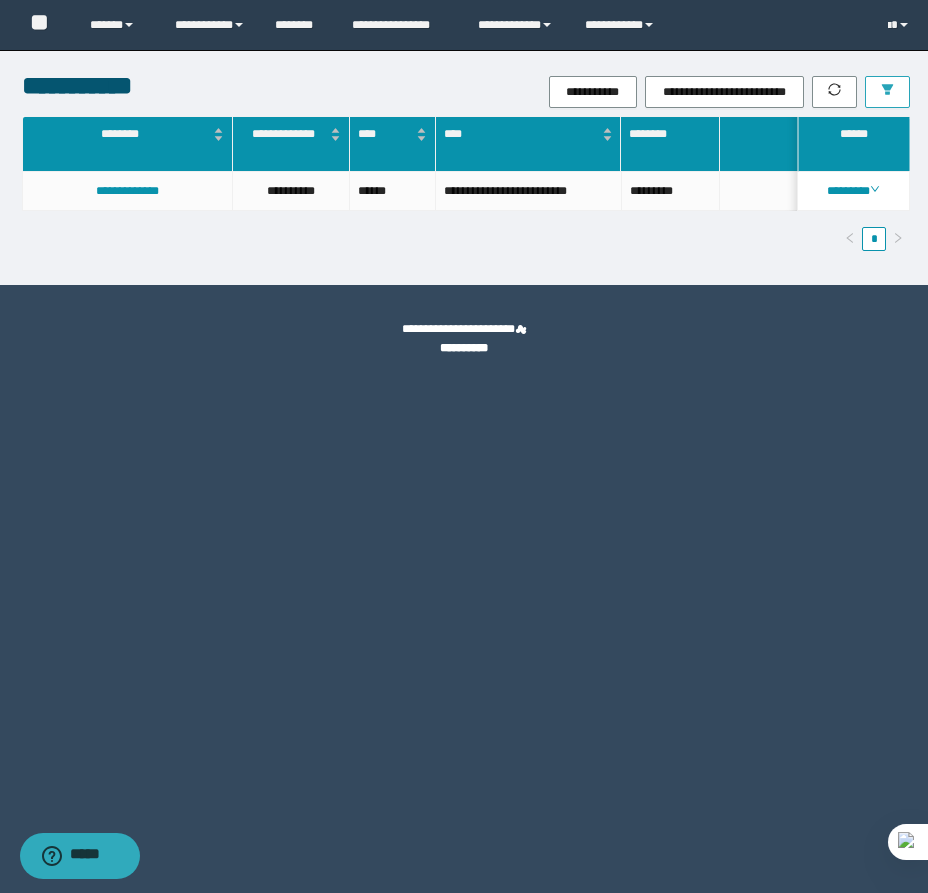 click at bounding box center (887, 92) 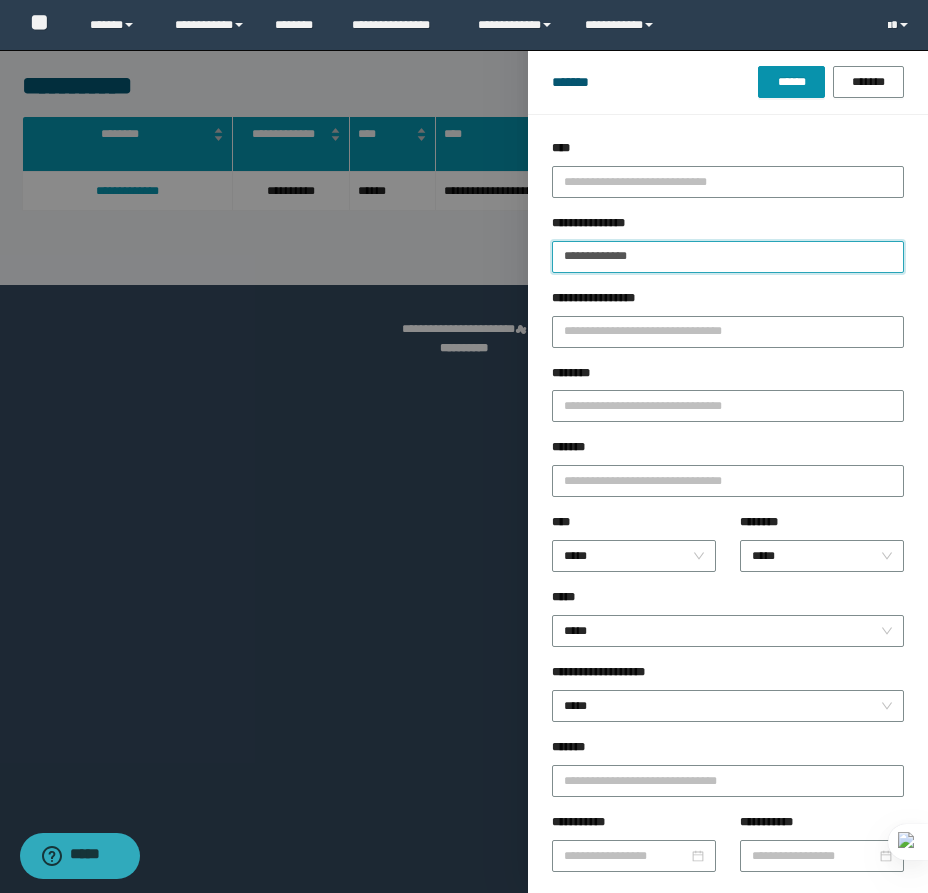 click on "**********" at bounding box center [728, 257] 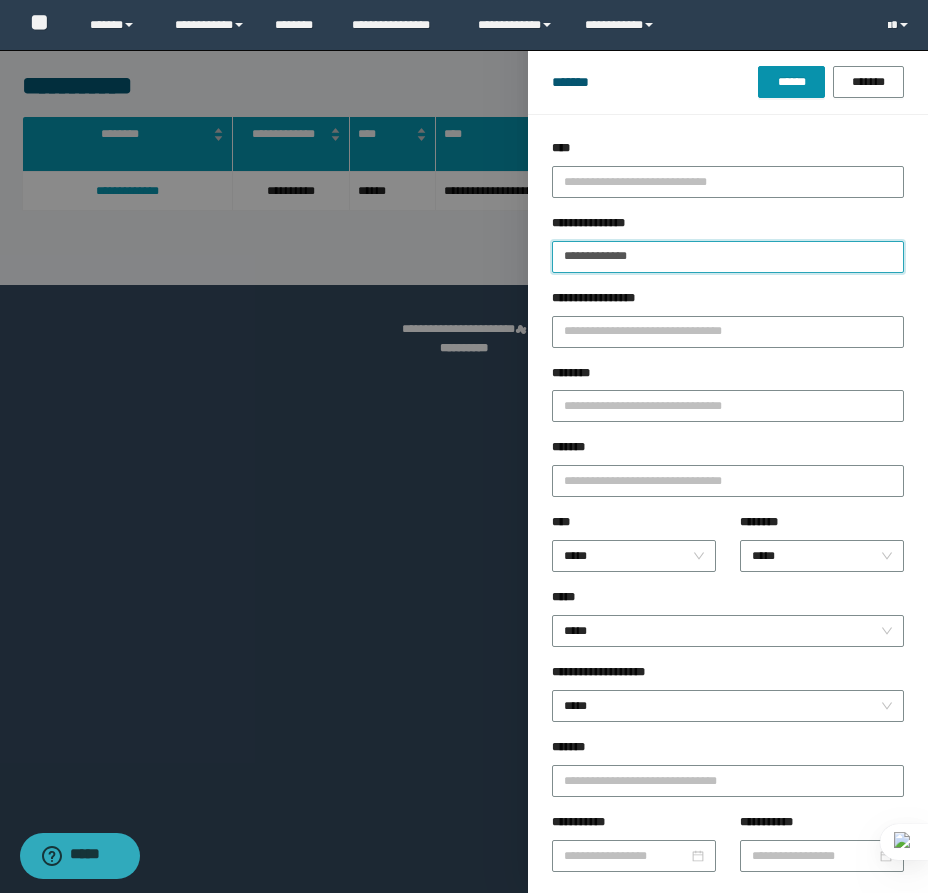 paste 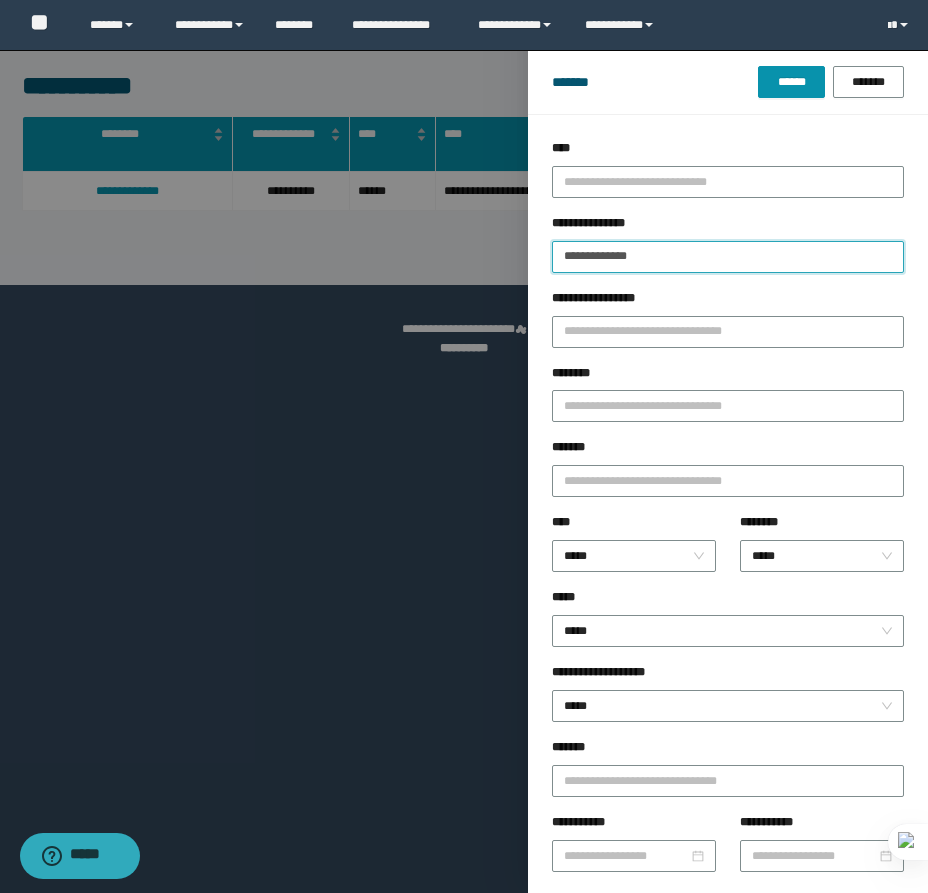 type on "**********" 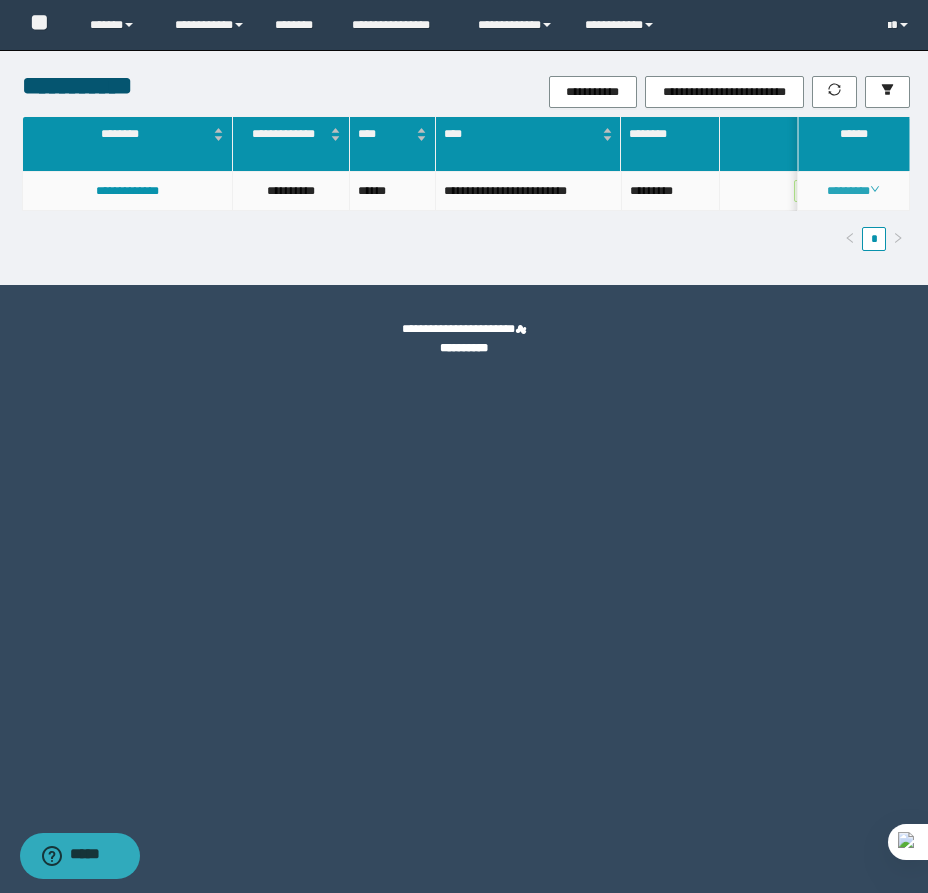 click on "********" at bounding box center (853, 191) 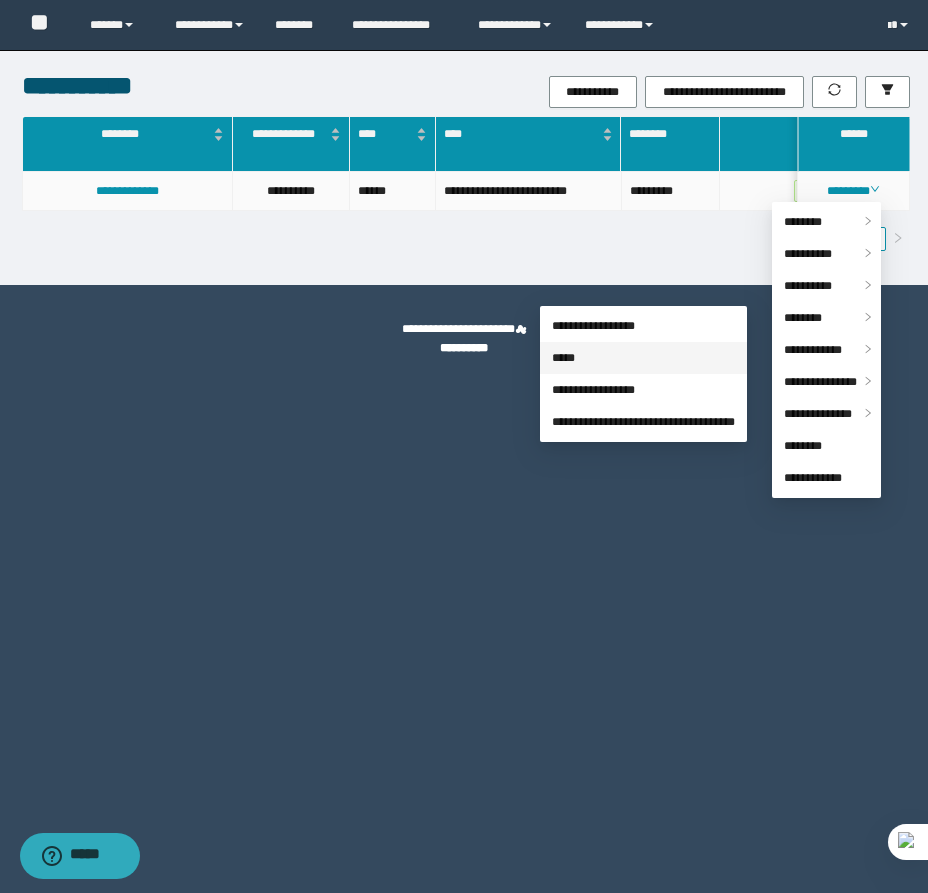 drag, startPoint x: 610, startPoint y: 370, endPoint x: 265, endPoint y: 364, distance: 345.0522 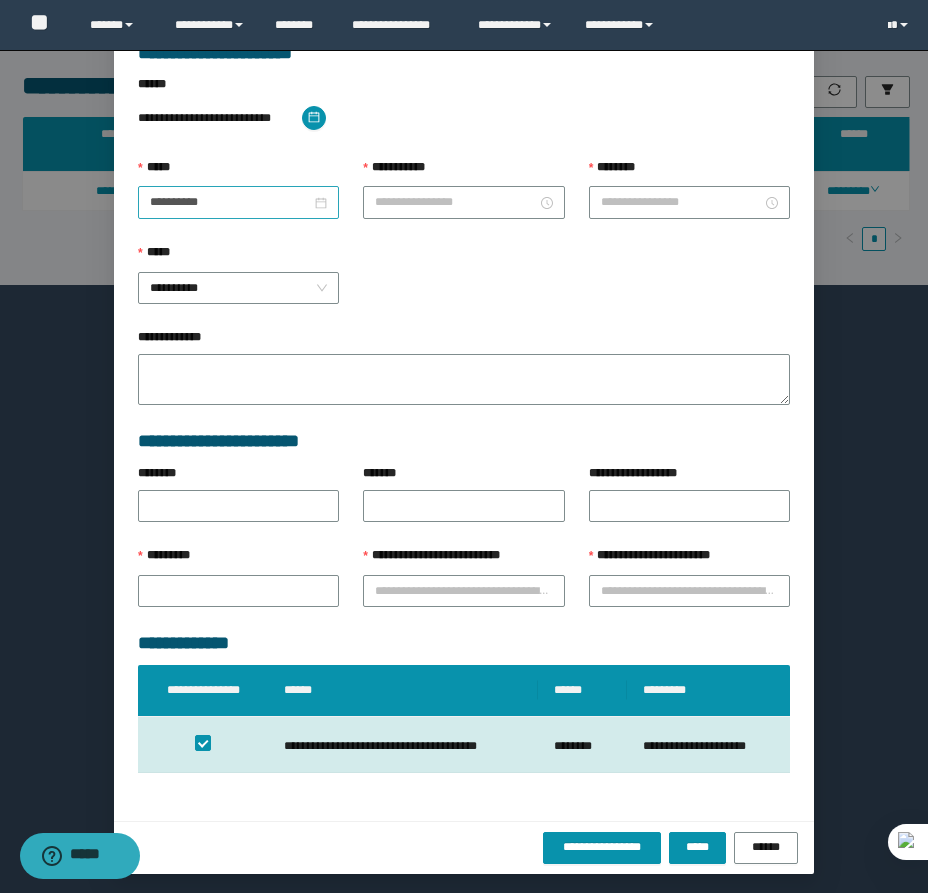 type on "**********" 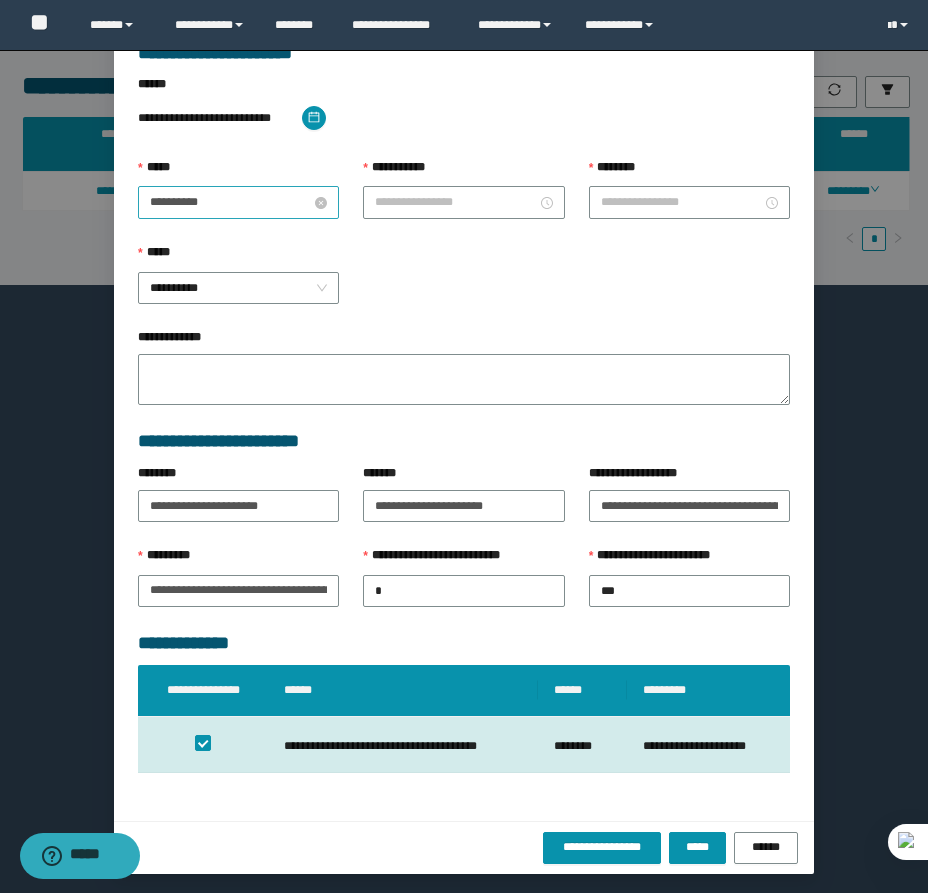 type on "********" 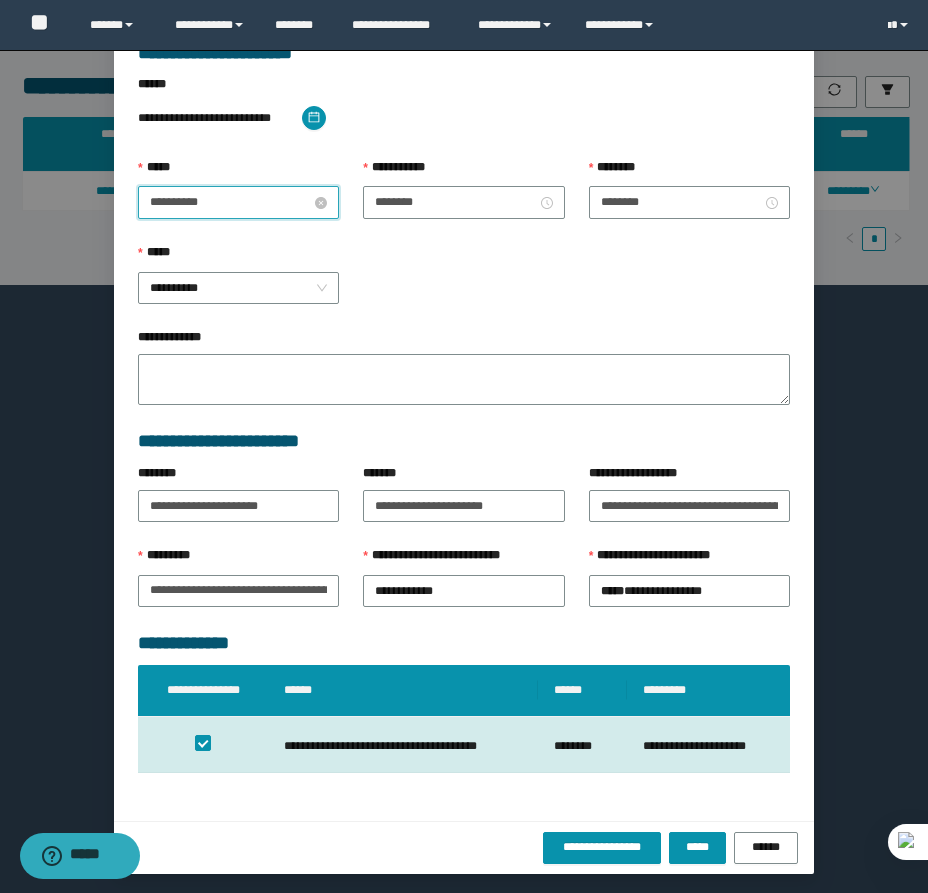 click on "**********" at bounding box center [230, 202] 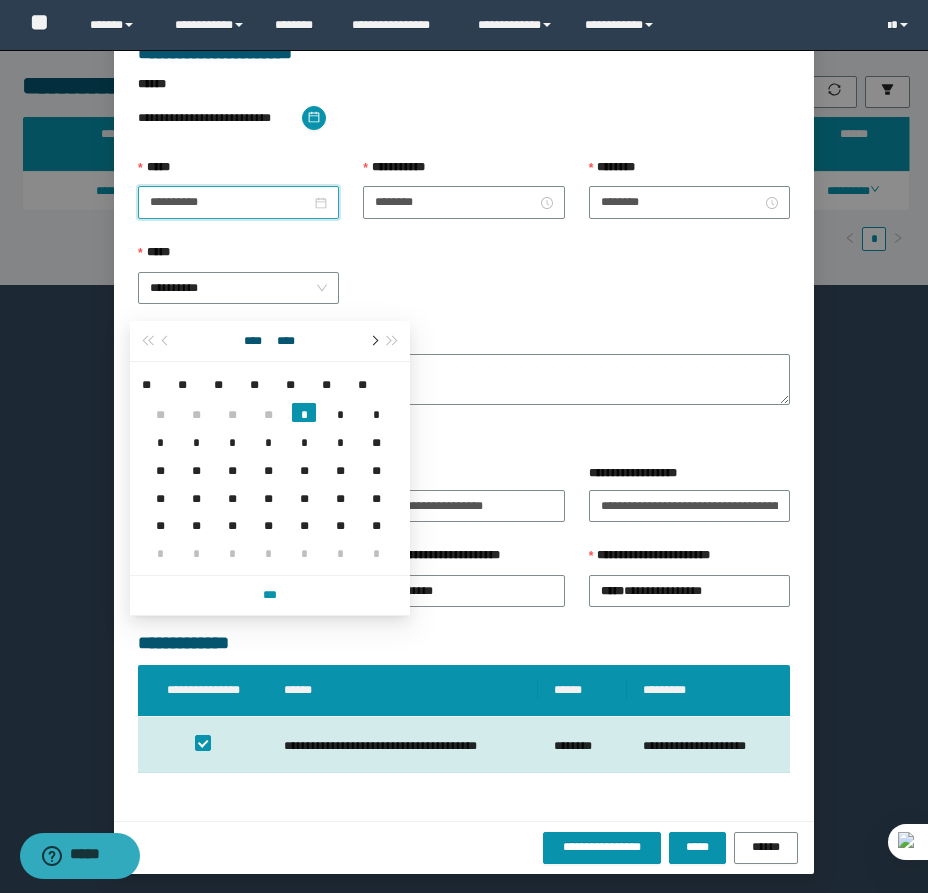 click at bounding box center [373, 341] 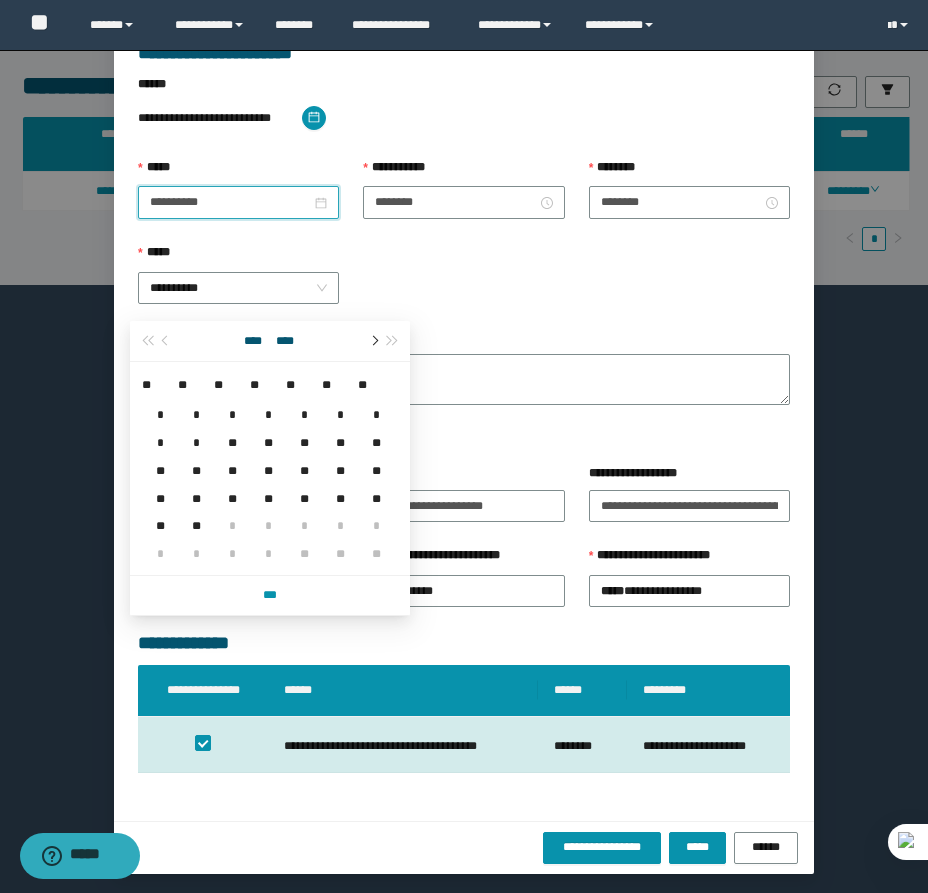 click at bounding box center [373, 341] 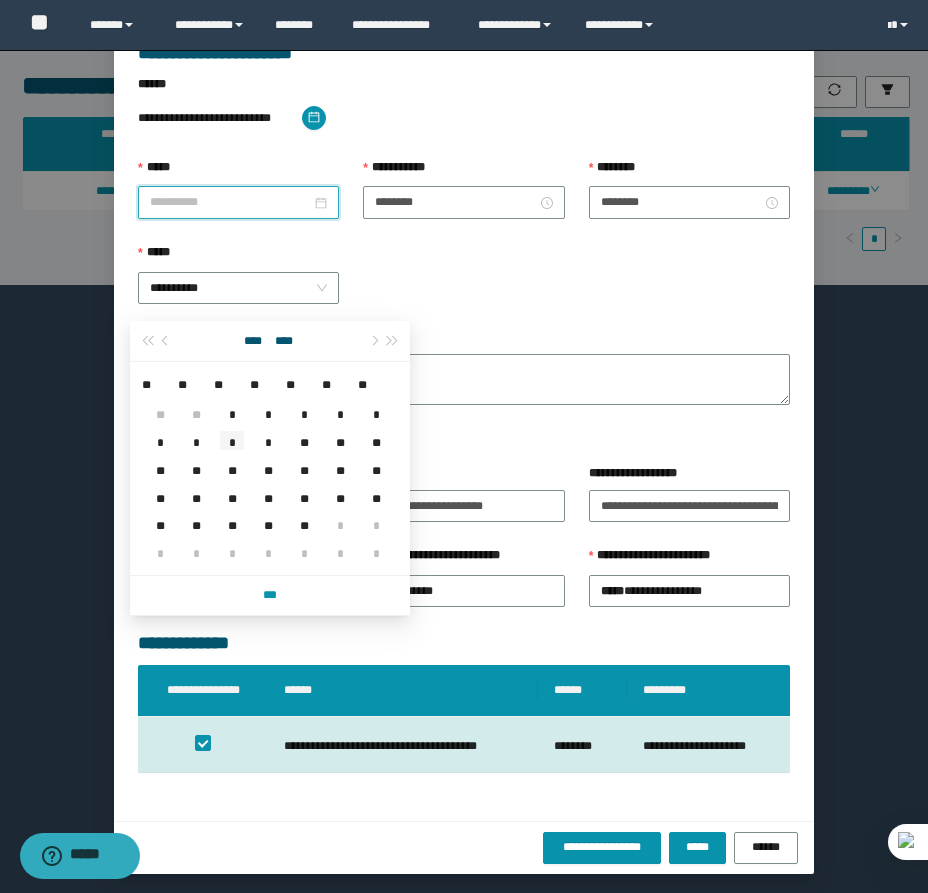 type on "**********" 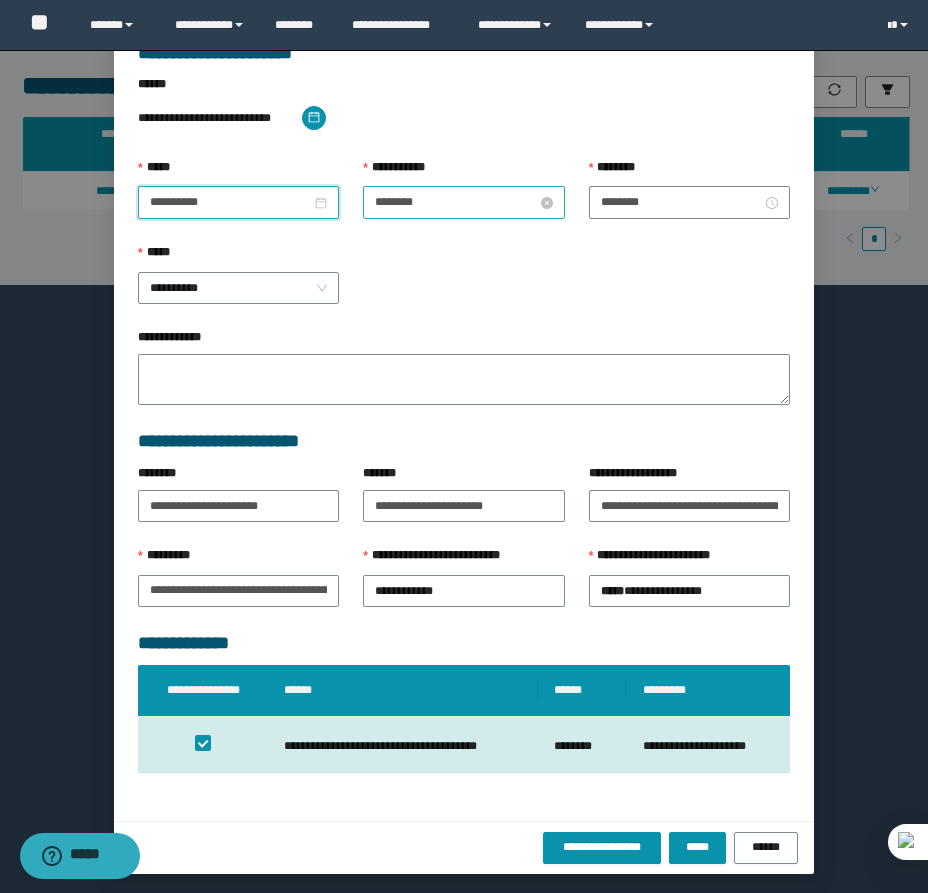 click on "********" at bounding box center [455, 202] 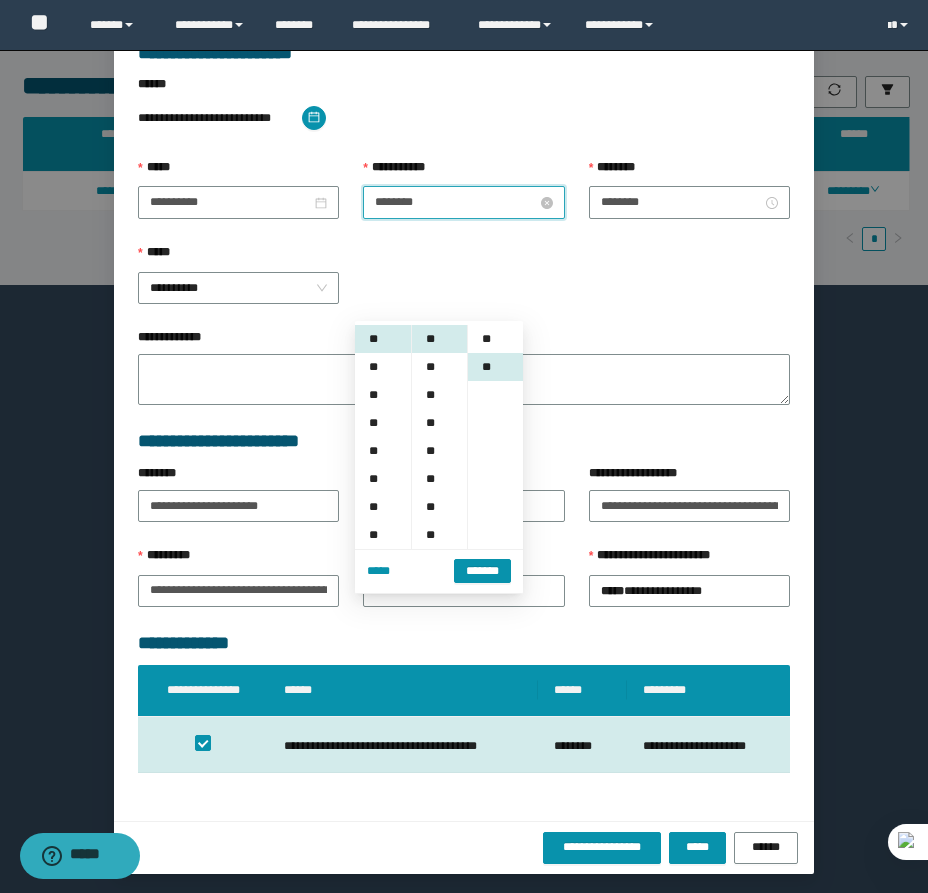 scroll, scrollTop: 28, scrollLeft: 0, axis: vertical 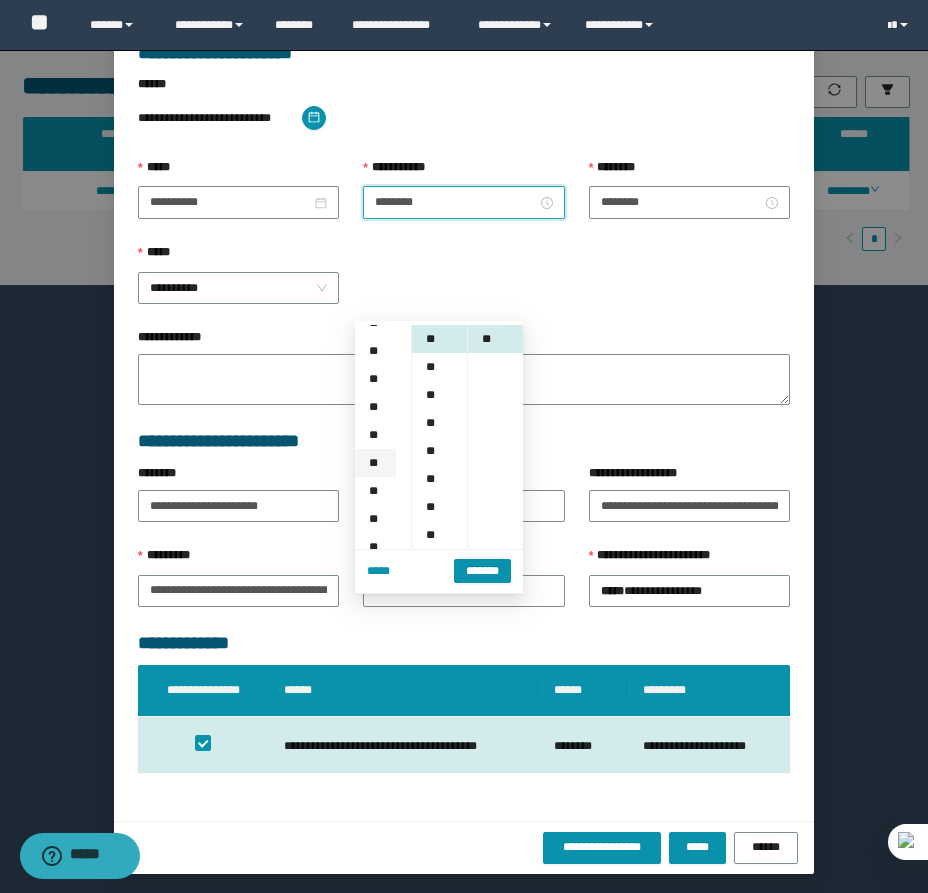 click on "**" at bounding box center [375, 463] 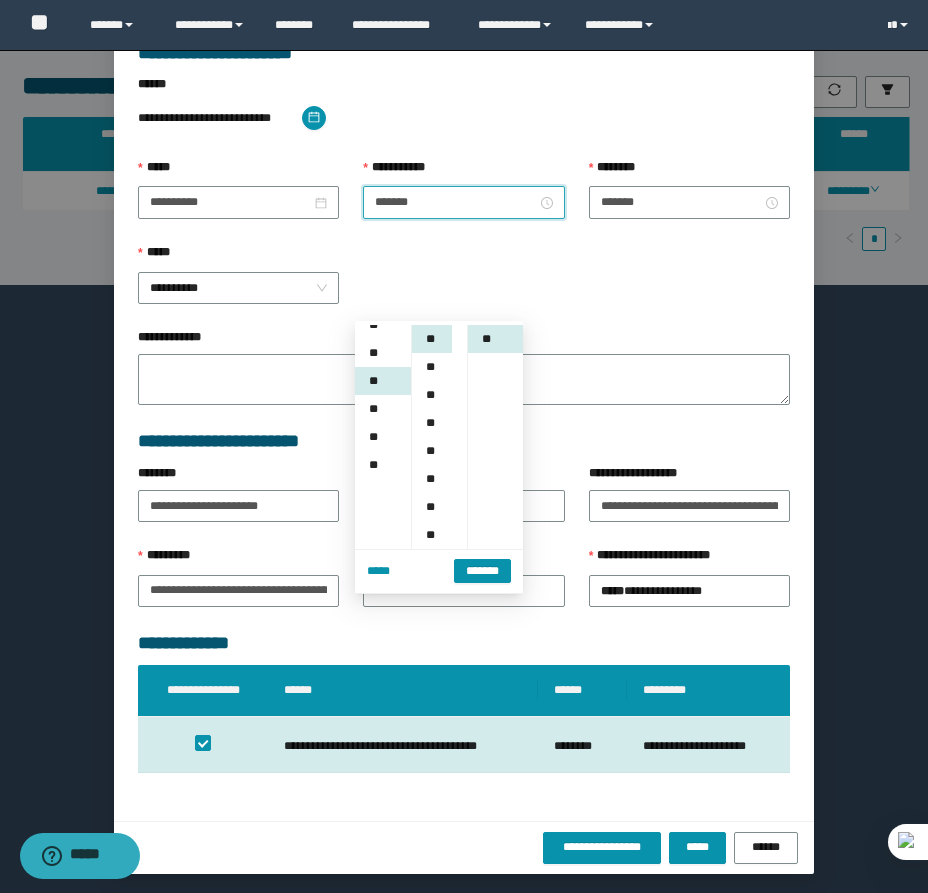 scroll, scrollTop: 224, scrollLeft: 0, axis: vertical 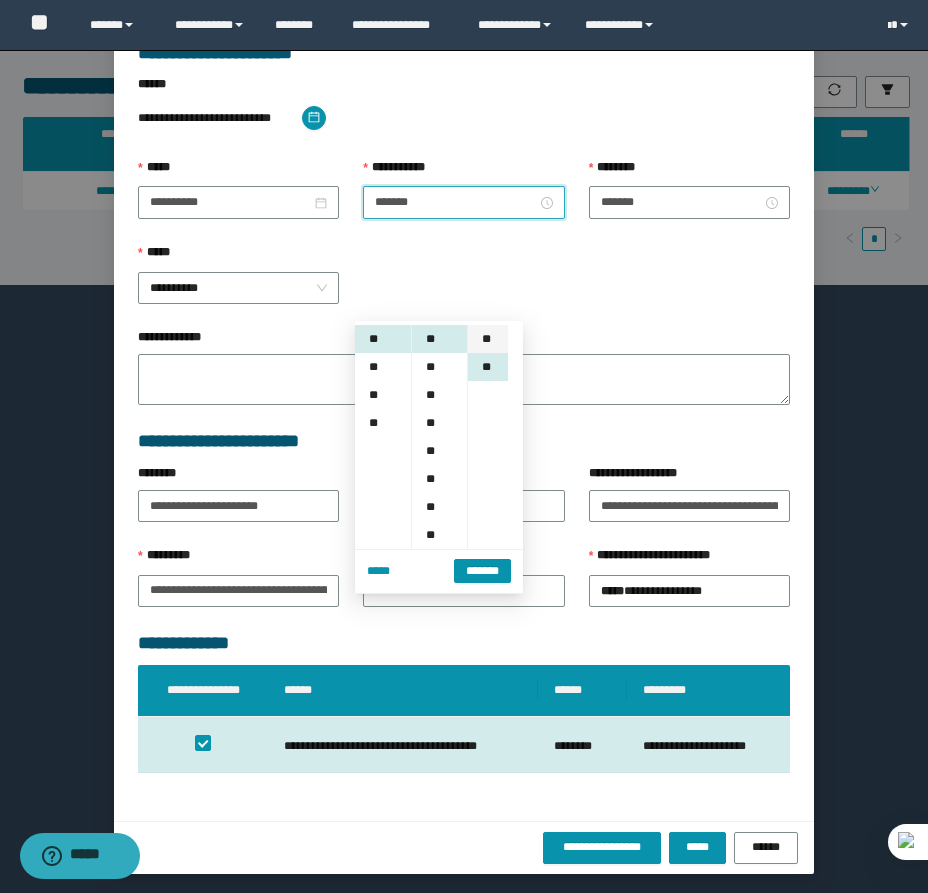 click on "**" at bounding box center (488, 339) 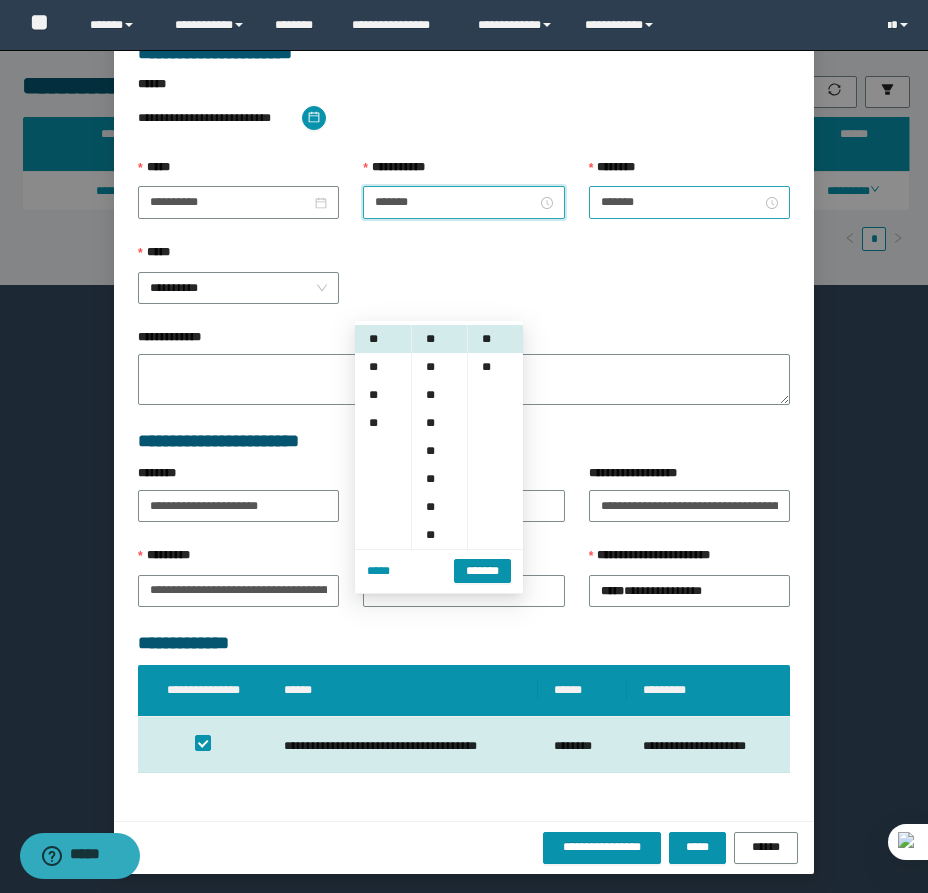 click on "*******" at bounding box center (689, 202) 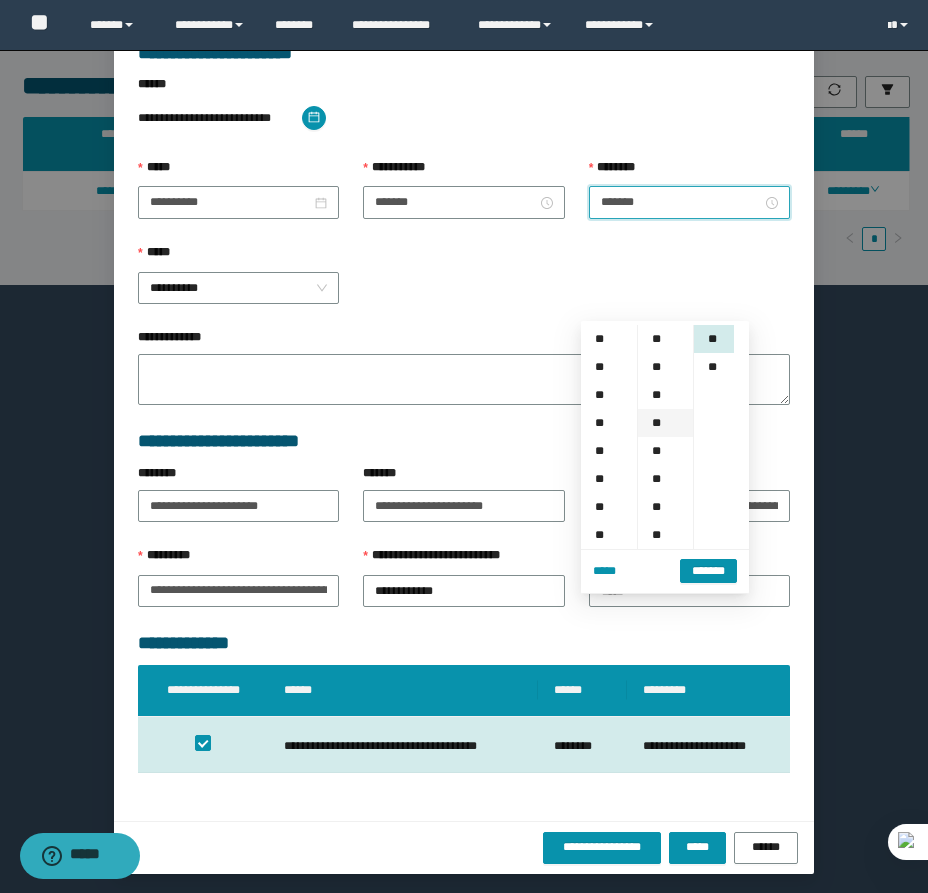 scroll, scrollTop: 224, scrollLeft: 0, axis: vertical 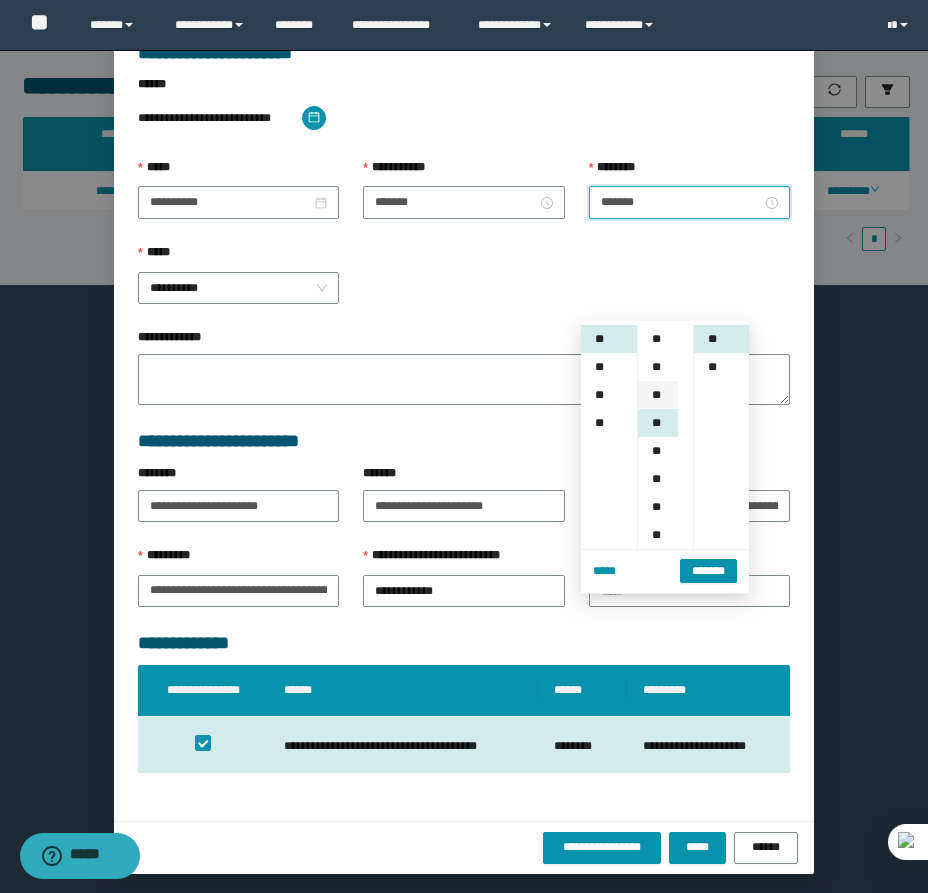 click on "**" at bounding box center [658, 395] 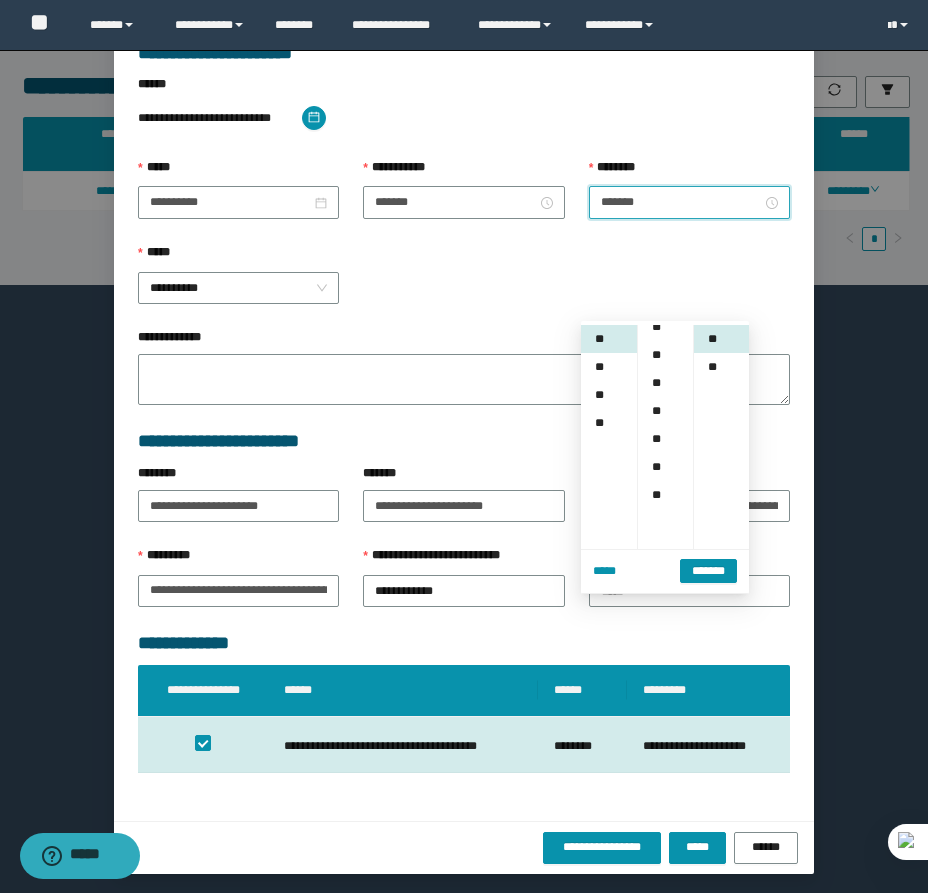 scroll, scrollTop: 256, scrollLeft: 0, axis: vertical 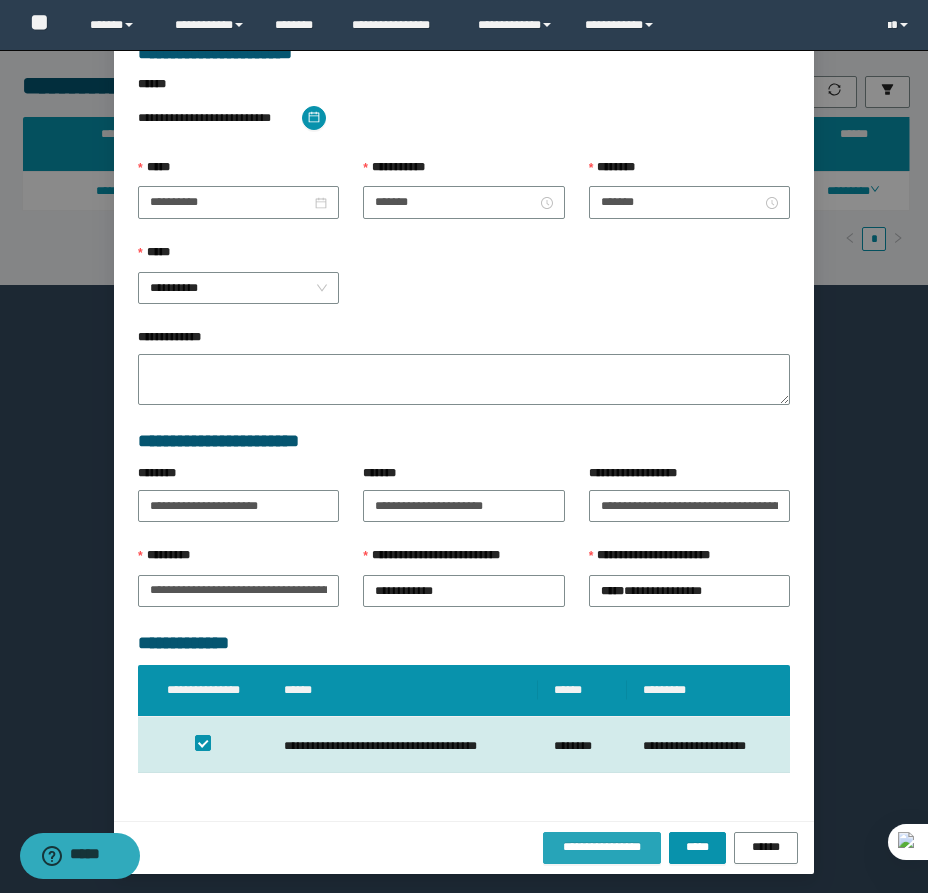 click on "**********" at bounding box center [602, 847] 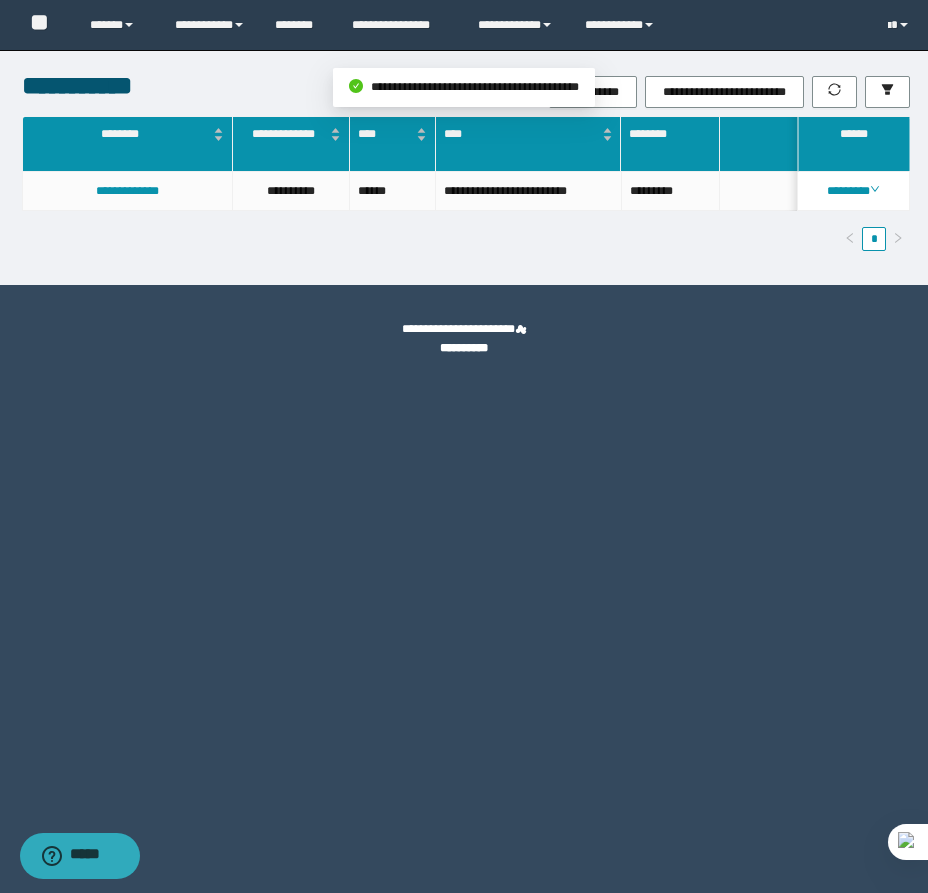scroll, scrollTop: 0, scrollLeft: 0, axis: both 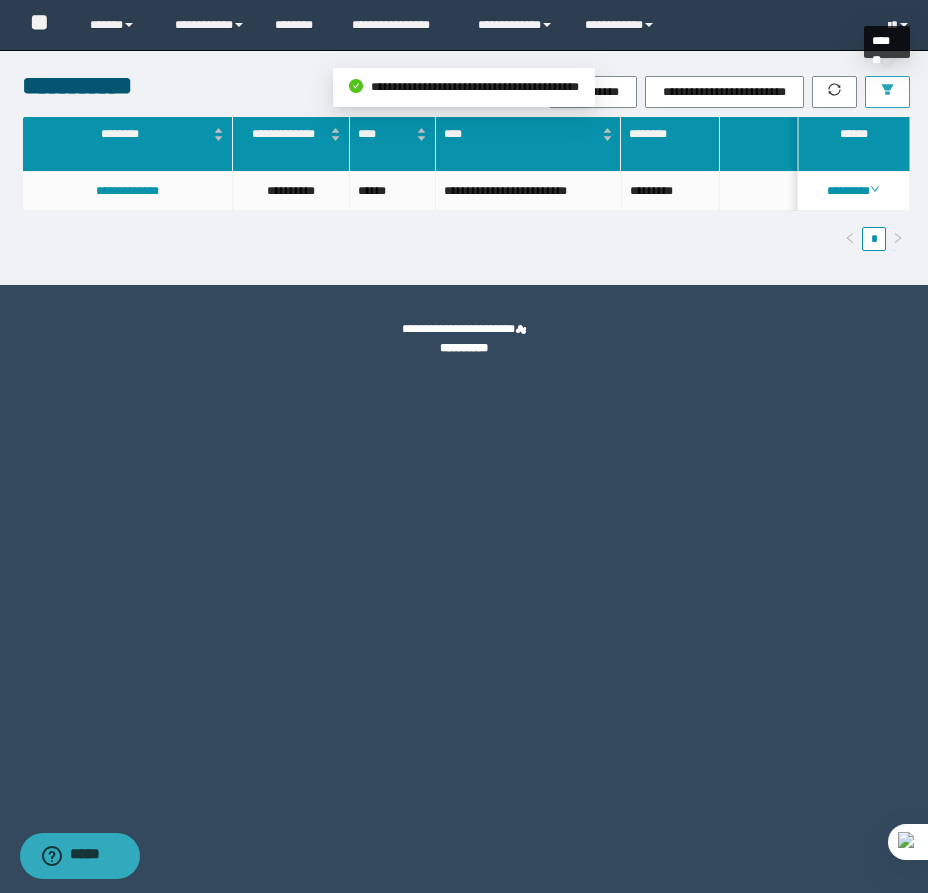 click at bounding box center (887, 92) 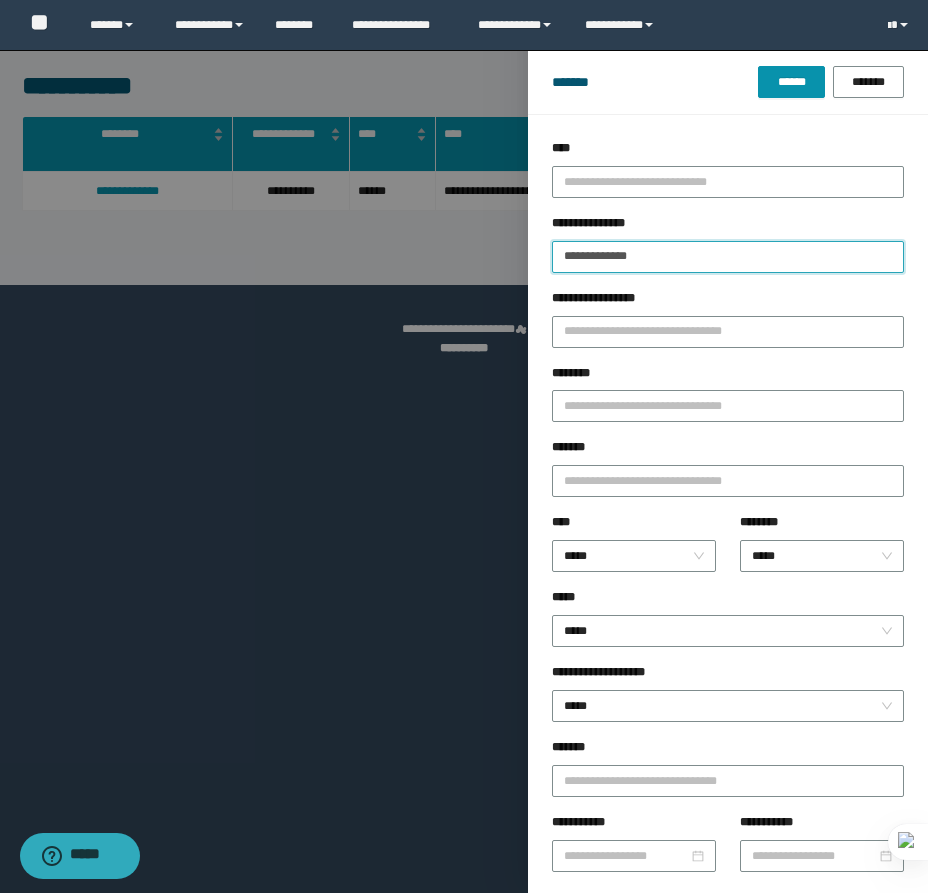 click on "**********" at bounding box center (728, 257) 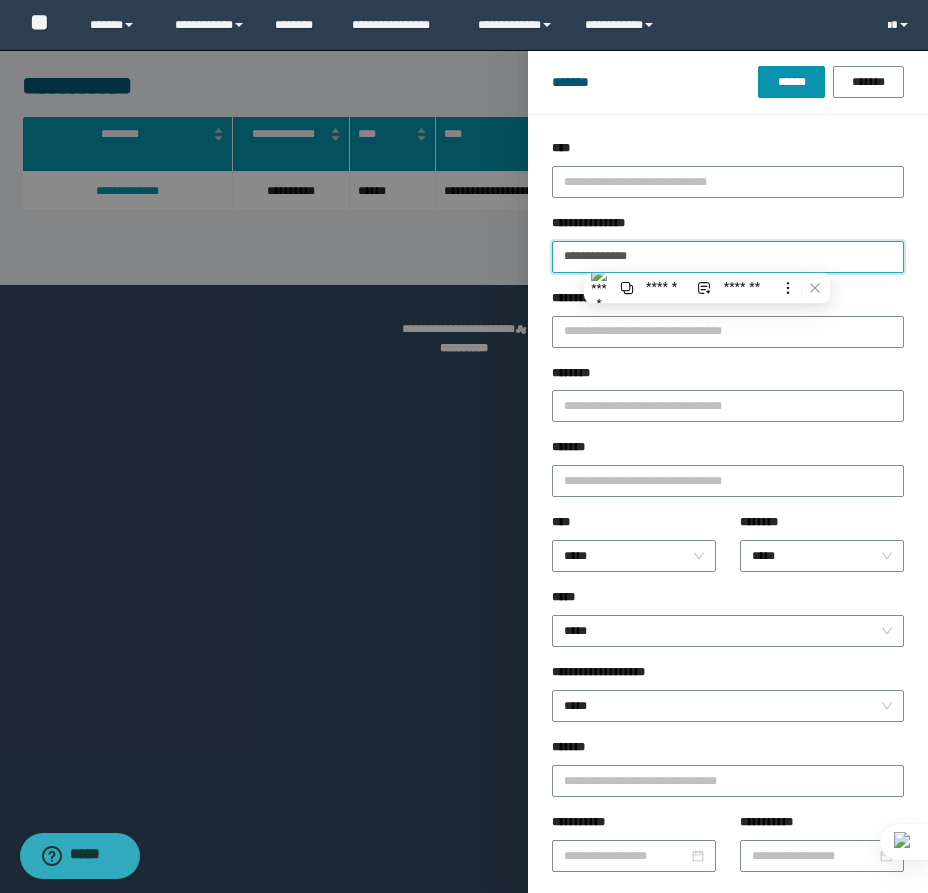 paste 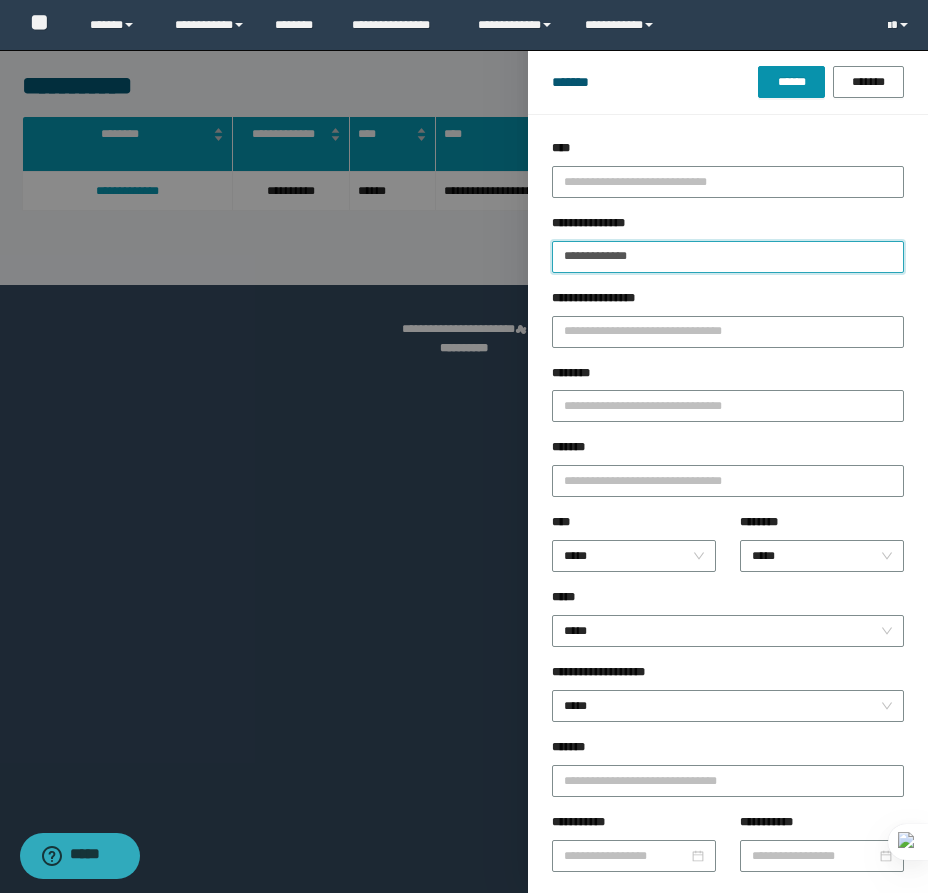type on "**********" 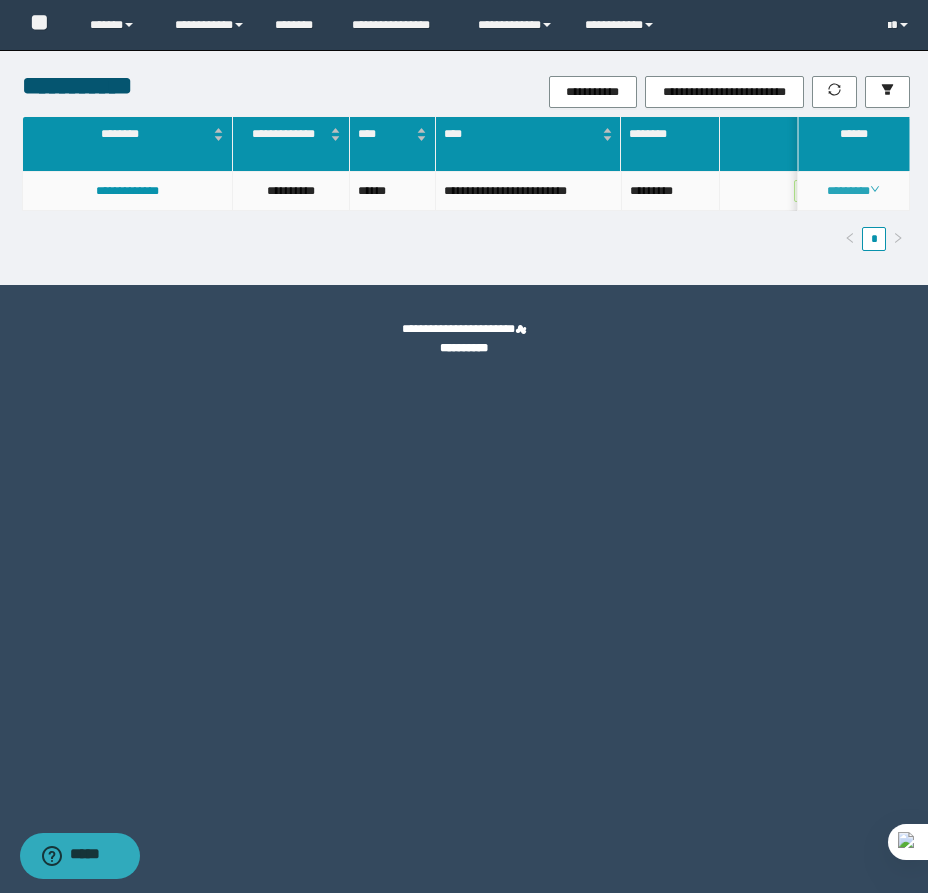 click on "********" at bounding box center [853, 191] 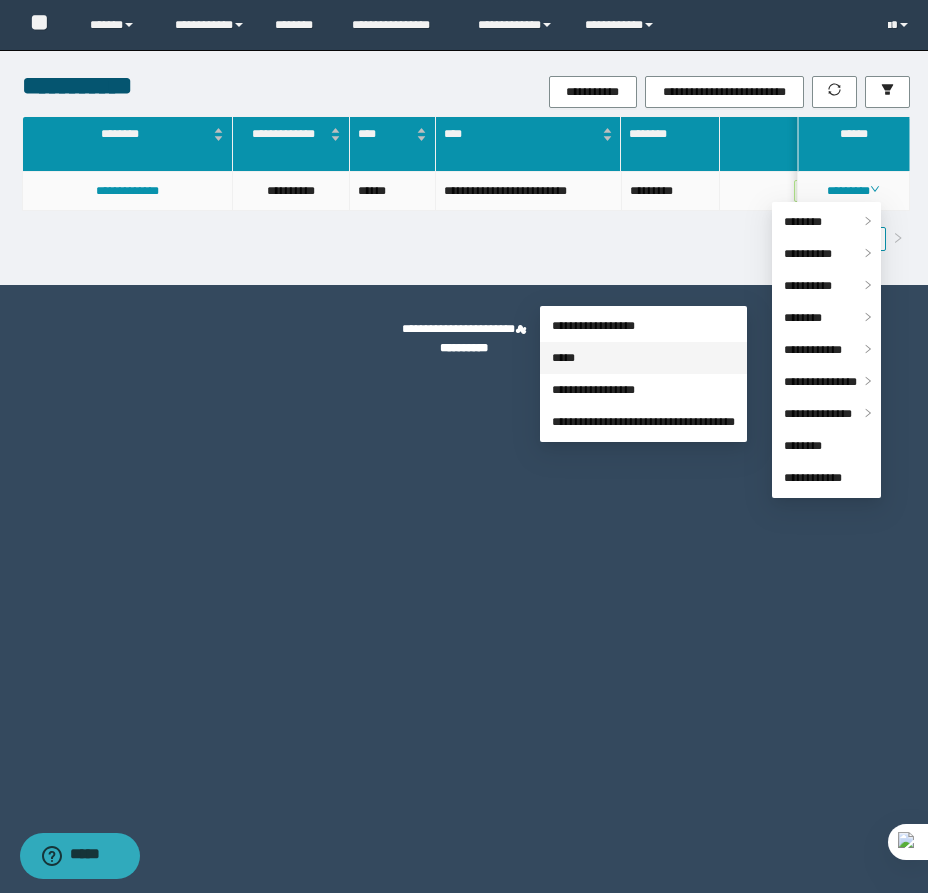 click on "*****" at bounding box center (563, 358) 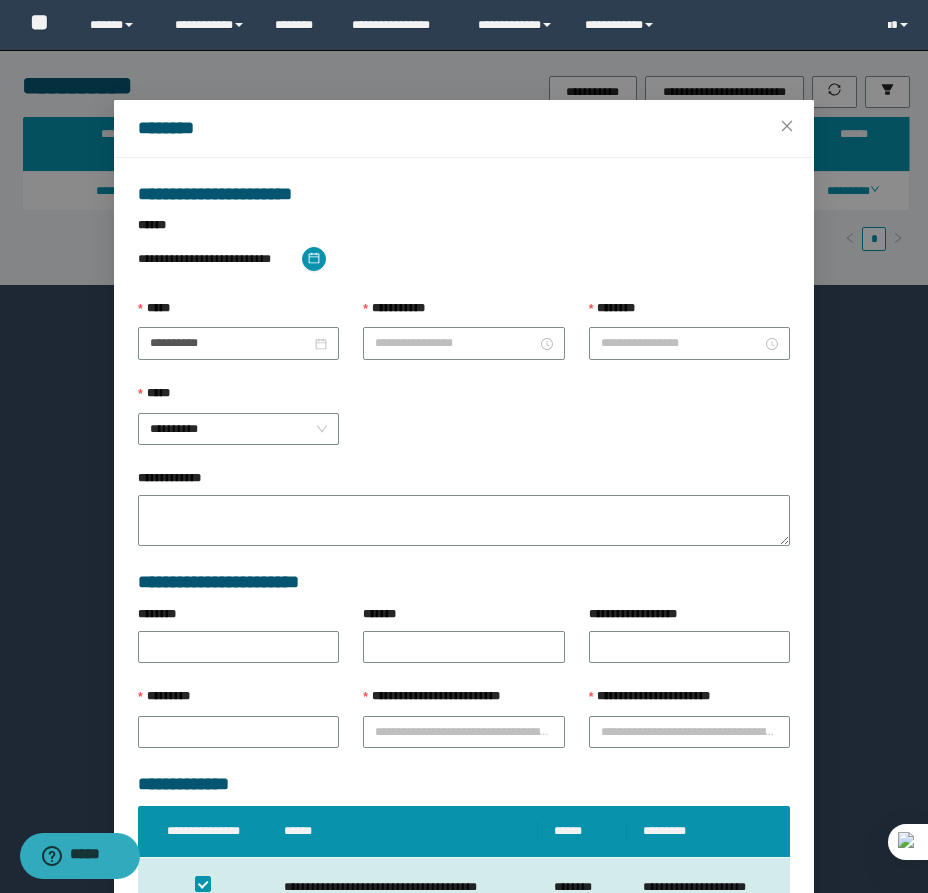 type on "********" 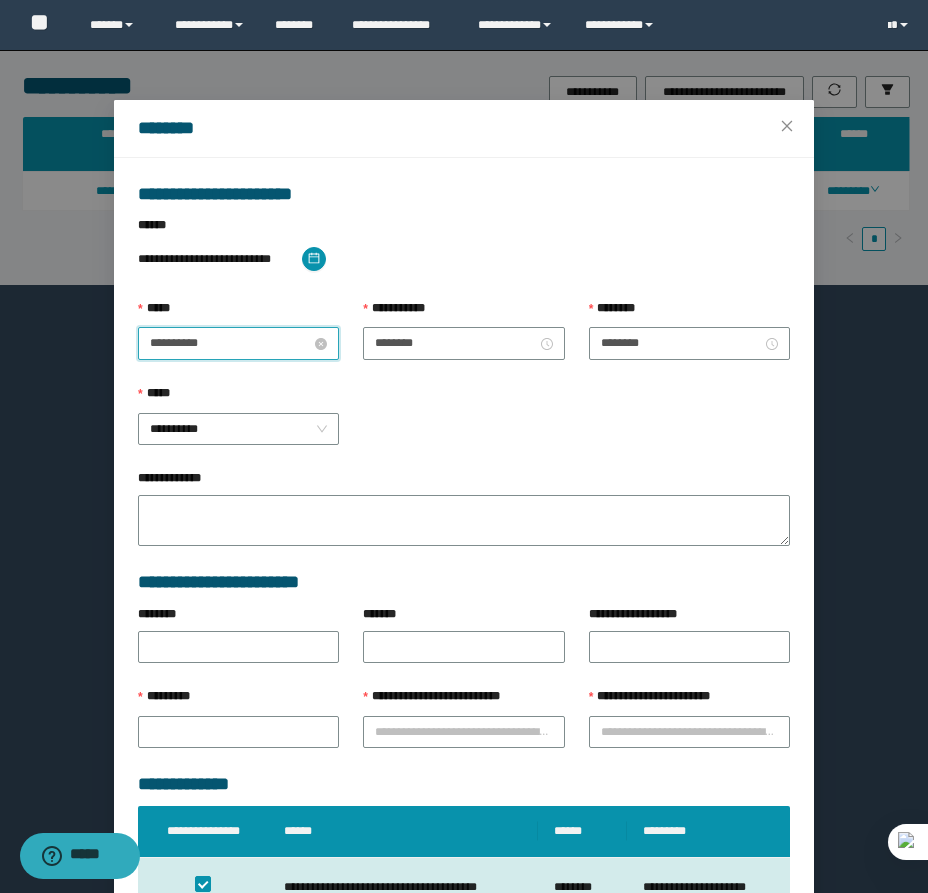 click on "**********" at bounding box center [230, 343] 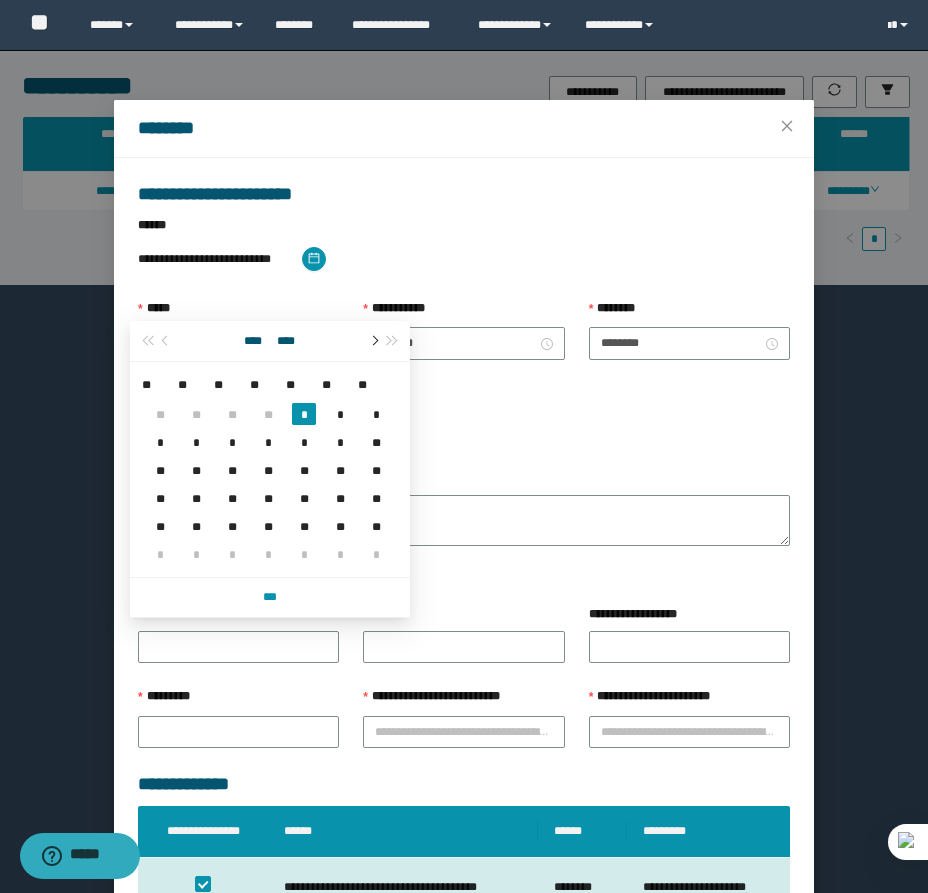 type on "**********" 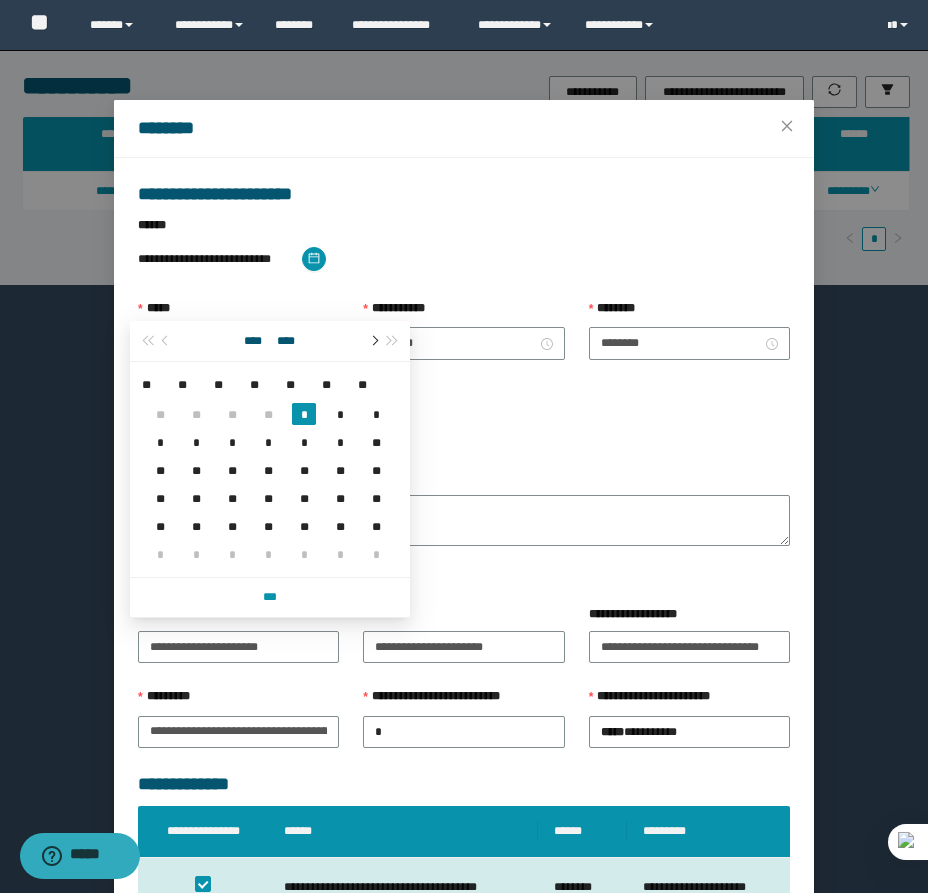 click at bounding box center [373, 341] 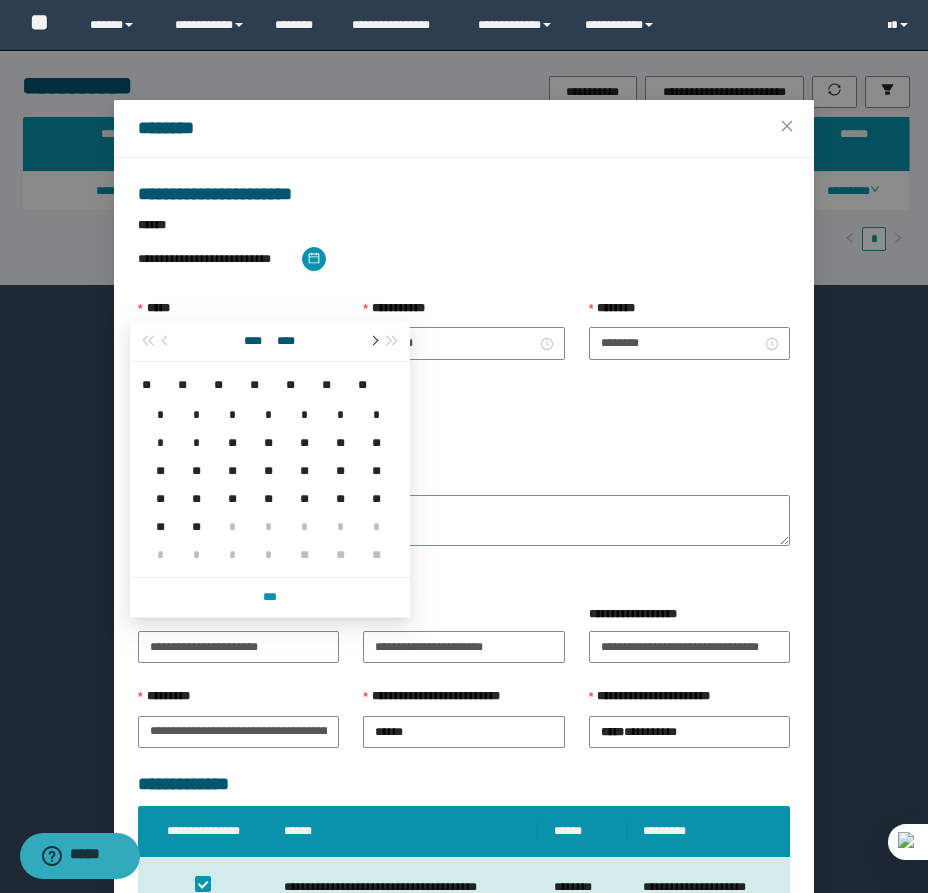 click at bounding box center [373, 341] 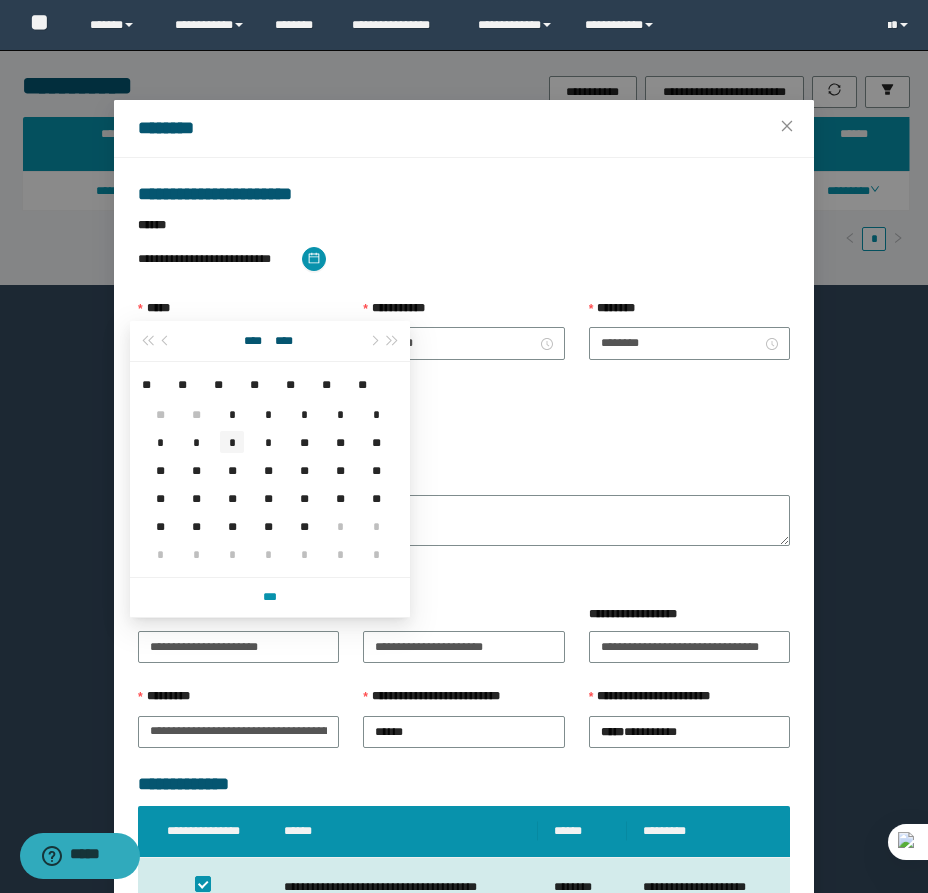 type on "**********" 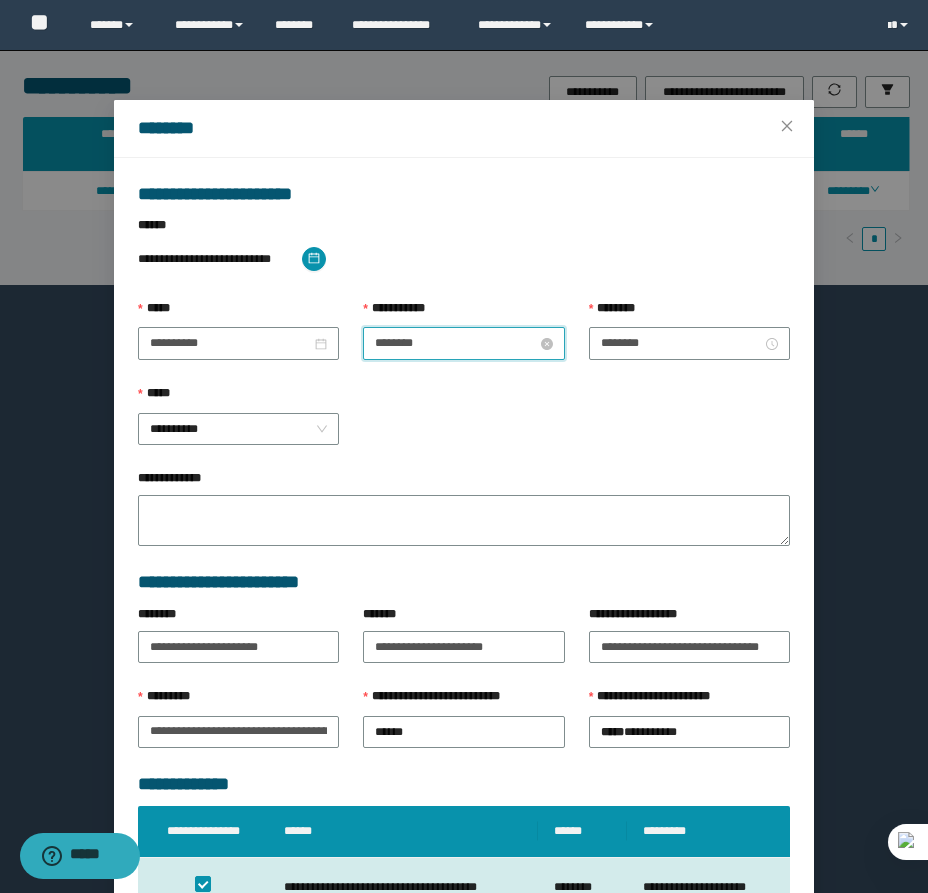 click on "********" at bounding box center (455, 343) 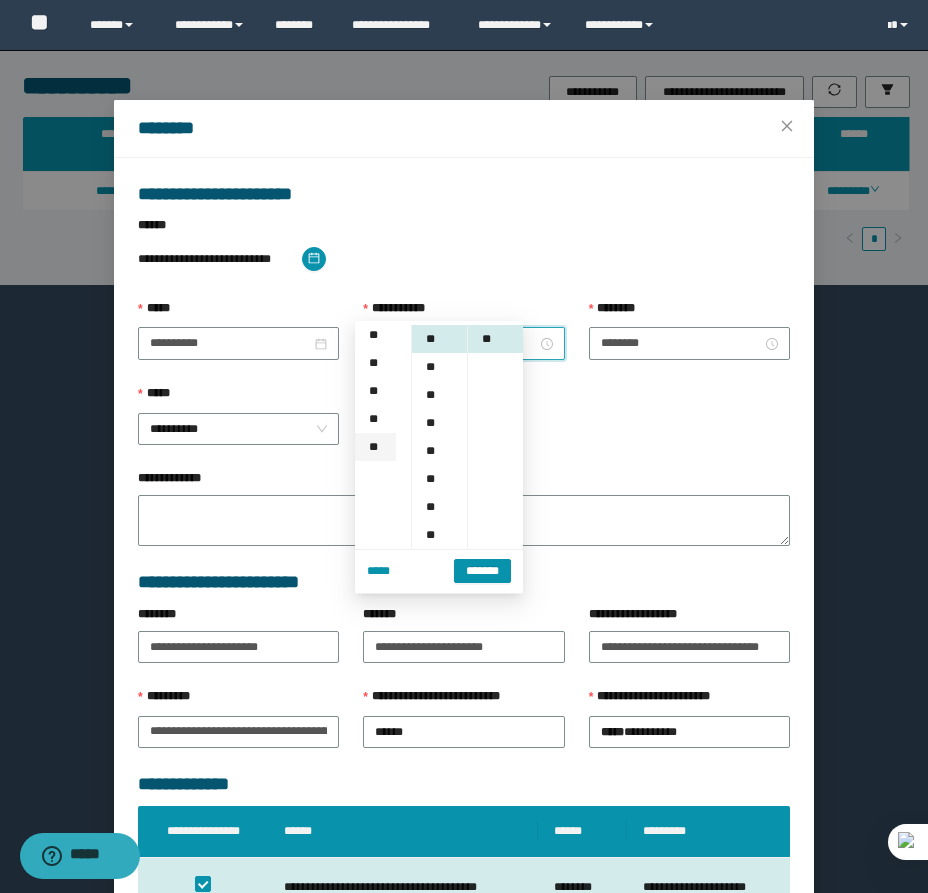 click on "**" at bounding box center [375, 447] 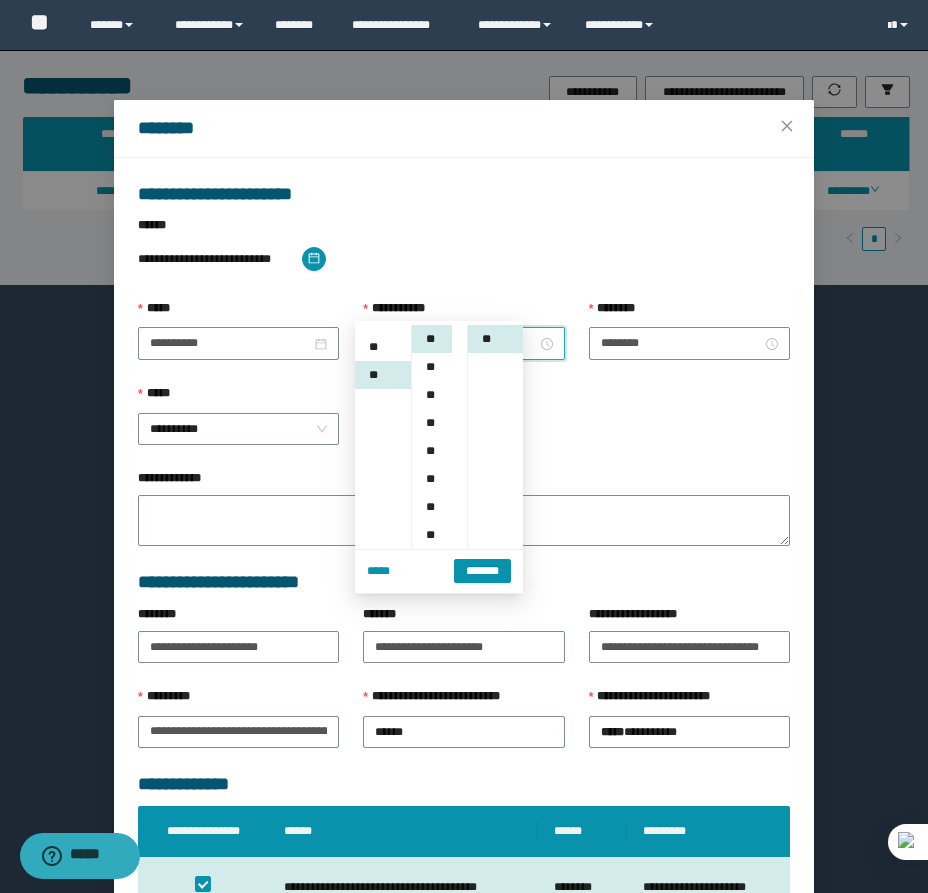 scroll, scrollTop: 308, scrollLeft: 0, axis: vertical 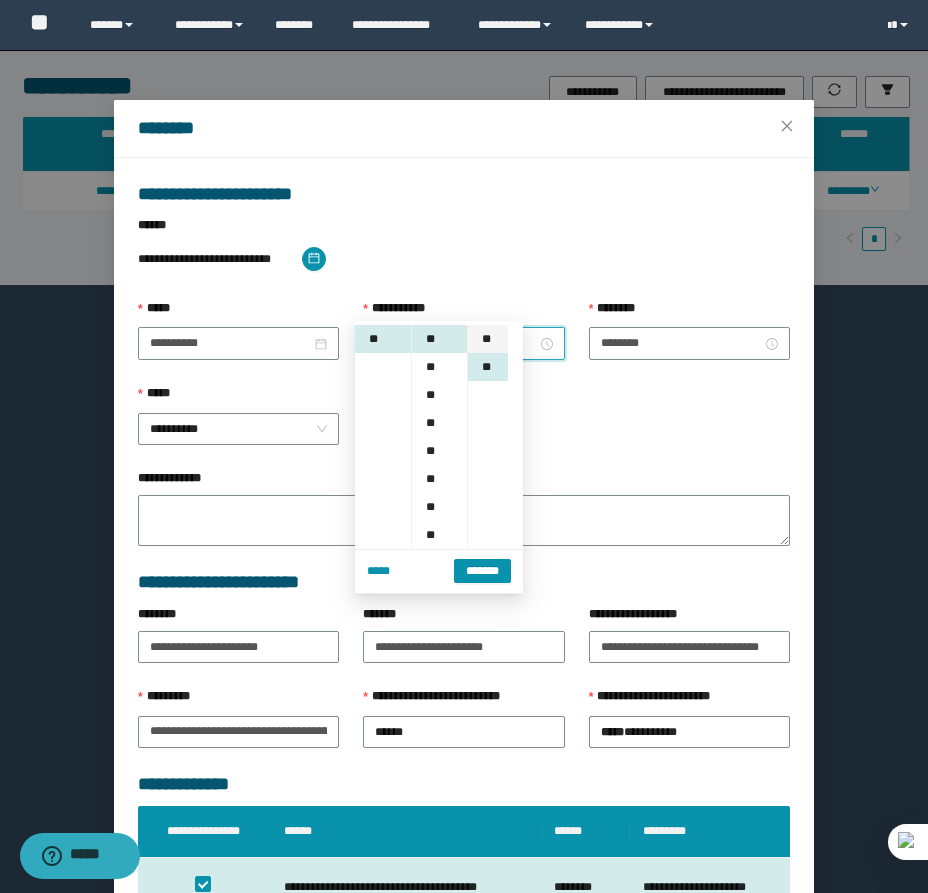 click on "**" at bounding box center (488, 339) 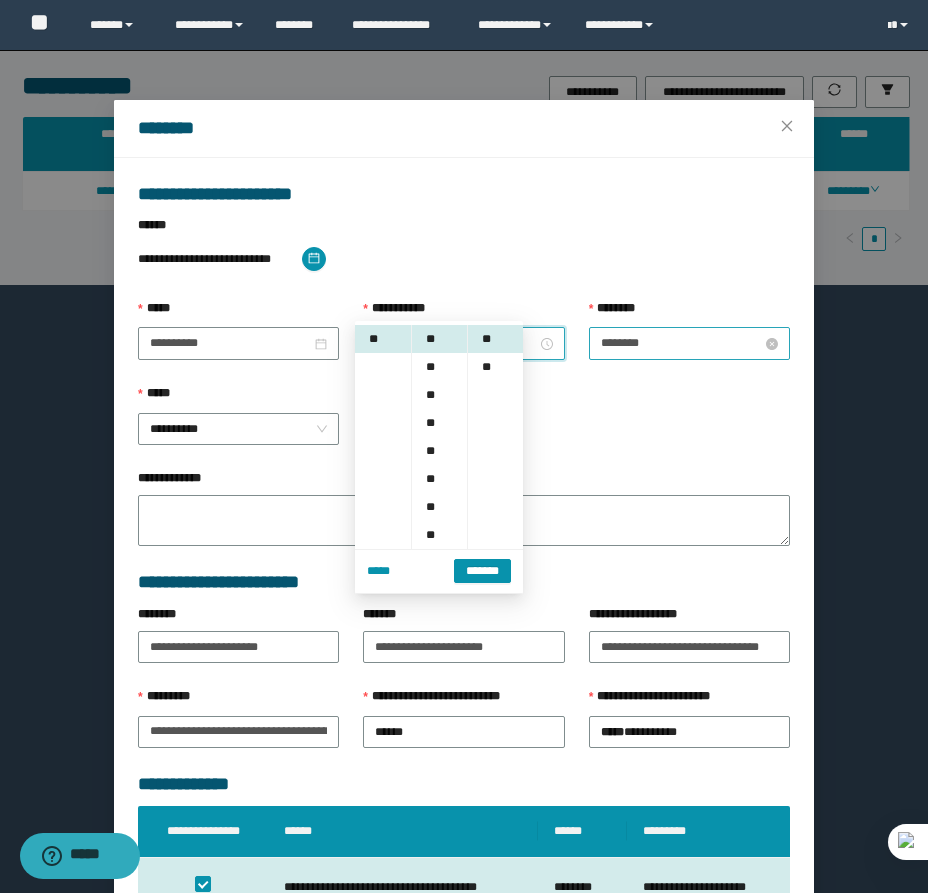 click on "********" at bounding box center (681, 343) 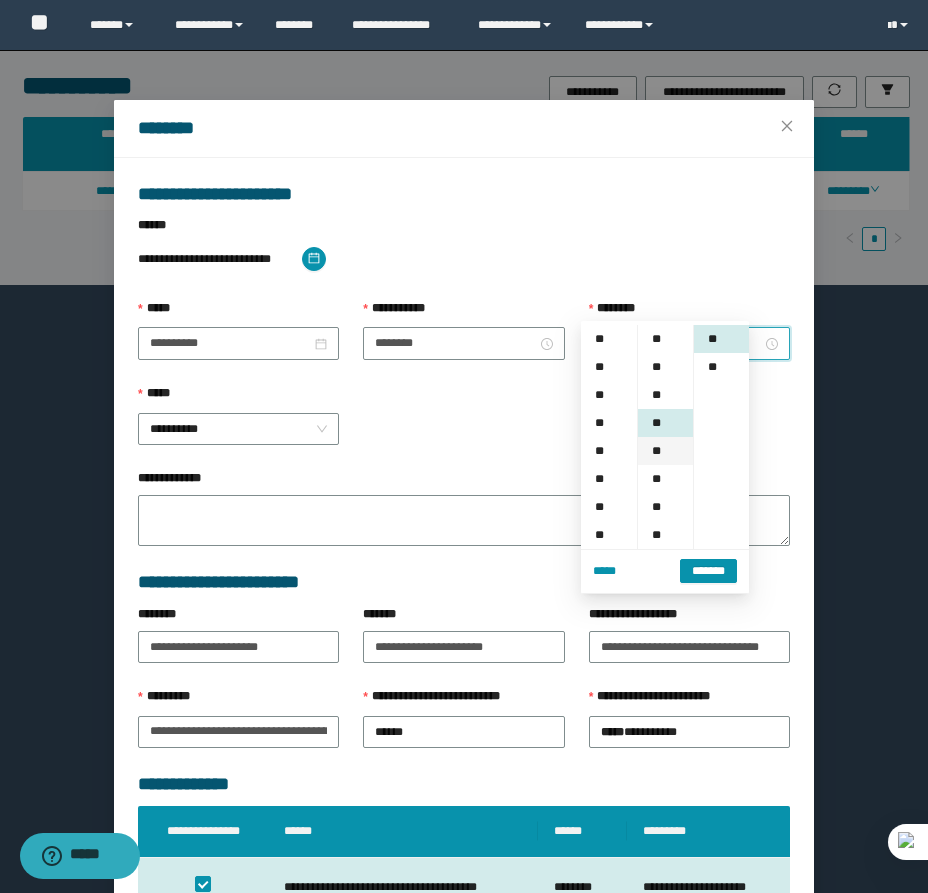 scroll, scrollTop: 308, scrollLeft: 0, axis: vertical 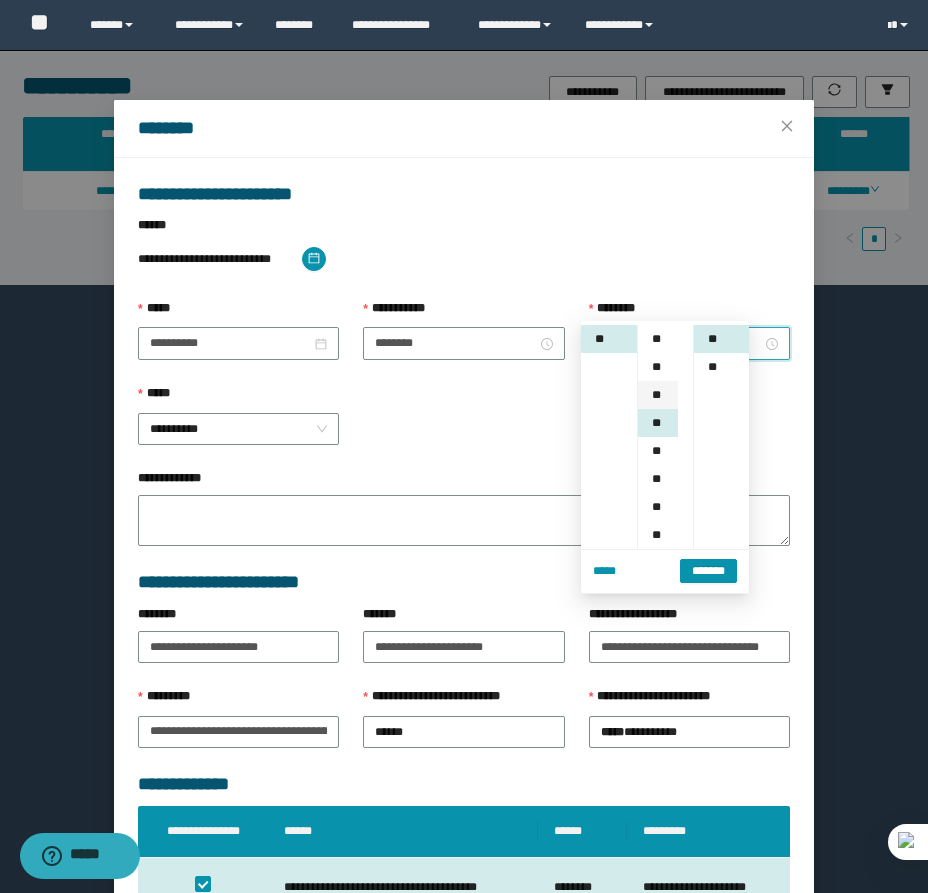 click on "**" at bounding box center [658, 395] 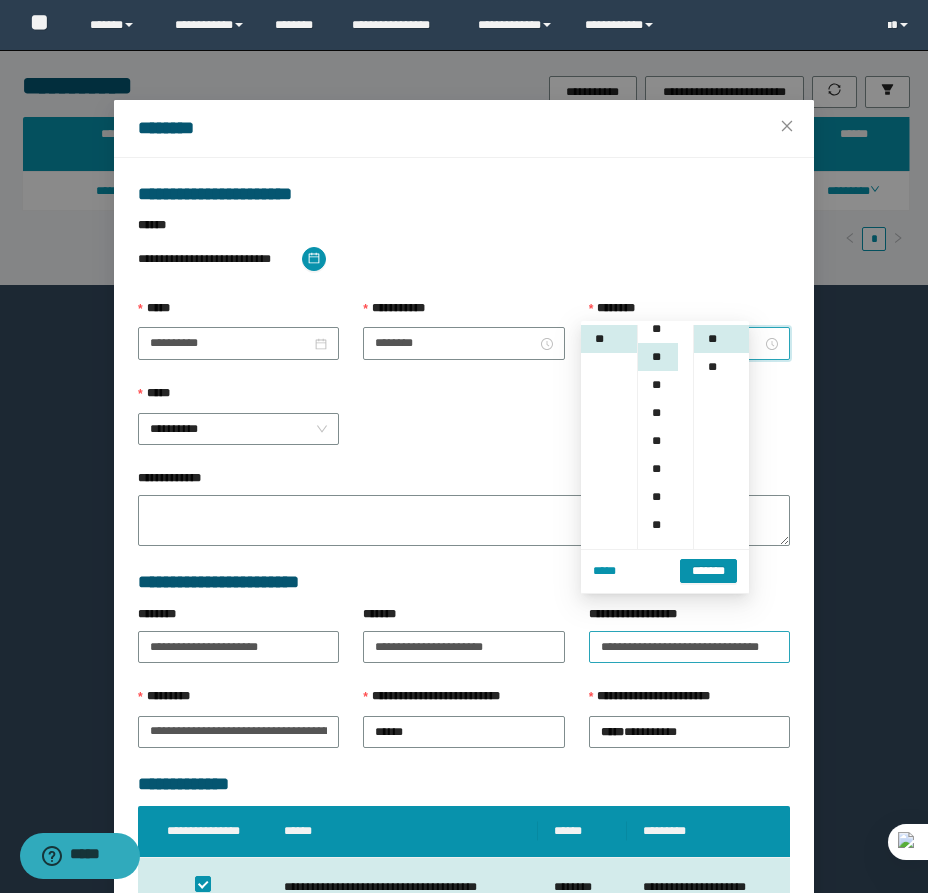 scroll, scrollTop: 56, scrollLeft: 0, axis: vertical 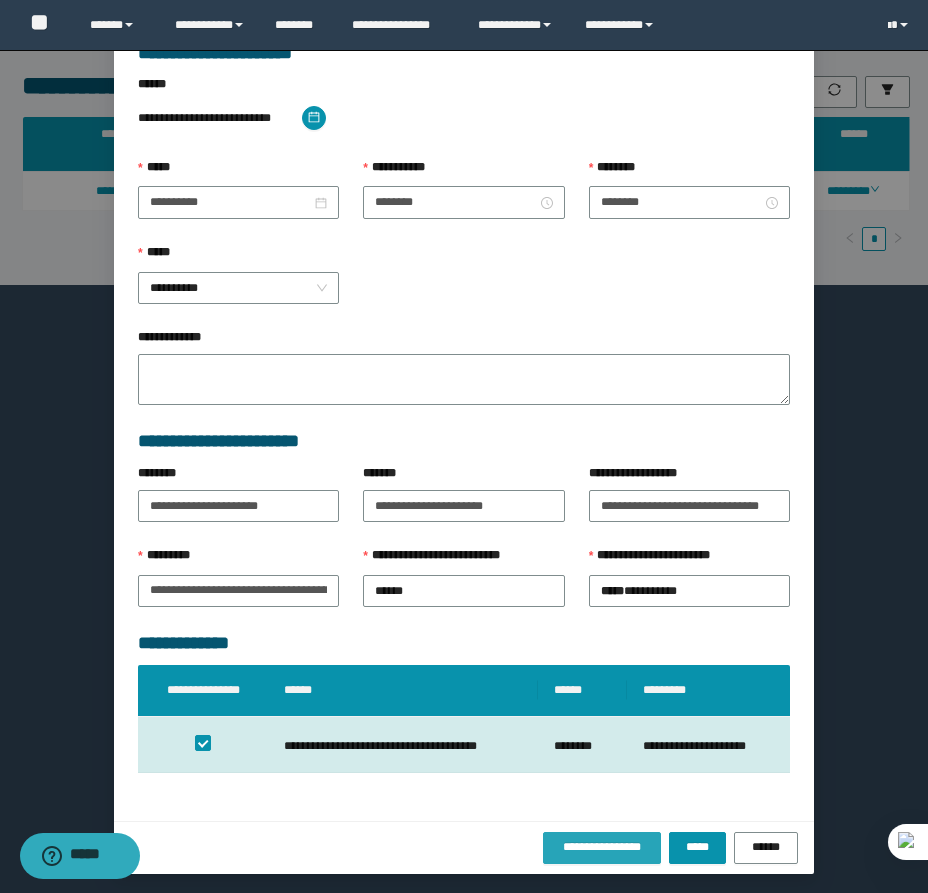 click on "**********" at bounding box center (602, 848) 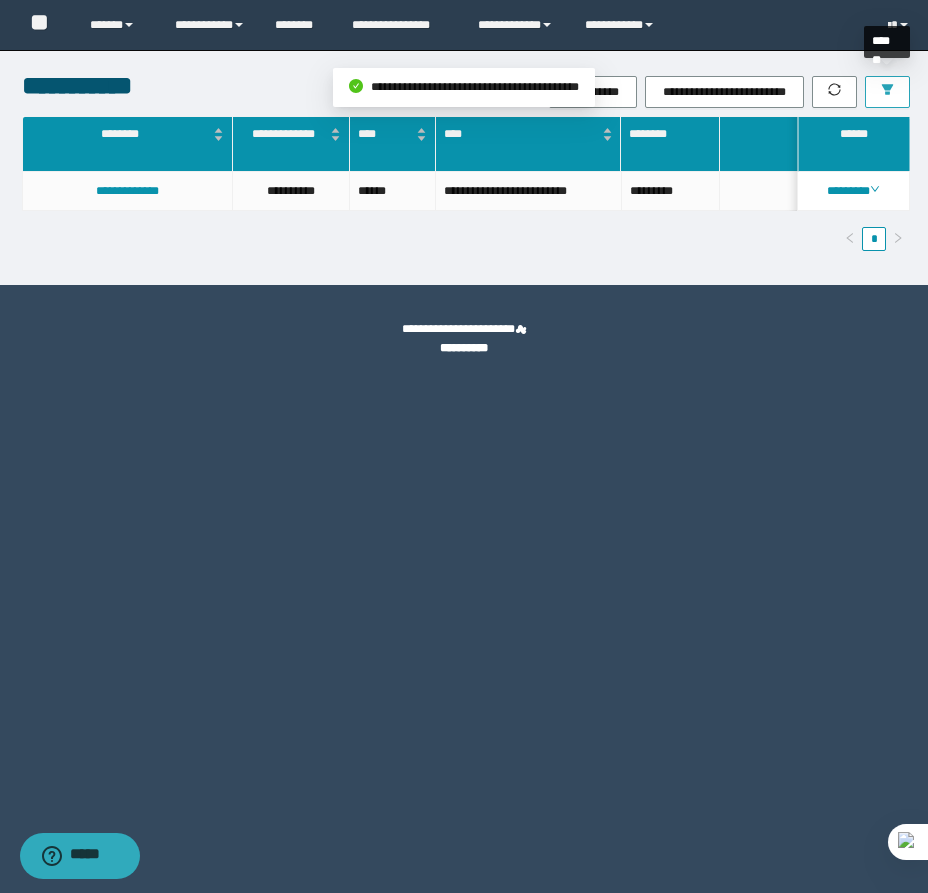 click 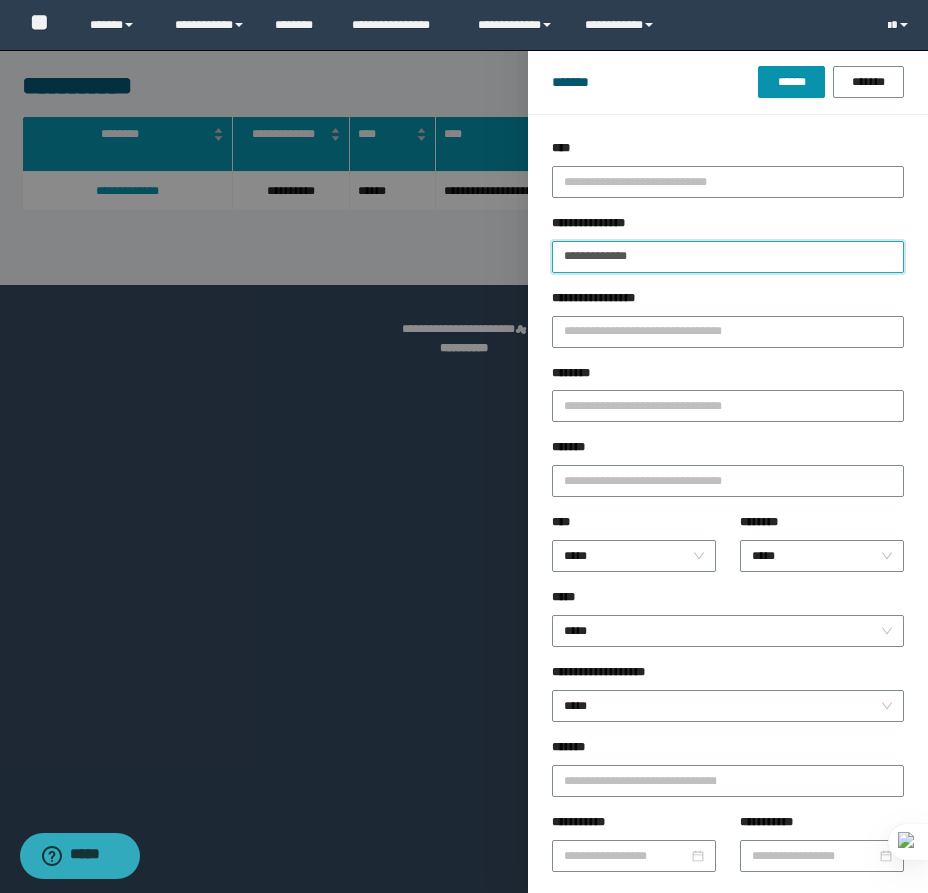 click on "**********" at bounding box center (728, 257) 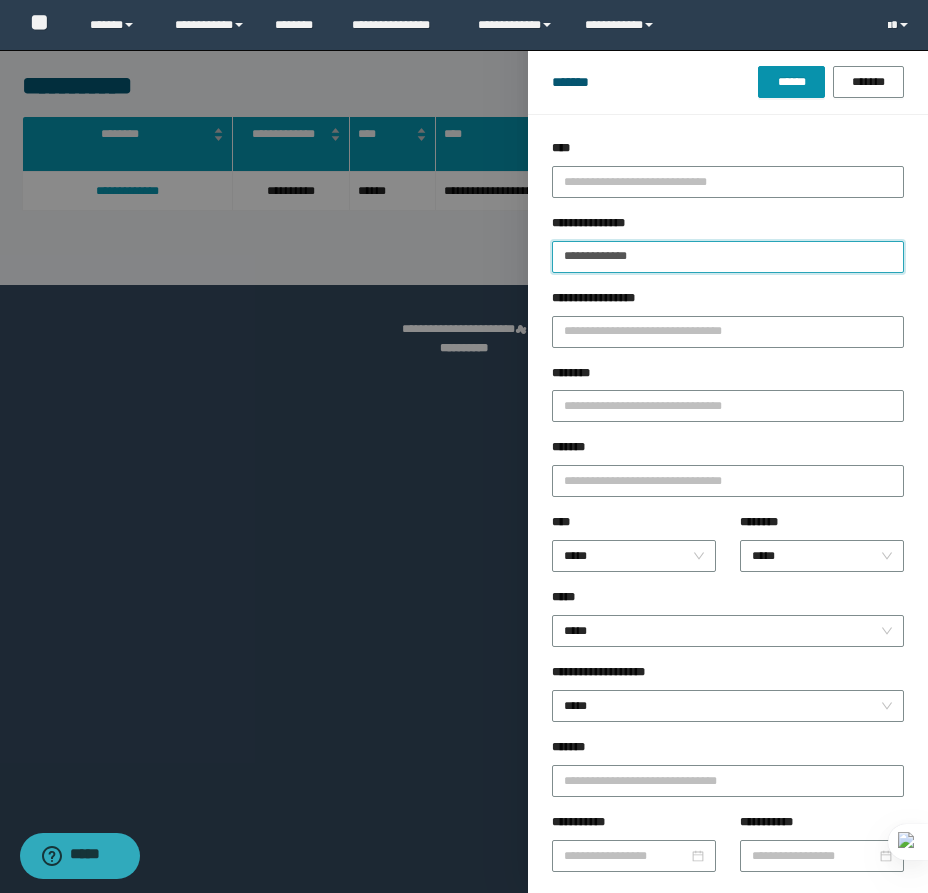 click on "**********" at bounding box center [728, 257] 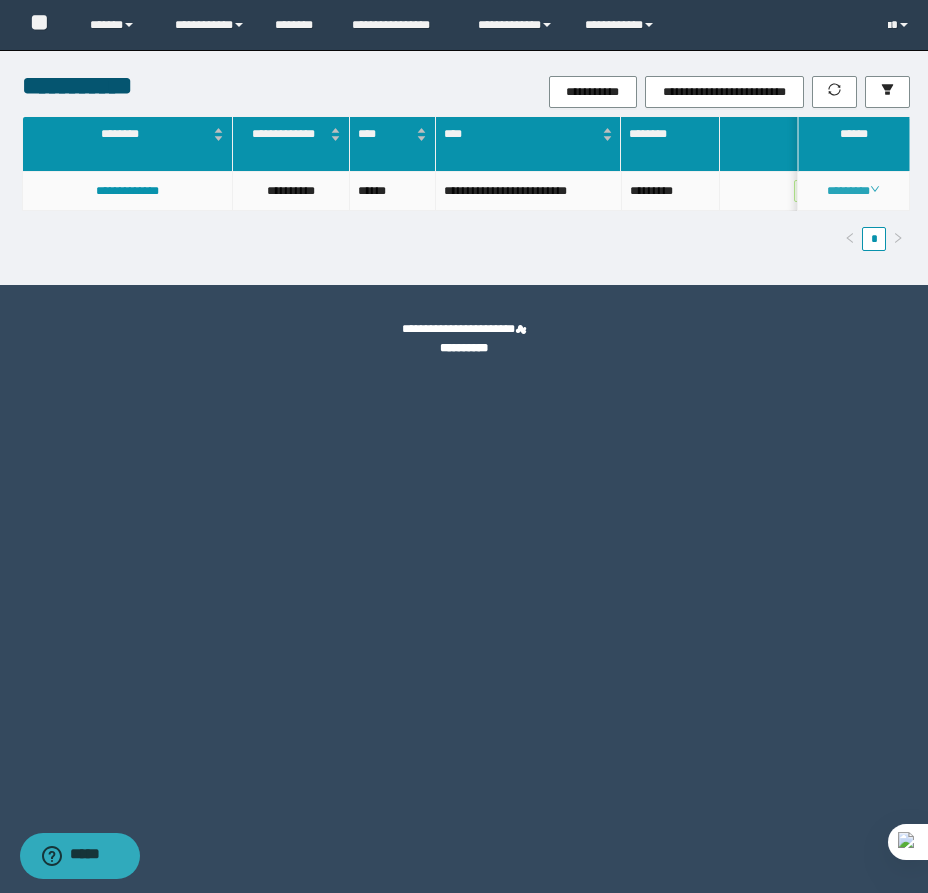 click on "********" at bounding box center (853, 191) 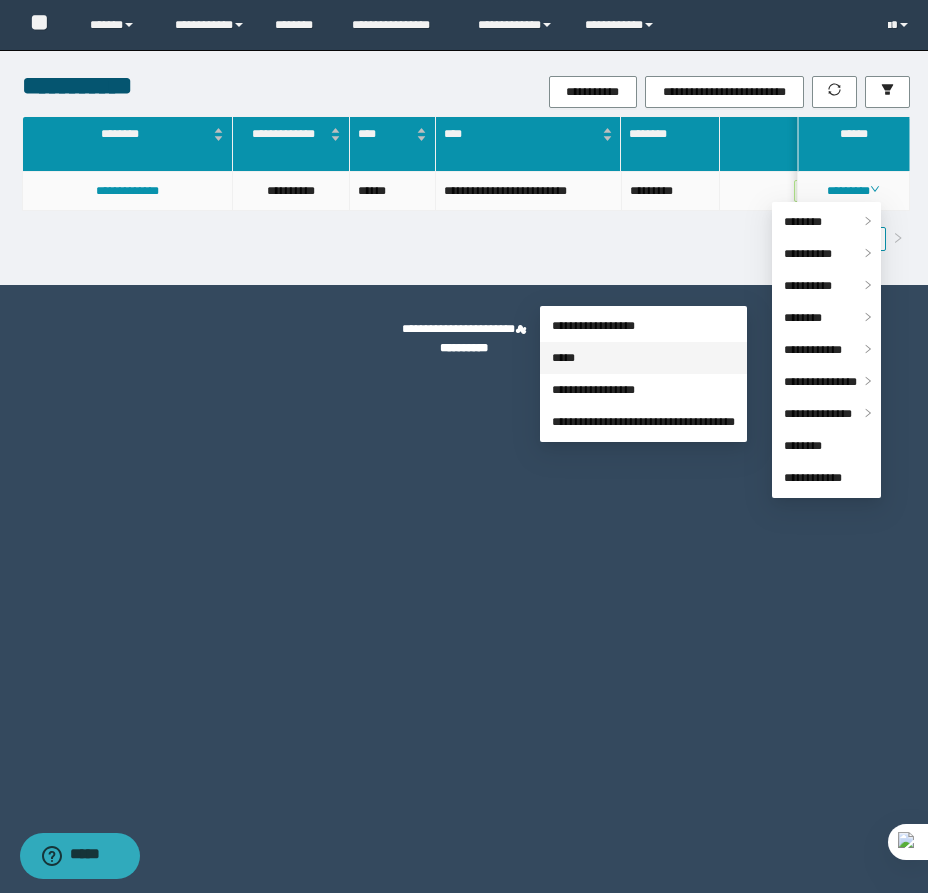 click on "*****" at bounding box center (563, 358) 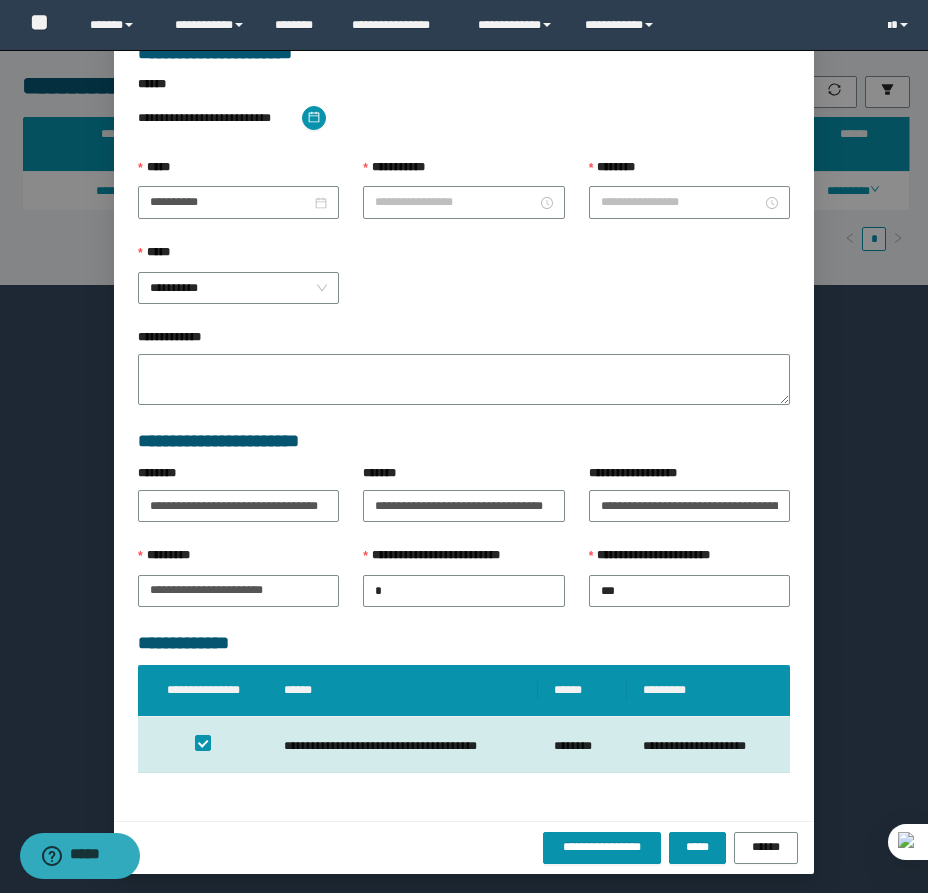 scroll, scrollTop: 41, scrollLeft: 0, axis: vertical 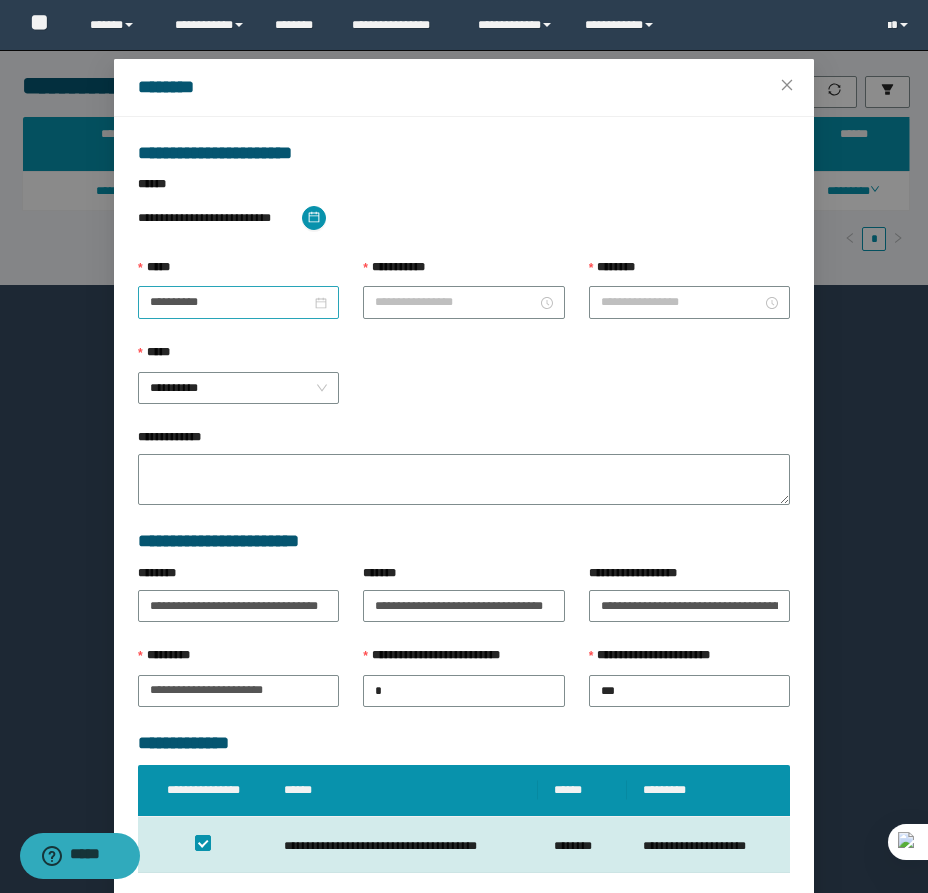 type on "********" 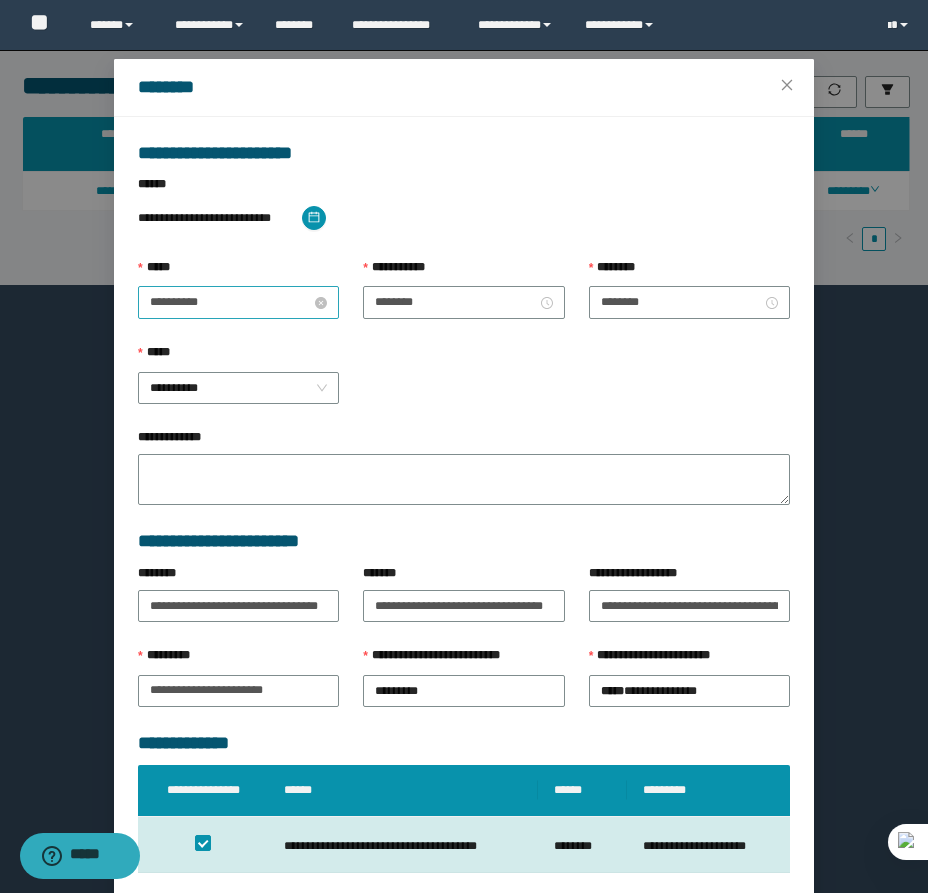 click on "**********" at bounding box center (230, 302) 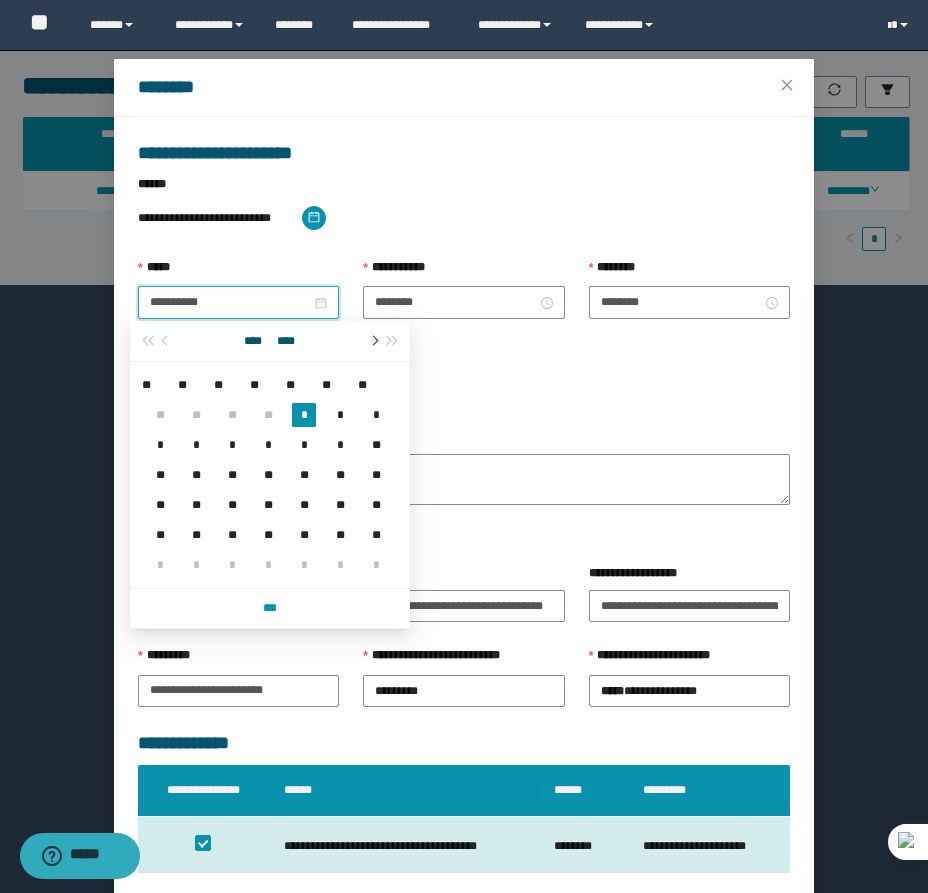 click at bounding box center (373, 341) 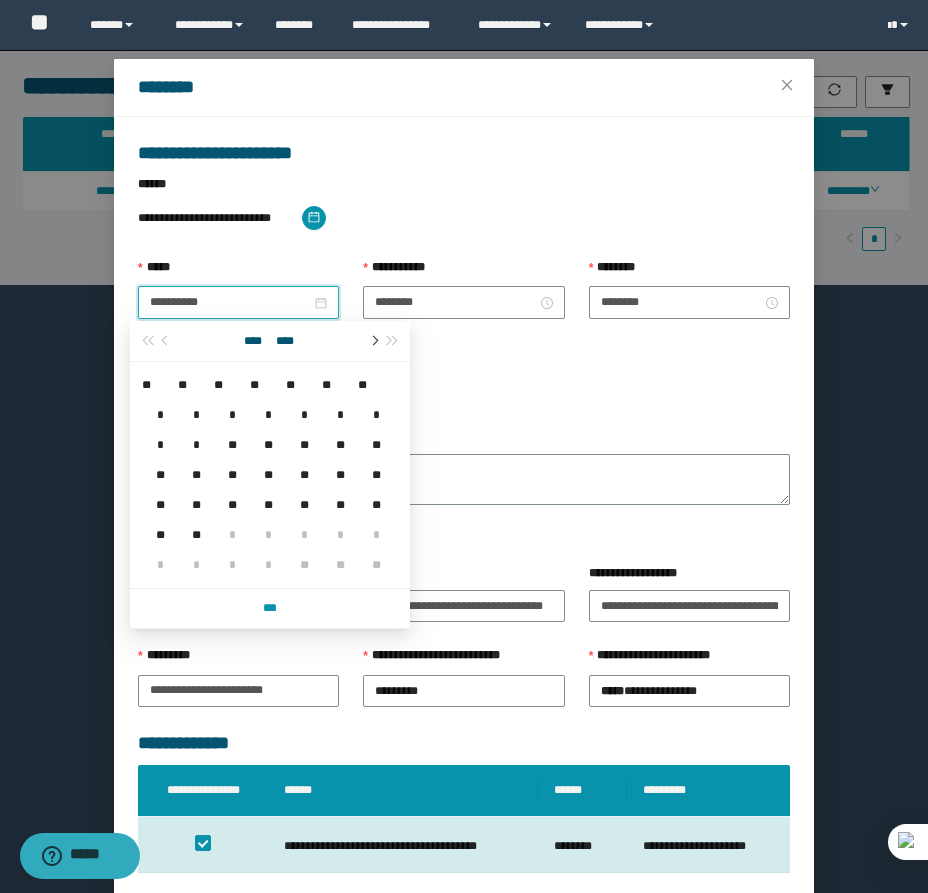 click at bounding box center (373, 341) 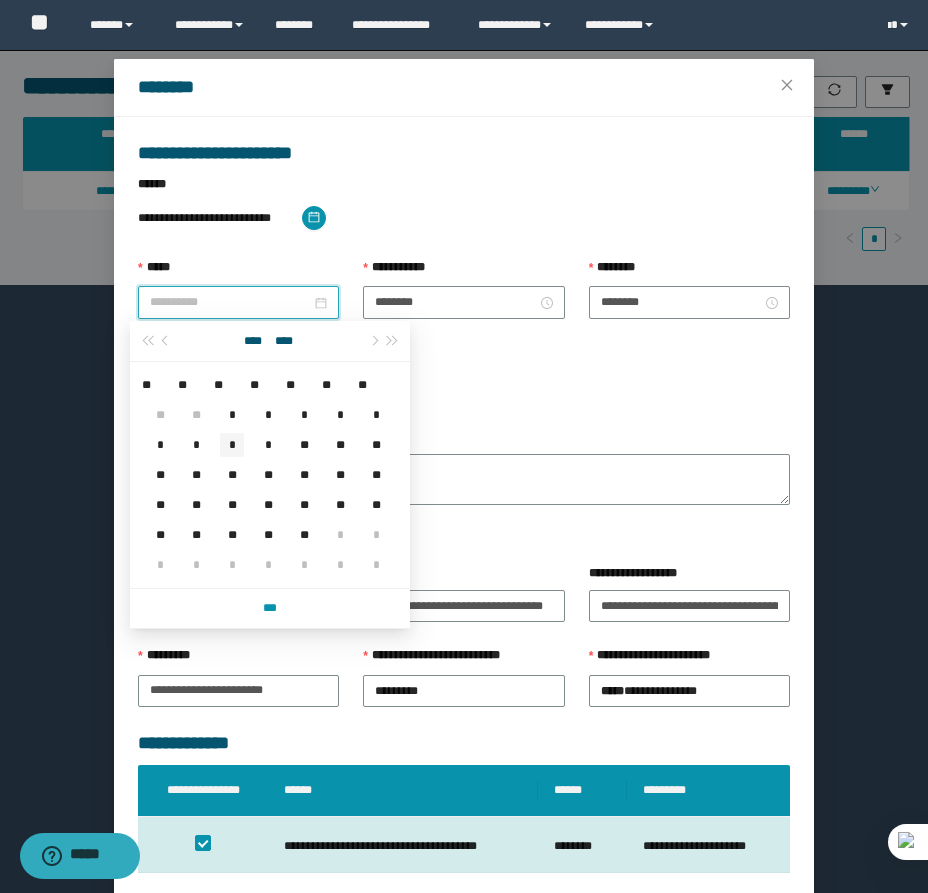 type on "**********" 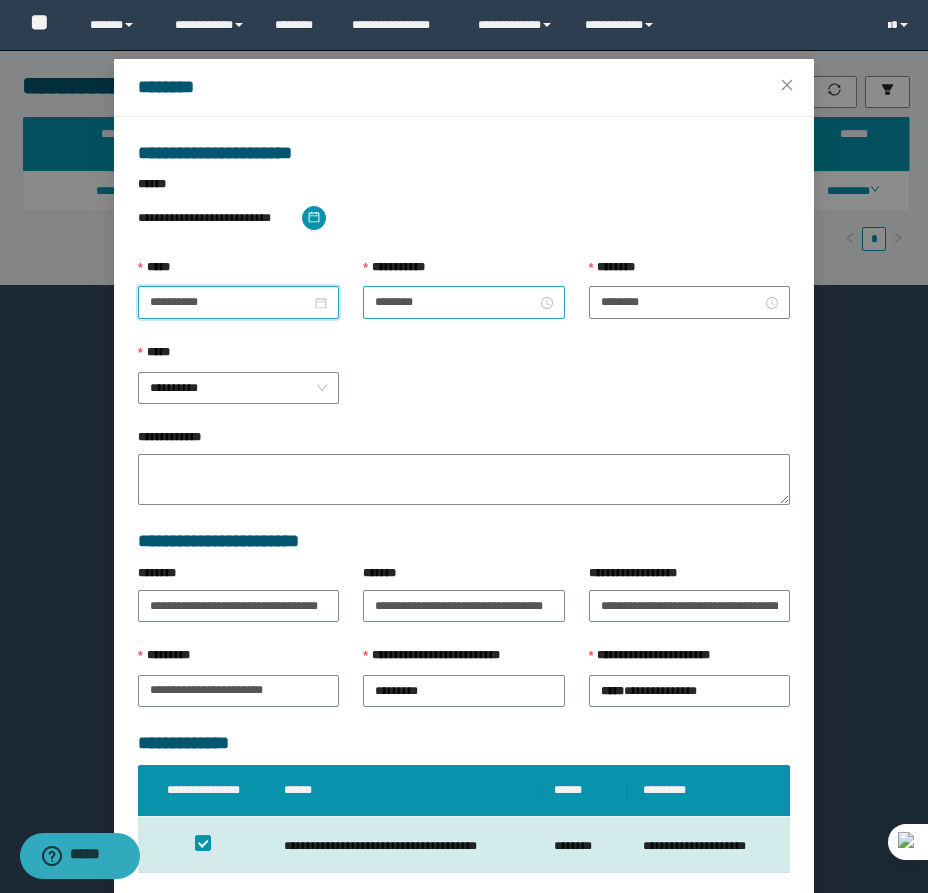 click on "********" at bounding box center [463, 302] 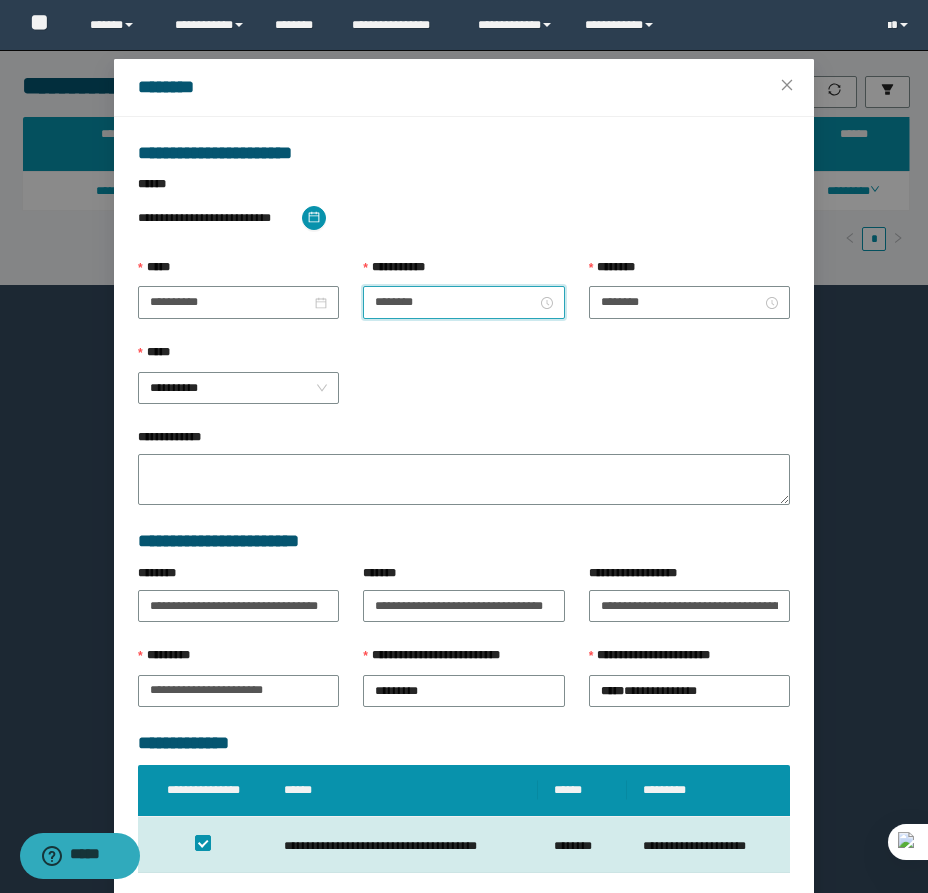 scroll, scrollTop: 28, scrollLeft: 0, axis: vertical 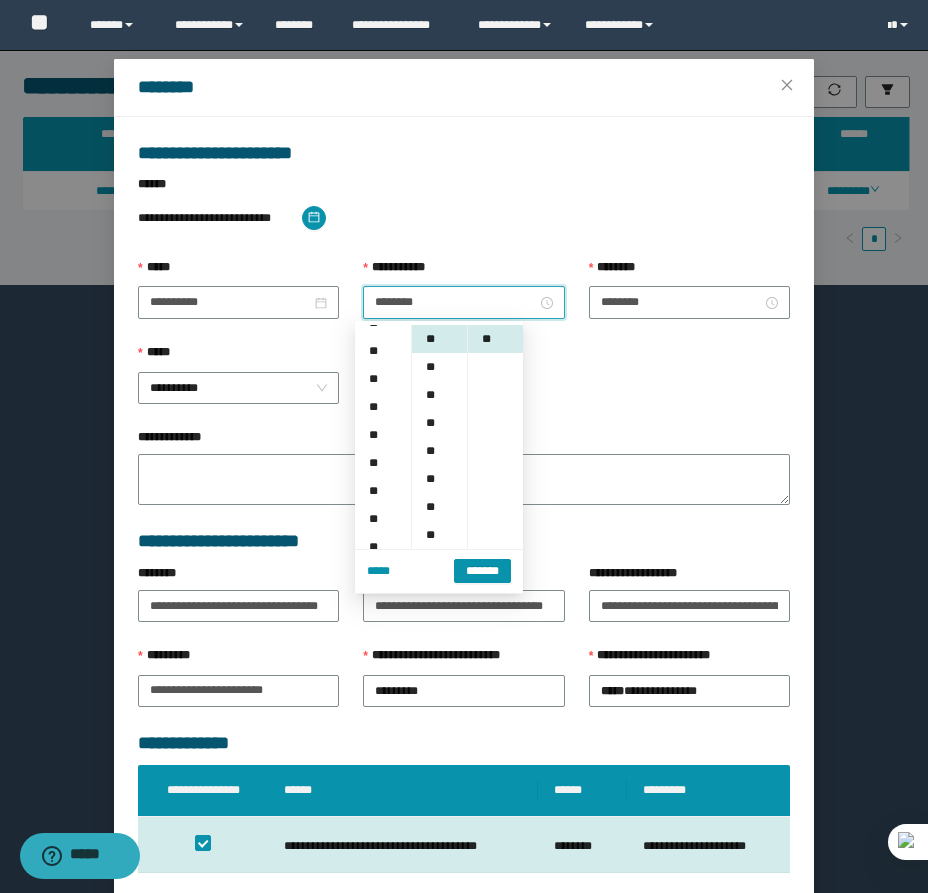click on "*****" at bounding box center [378, 571] 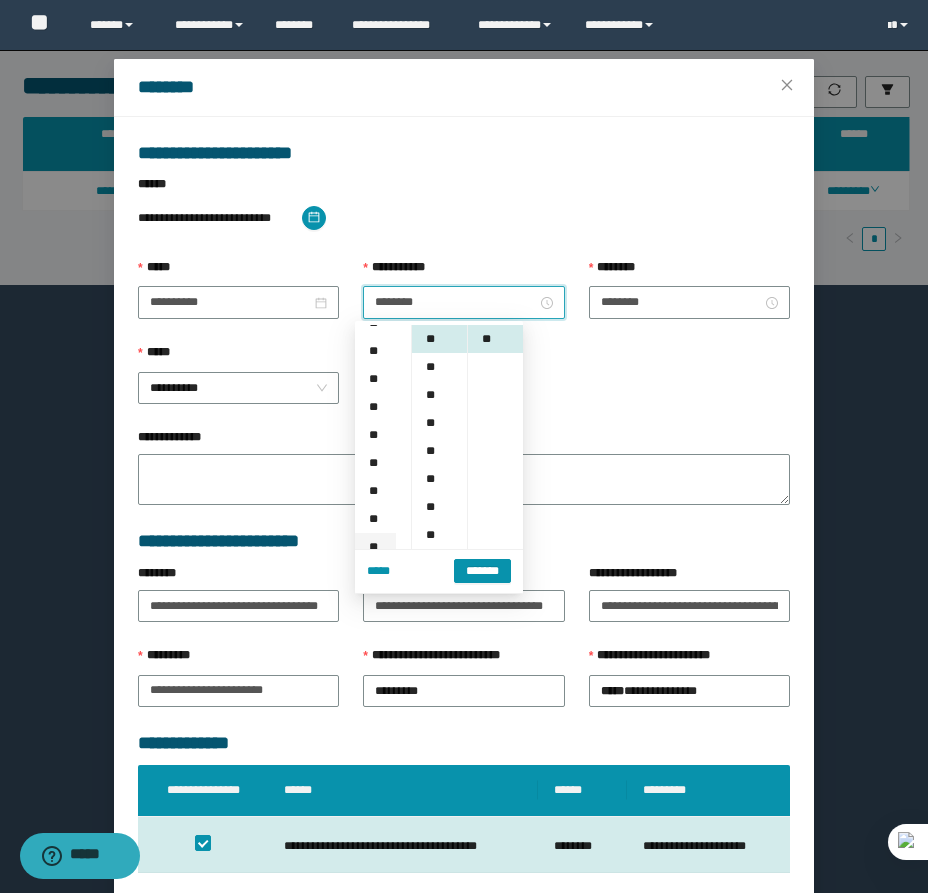 click on "**" at bounding box center [375, 547] 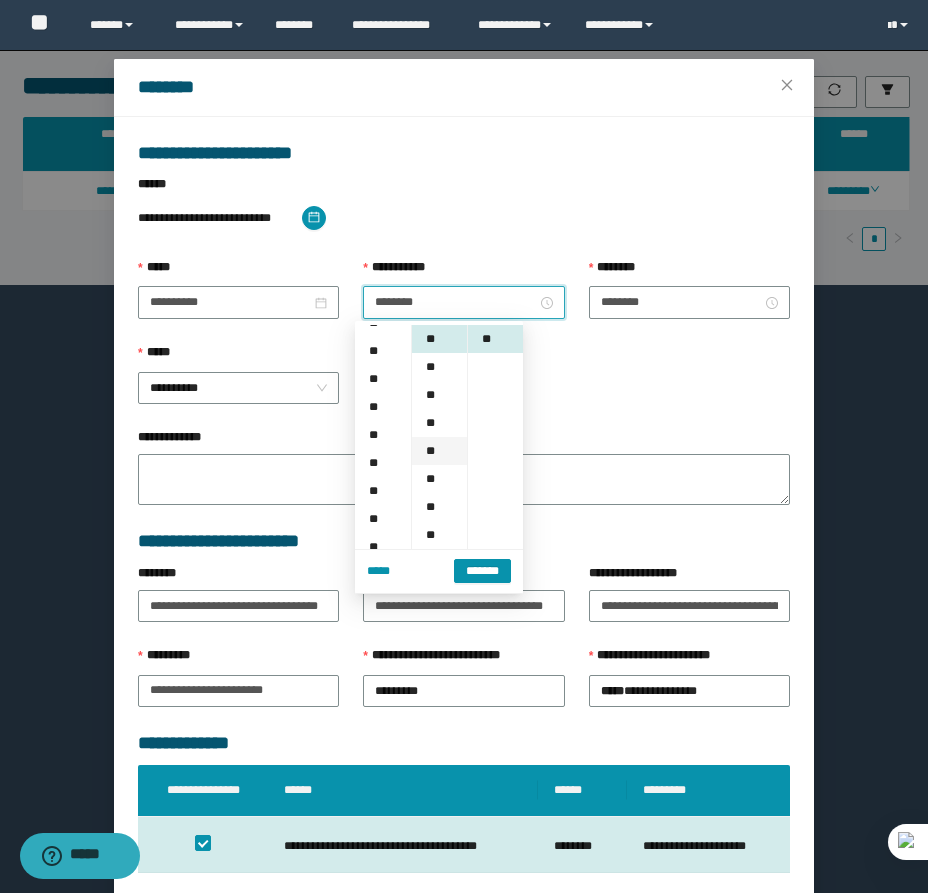 scroll, scrollTop: 308, scrollLeft: 0, axis: vertical 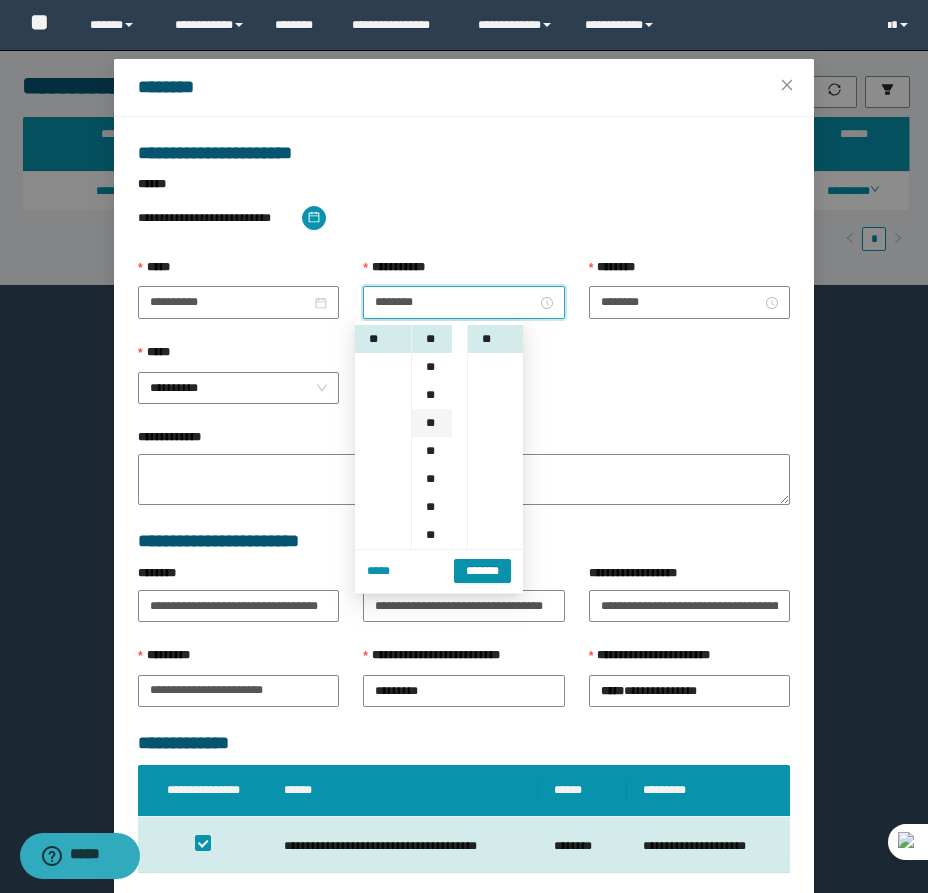click on "**" at bounding box center (432, 423) 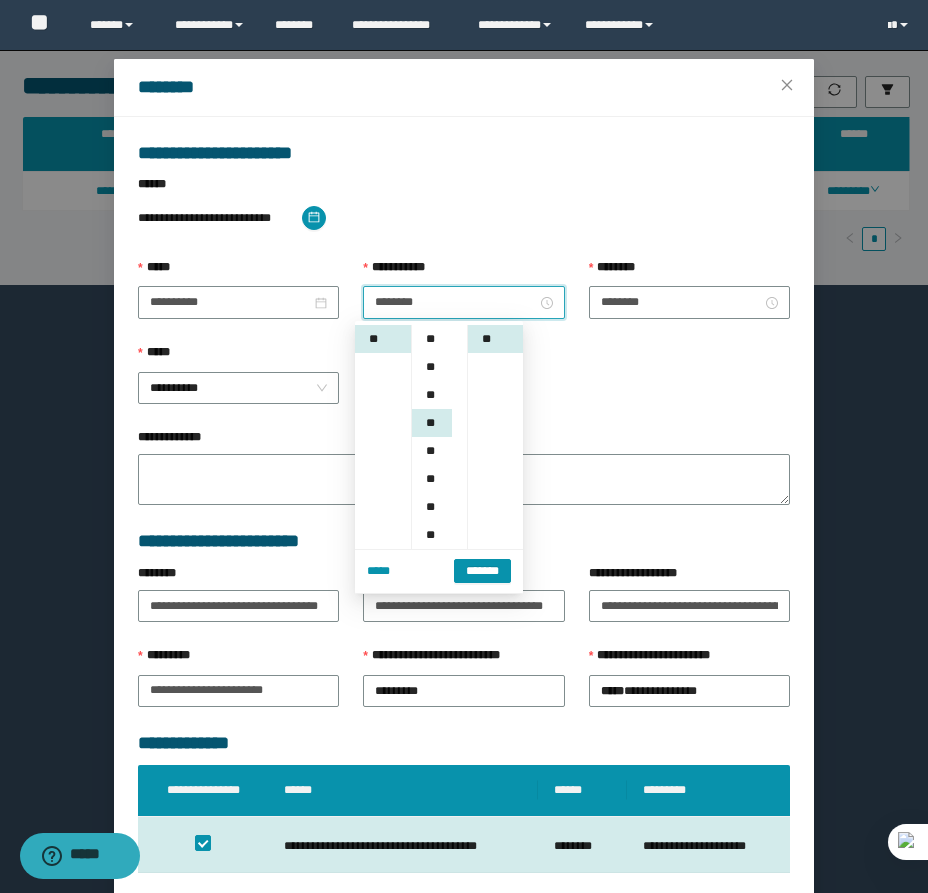 scroll, scrollTop: 84, scrollLeft: 0, axis: vertical 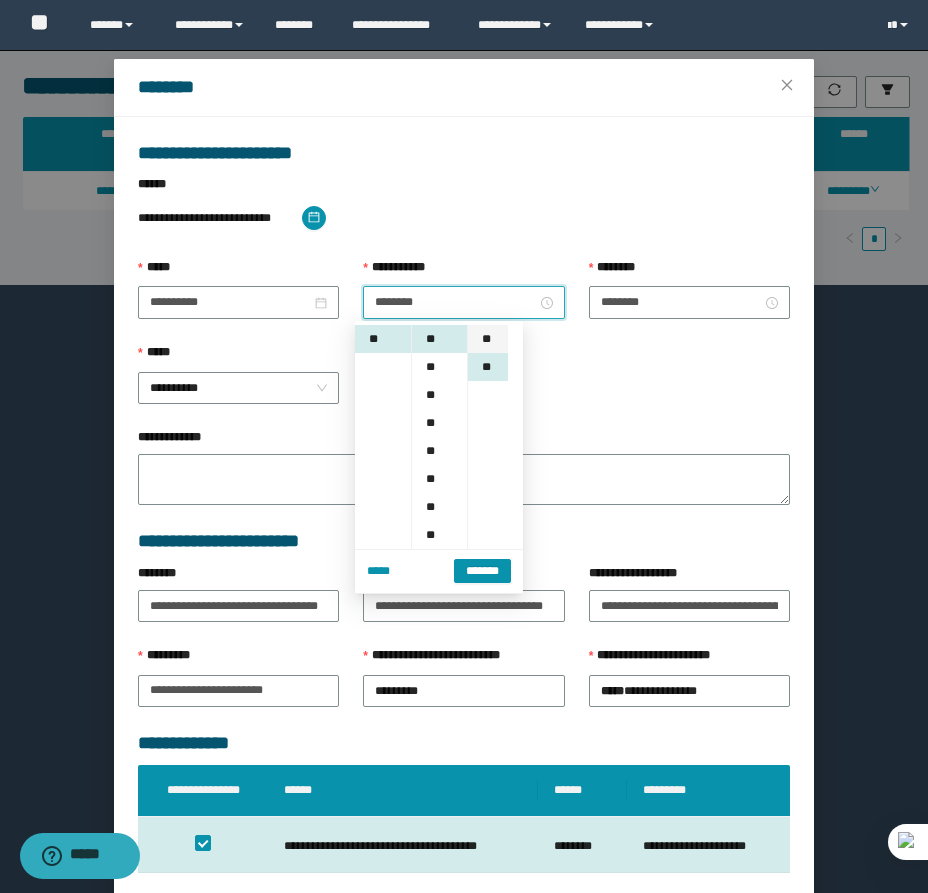 click on "**" at bounding box center [488, 339] 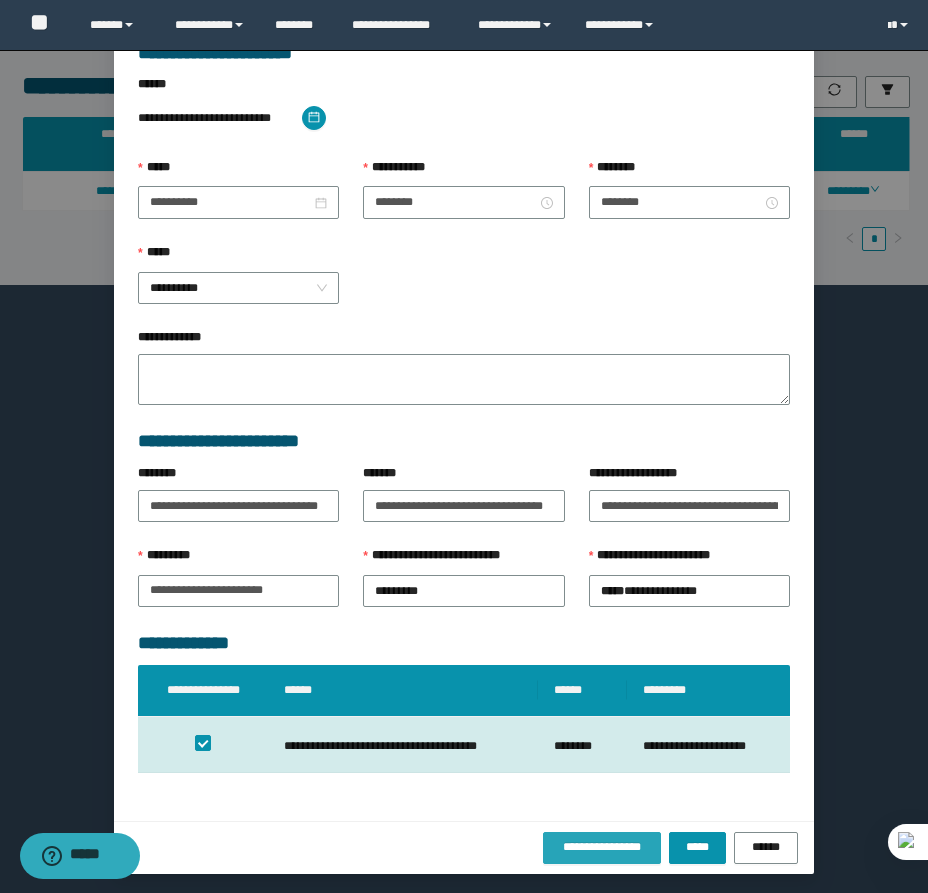 click on "**********" at bounding box center (602, 847) 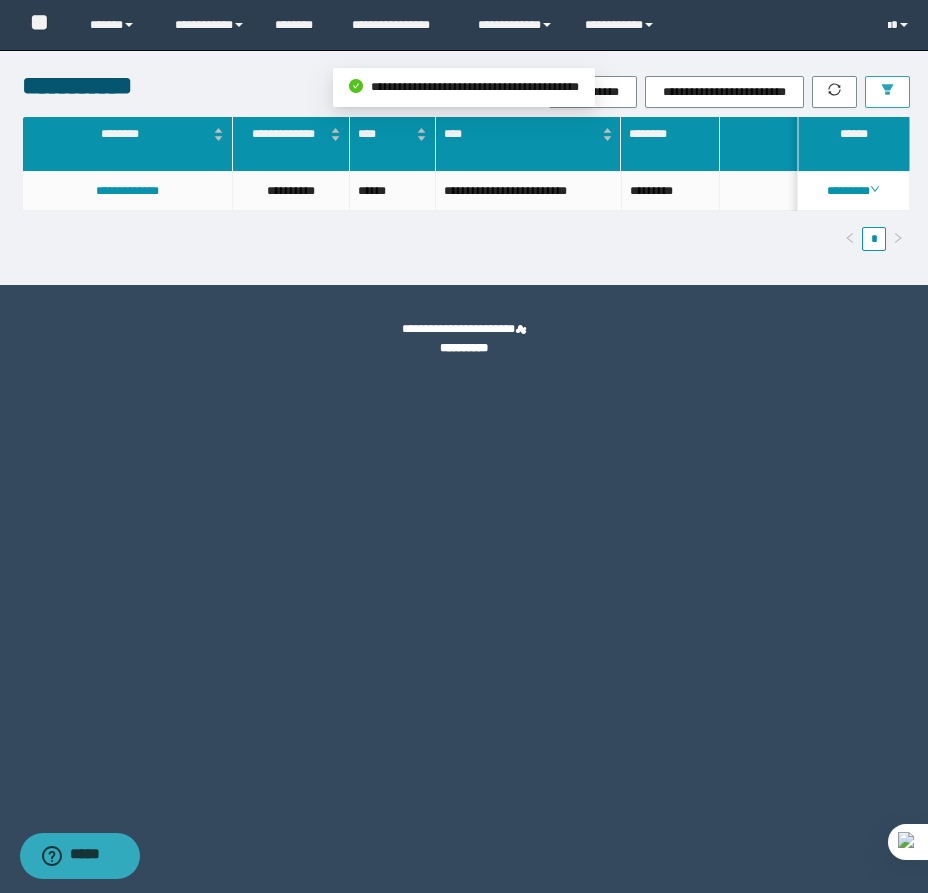 click at bounding box center [887, 92] 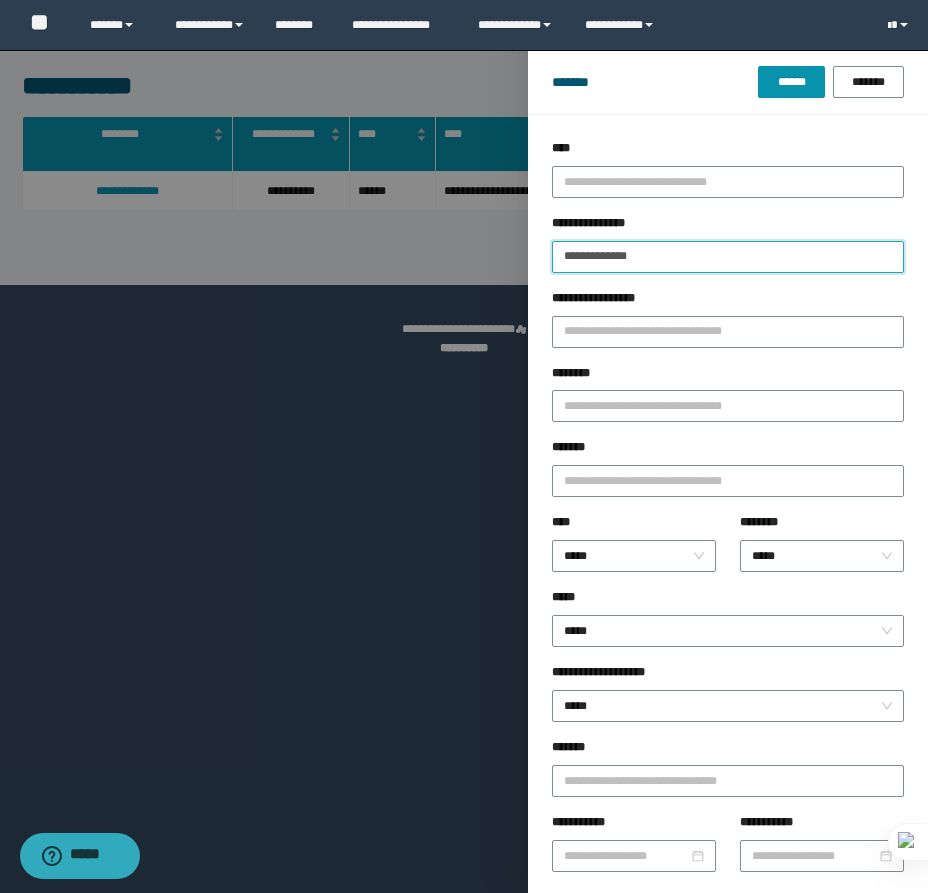 click on "**********" at bounding box center [728, 257] 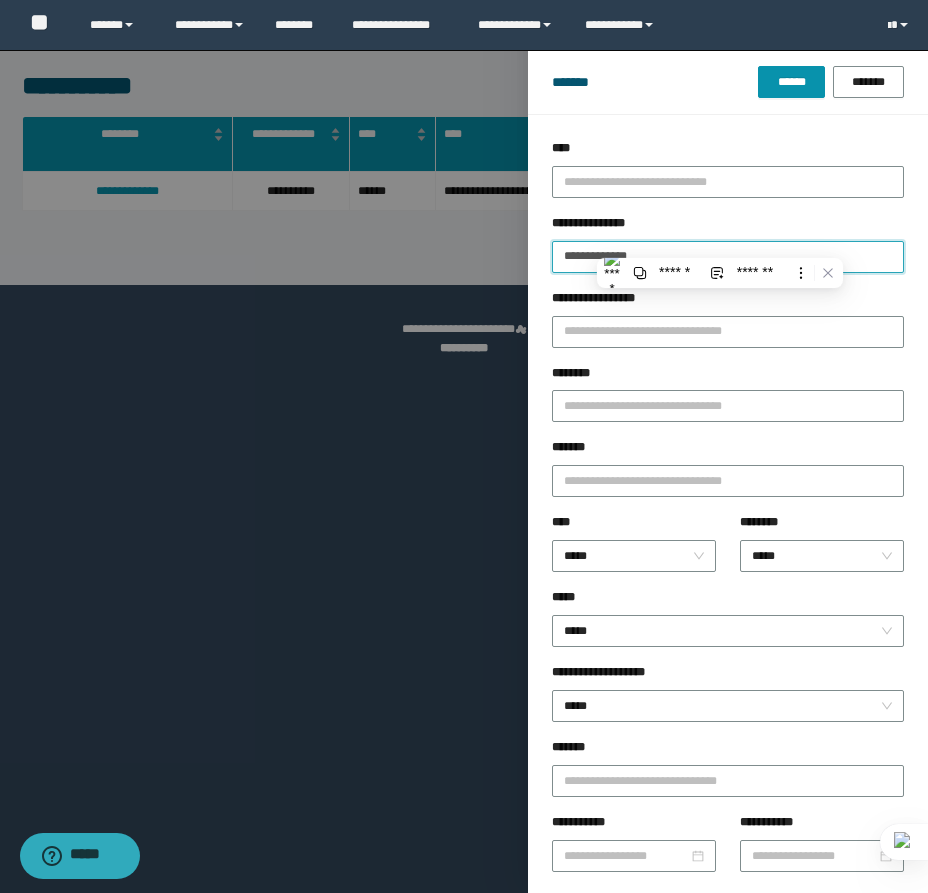 paste 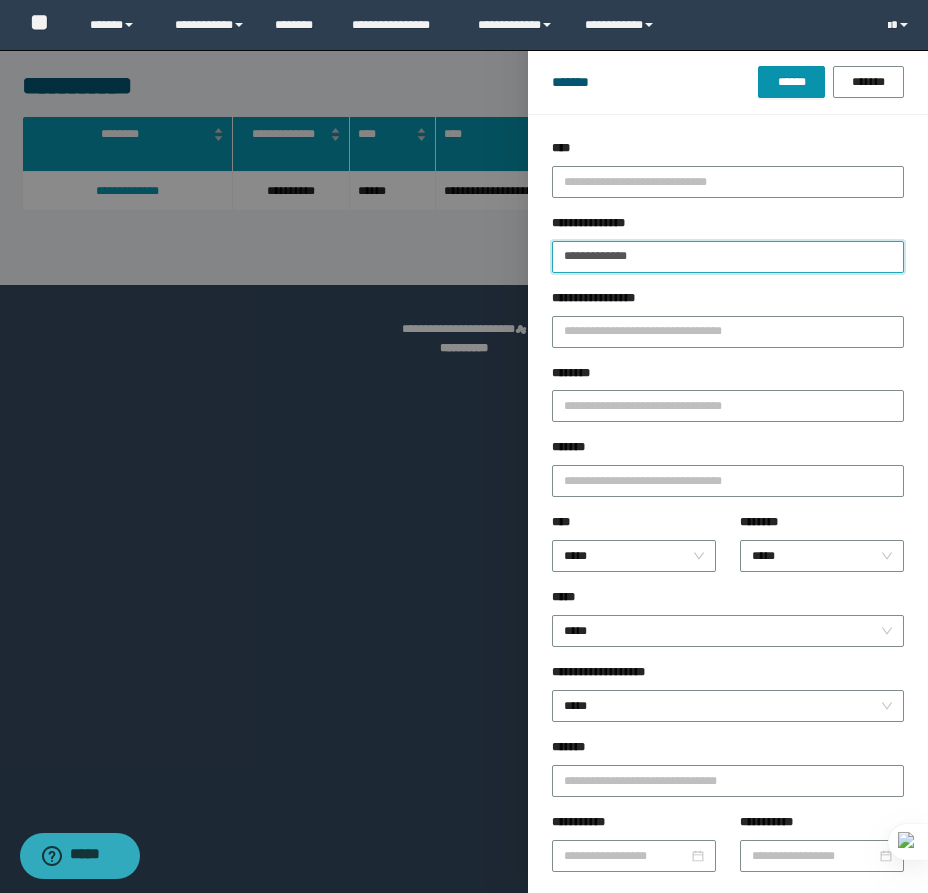 type on "**********" 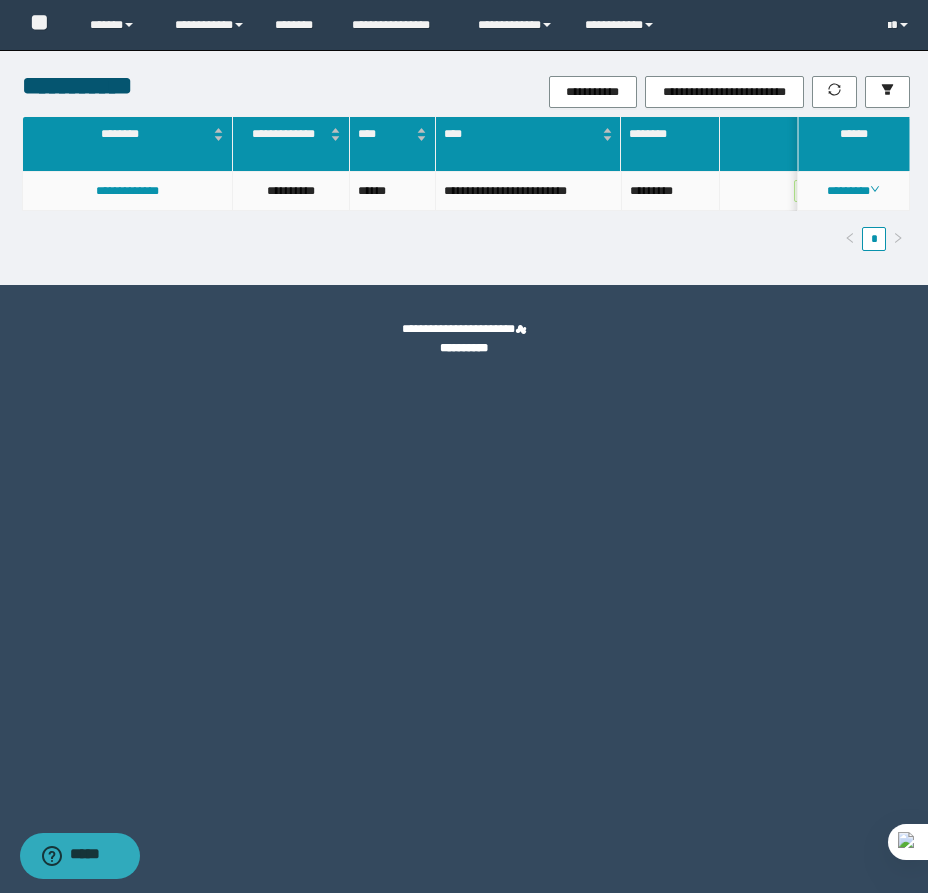 click on "********" at bounding box center (854, 191) 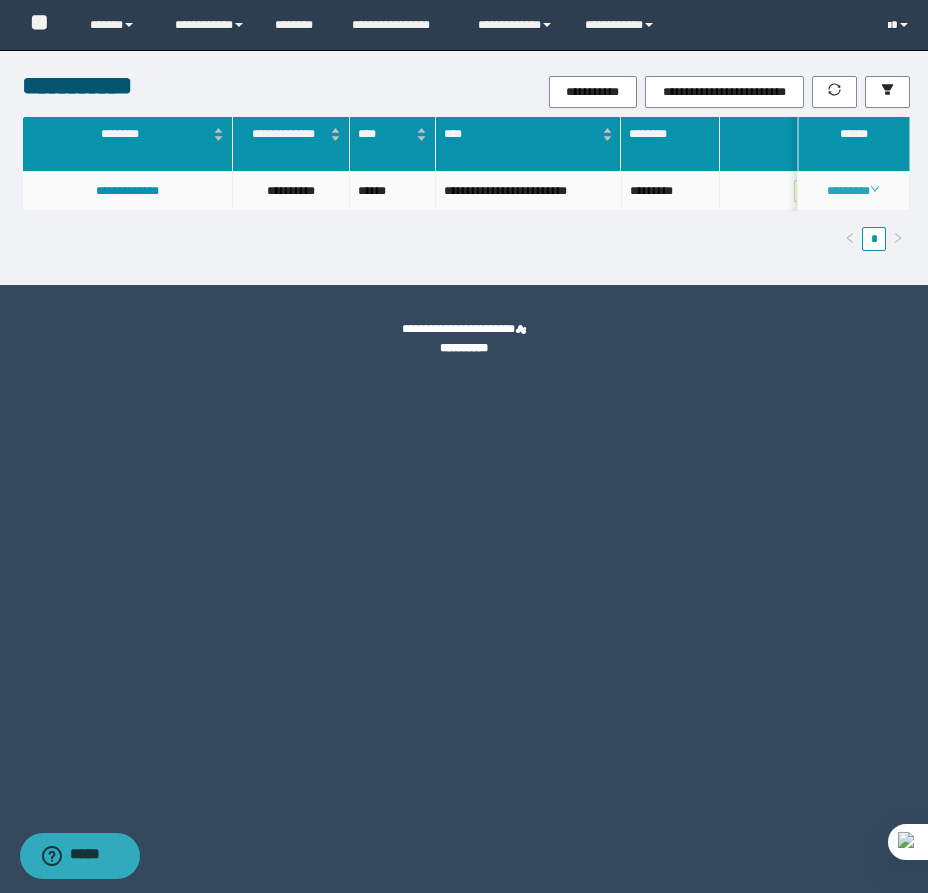 click on "********" at bounding box center [853, 191] 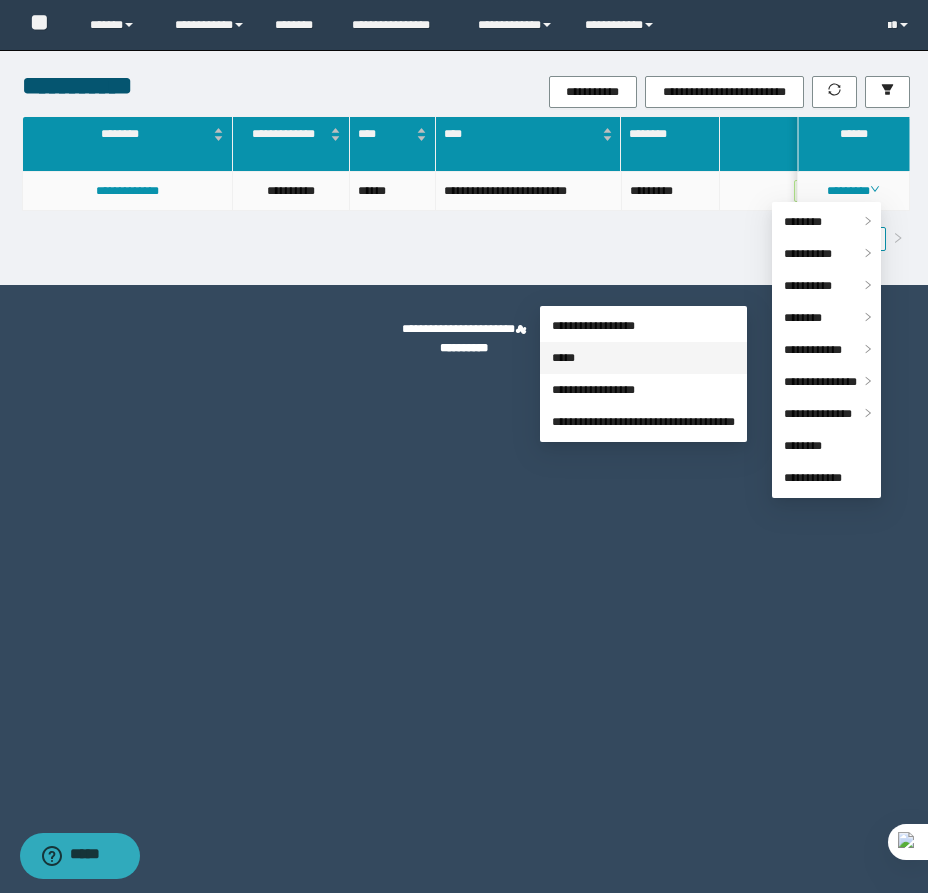 click on "*****" at bounding box center [563, 358] 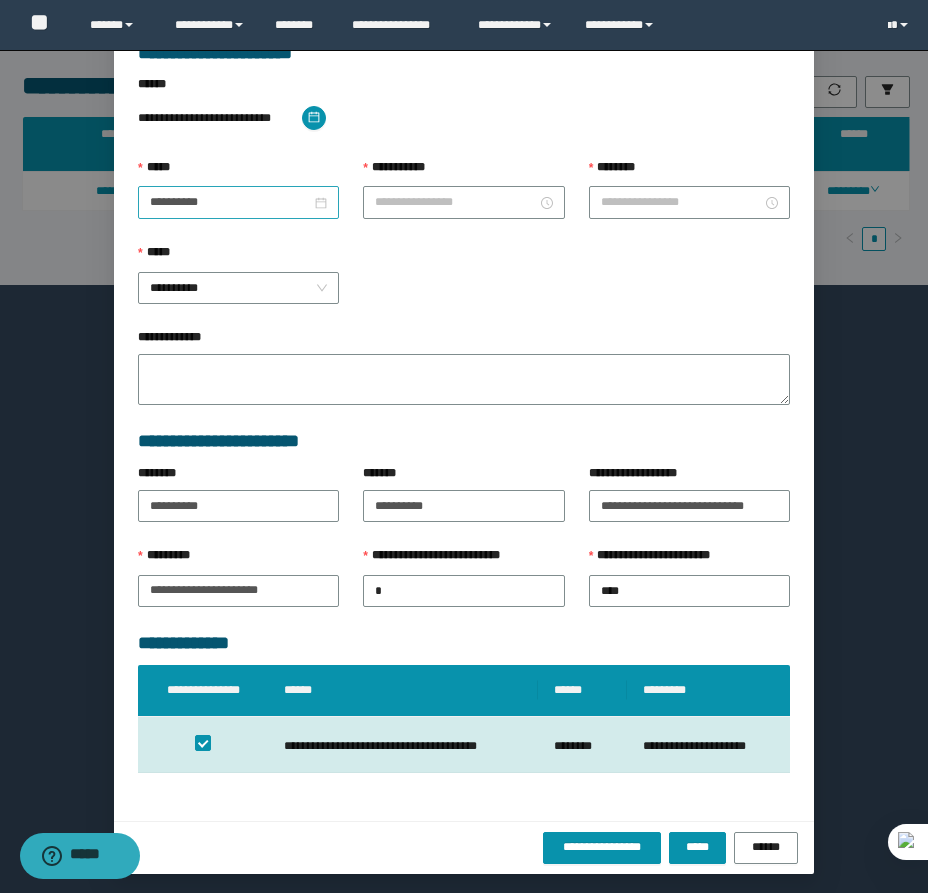 type on "********" 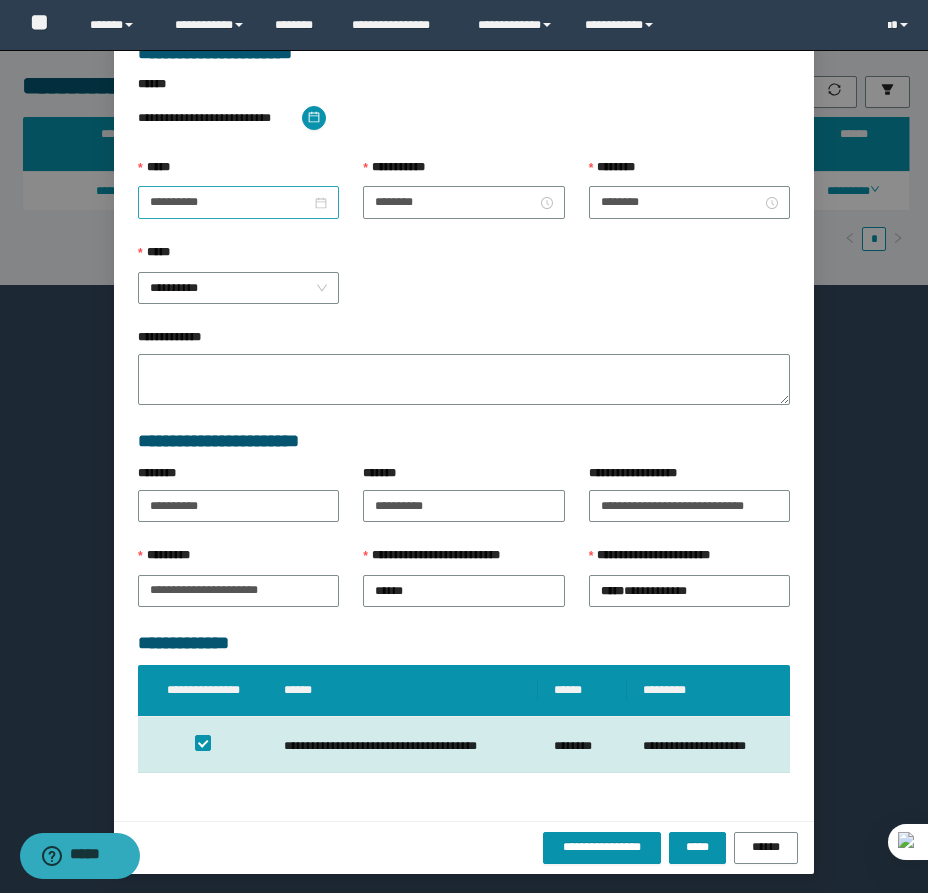 click on "**********" at bounding box center (238, 202) 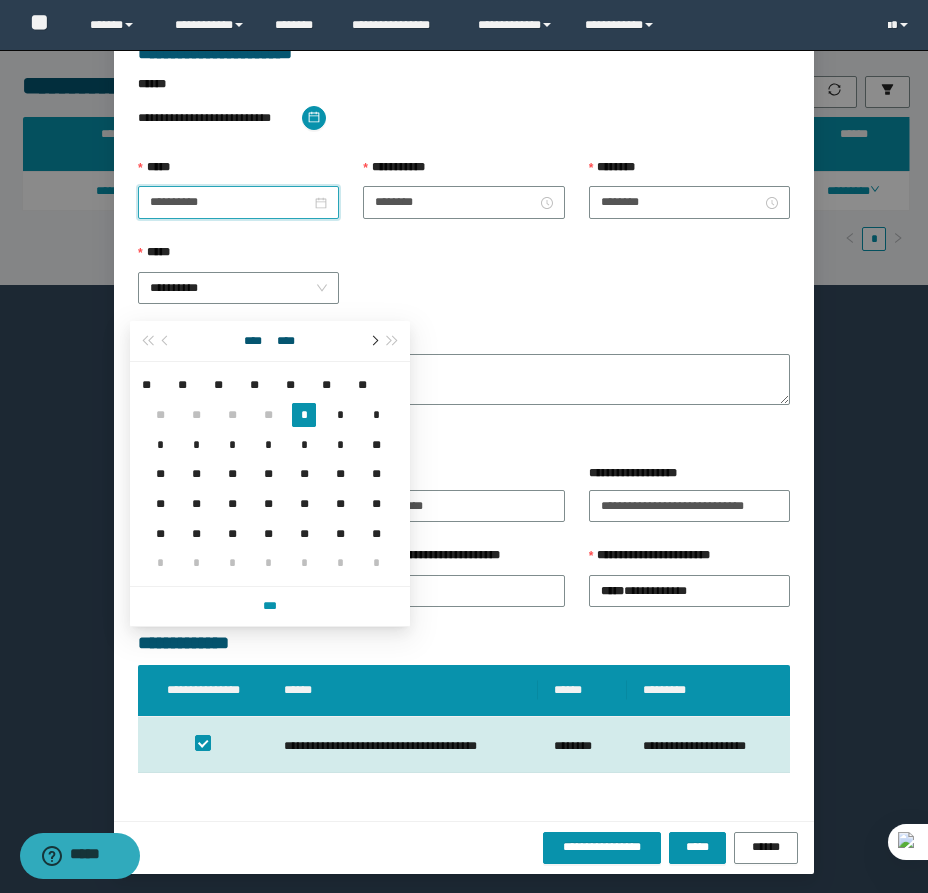 click at bounding box center (373, 341) 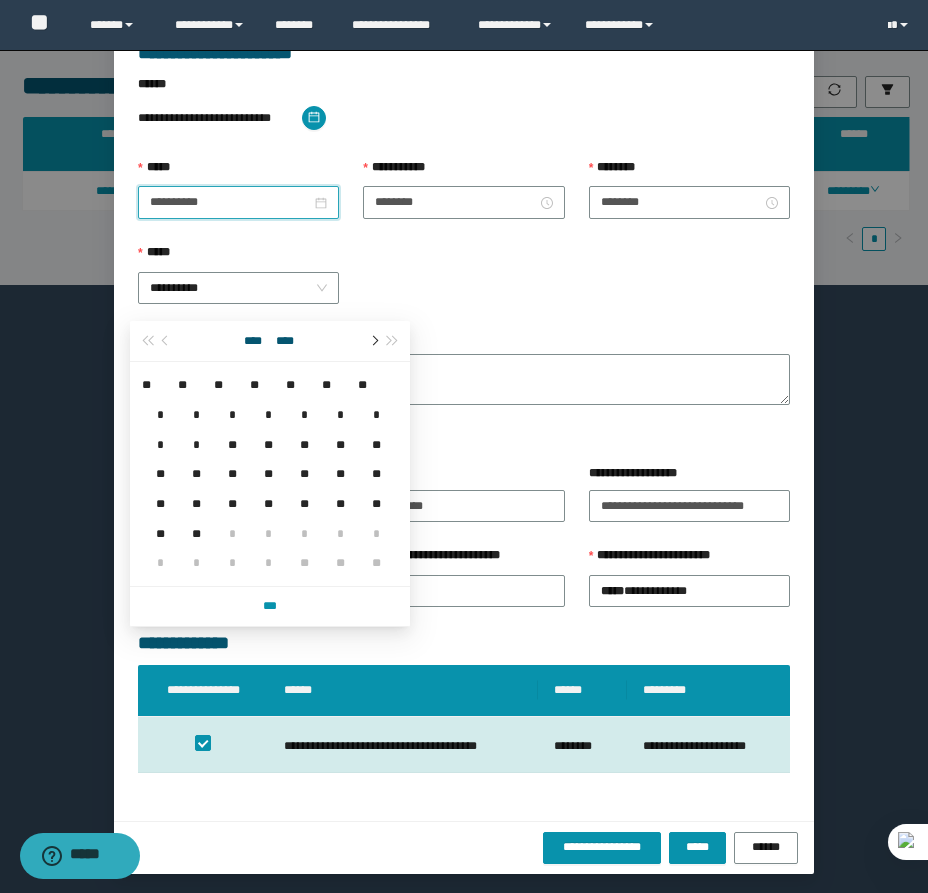 click at bounding box center [373, 341] 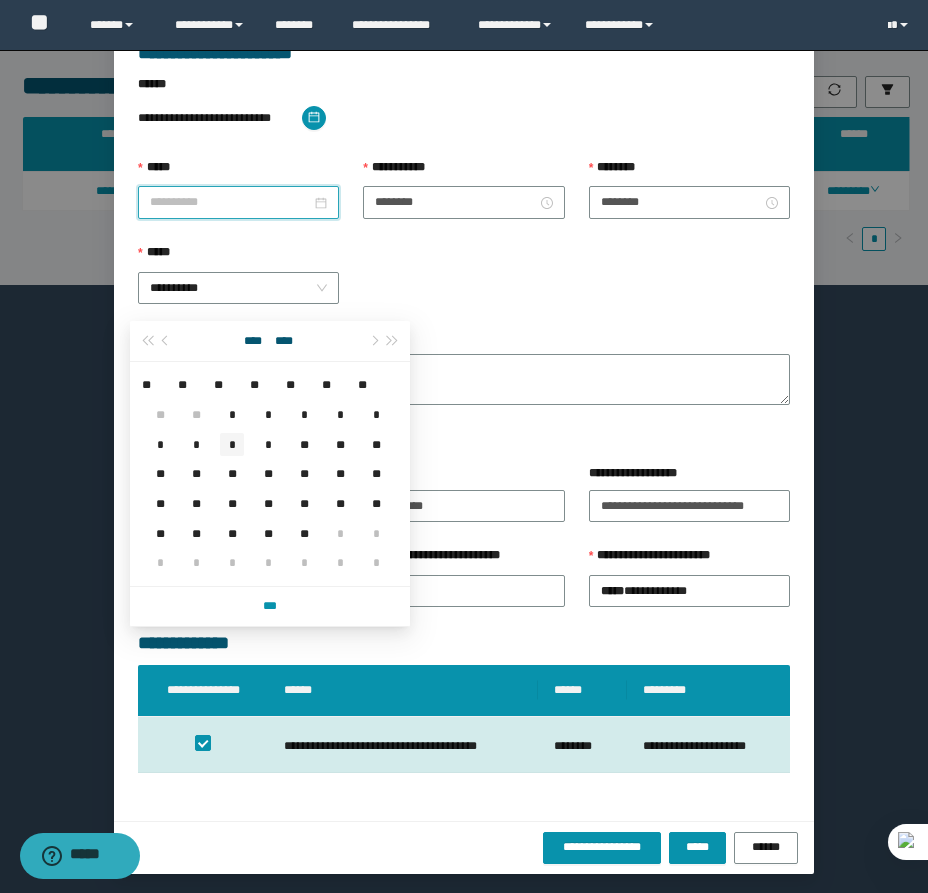 type on "**********" 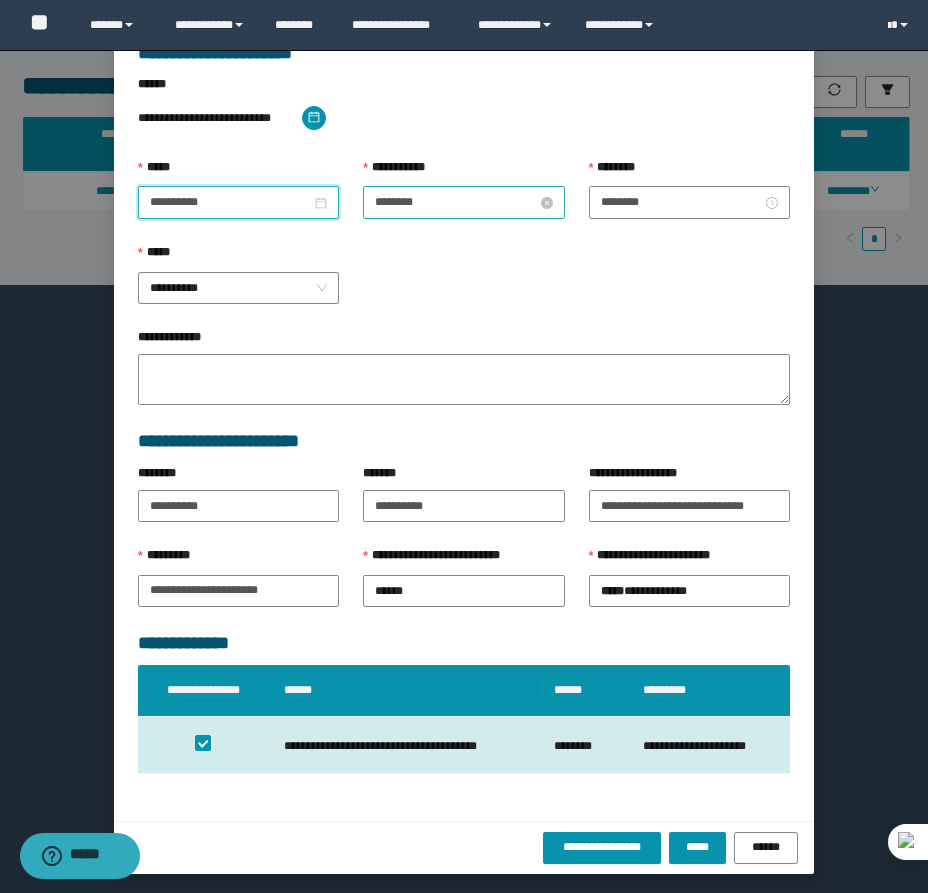 click on "********" at bounding box center (455, 202) 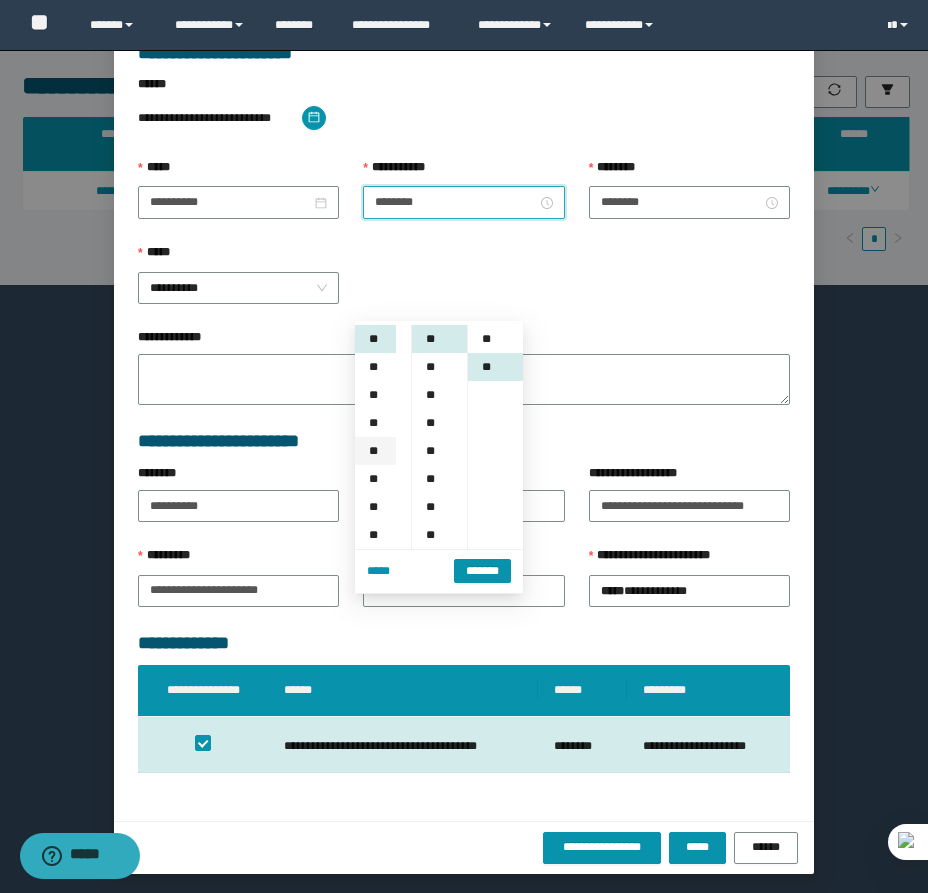 scroll, scrollTop: 28, scrollLeft: 0, axis: vertical 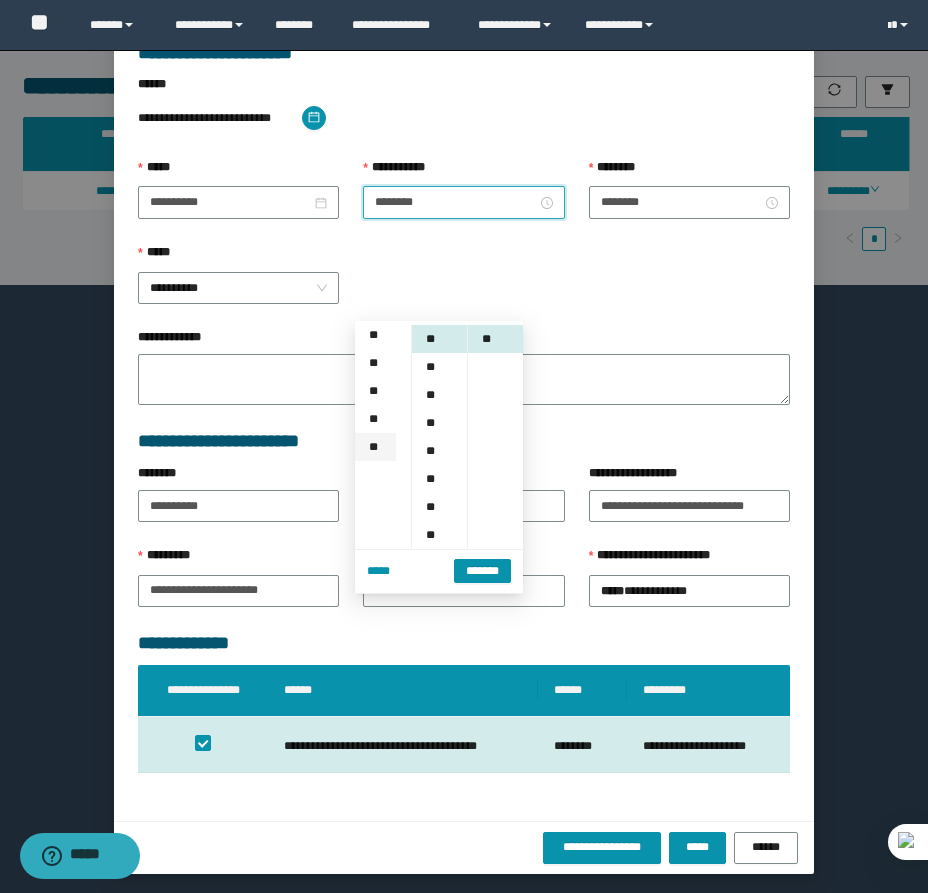 click on "**" at bounding box center (375, 447) 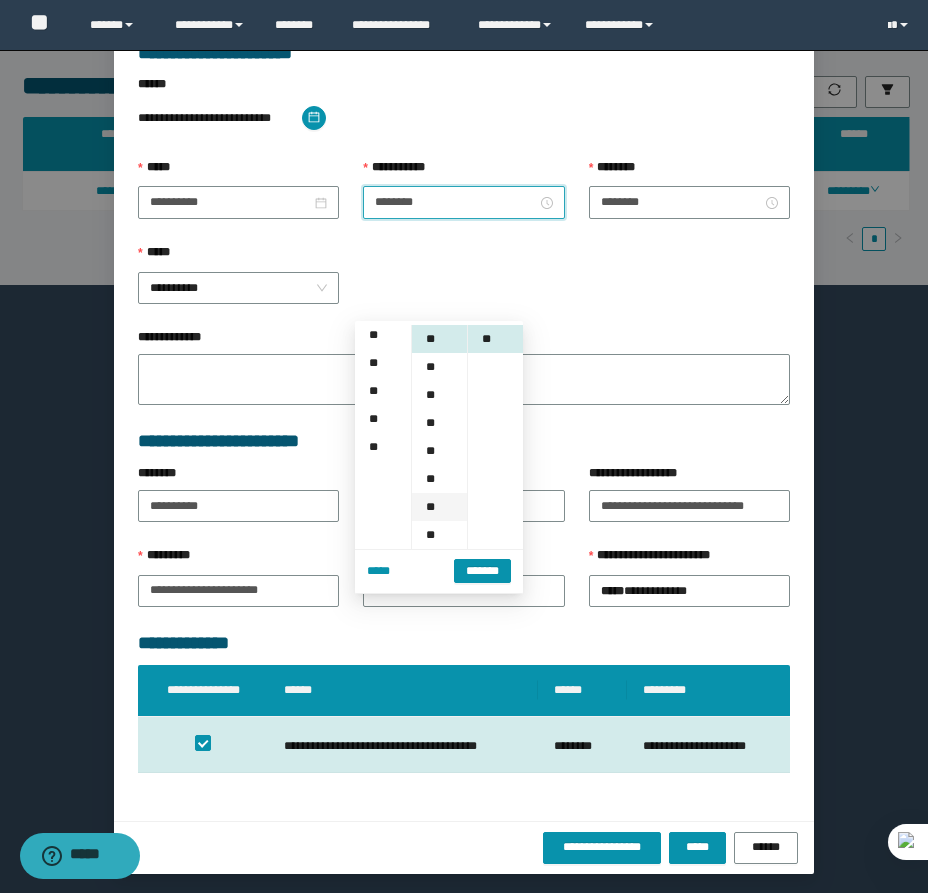 type on "********" 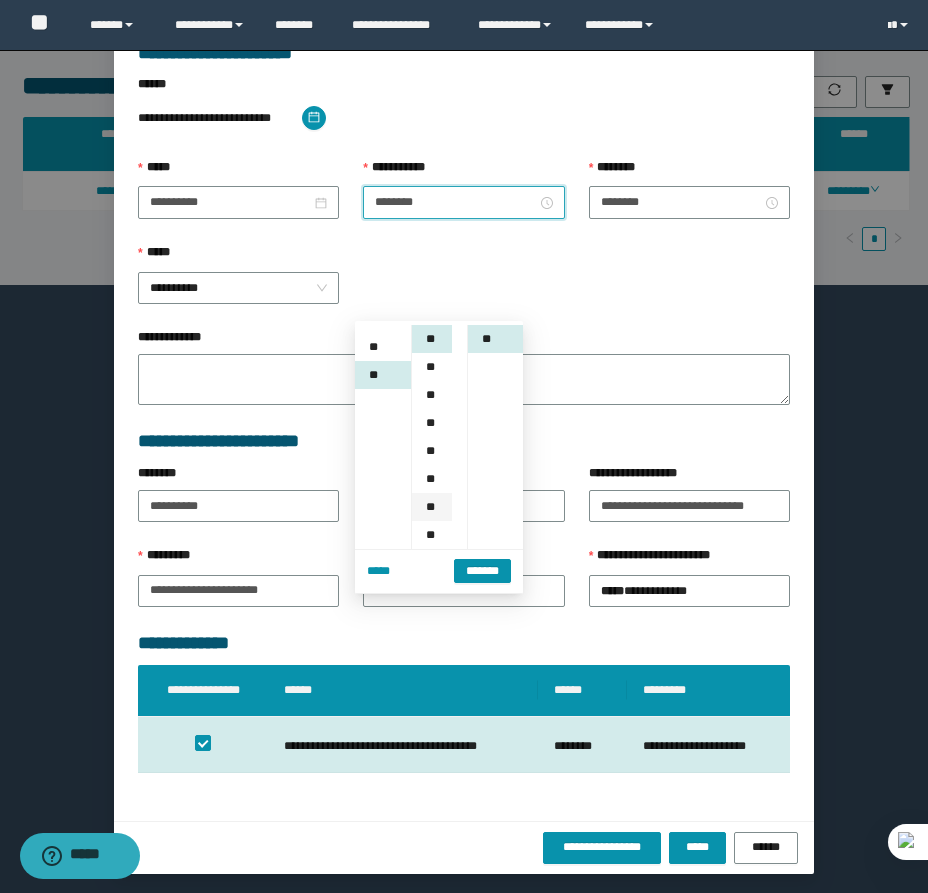 scroll, scrollTop: 308, scrollLeft: 0, axis: vertical 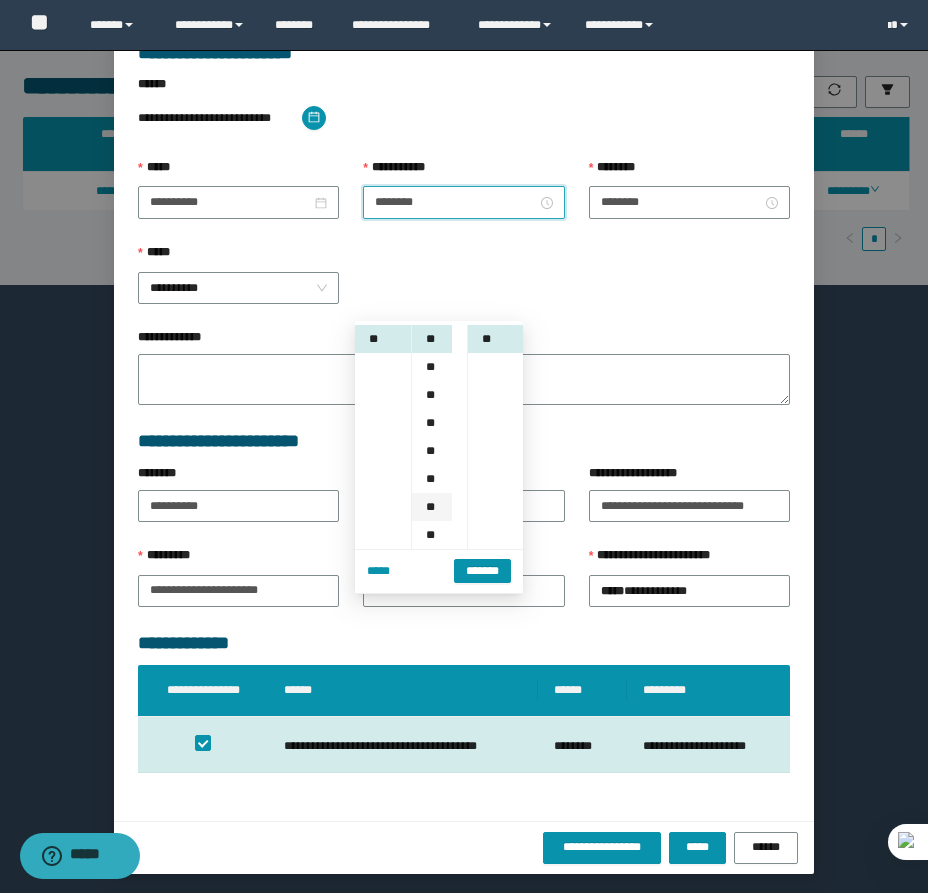 click on "**" at bounding box center (432, 507) 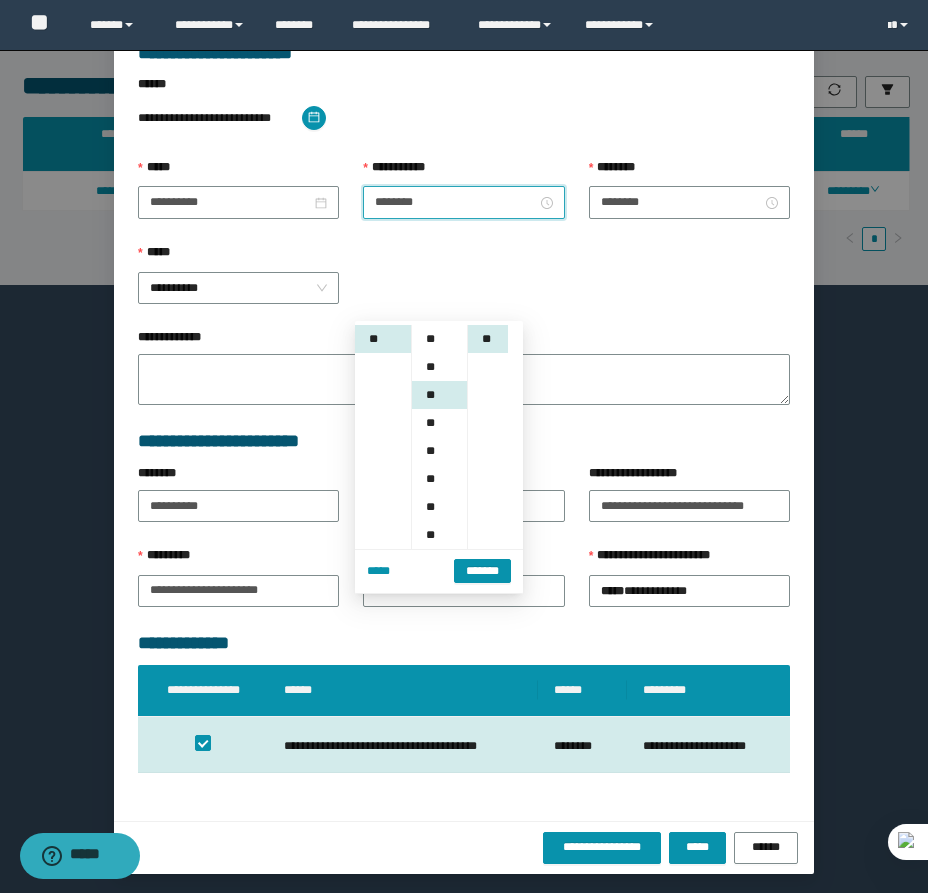 scroll, scrollTop: 168, scrollLeft: 0, axis: vertical 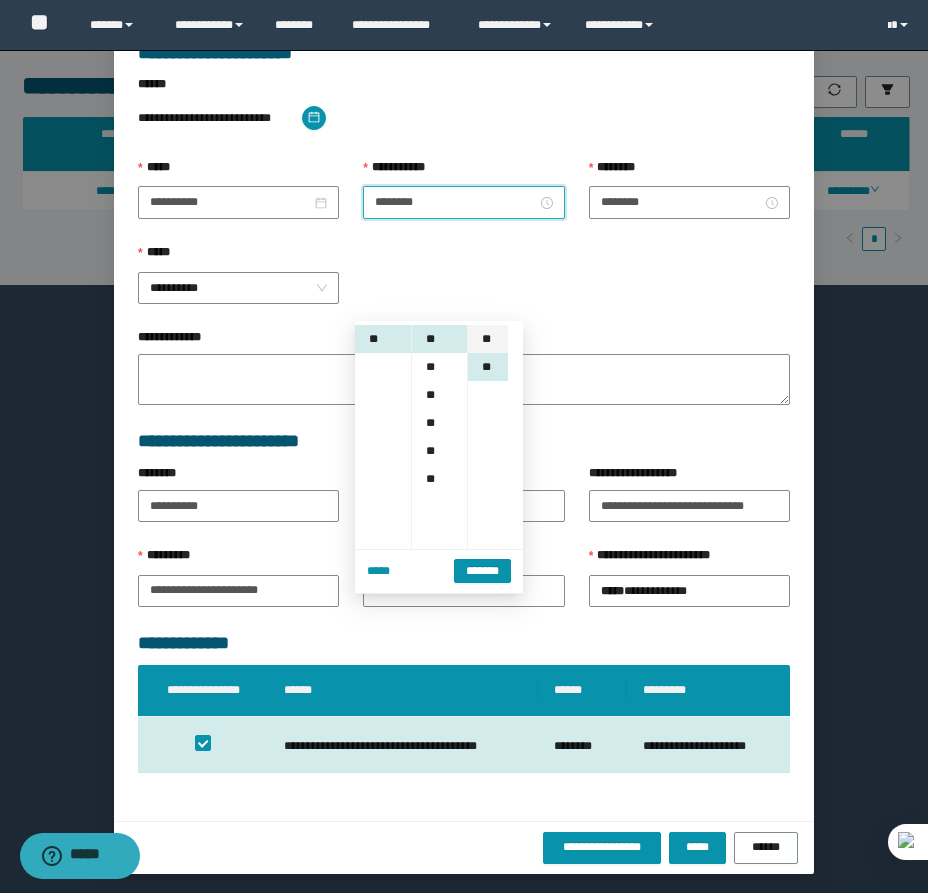 click on "**" at bounding box center [488, 339] 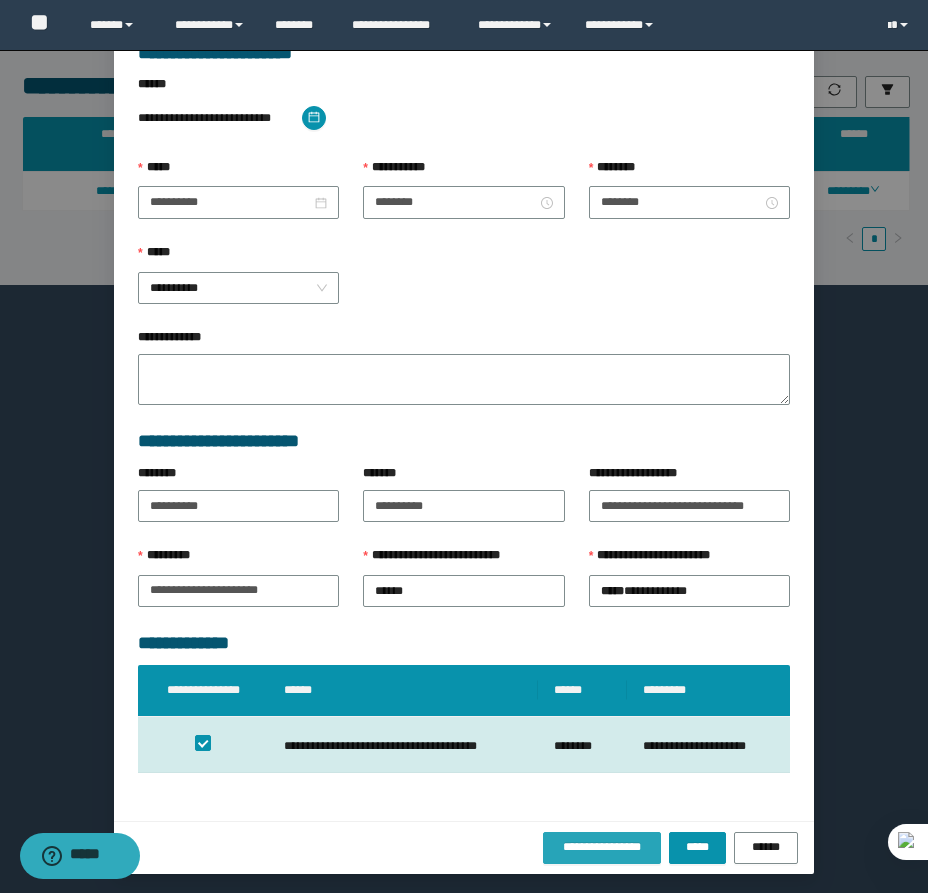click on "**********" at bounding box center (602, 847) 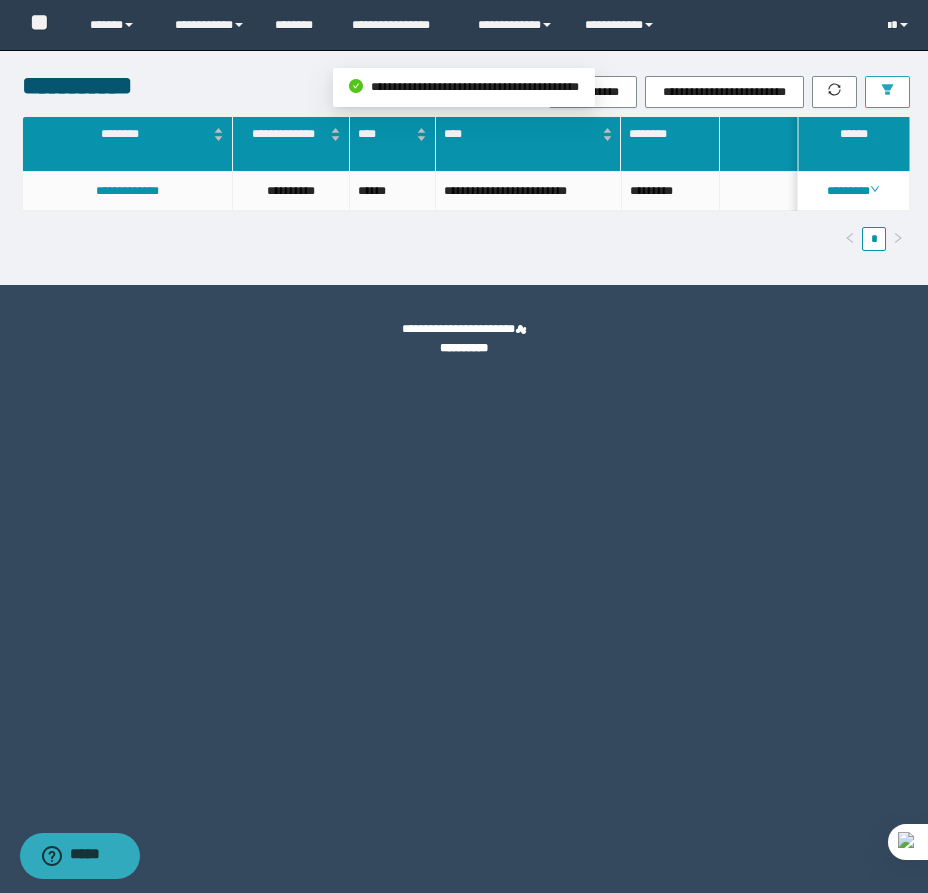 click at bounding box center (887, 92) 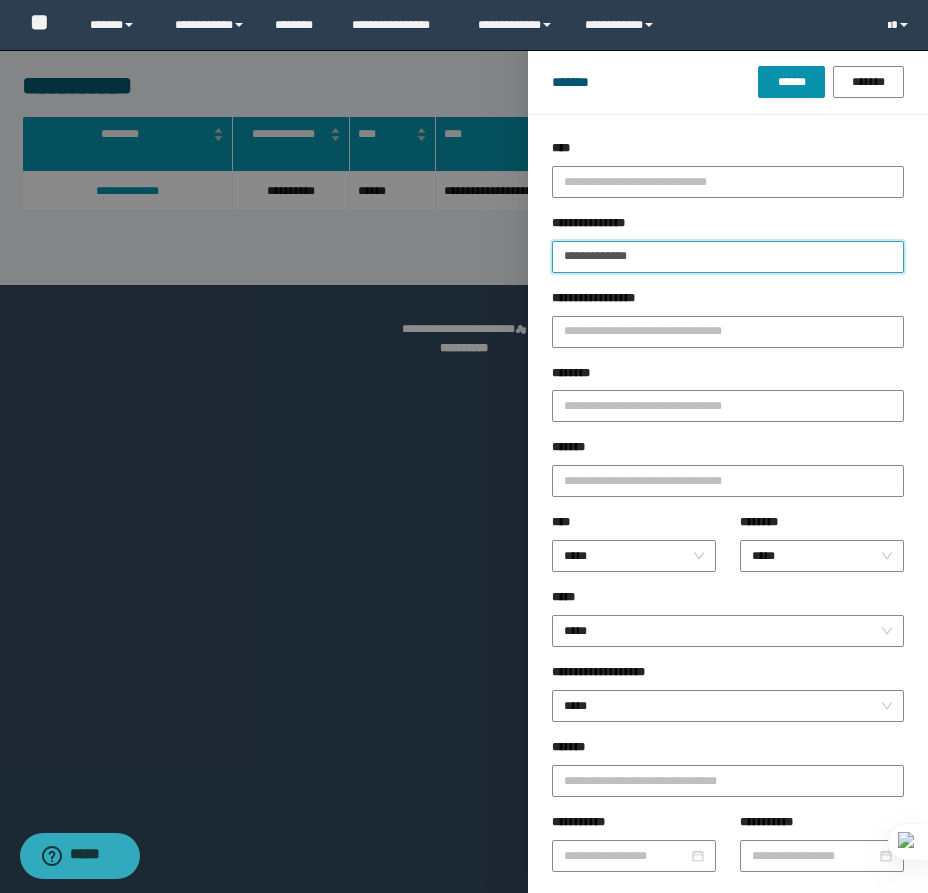 click on "**********" at bounding box center [728, 257] 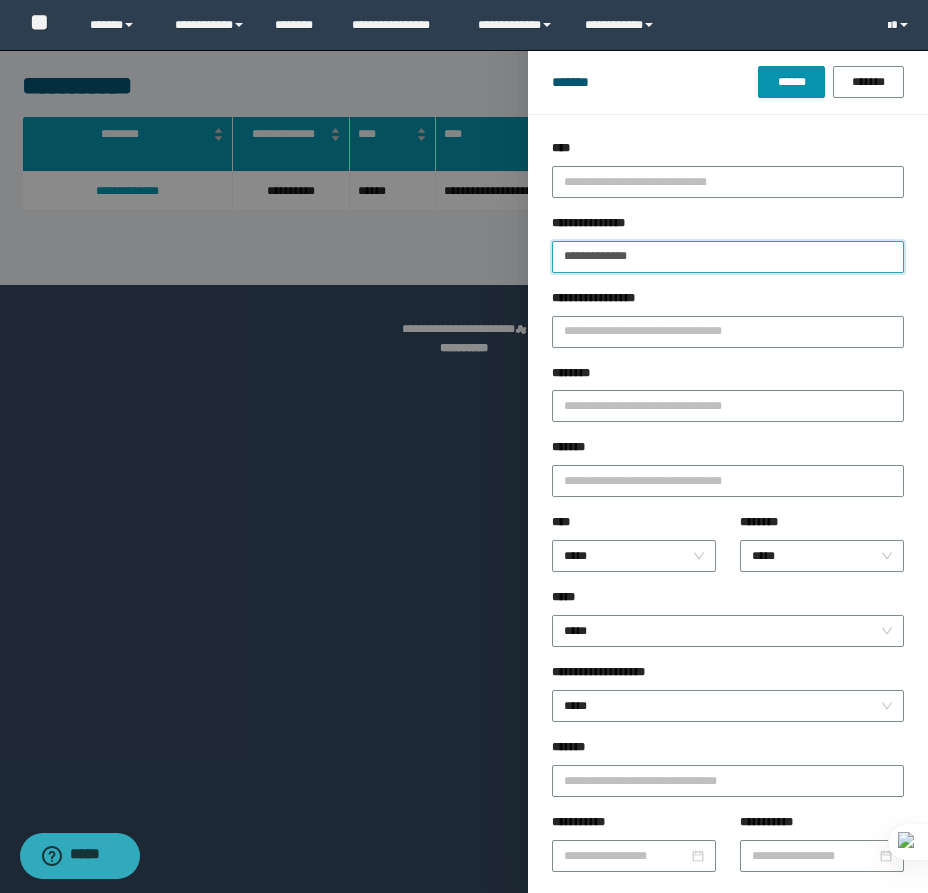 click on "**********" at bounding box center [728, 257] 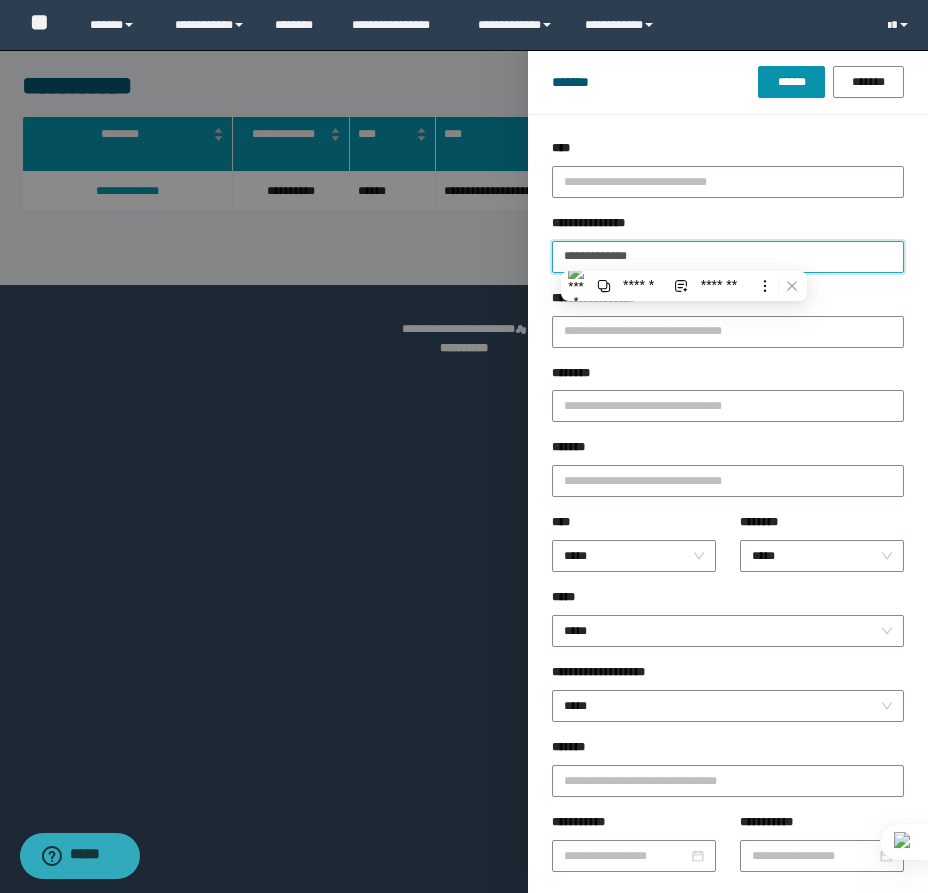 type on "**********" 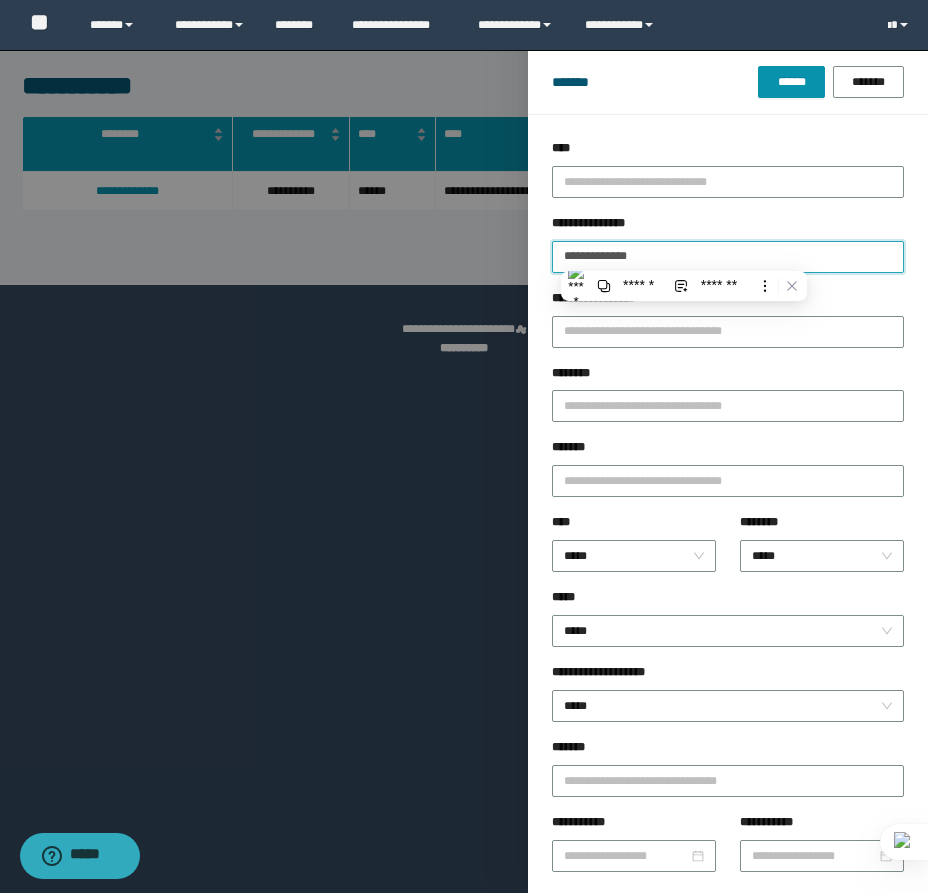click on "******" at bounding box center (791, 82) 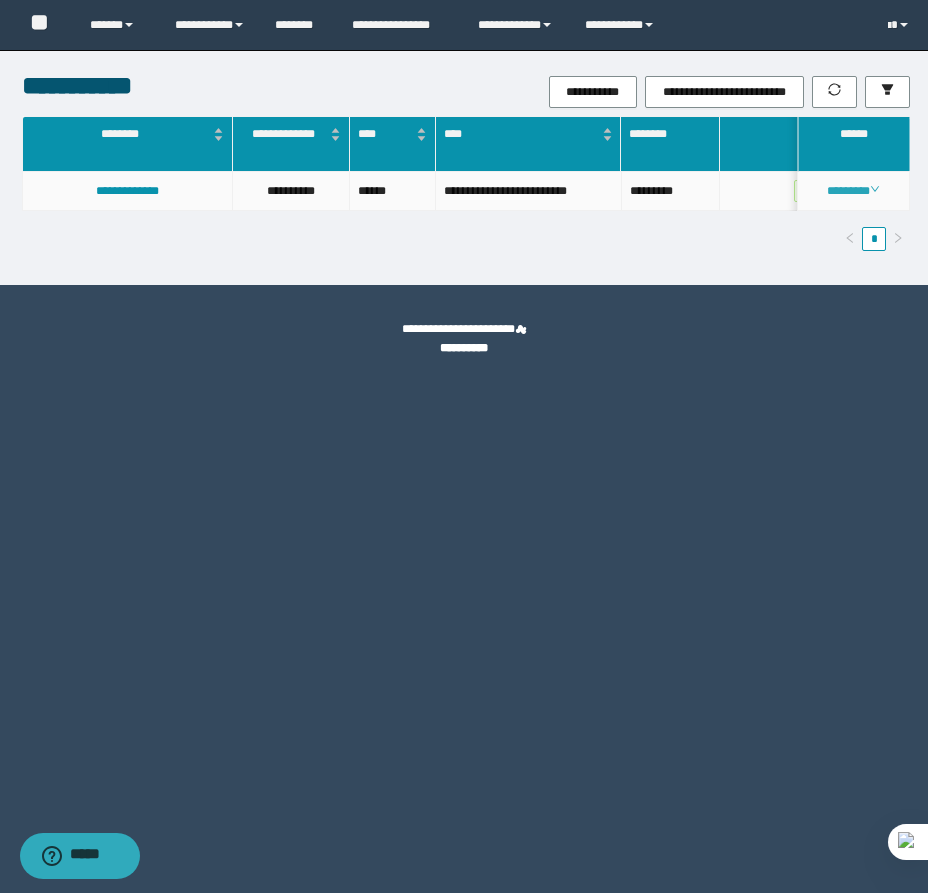 click on "********" at bounding box center [853, 191] 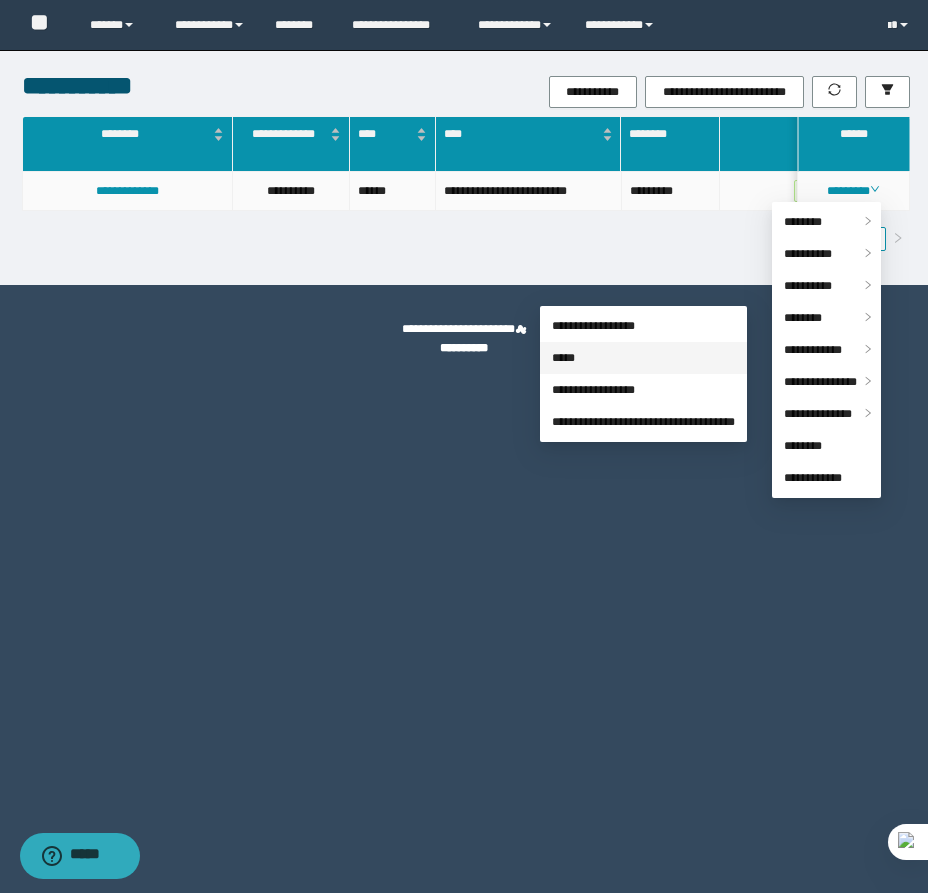 click on "*****" at bounding box center (563, 358) 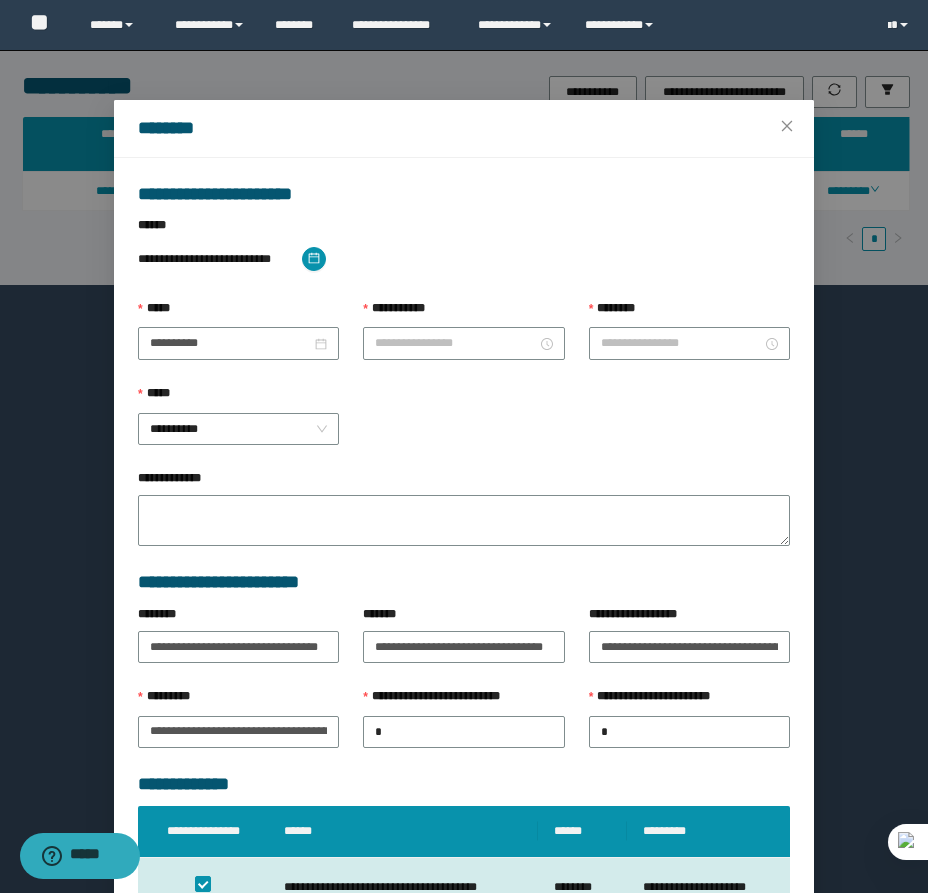 type on "********" 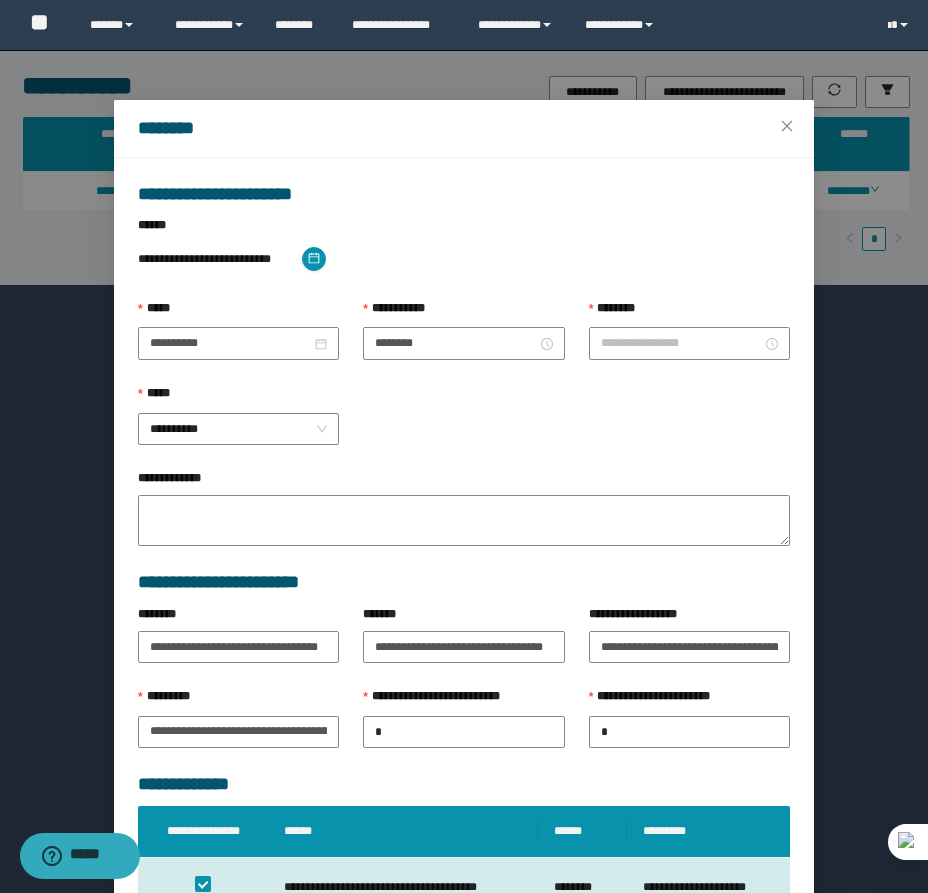 type on "********" 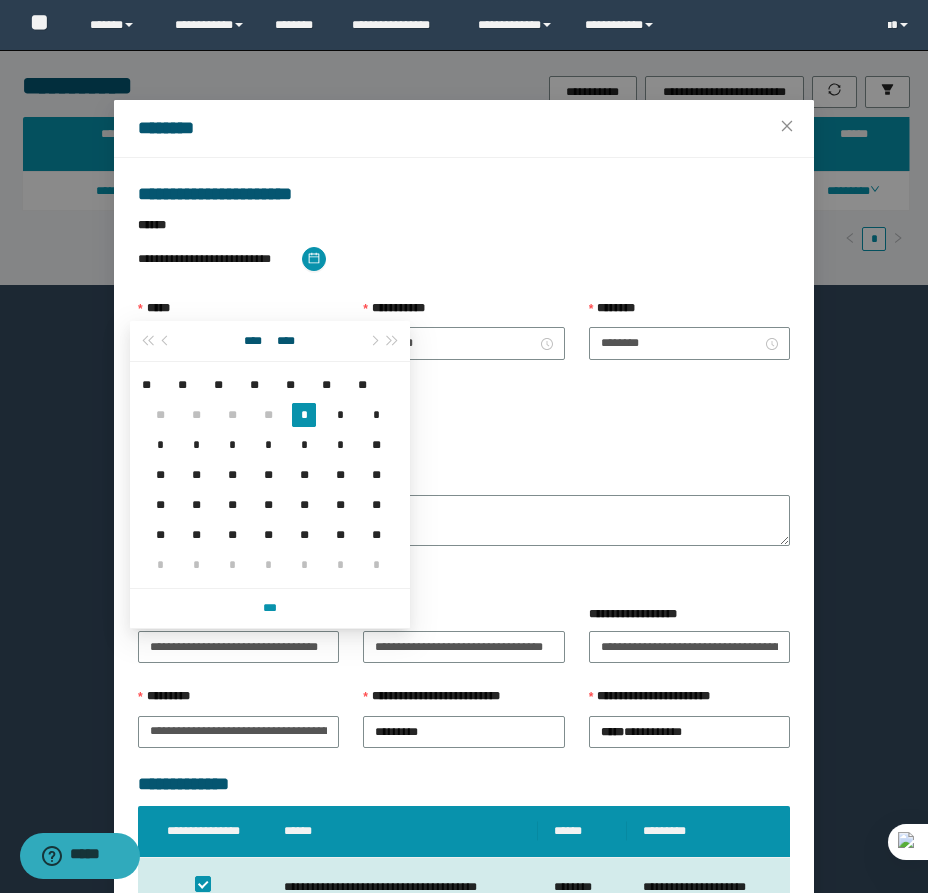 click on "**********" at bounding box center [230, 343] 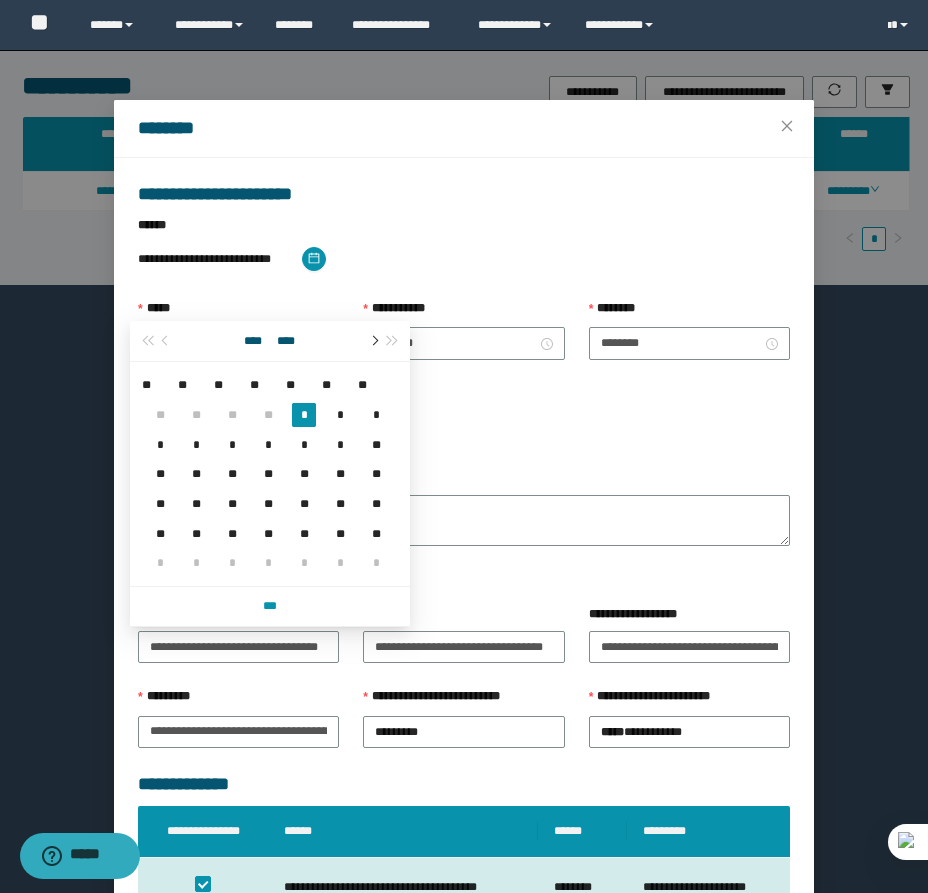click at bounding box center (373, 341) 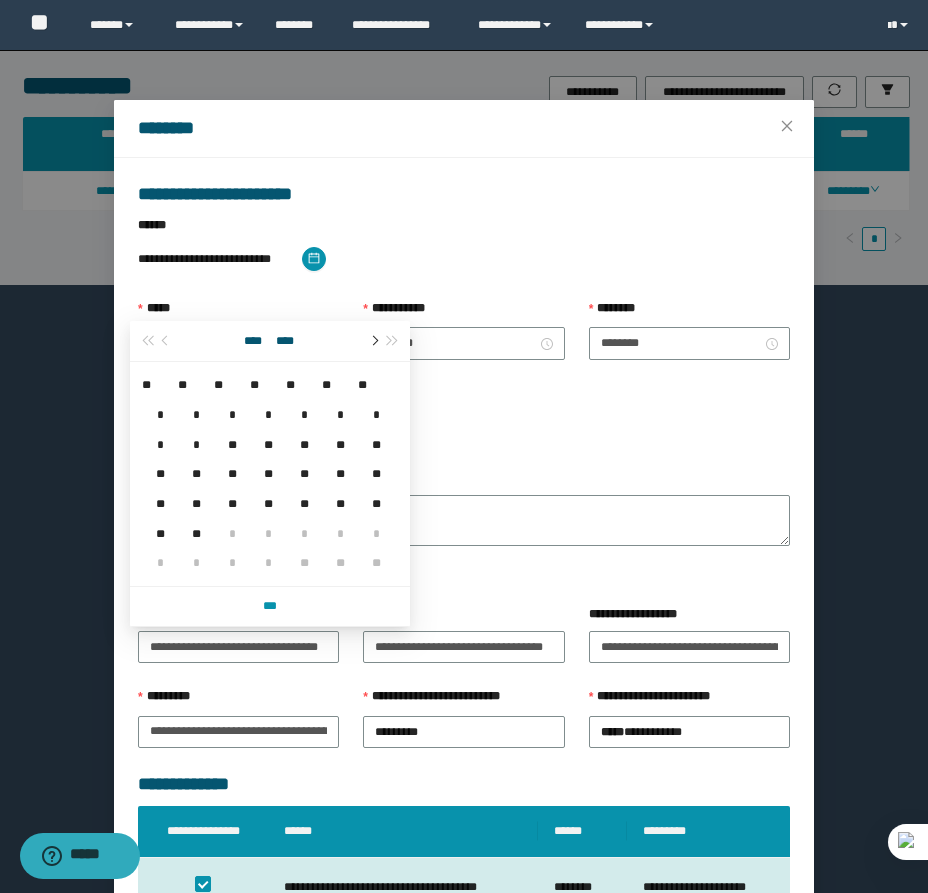 click at bounding box center [373, 341] 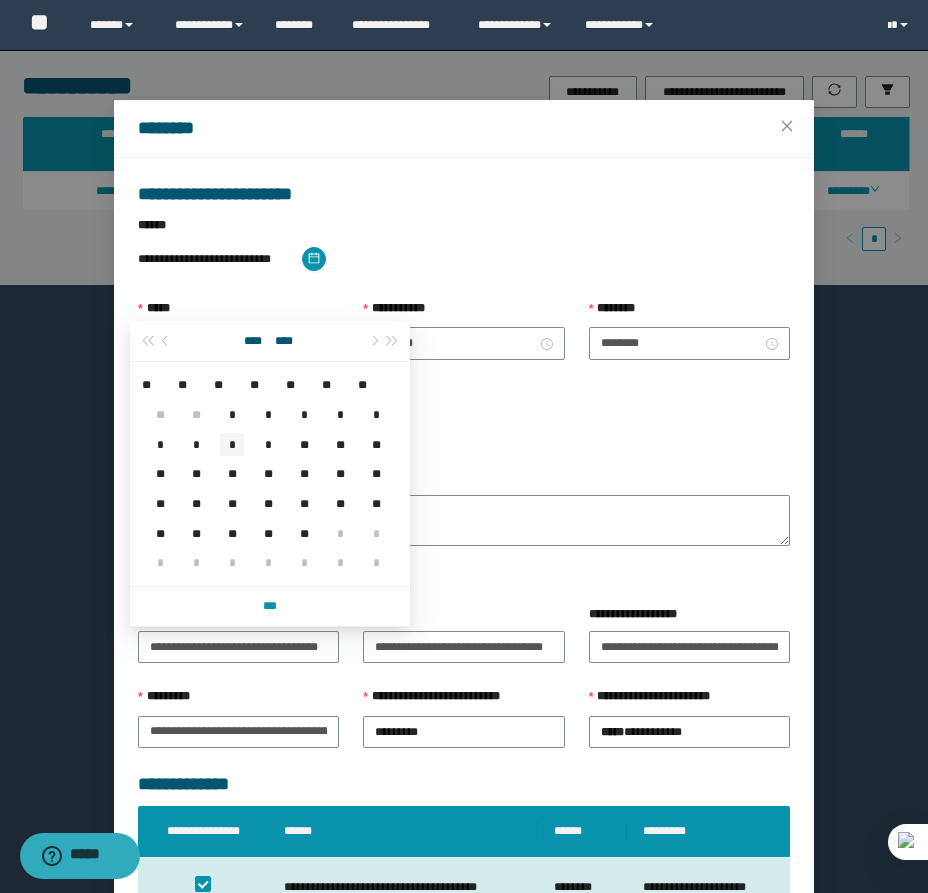 type on "**********" 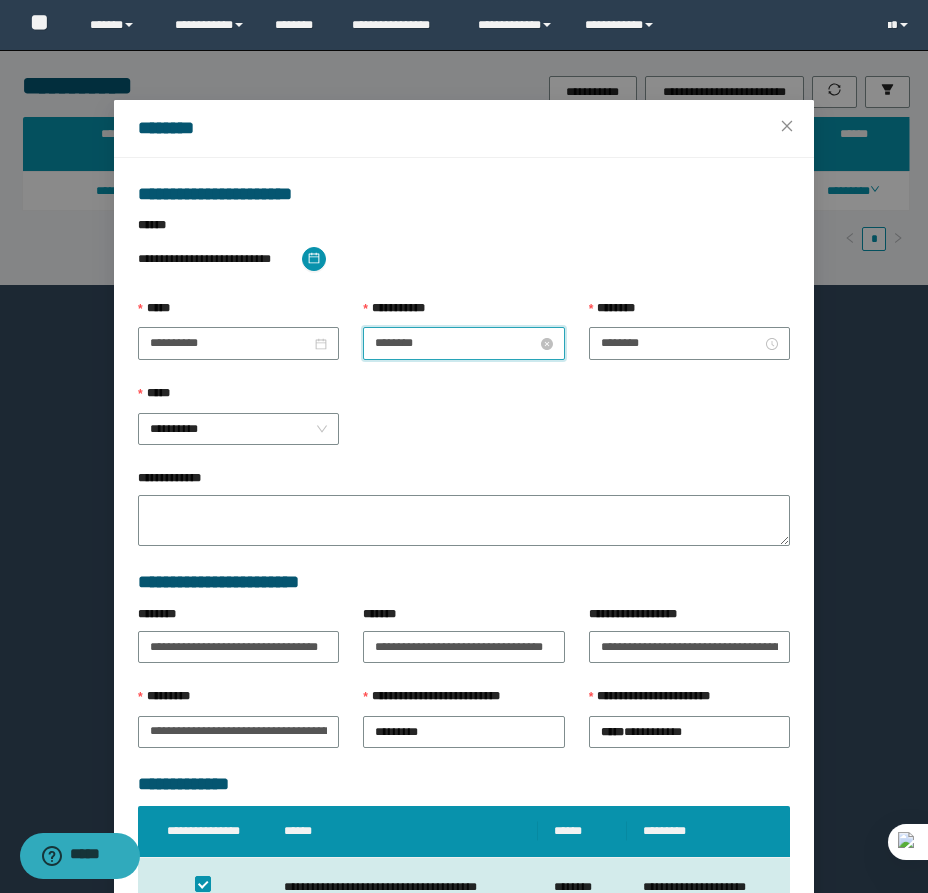 click on "********" at bounding box center [455, 343] 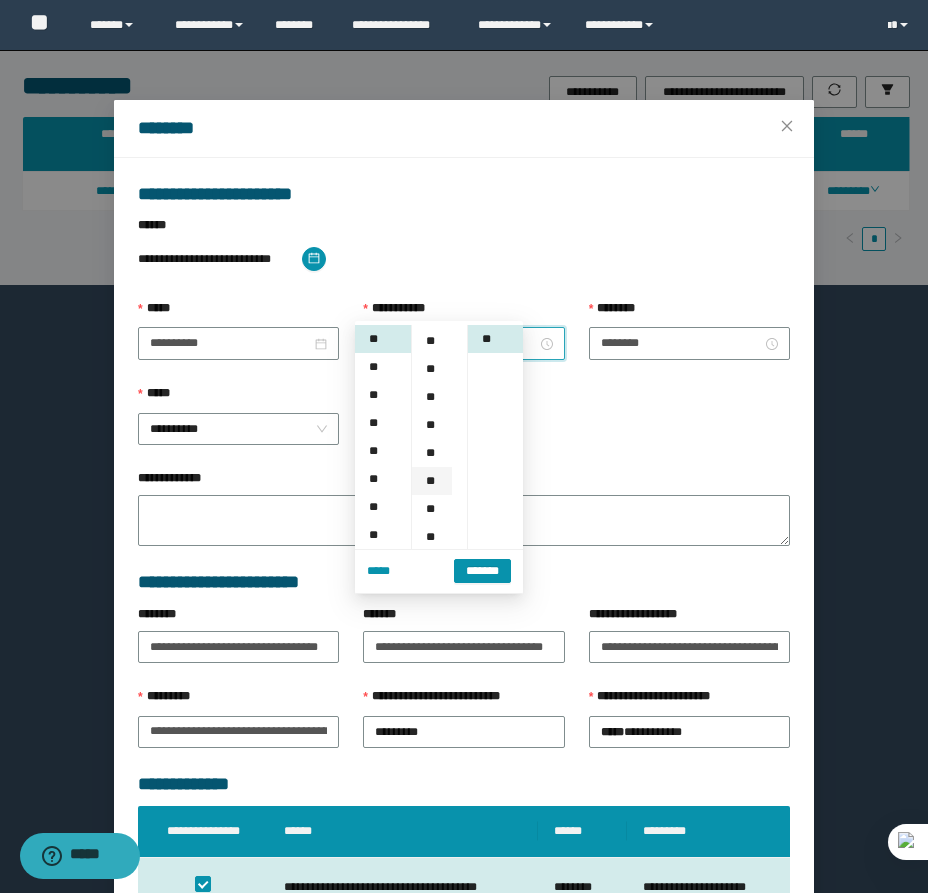 scroll, scrollTop: 100, scrollLeft: 0, axis: vertical 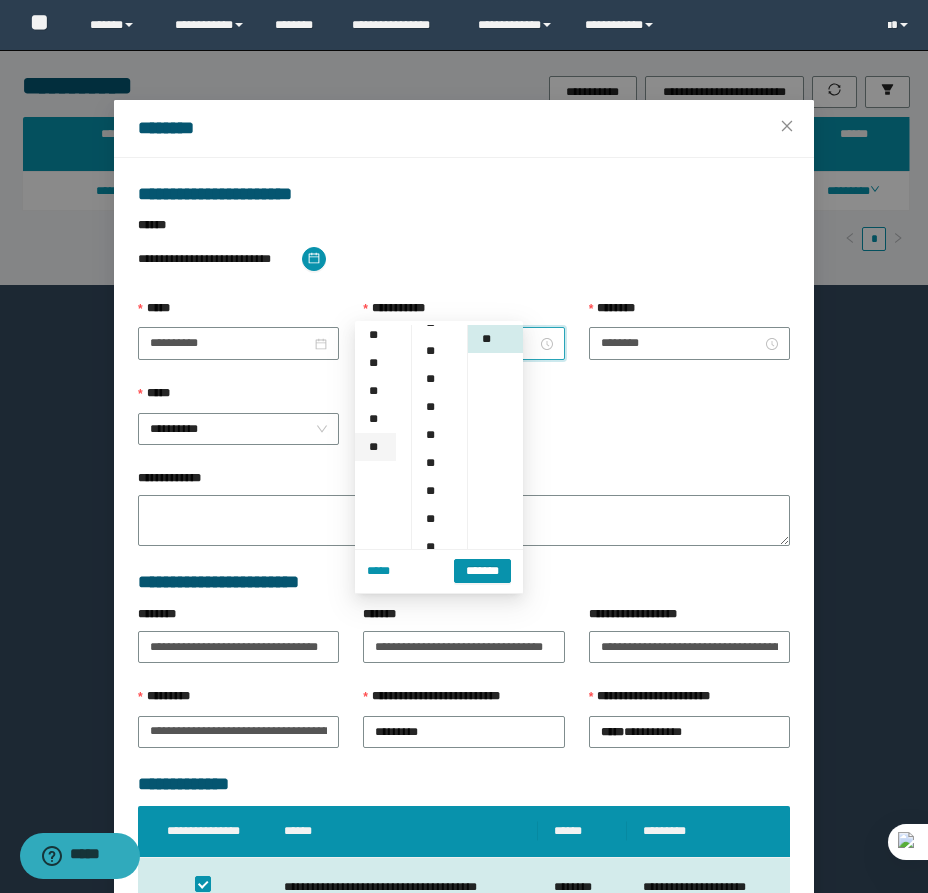 click on "**" at bounding box center [375, 447] 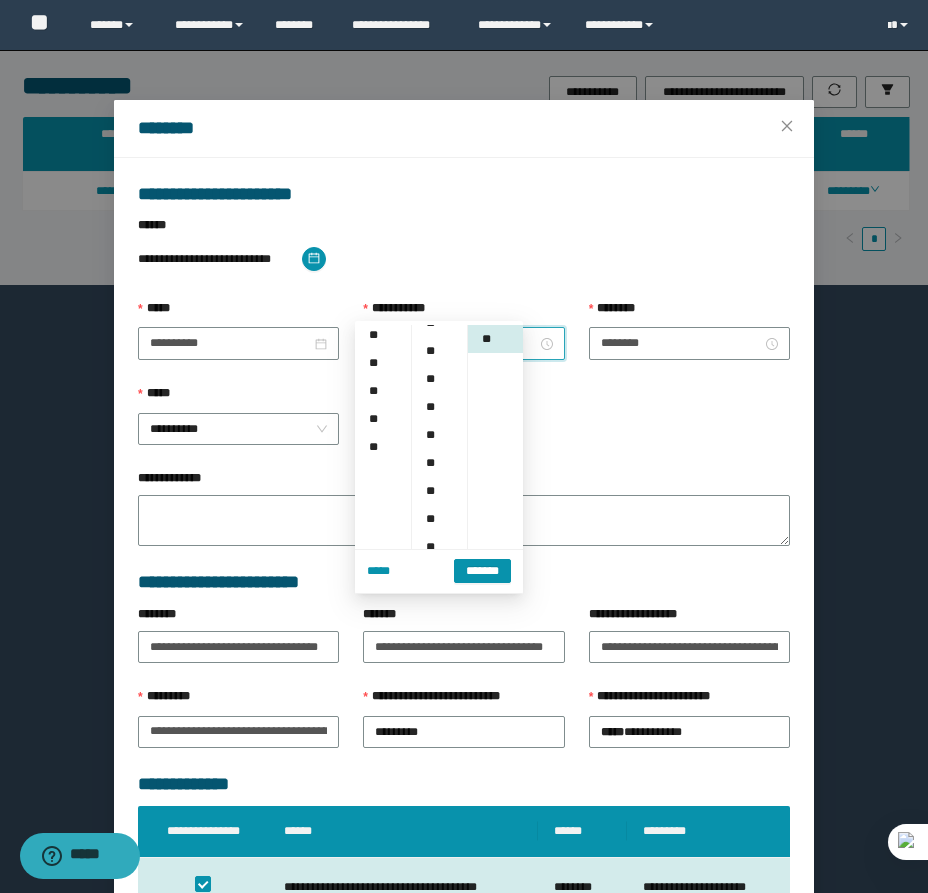 type on "********" 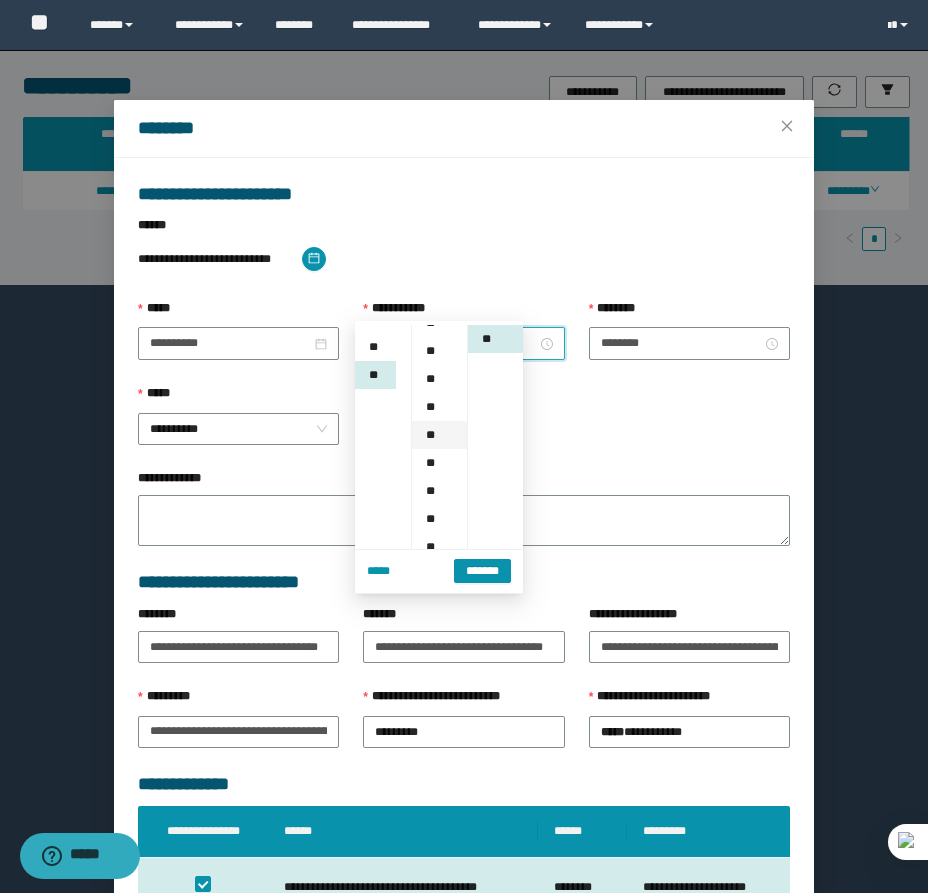 scroll, scrollTop: 308, scrollLeft: 0, axis: vertical 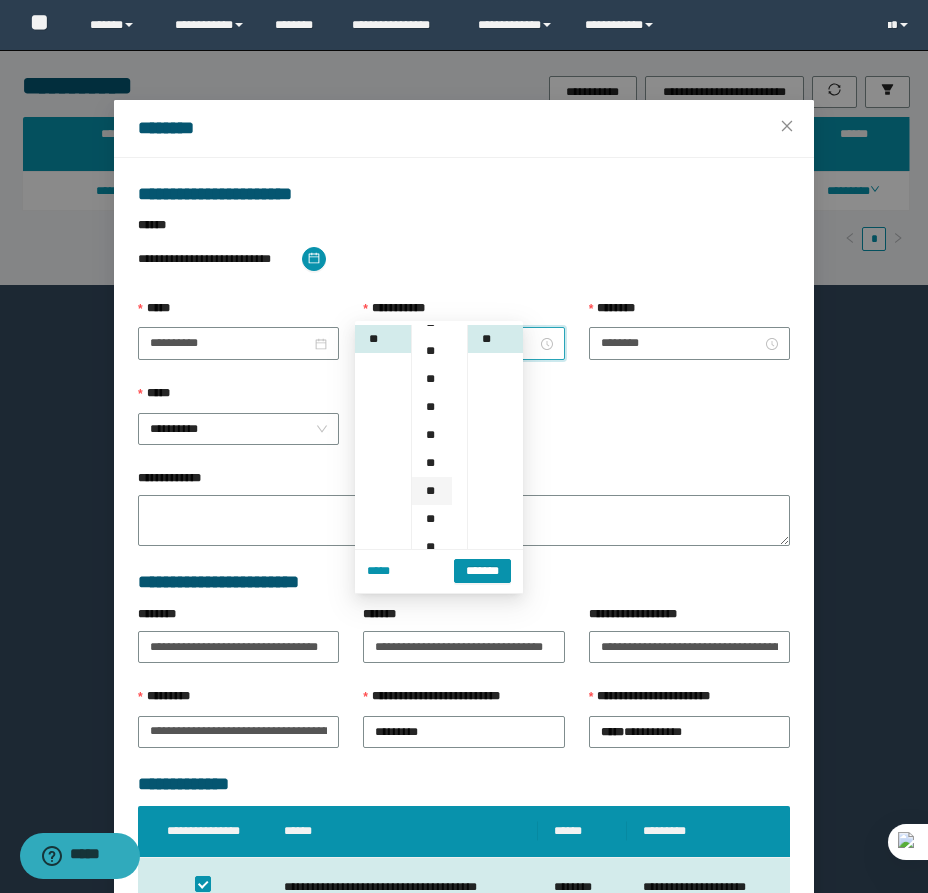 click on "**" at bounding box center [432, 491] 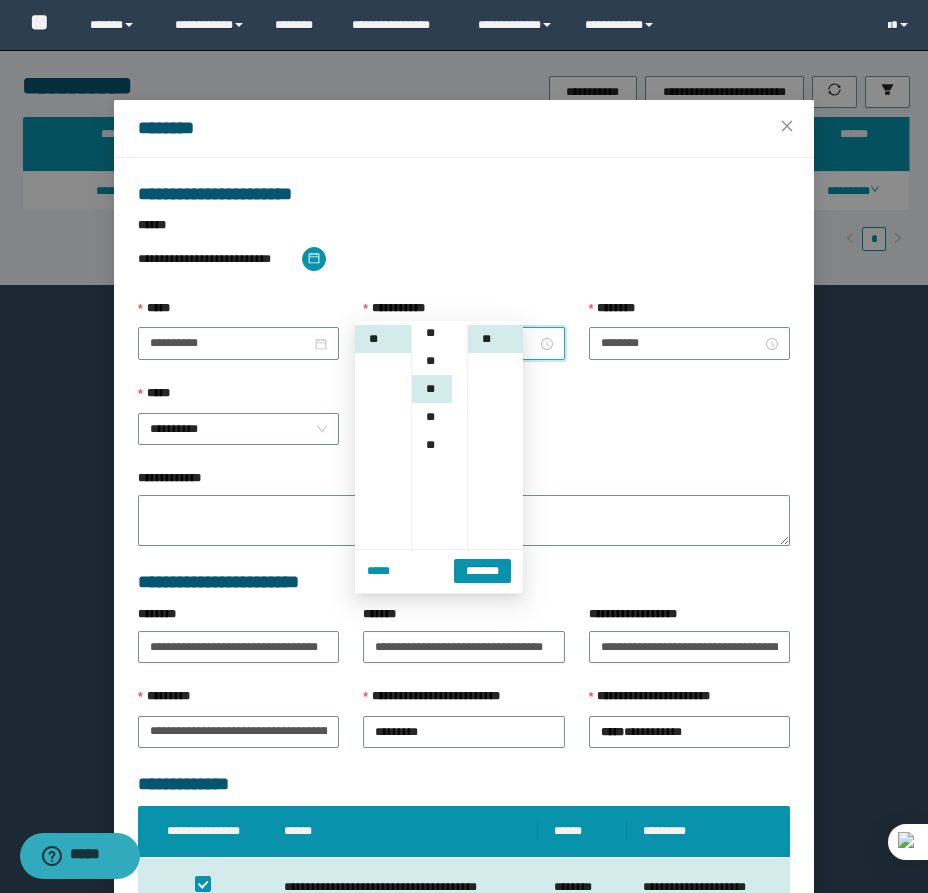 scroll, scrollTop: 252, scrollLeft: 0, axis: vertical 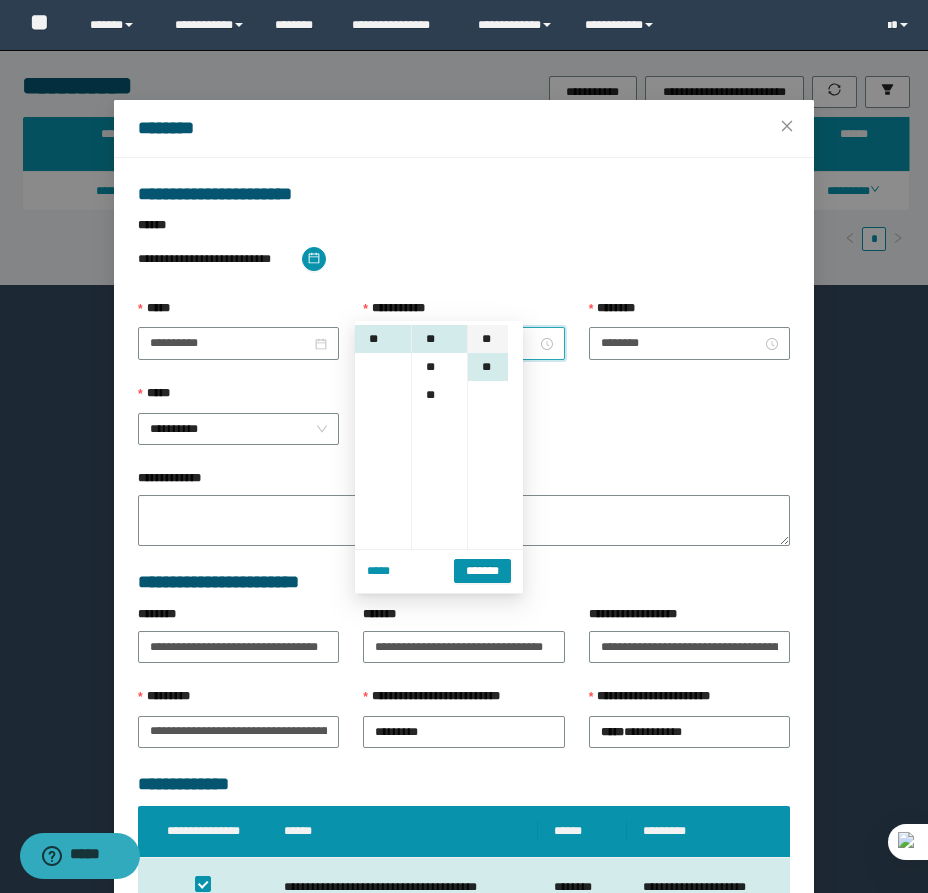 click on "**" at bounding box center (488, 339) 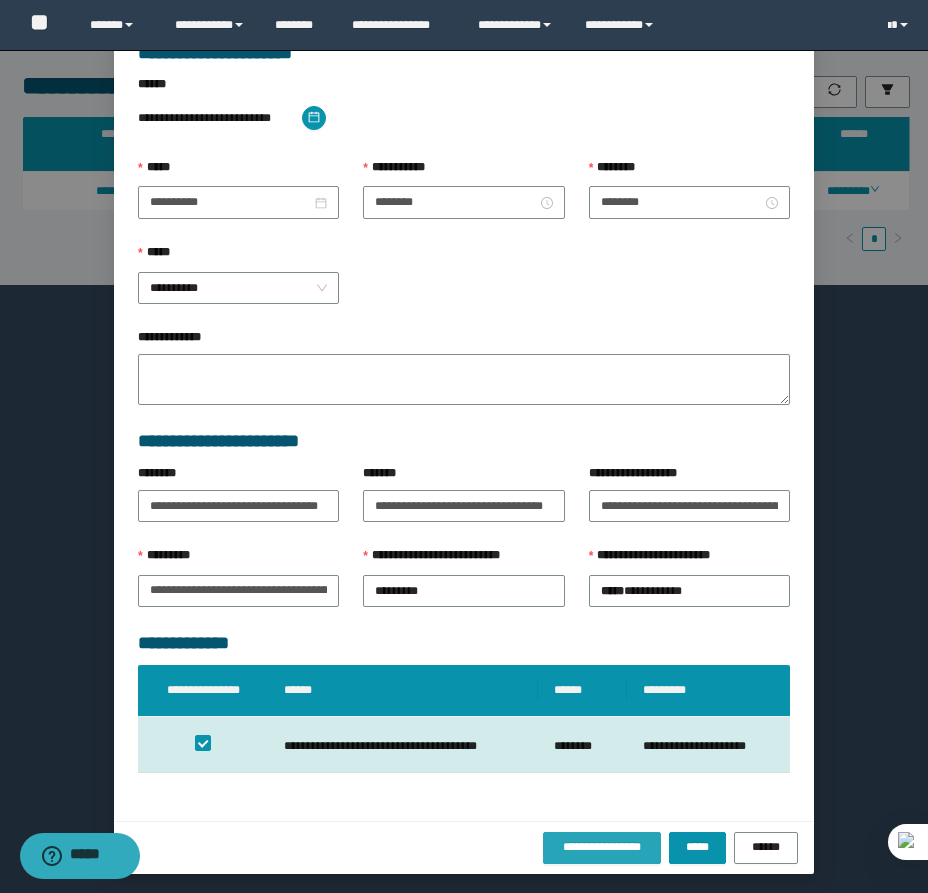 click on "**********" at bounding box center (602, 847) 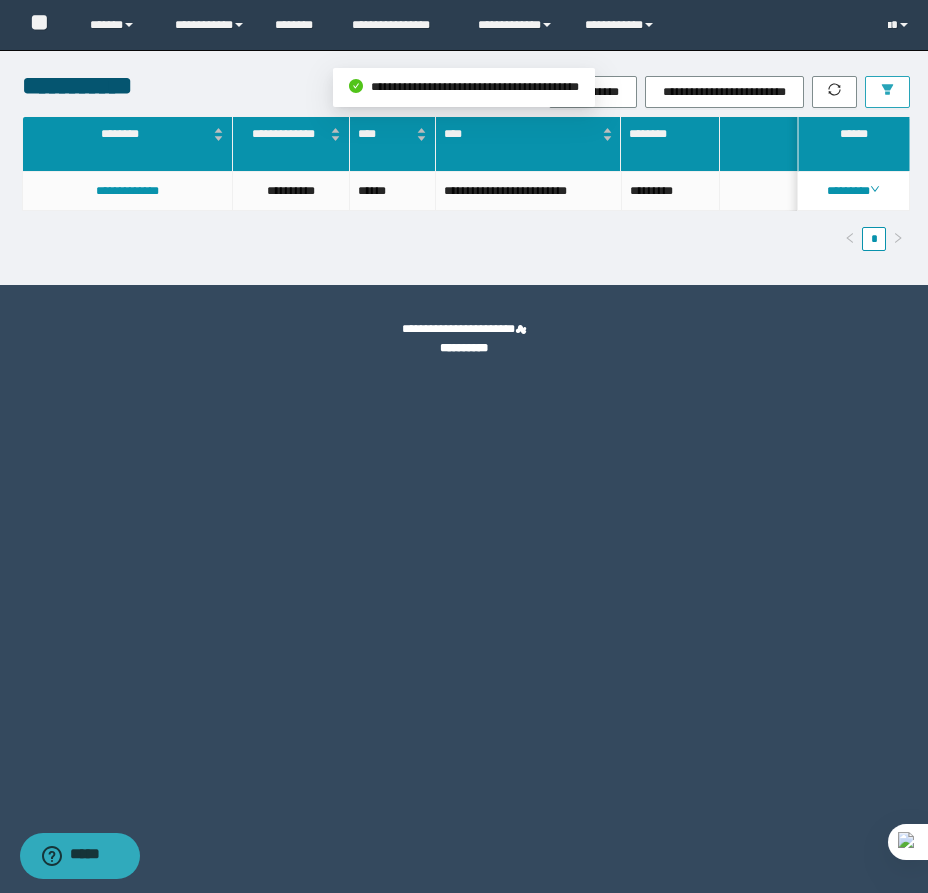 click 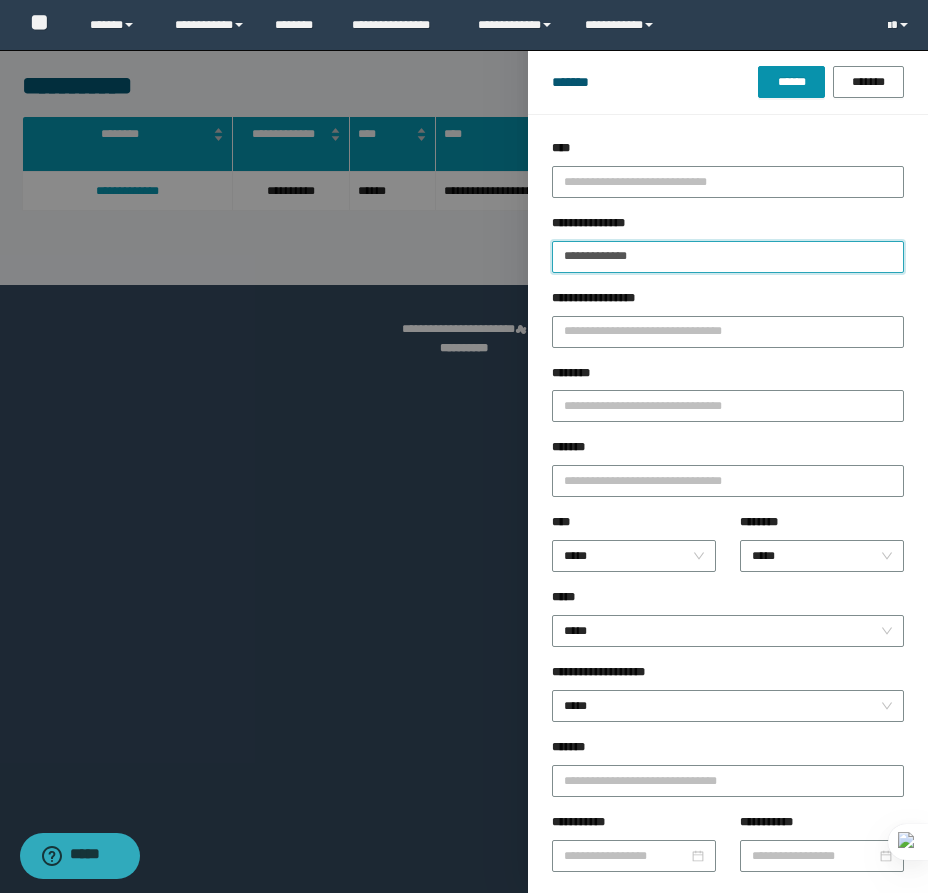 click on "**********" at bounding box center [728, 257] 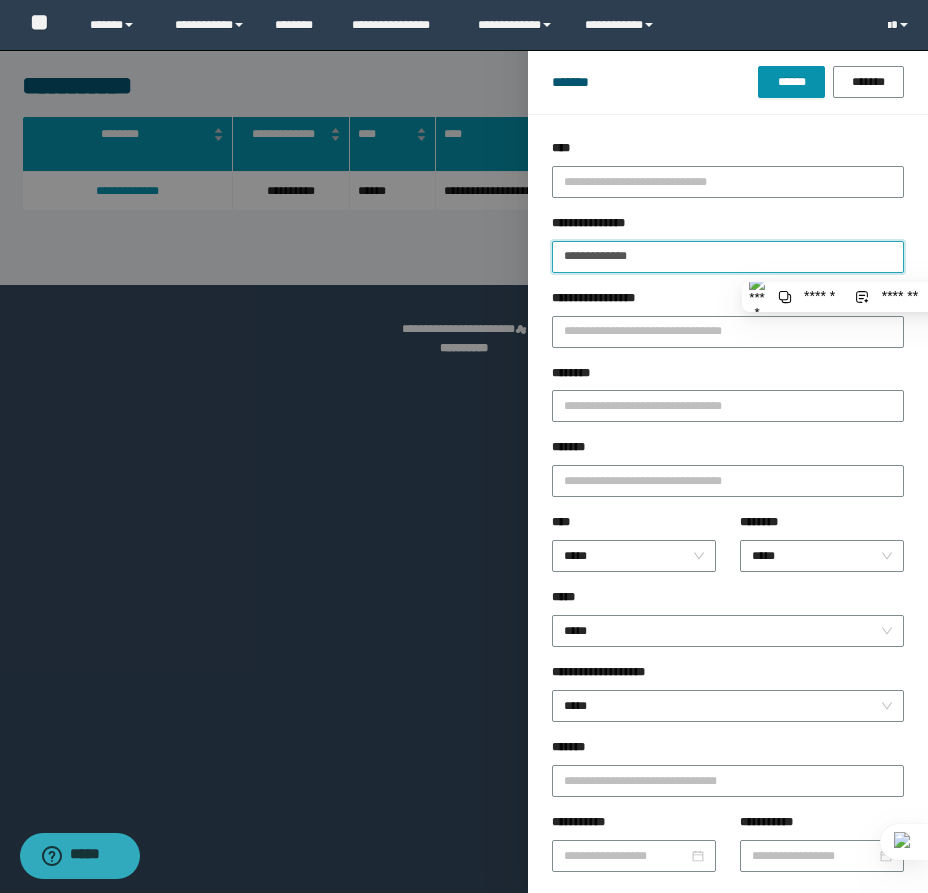 paste 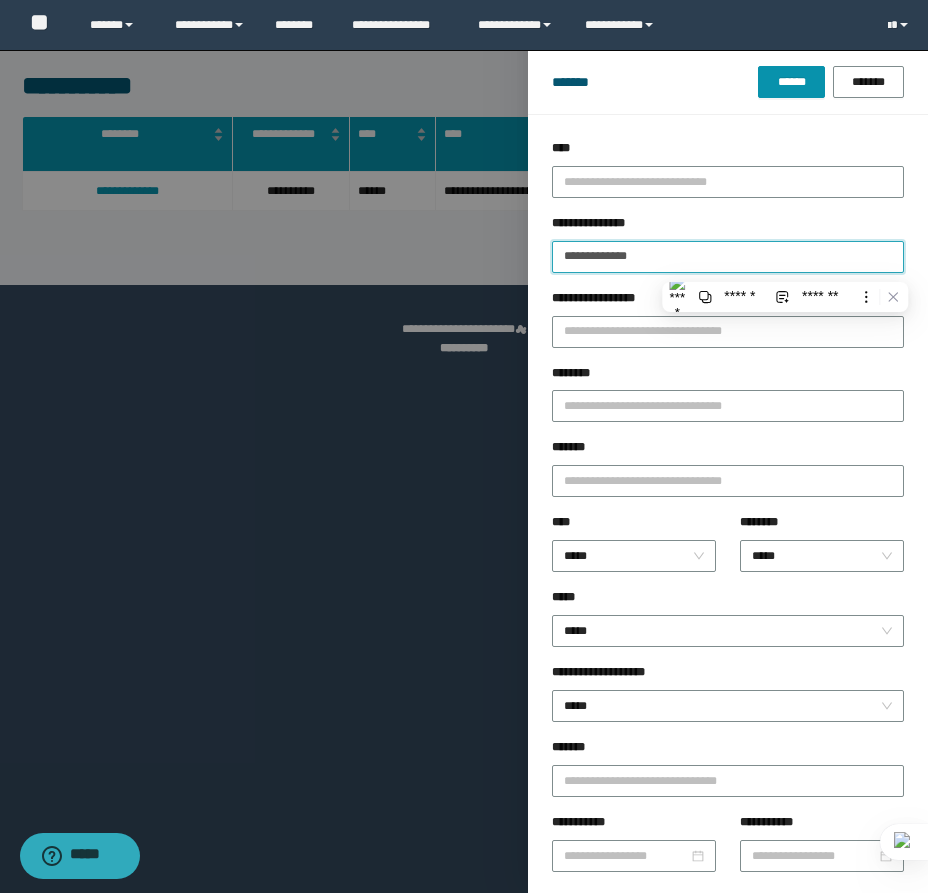 type on "**********" 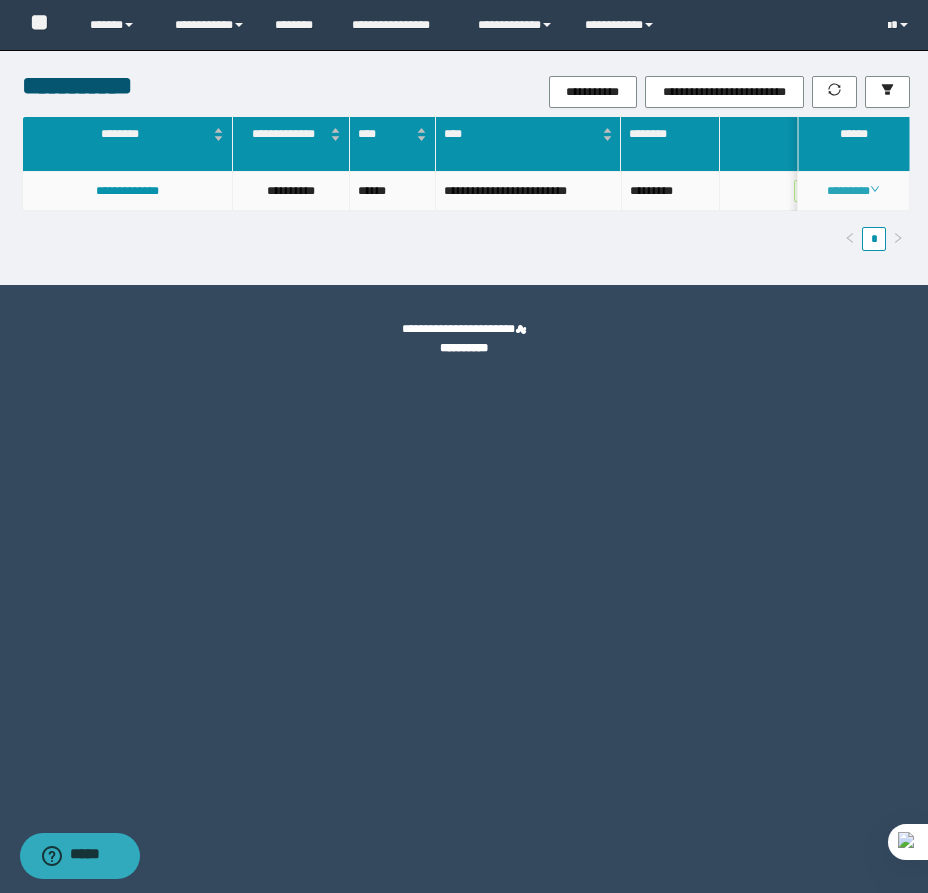click on "********" at bounding box center (853, 191) 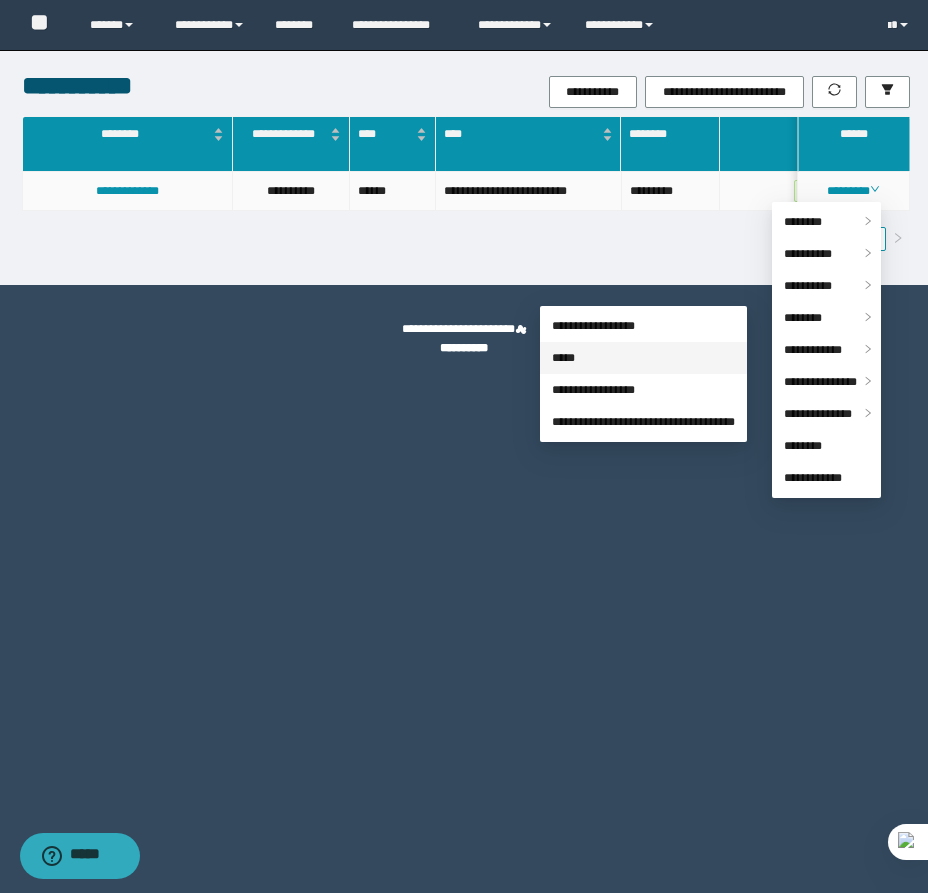 click on "*****" at bounding box center [563, 358] 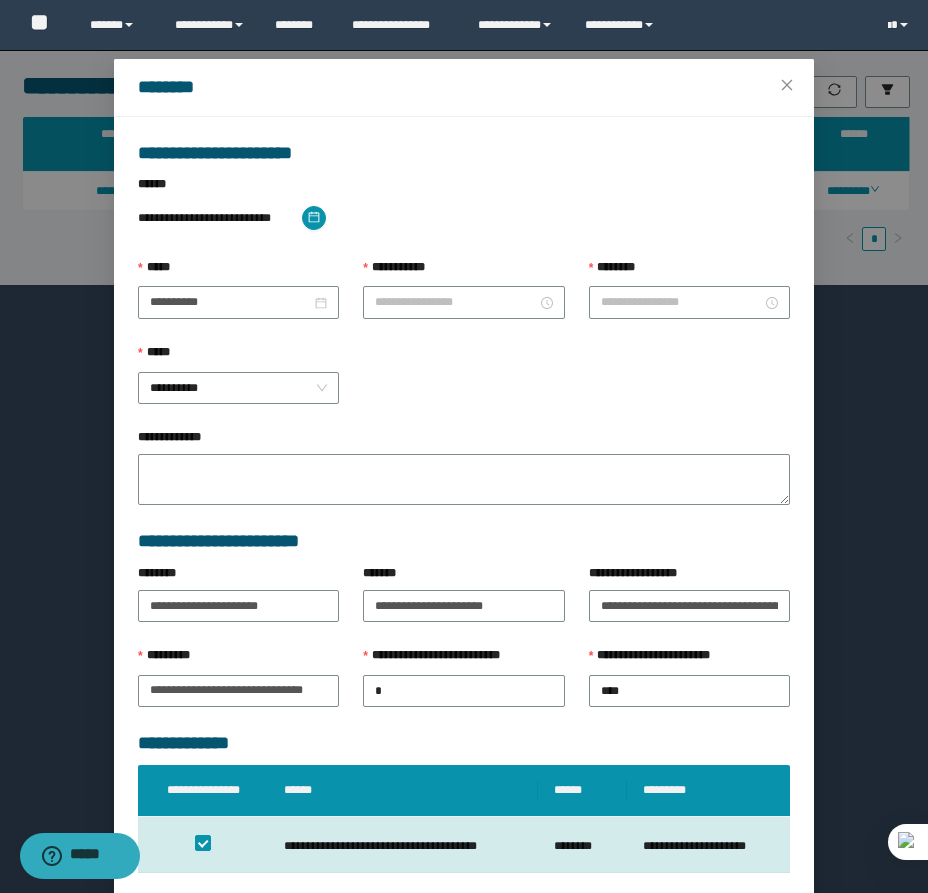 type on "********" 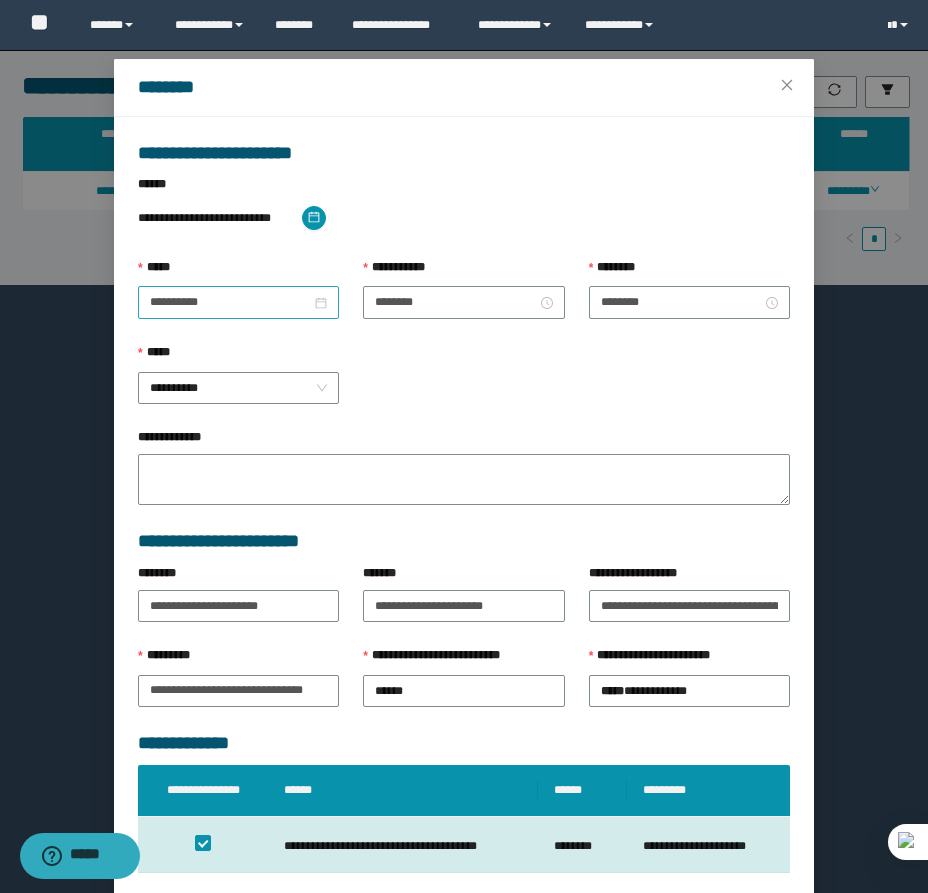 click on "**********" at bounding box center [238, 302] 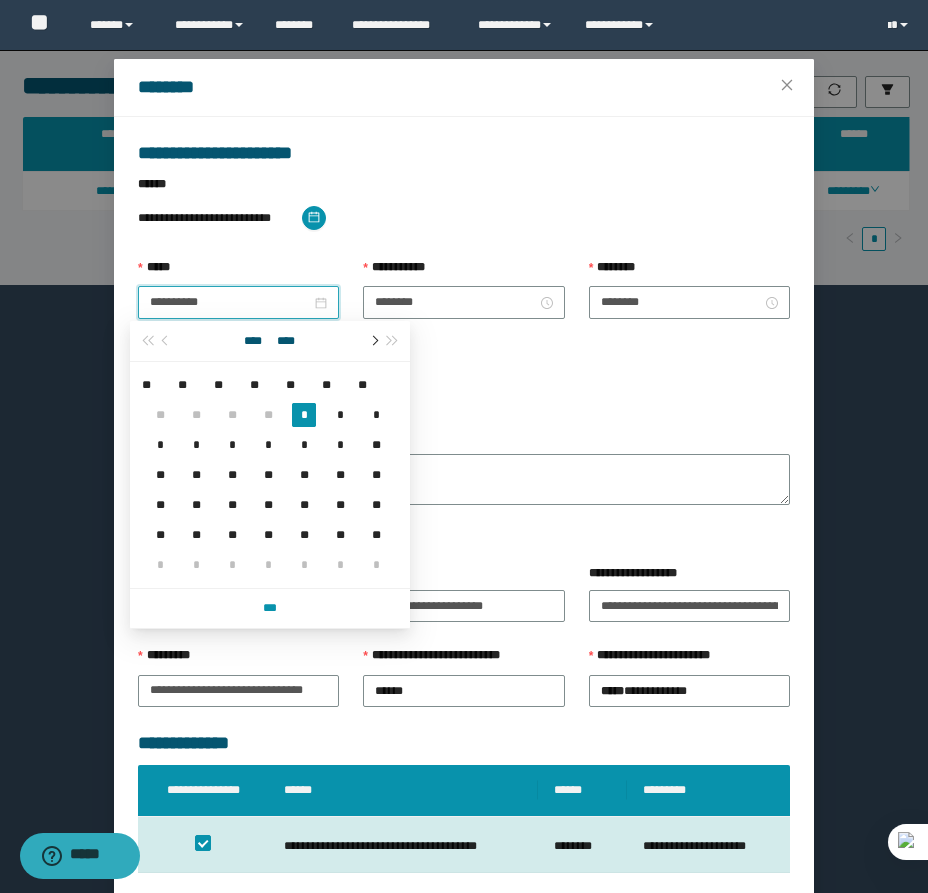 click at bounding box center [373, 341] 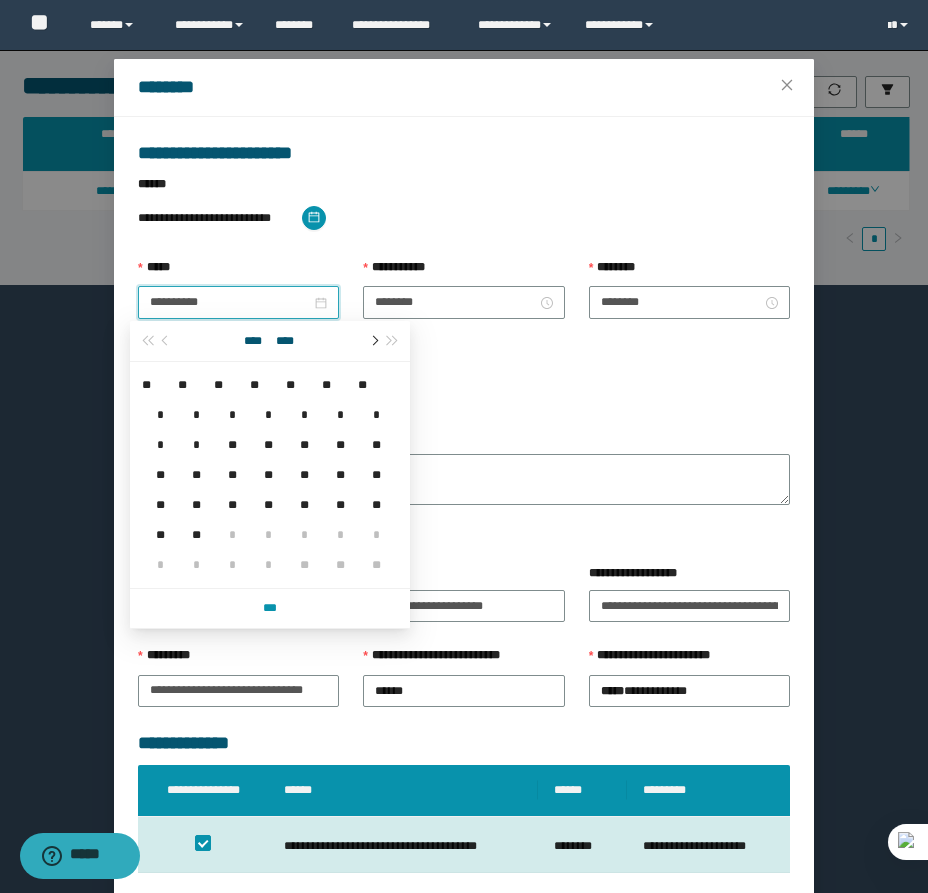 click at bounding box center (373, 341) 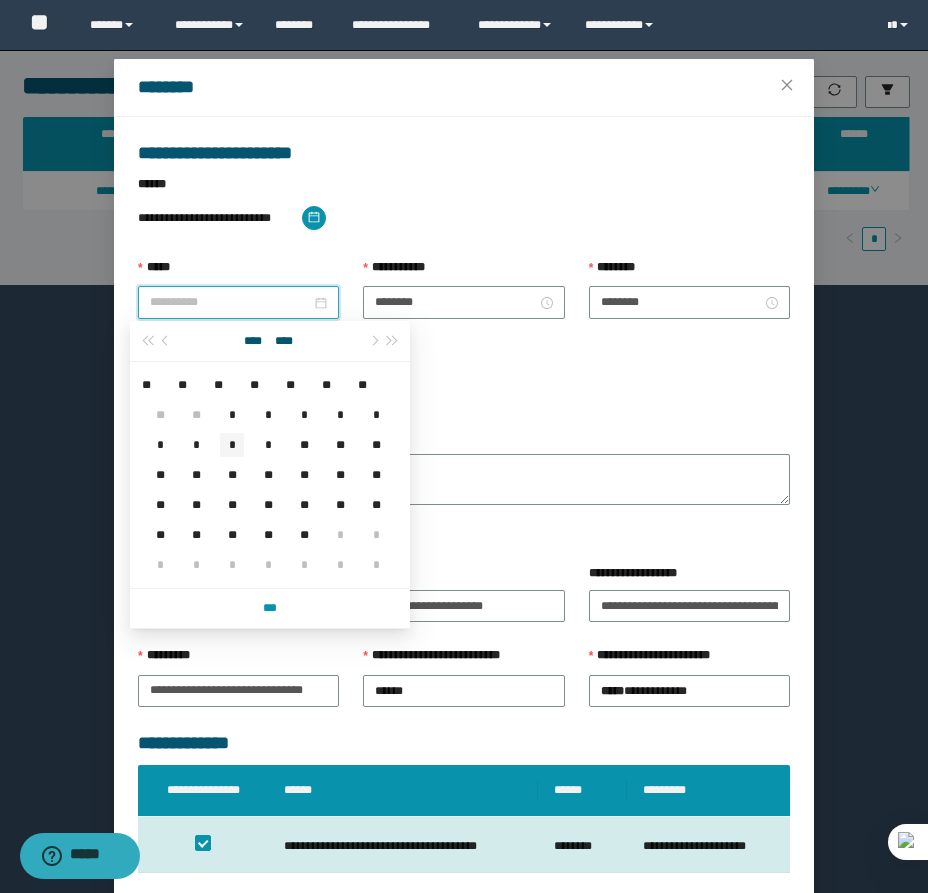 type on "**********" 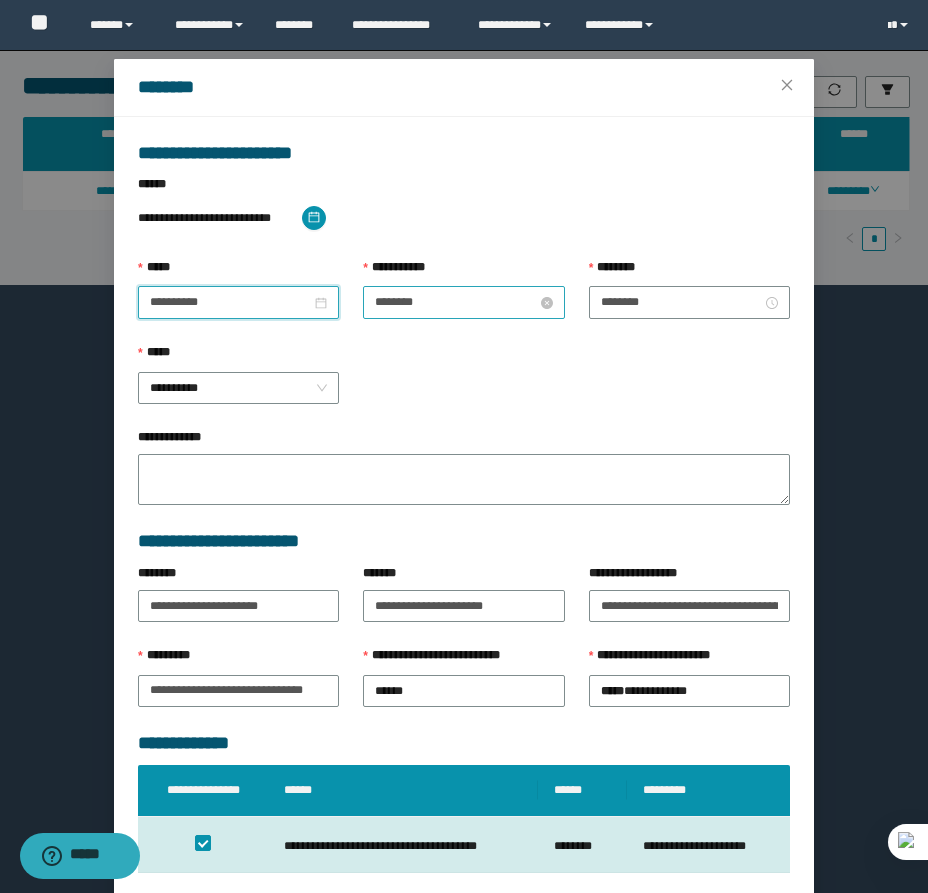 click on "********" at bounding box center (455, 302) 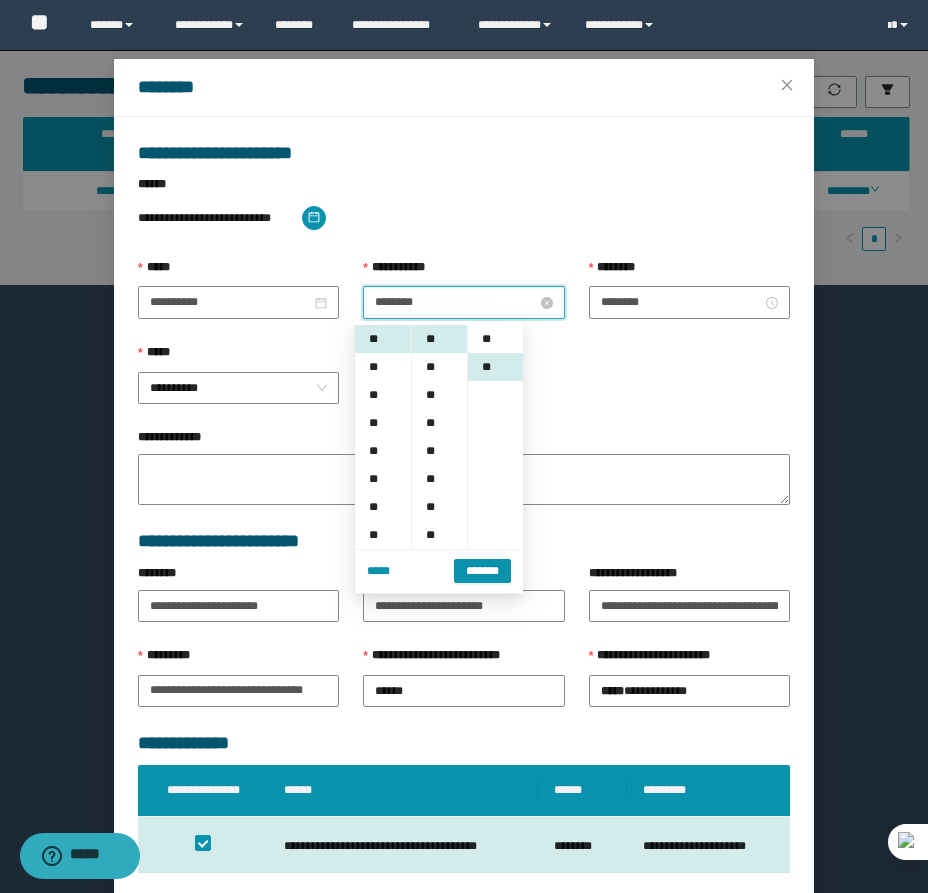 scroll, scrollTop: 28, scrollLeft: 0, axis: vertical 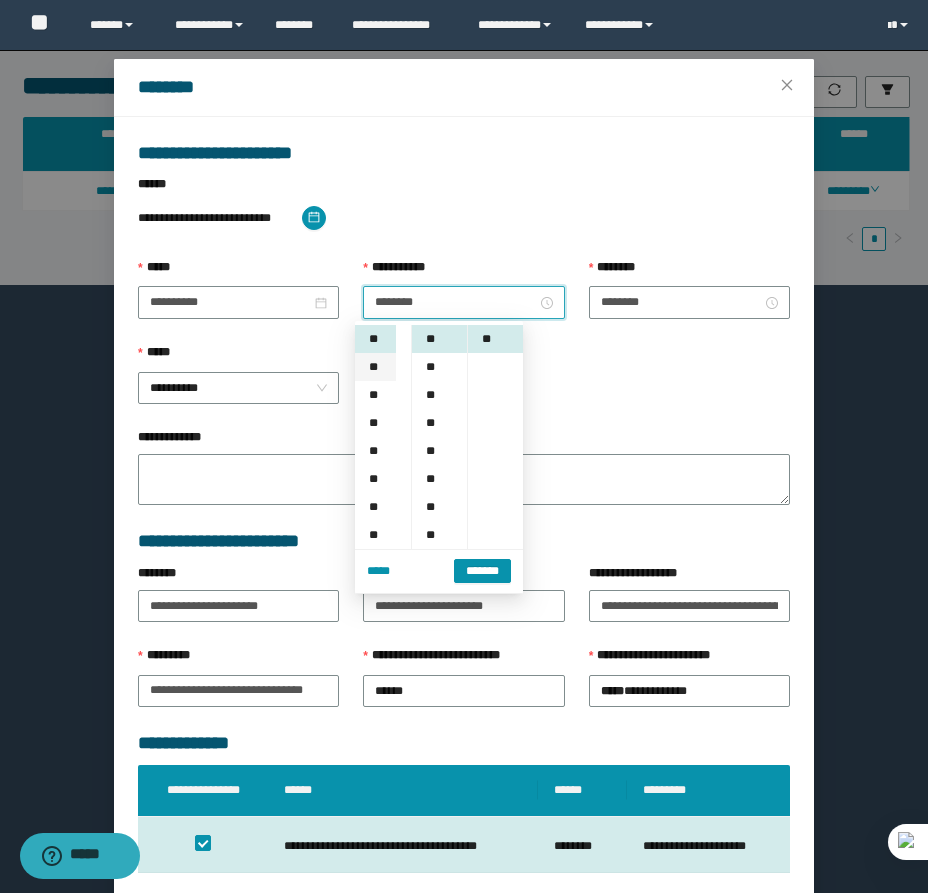 click on "**" at bounding box center [375, 367] 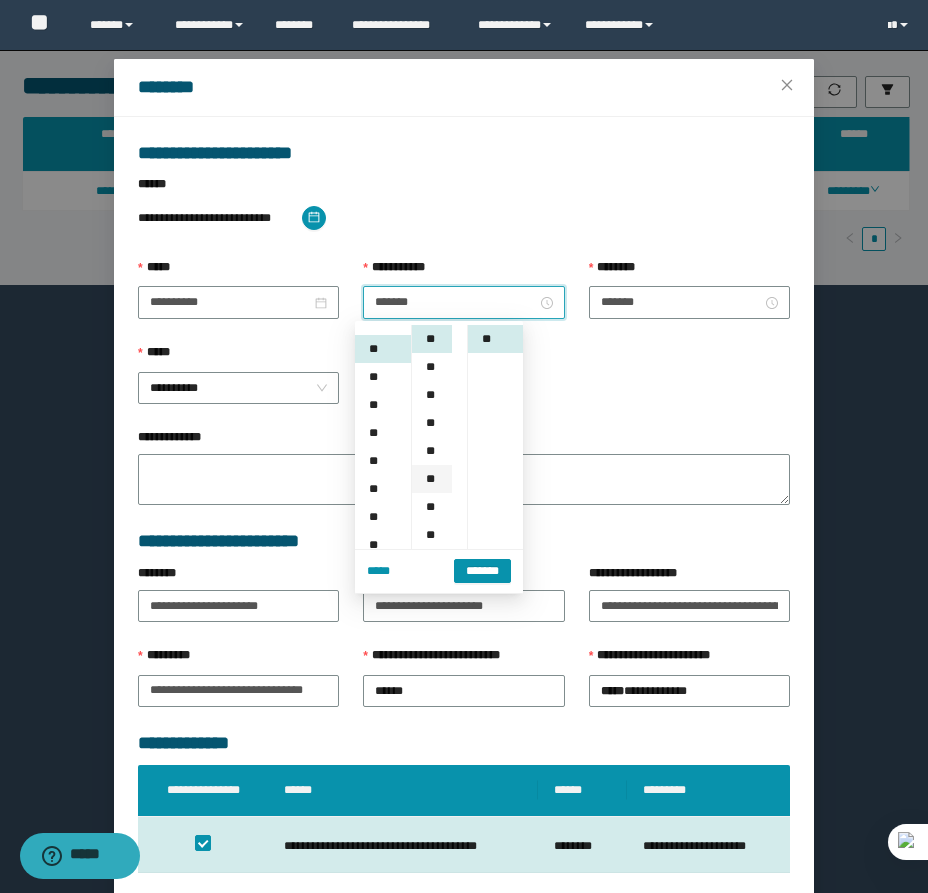 scroll, scrollTop: 28, scrollLeft: 0, axis: vertical 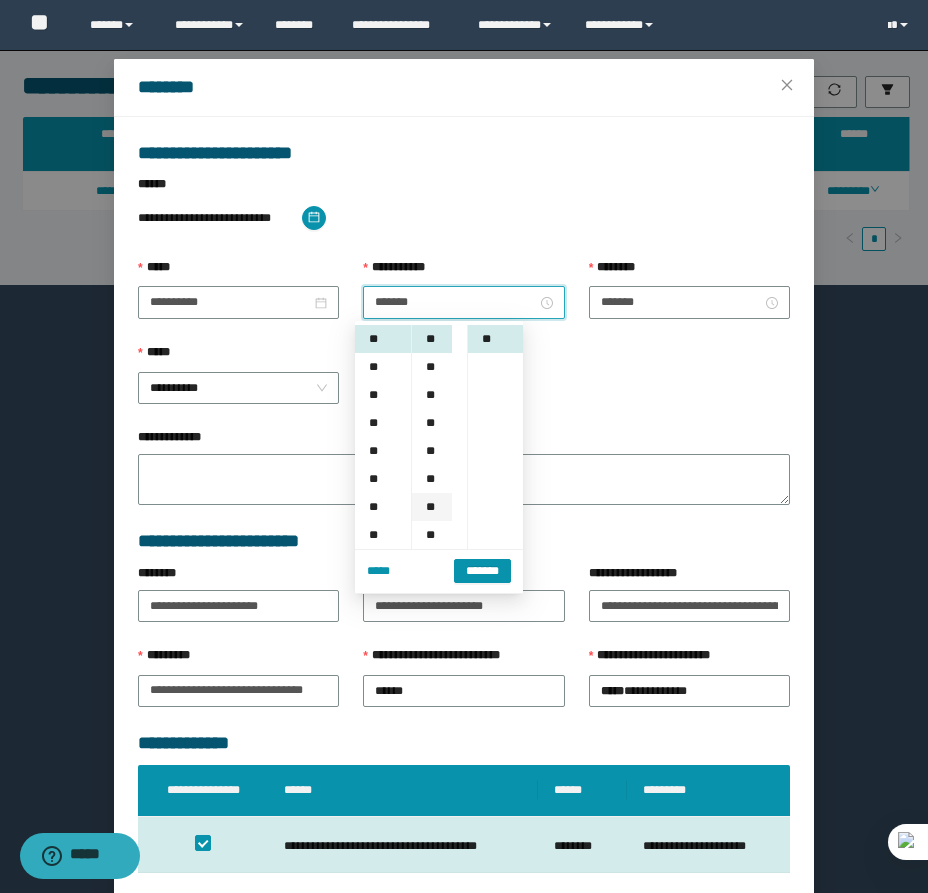 click on "**" at bounding box center (432, 507) 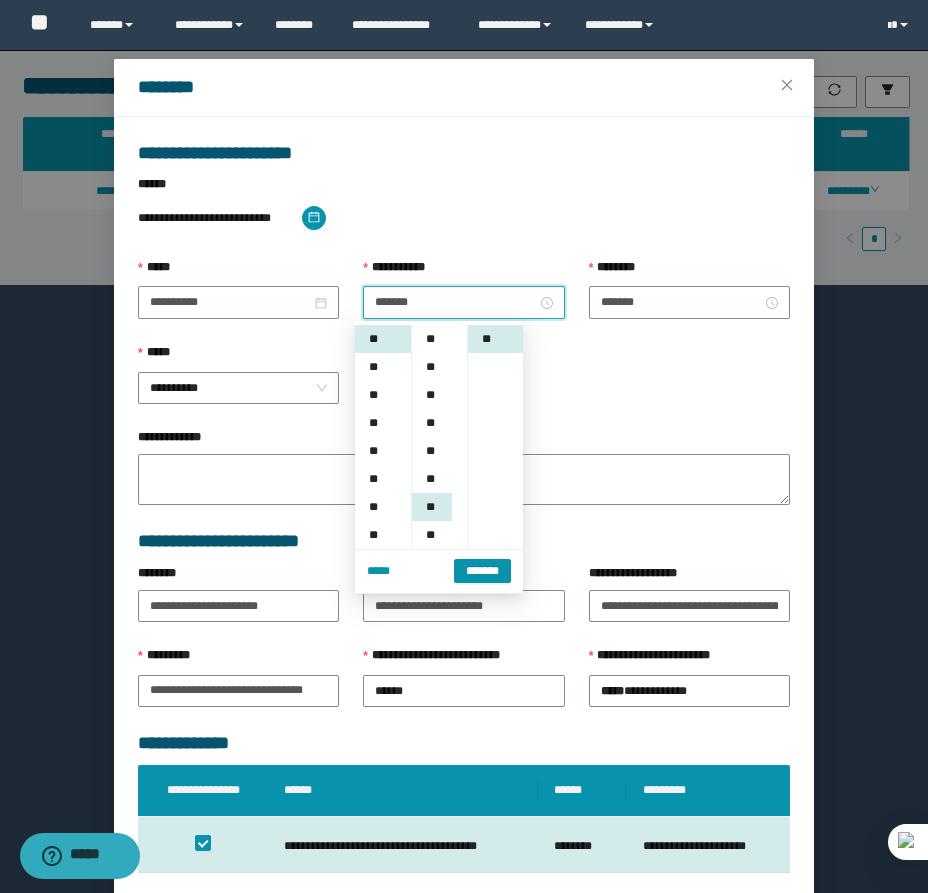 scroll, scrollTop: 168, scrollLeft: 0, axis: vertical 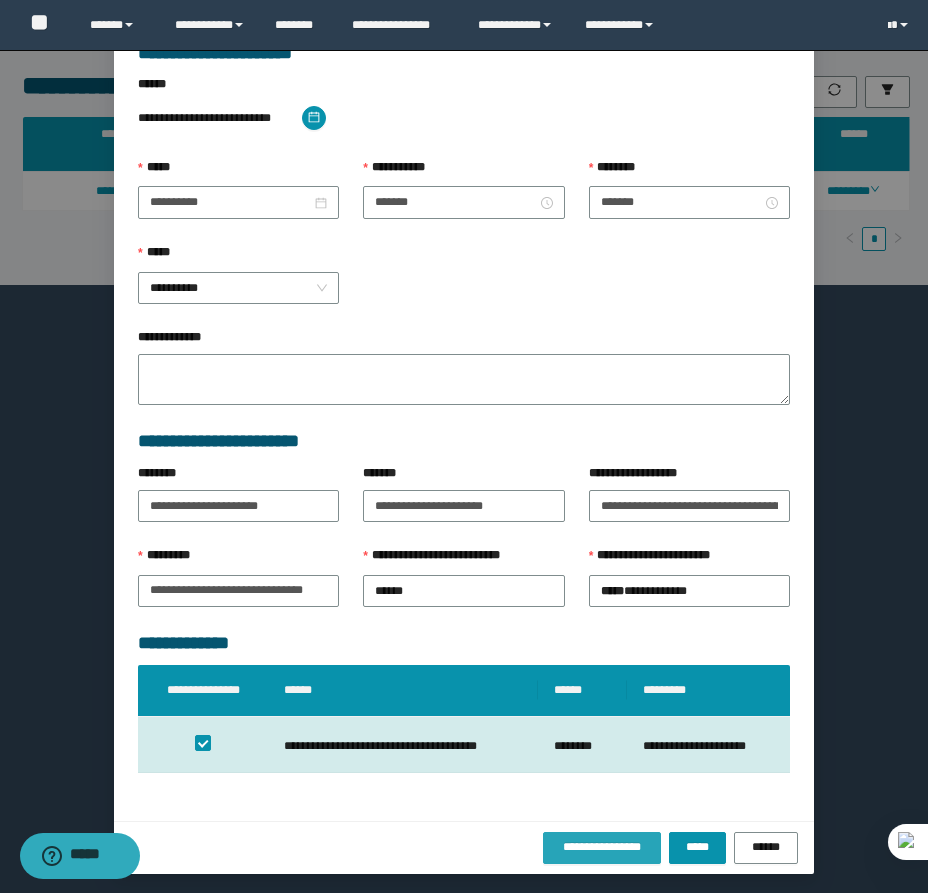 click on "**********" at bounding box center (602, 847) 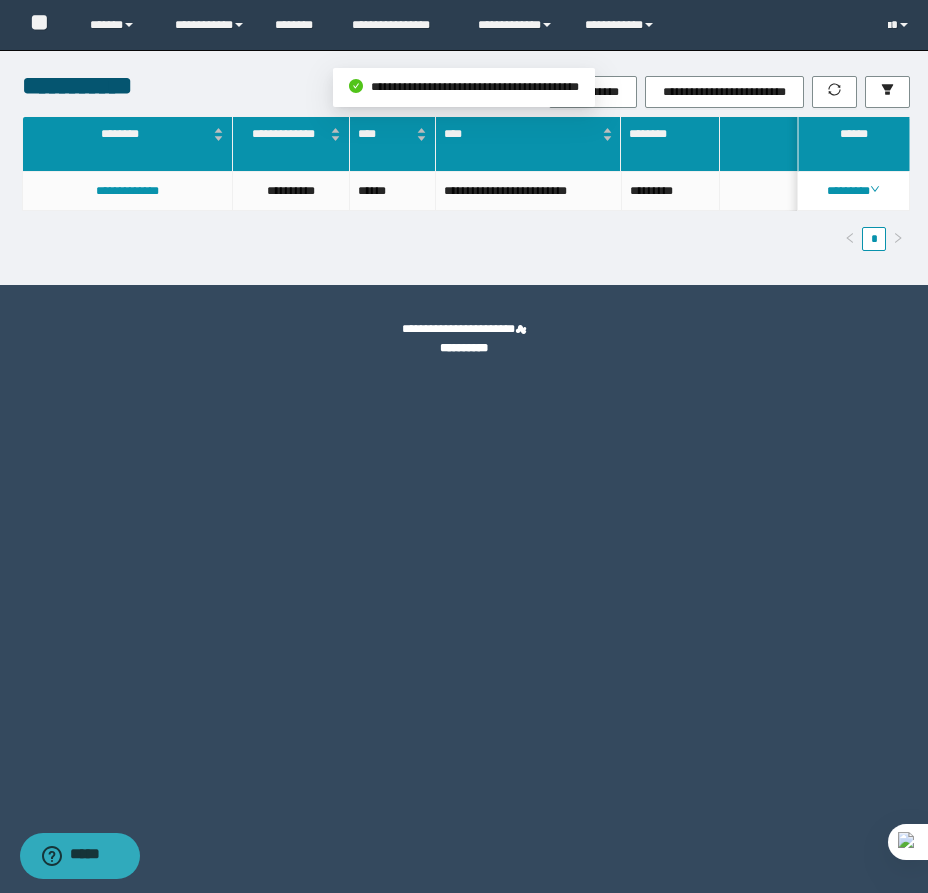 scroll, scrollTop: 0, scrollLeft: 0, axis: both 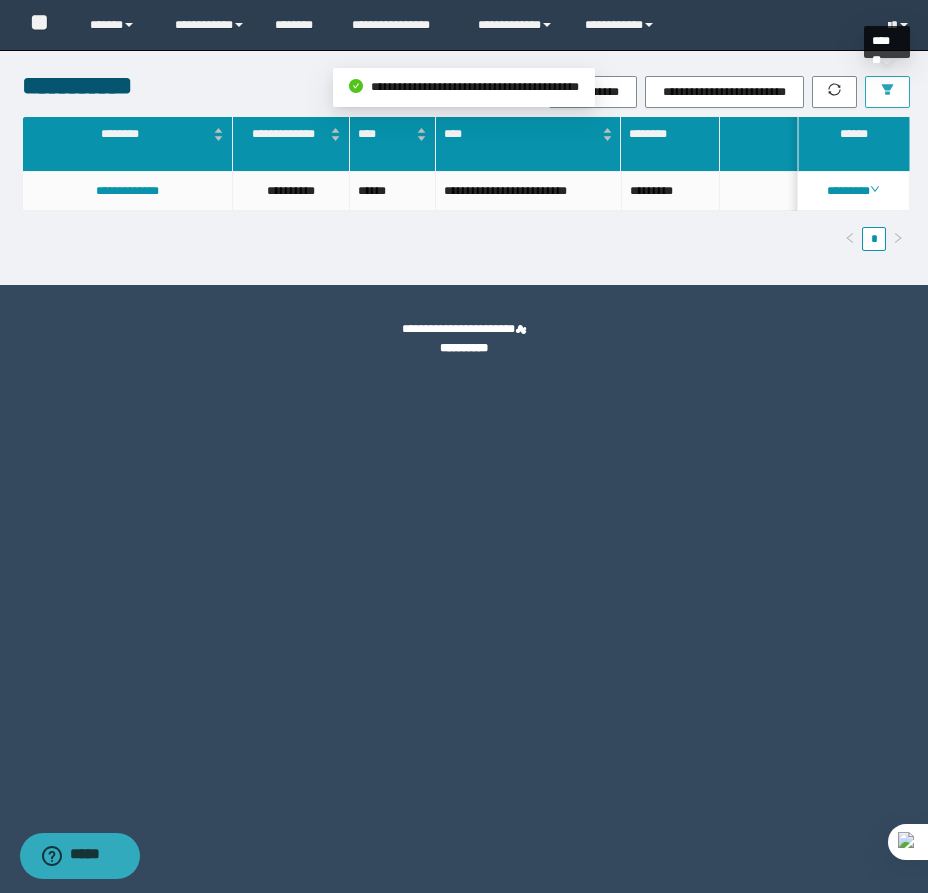 click 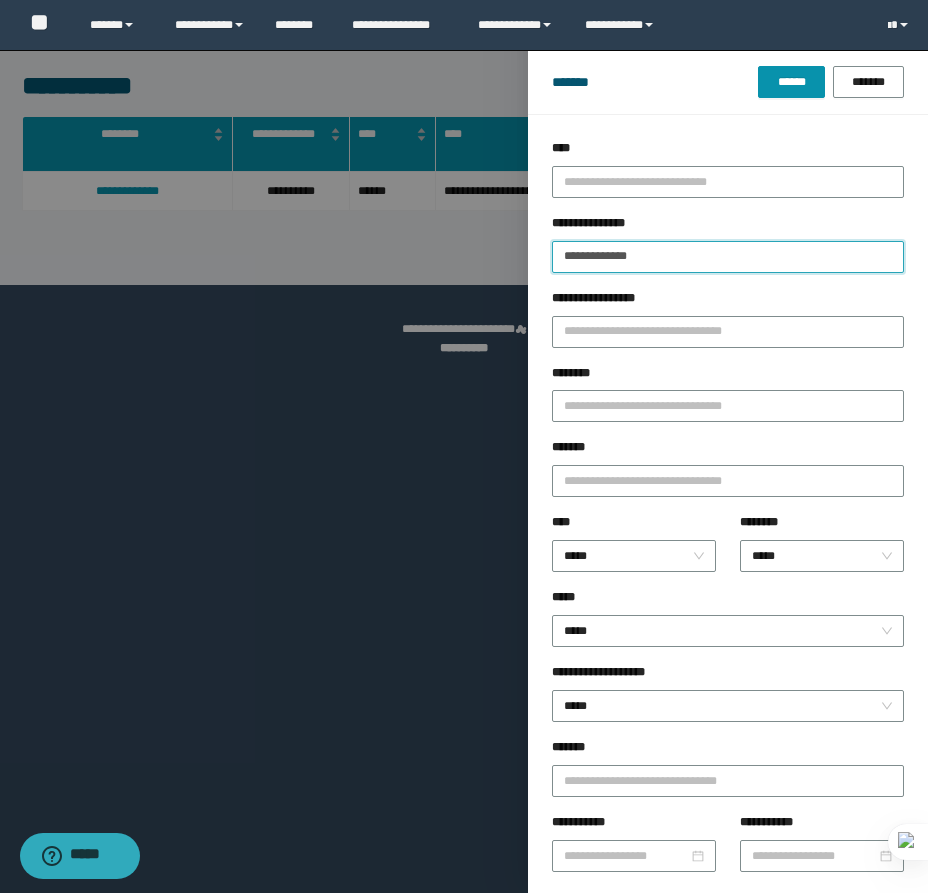 click on "**********" at bounding box center (728, 257) 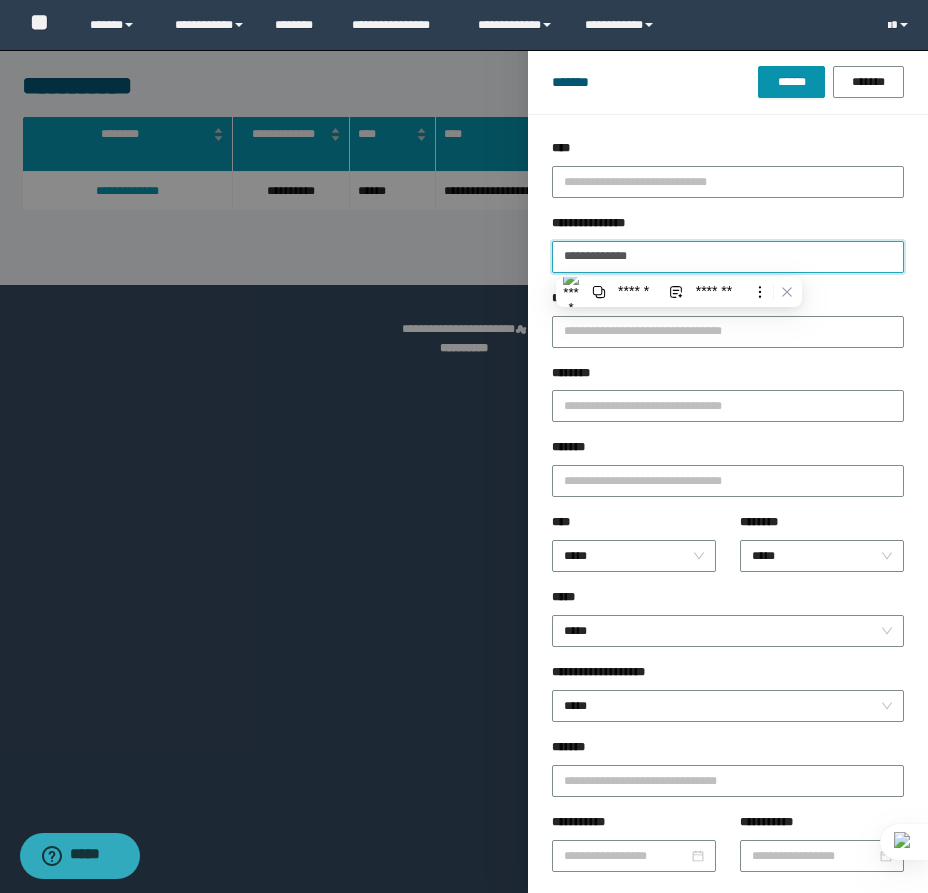 paste 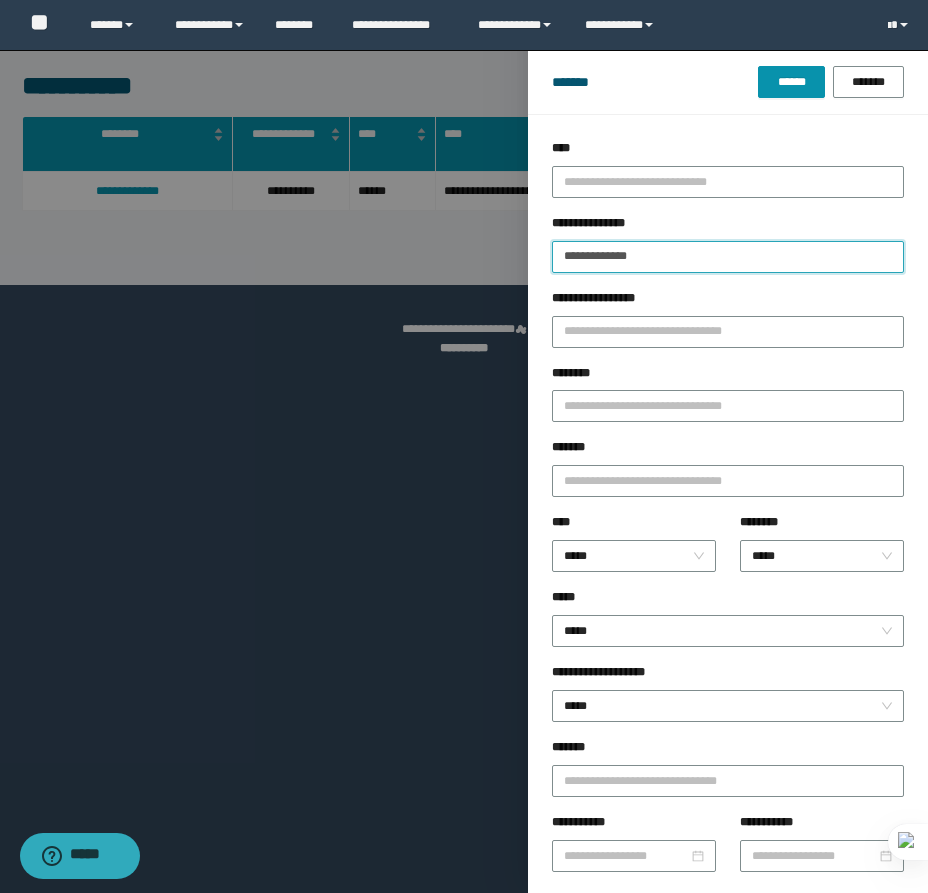 type on "**********" 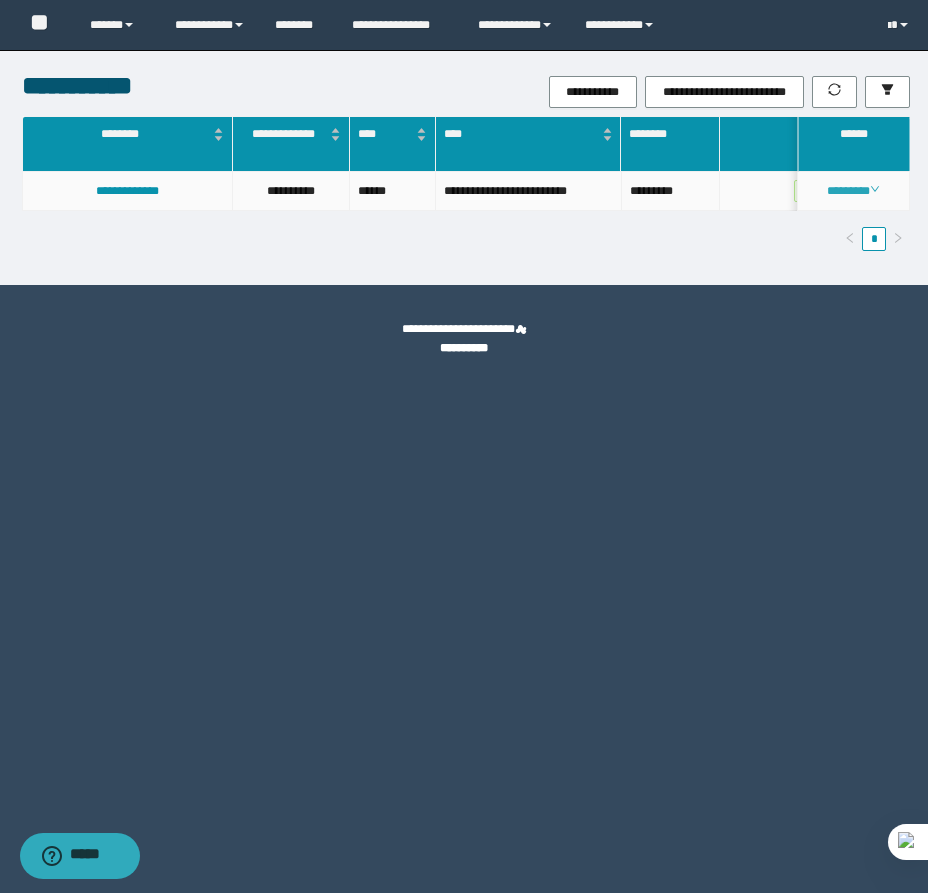 click on "********" at bounding box center [853, 191] 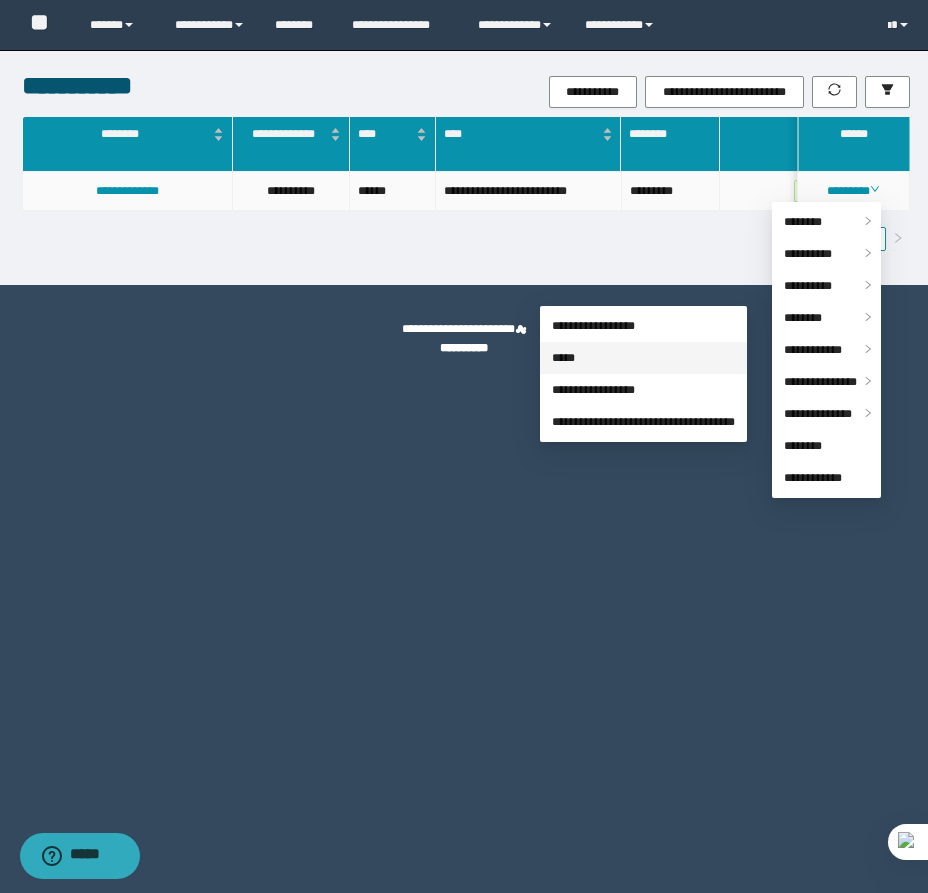 click on "*****" at bounding box center [563, 358] 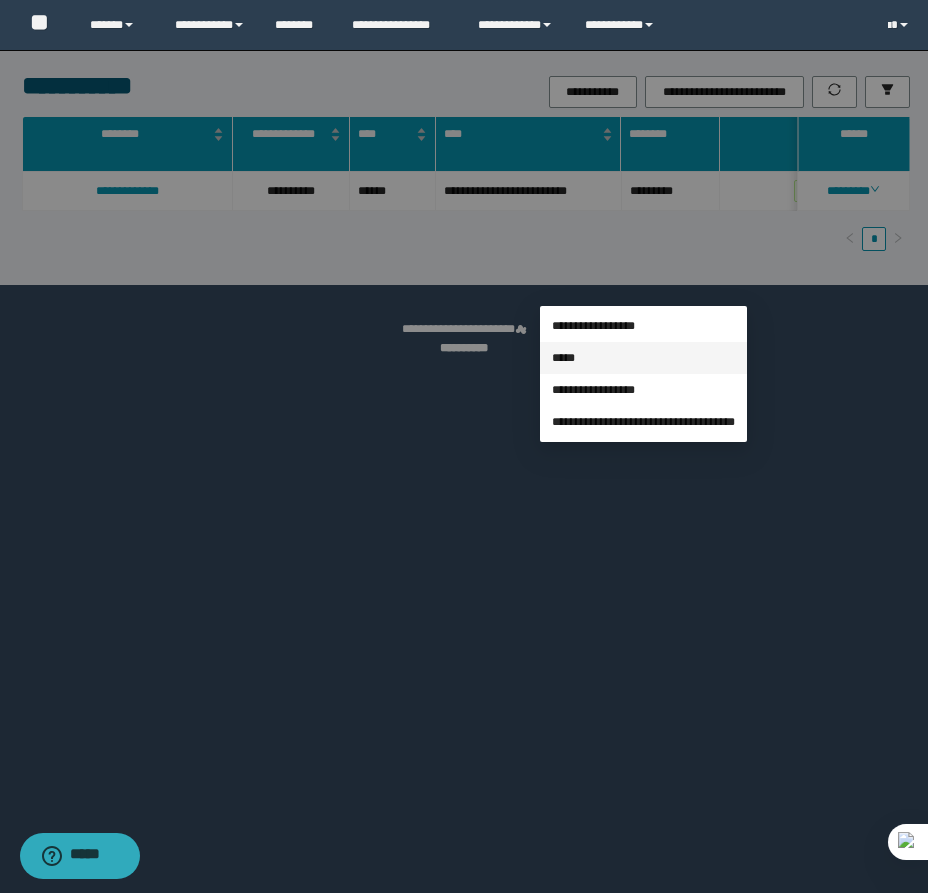 type on "**********" 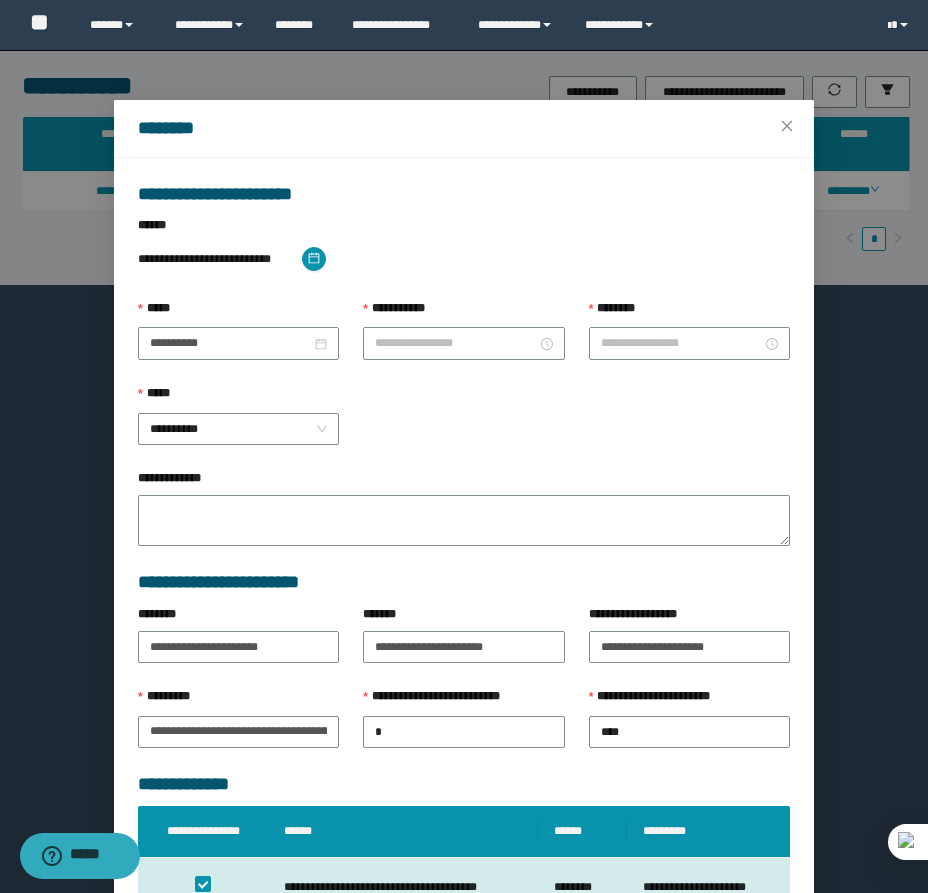 type on "********" 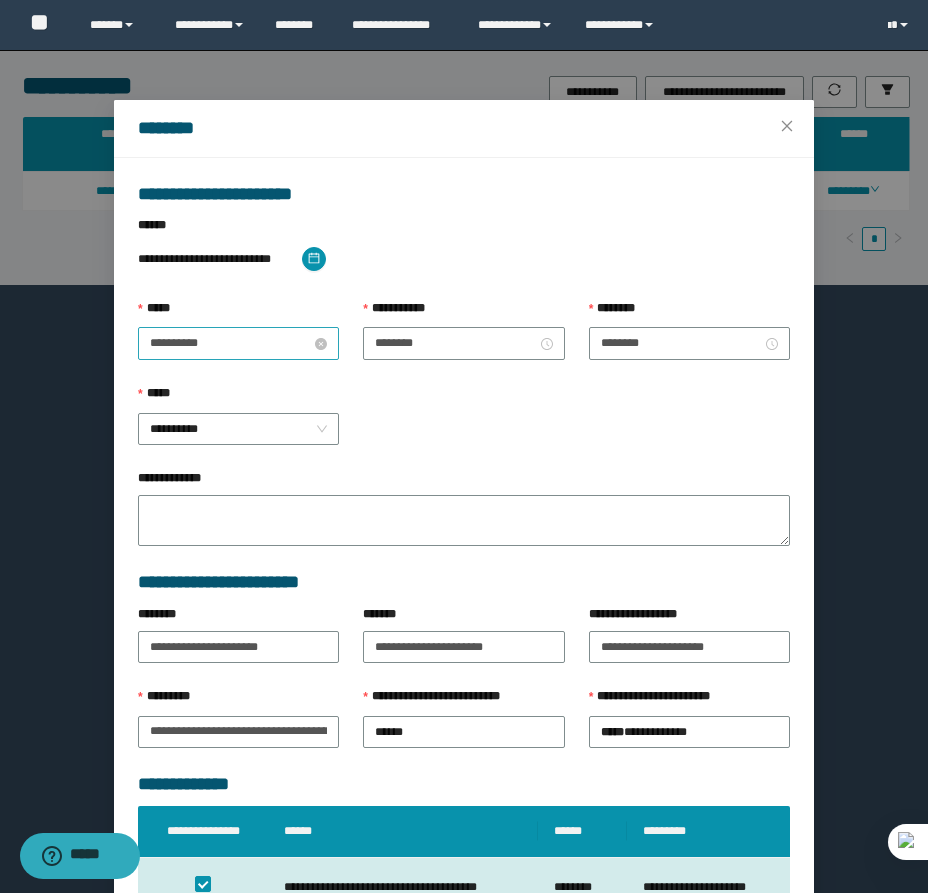 click on "**********" at bounding box center (230, 343) 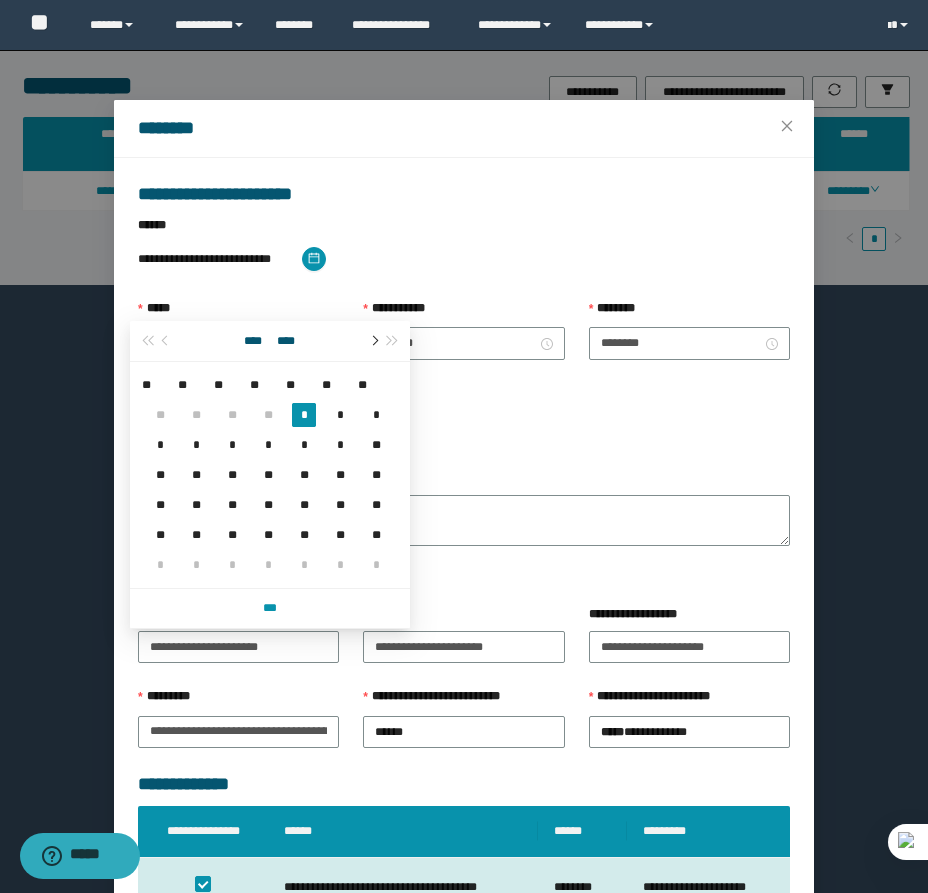 click at bounding box center [373, 341] 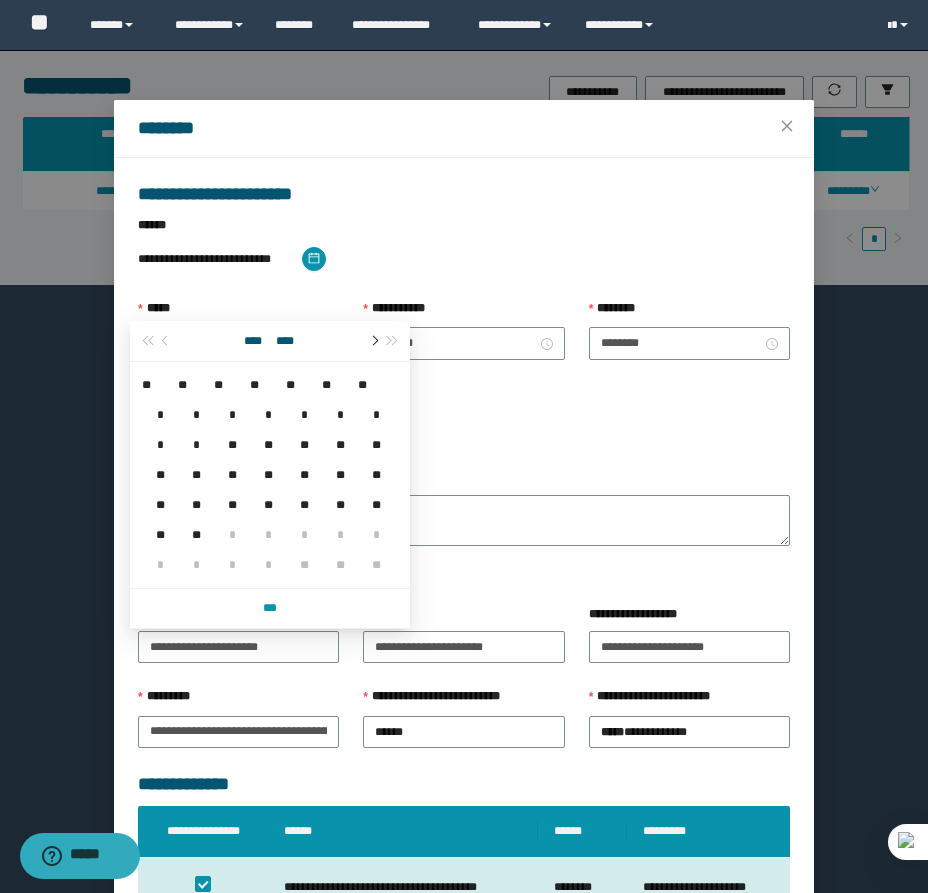 click at bounding box center (373, 341) 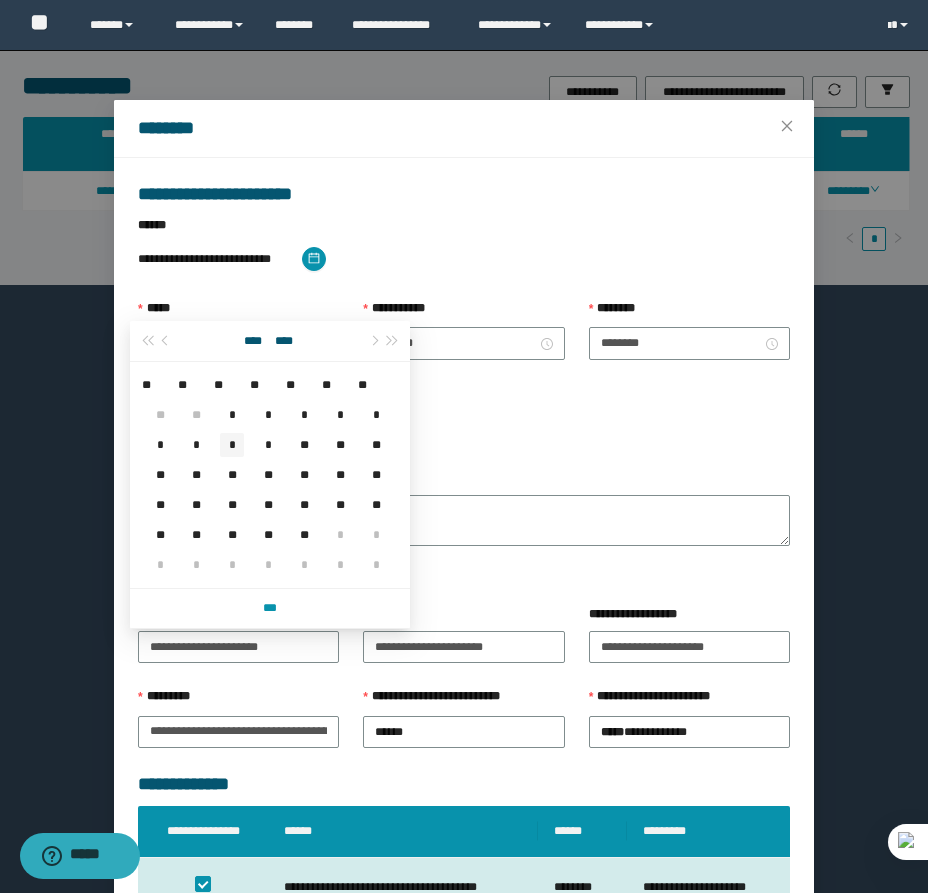 type on "**********" 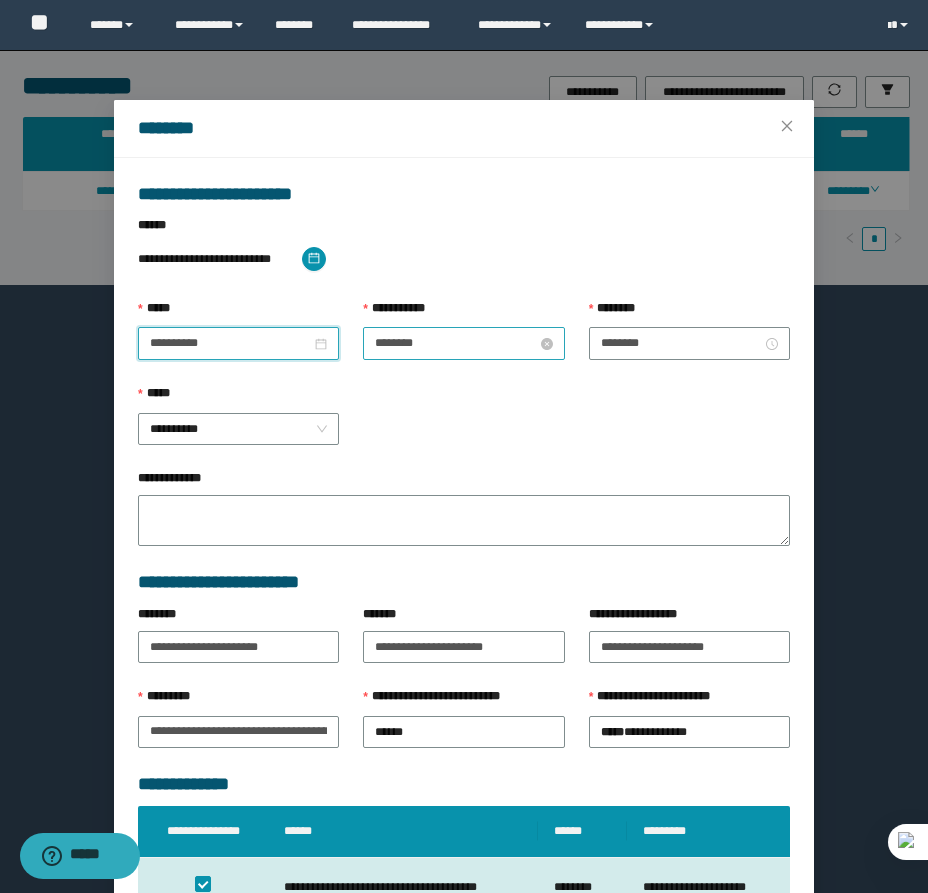 click on "********" at bounding box center (455, 343) 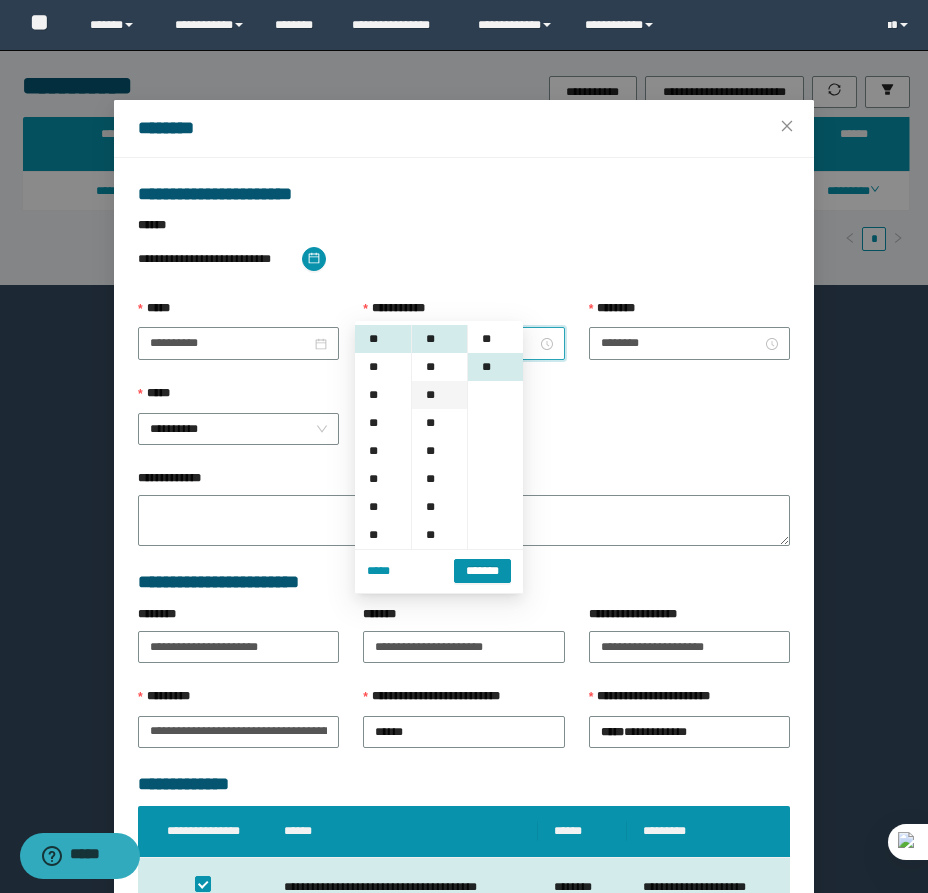 scroll, scrollTop: 28, scrollLeft: 0, axis: vertical 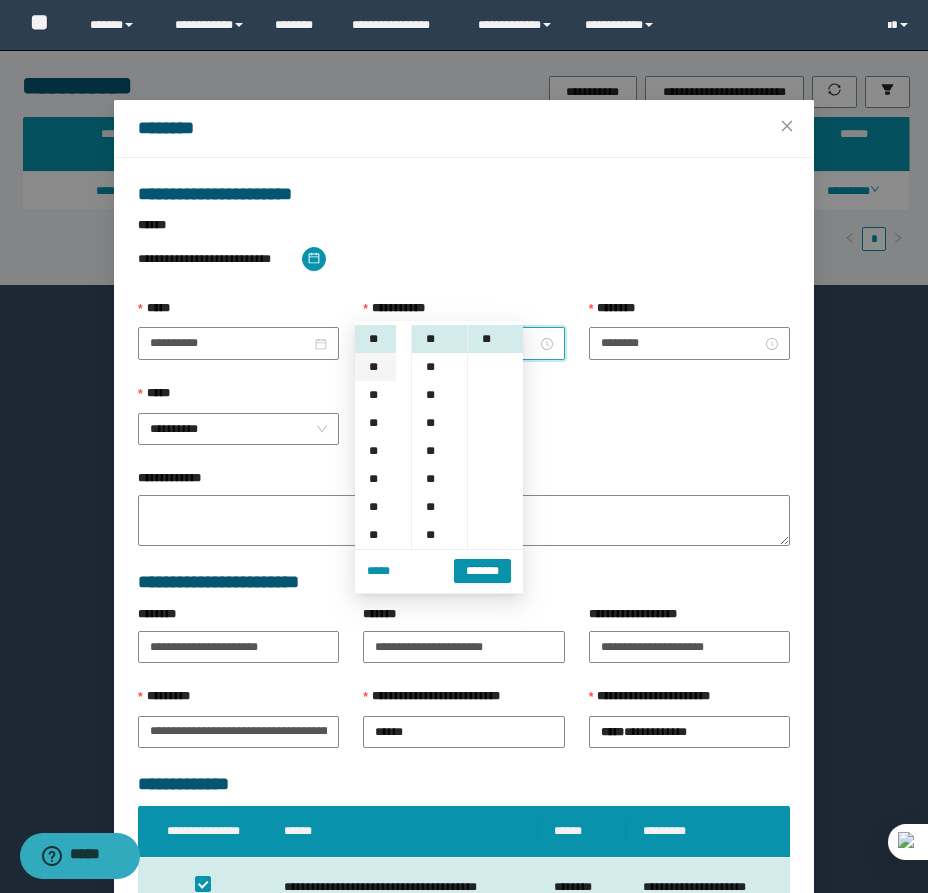 click on "**" at bounding box center [375, 367] 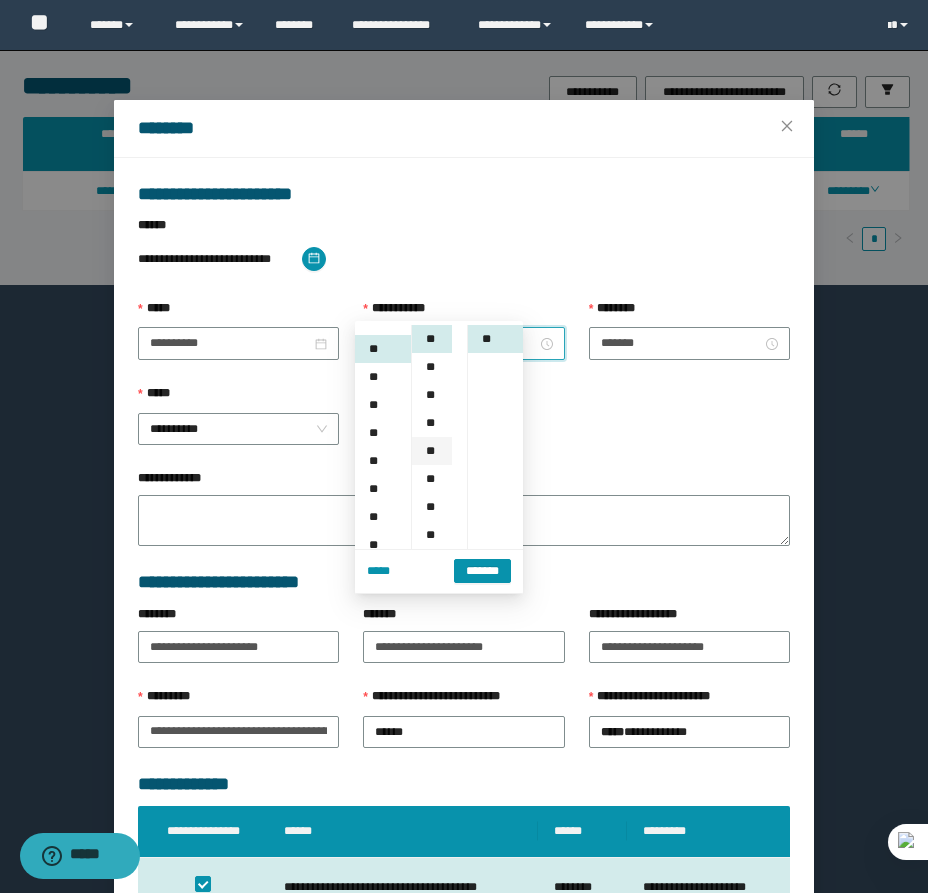 scroll, scrollTop: 28, scrollLeft: 0, axis: vertical 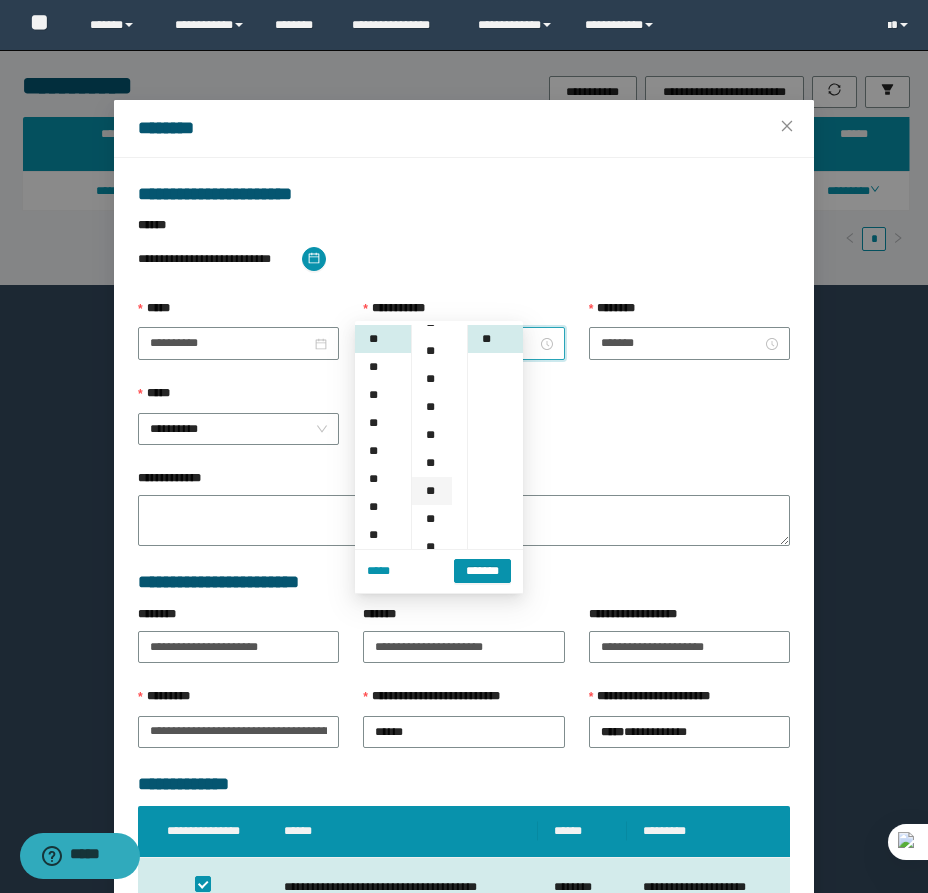 click on "**" at bounding box center [432, 491] 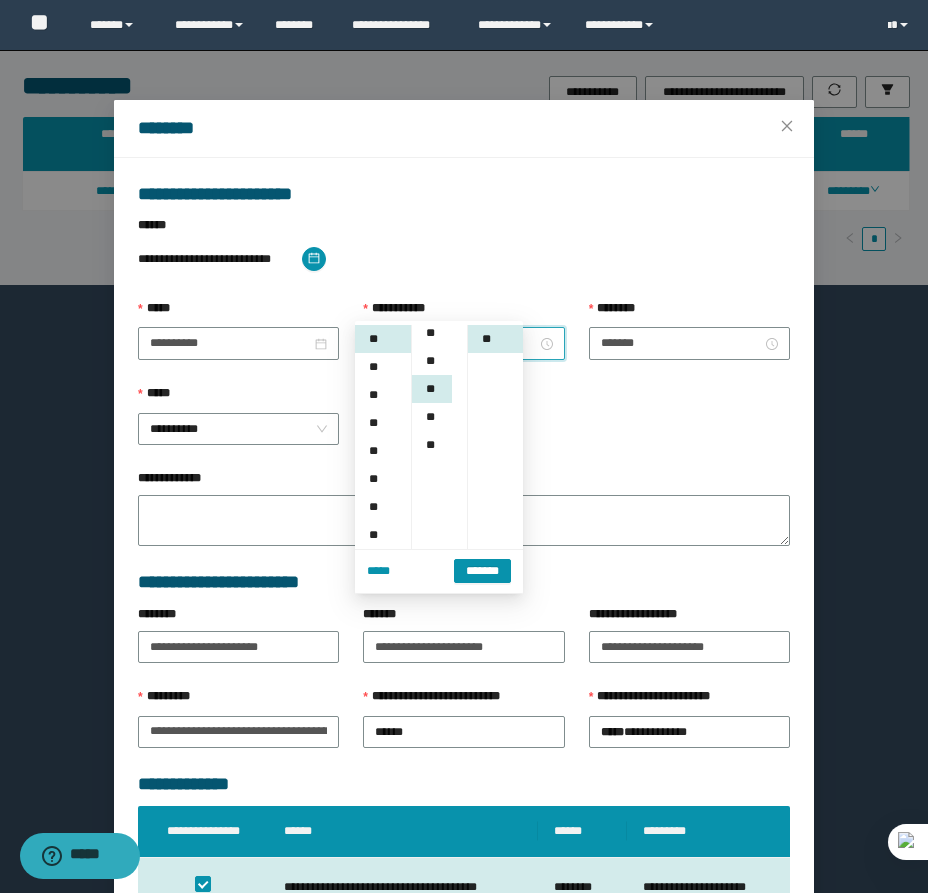 scroll, scrollTop: 252, scrollLeft: 0, axis: vertical 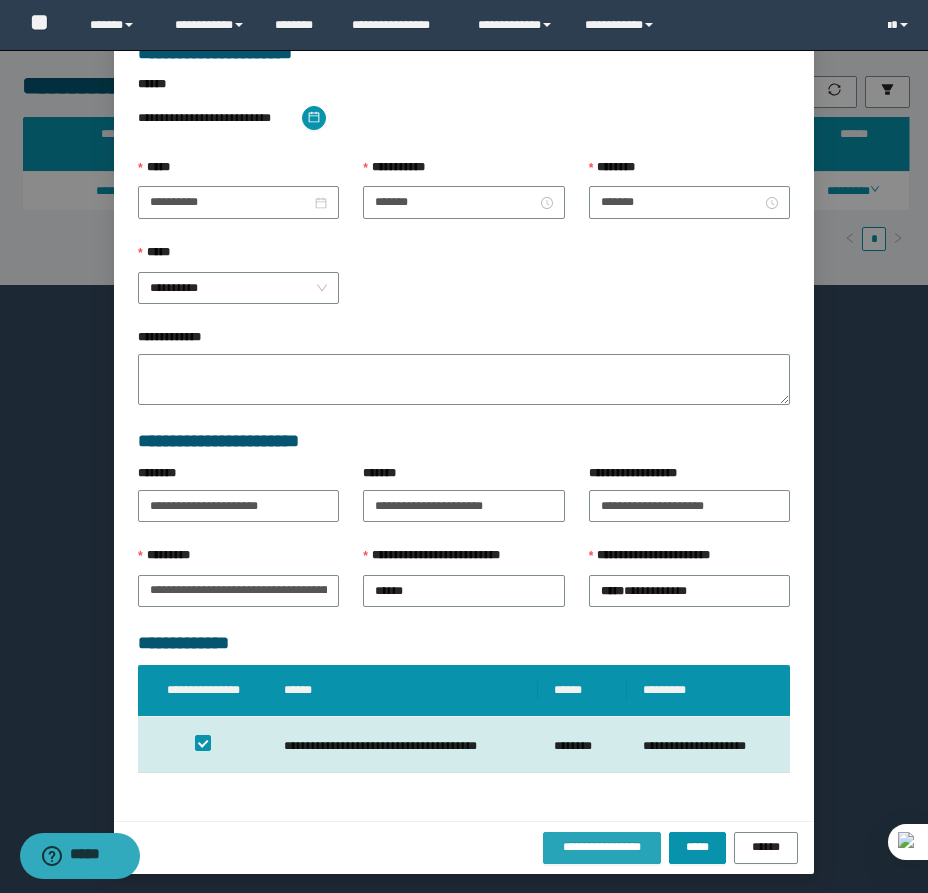 click on "**********" at bounding box center (602, 847) 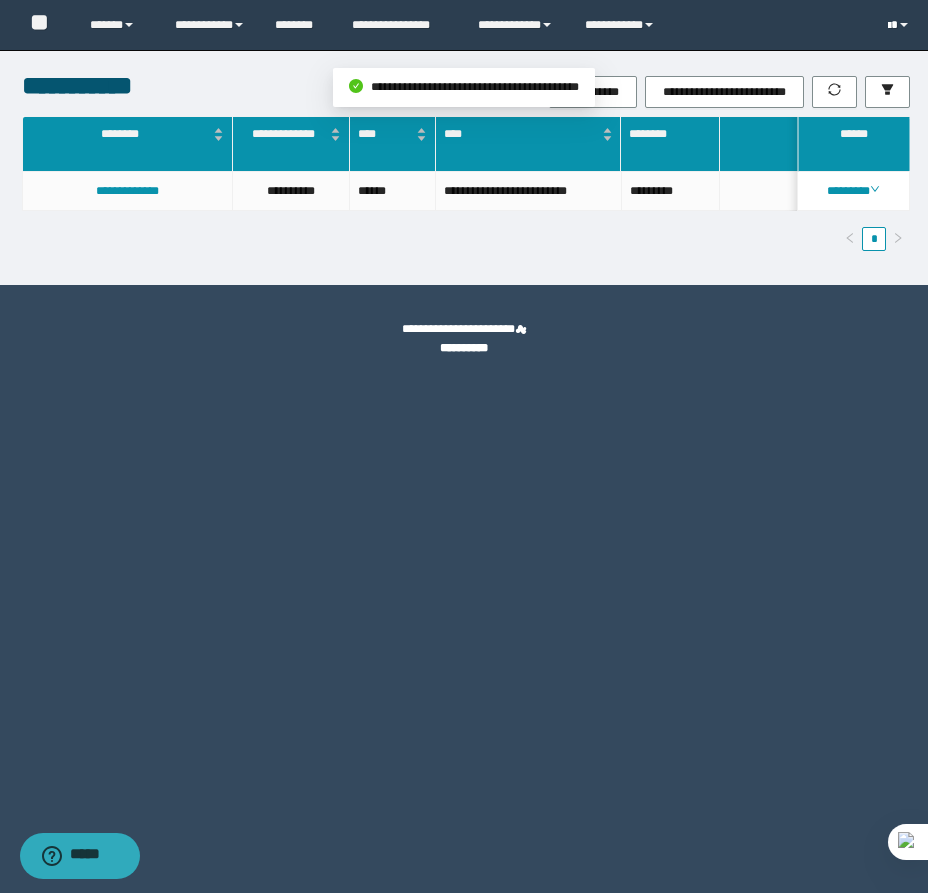scroll, scrollTop: 0, scrollLeft: 0, axis: both 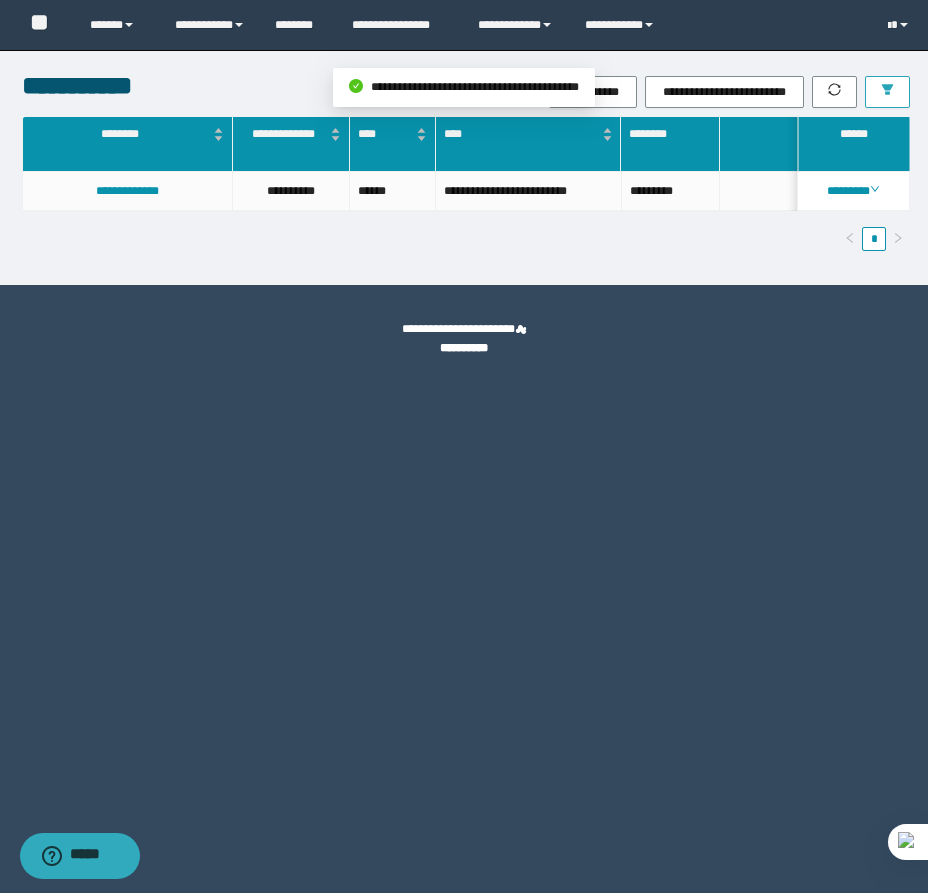 click at bounding box center [887, 92] 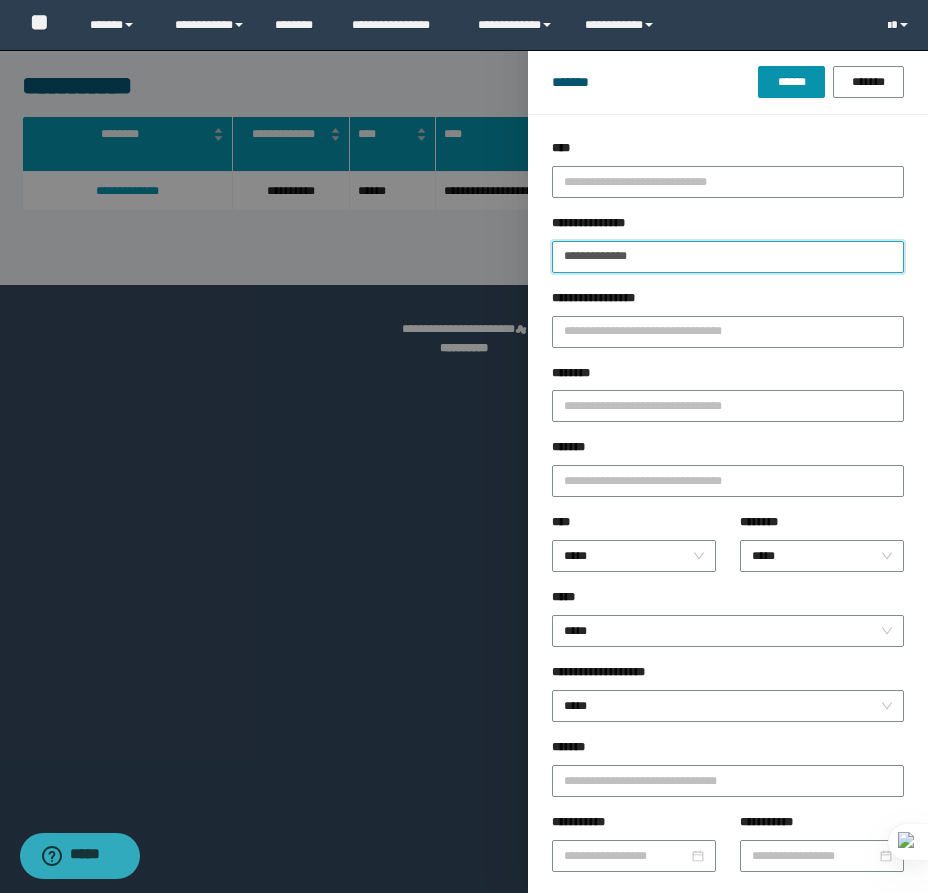 click on "**********" at bounding box center [728, 257] 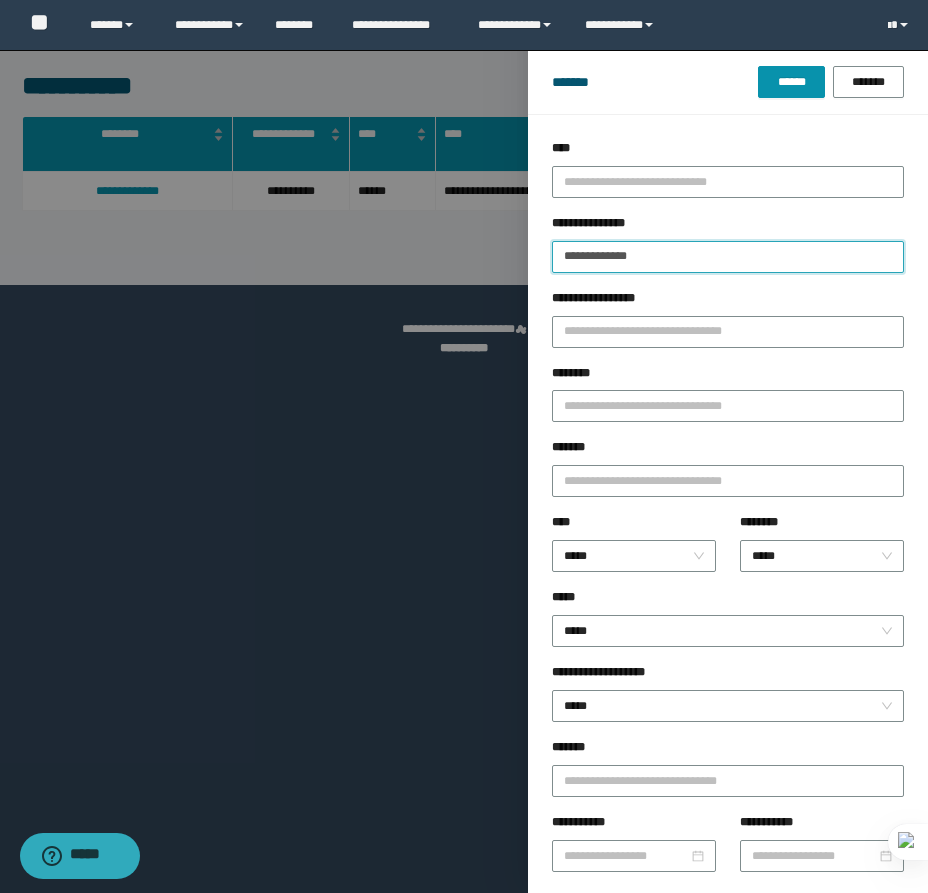 click on "**********" at bounding box center (728, 257) 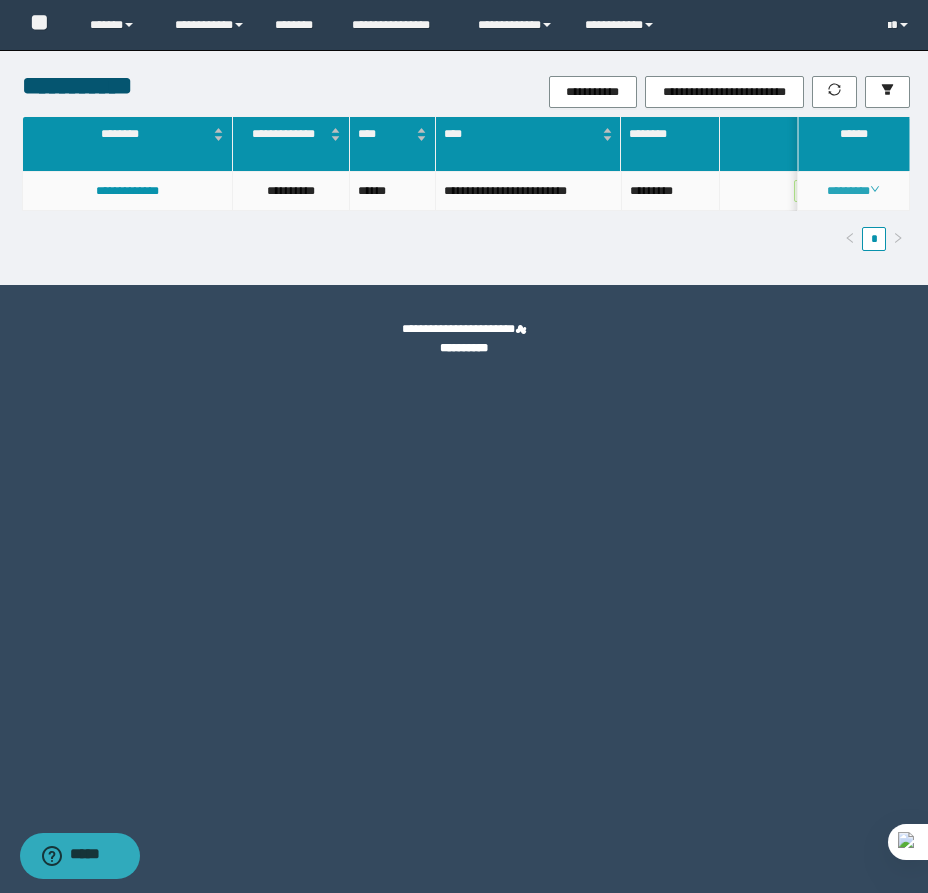 click on "********" at bounding box center [853, 191] 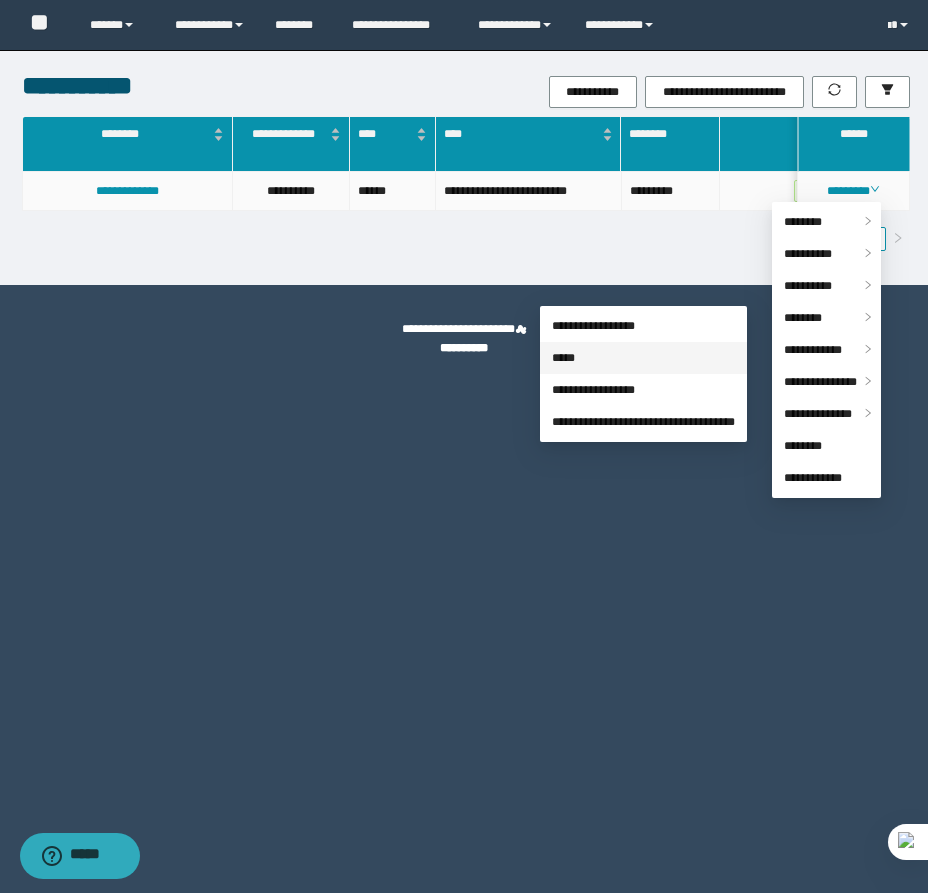 click on "*****" at bounding box center [563, 358] 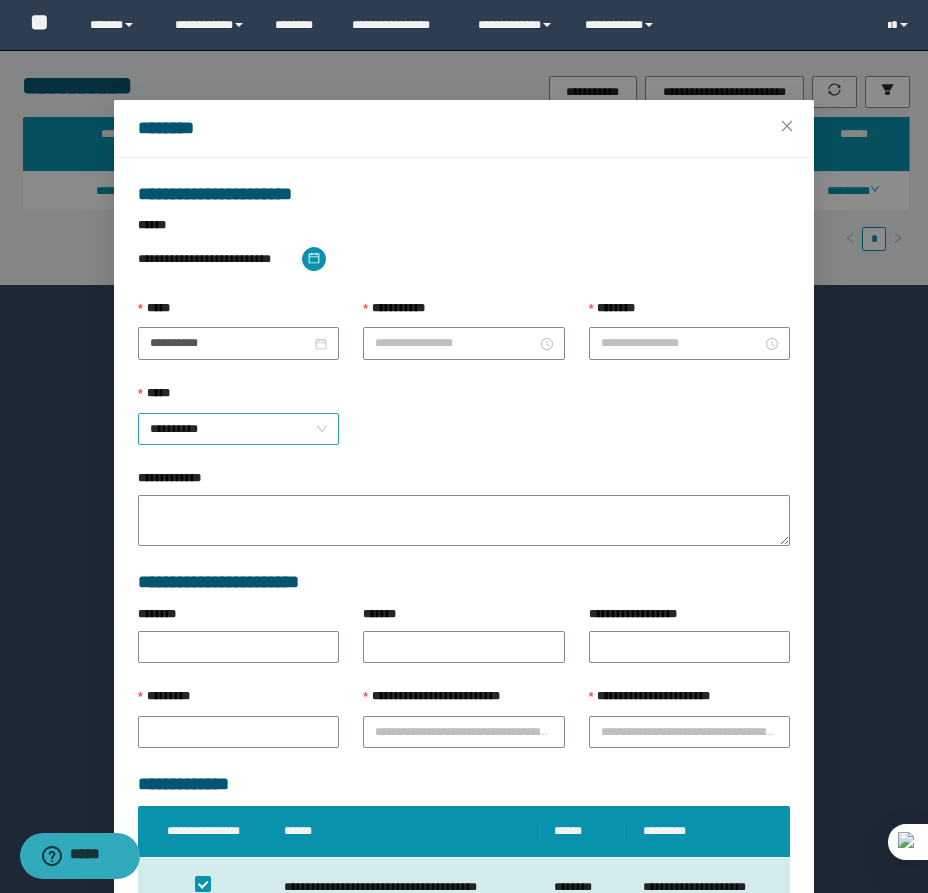 type on "**********" 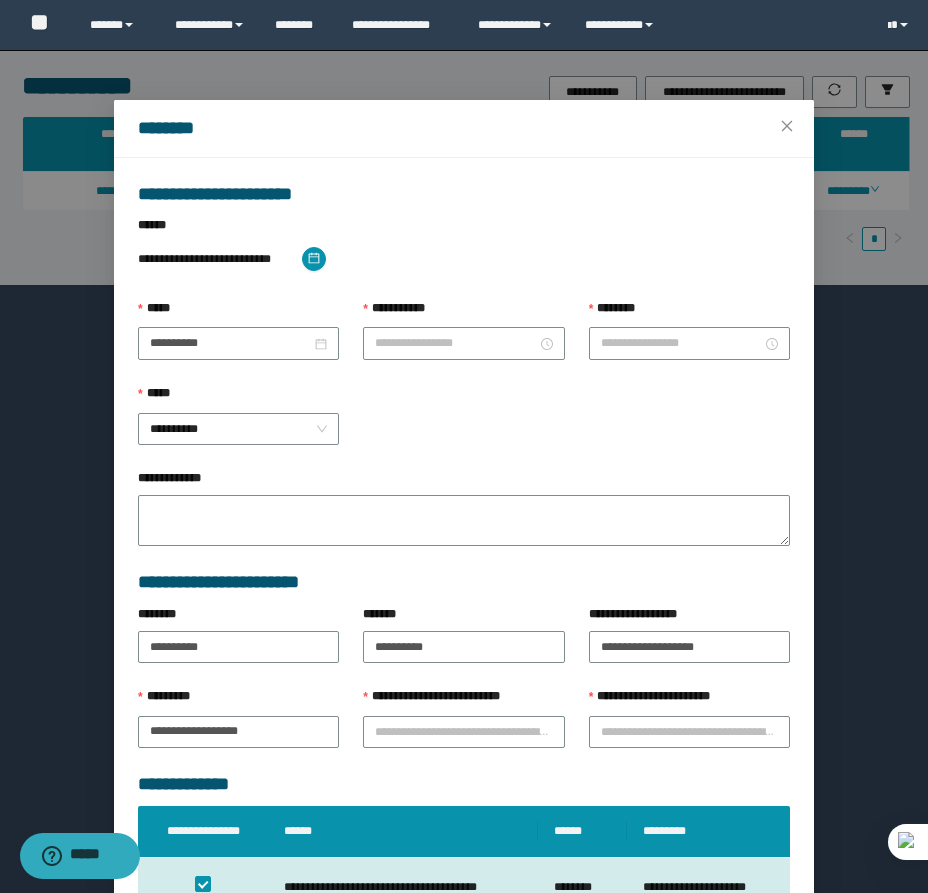 type on "********" 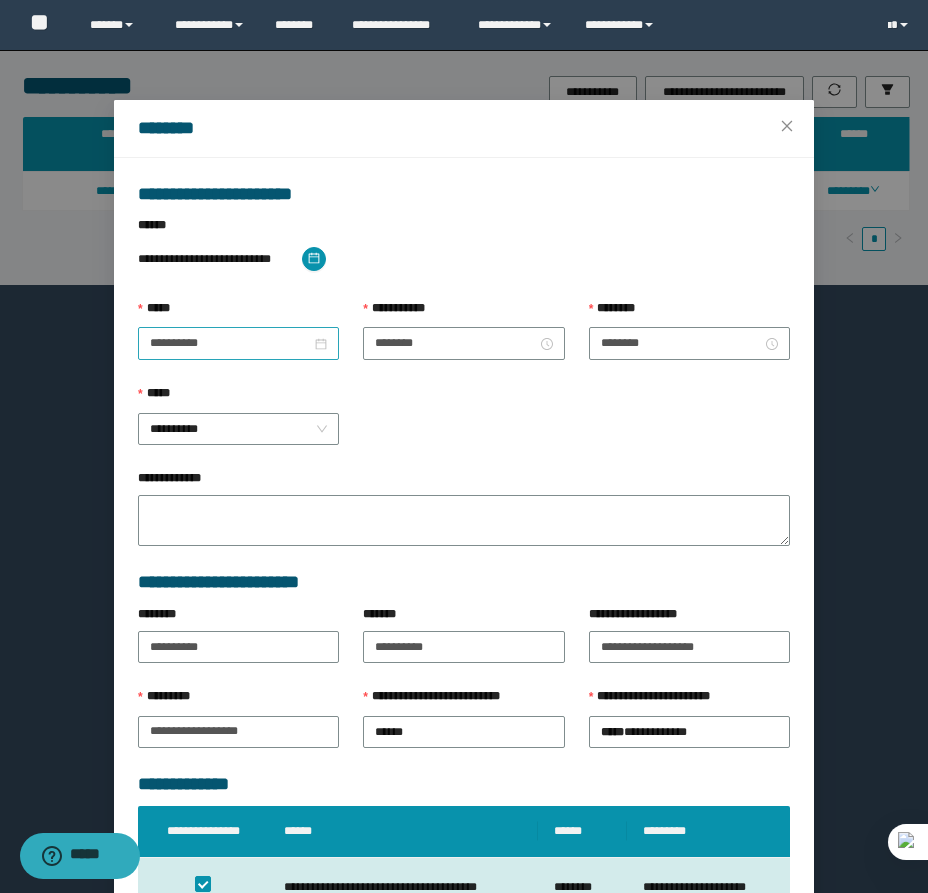 click on "**********" at bounding box center [238, 343] 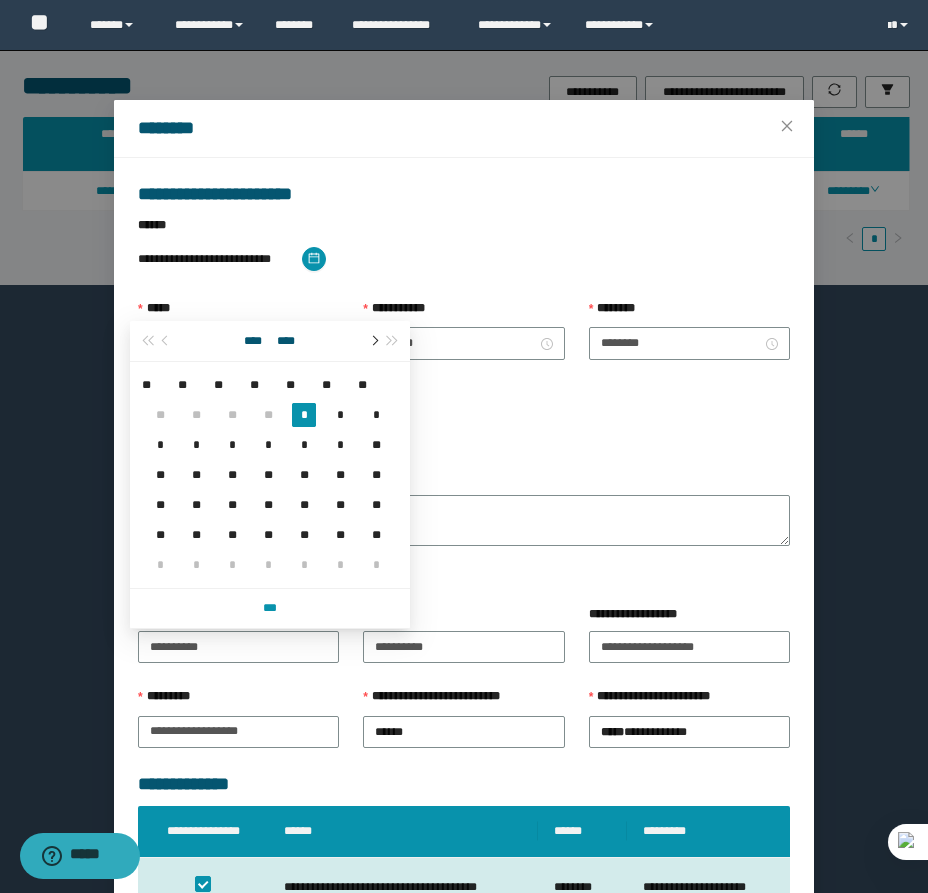 click at bounding box center (373, 341) 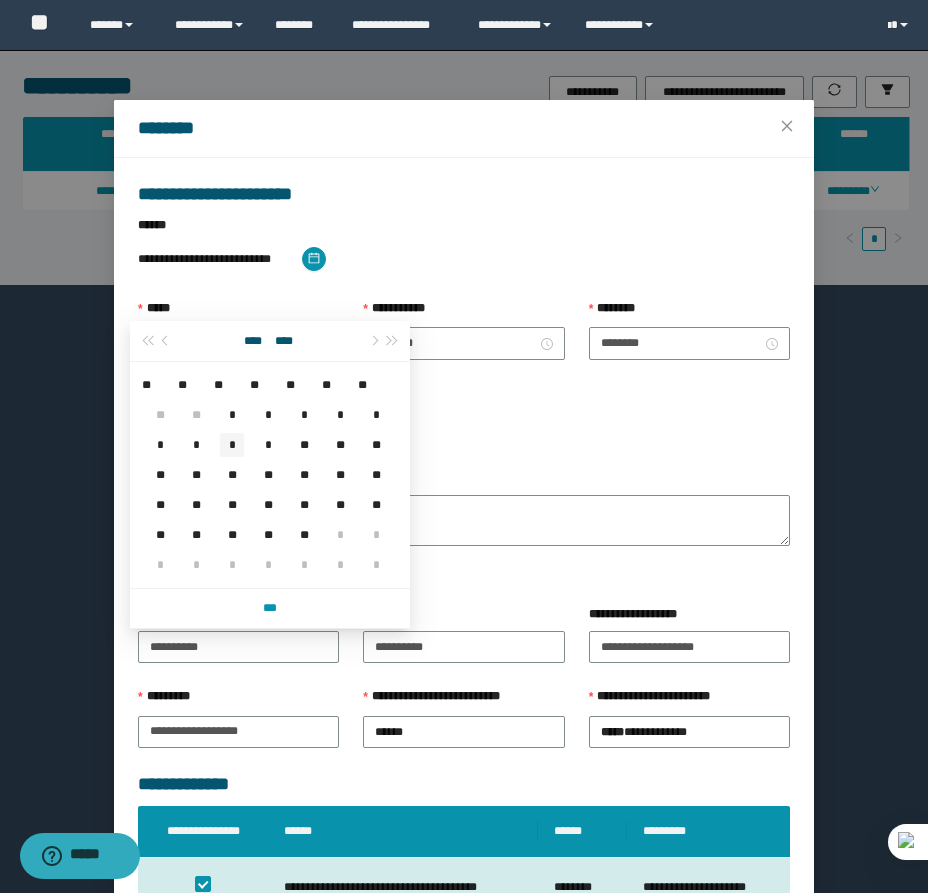 type on "**********" 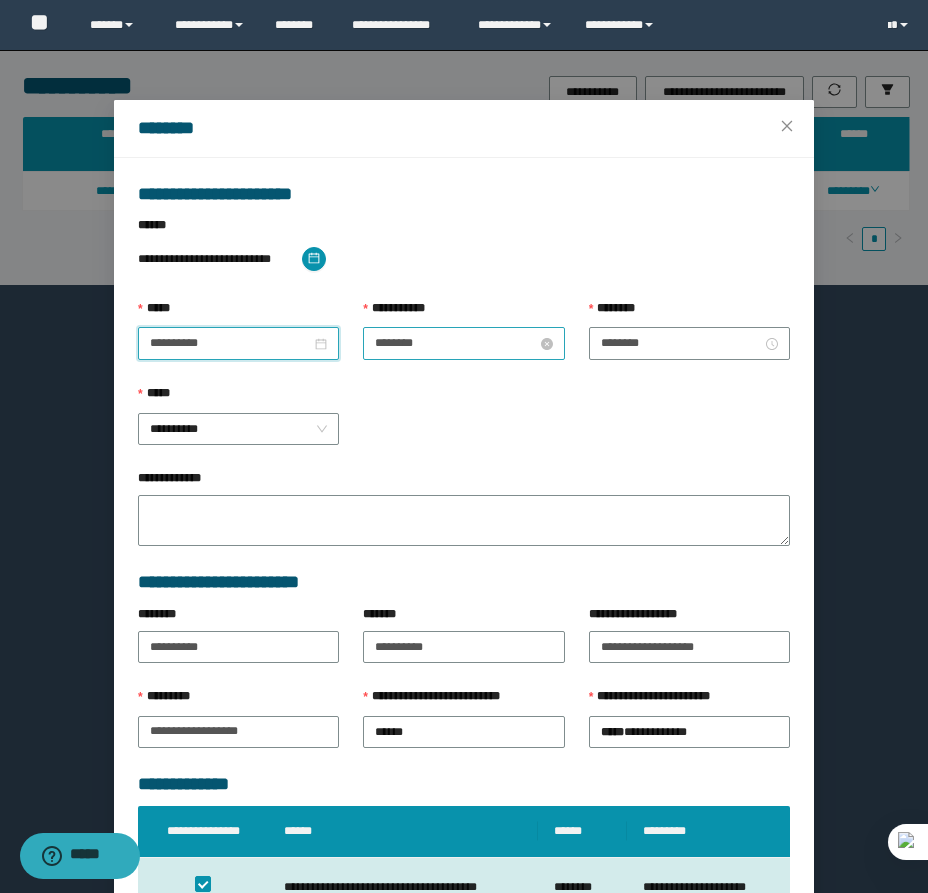 click on "********" at bounding box center (455, 343) 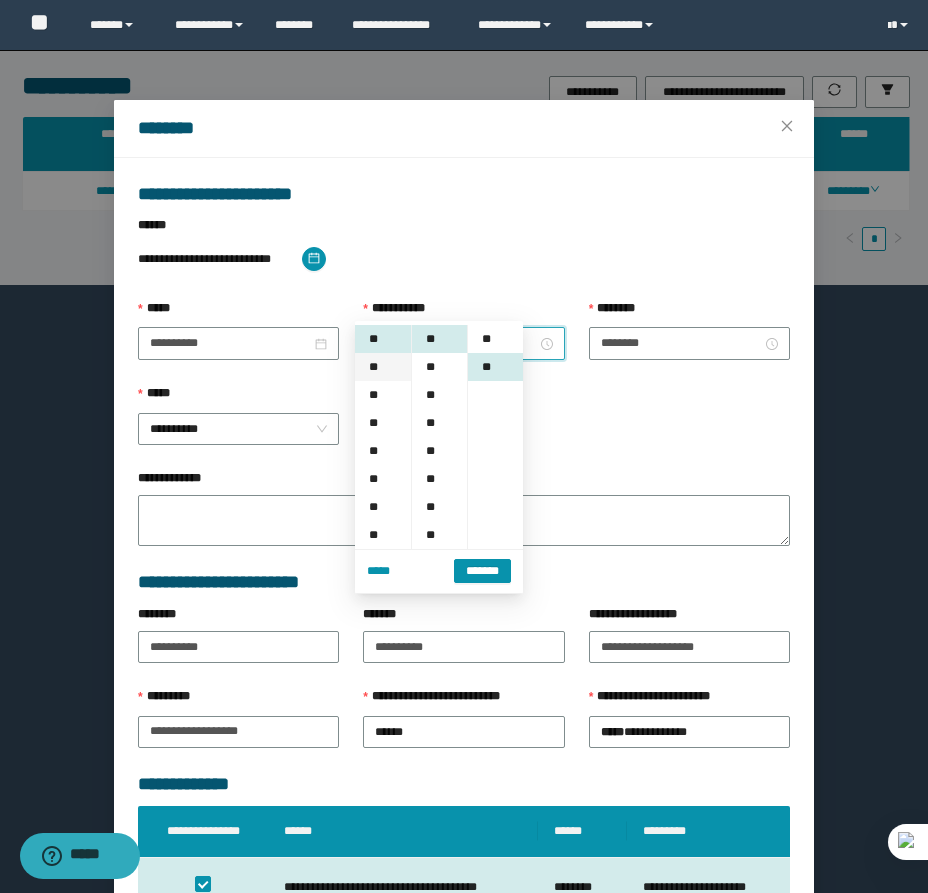 scroll, scrollTop: 28, scrollLeft: 0, axis: vertical 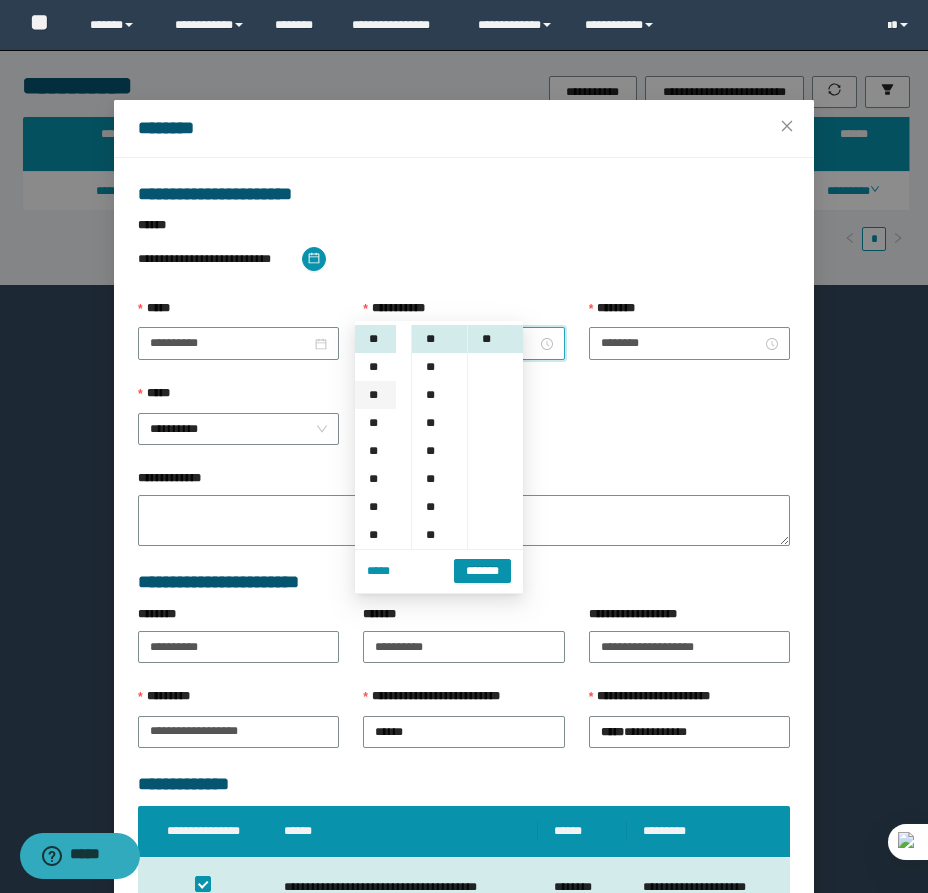 click on "**" at bounding box center (375, 395) 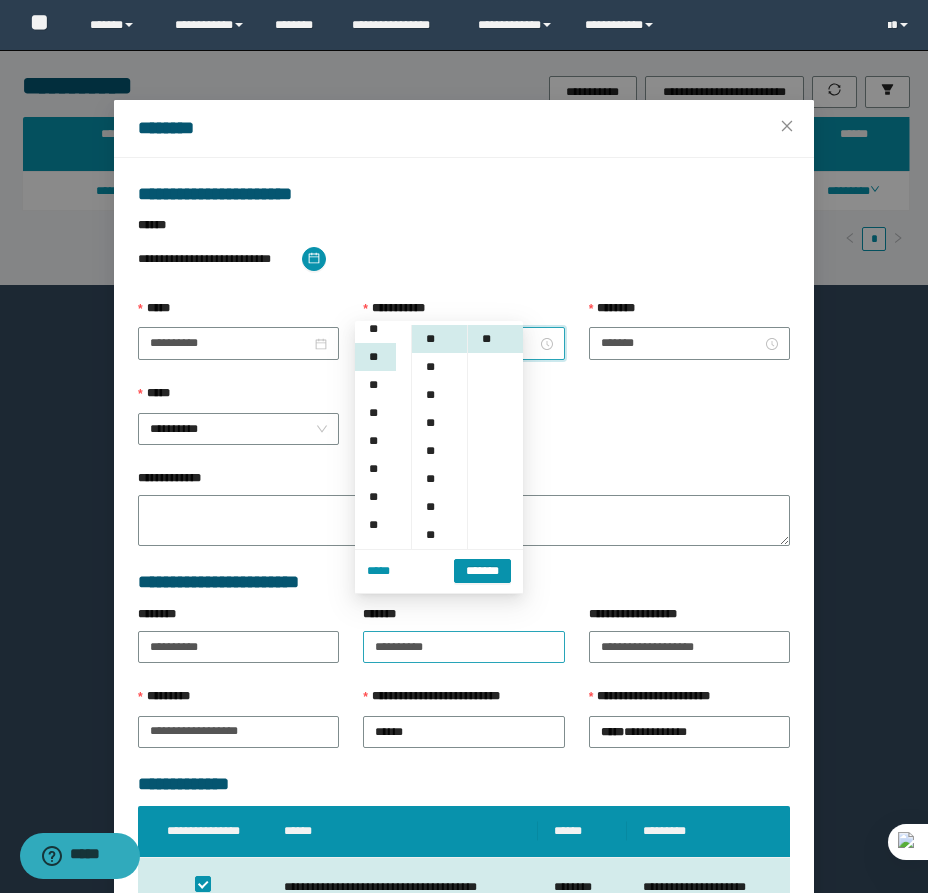 scroll, scrollTop: 56, scrollLeft: 0, axis: vertical 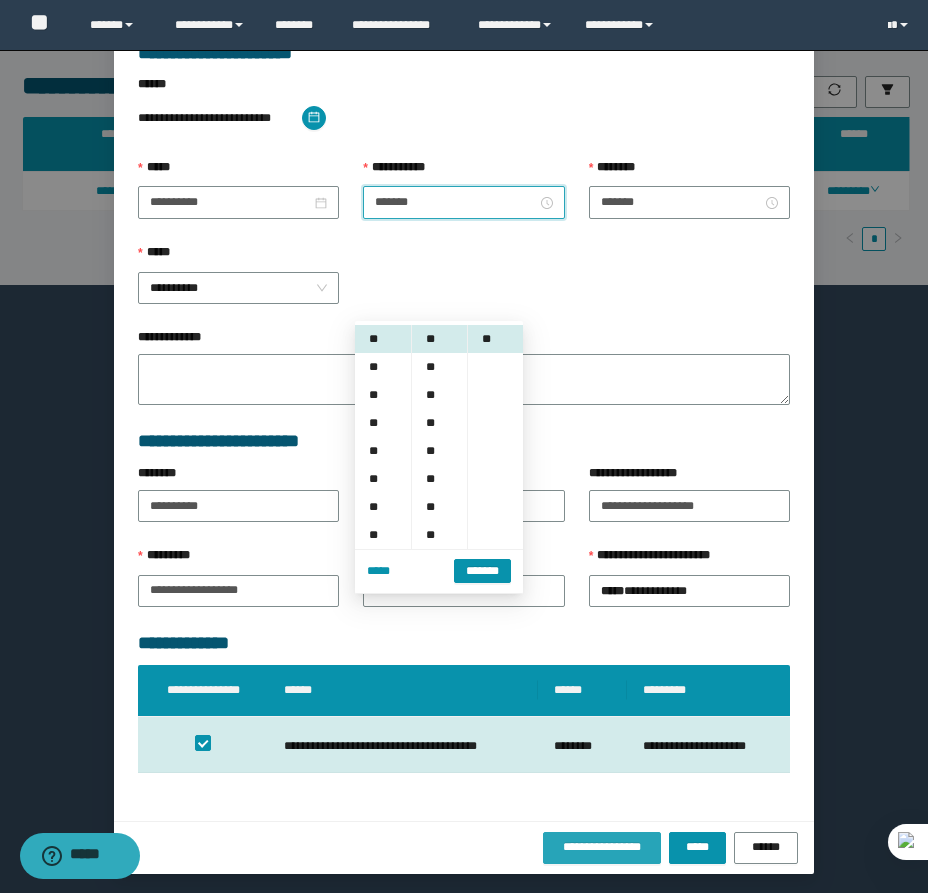 click on "**********" at bounding box center [602, 847] 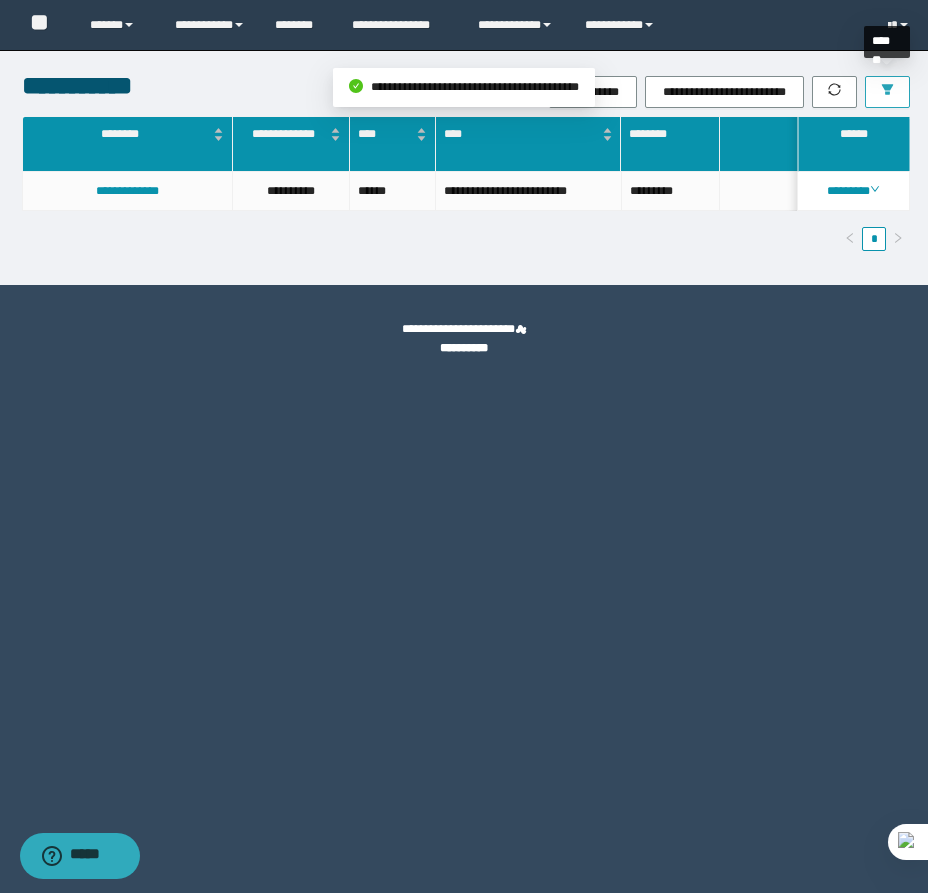 click at bounding box center (887, 92) 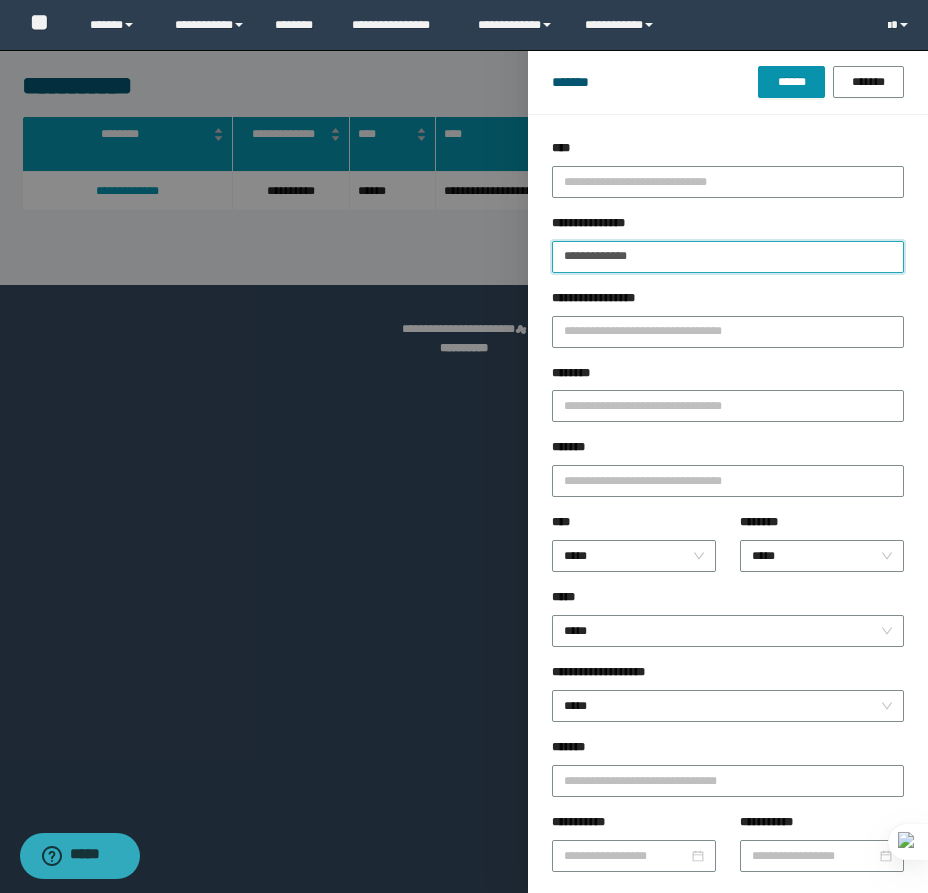 click on "**********" at bounding box center [728, 257] 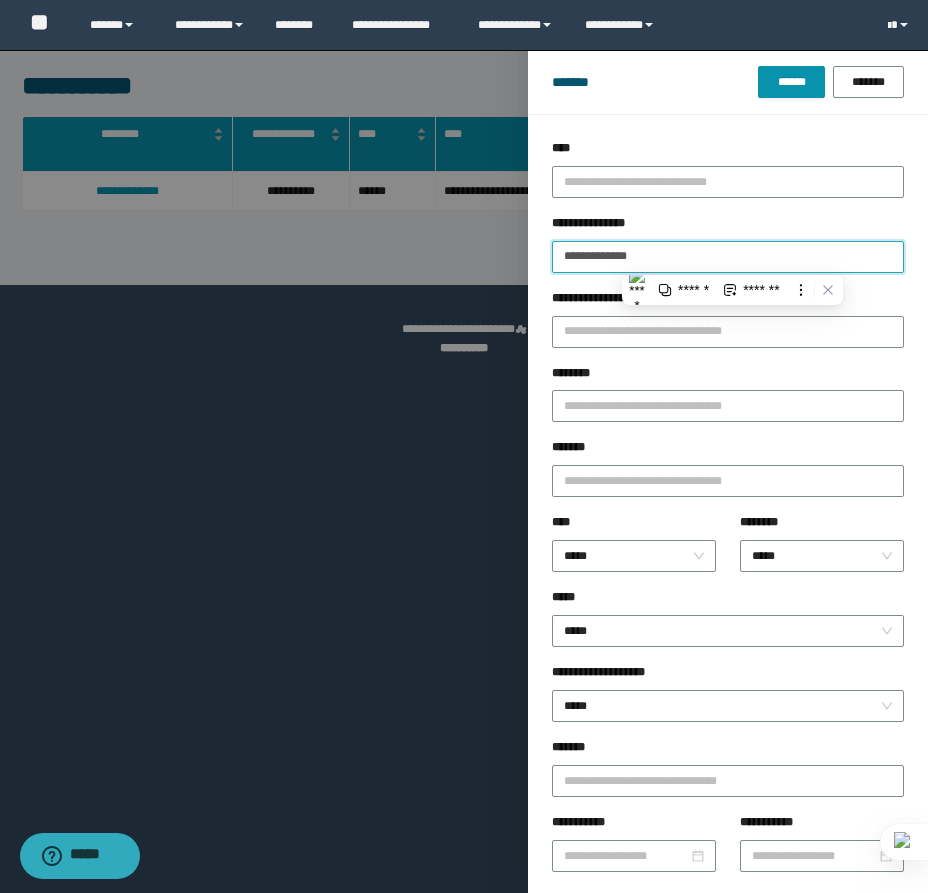 type on "**********" 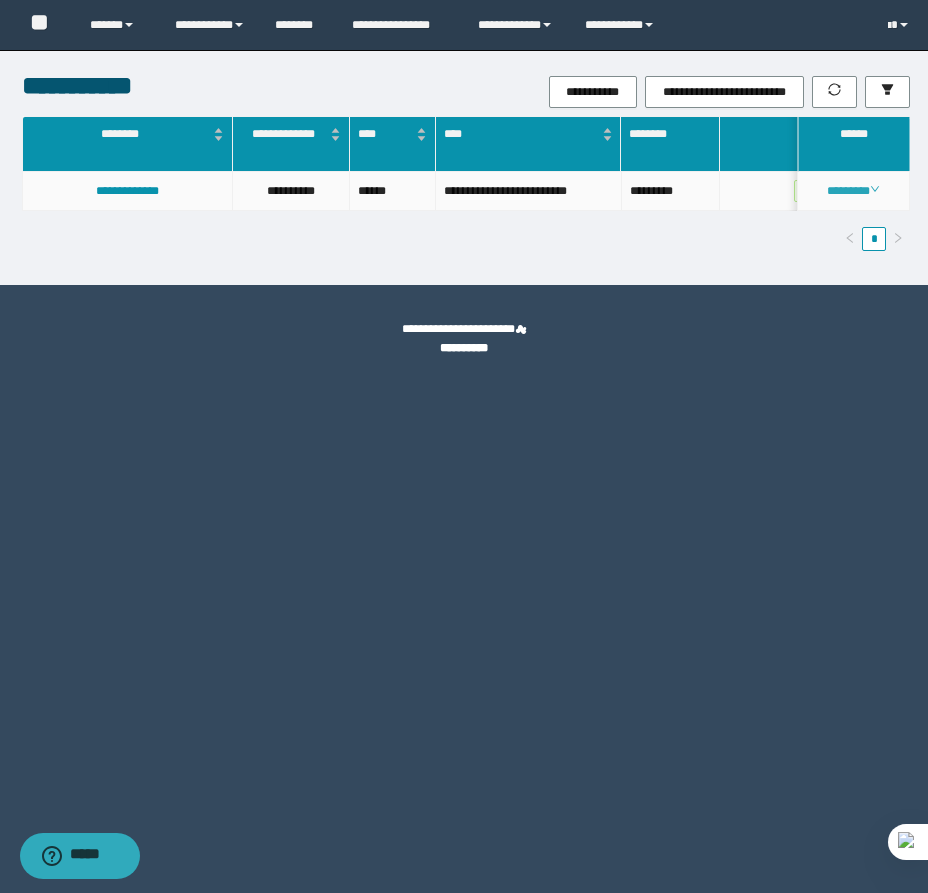 click on "********" at bounding box center (853, 191) 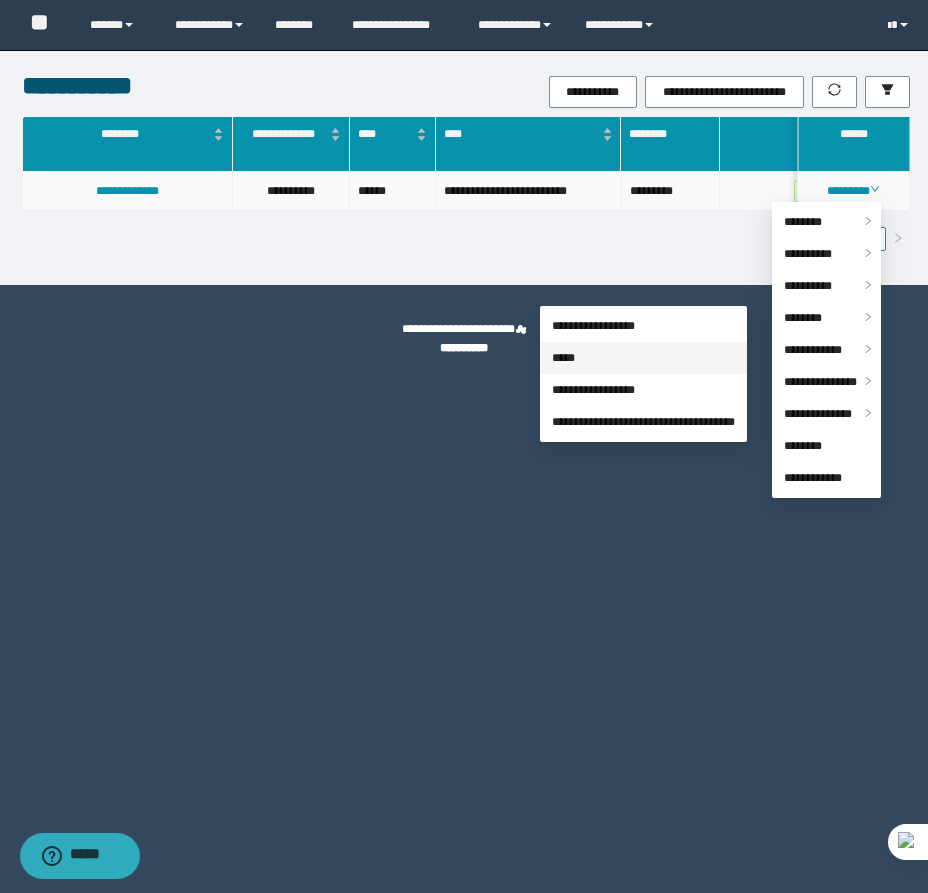 click on "*****" at bounding box center [563, 358] 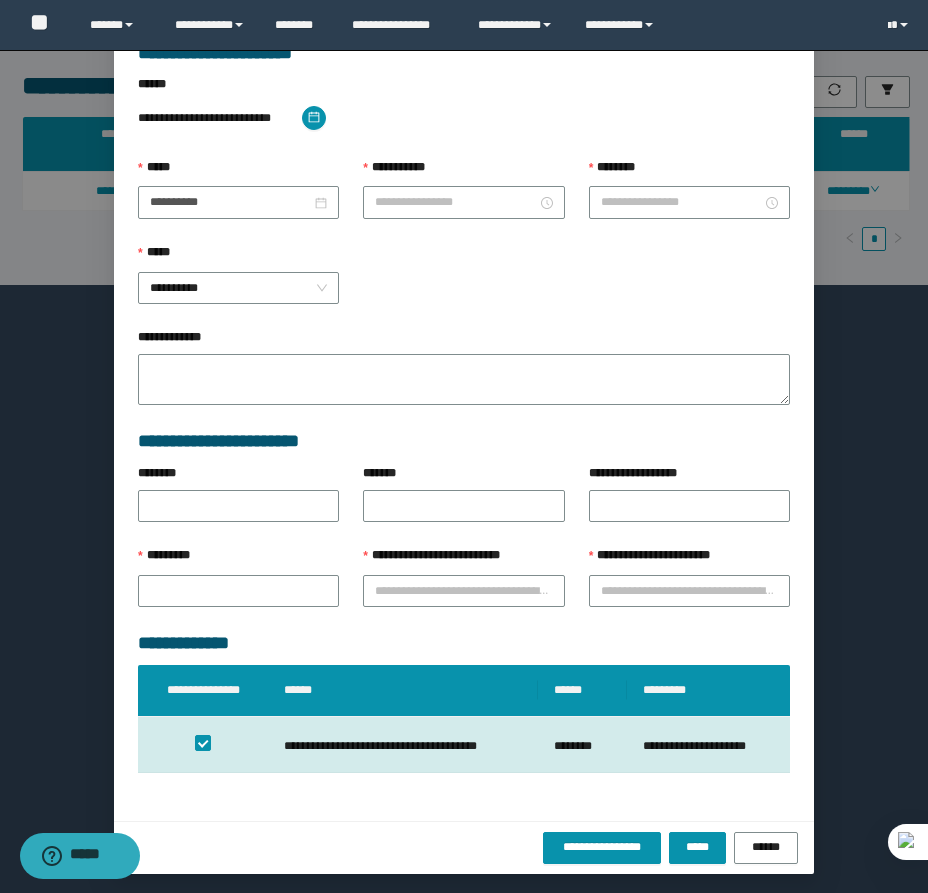 type on "**********" 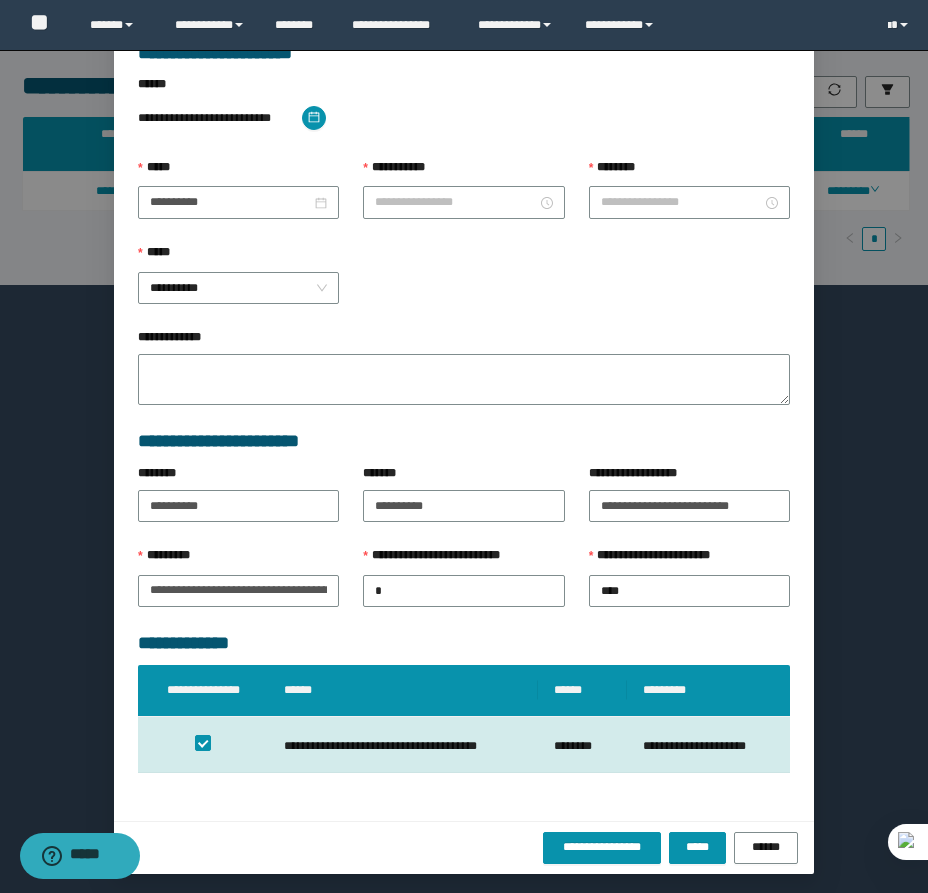 type on "********" 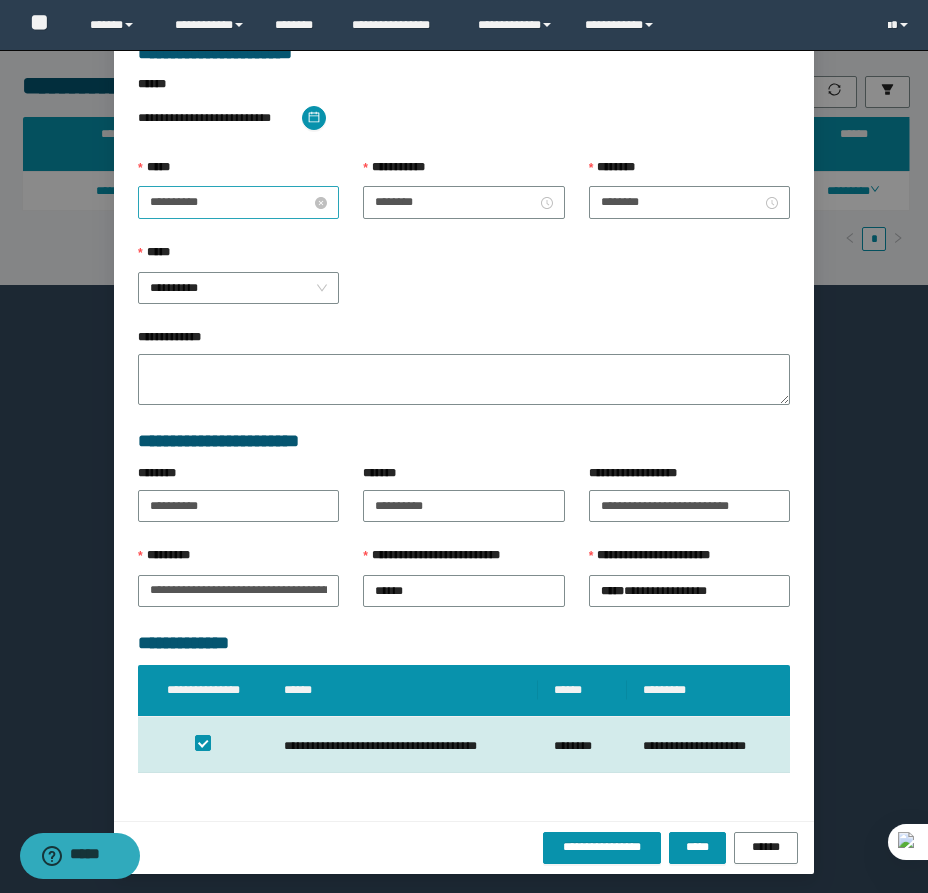 click on "**********" at bounding box center [230, 202] 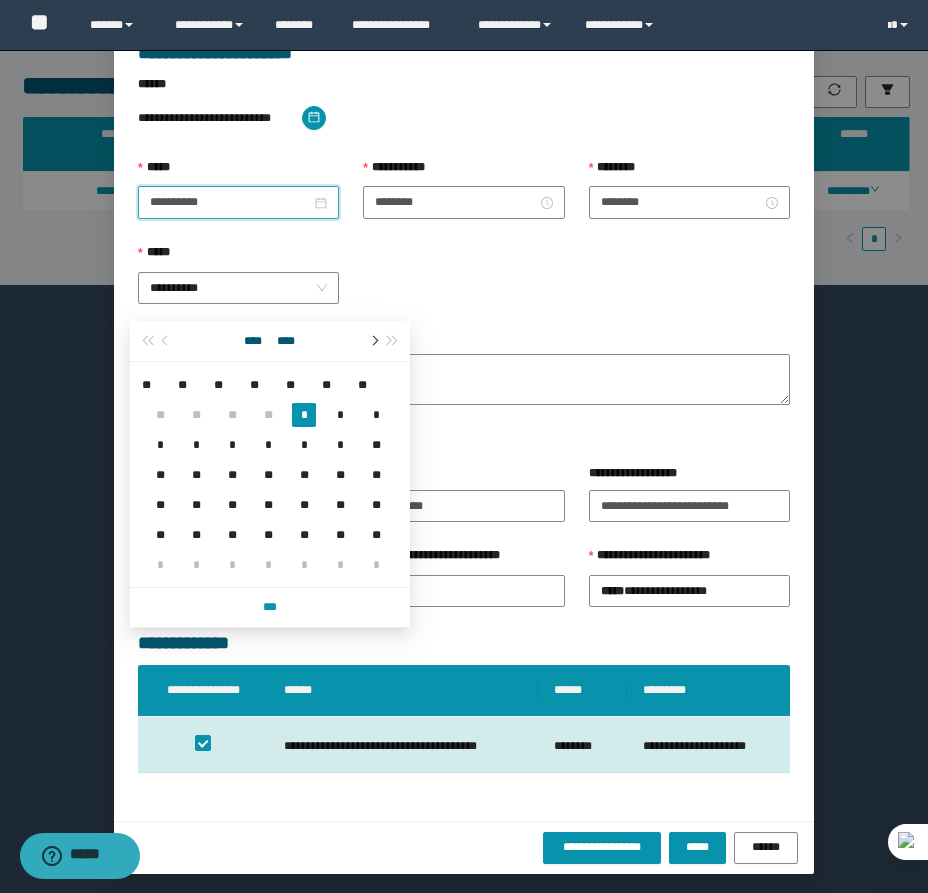 click at bounding box center (373, 341) 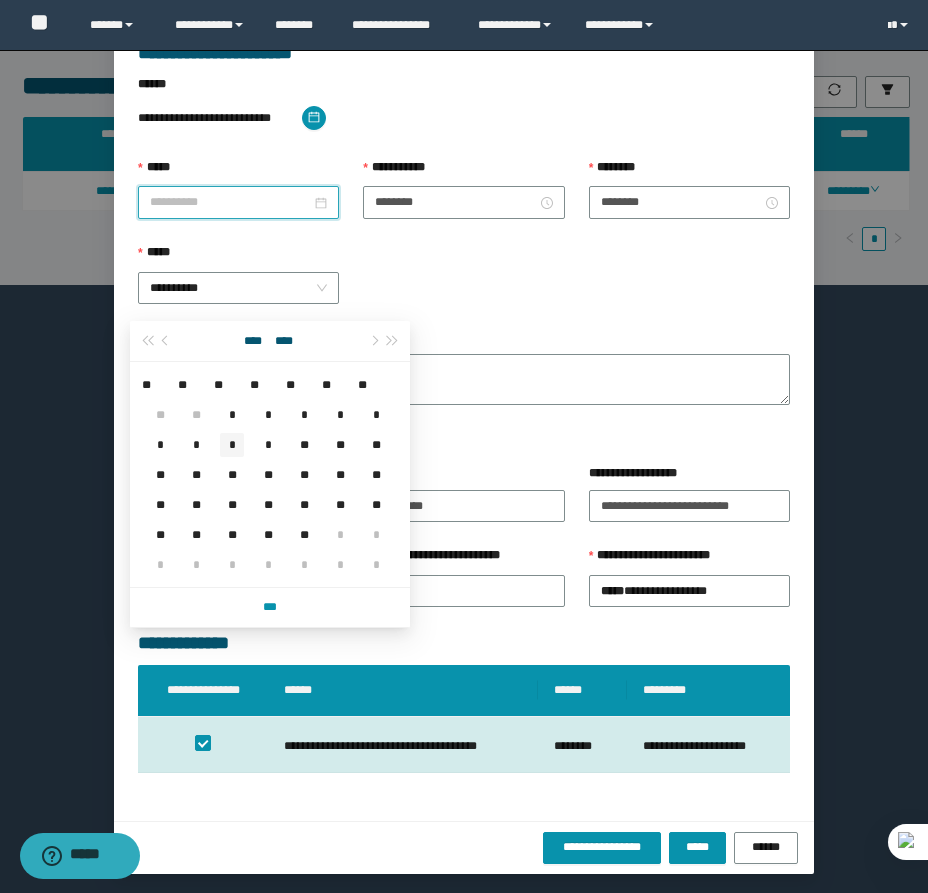 type on "**********" 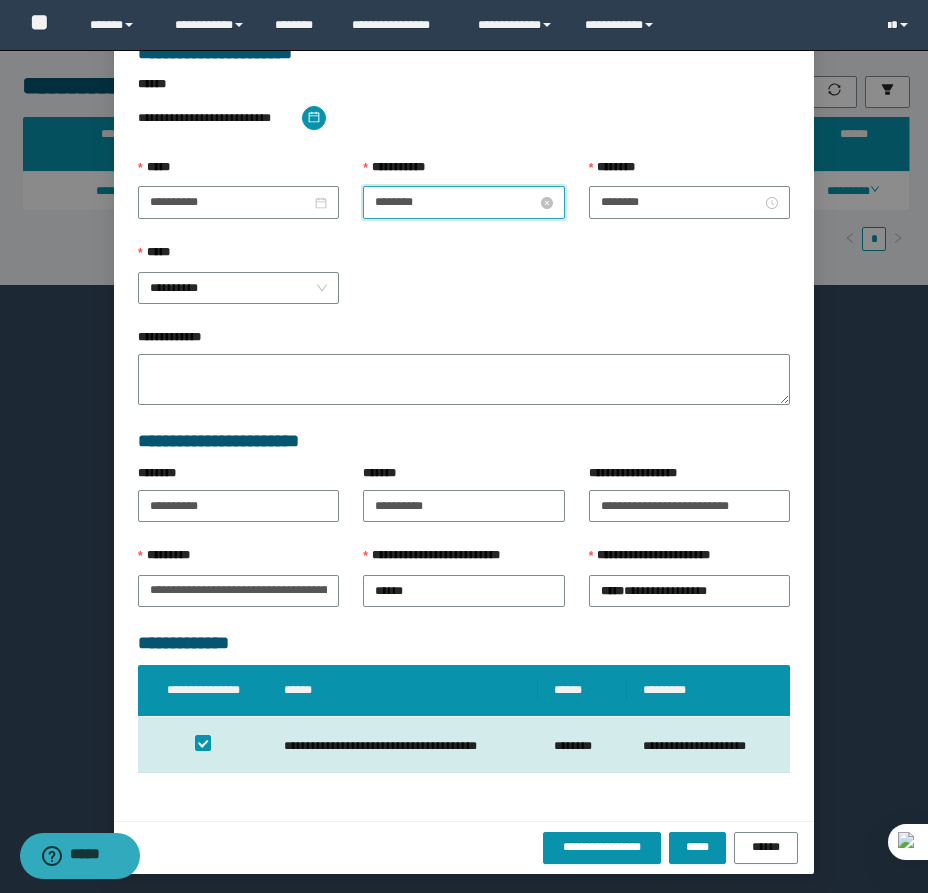 click on "********" at bounding box center [455, 202] 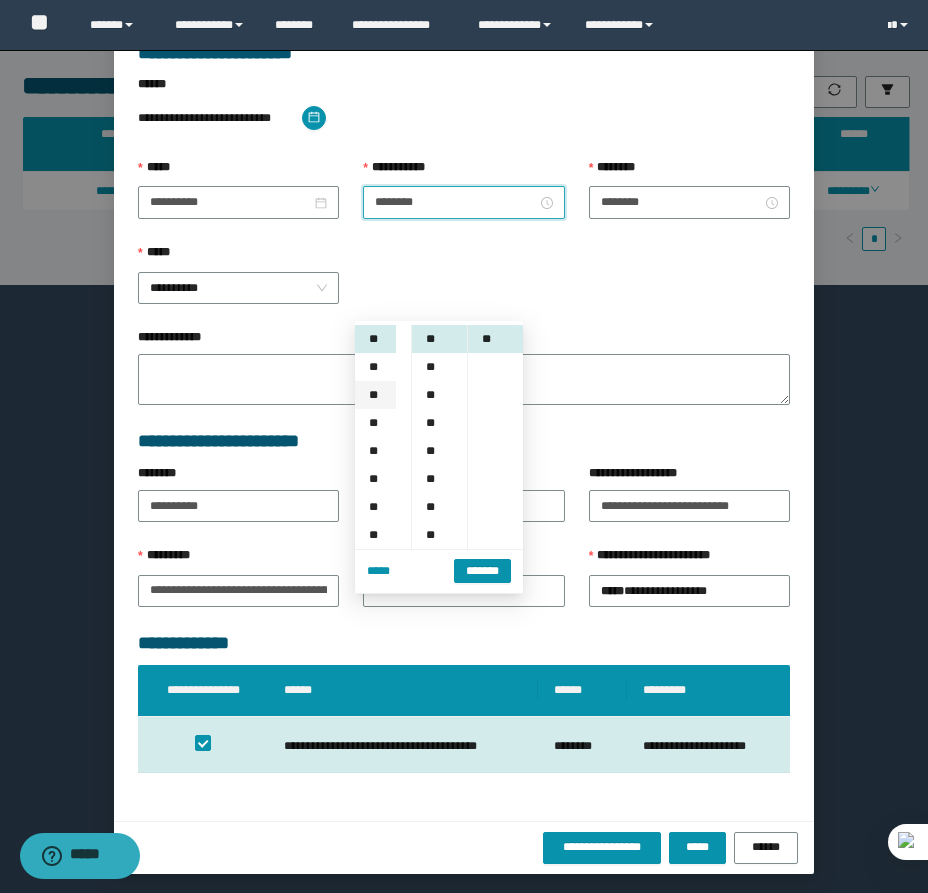 click on "**" at bounding box center (375, 395) 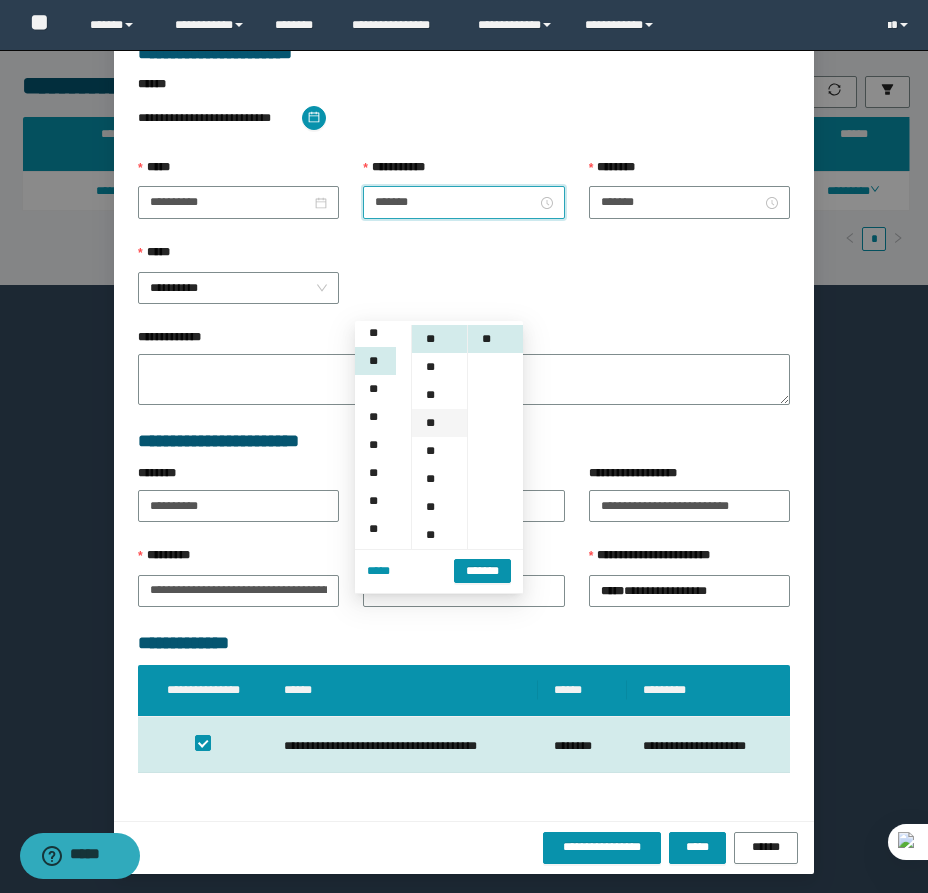 scroll, scrollTop: 56, scrollLeft: 0, axis: vertical 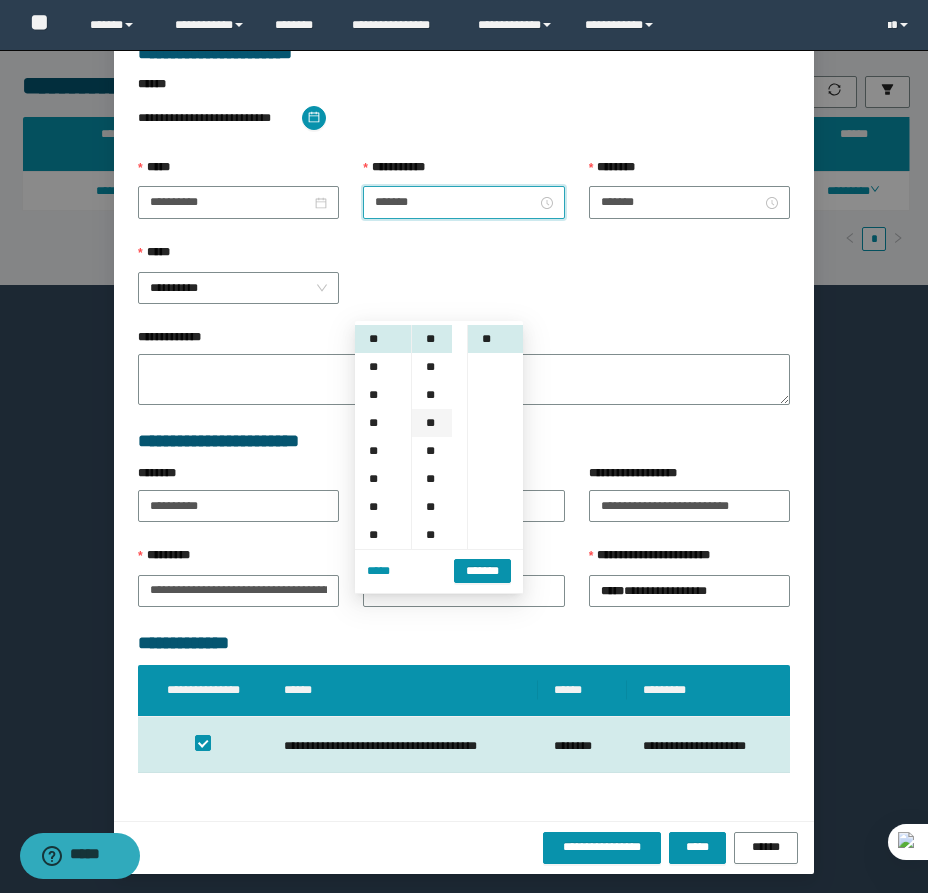 click on "**" at bounding box center (432, 423) 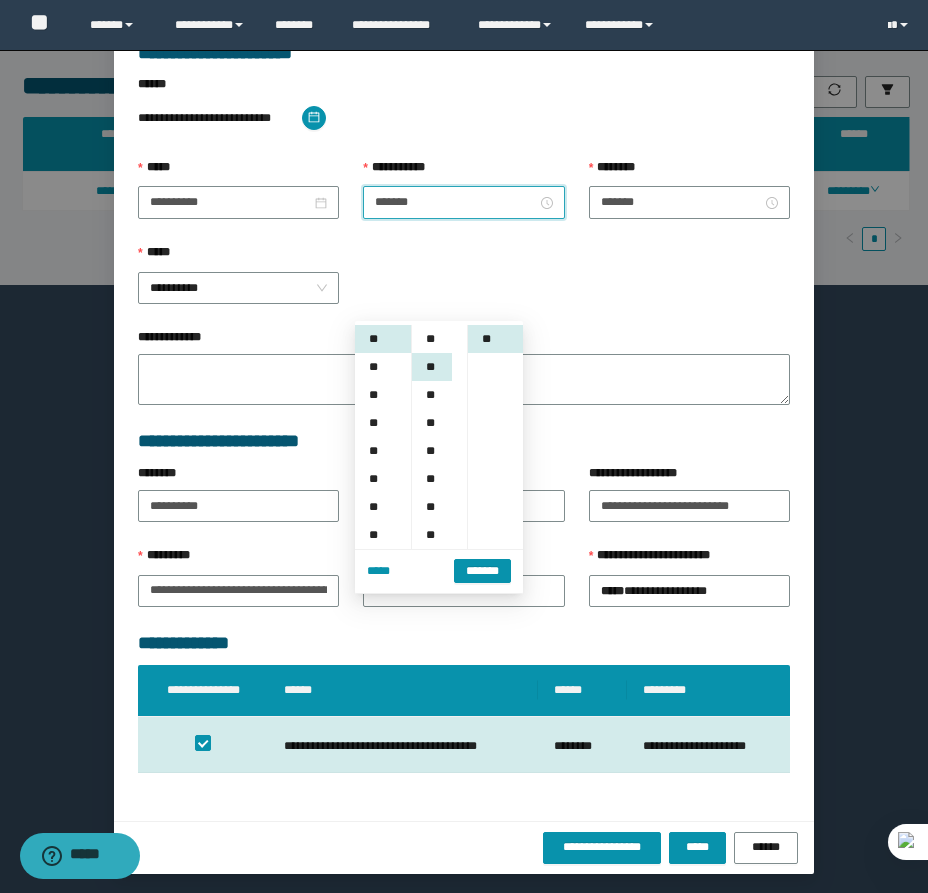scroll, scrollTop: 84, scrollLeft: 0, axis: vertical 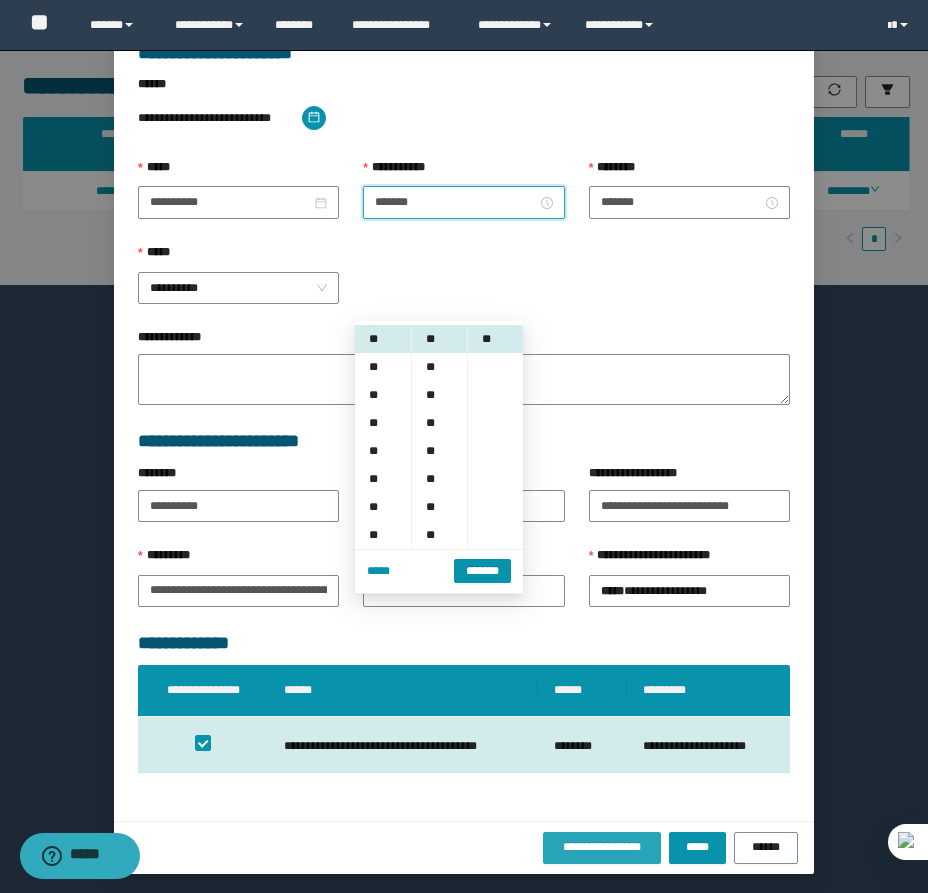 click on "**********" at bounding box center [602, 847] 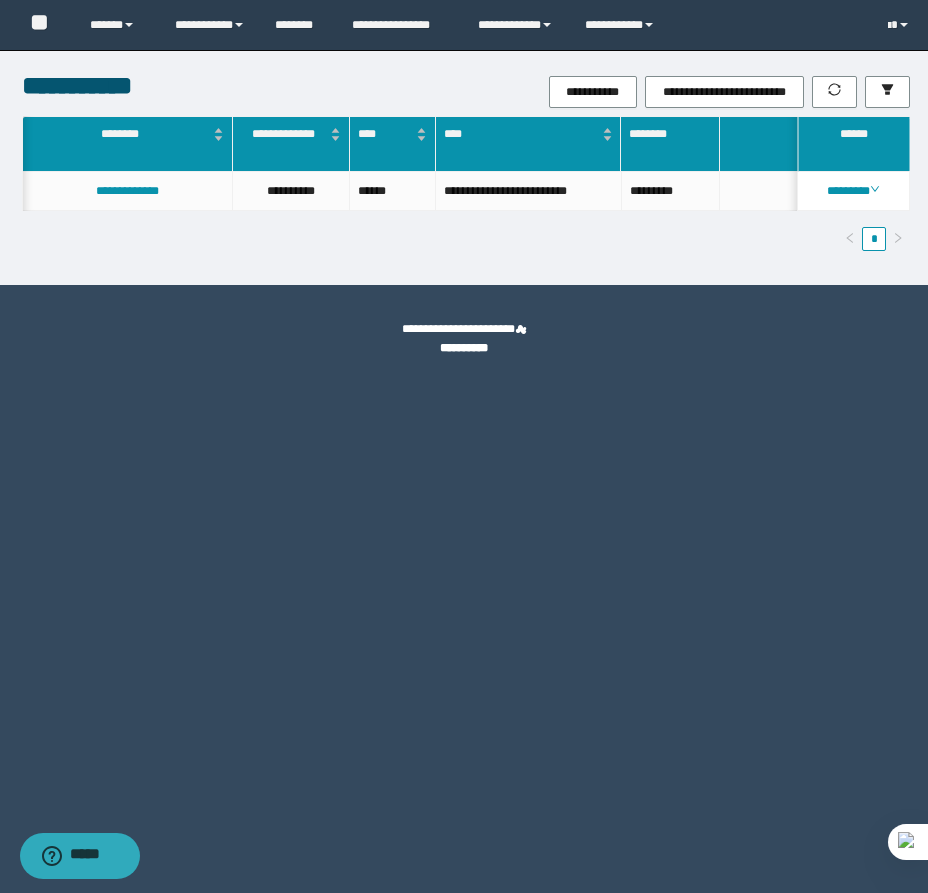 scroll, scrollTop: 0, scrollLeft: 342, axis: horizontal 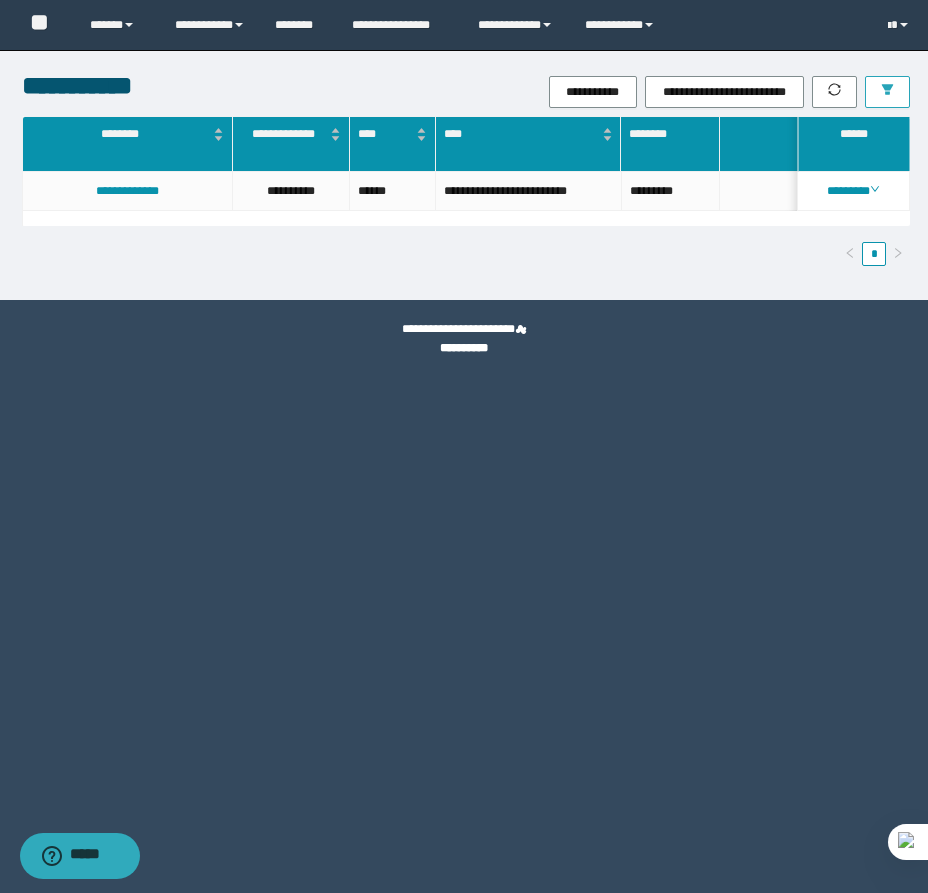 click on "**********" at bounding box center [614, 92] 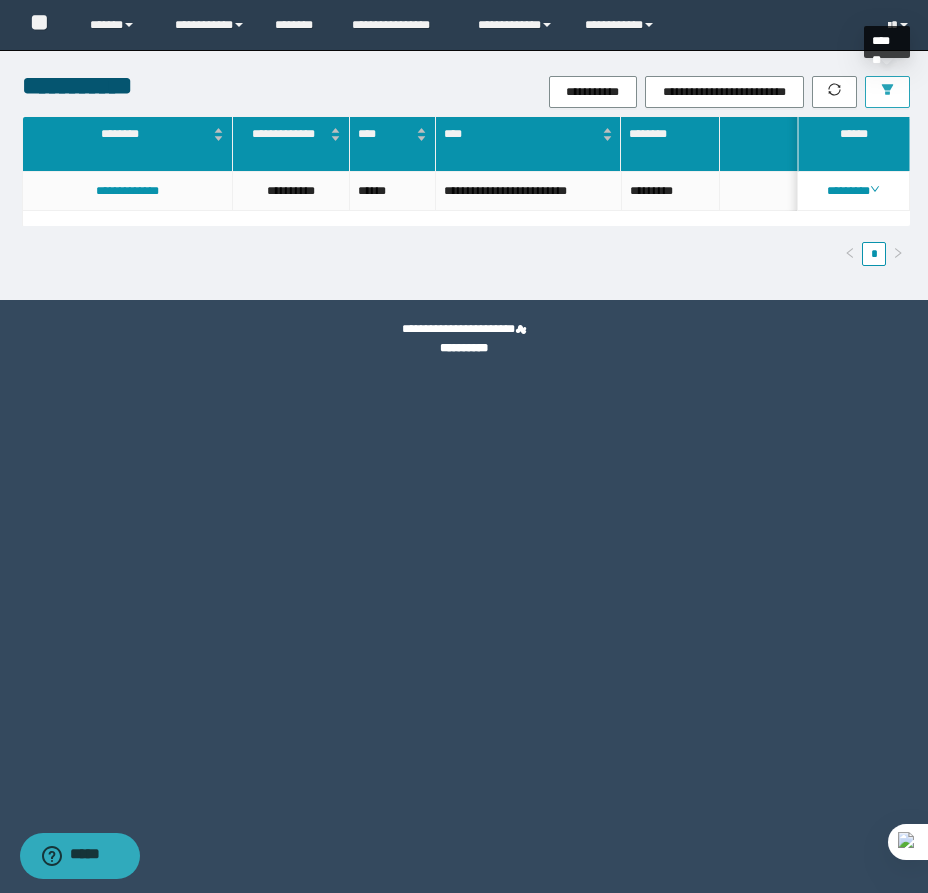 click at bounding box center (887, 92) 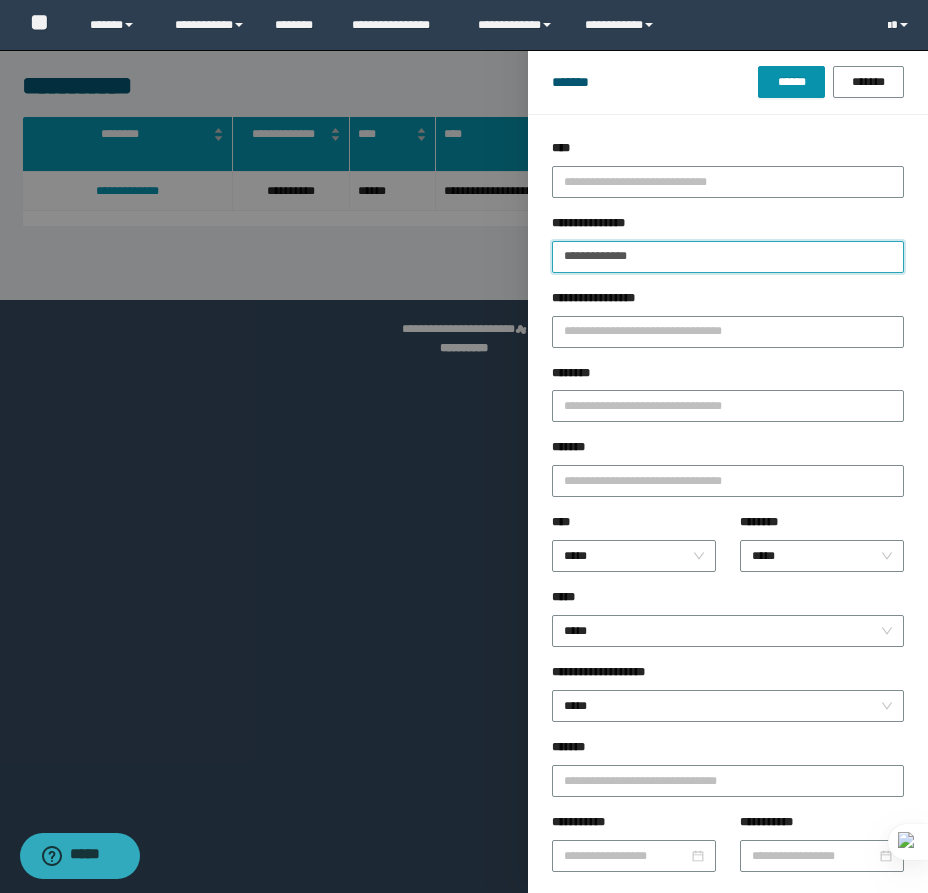 click on "**********" at bounding box center (728, 257) 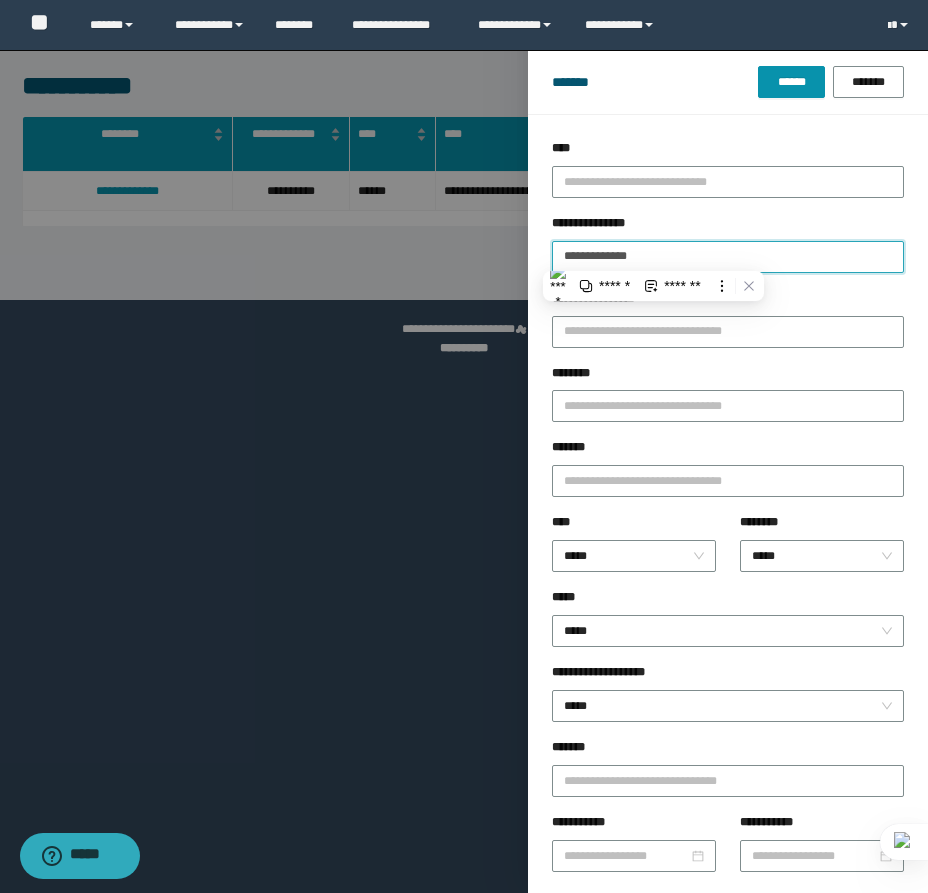 paste 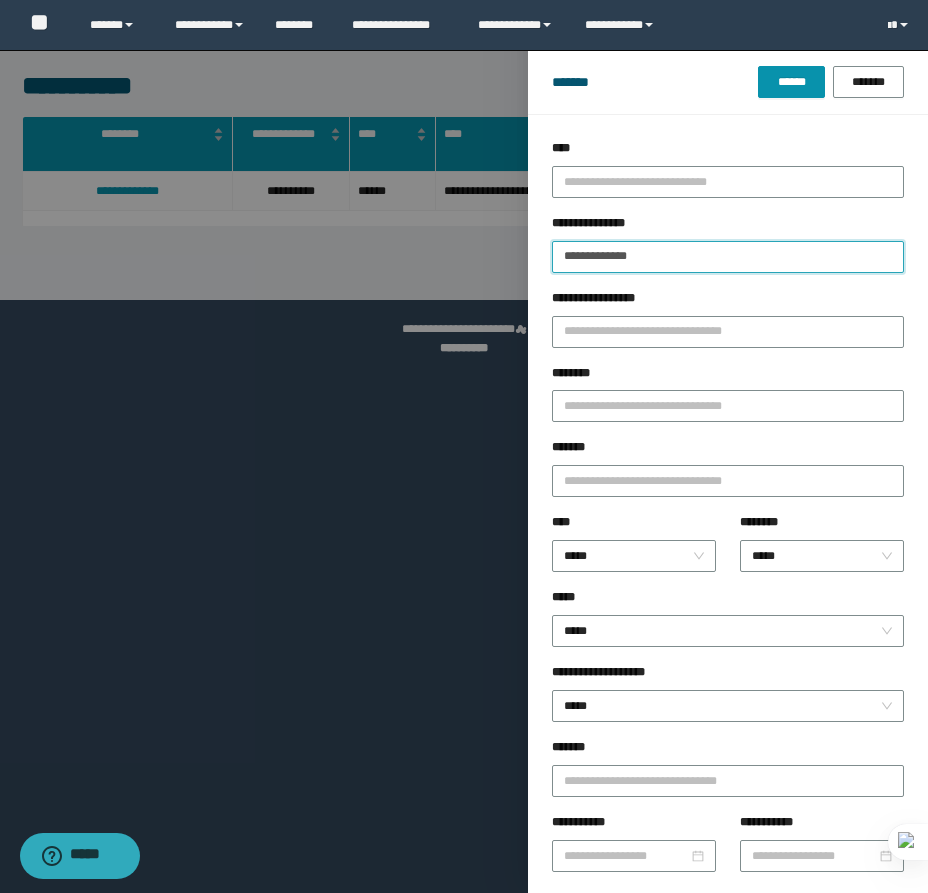 type on "**********" 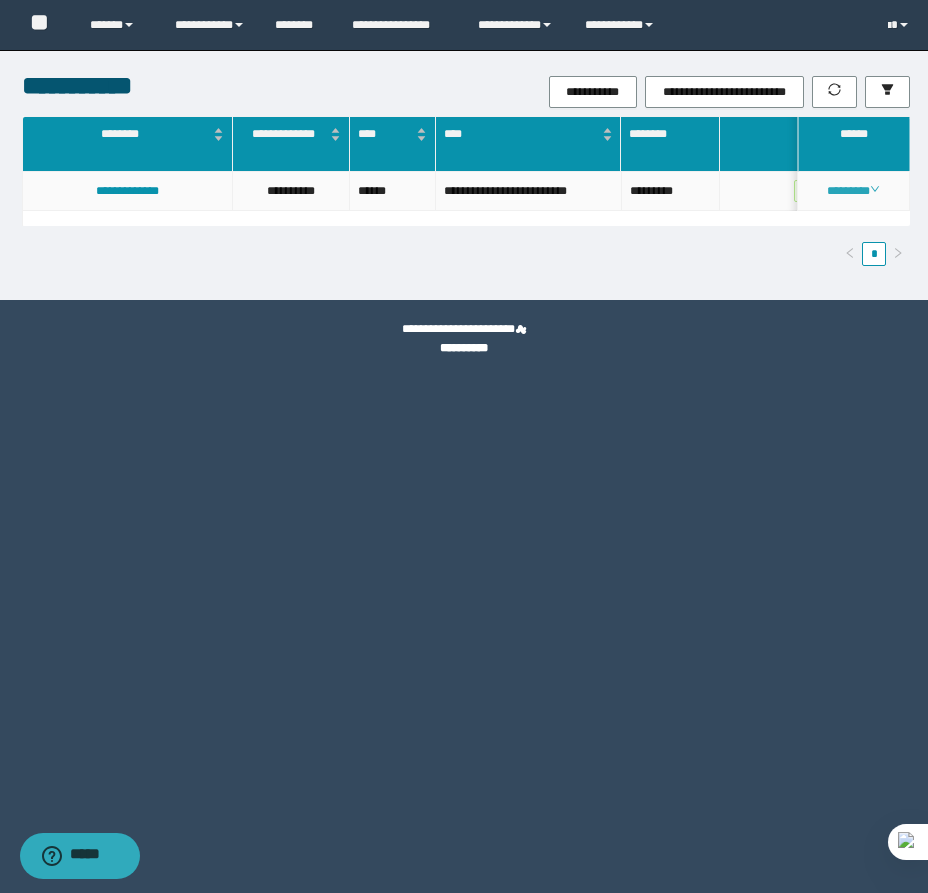 click on "********" at bounding box center [853, 191] 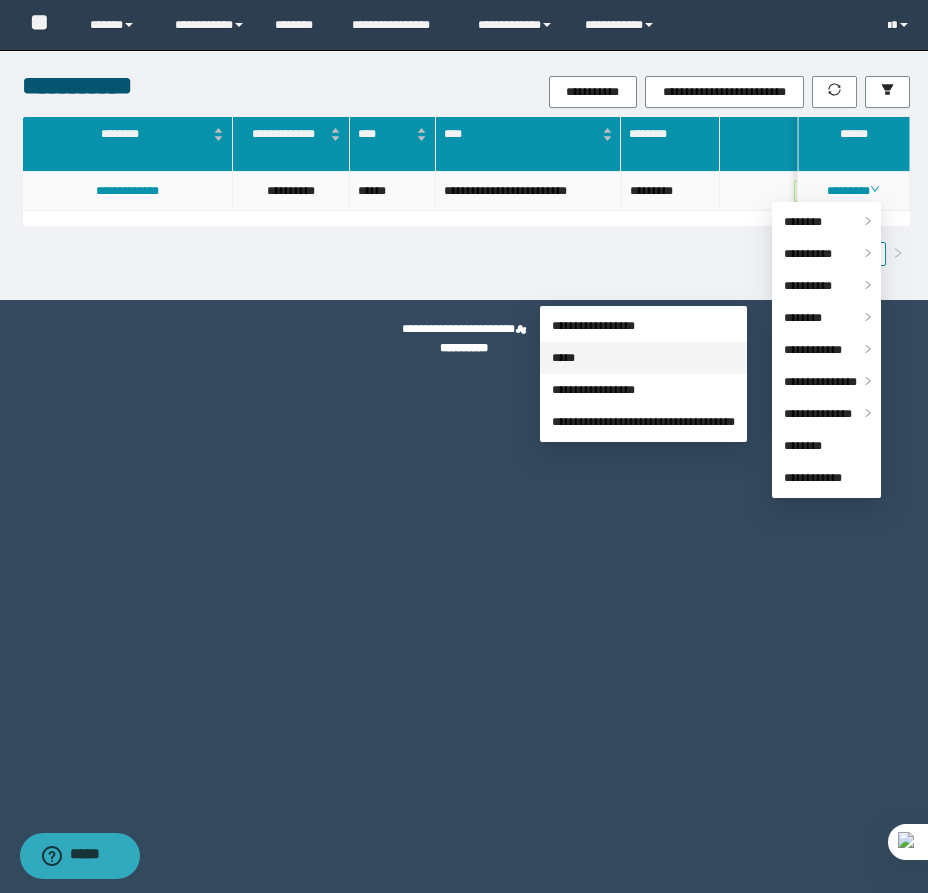 click on "*****" at bounding box center [563, 358] 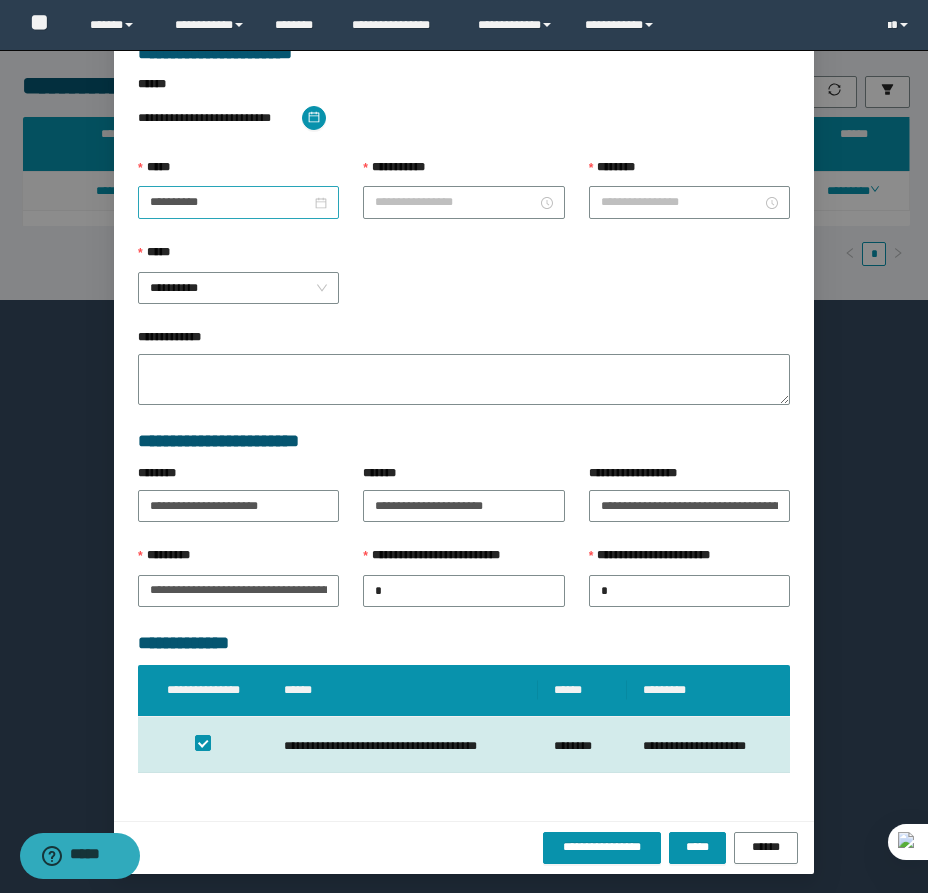 scroll, scrollTop: 41, scrollLeft: 0, axis: vertical 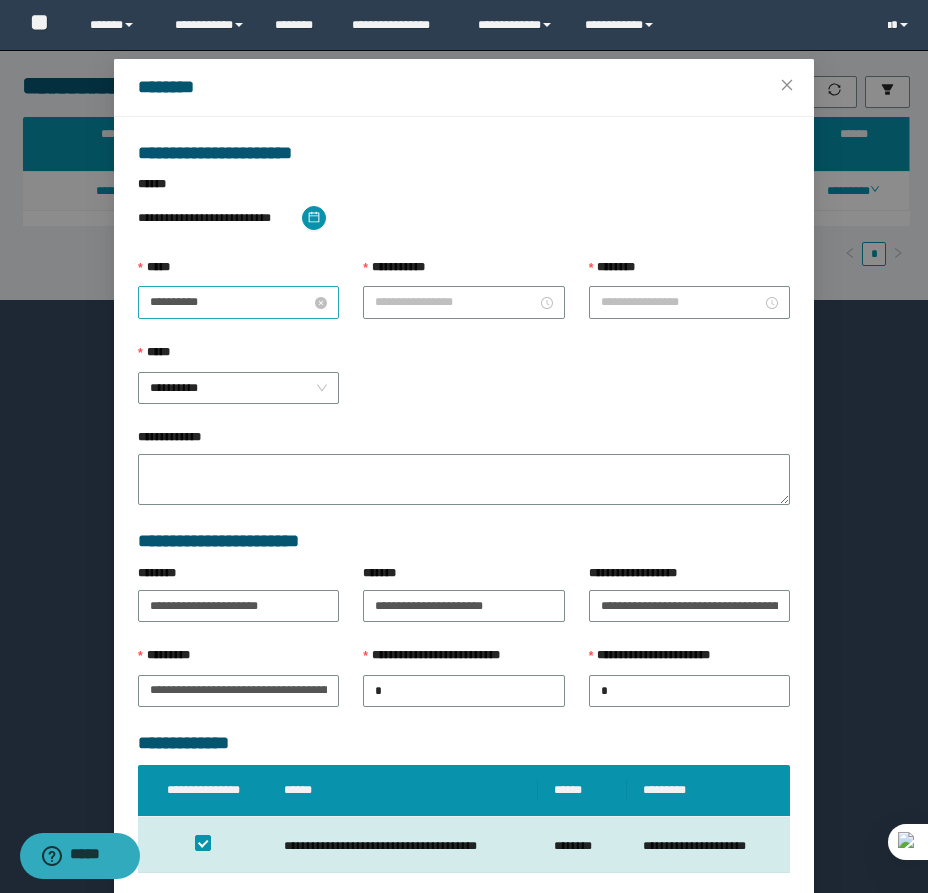 type on "********" 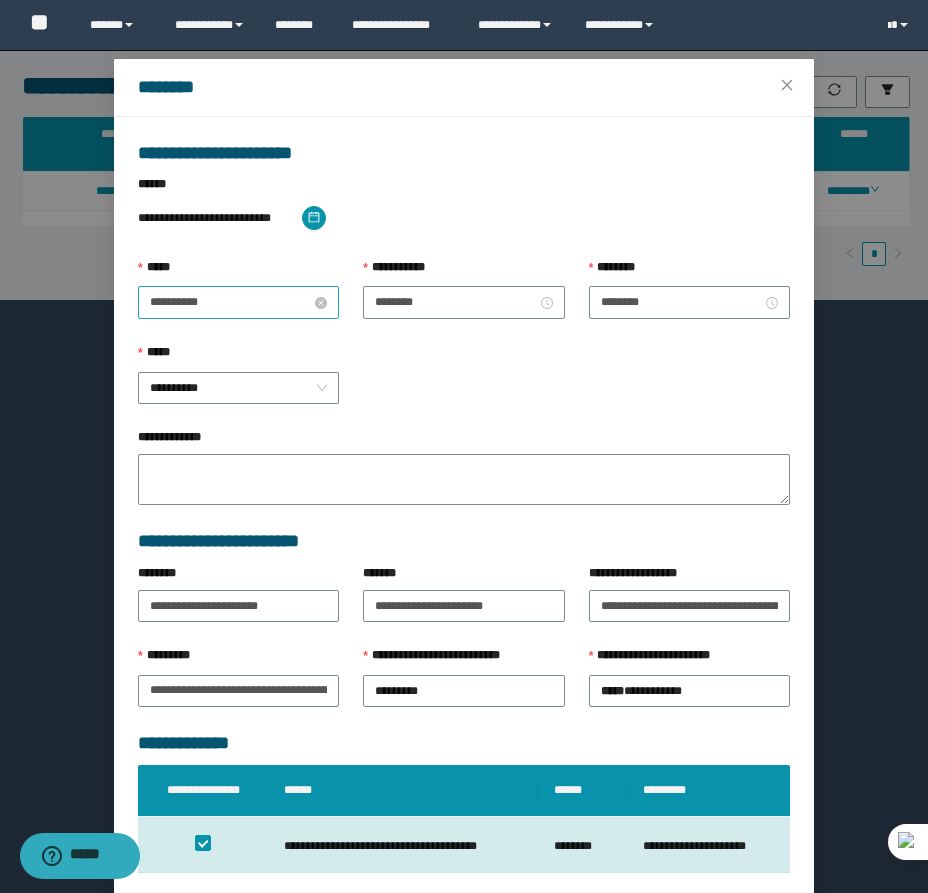 click on "**********" at bounding box center (230, 302) 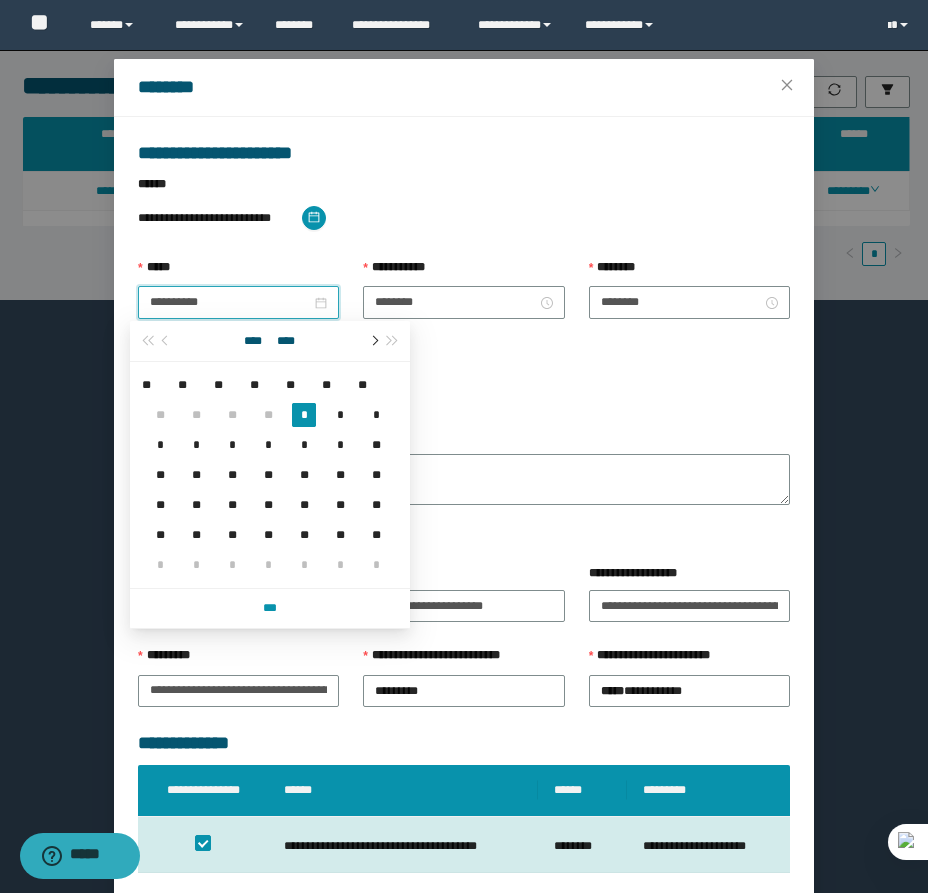 click at bounding box center [373, 341] 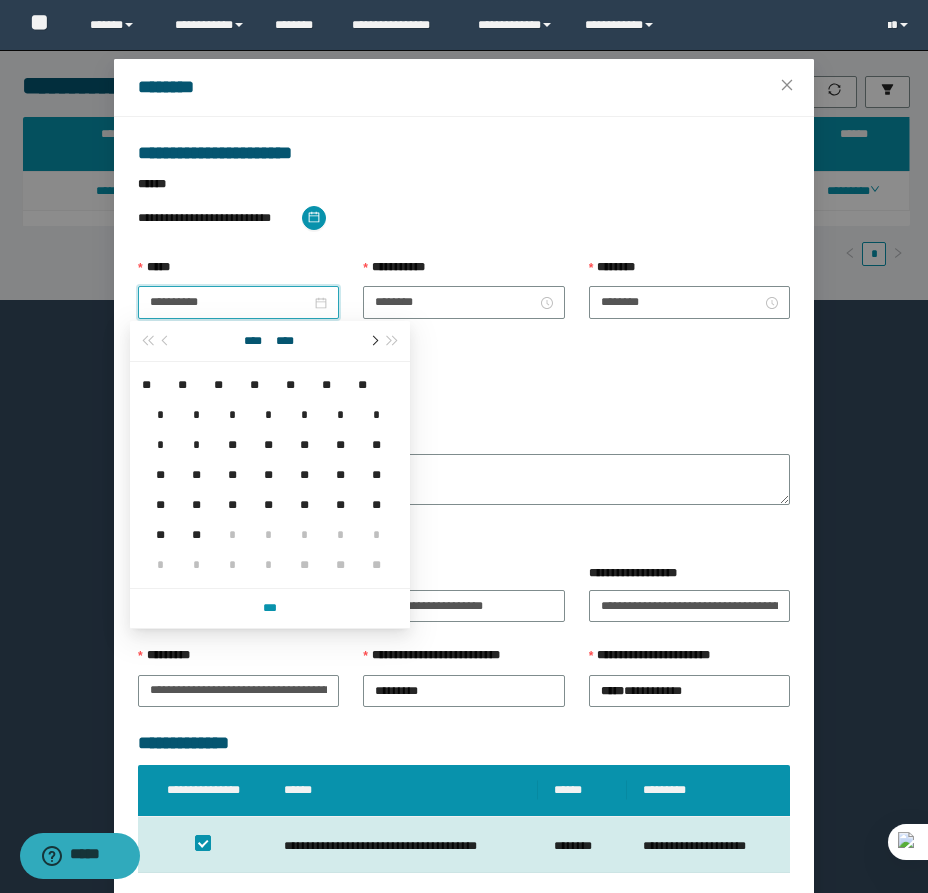 click at bounding box center [373, 341] 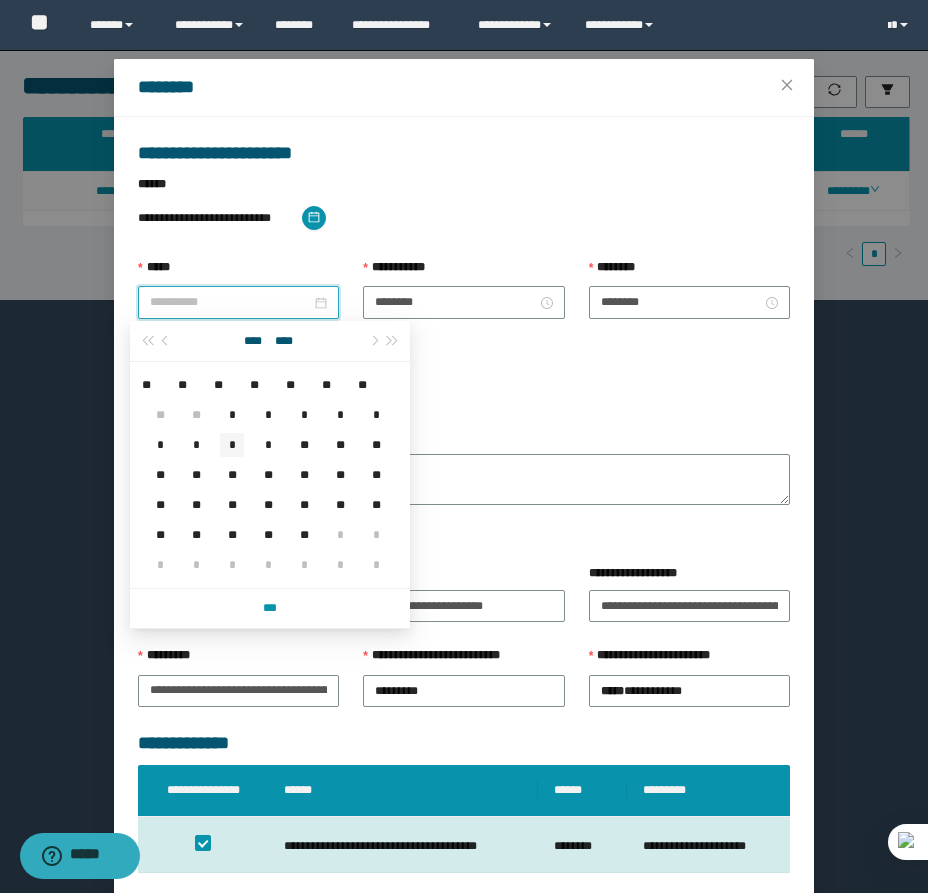 type on "**********" 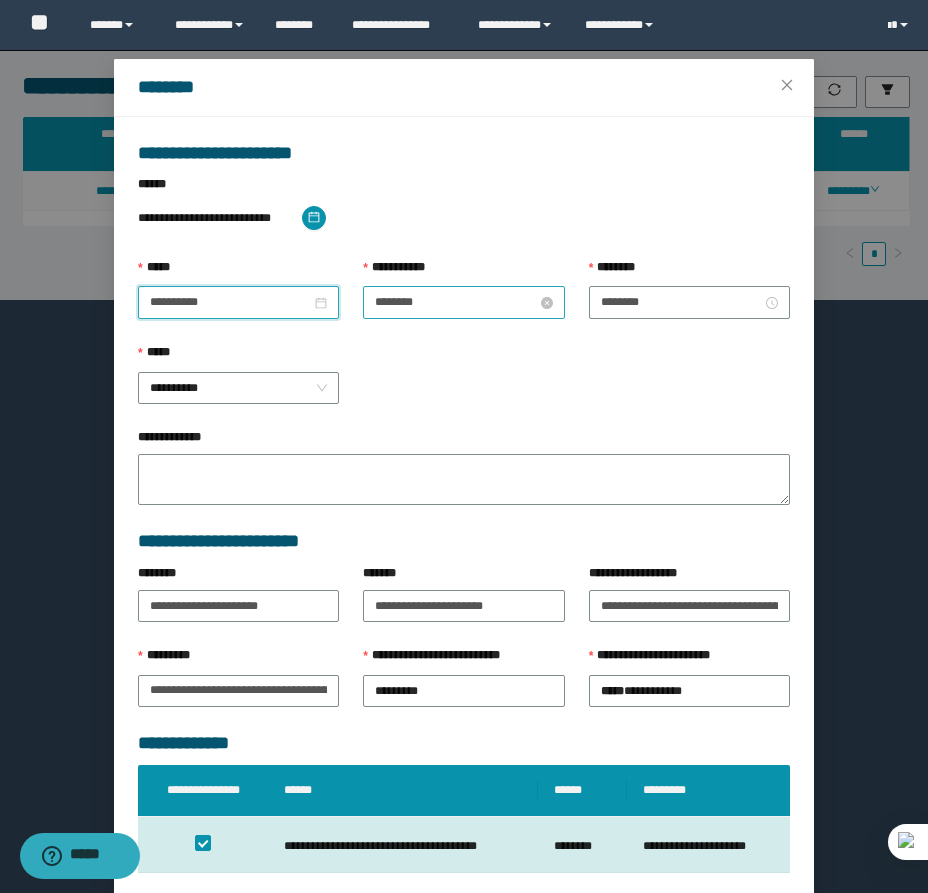 click on "********" at bounding box center (455, 302) 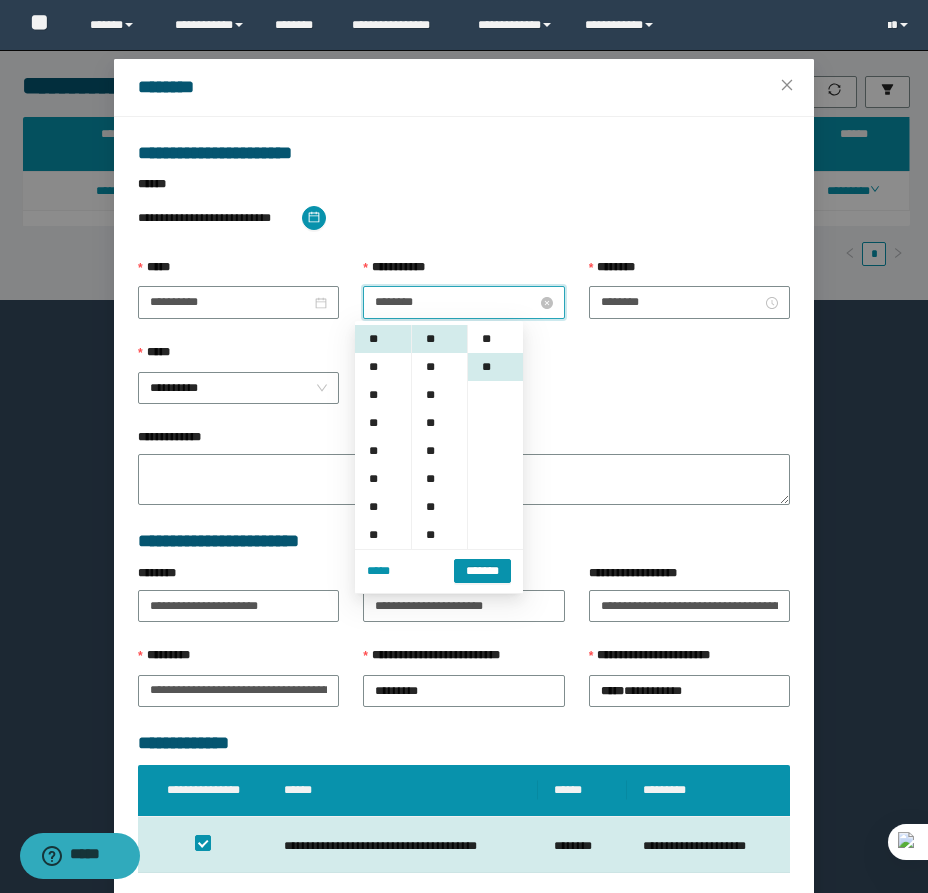 scroll, scrollTop: 28, scrollLeft: 0, axis: vertical 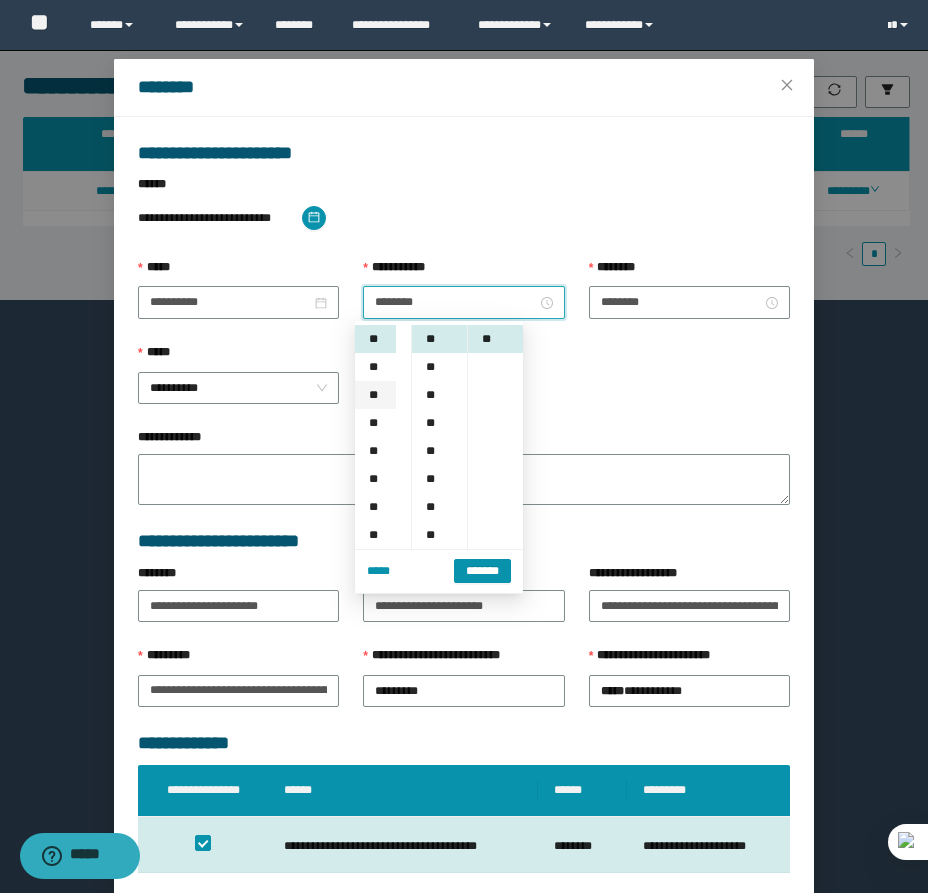 click on "**" at bounding box center (375, 395) 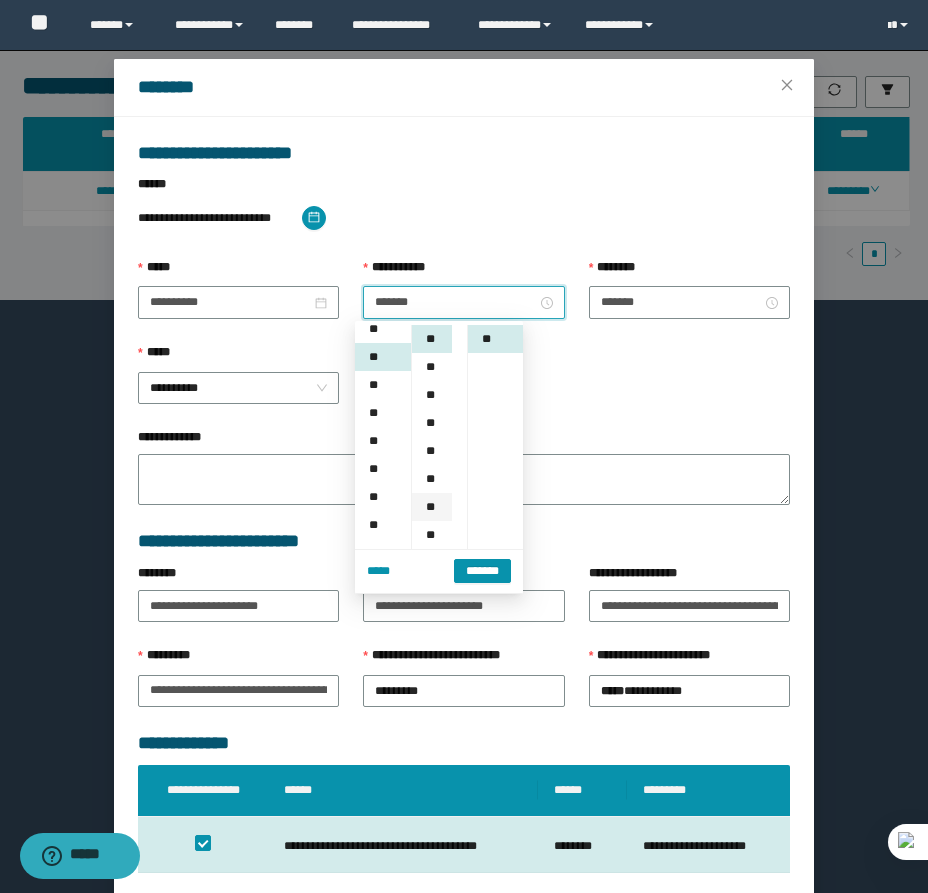 scroll, scrollTop: 56, scrollLeft: 0, axis: vertical 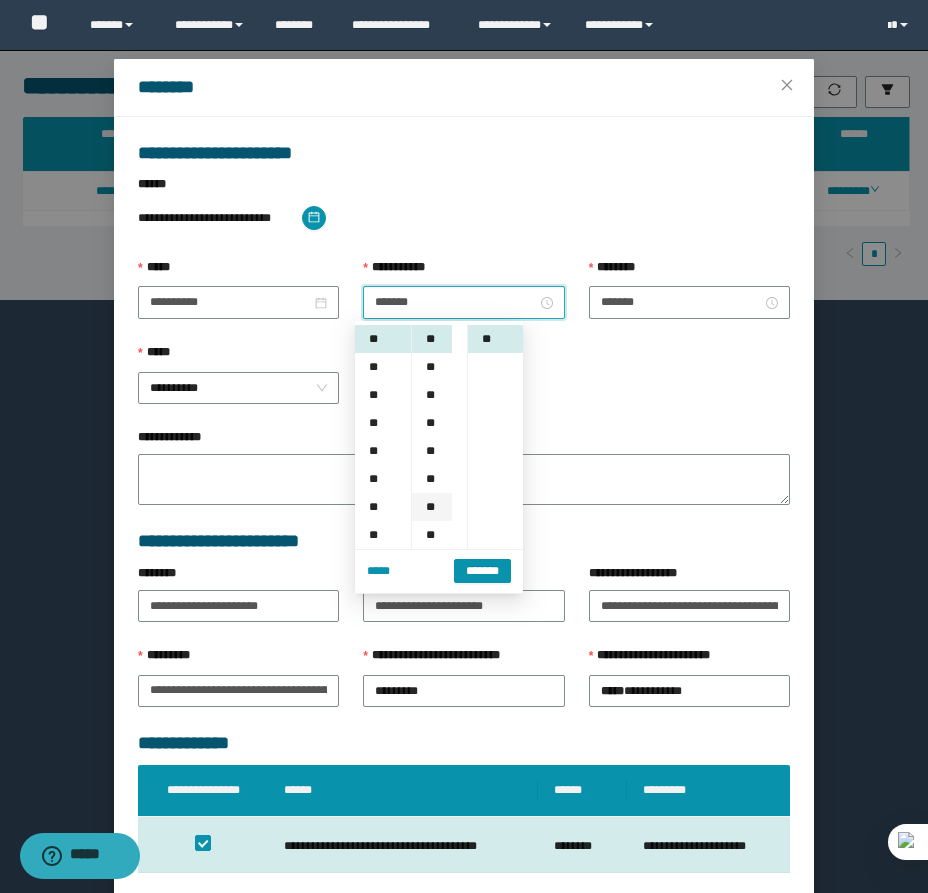 click on "**" at bounding box center [432, 507] 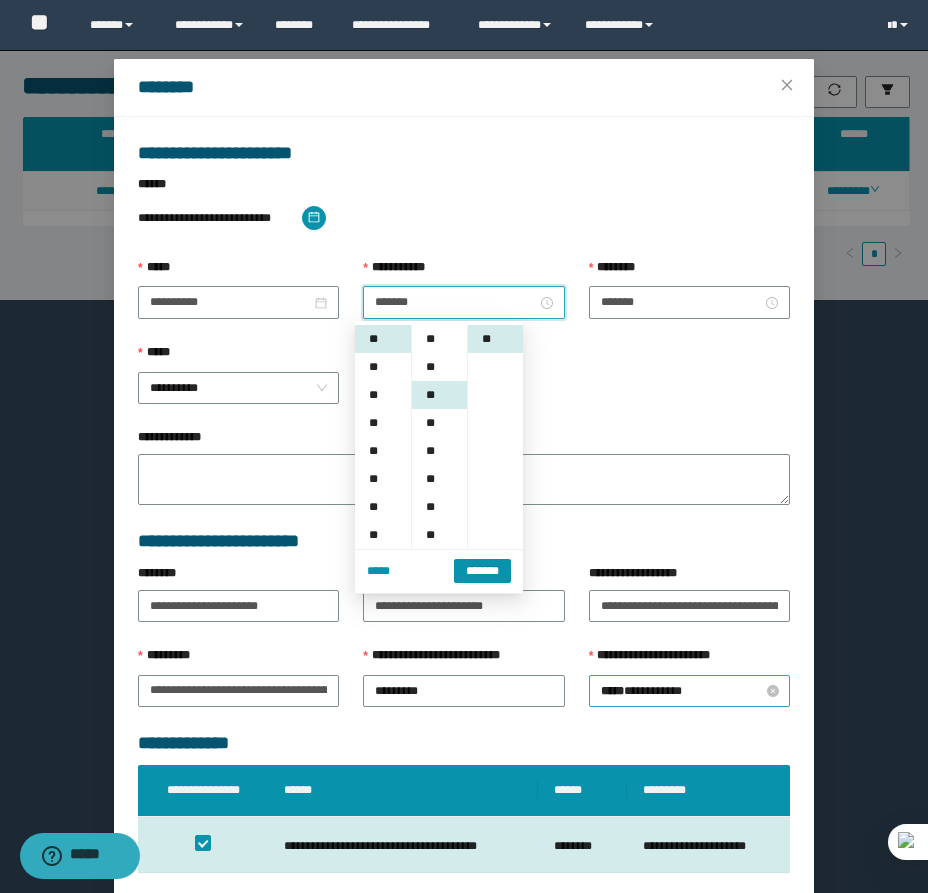 scroll, scrollTop: 168, scrollLeft: 0, axis: vertical 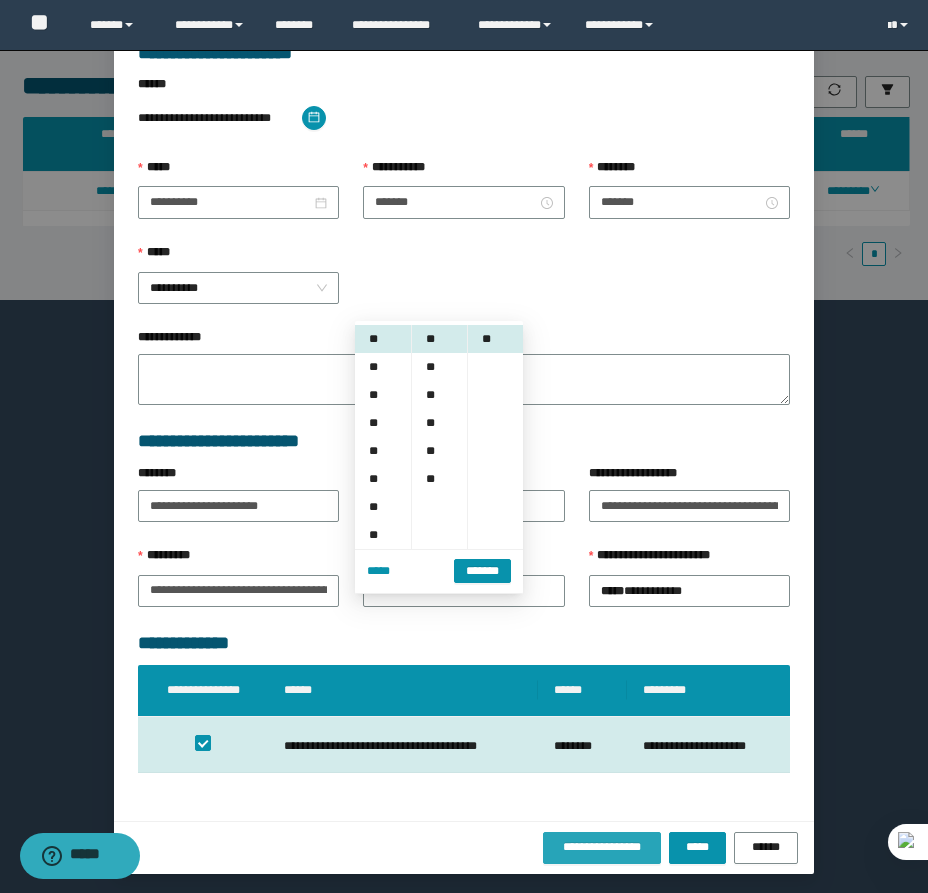 click on "**********" at bounding box center [602, 847] 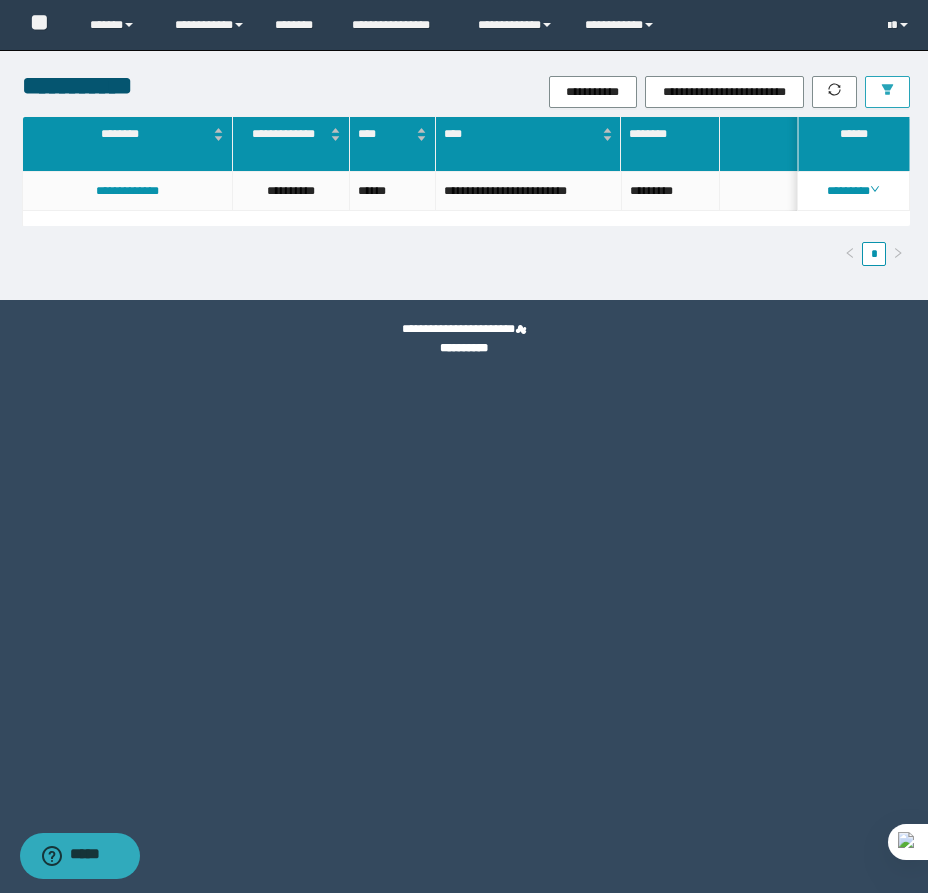 click at bounding box center [887, 92] 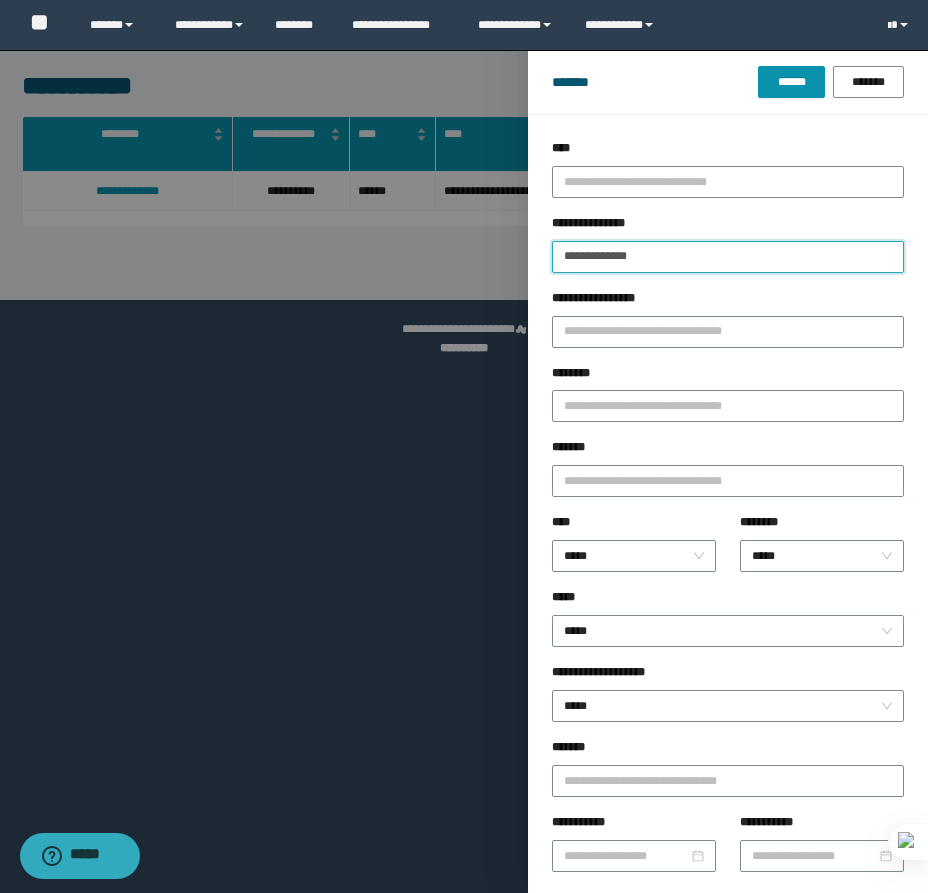 click on "**********" at bounding box center (728, 257) 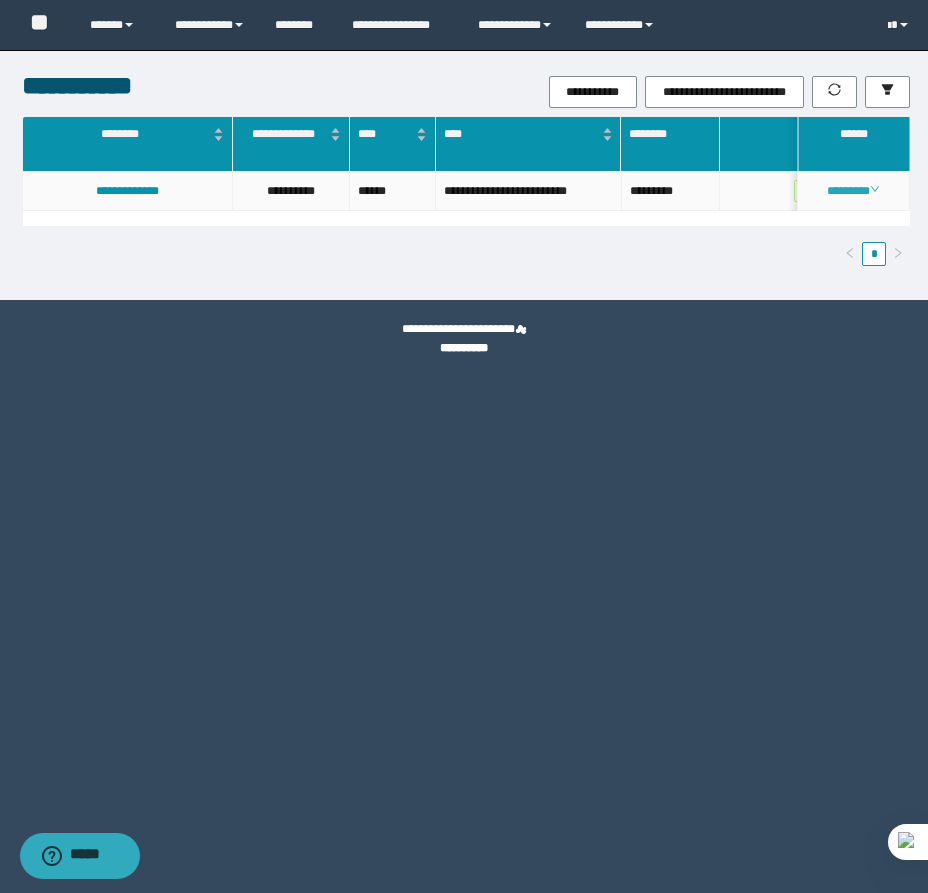 click on "********" at bounding box center (853, 191) 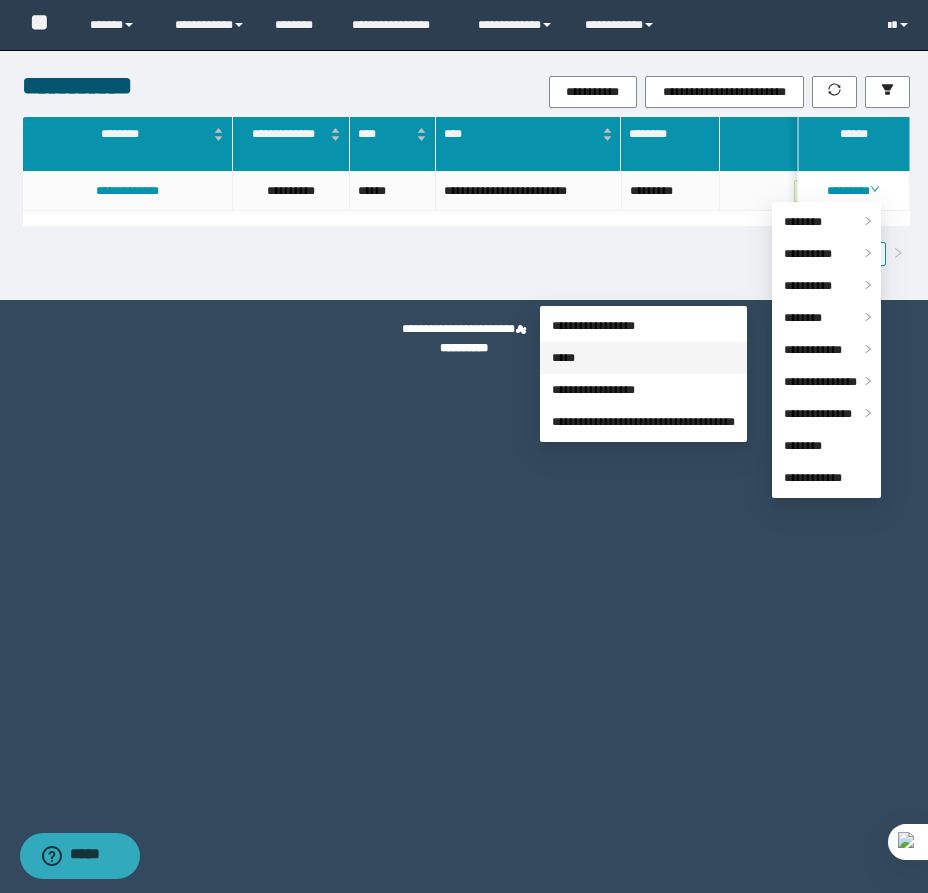 click on "*****" at bounding box center (563, 358) 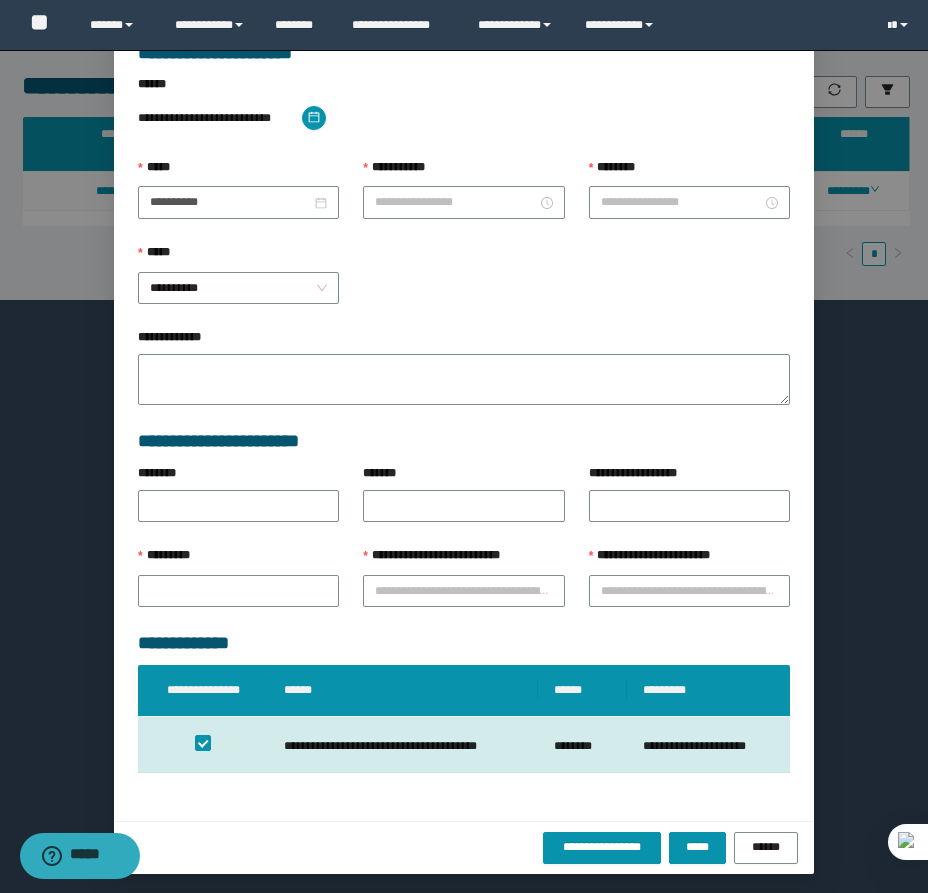 scroll, scrollTop: 41, scrollLeft: 0, axis: vertical 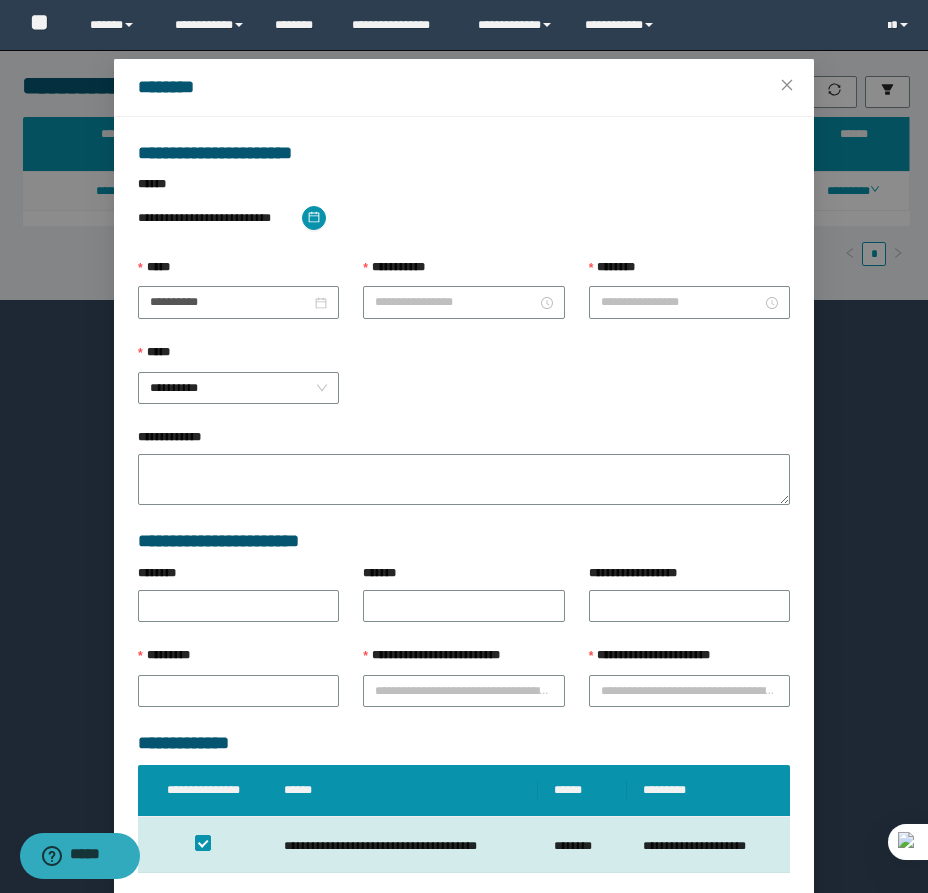 type on "**********" 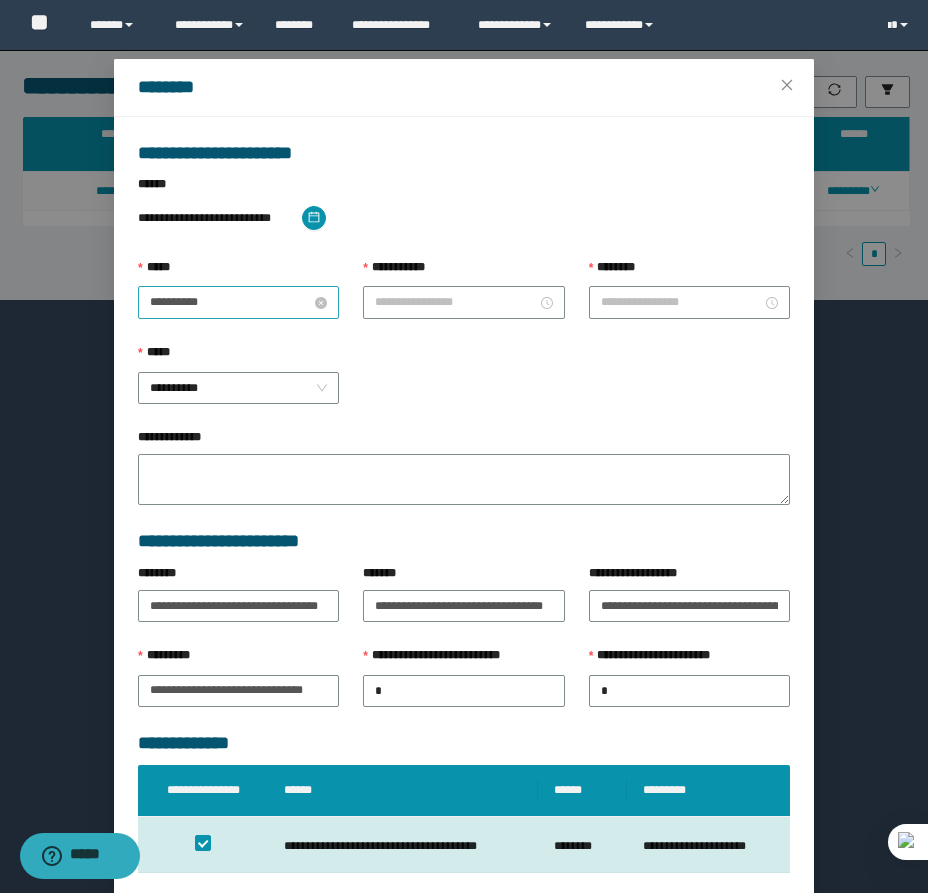 type on "********" 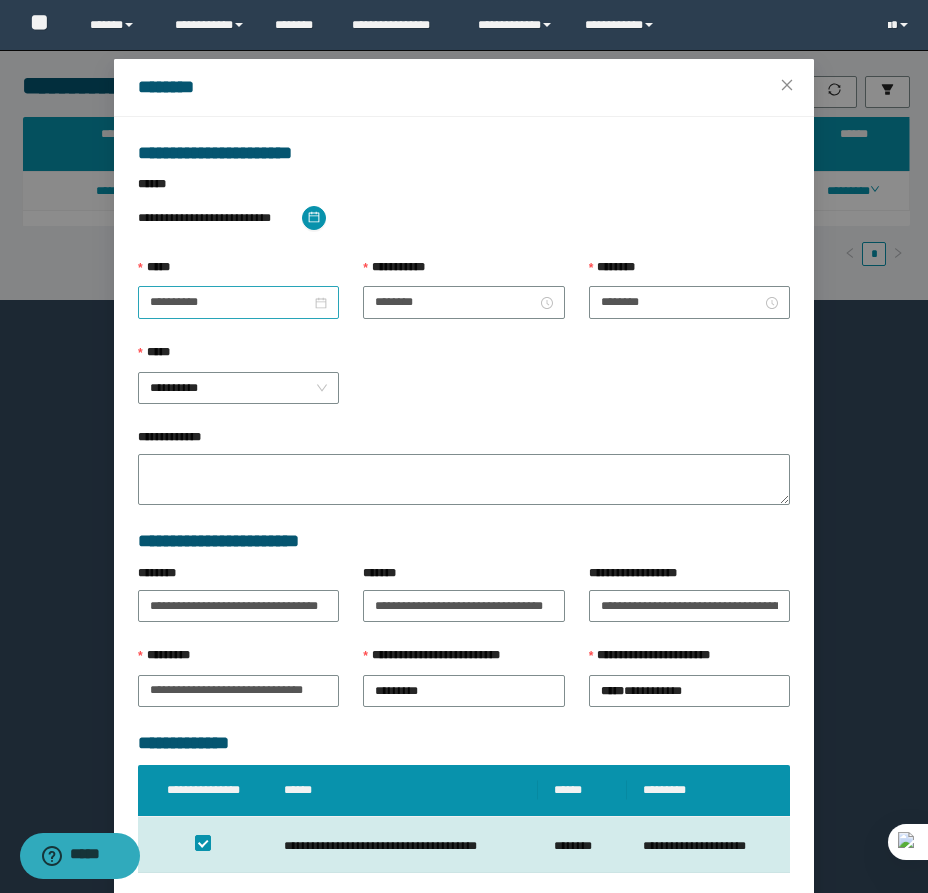 click on "**********" at bounding box center [238, 302] 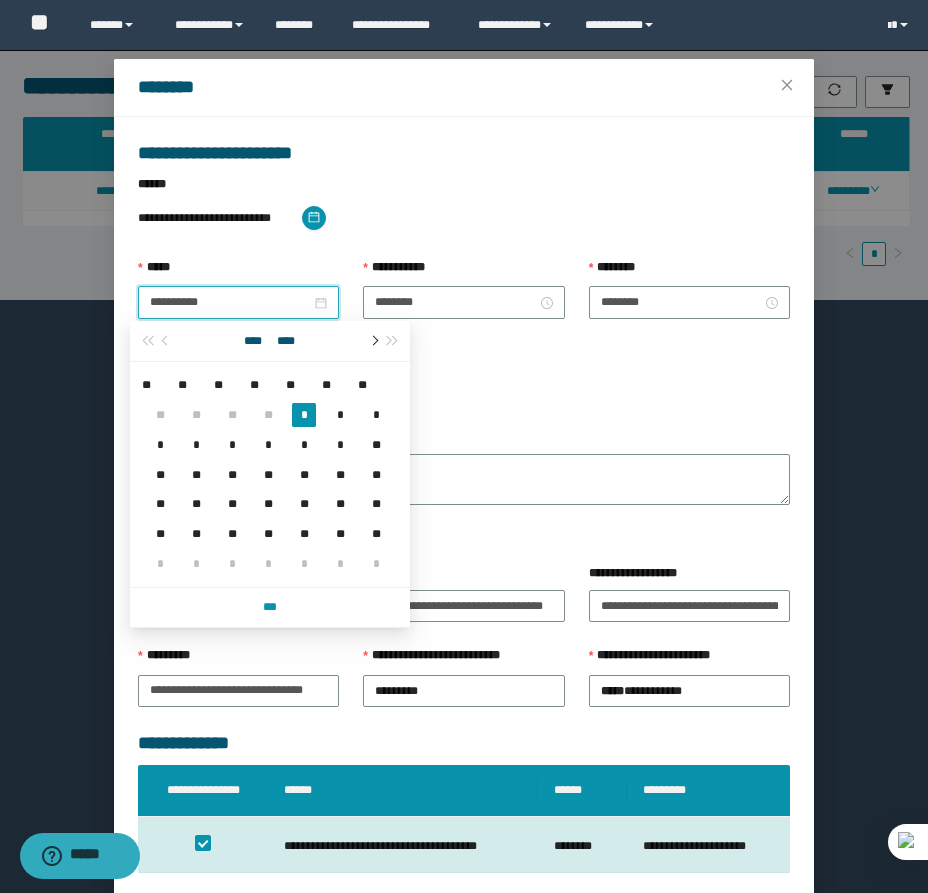 click at bounding box center (373, 341) 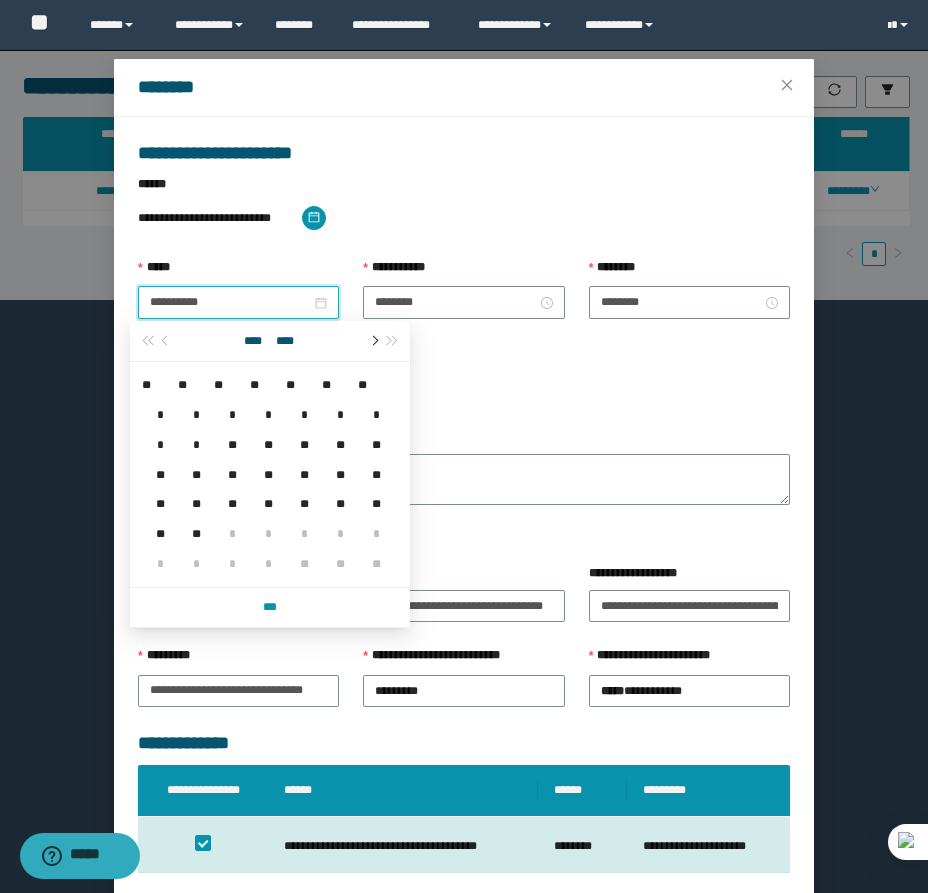 click at bounding box center (373, 341) 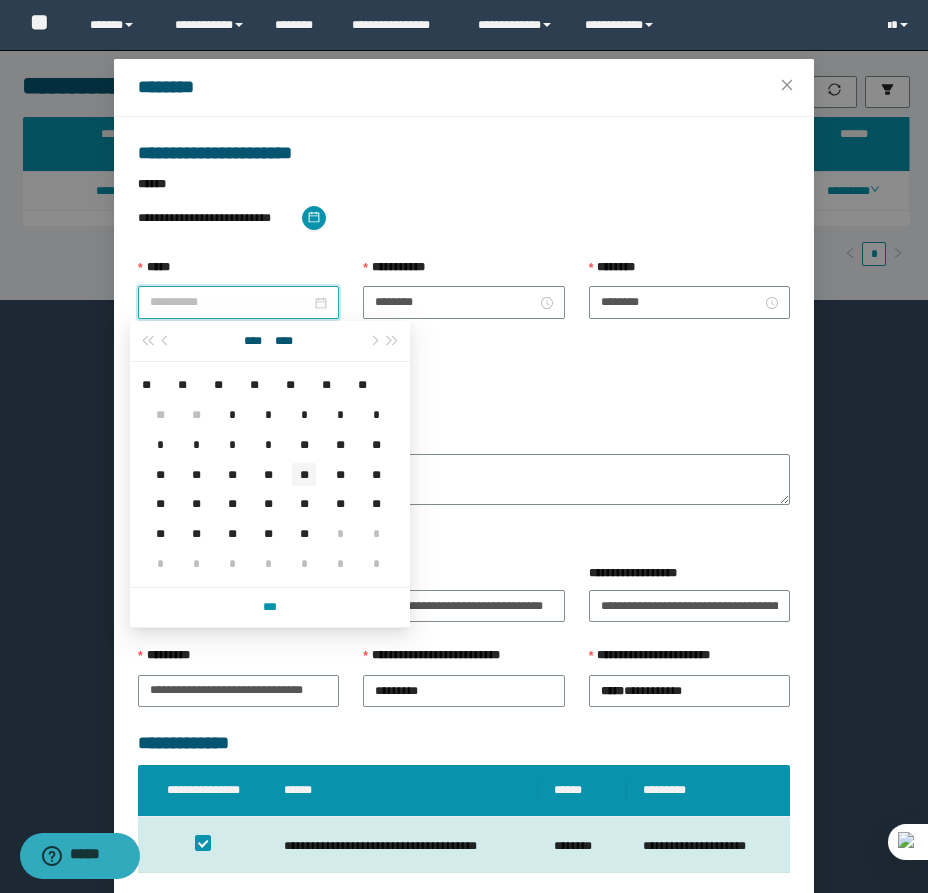 type on "**********" 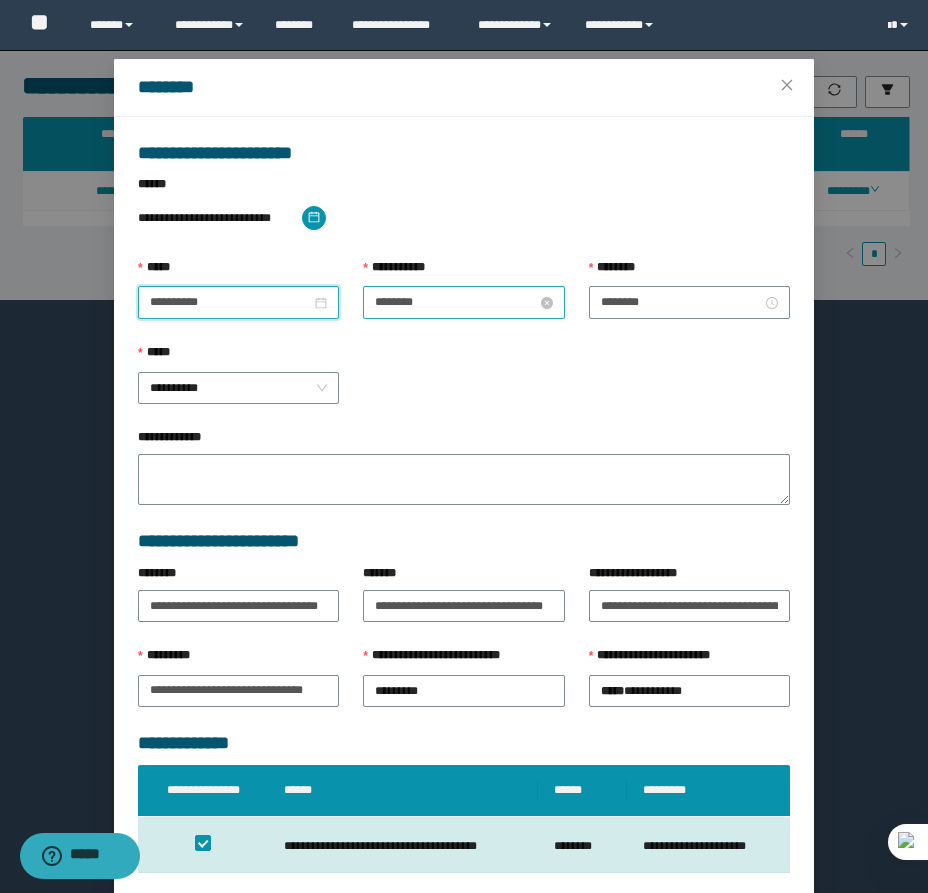 click on "********" at bounding box center (455, 302) 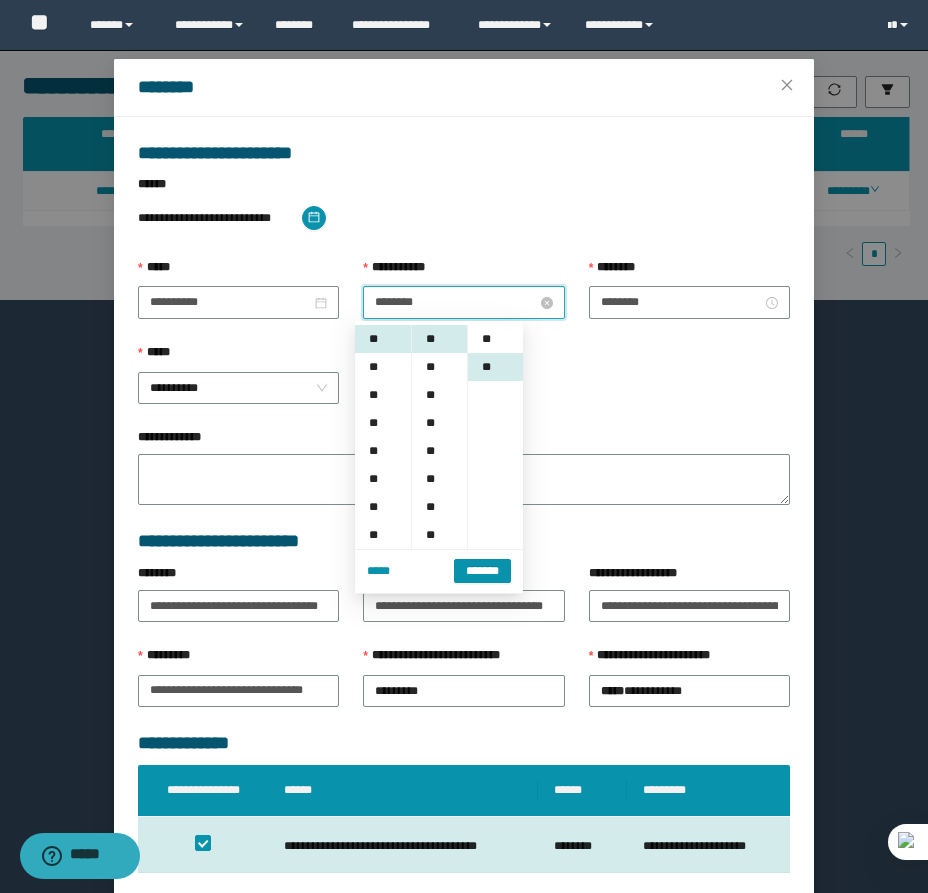scroll, scrollTop: 28, scrollLeft: 0, axis: vertical 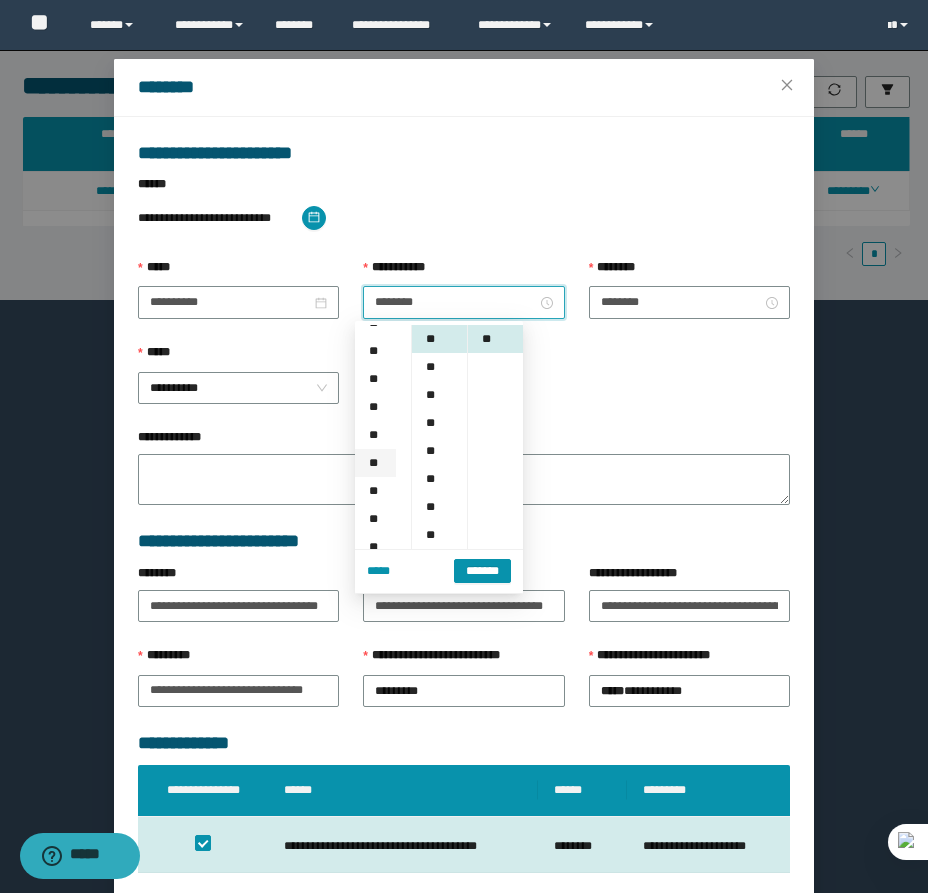 click on "**" at bounding box center [375, 463] 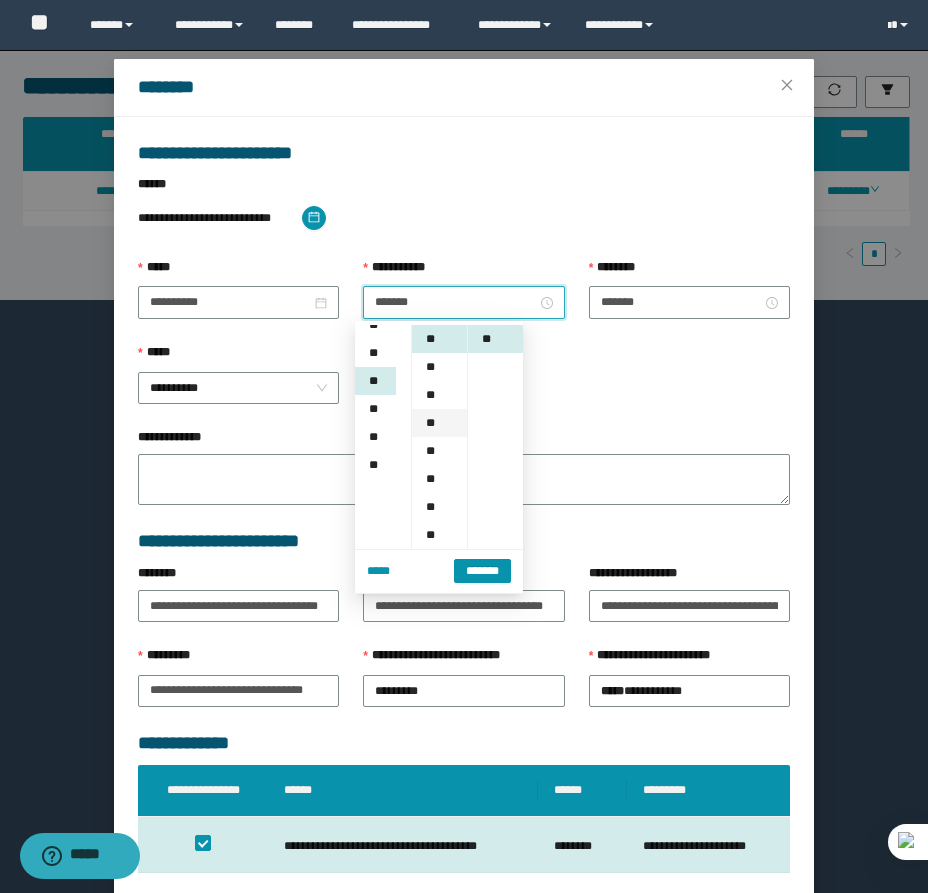scroll, scrollTop: 224, scrollLeft: 0, axis: vertical 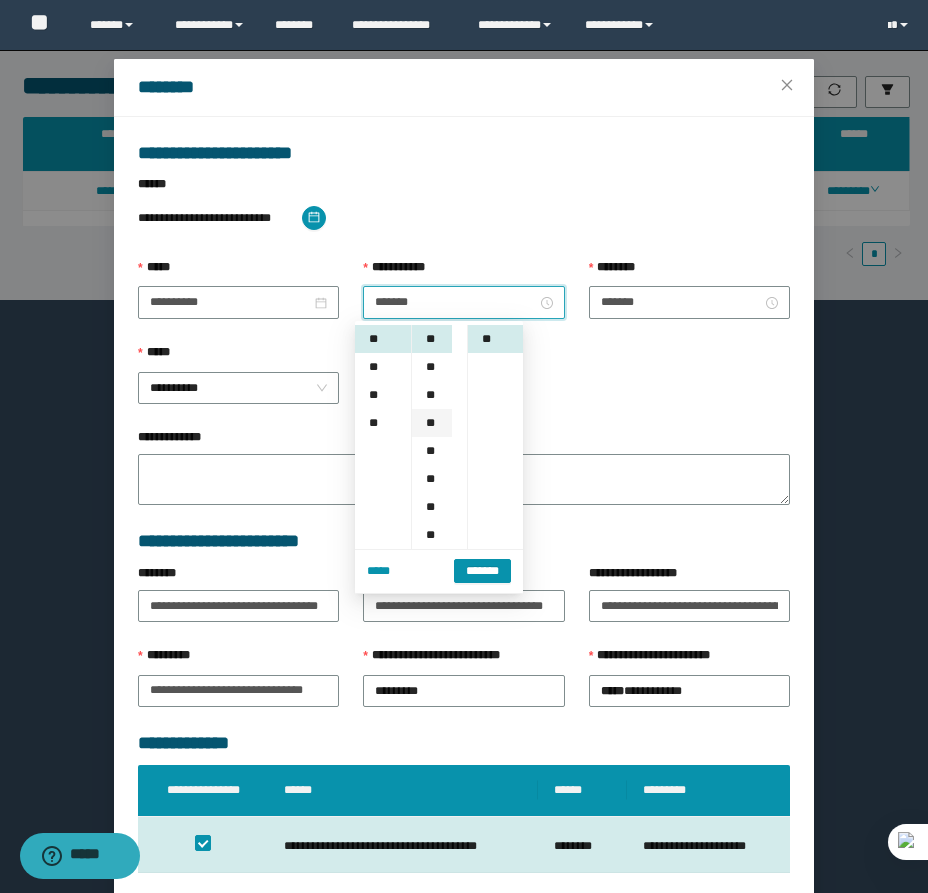 click on "**" at bounding box center (432, 423) 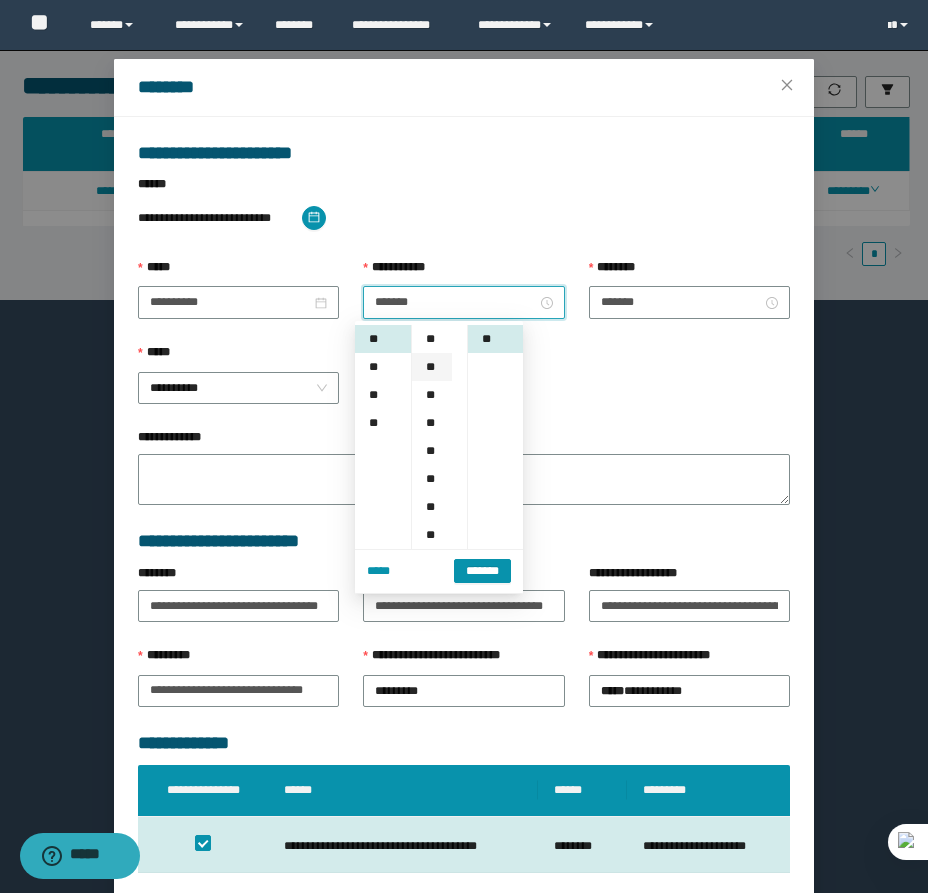 scroll, scrollTop: 84, scrollLeft: 0, axis: vertical 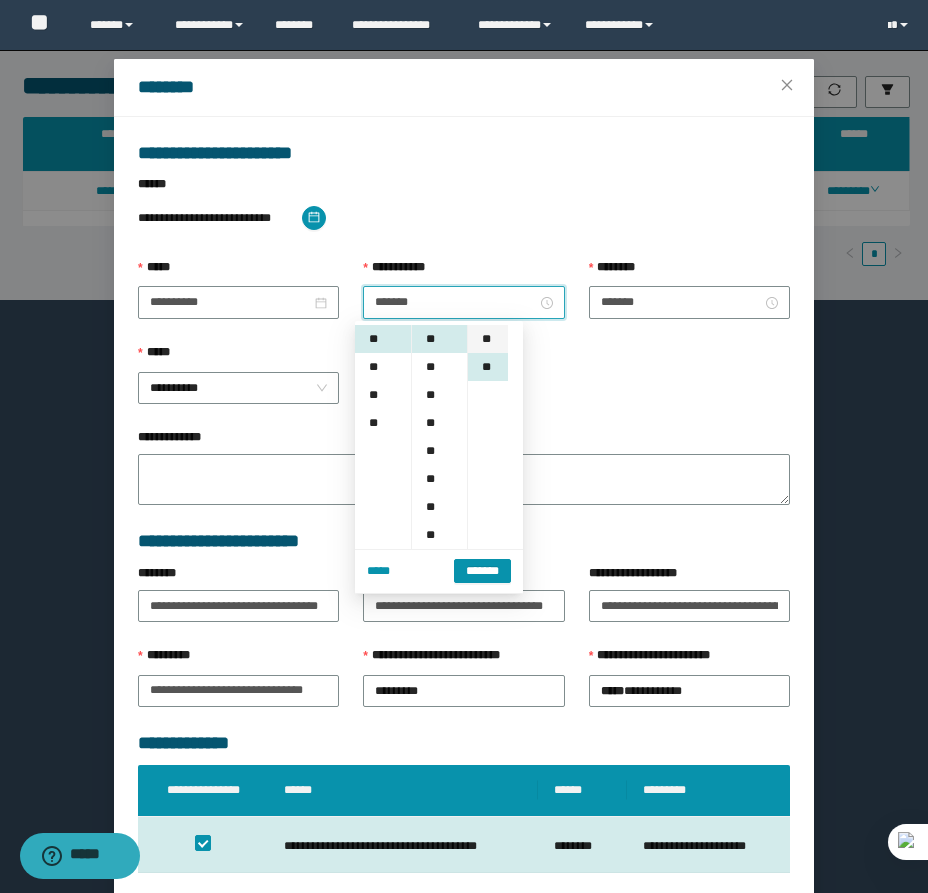 click on "**" at bounding box center [488, 339] 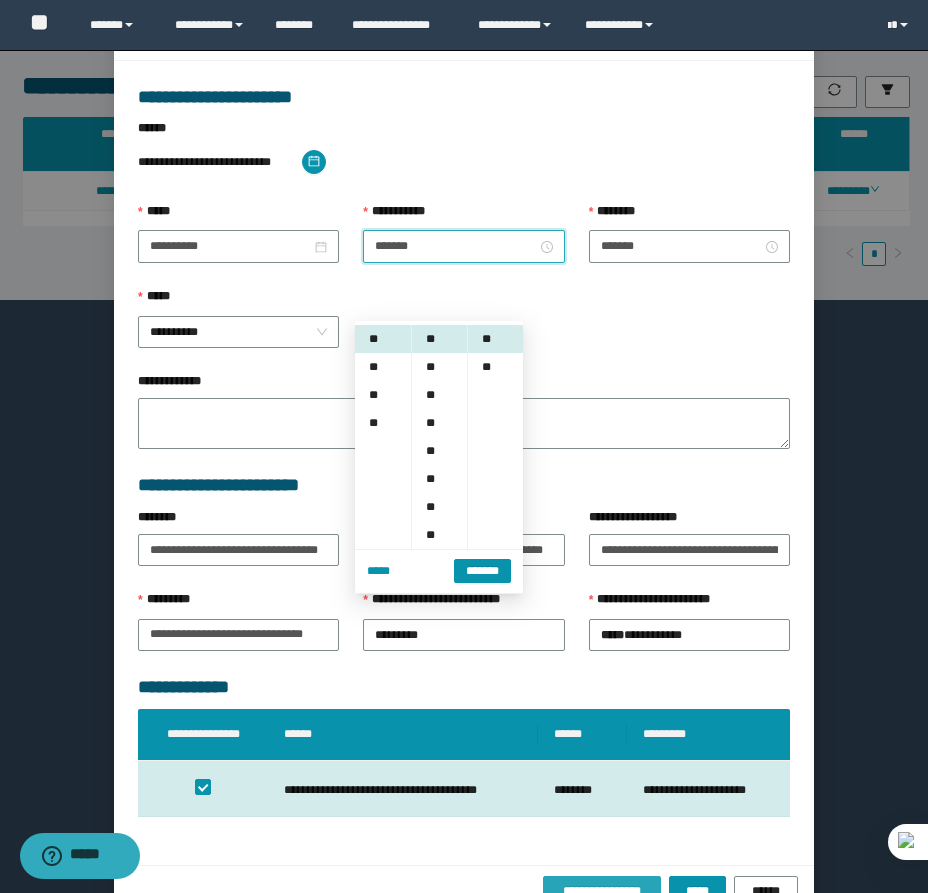 scroll, scrollTop: 141, scrollLeft: 0, axis: vertical 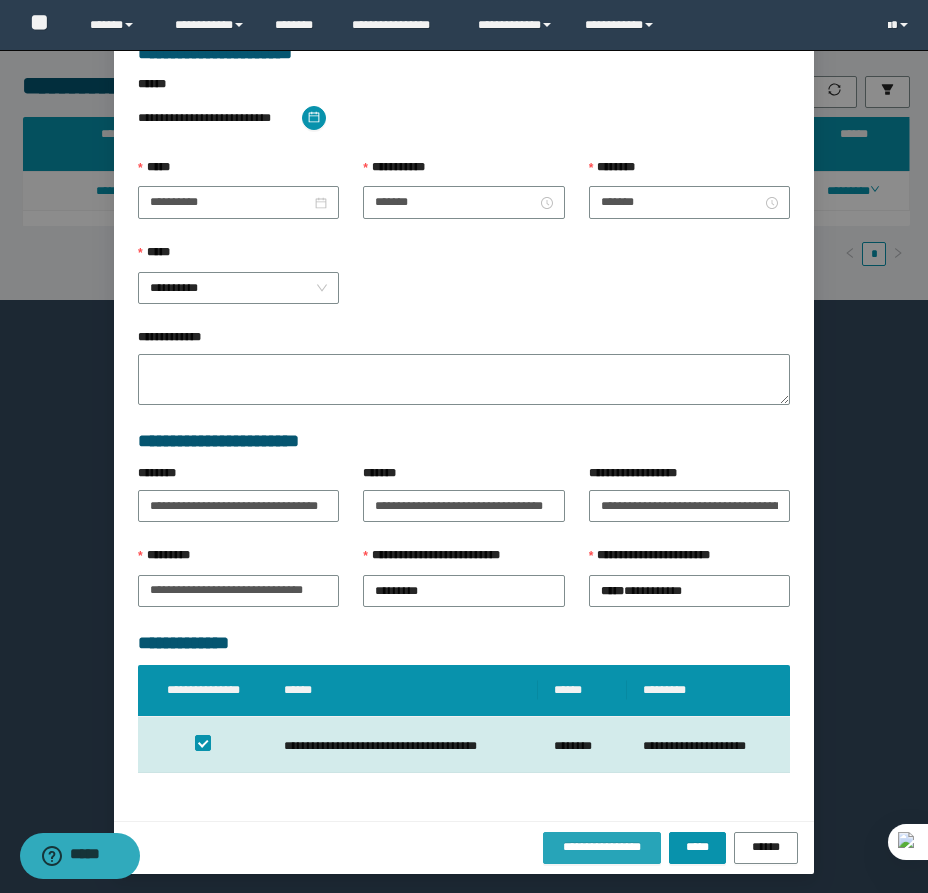 click on "**********" at bounding box center [602, 847] 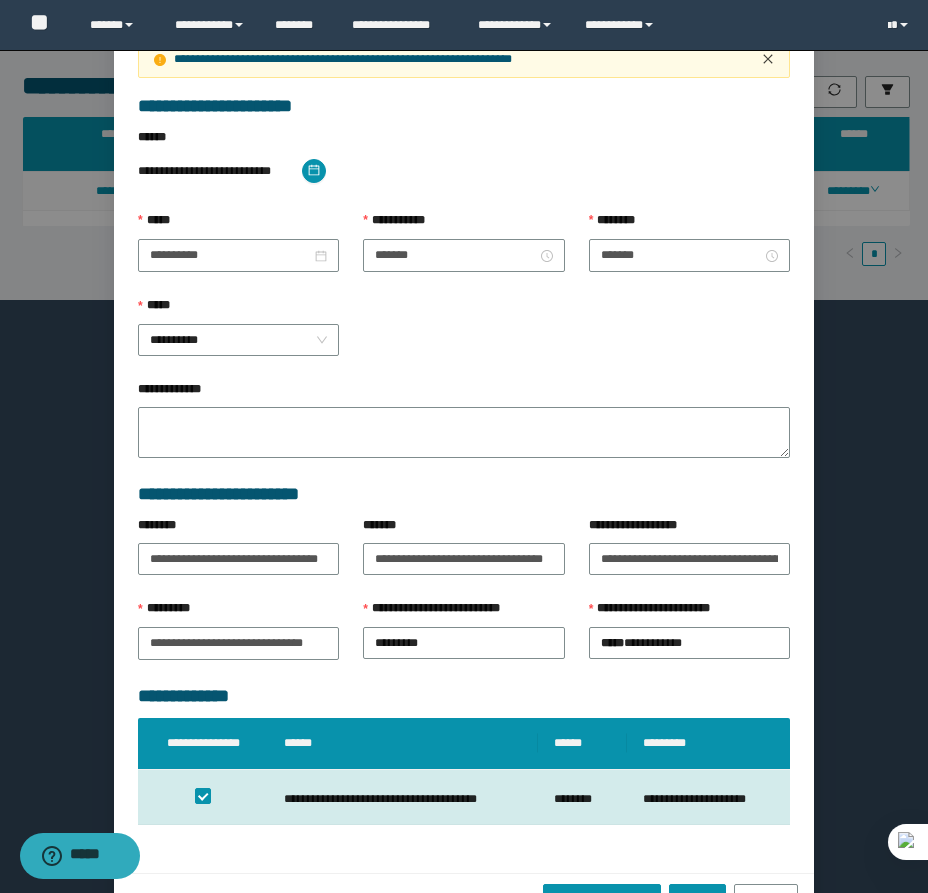 click 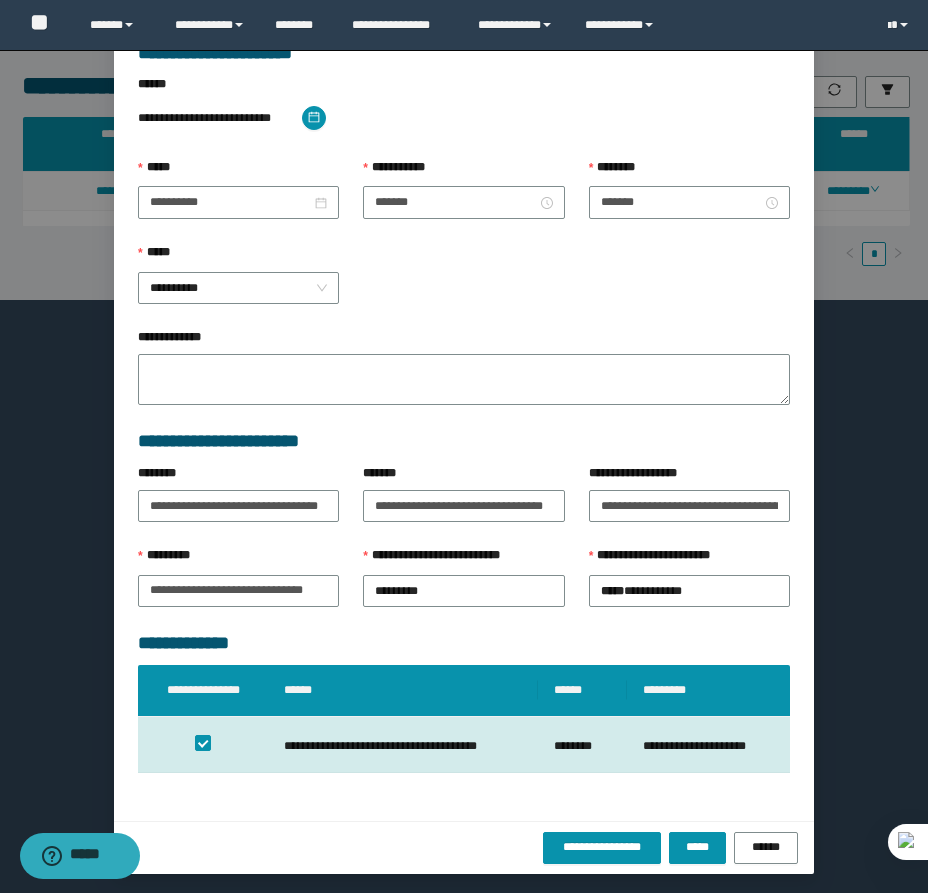 click on "**********" at bounding box center [464, 446] 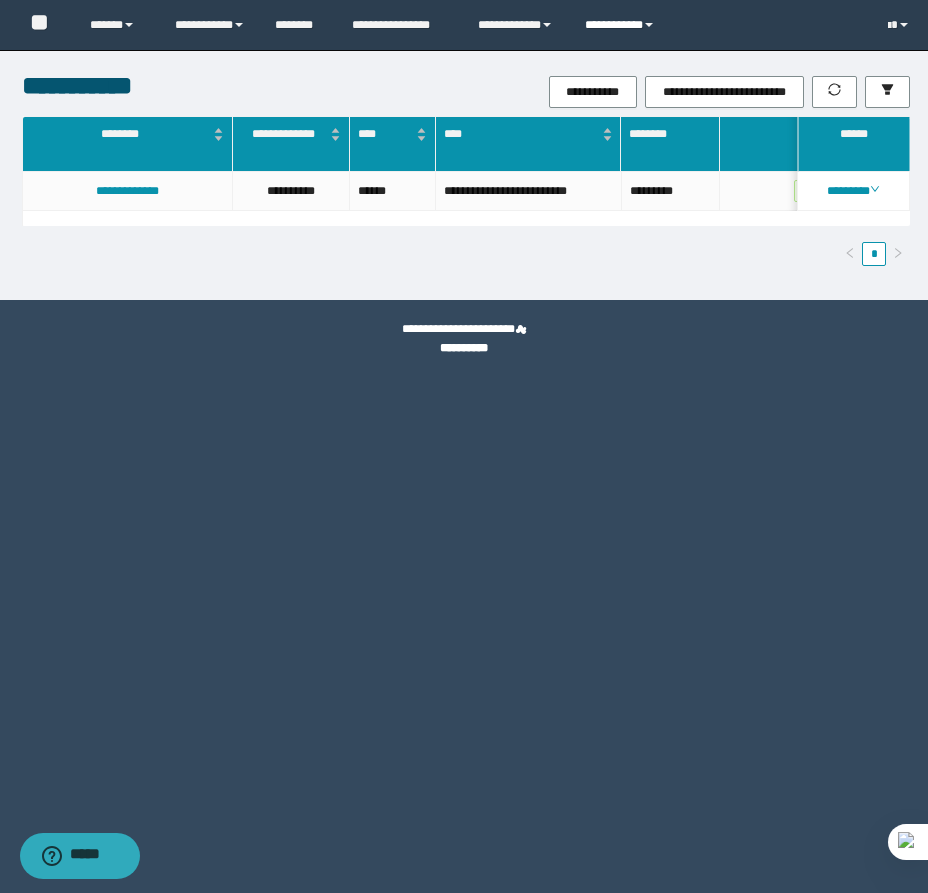 click on "**********" at bounding box center [622, 25] 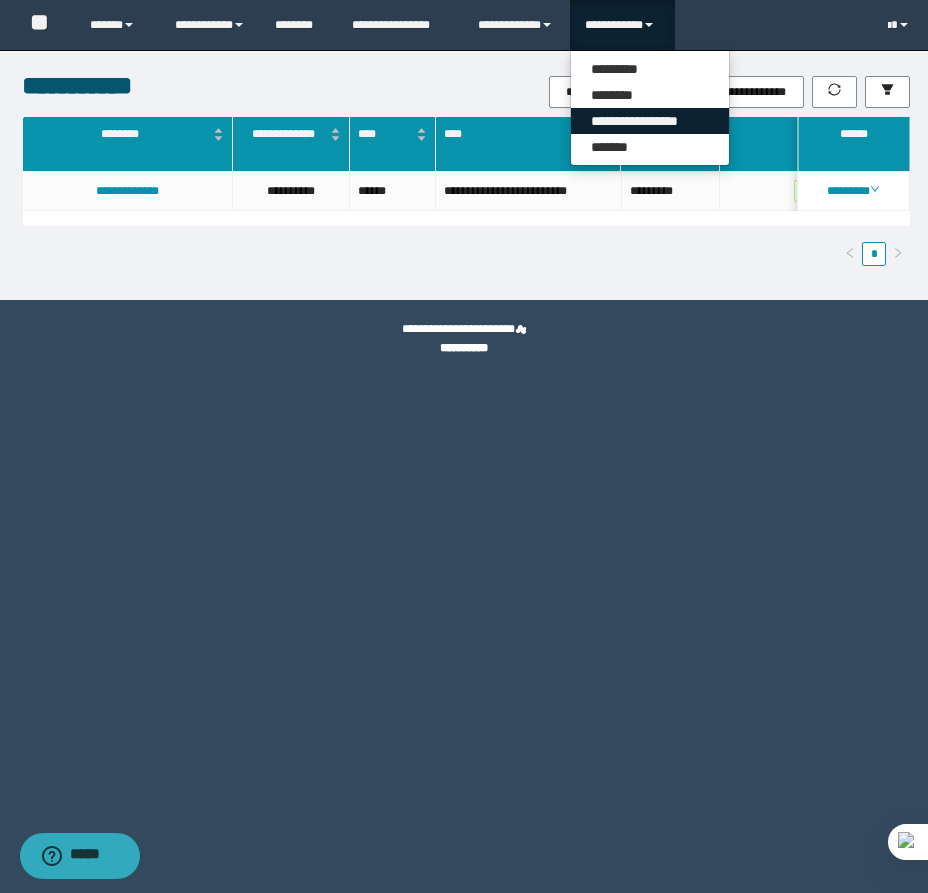 click on "**********" at bounding box center (650, 121) 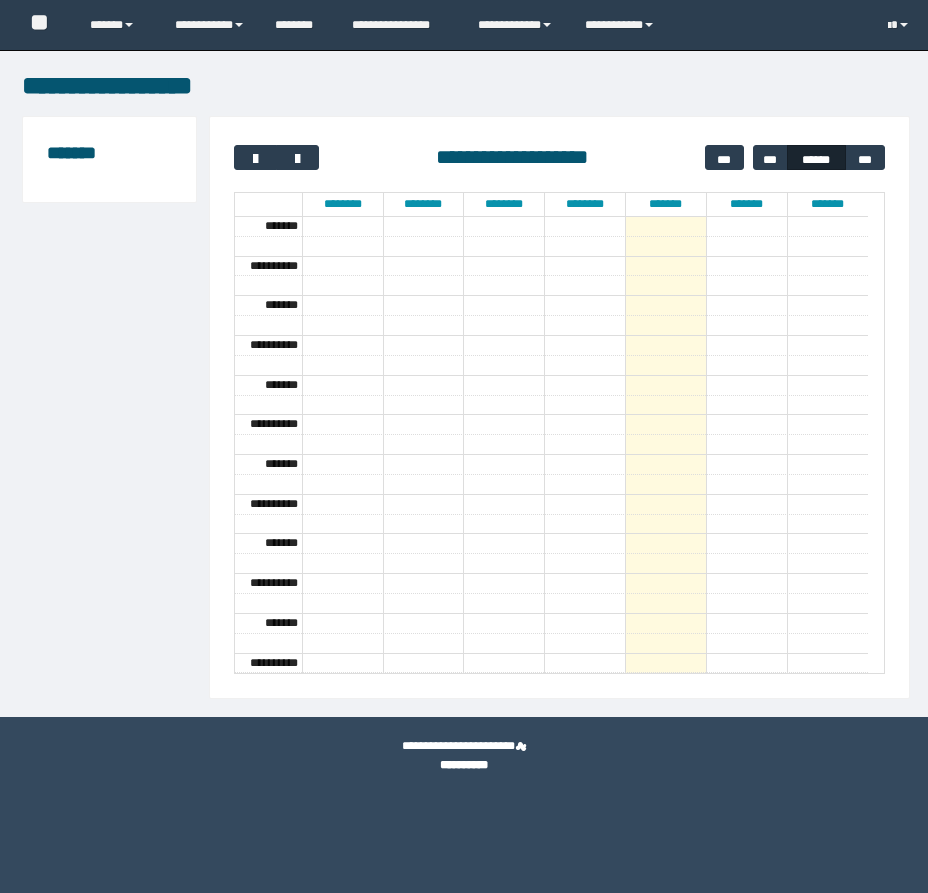 scroll, scrollTop: 0, scrollLeft: 0, axis: both 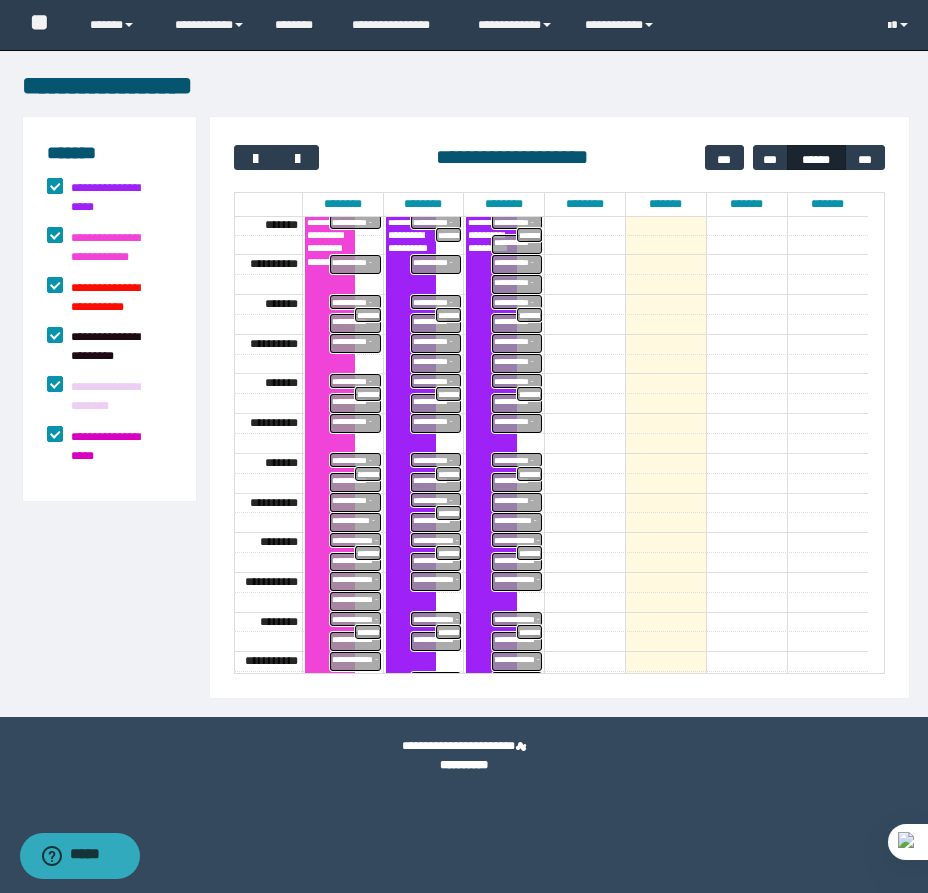 click on "**********" at bounding box center (118, 198) 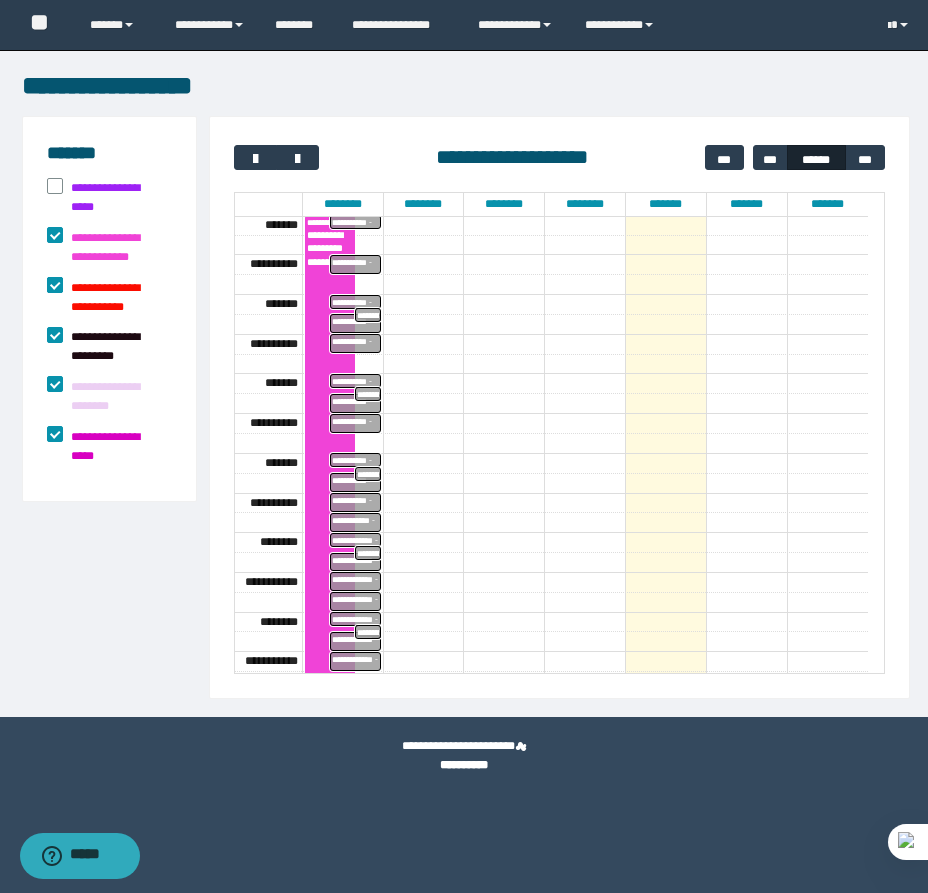 click on "**********" at bounding box center [118, 298] 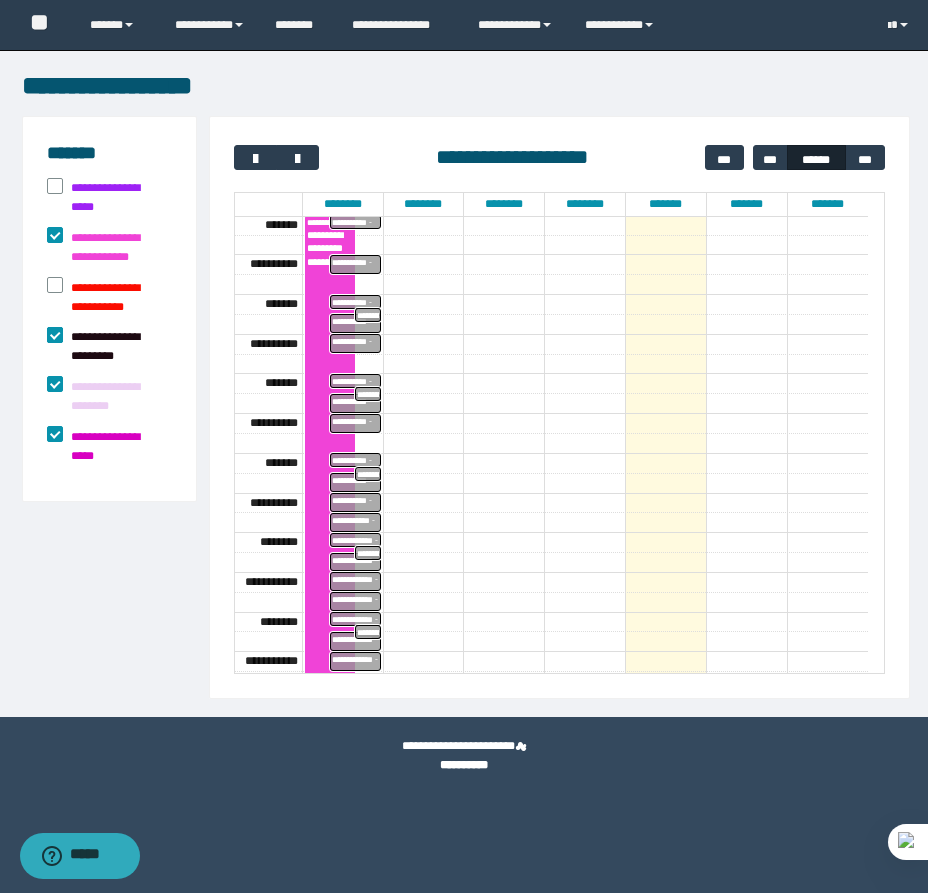 click on "**********" at bounding box center (118, 347) 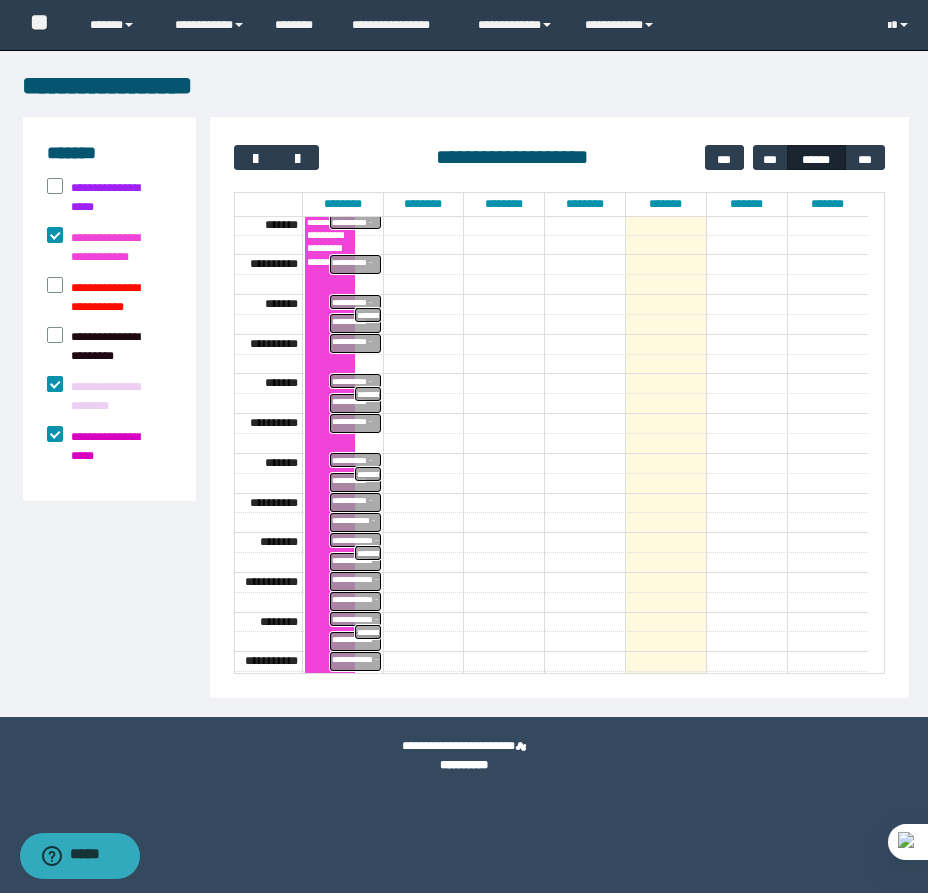 click on "**********" at bounding box center (118, 397) 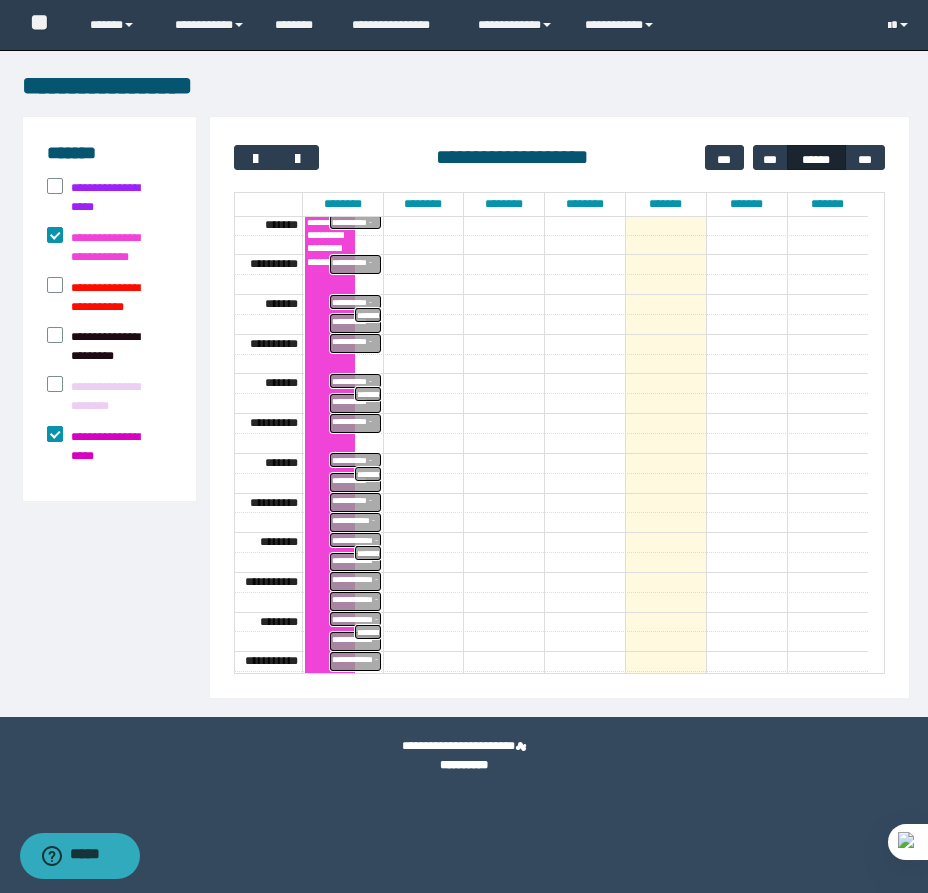 click on "**********" at bounding box center (118, 447) 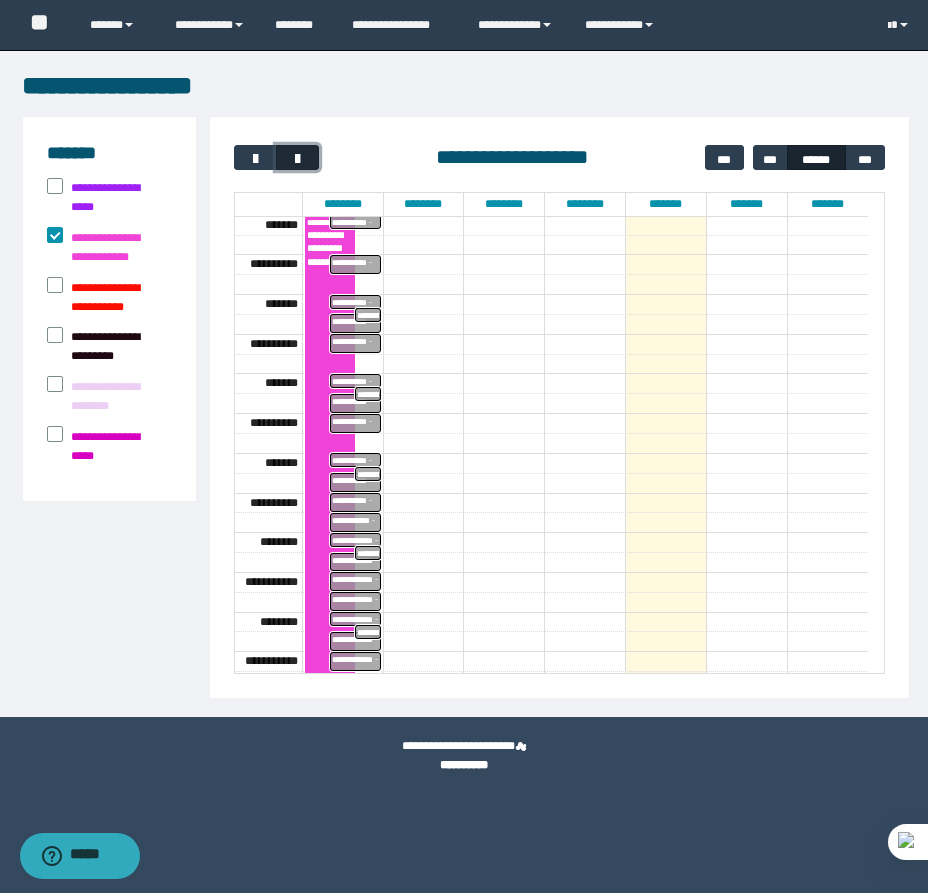 click at bounding box center (297, 157) 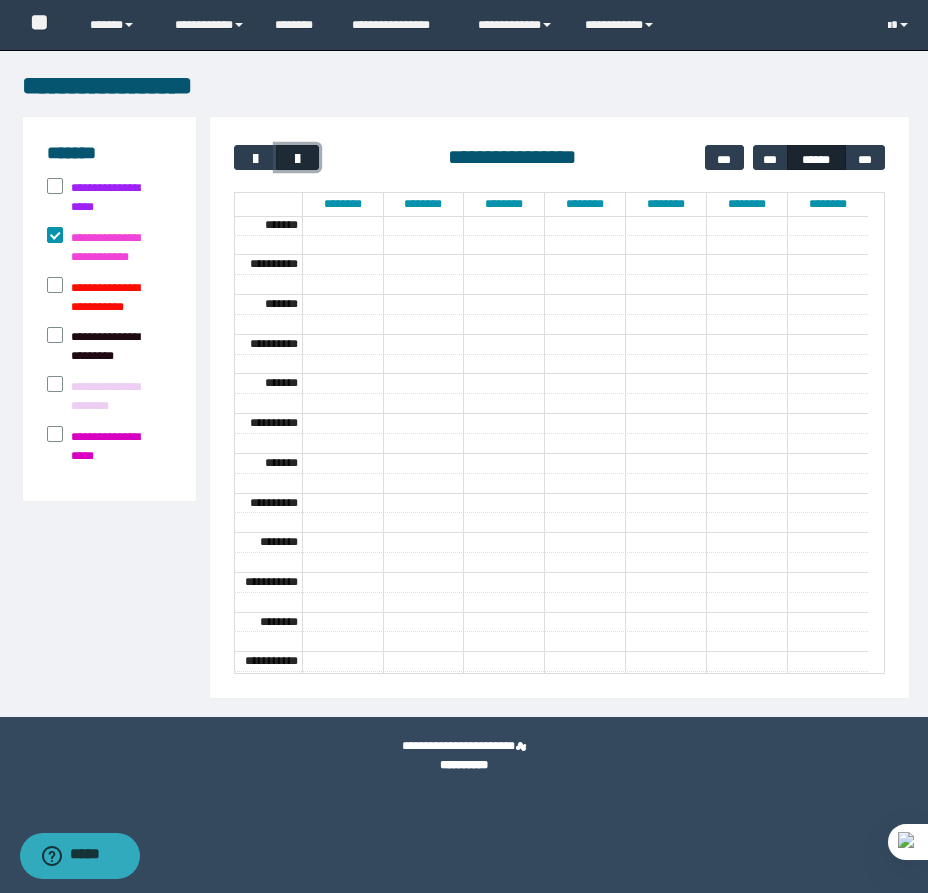 click at bounding box center [297, 157] 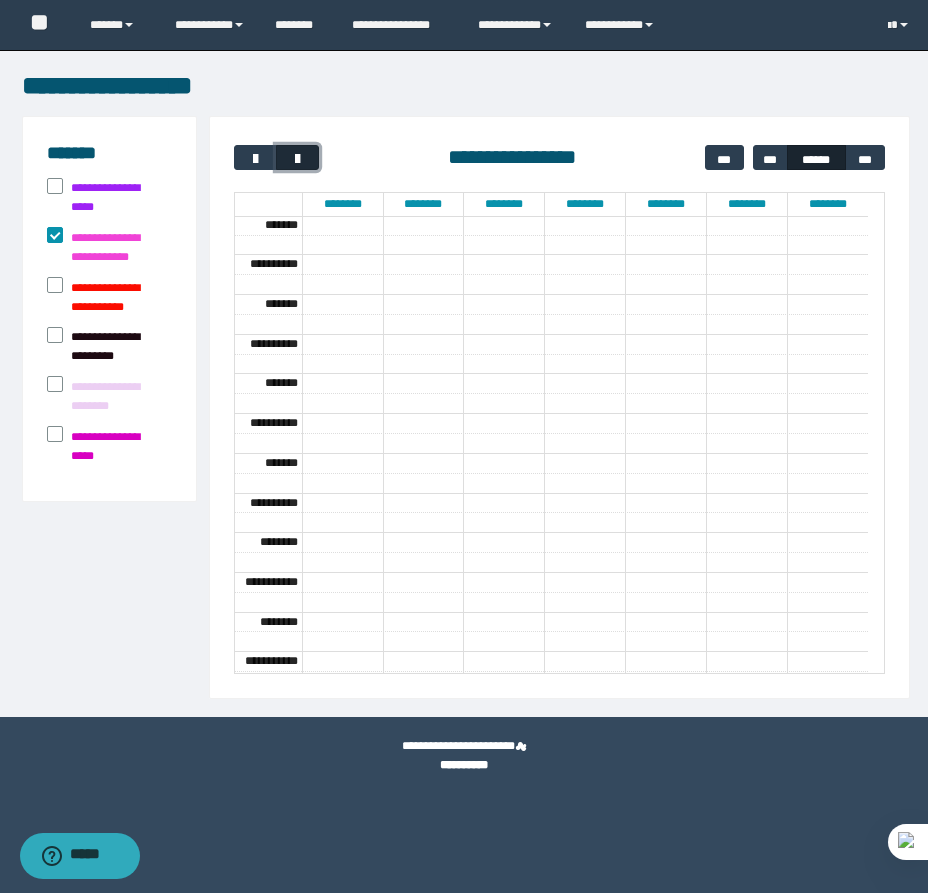 click at bounding box center [297, 157] 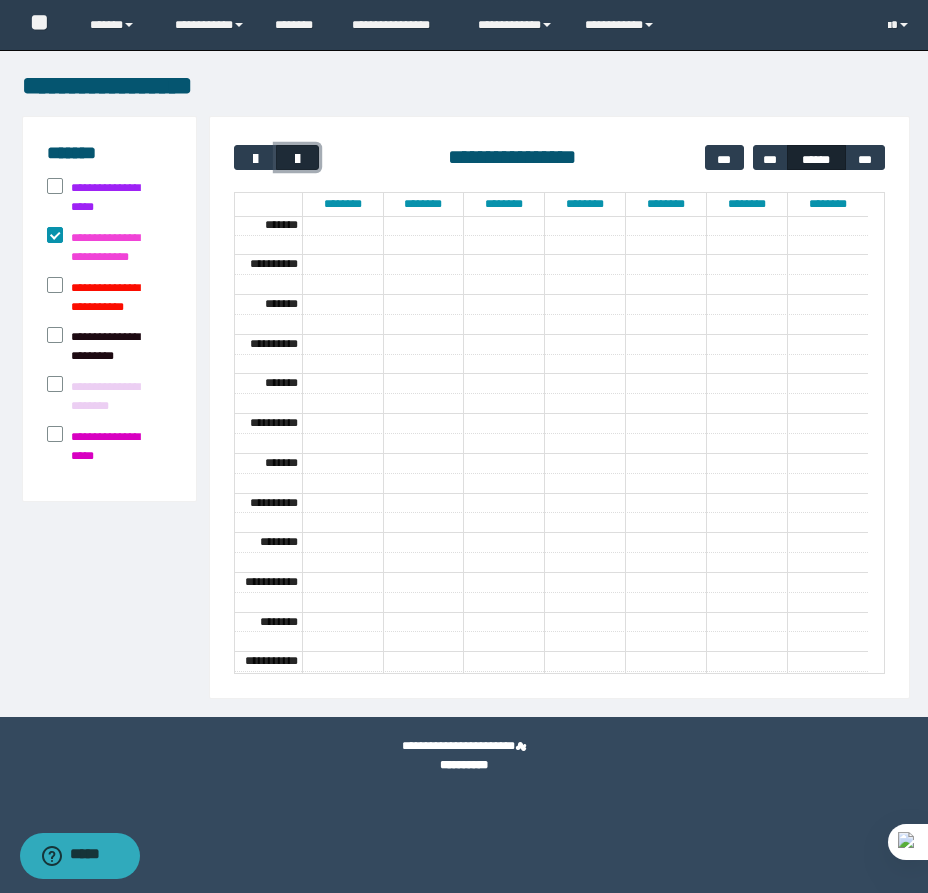 click at bounding box center [297, 157] 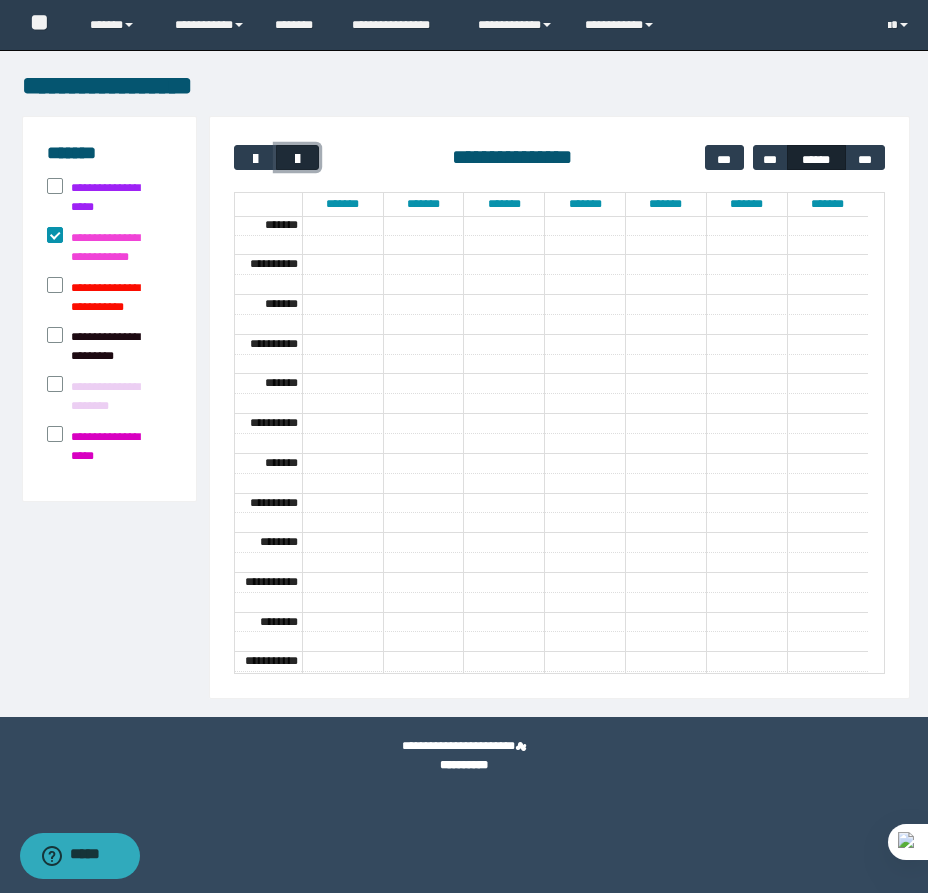 click at bounding box center (297, 157) 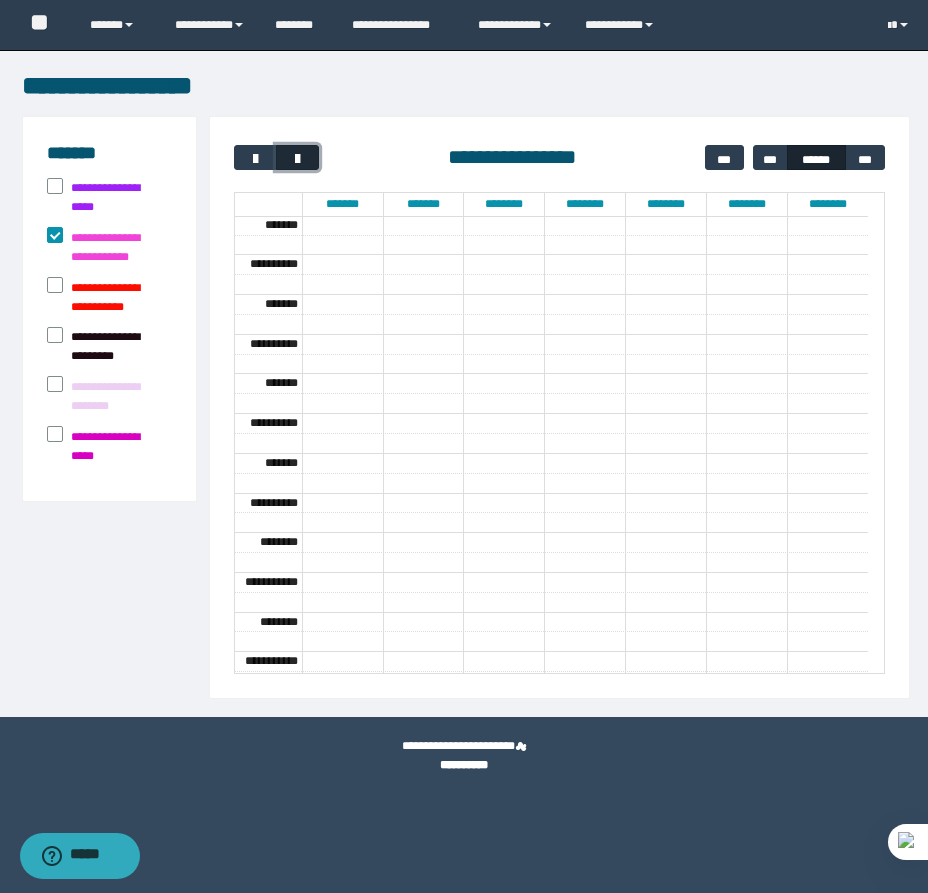 click at bounding box center [297, 157] 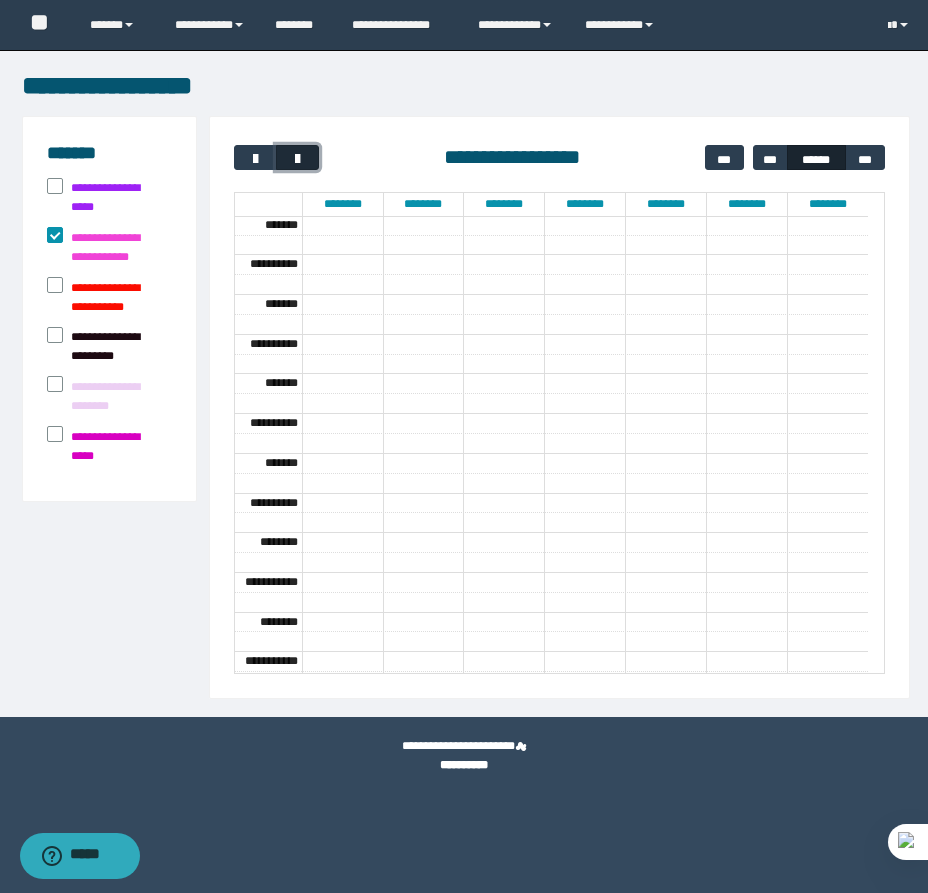 click at bounding box center (297, 157) 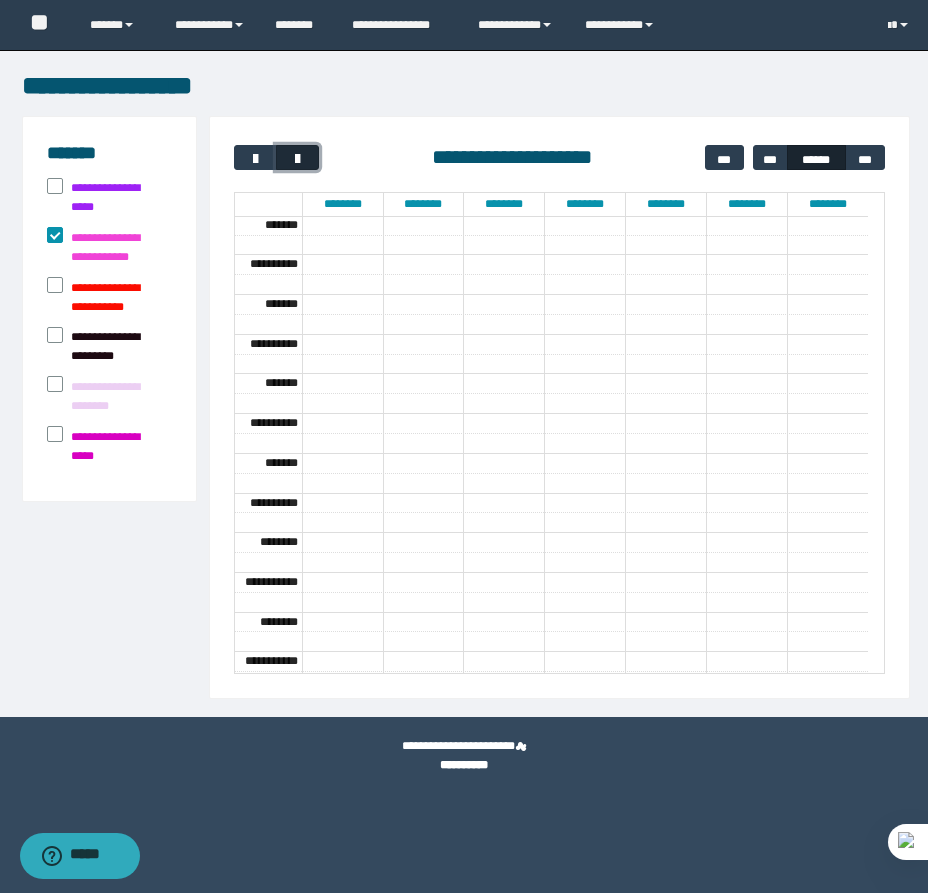 click at bounding box center (297, 157) 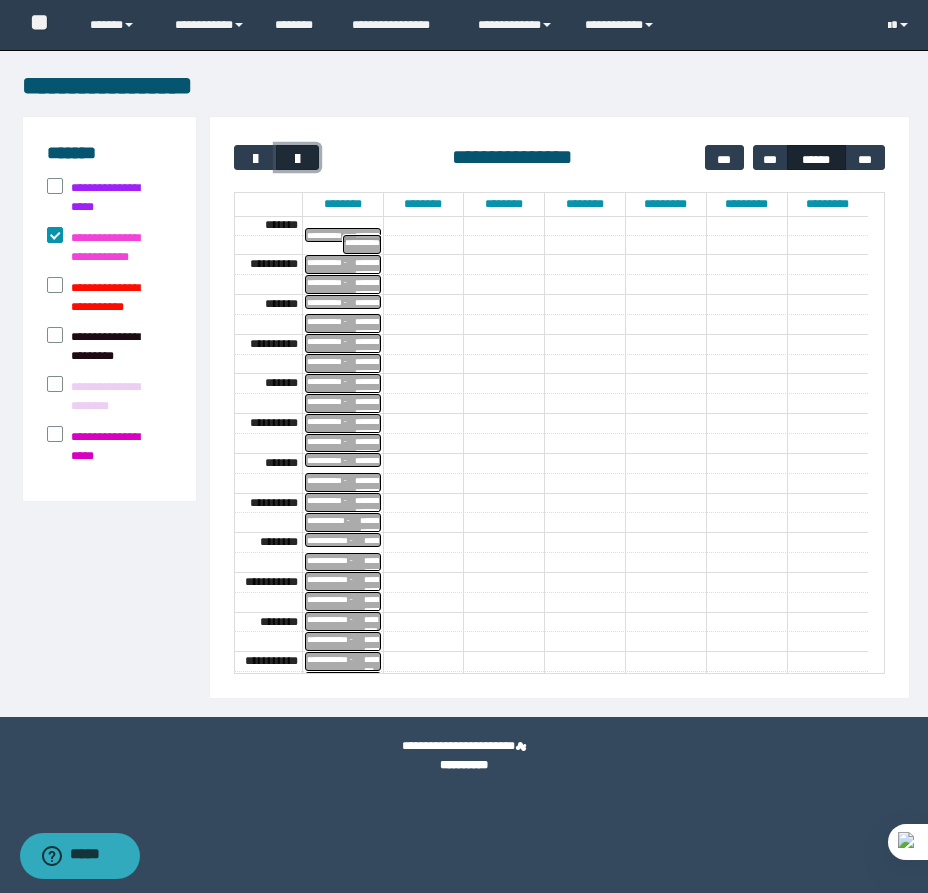 click at bounding box center (297, 157) 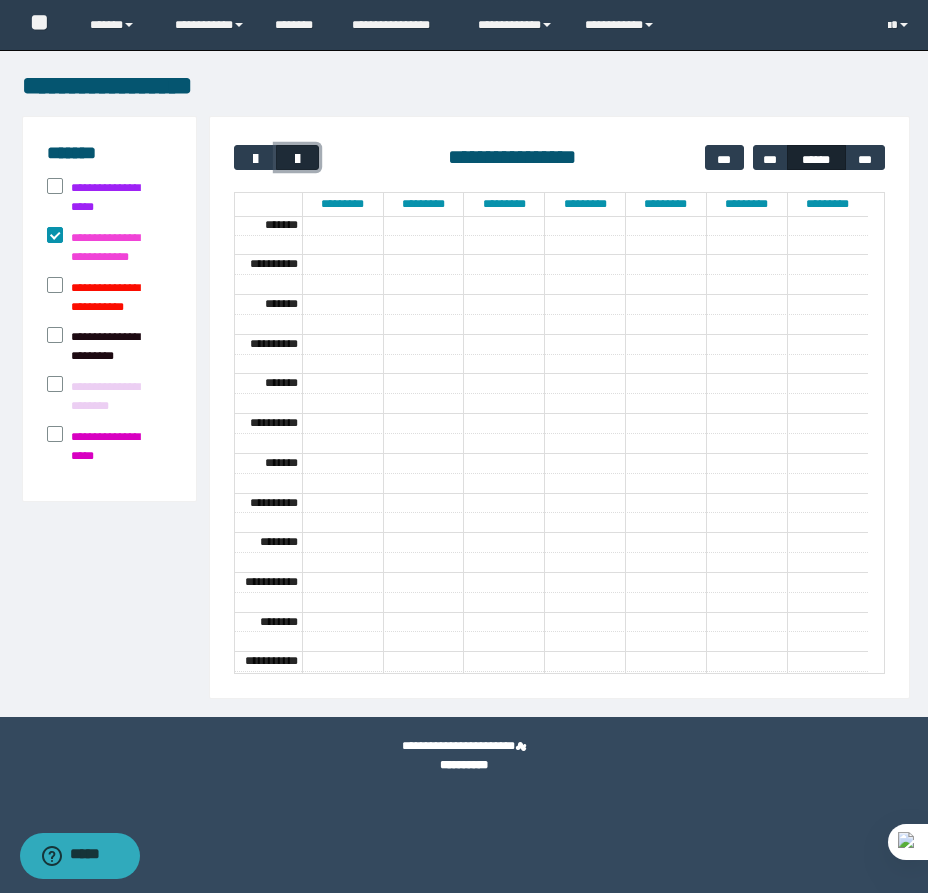 click at bounding box center [297, 157] 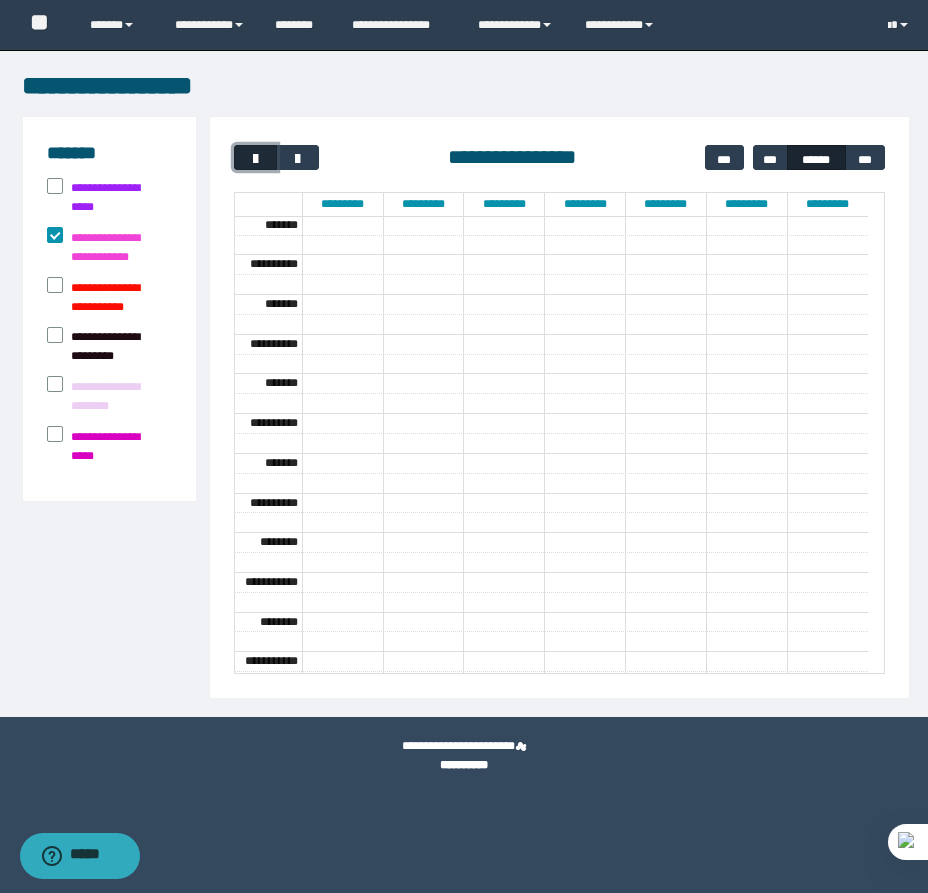 click at bounding box center [256, 159] 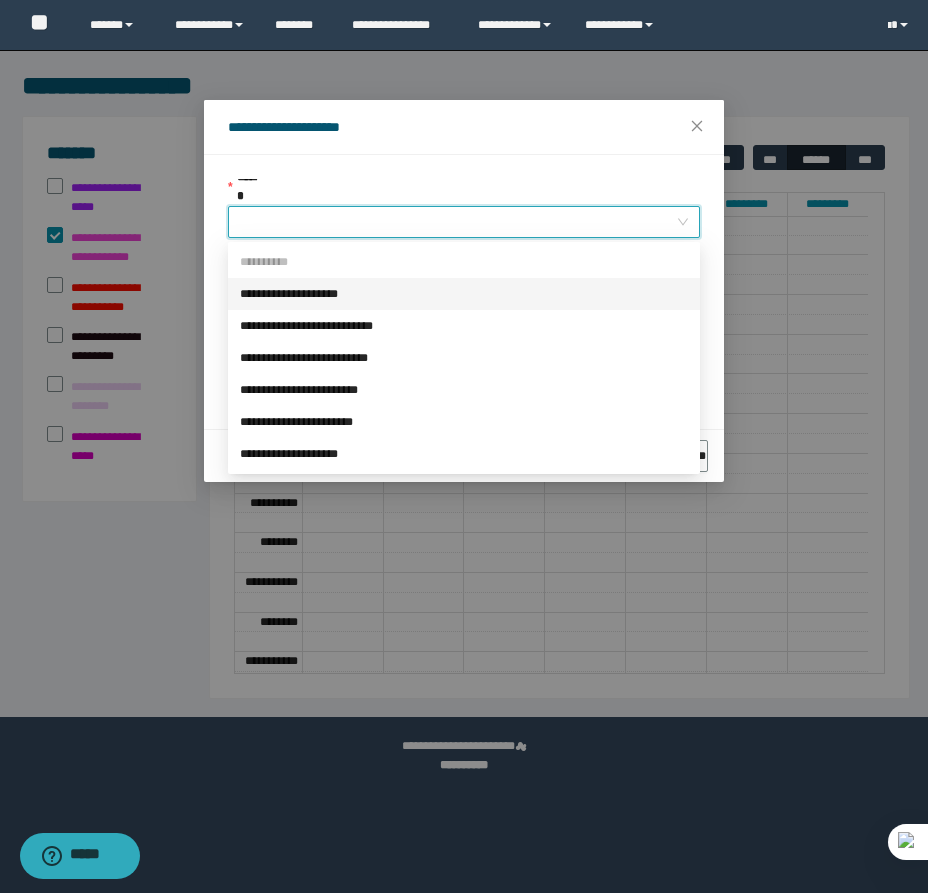 click on "******" at bounding box center [458, 222] 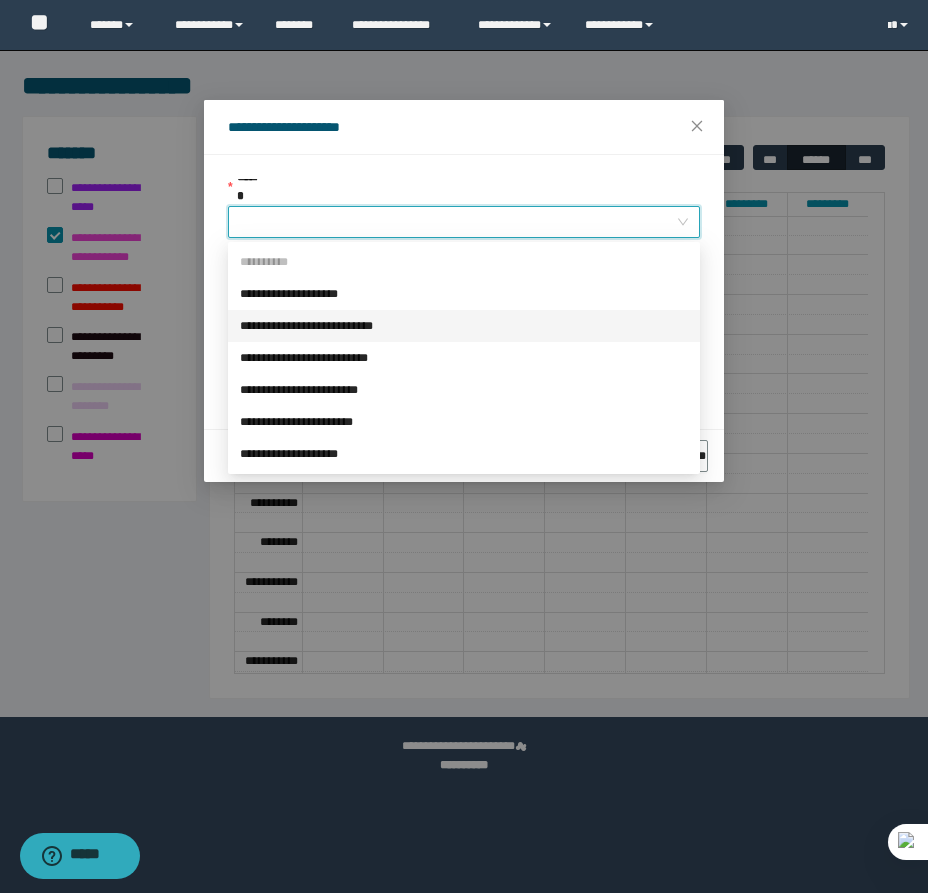 click on "**********" at bounding box center [464, 326] 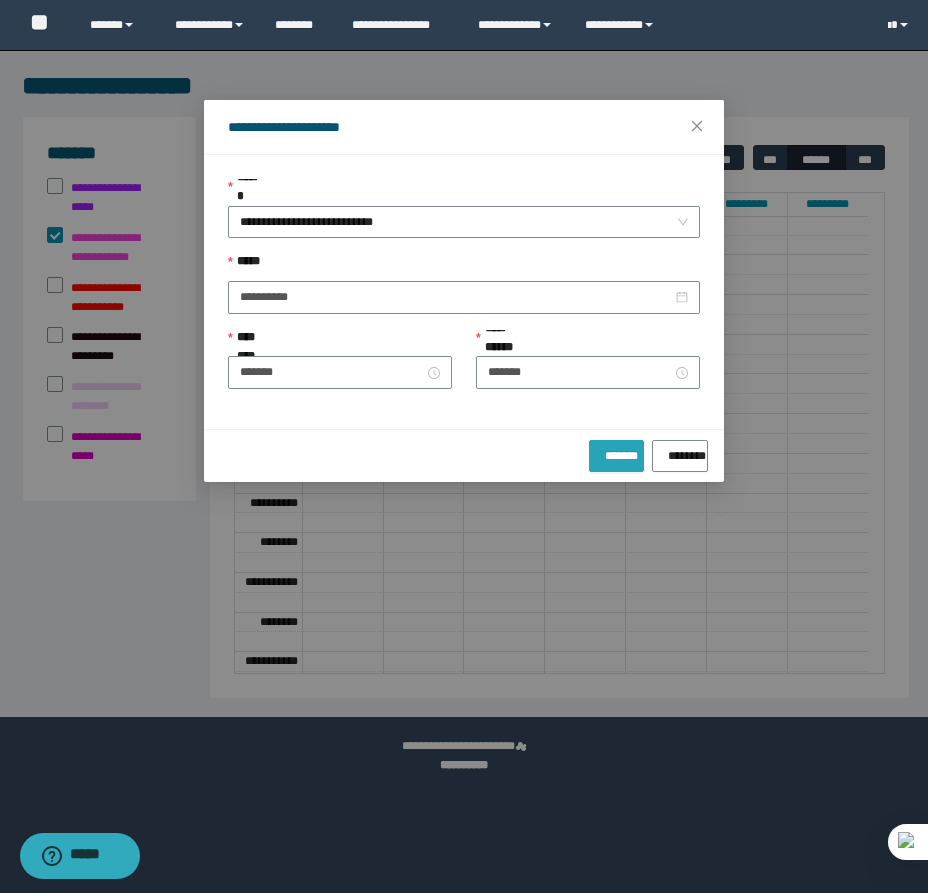 click on "*******" at bounding box center [616, 452] 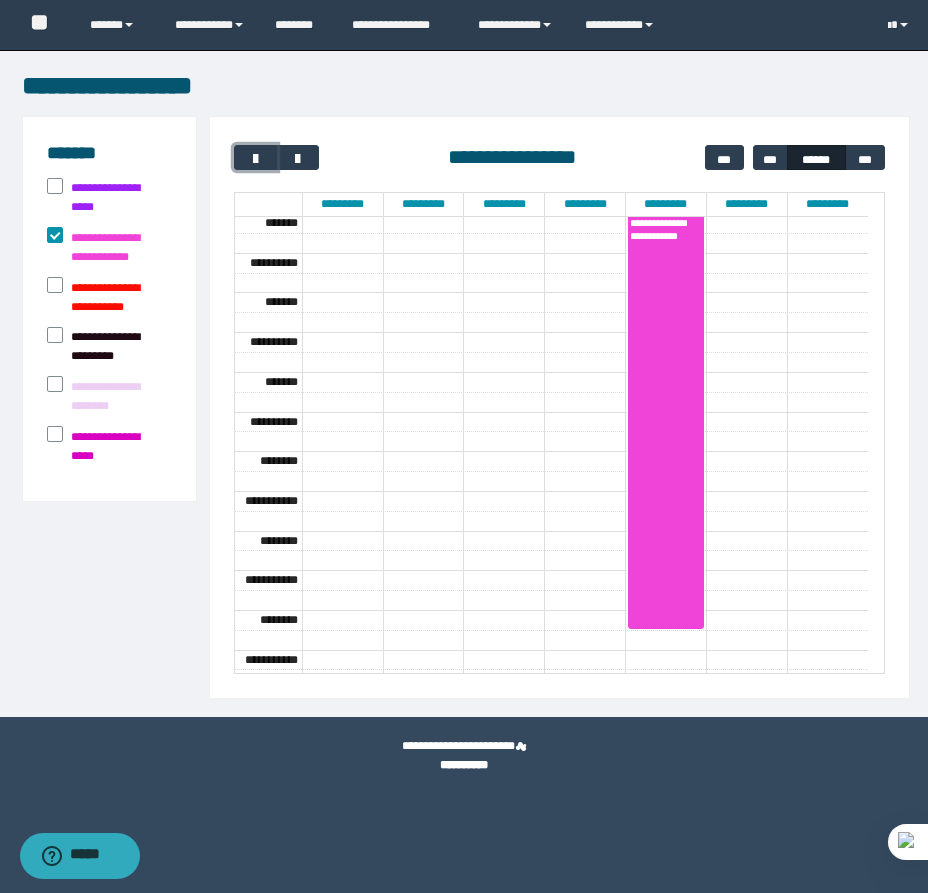 drag, startPoint x: 670, startPoint y: 234, endPoint x: 671, endPoint y: 620, distance: 386.00128 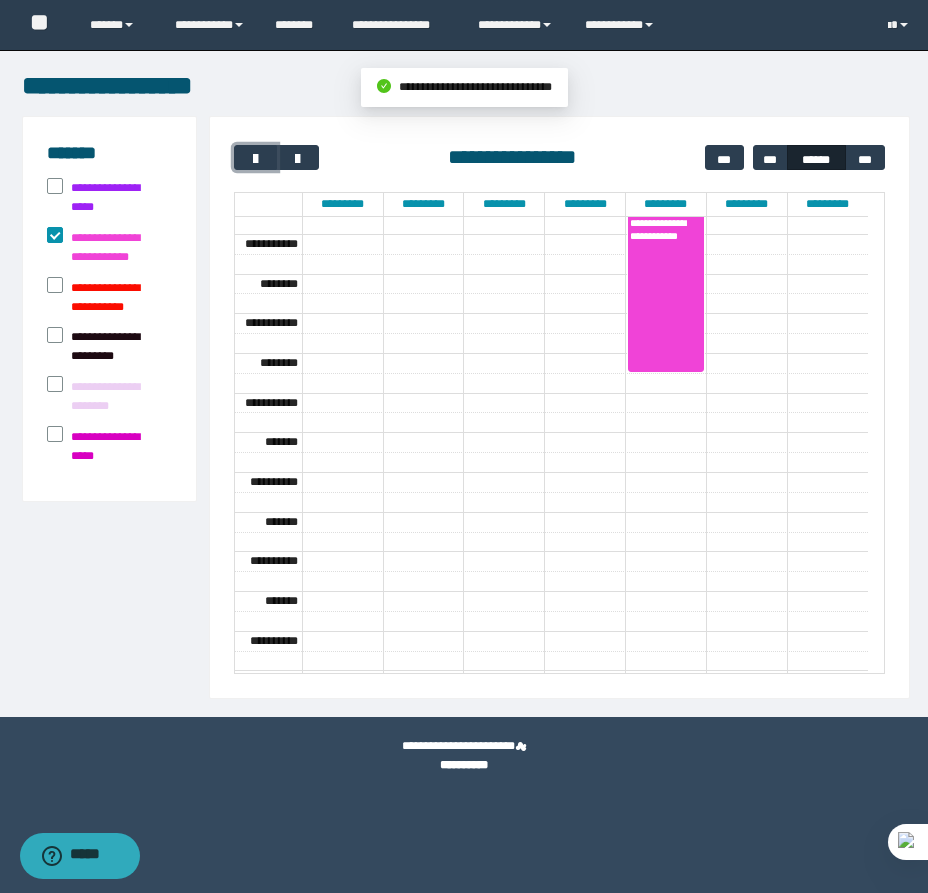 scroll, scrollTop: 641, scrollLeft: 0, axis: vertical 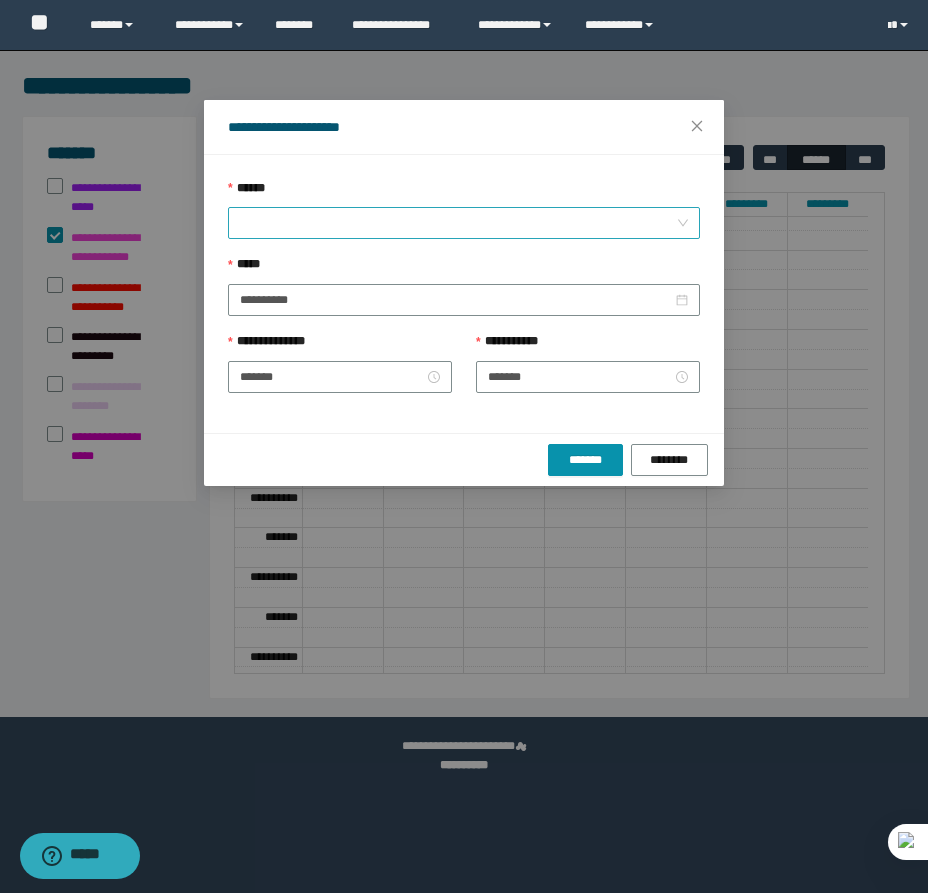 click on "******" at bounding box center [458, 223] 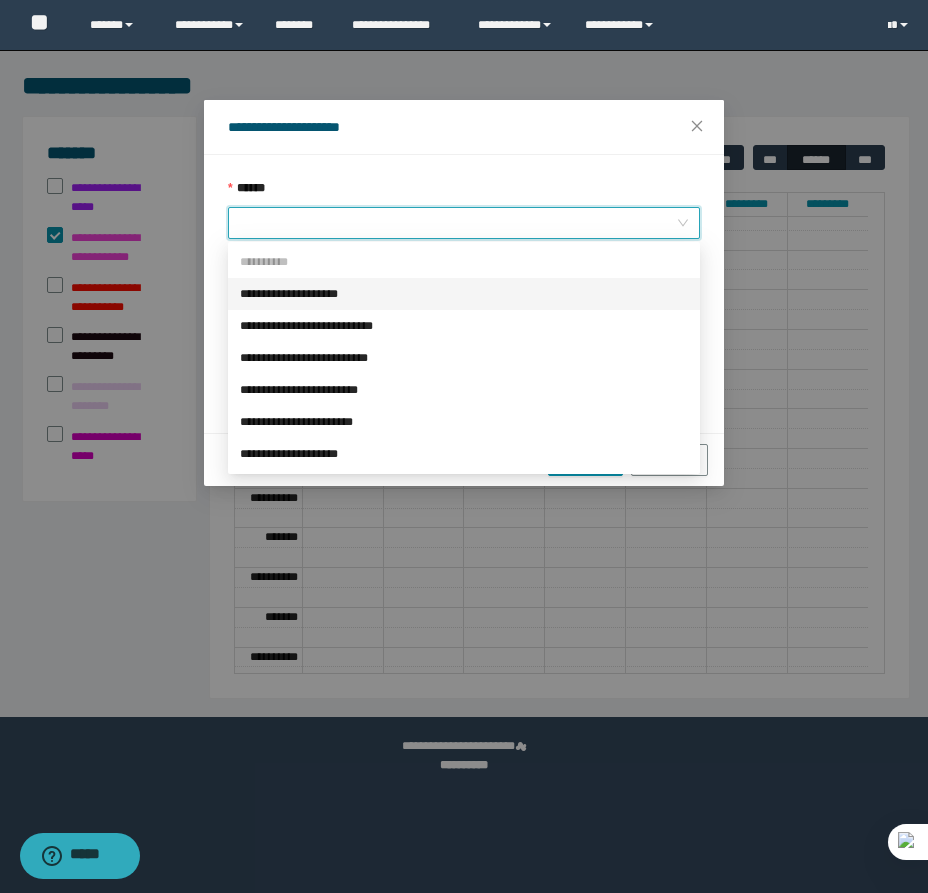 click on "**********" at bounding box center (464, 294) 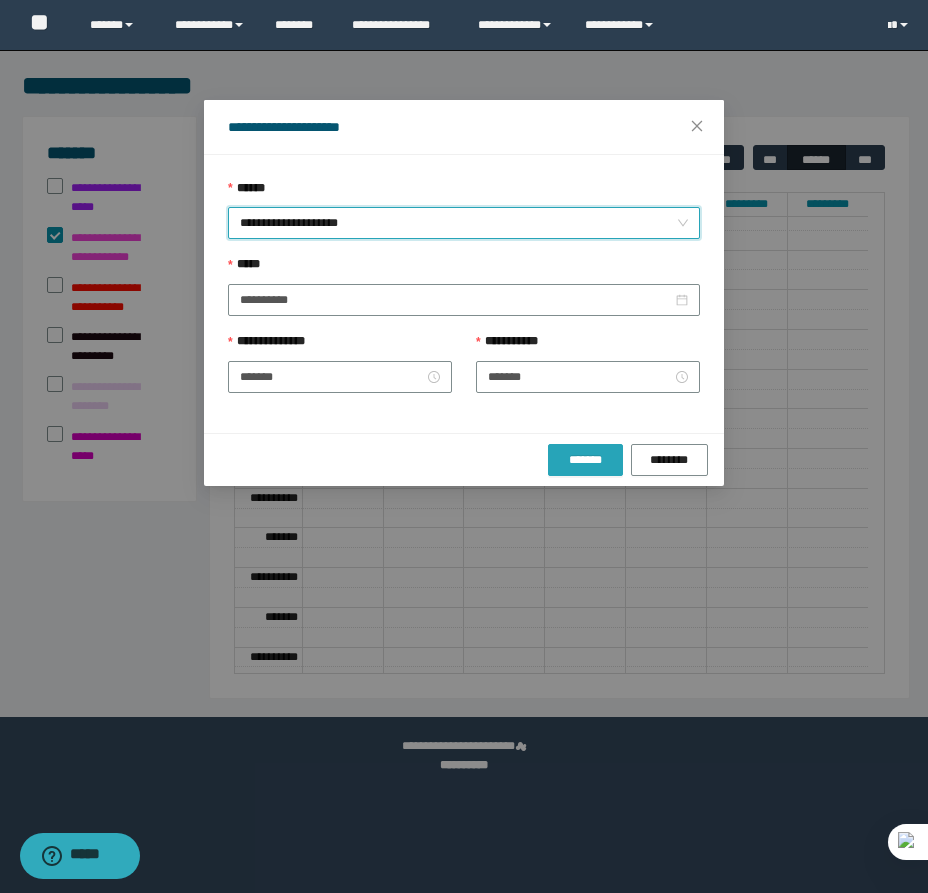click on "*******" at bounding box center [585, 460] 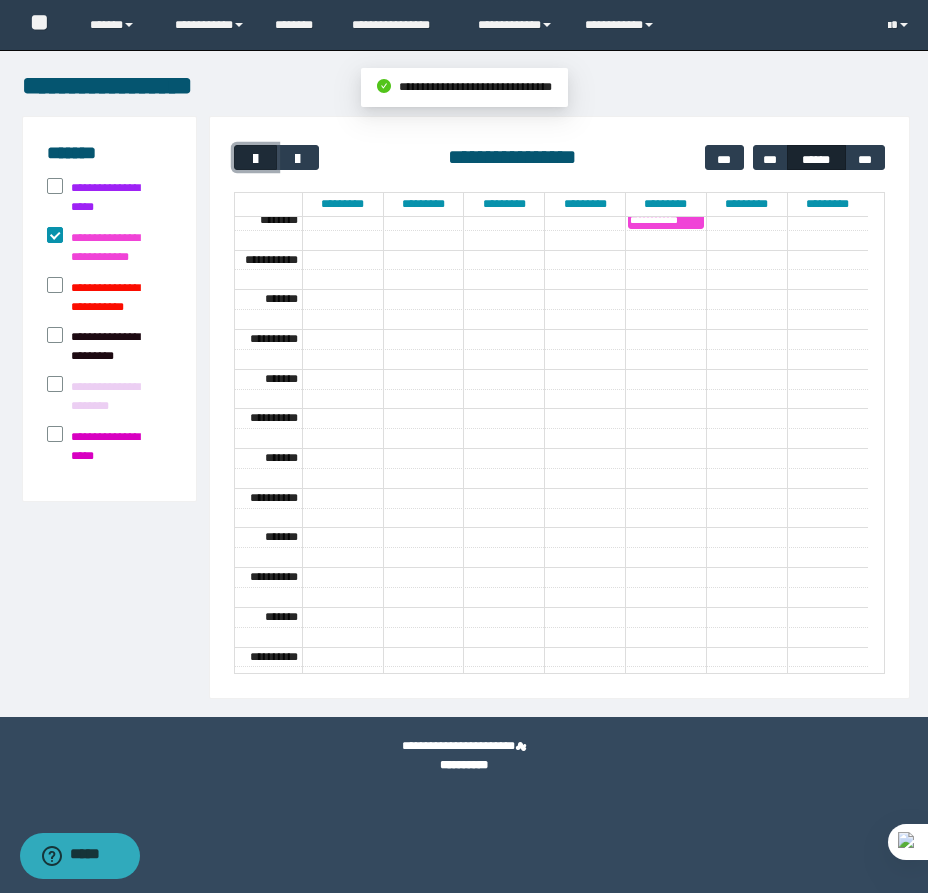 click at bounding box center (255, 157) 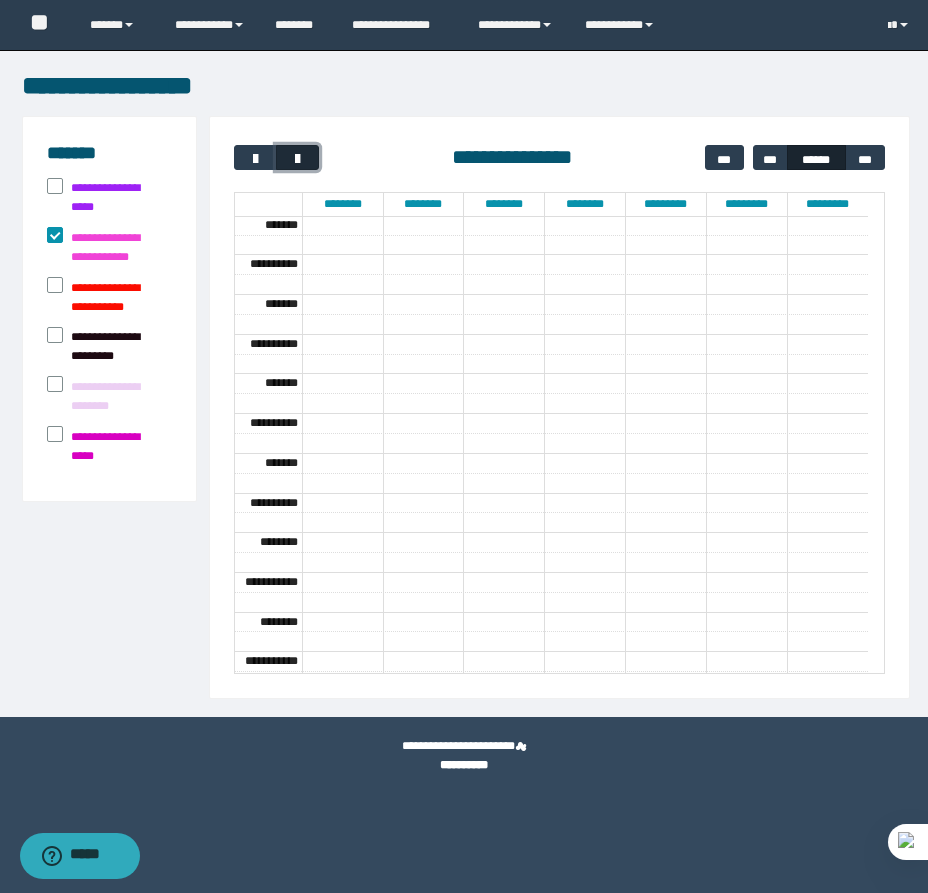 click at bounding box center (297, 159) 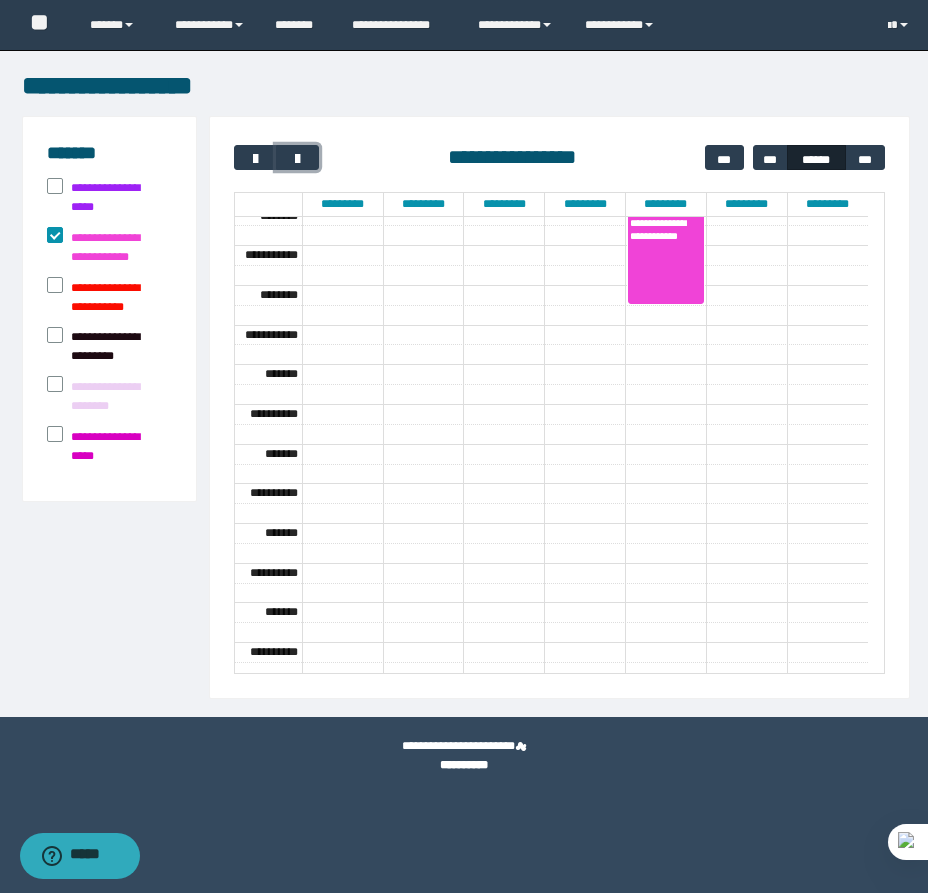 scroll, scrollTop: 460, scrollLeft: 0, axis: vertical 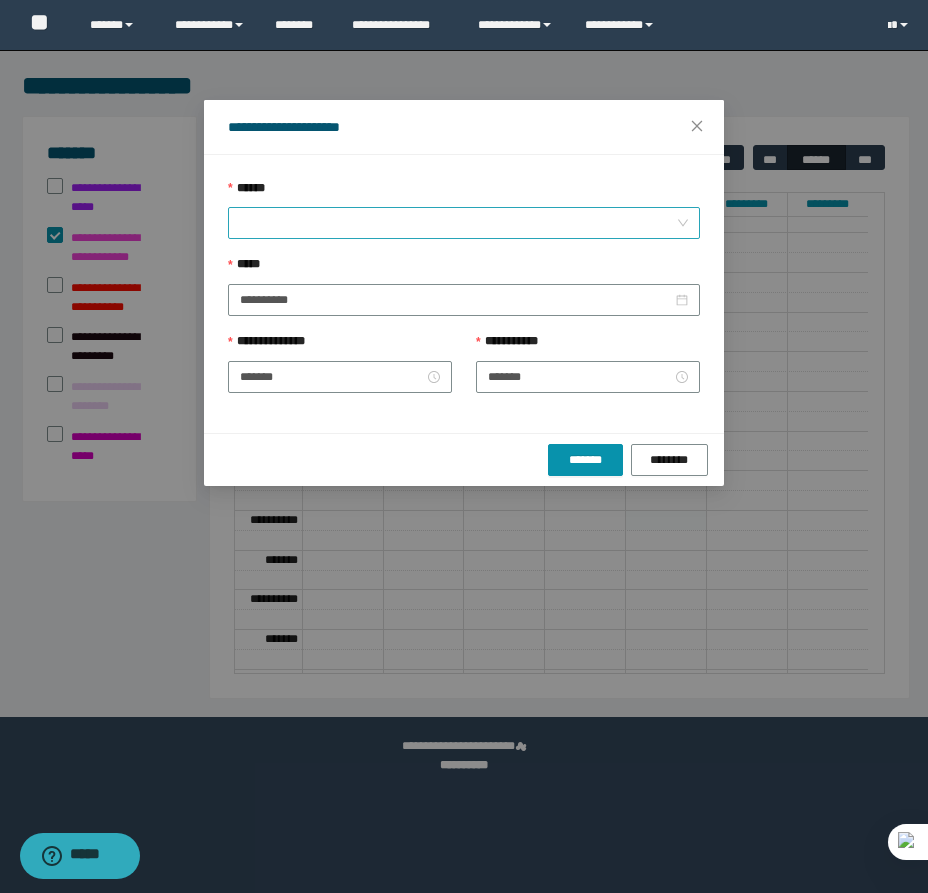 click on "******" at bounding box center (458, 223) 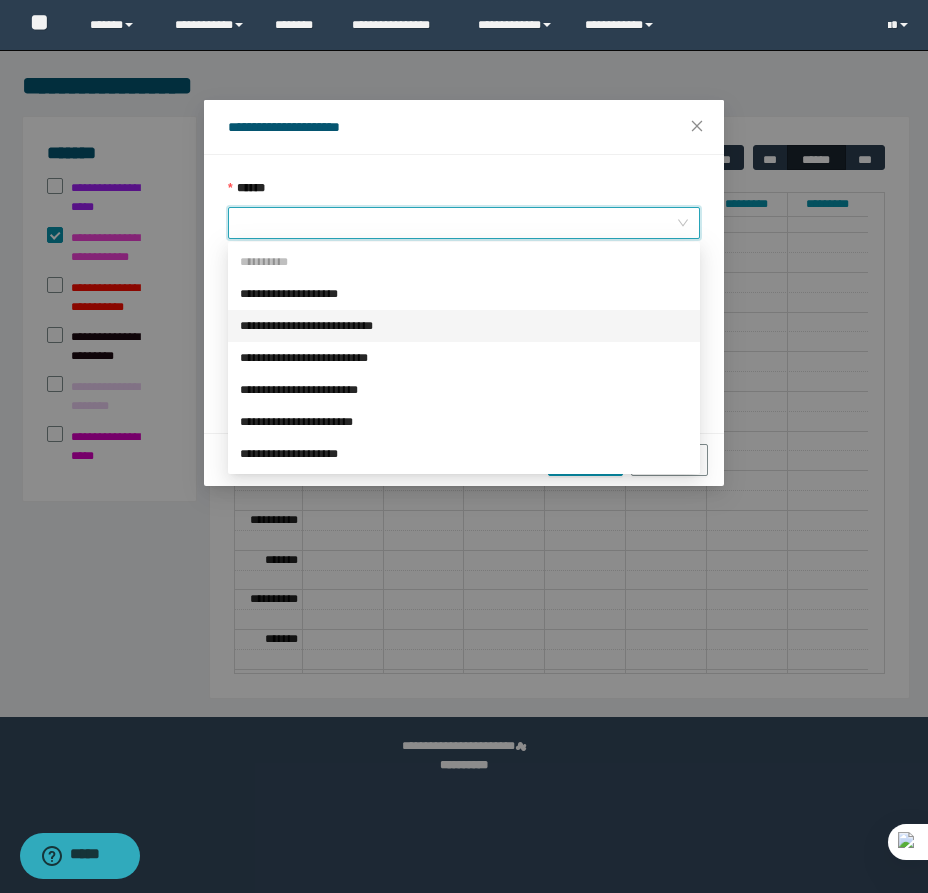 click on "**********" at bounding box center (464, 326) 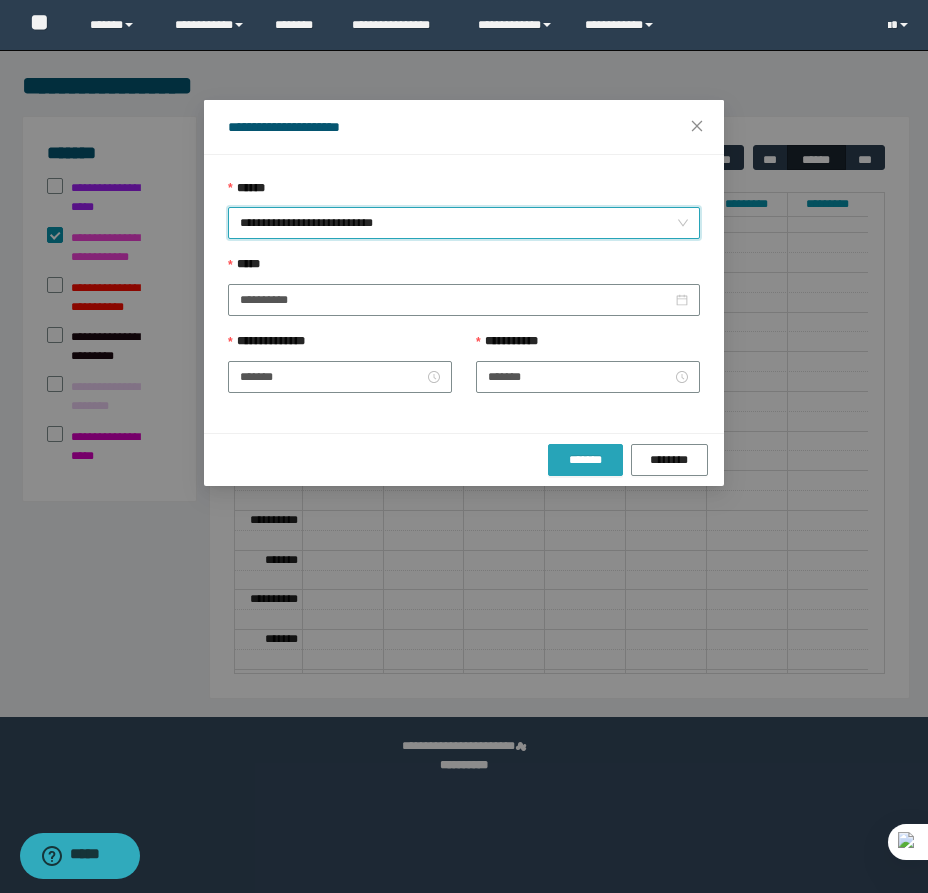 click on "*******" at bounding box center (585, 460) 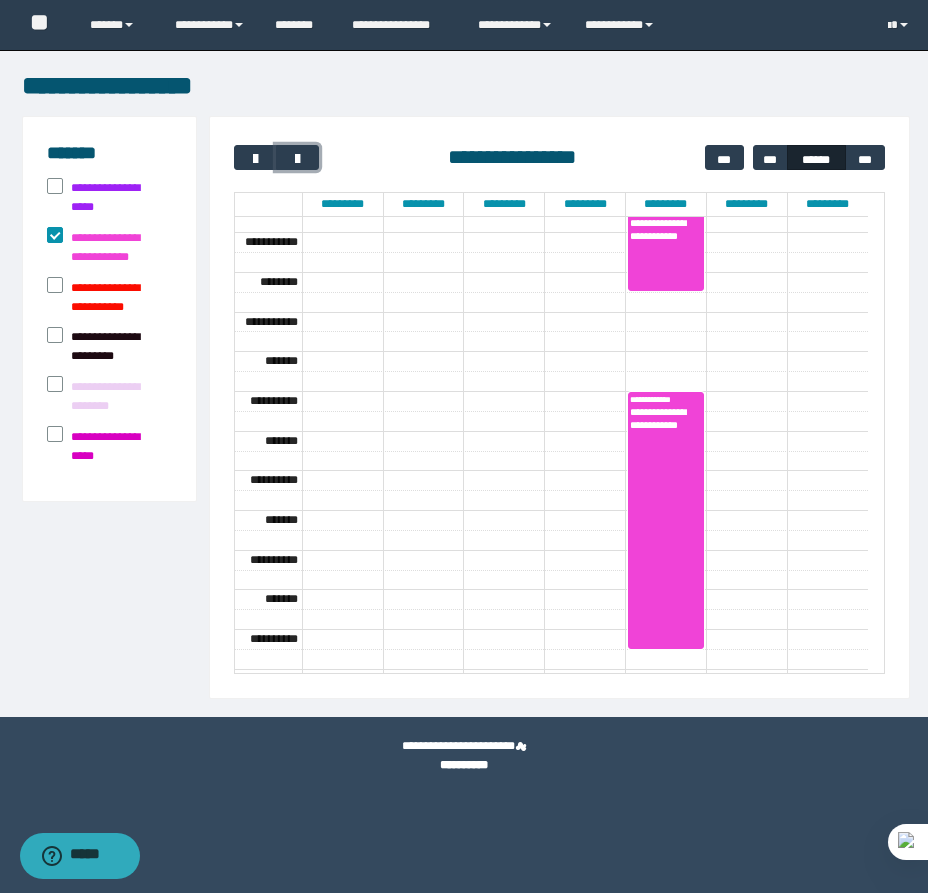 scroll, scrollTop: 580, scrollLeft: 0, axis: vertical 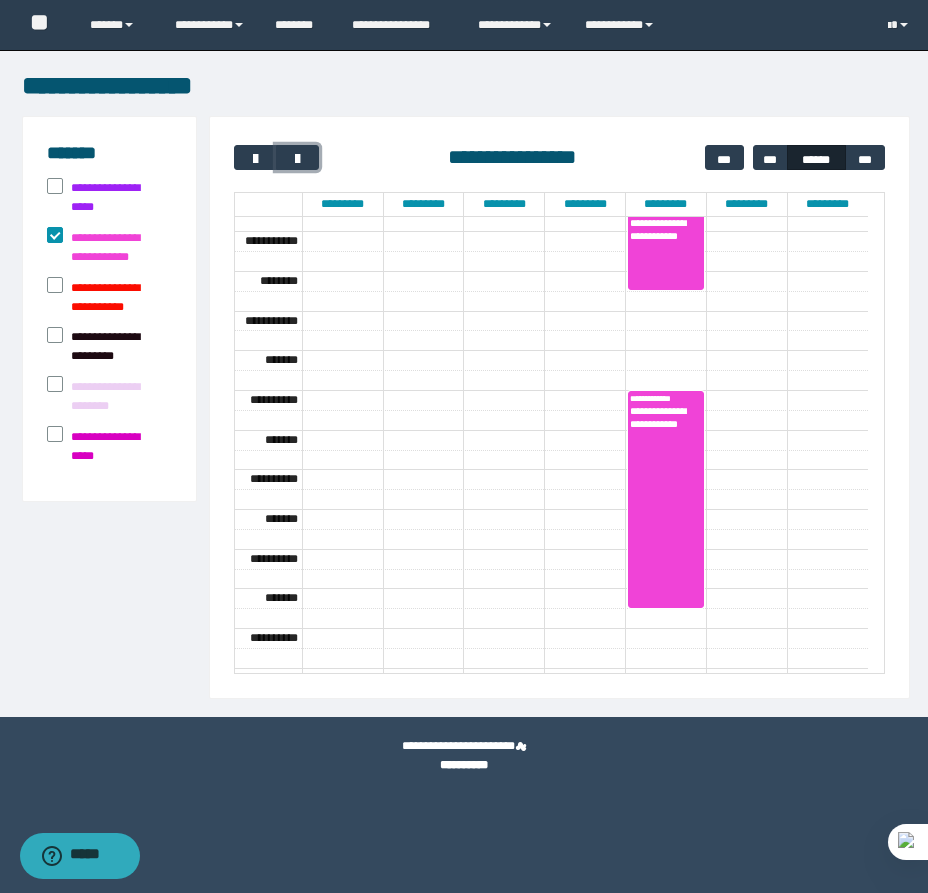 drag, startPoint x: 670, startPoint y: 527, endPoint x: 691, endPoint y: 606, distance: 81.7435 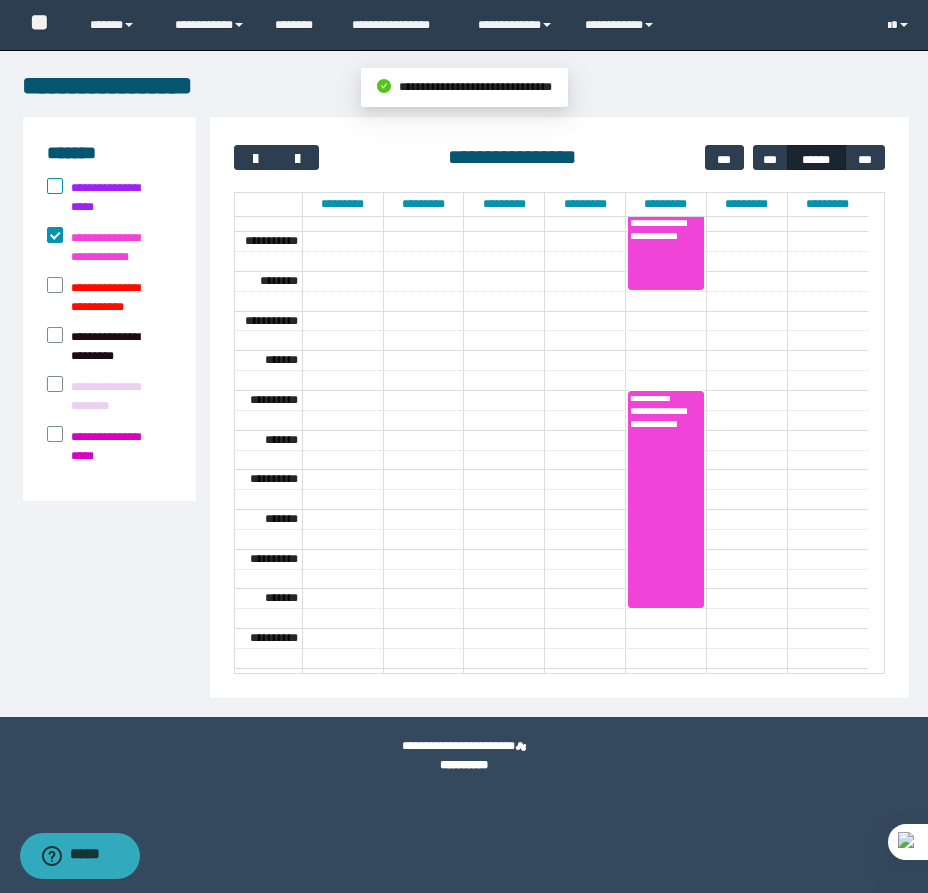 click on "**********" at bounding box center (118, 198) 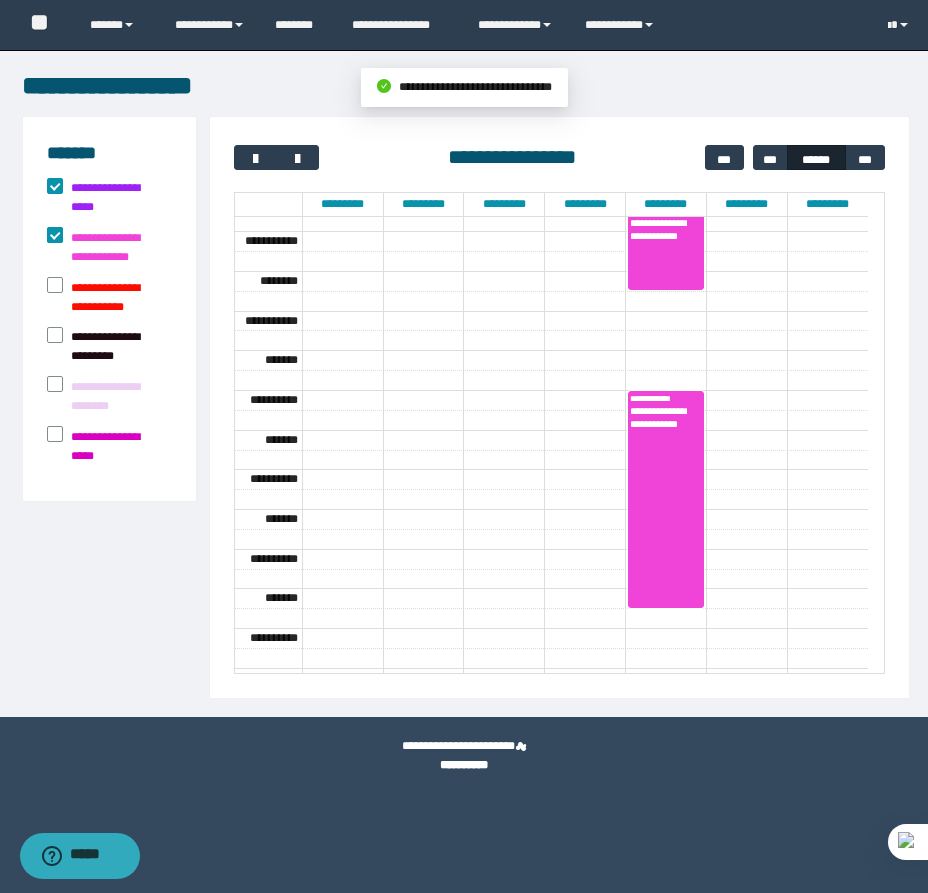 click on "**********" at bounding box center (118, 248) 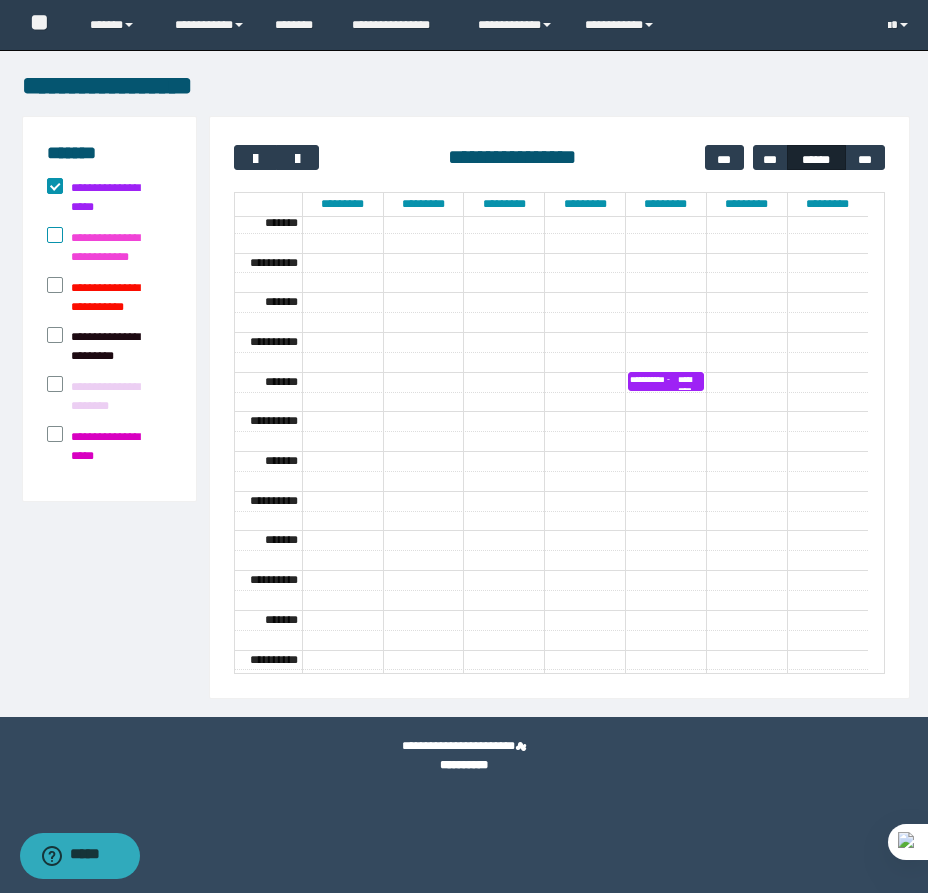 scroll, scrollTop: 0, scrollLeft: 0, axis: both 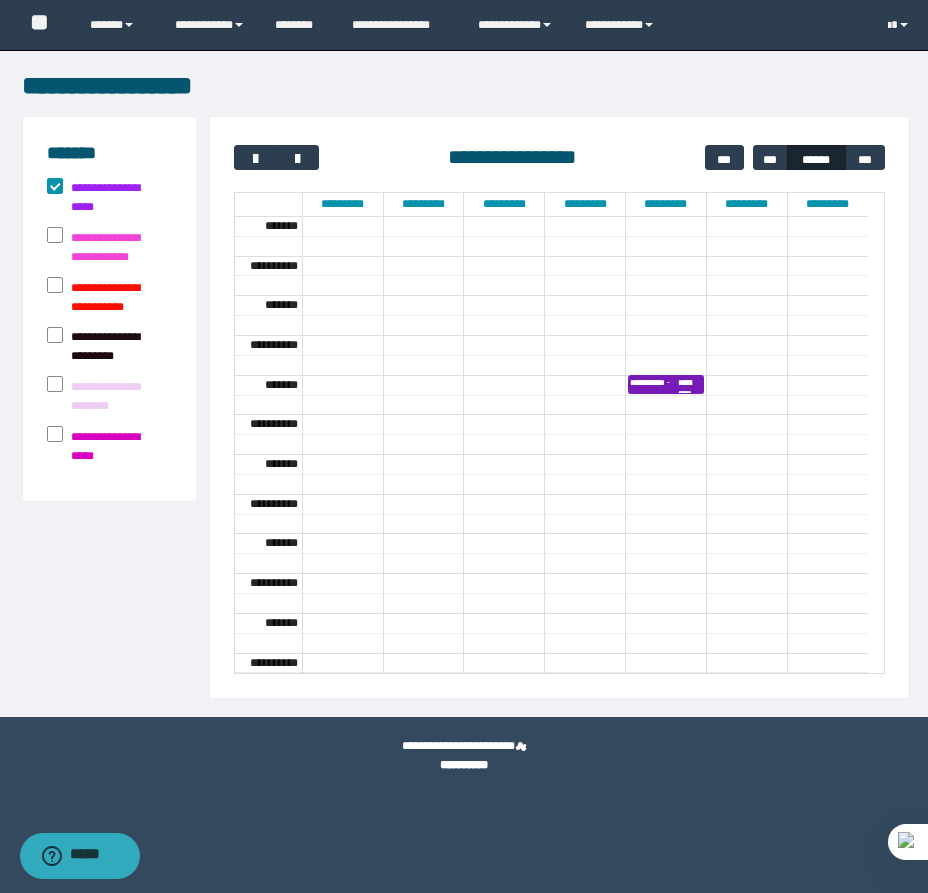 drag, startPoint x: 660, startPoint y: 376, endPoint x: 685, endPoint y: 387, distance: 27.313 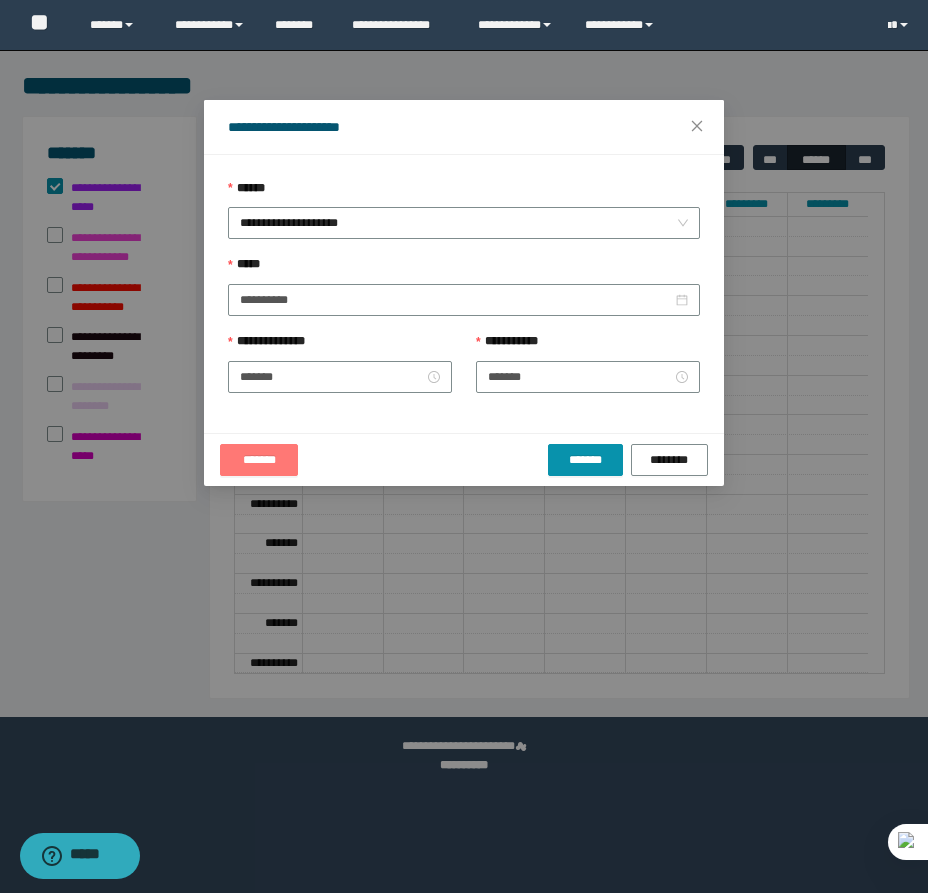 click on "*******" at bounding box center [259, 460] 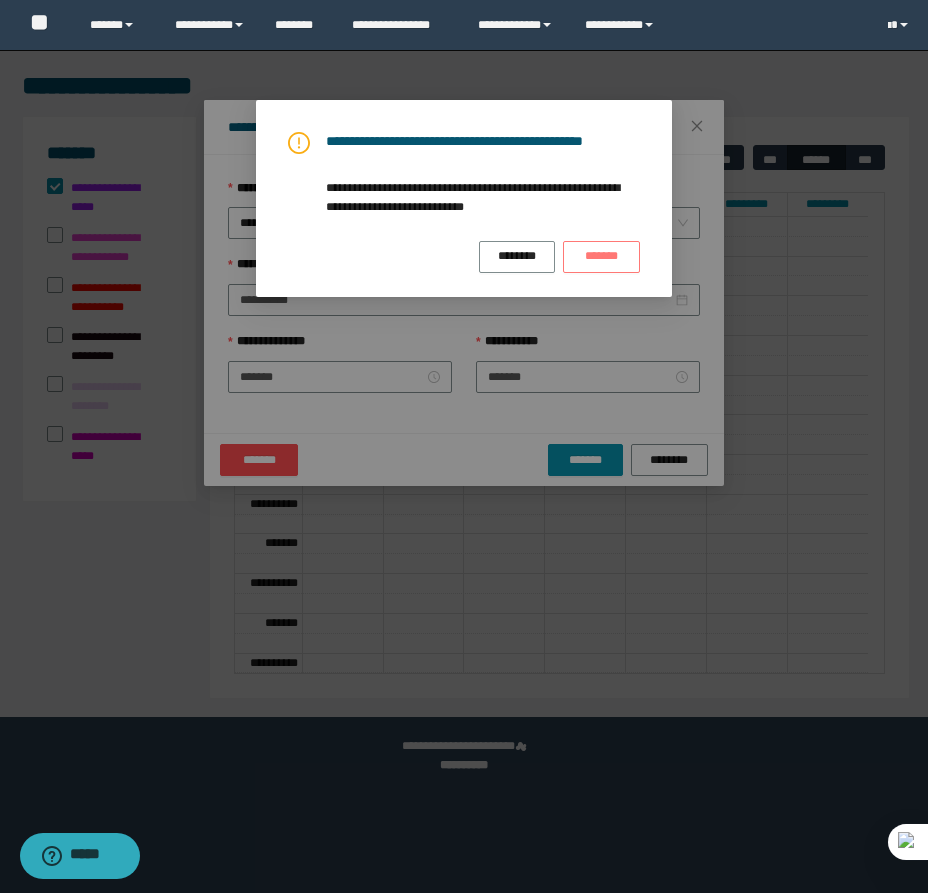 click on "*******" at bounding box center (601, 257) 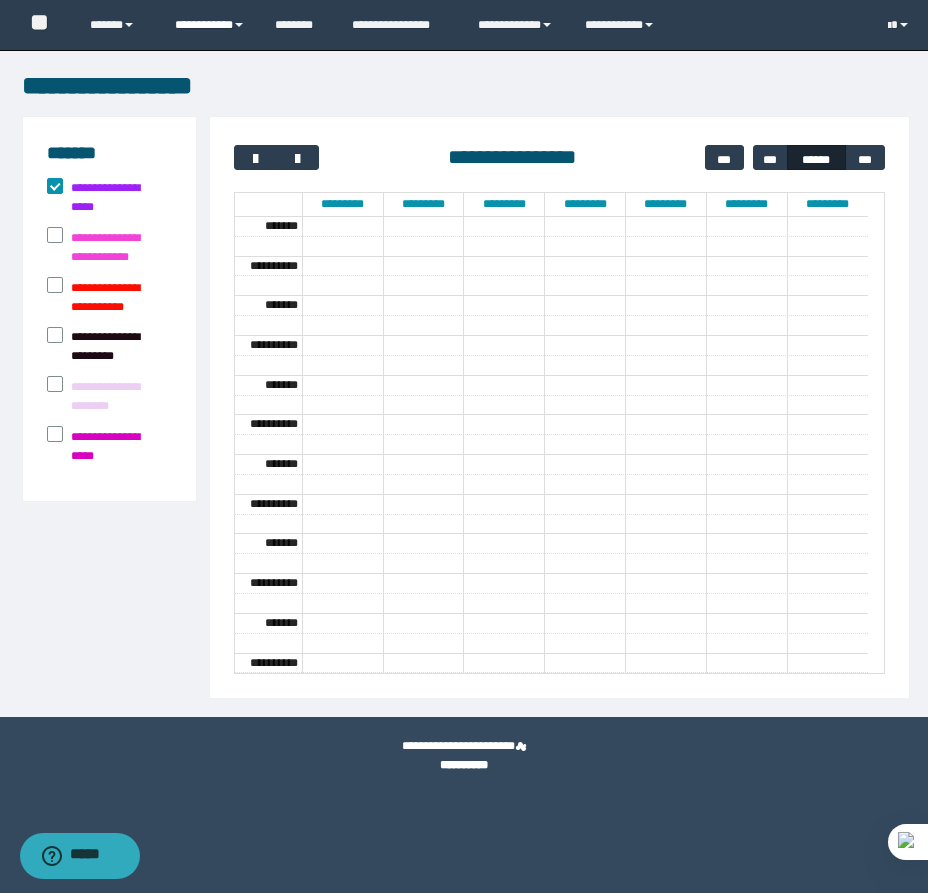 click on "**********" at bounding box center (210, 25) 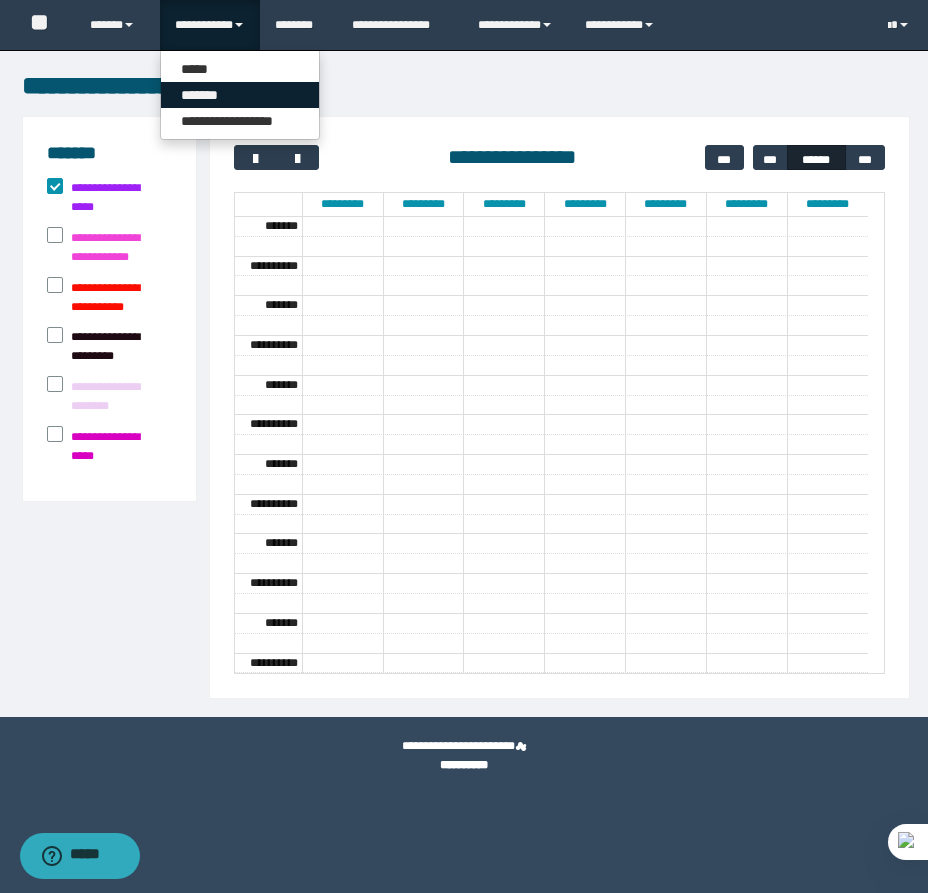 click on "*******" at bounding box center [240, 95] 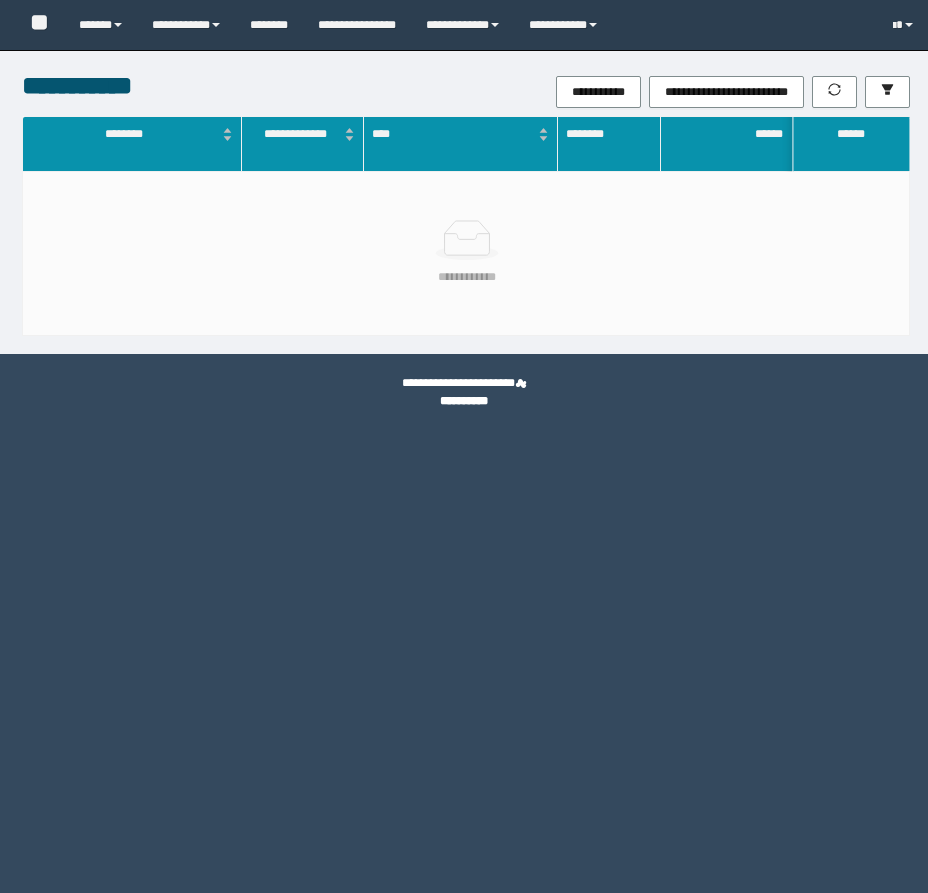 scroll, scrollTop: 0, scrollLeft: 0, axis: both 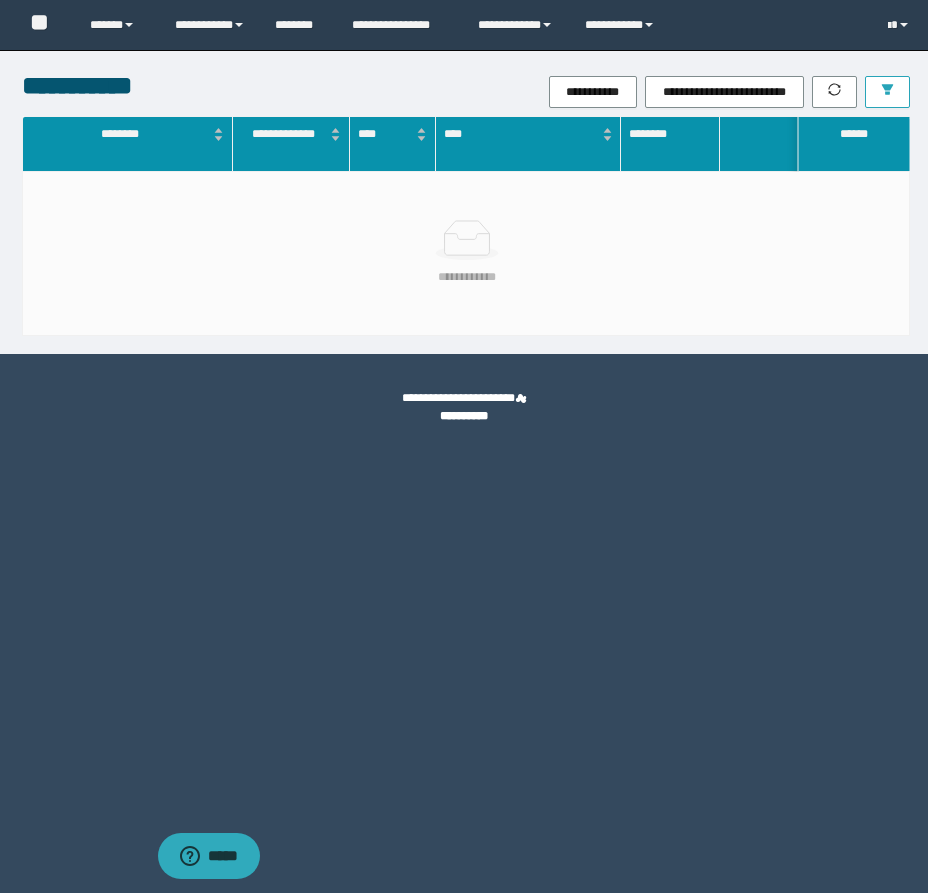click 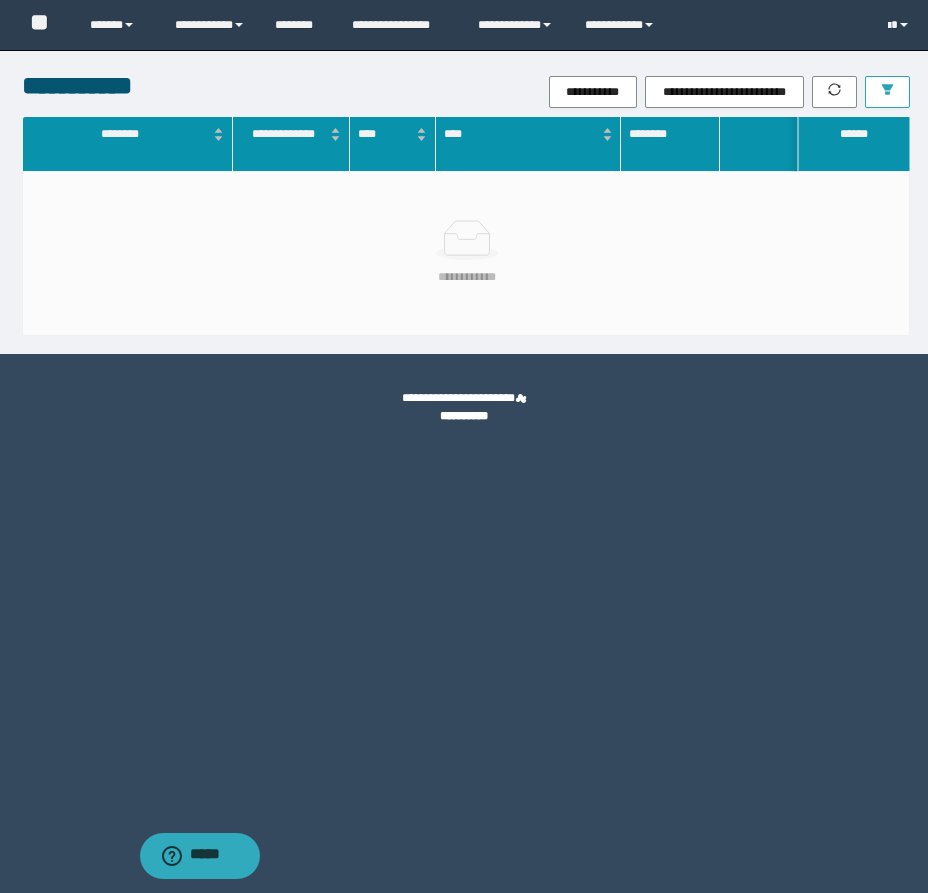 scroll, scrollTop: 0, scrollLeft: 0, axis: both 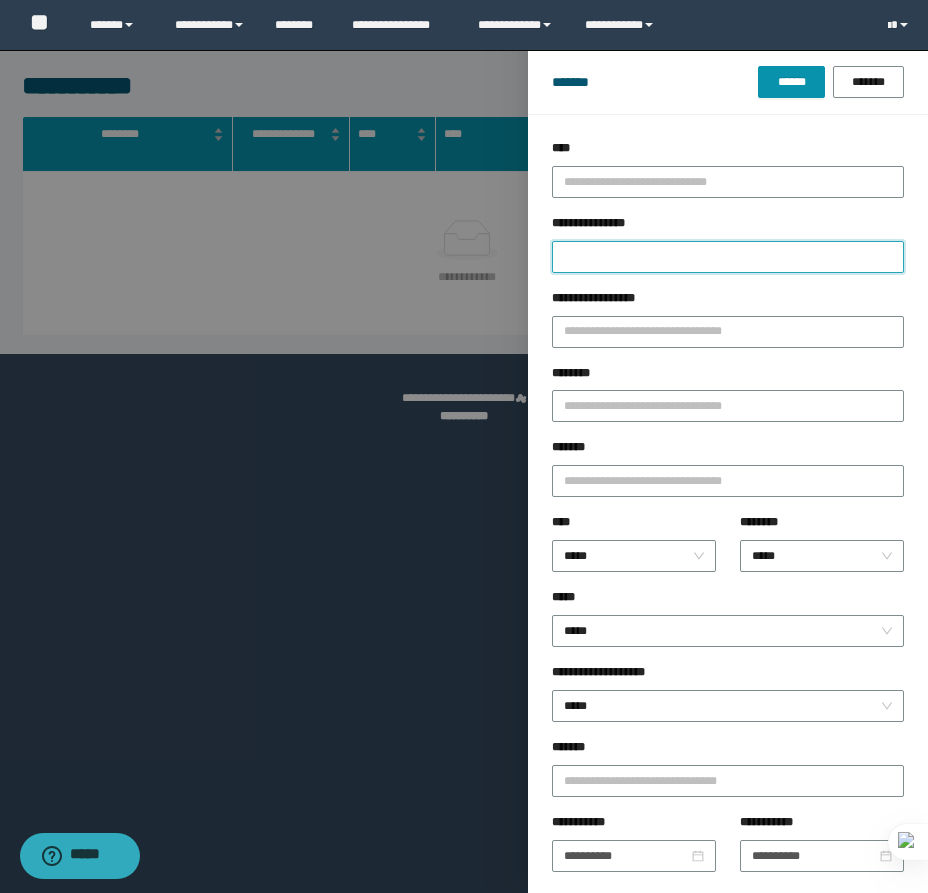 click on "**********" at bounding box center (728, 257) 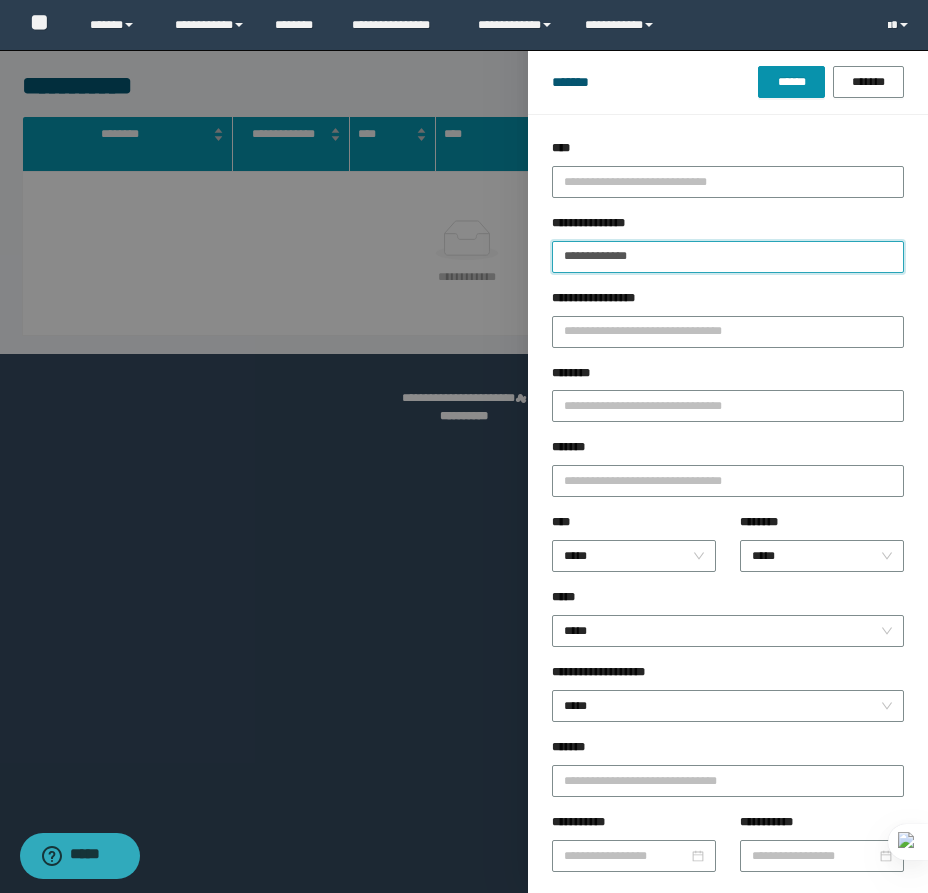 type on "**********" 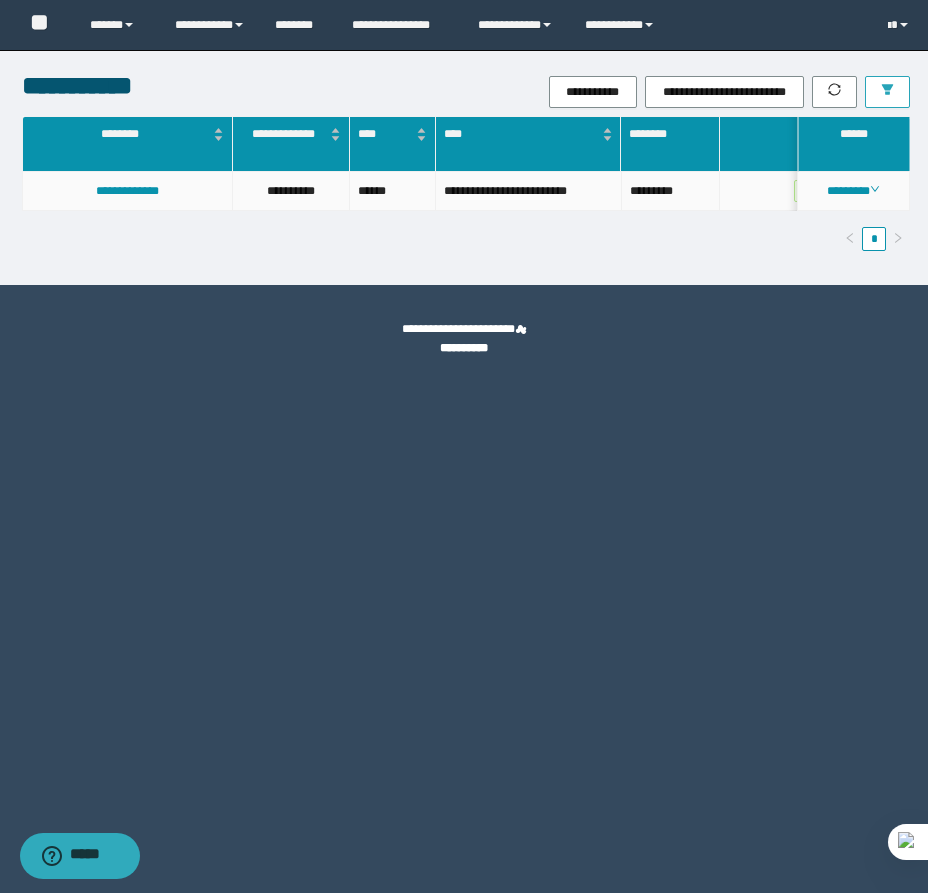 type 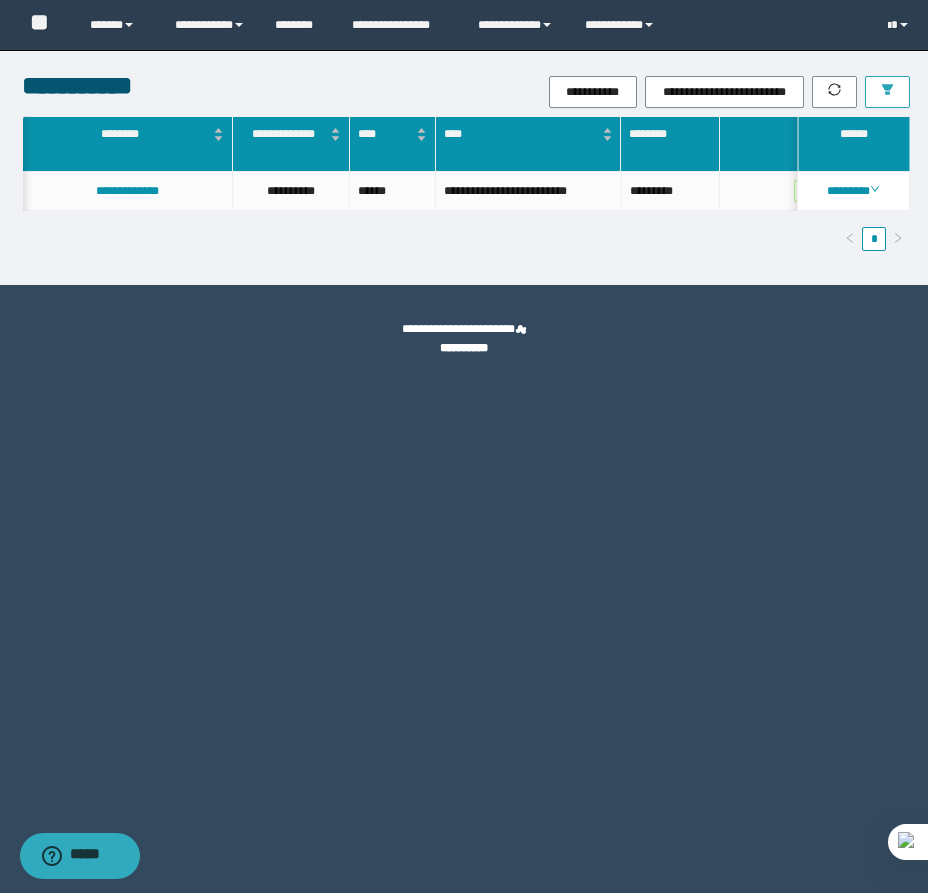 scroll, scrollTop: 0, scrollLeft: 400, axis: horizontal 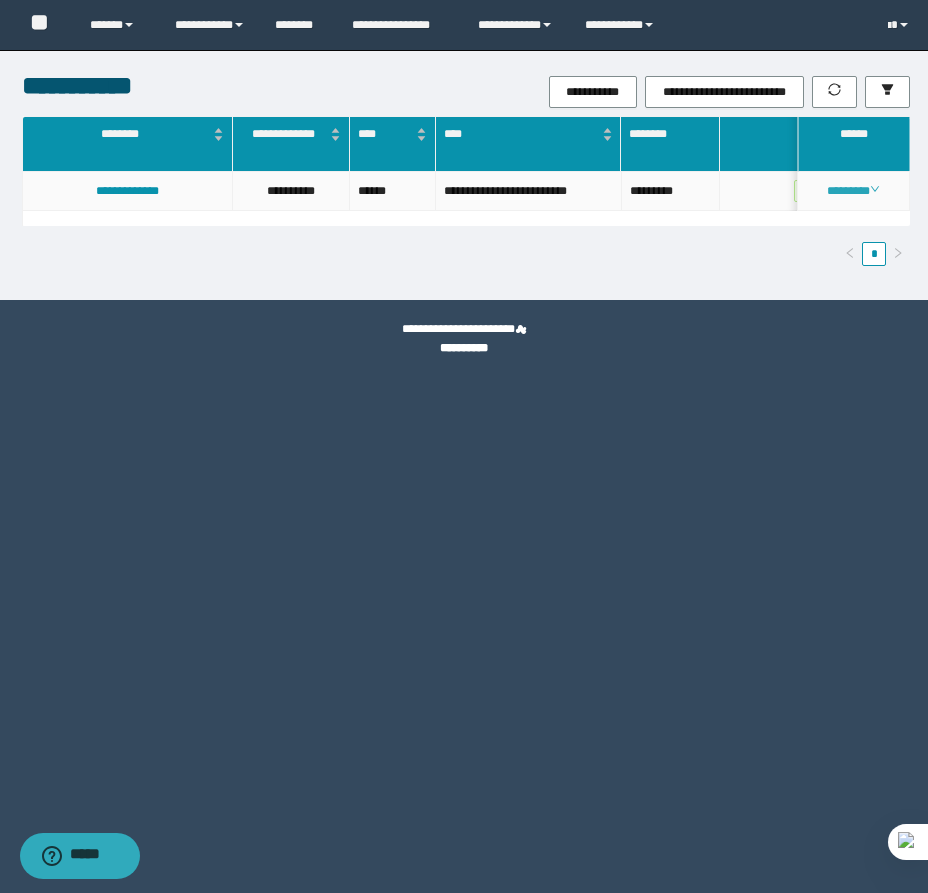 click on "********" at bounding box center [853, 191] 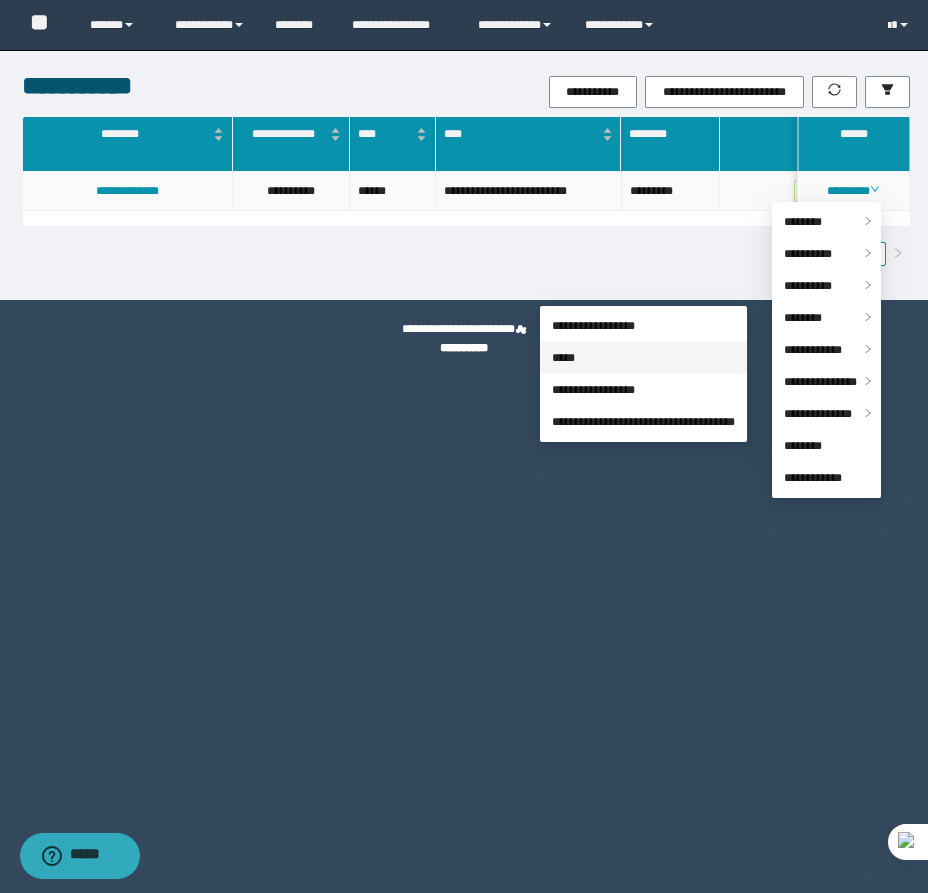 click on "*****" at bounding box center (563, 358) 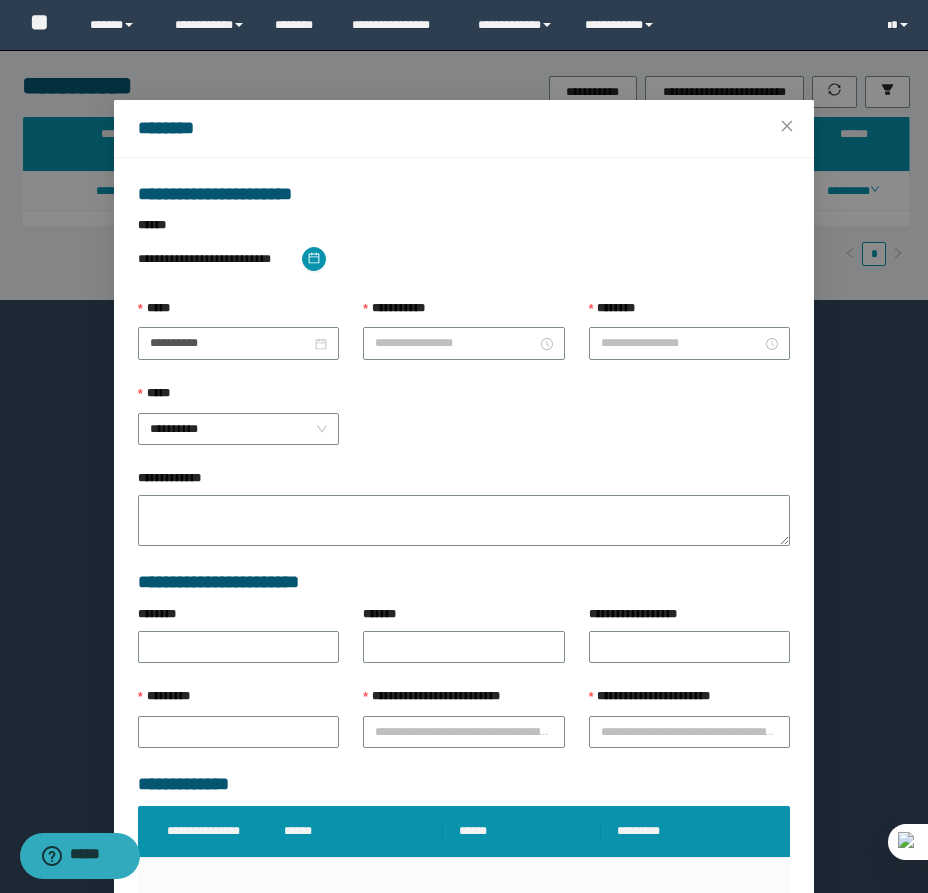 type on "**********" 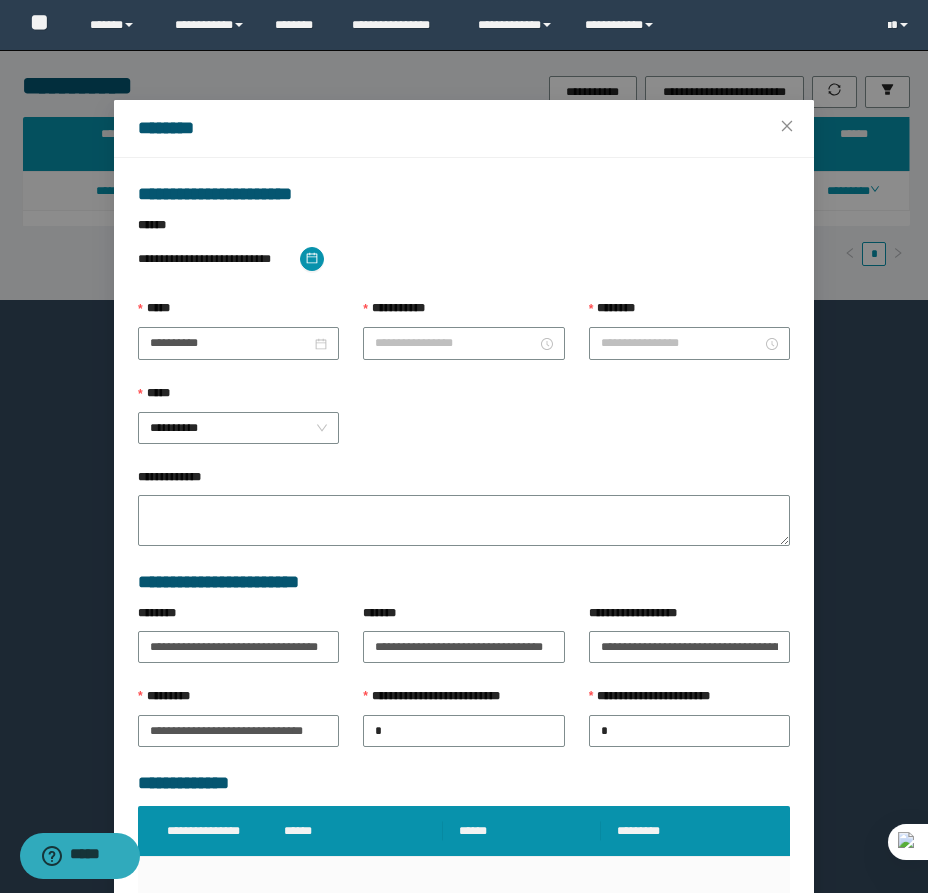 type on "********" 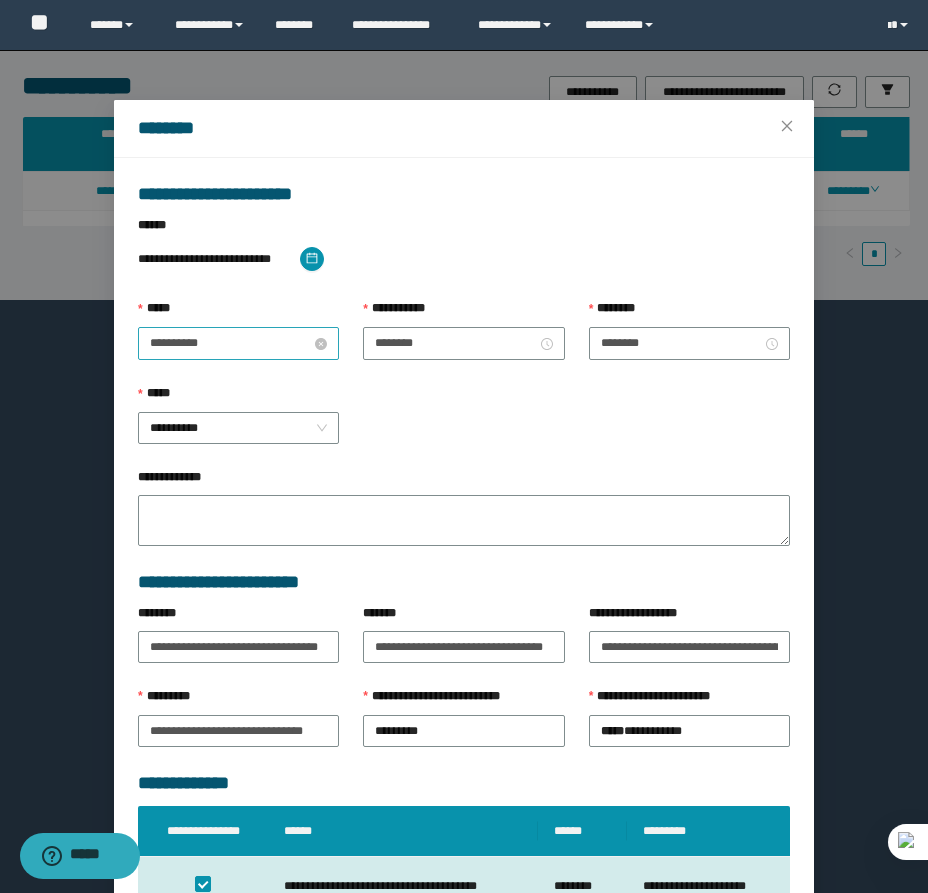 click on "**********" at bounding box center [230, 343] 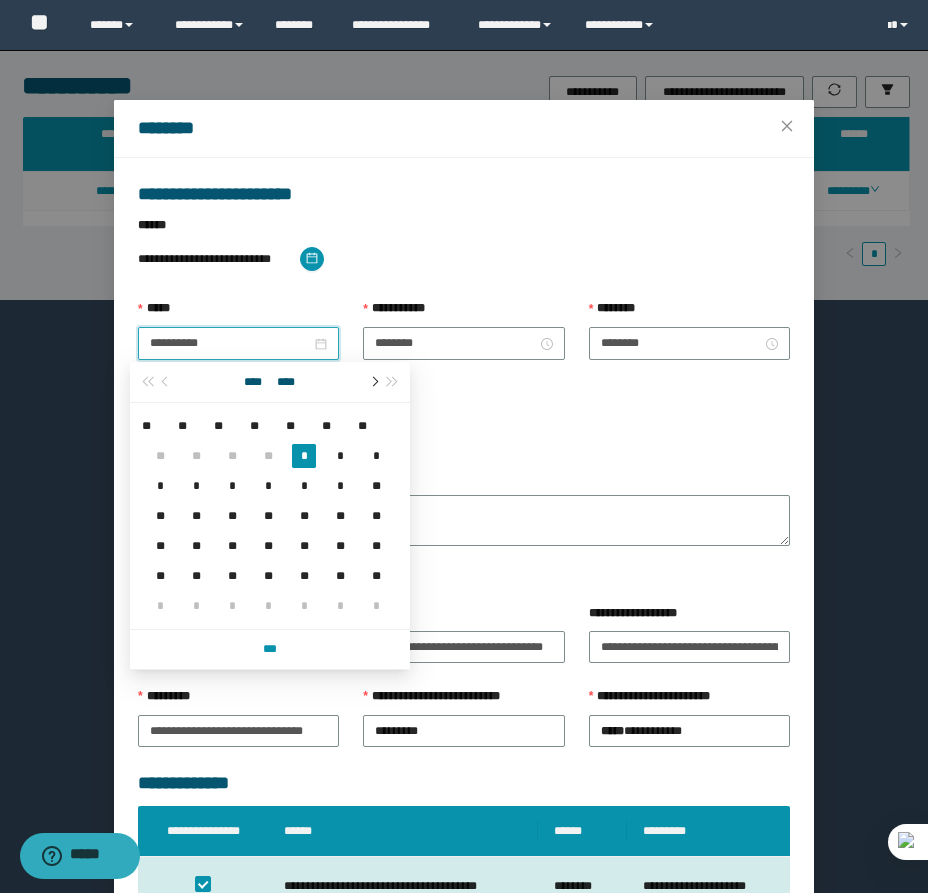 click at bounding box center [373, 382] 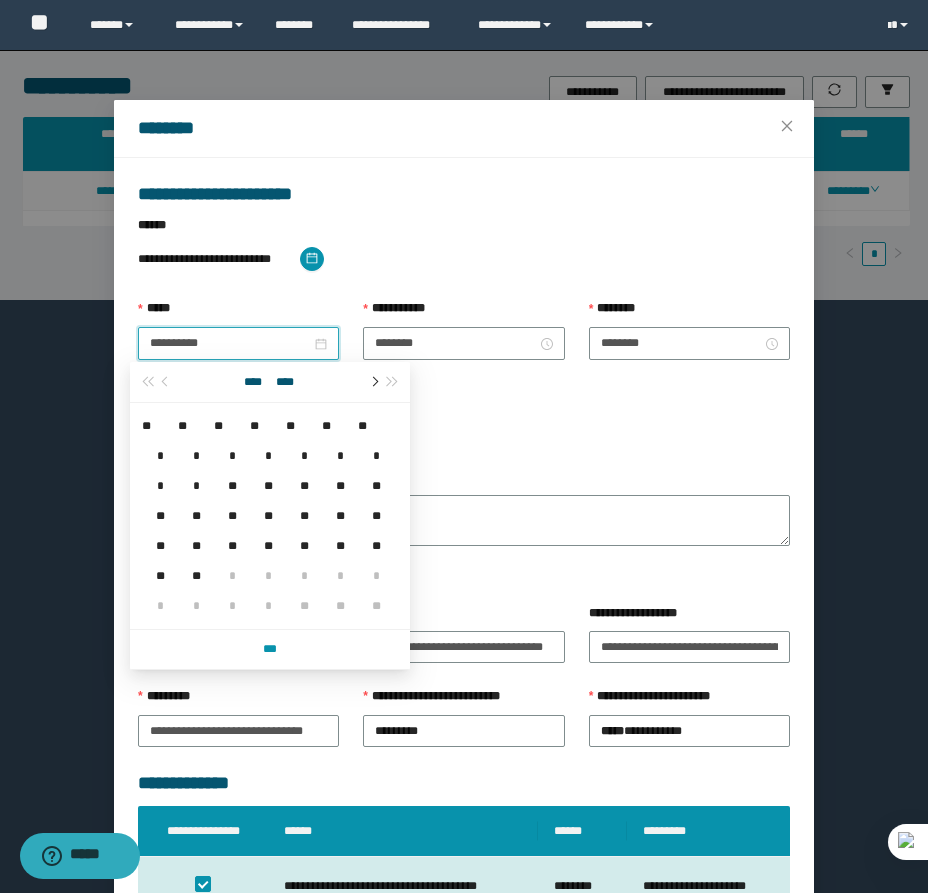 click at bounding box center [373, 382] 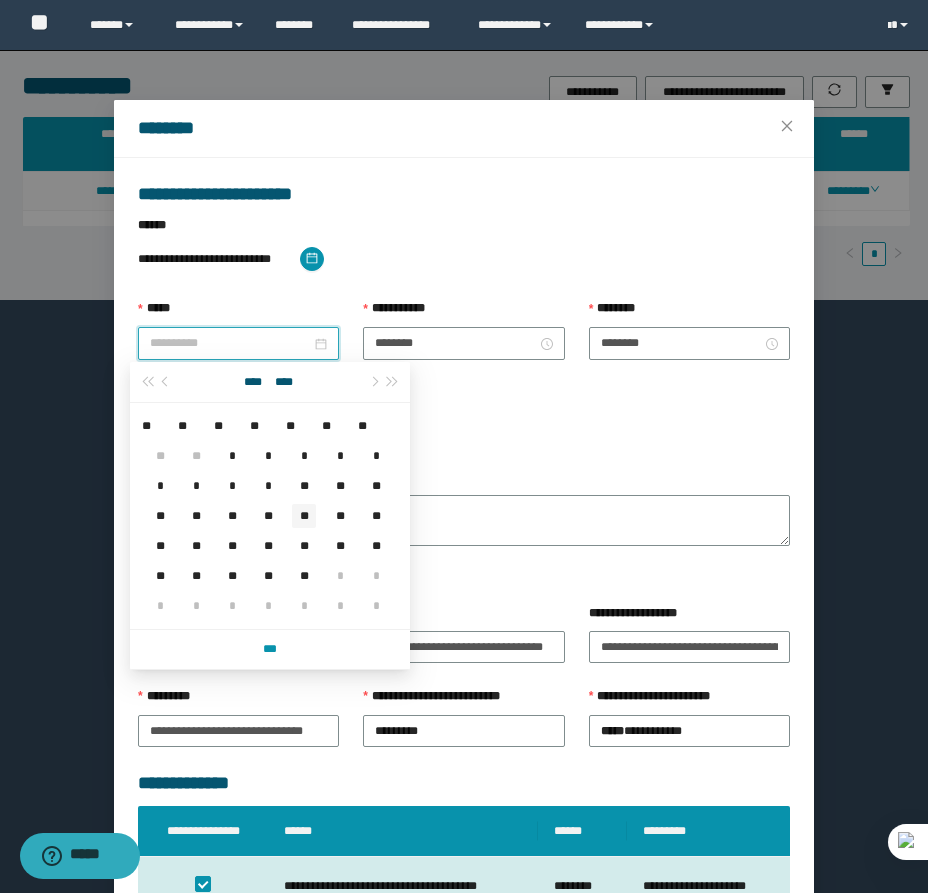 type on "**********" 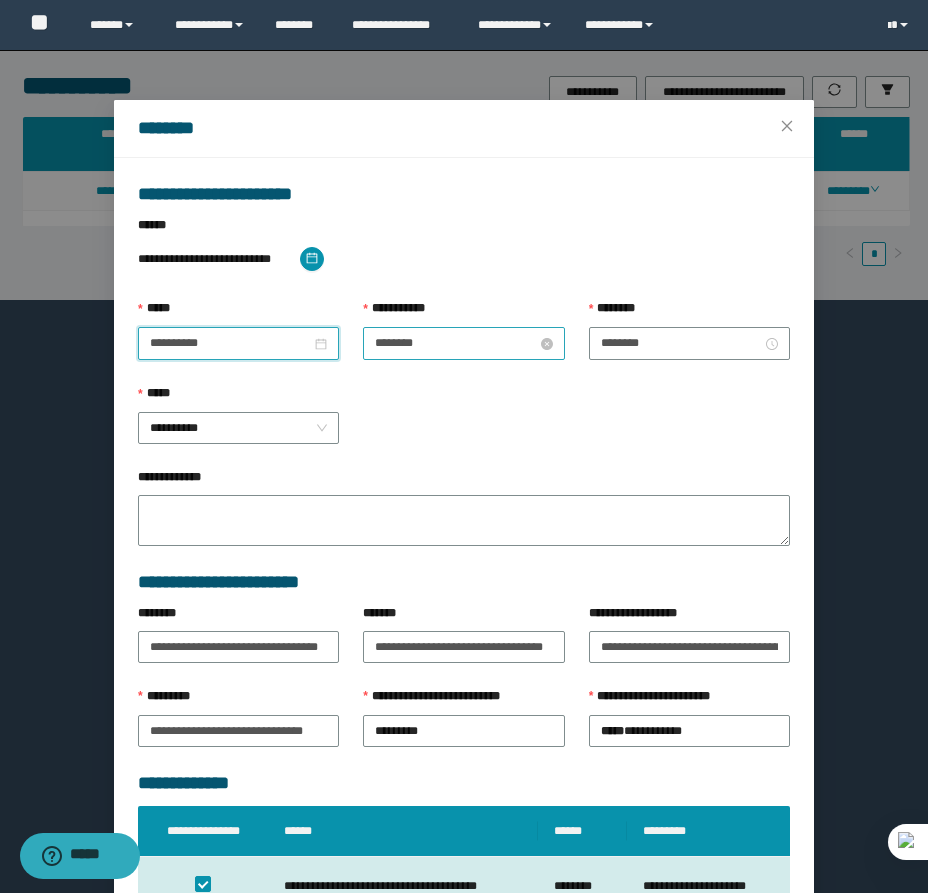 click on "********" at bounding box center (455, 343) 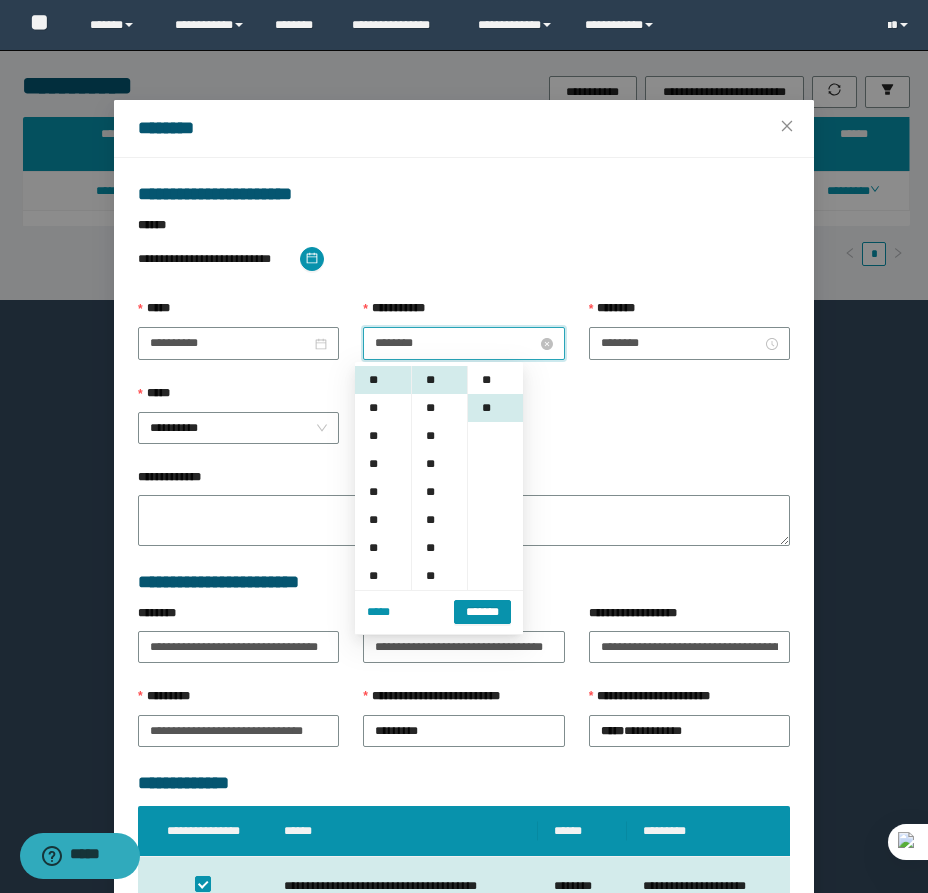 scroll, scrollTop: 28, scrollLeft: 0, axis: vertical 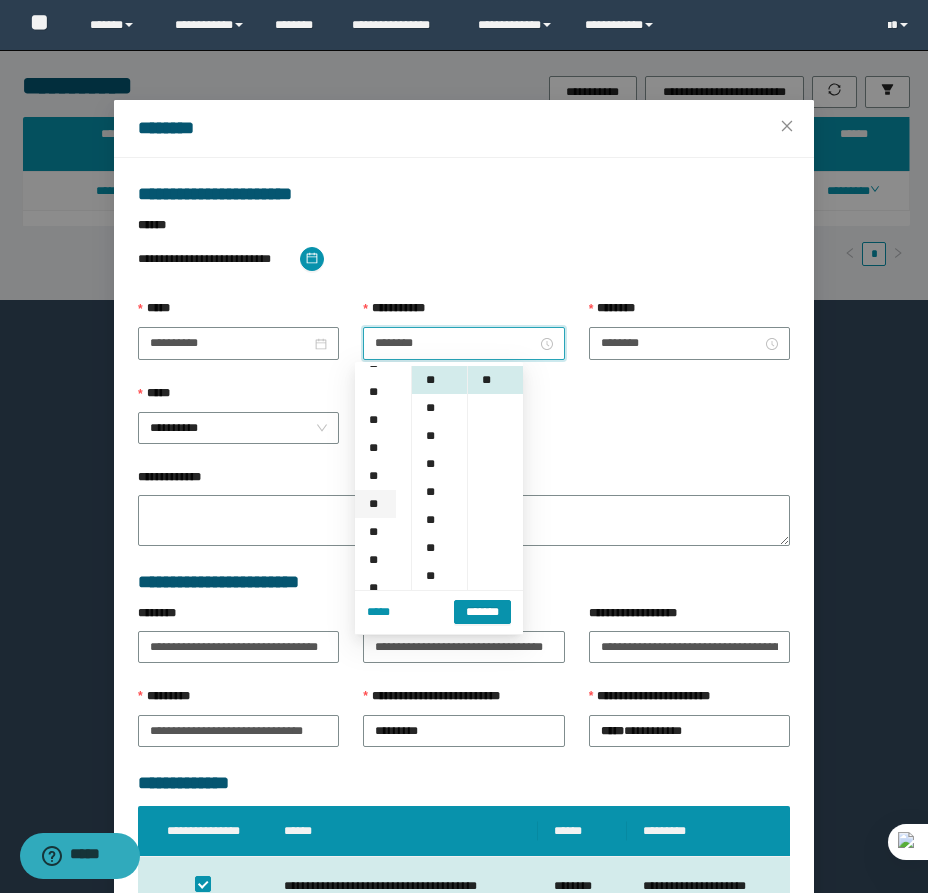 click on "**" at bounding box center (375, 504) 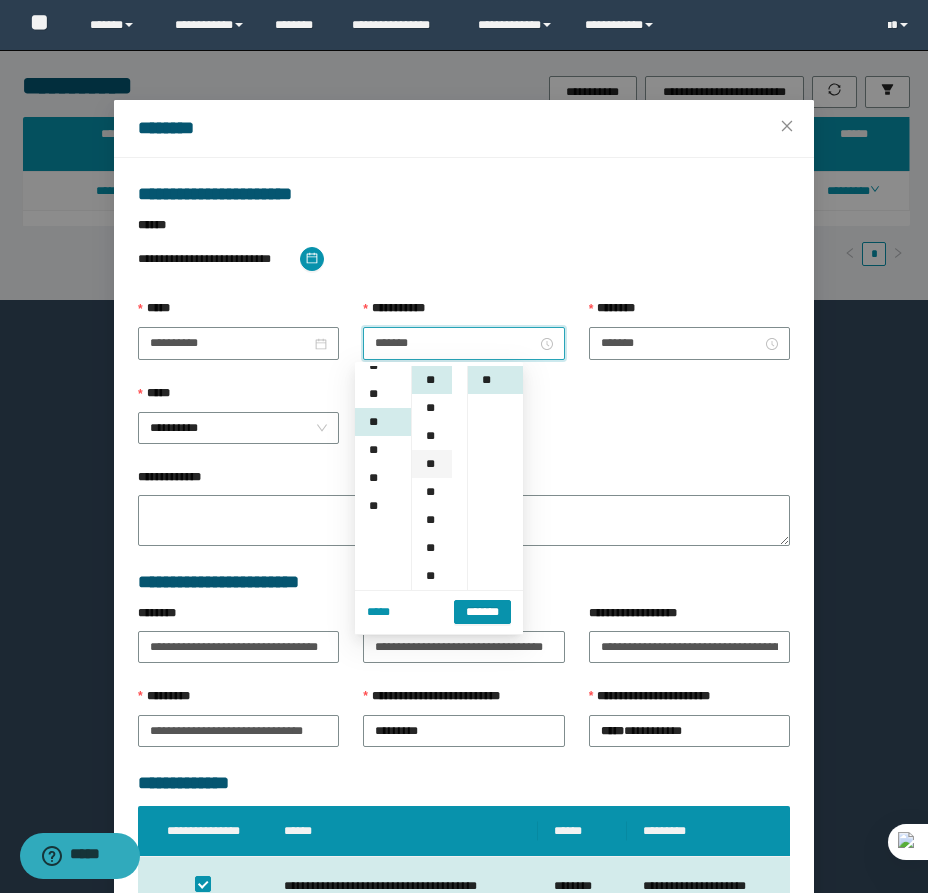 scroll, scrollTop: 224, scrollLeft: 0, axis: vertical 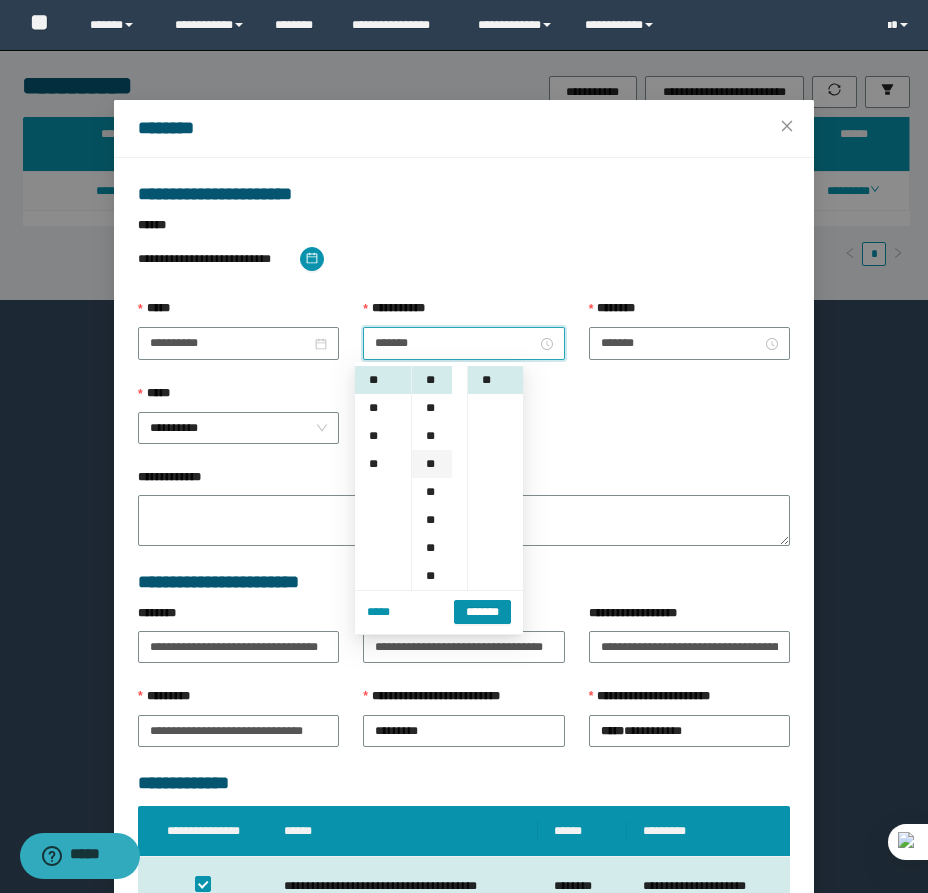 click on "**" at bounding box center (432, 464) 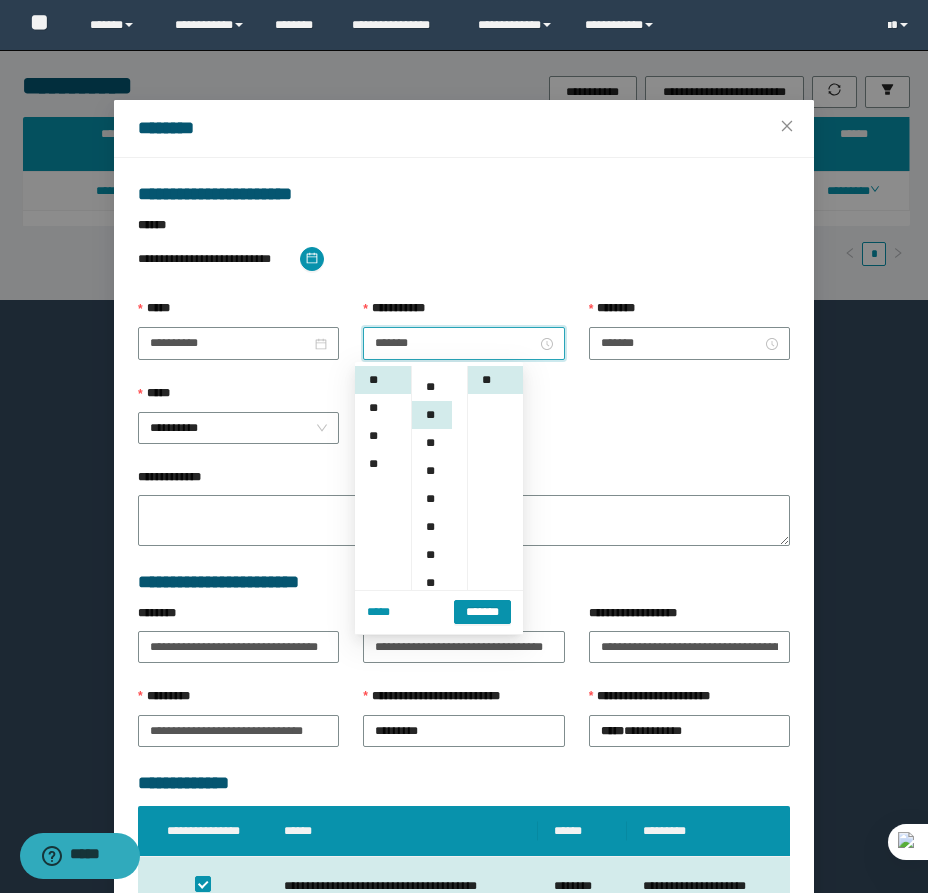 scroll, scrollTop: 84, scrollLeft: 0, axis: vertical 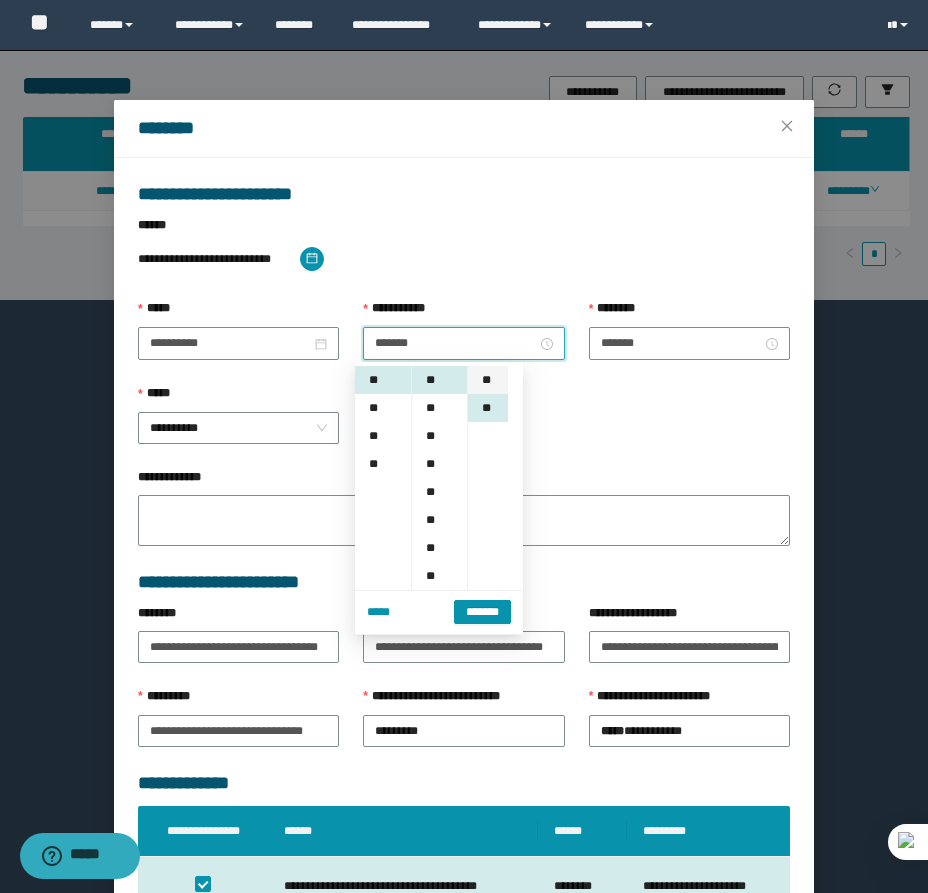 click on "**" at bounding box center (488, 380) 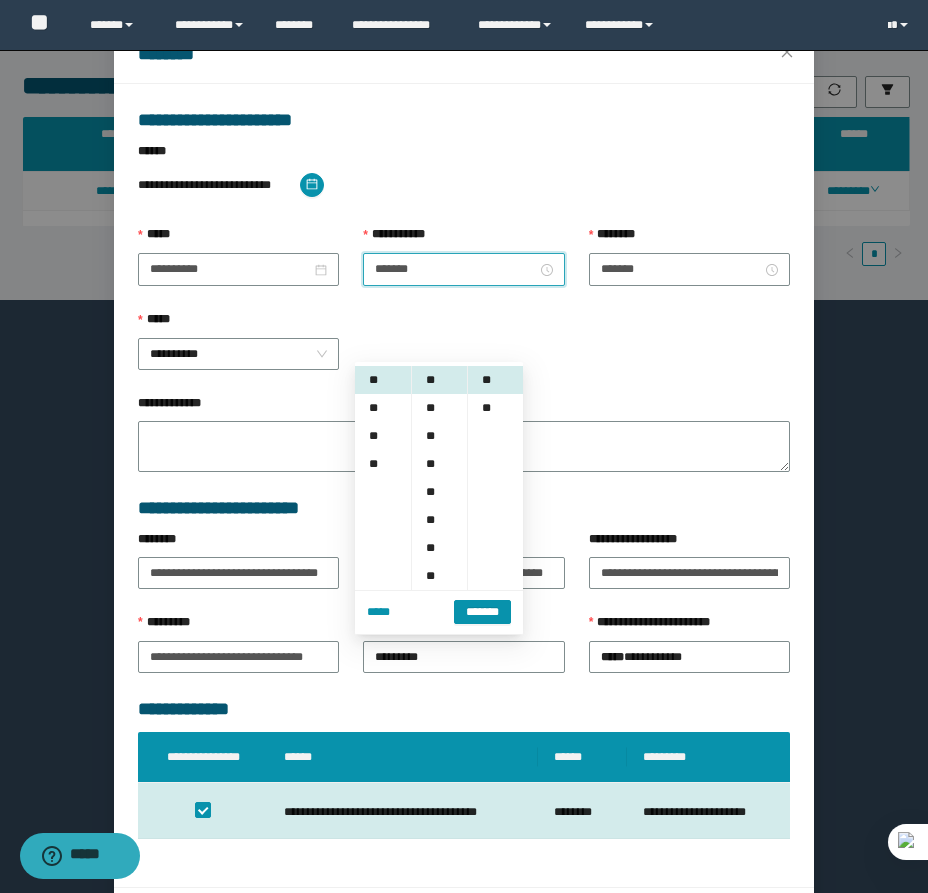 scroll, scrollTop: 141, scrollLeft: 0, axis: vertical 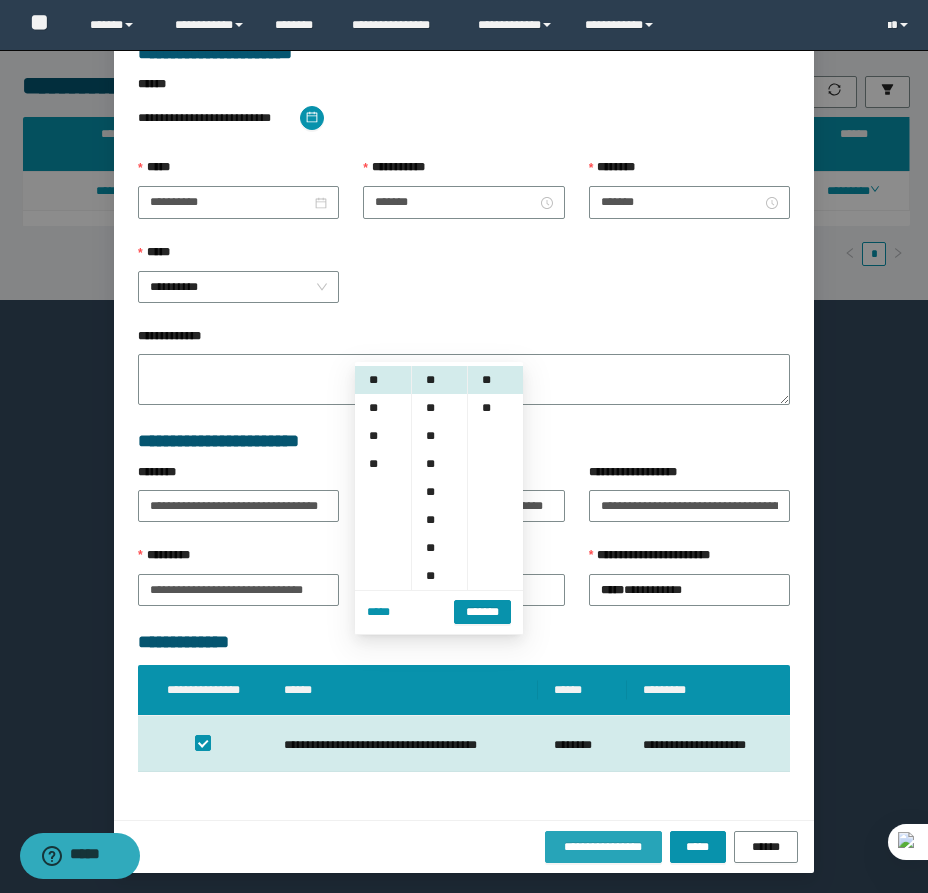 click on "**********" at bounding box center [603, 847] 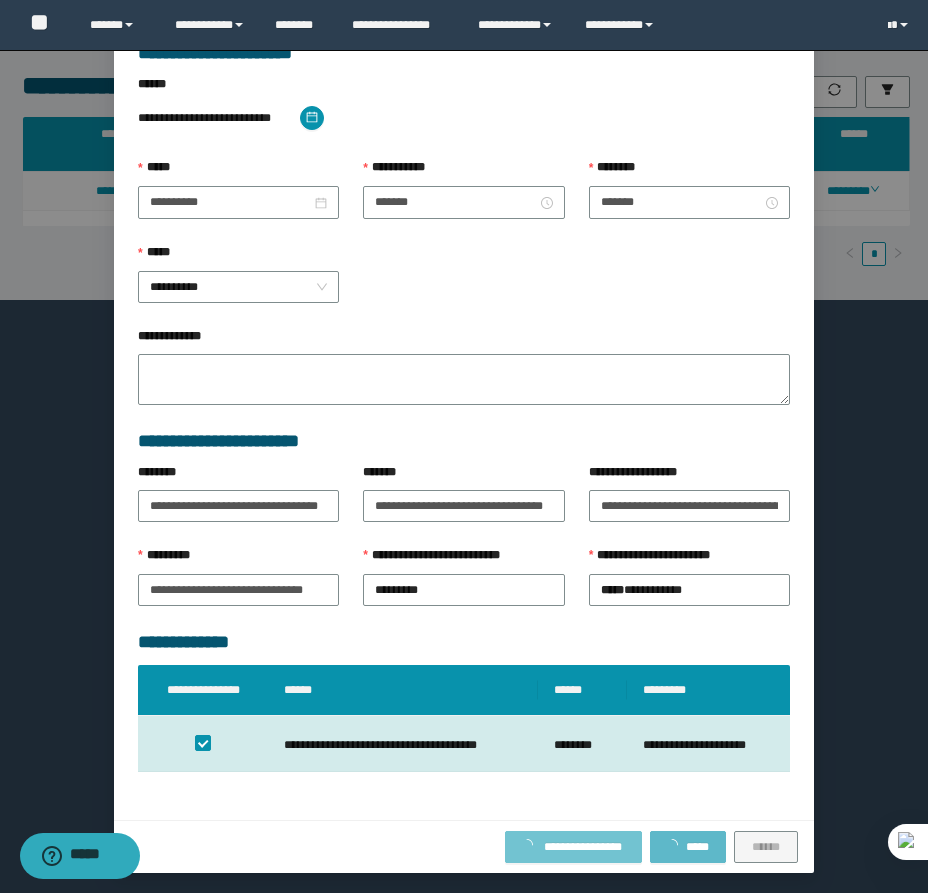 type 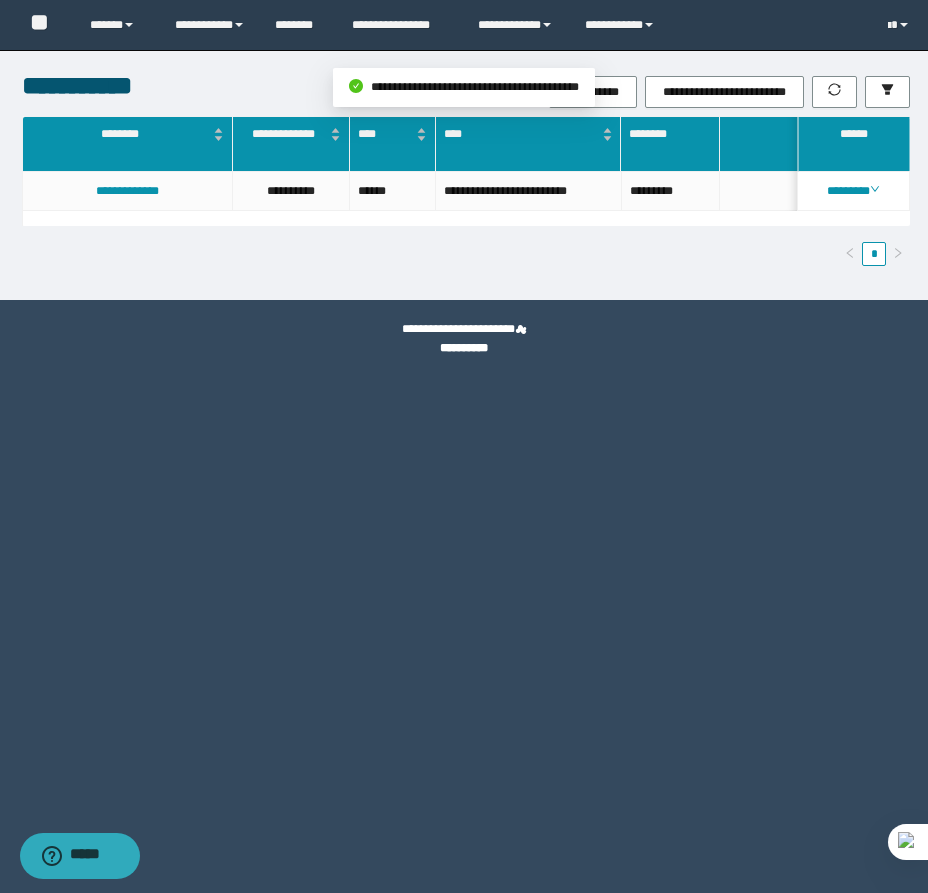 scroll, scrollTop: 0, scrollLeft: 0, axis: both 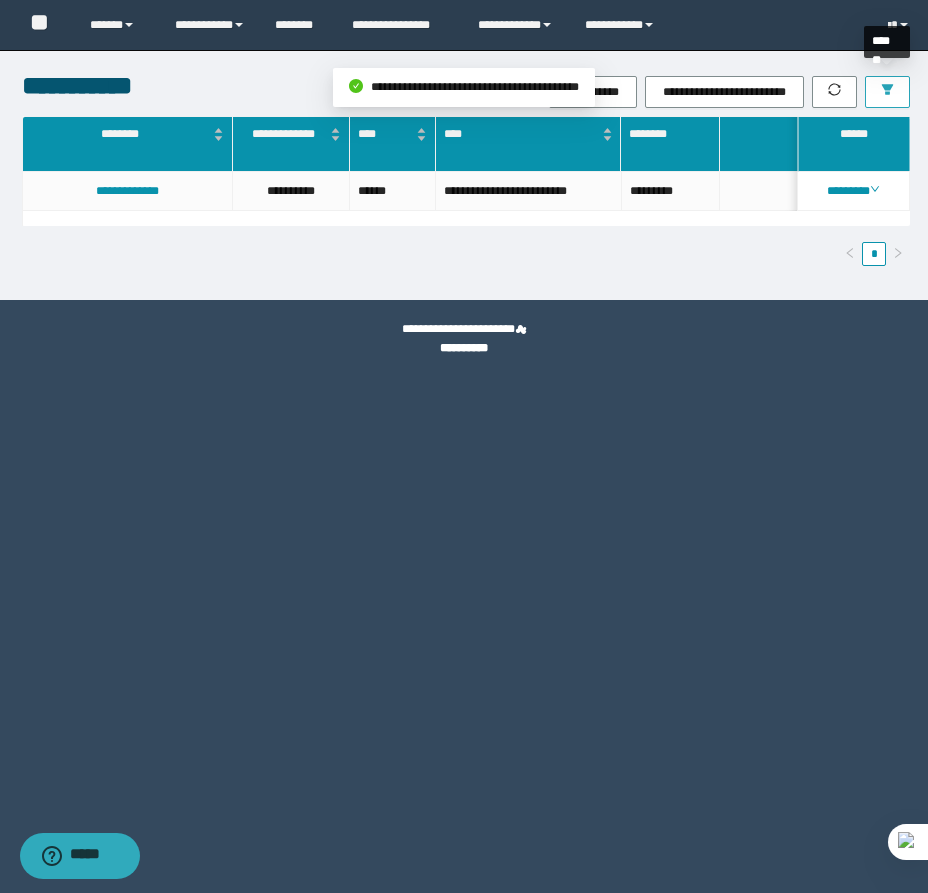 click 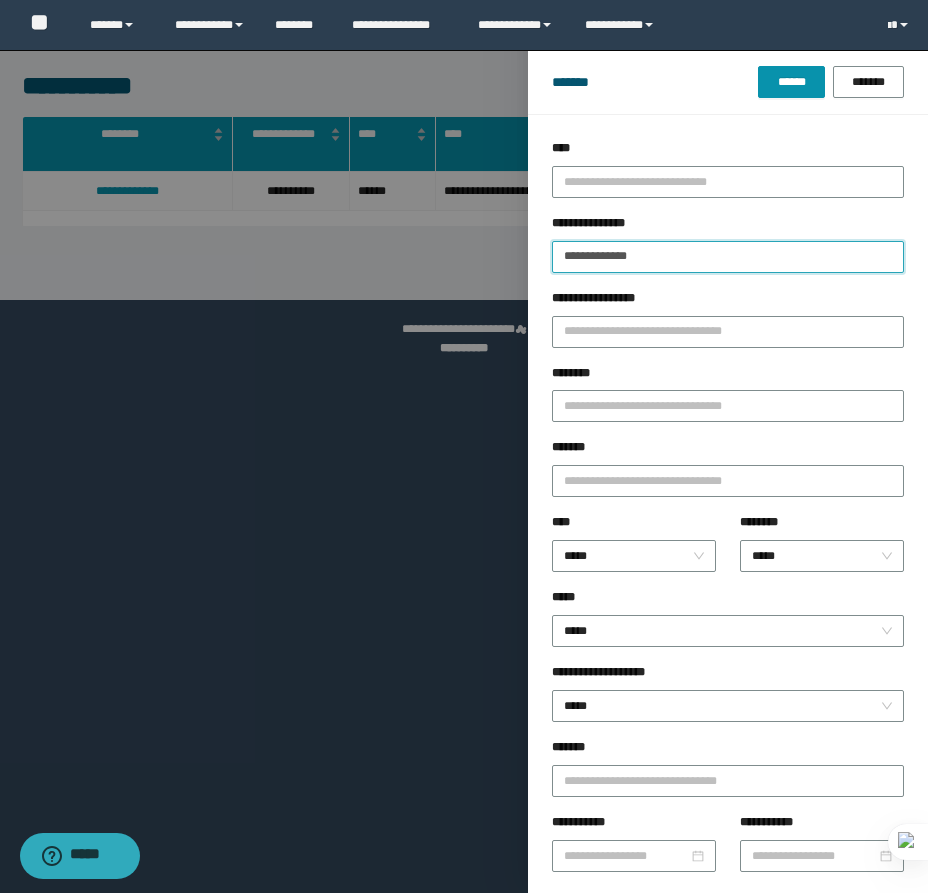 click on "**********" at bounding box center (728, 257) 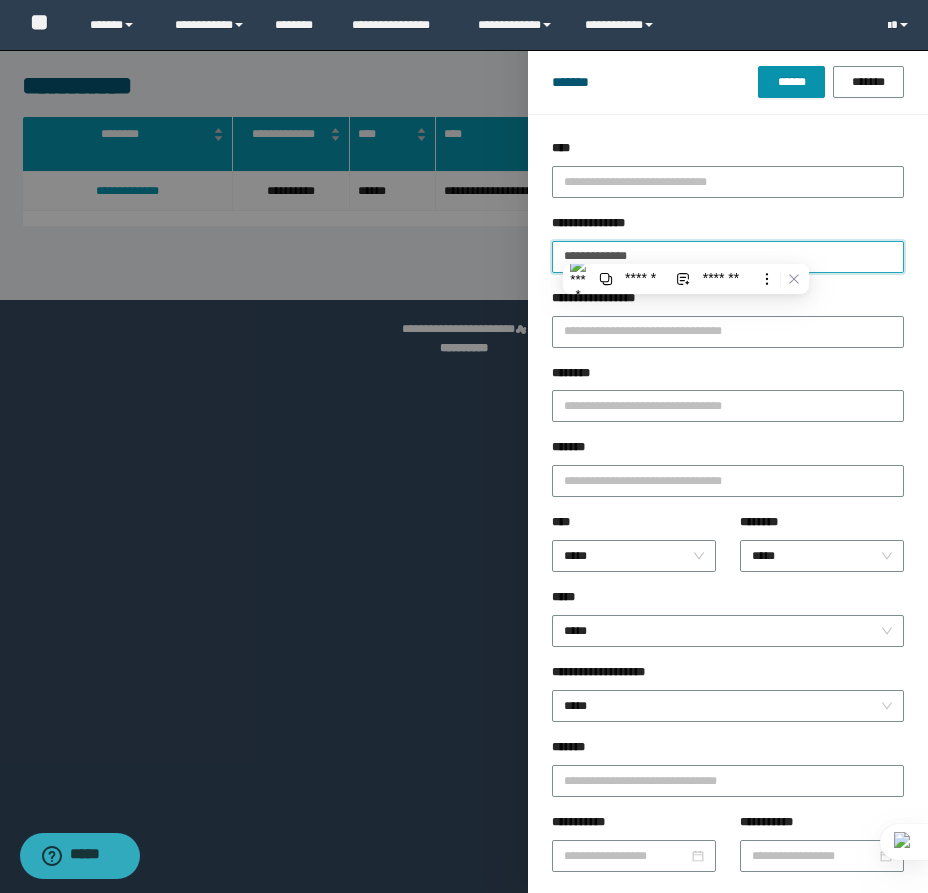 type on "**********" 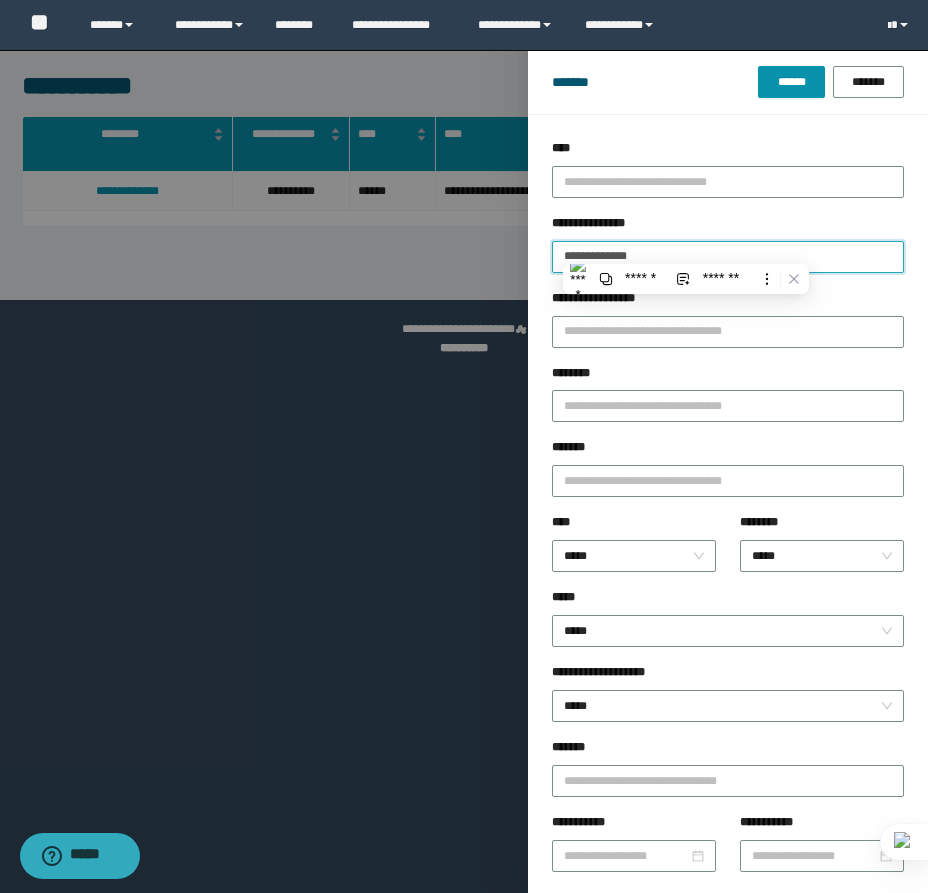 click on "******" at bounding box center (791, 82) 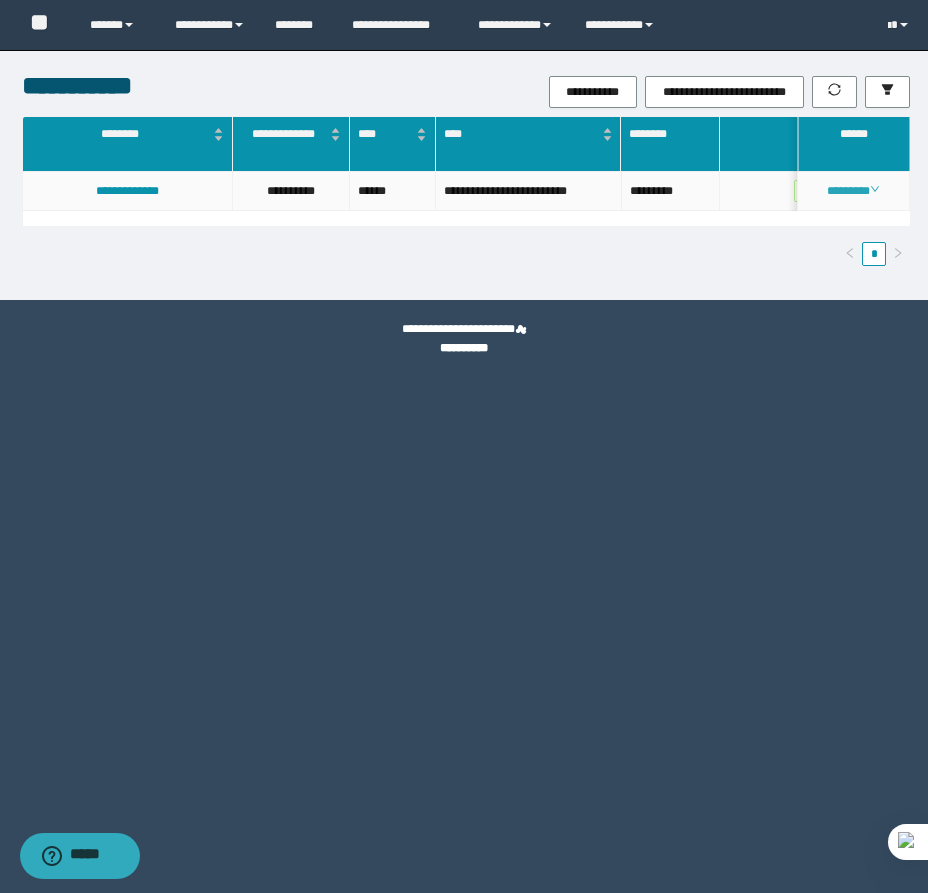click on "********" at bounding box center (853, 191) 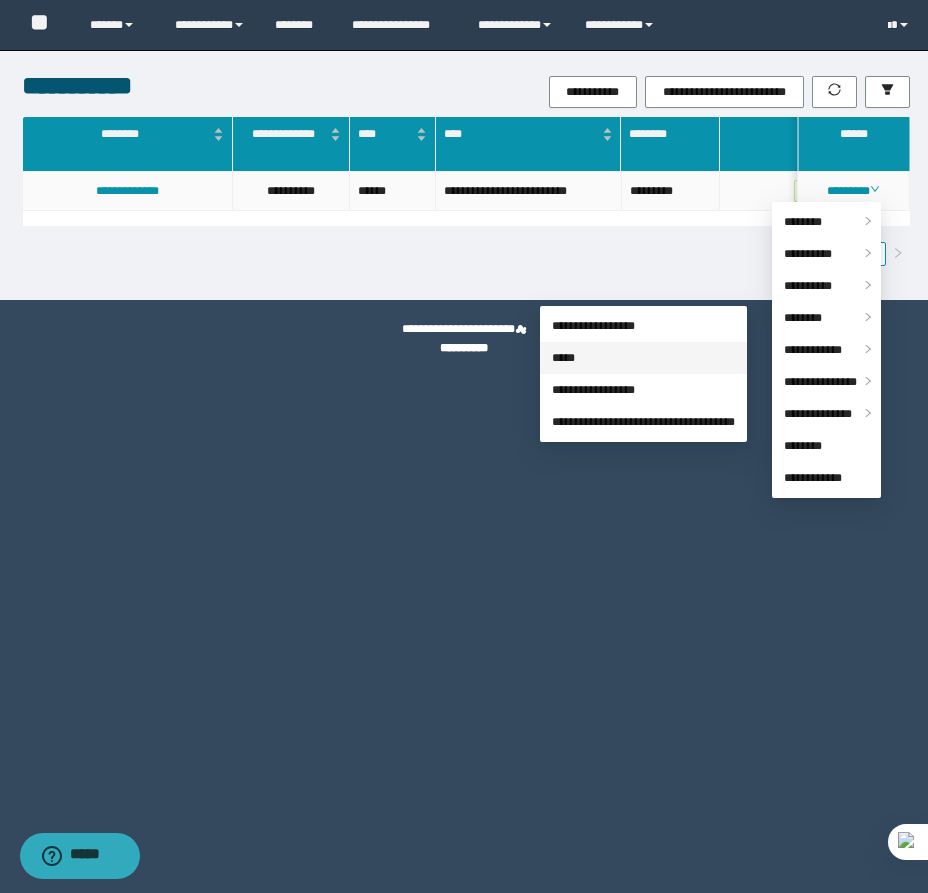 click on "*****" at bounding box center (563, 358) 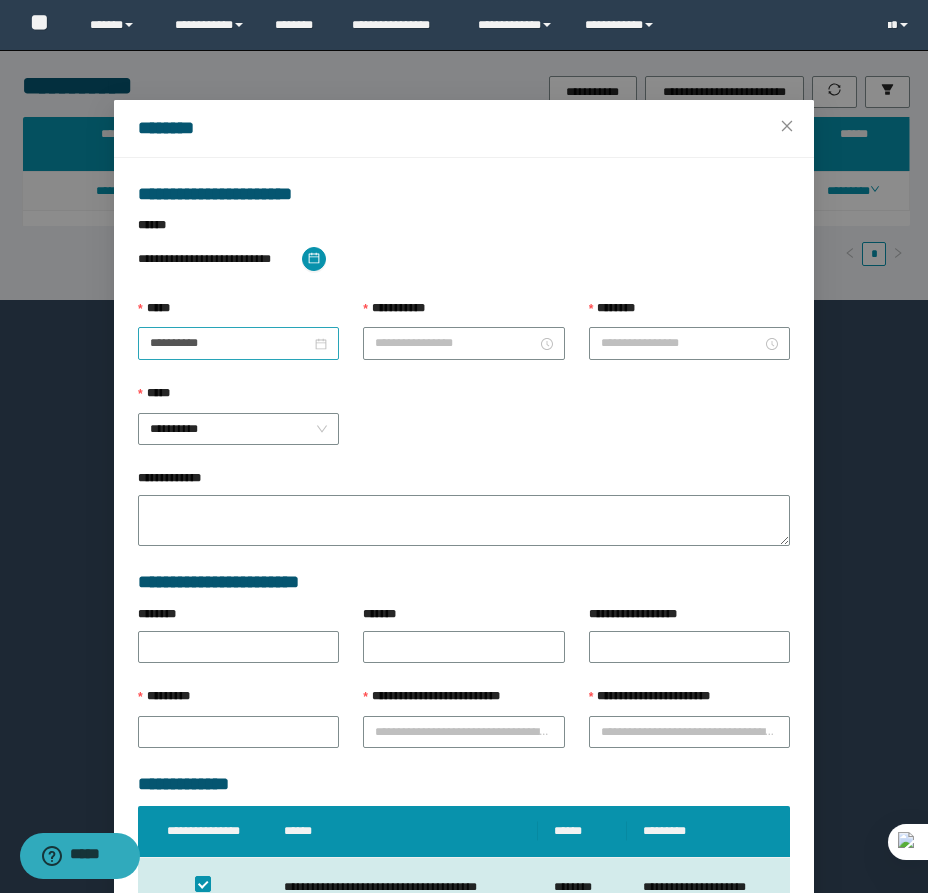 type on "**********" 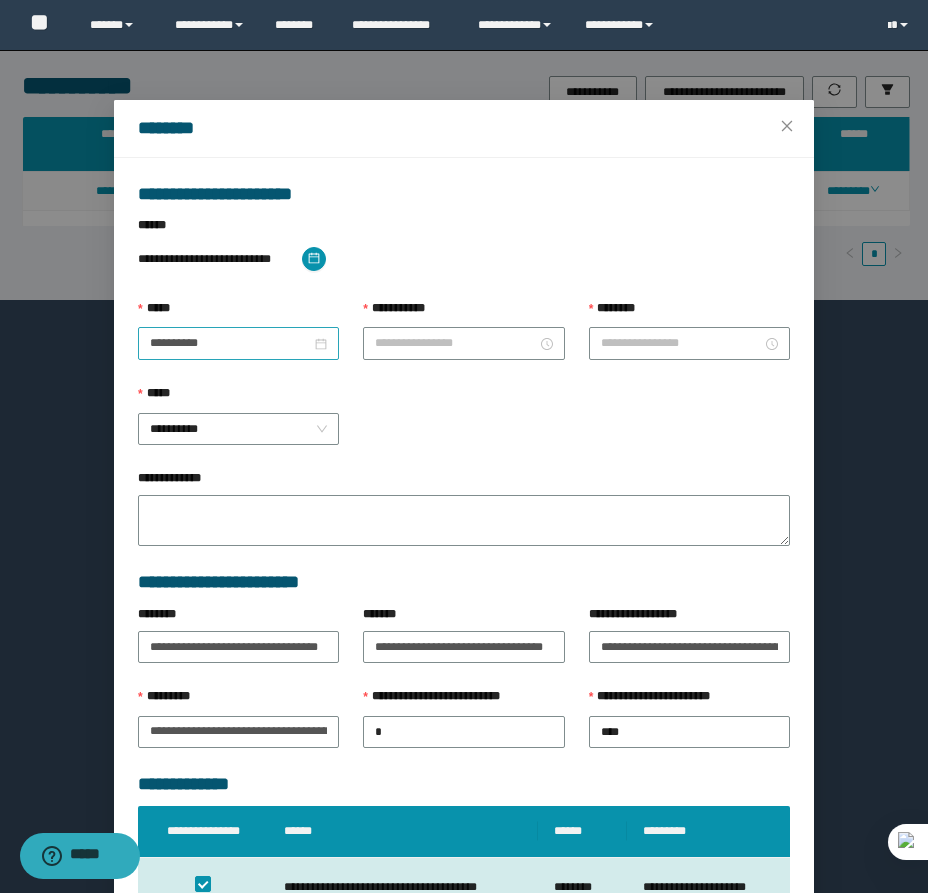 type on "********" 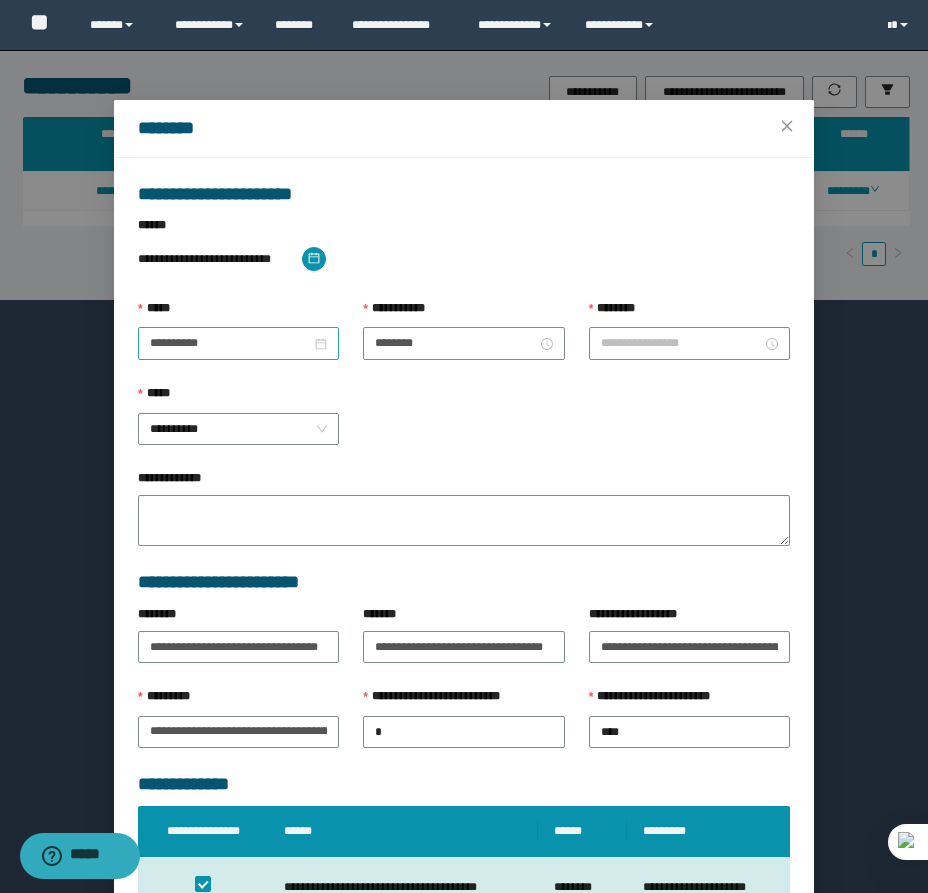 type on "********" 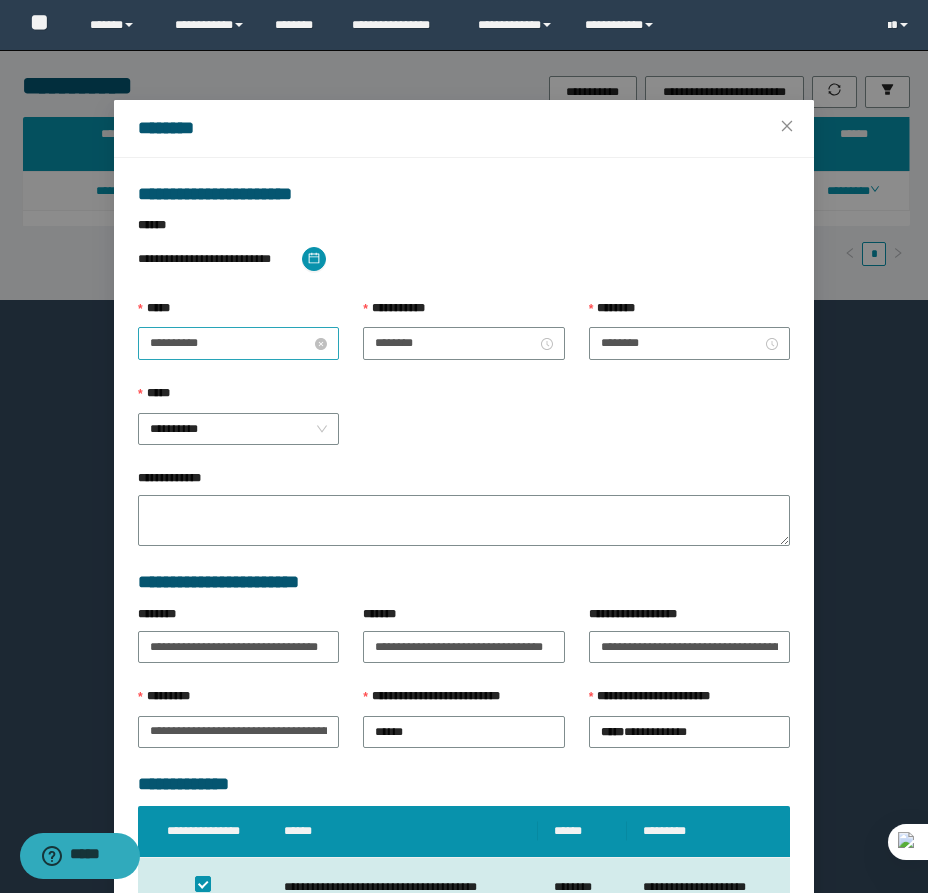 click on "**********" at bounding box center [230, 343] 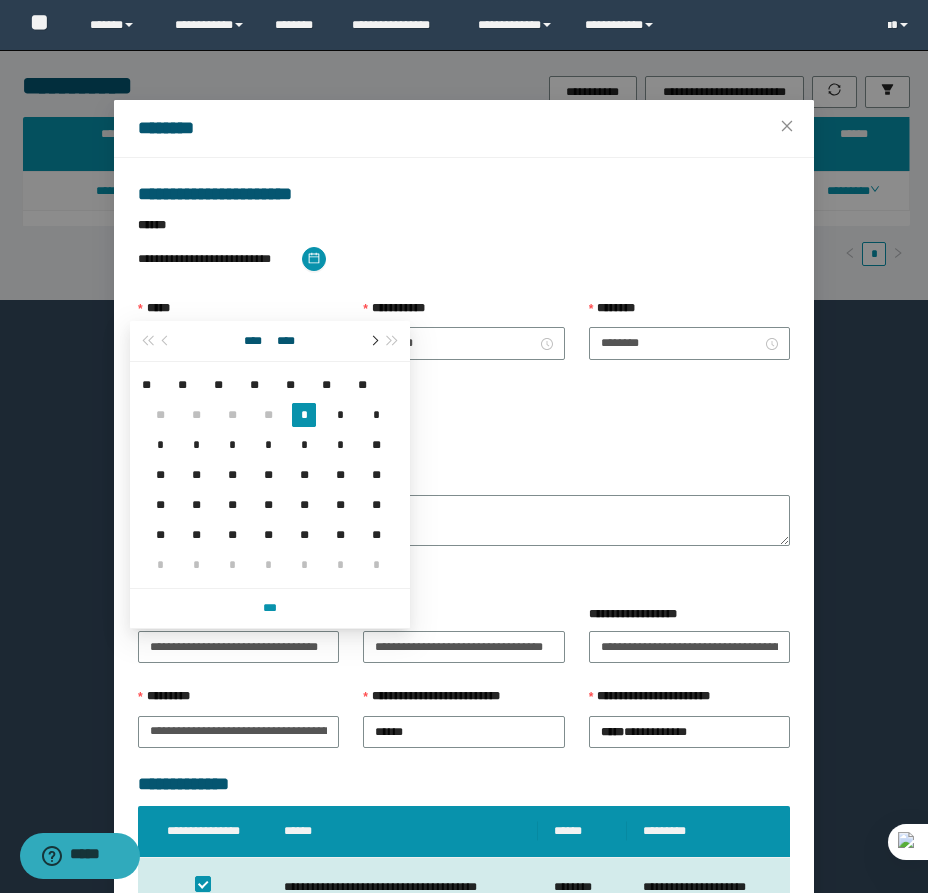 click at bounding box center [373, 341] 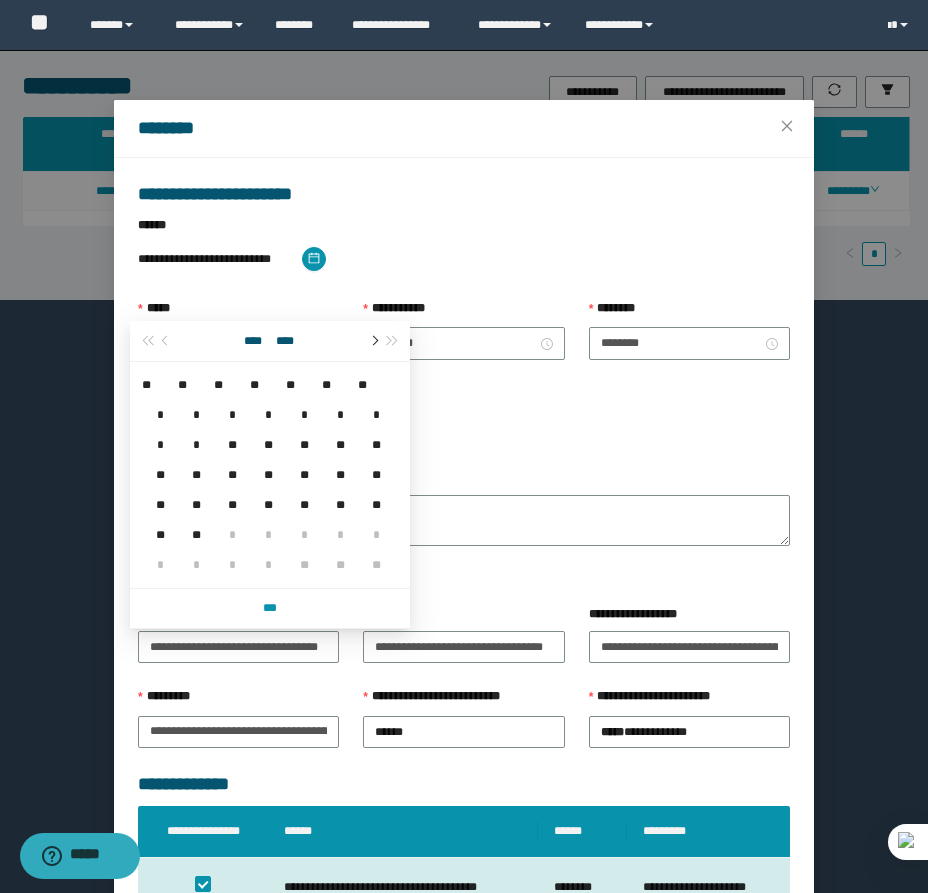 click at bounding box center (373, 341) 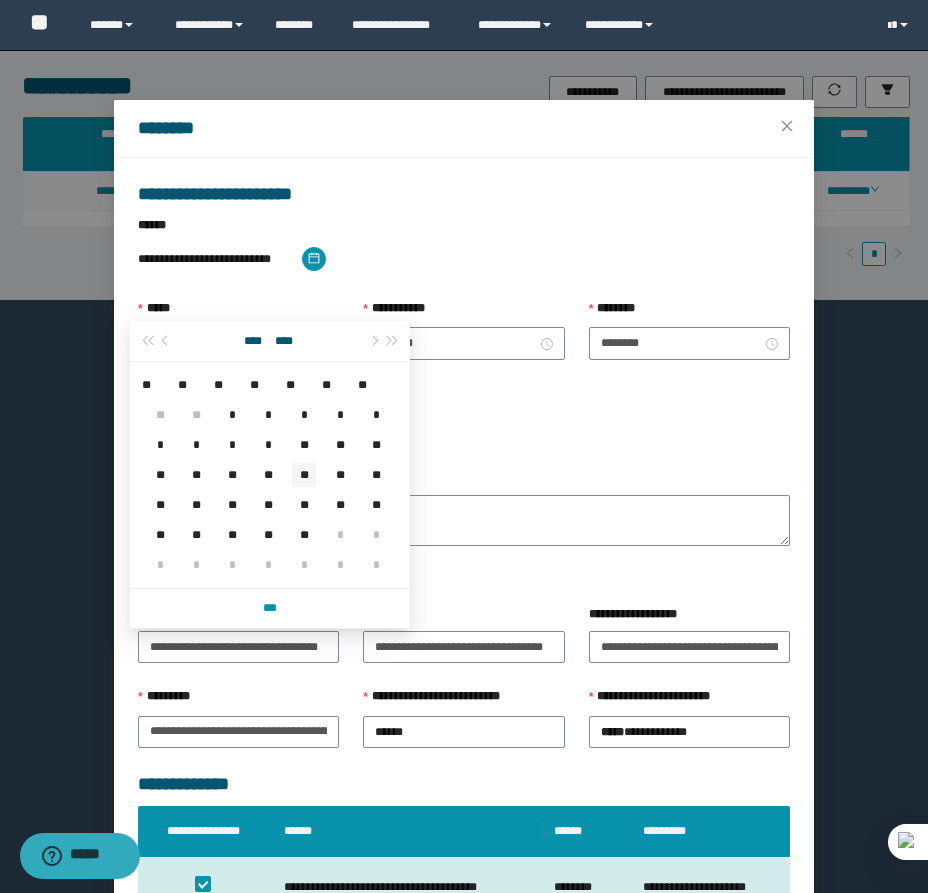 type on "**********" 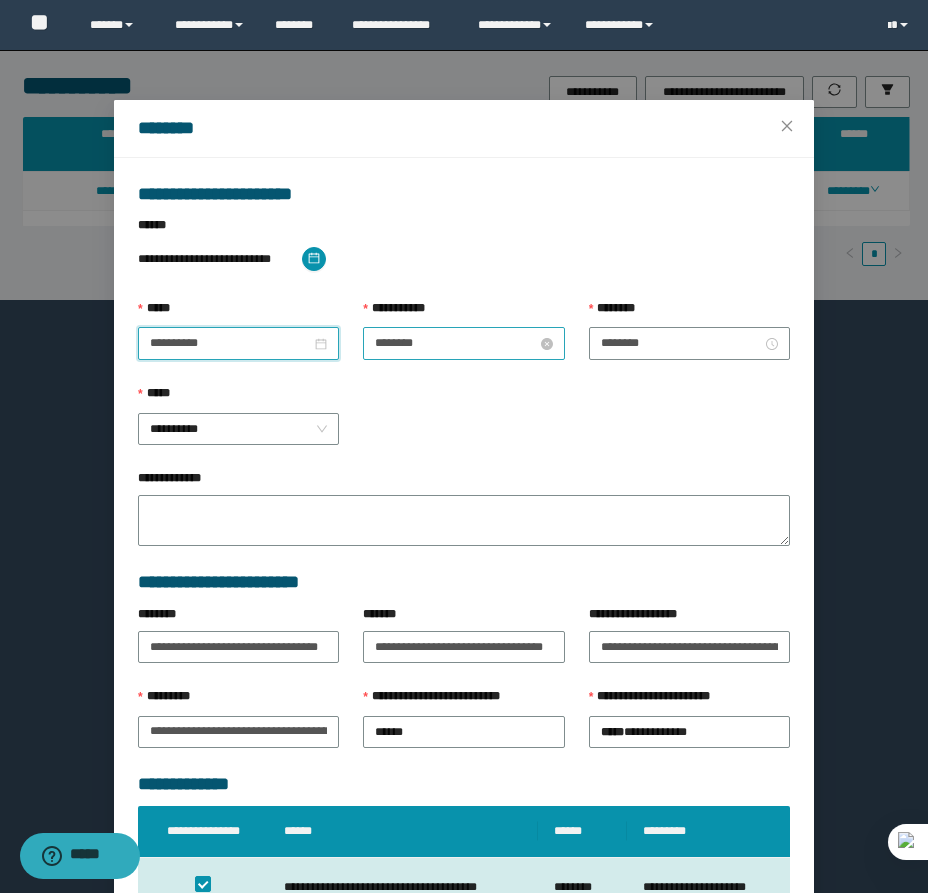 click on "********" at bounding box center (455, 343) 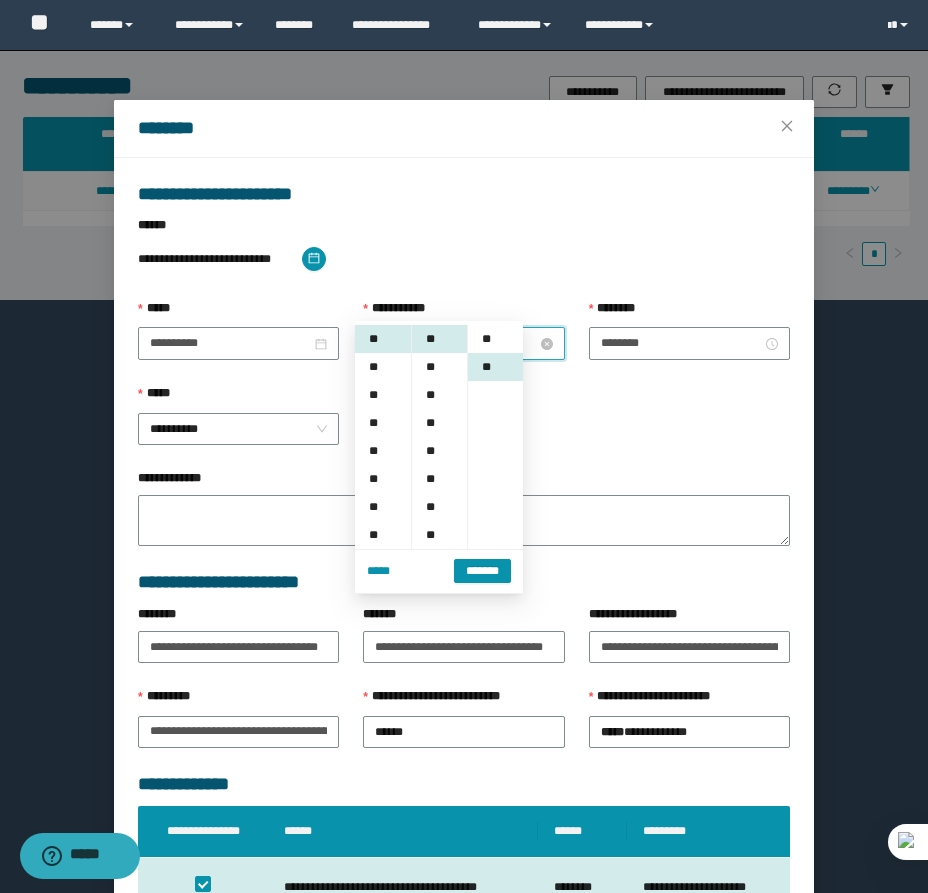 scroll, scrollTop: 28, scrollLeft: 0, axis: vertical 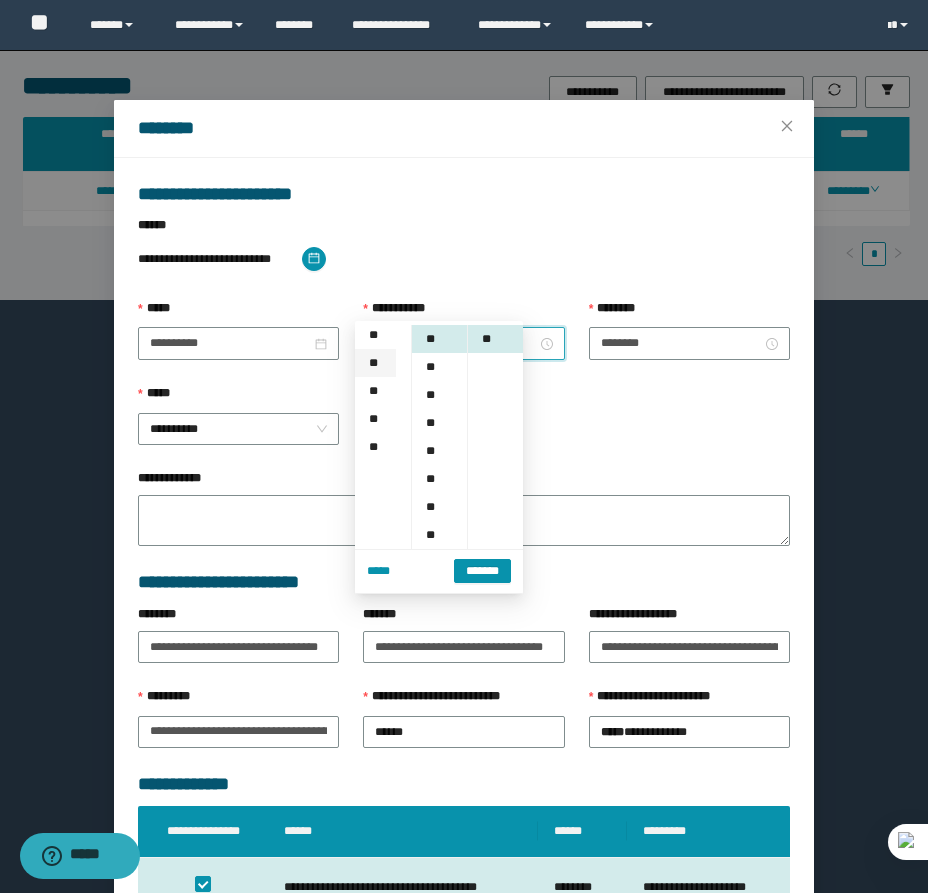 click on "**" at bounding box center [375, 363] 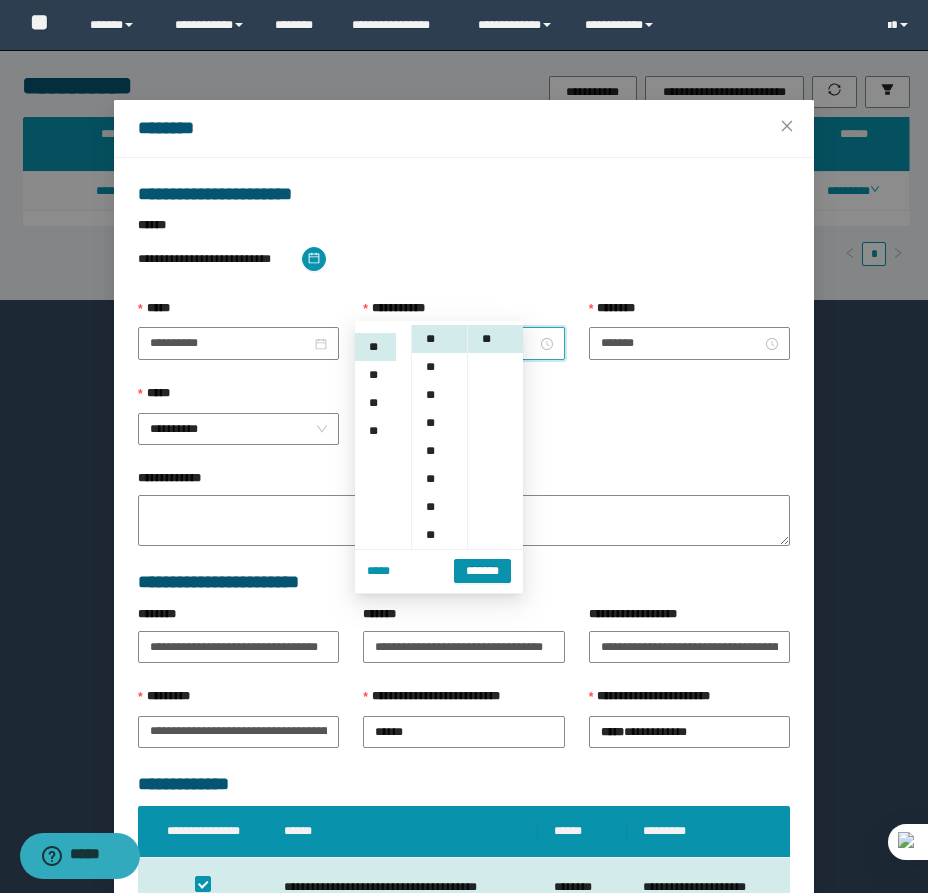 scroll, scrollTop: 224, scrollLeft: 0, axis: vertical 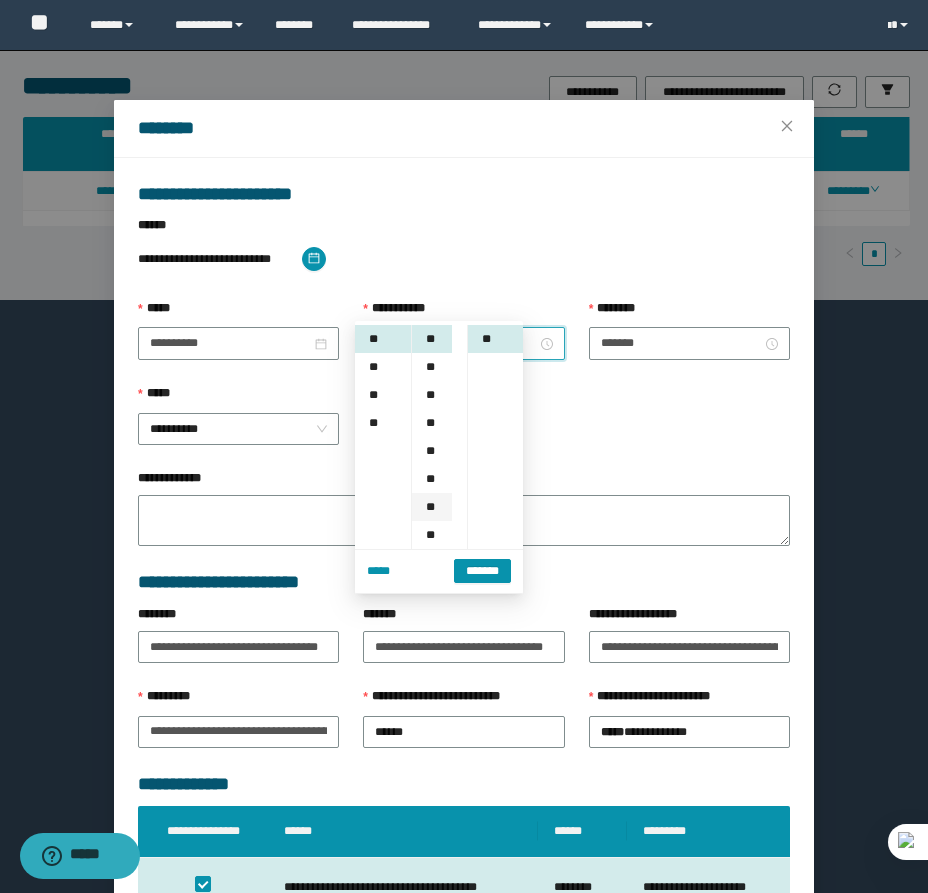 click on "**" at bounding box center (432, 507) 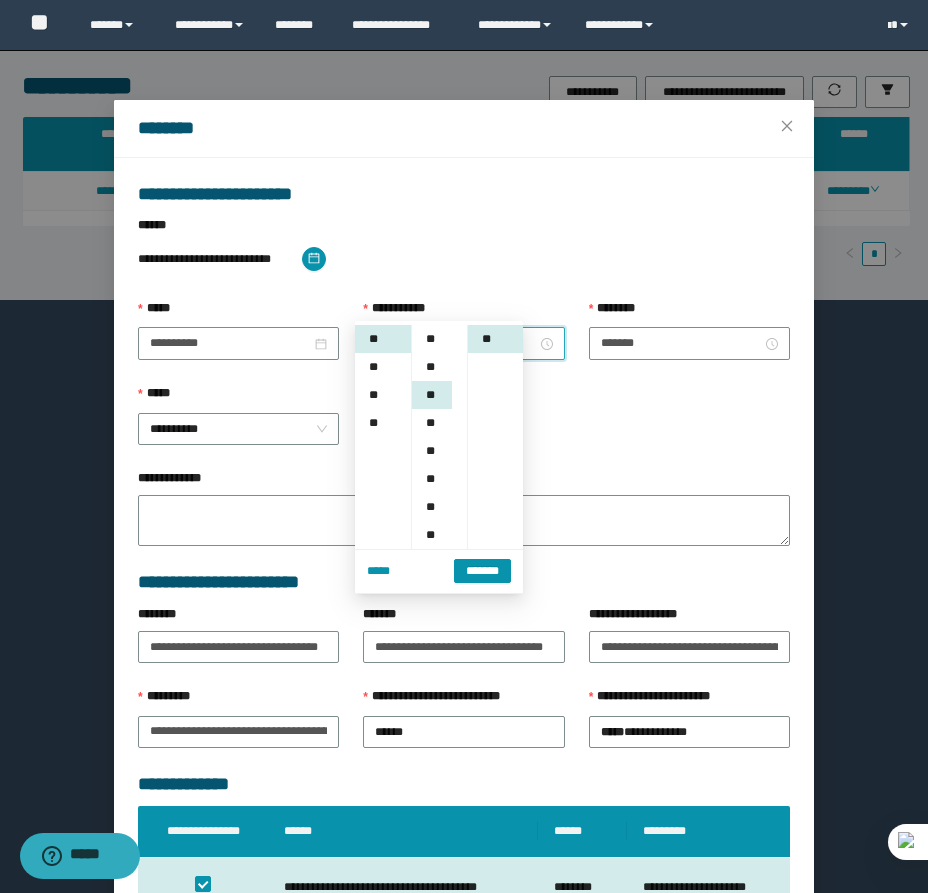 scroll, scrollTop: 168, scrollLeft: 0, axis: vertical 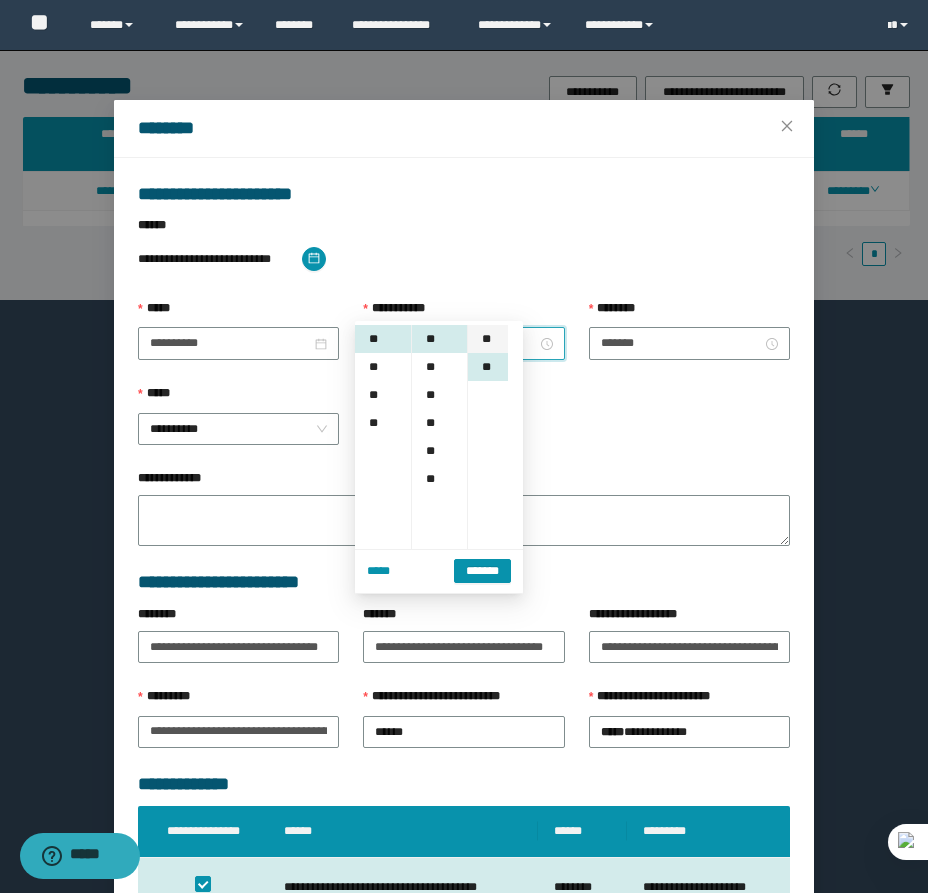 click on "**" at bounding box center (488, 339) 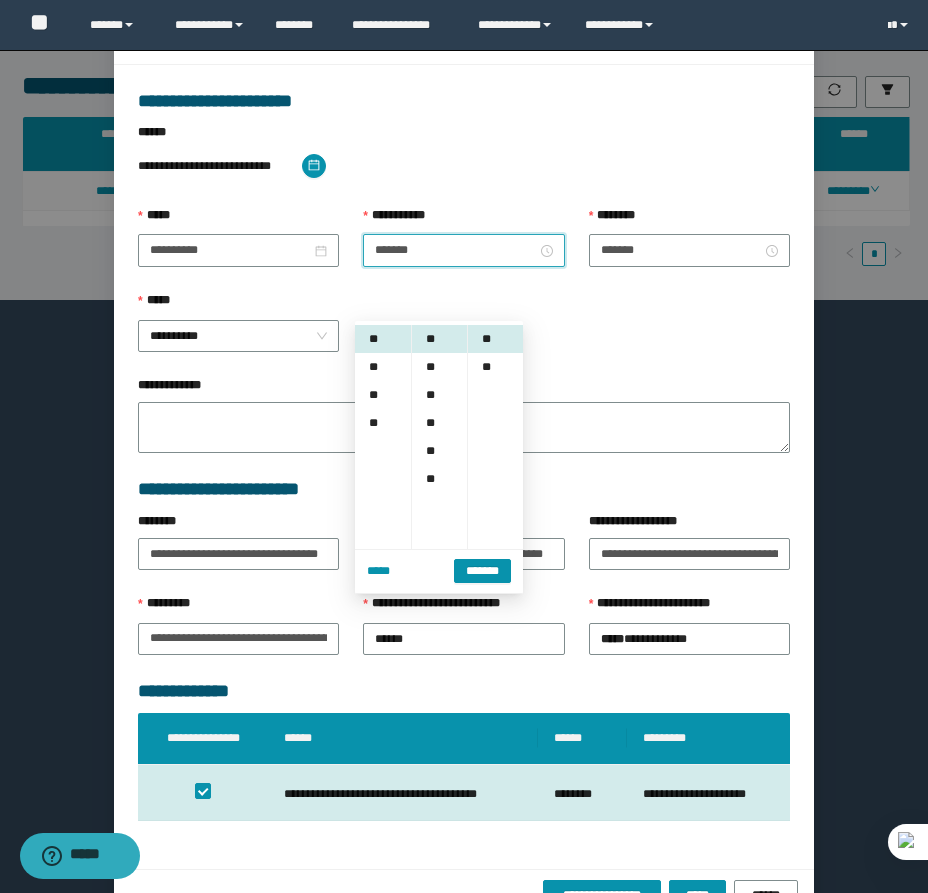 scroll, scrollTop: 141, scrollLeft: 0, axis: vertical 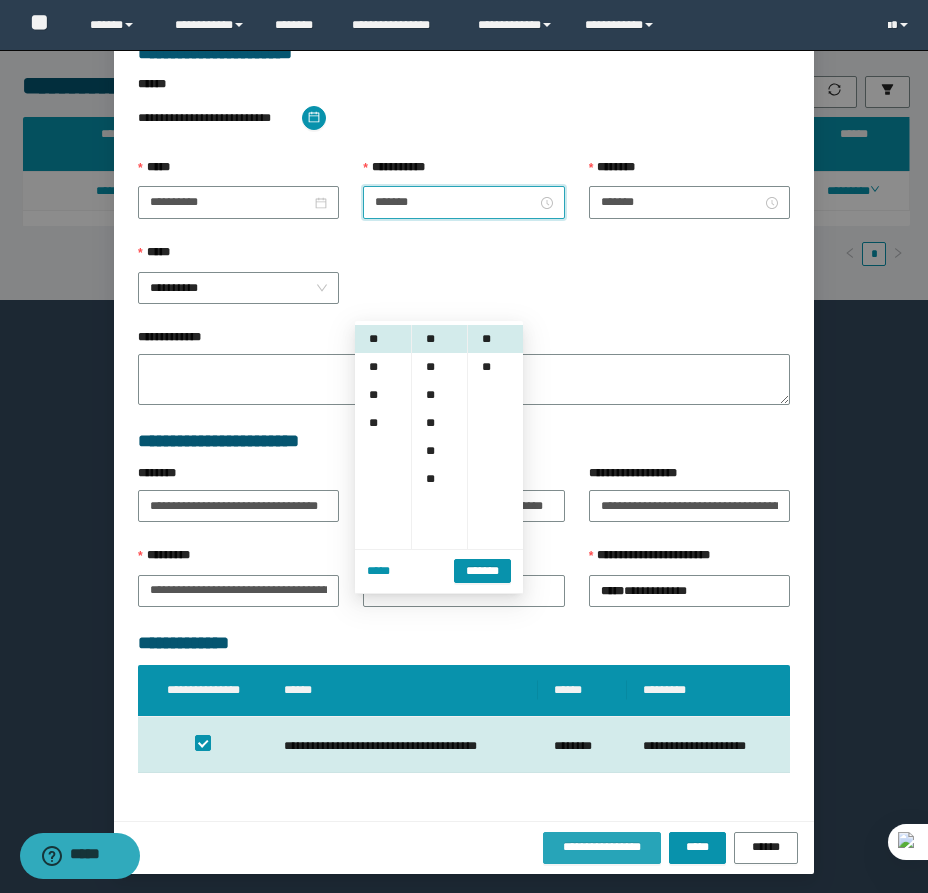 click on "**********" at bounding box center [602, 847] 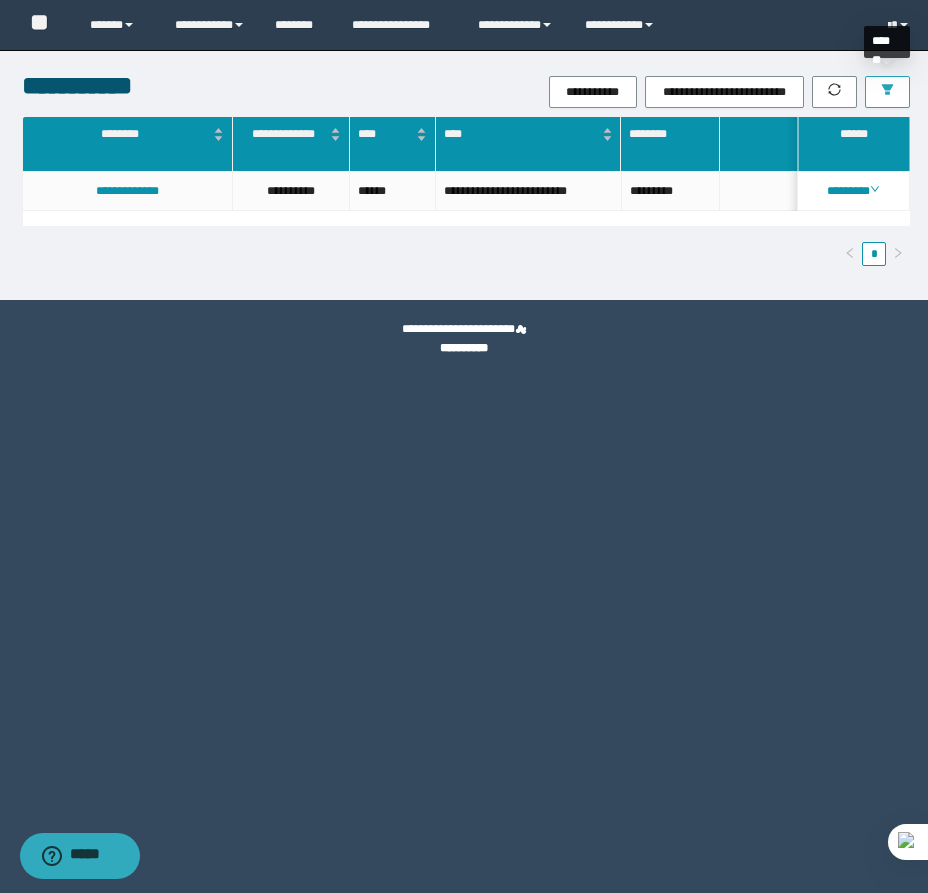 click 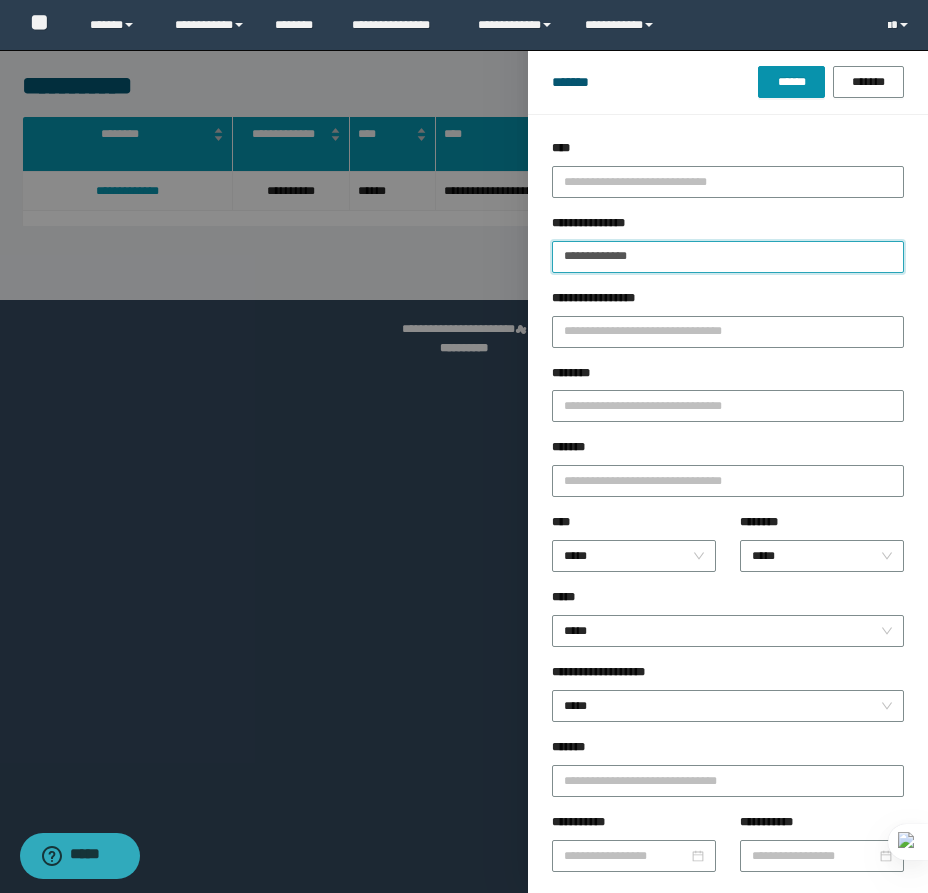click on "**********" at bounding box center [728, 257] 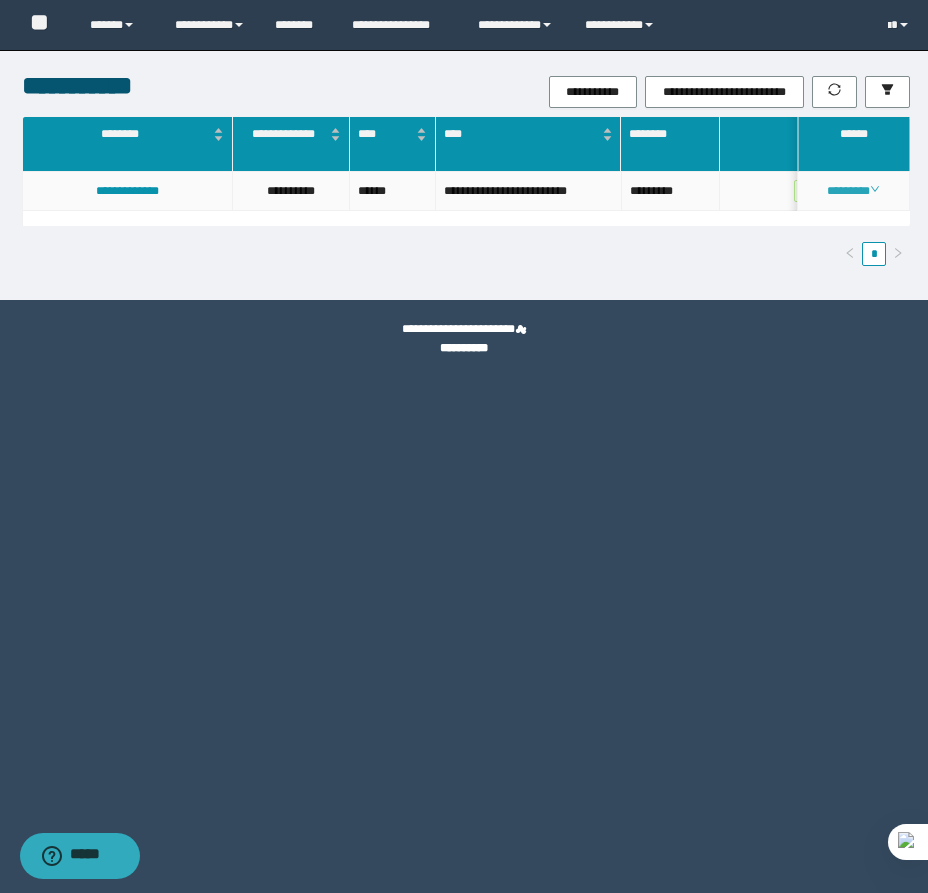 click on "********" at bounding box center [853, 191] 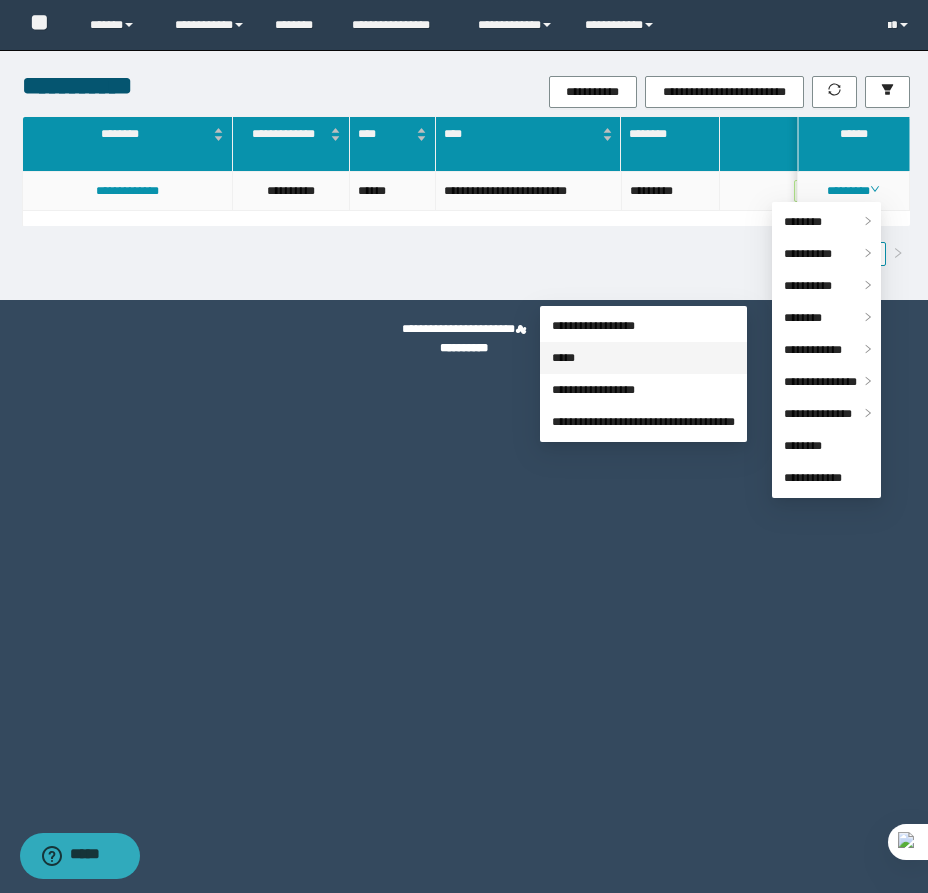 click on "*****" at bounding box center (563, 358) 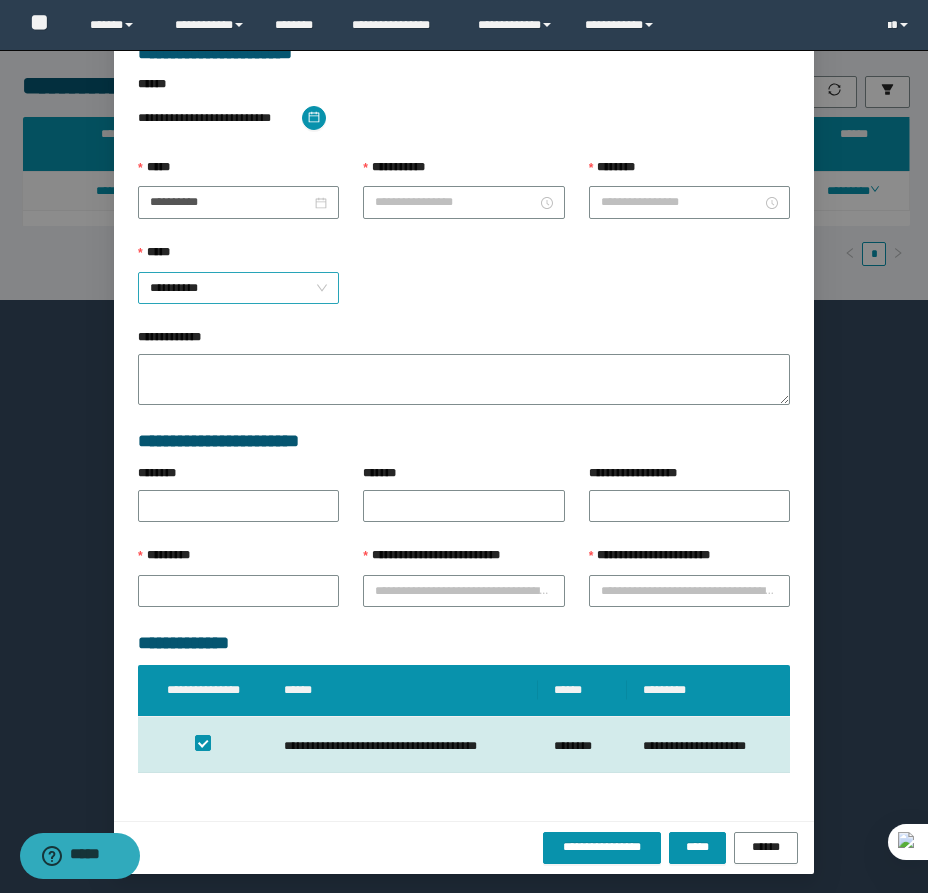 type on "**********" 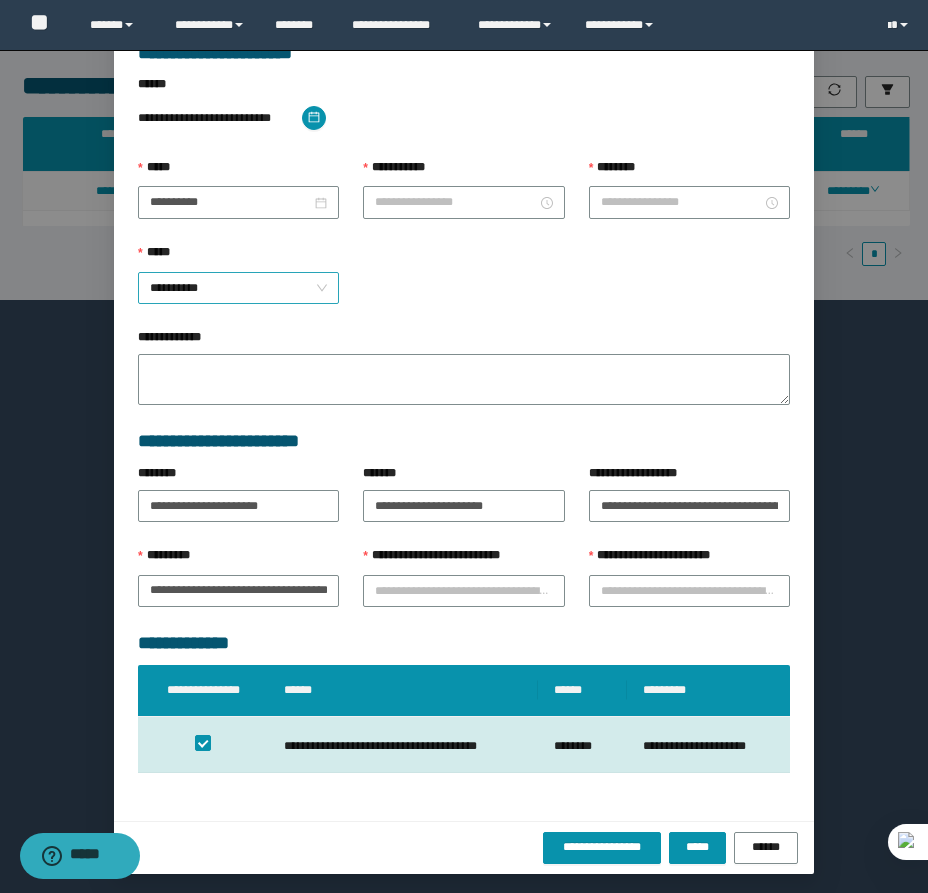 scroll, scrollTop: 41, scrollLeft: 0, axis: vertical 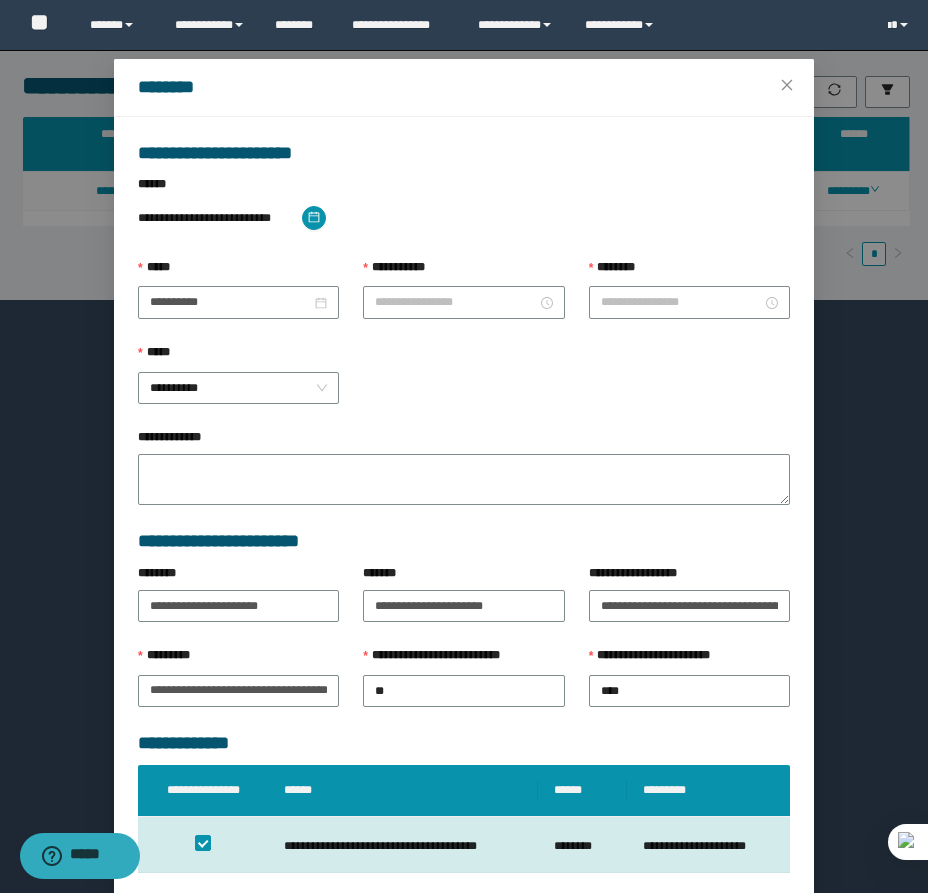 type on "********" 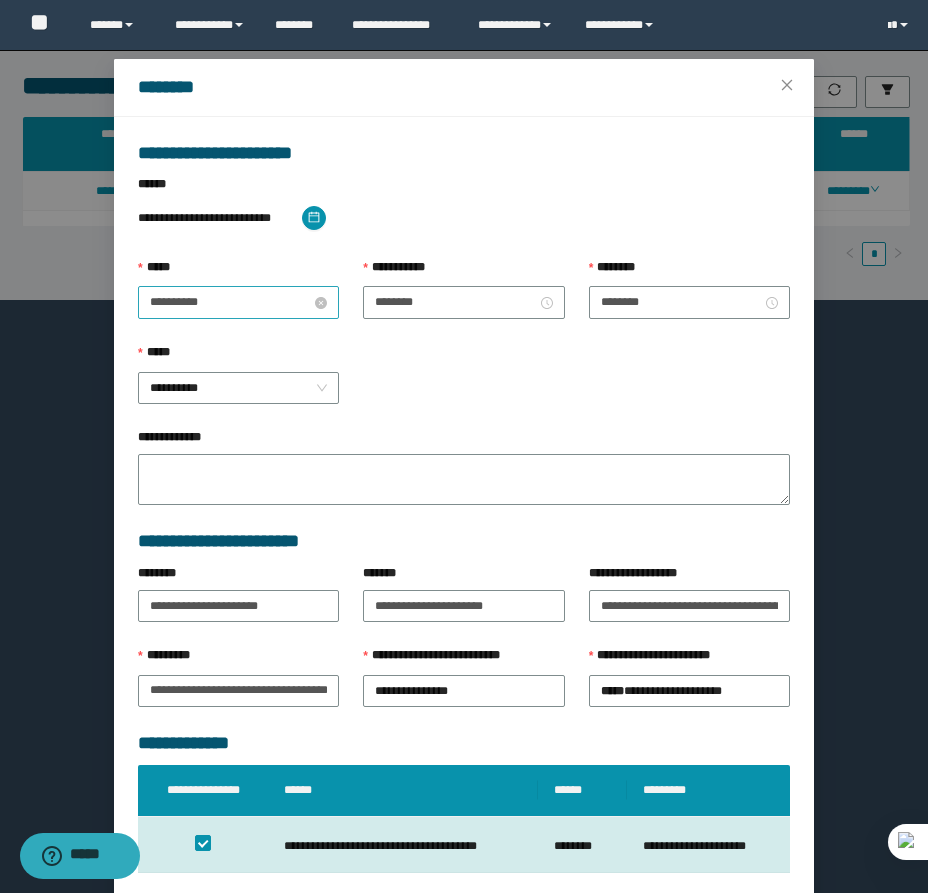 click on "**********" at bounding box center (230, 302) 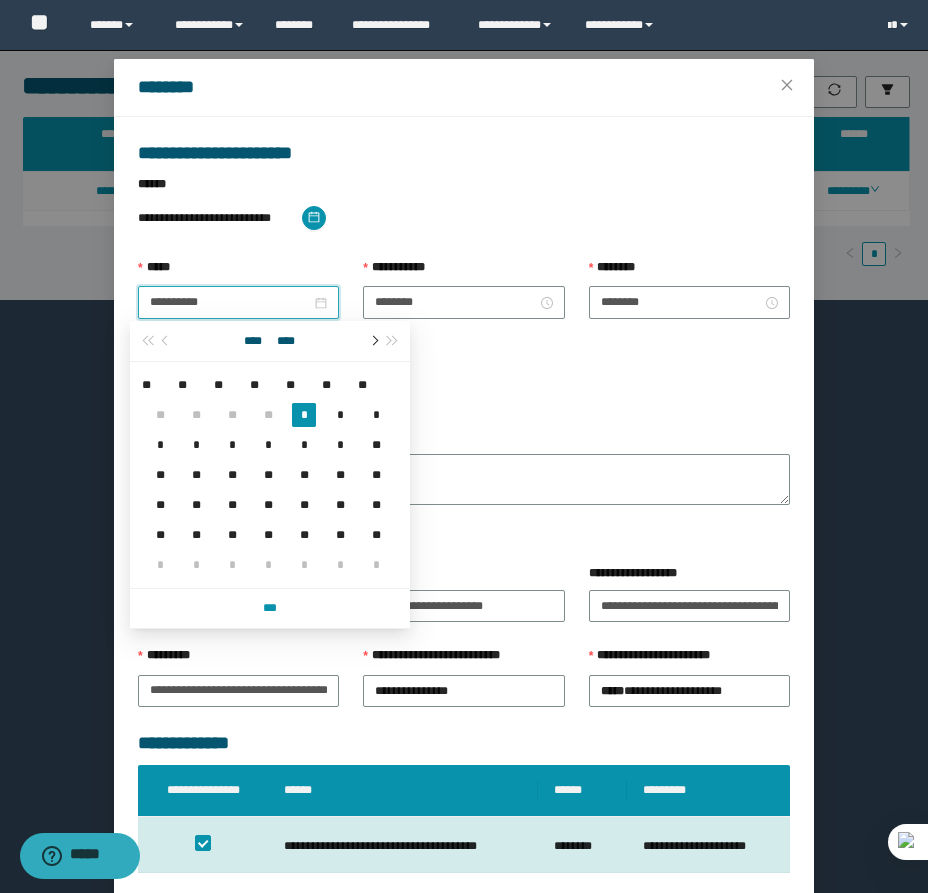 click at bounding box center (373, 341) 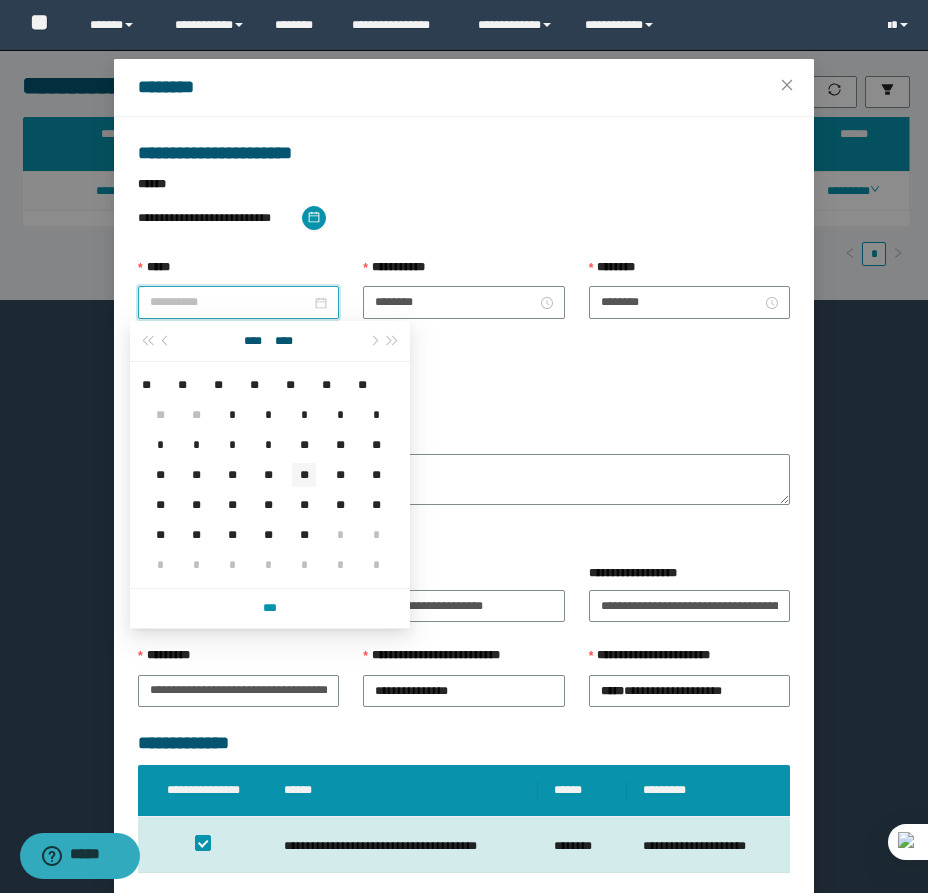 type on "**********" 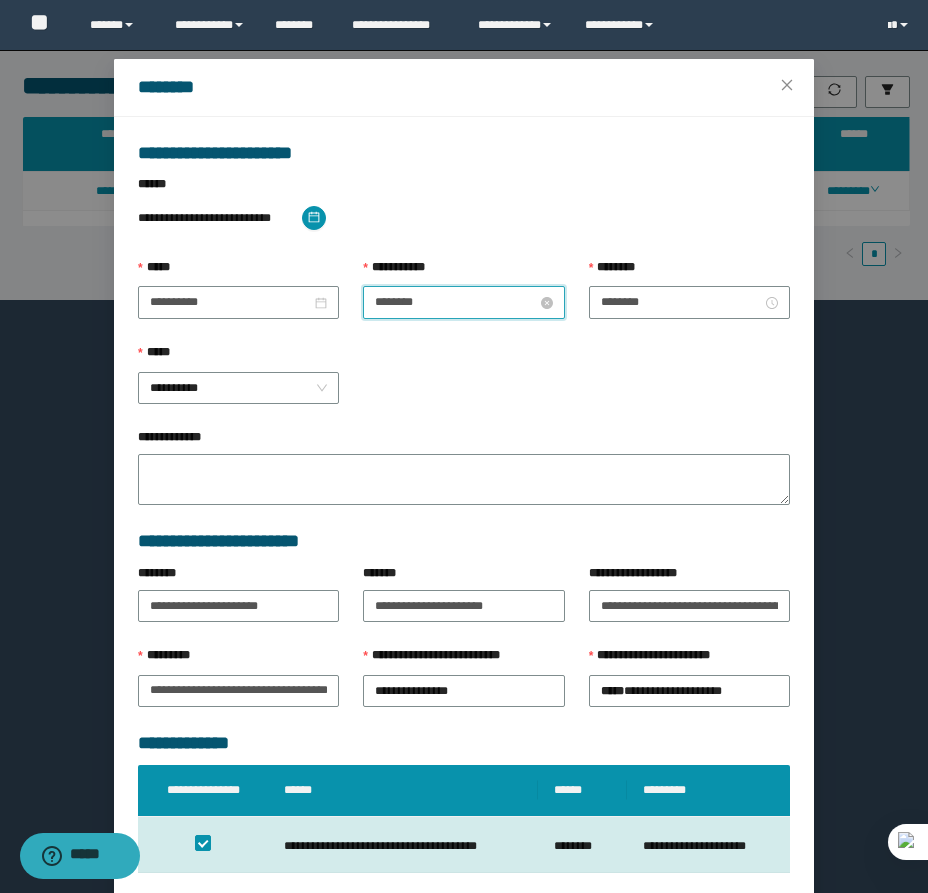 click on "********" at bounding box center [455, 302] 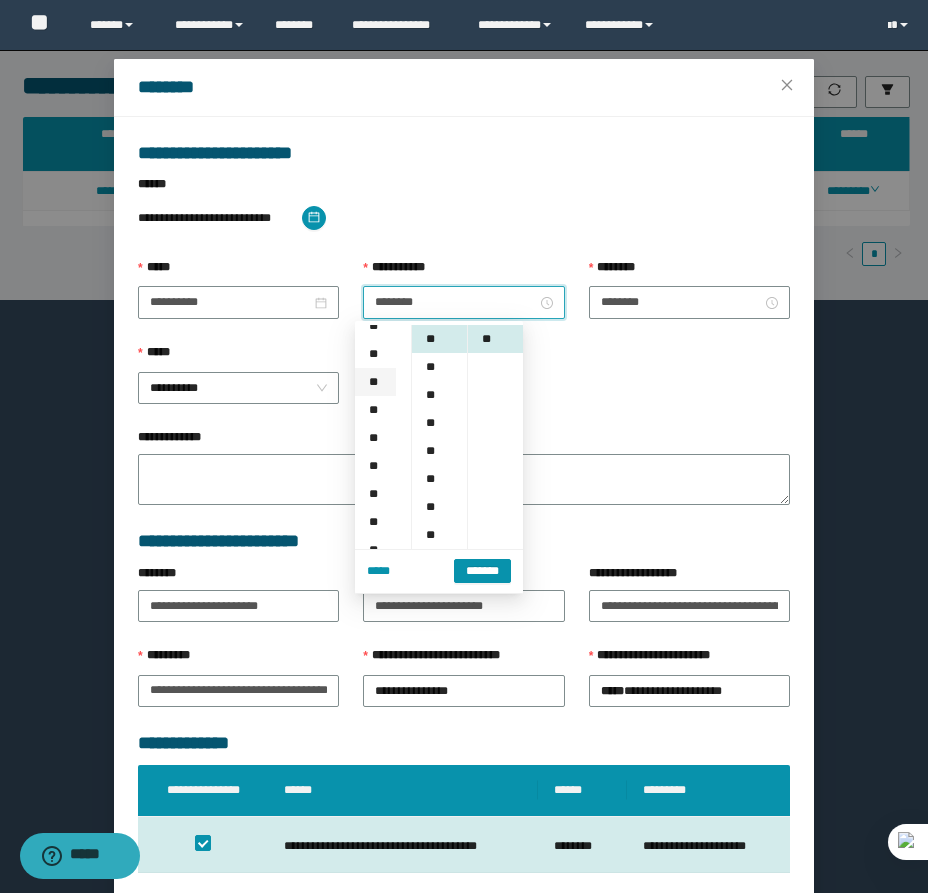 scroll, scrollTop: 100, scrollLeft: 0, axis: vertical 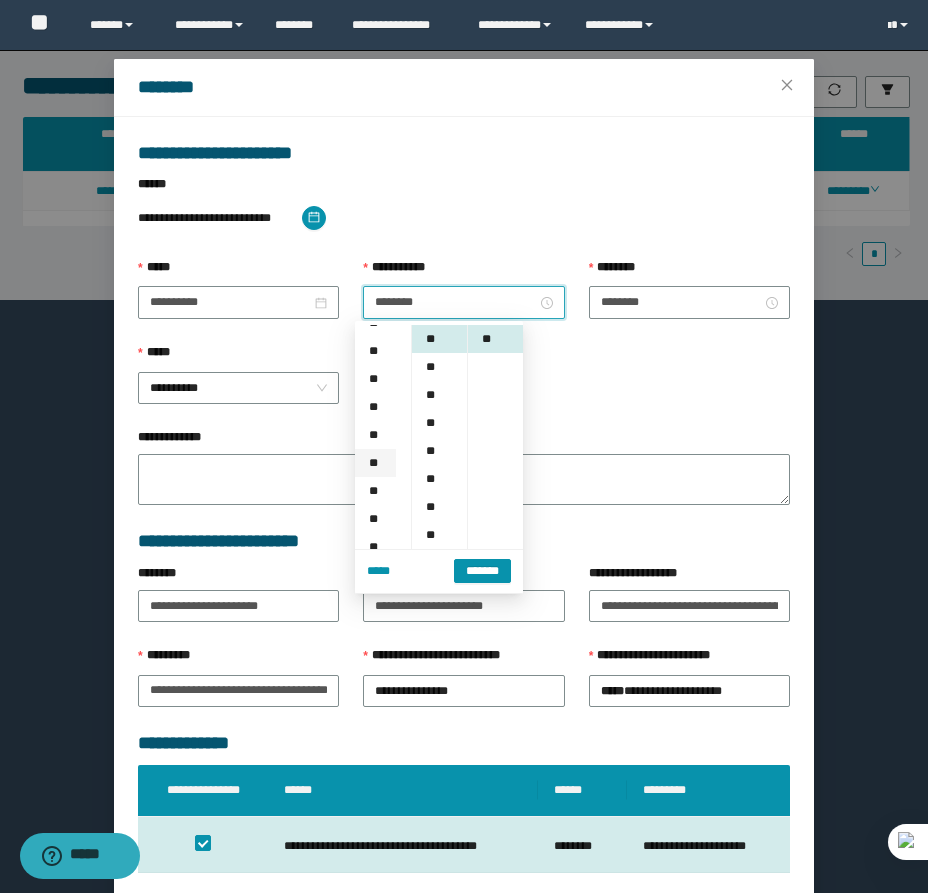click on "**" at bounding box center [375, 463] 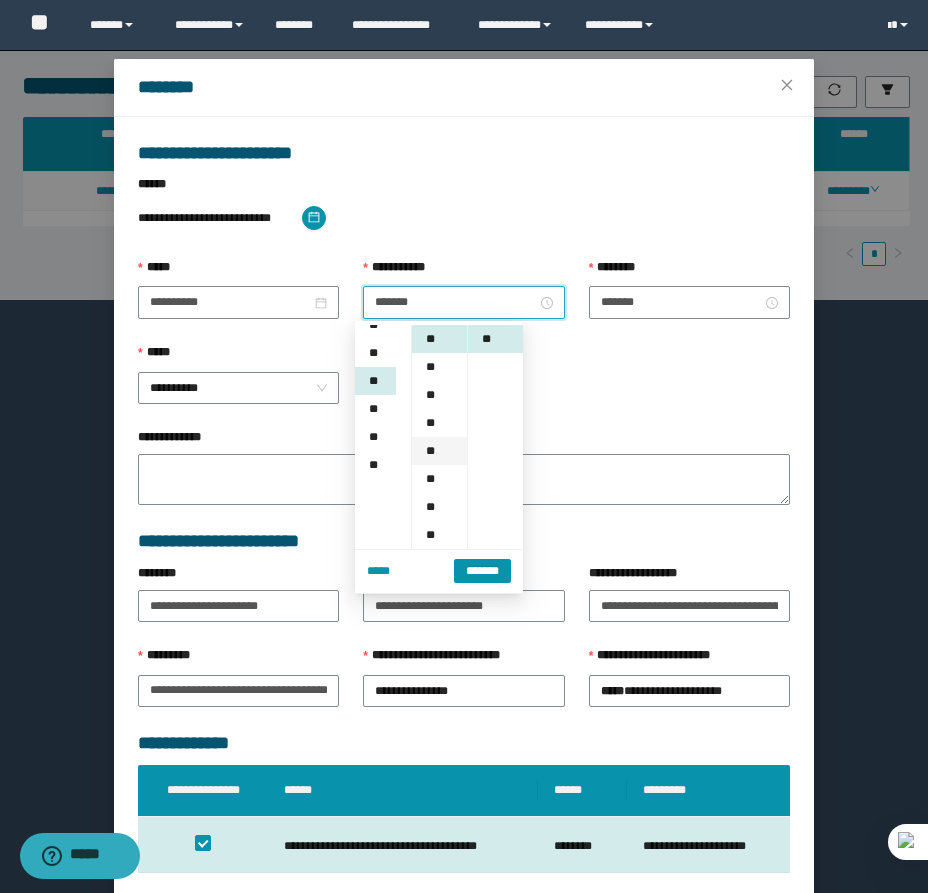 scroll, scrollTop: 224, scrollLeft: 0, axis: vertical 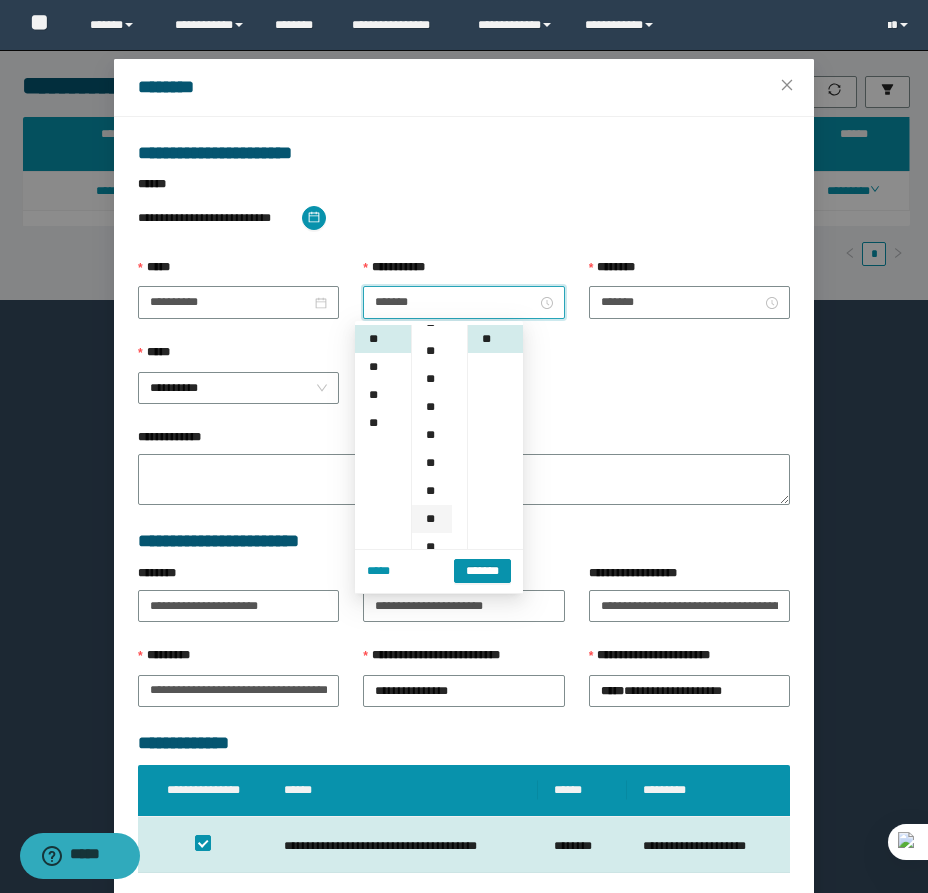 click on "**" at bounding box center (432, 491) 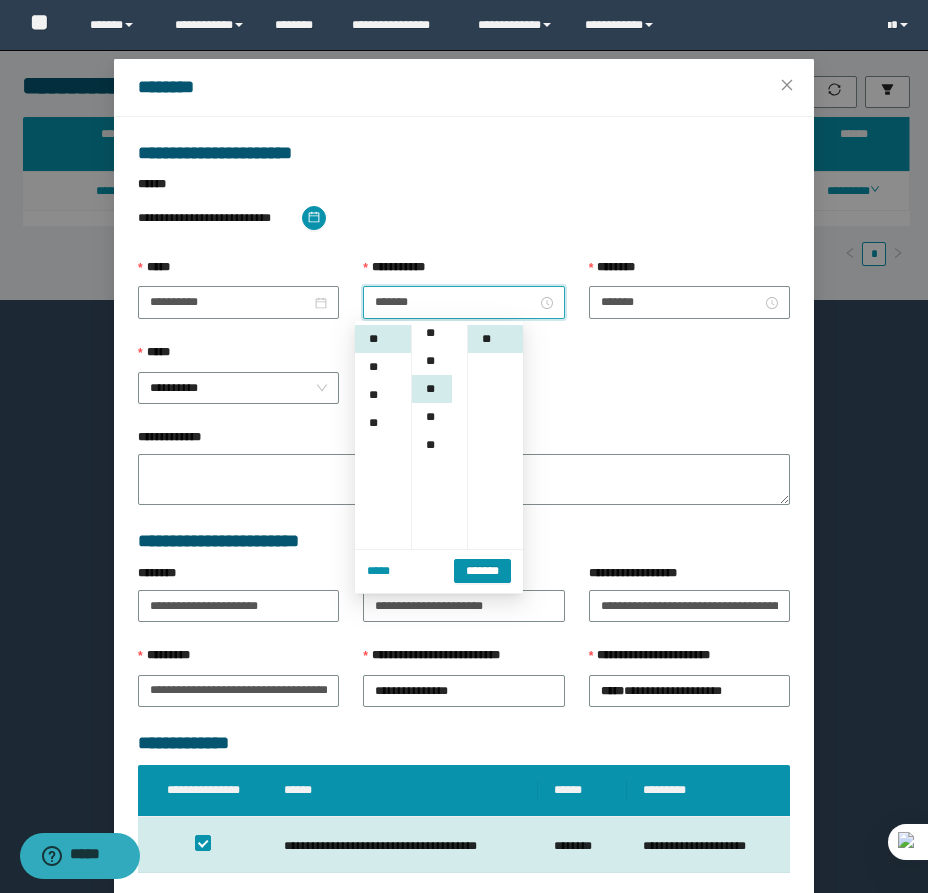 scroll, scrollTop: 252, scrollLeft: 0, axis: vertical 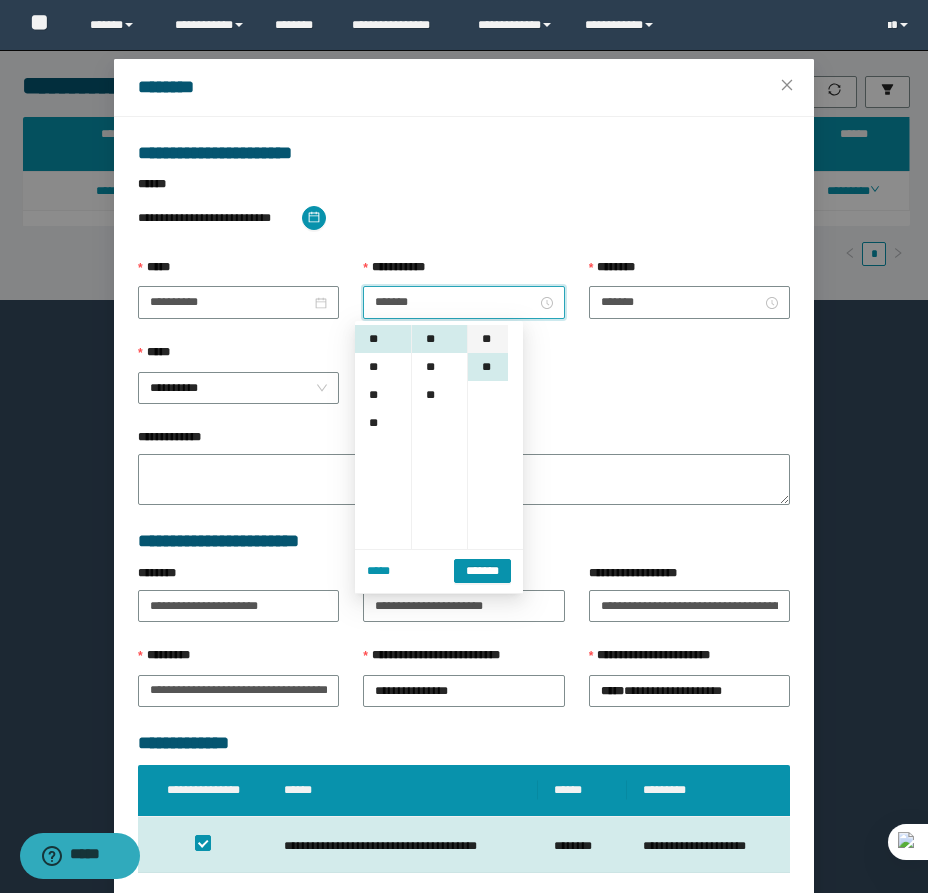 click on "**" at bounding box center (488, 339) 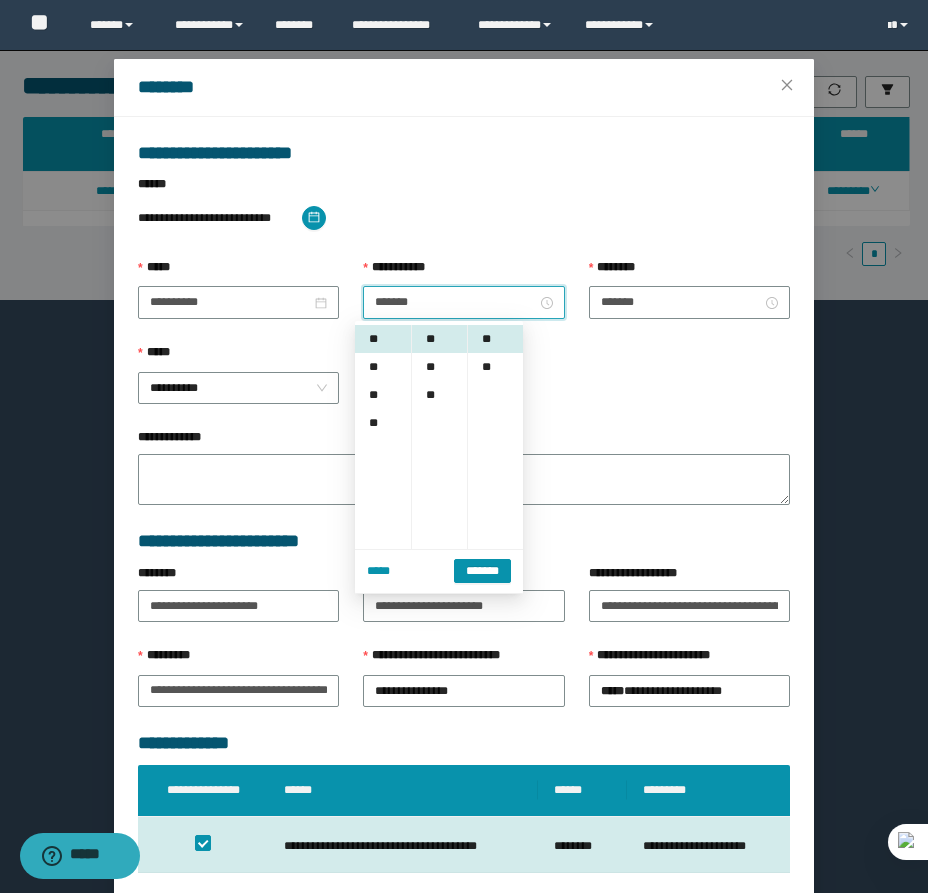 scroll, scrollTop: 141, scrollLeft: 0, axis: vertical 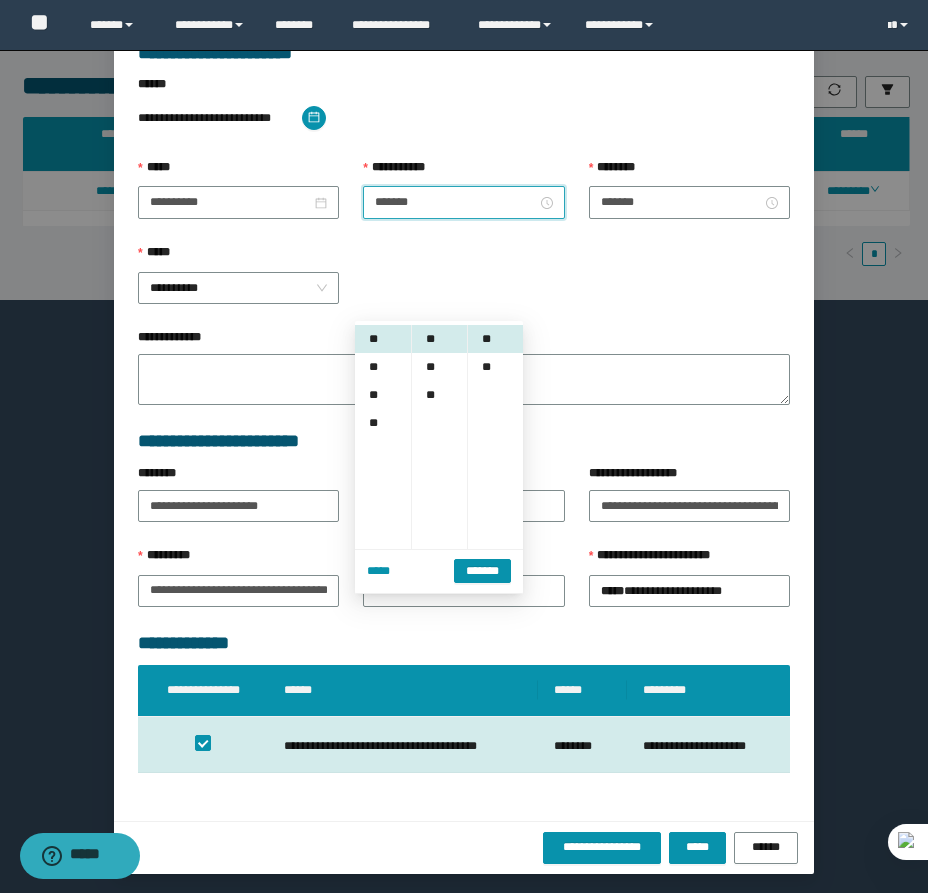 click on "**********" at bounding box center (464, 847) 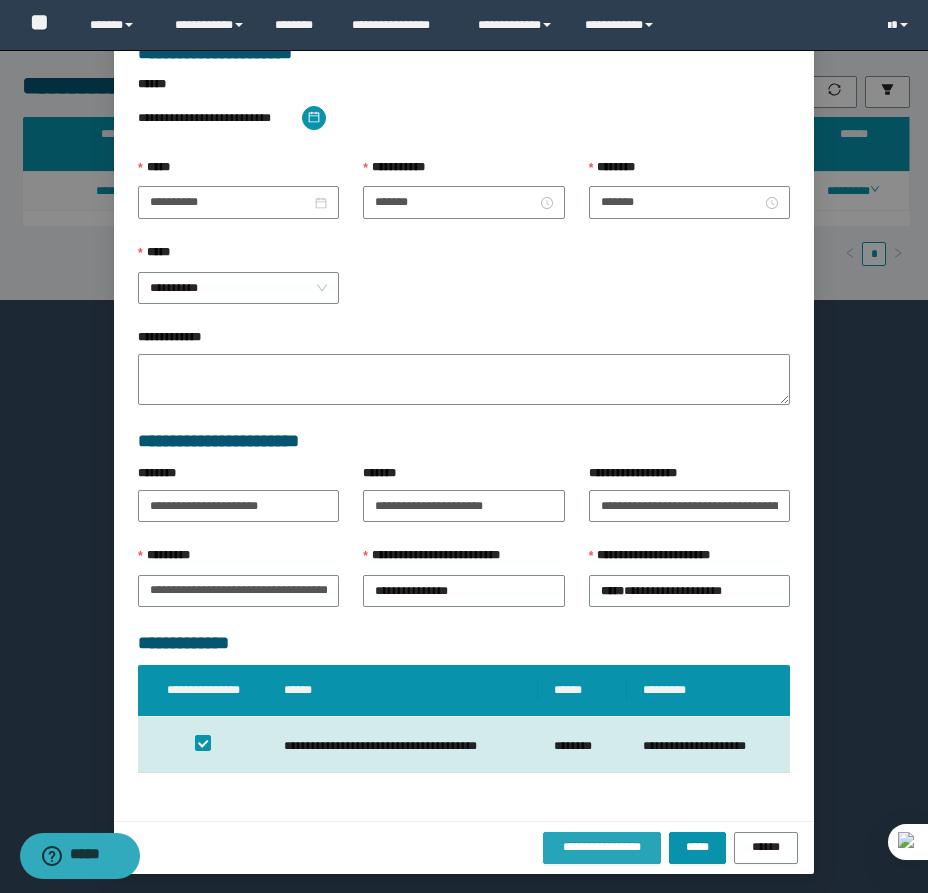 click on "**********" at bounding box center [602, 847] 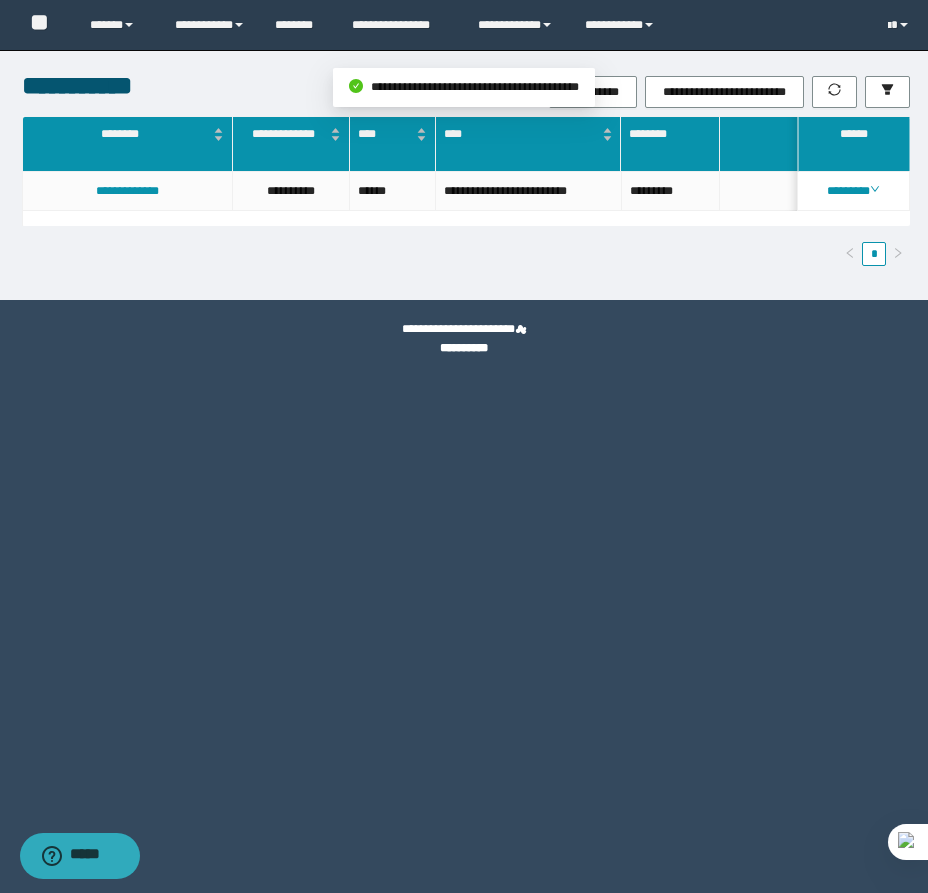 scroll, scrollTop: 0, scrollLeft: 0, axis: both 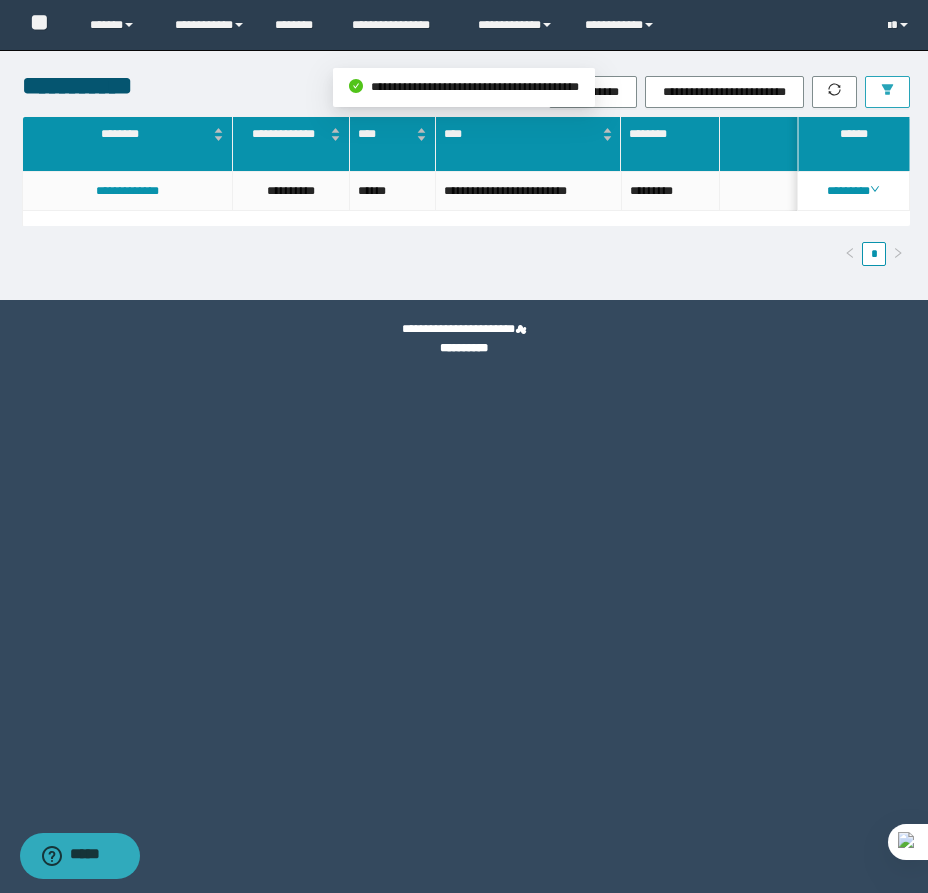 click at bounding box center [887, 92] 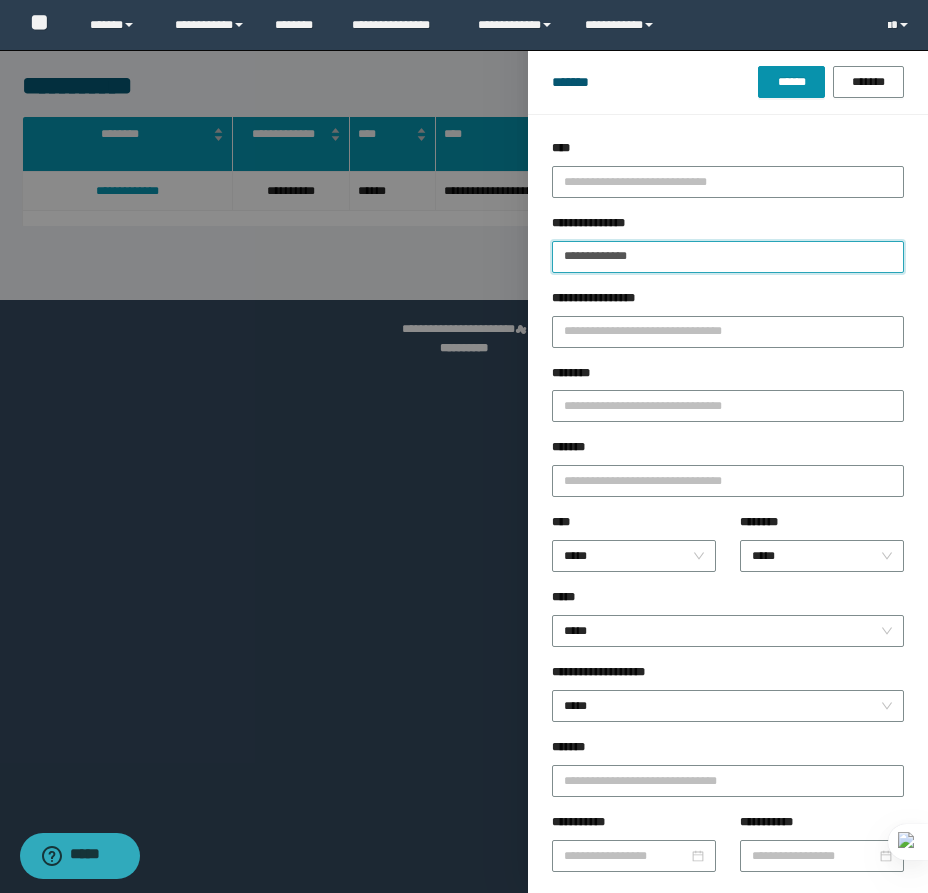 click on "**********" at bounding box center [728, 257] 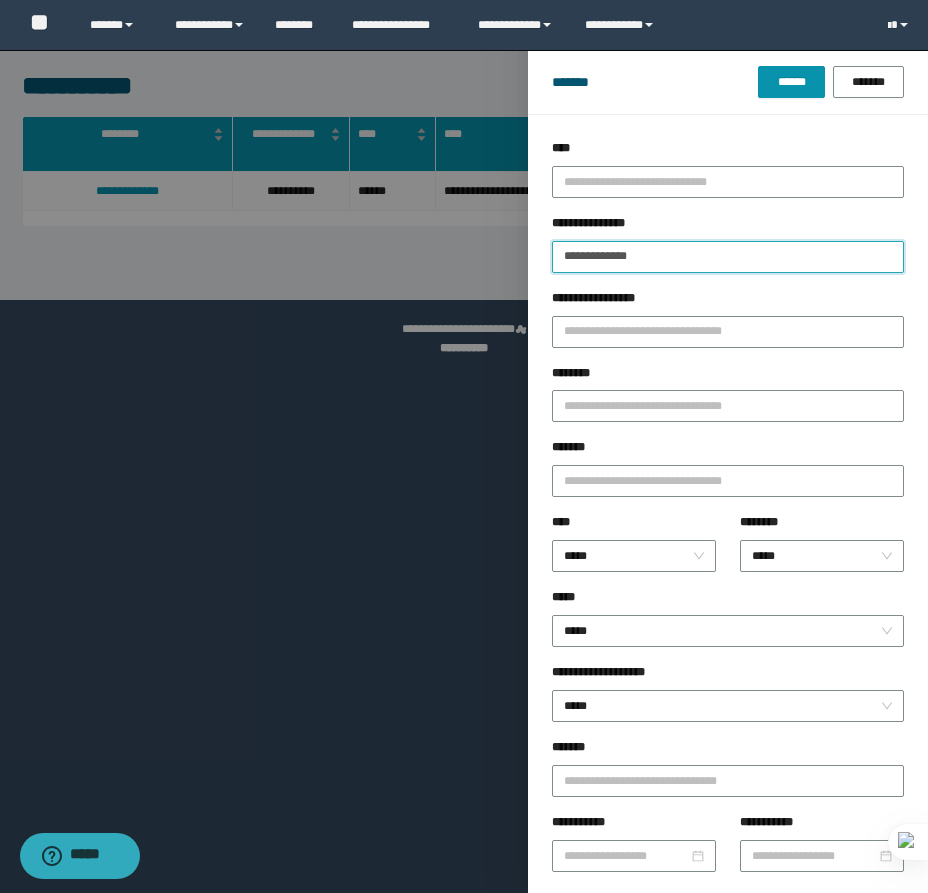 click on "**********" at bounding box center (728, 257) 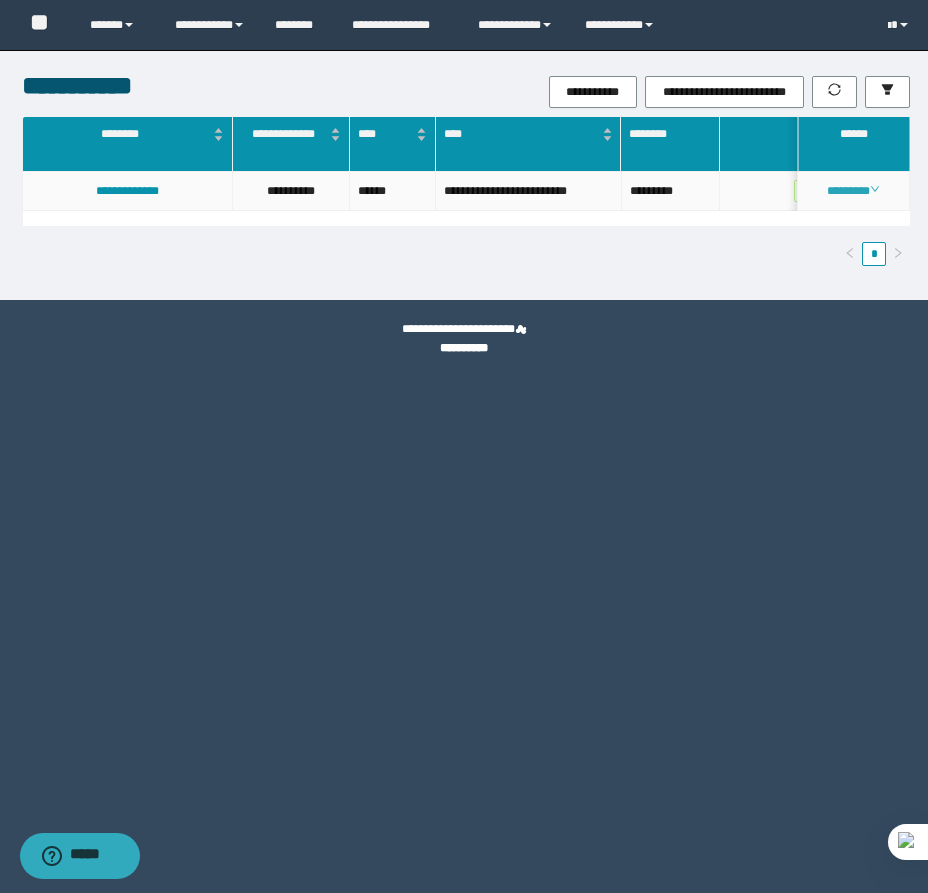 click on "********" at bounding box center (853, 191) 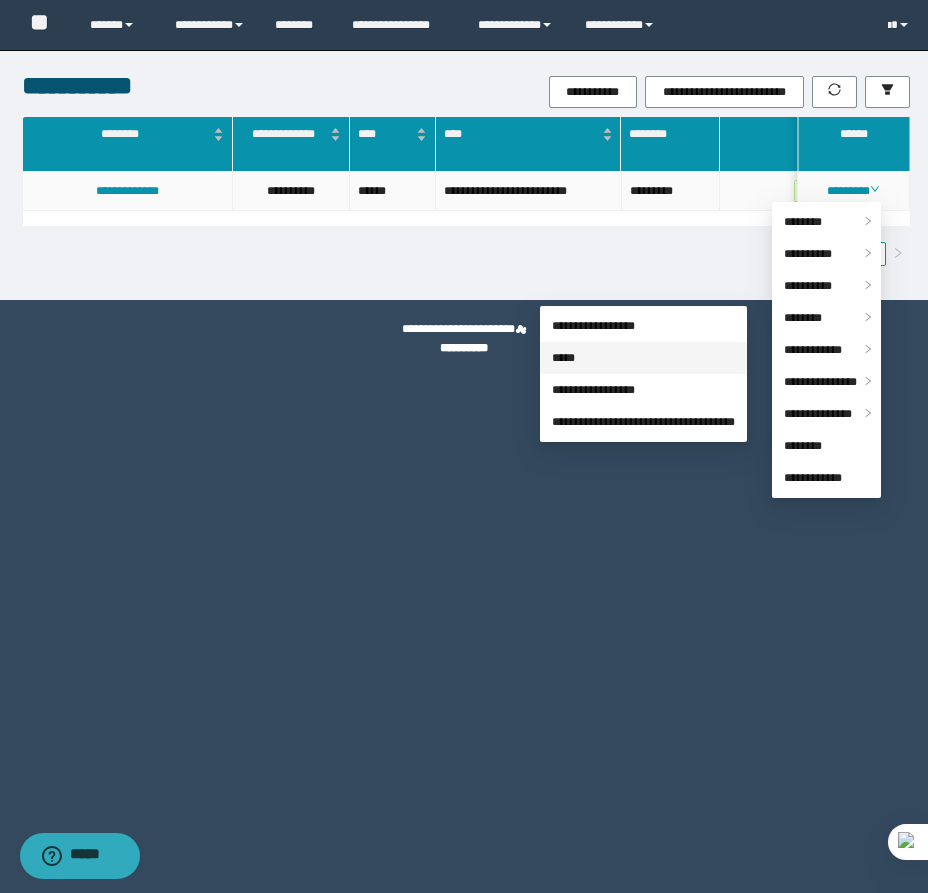click on "*****" at bounding box center (563, 358) 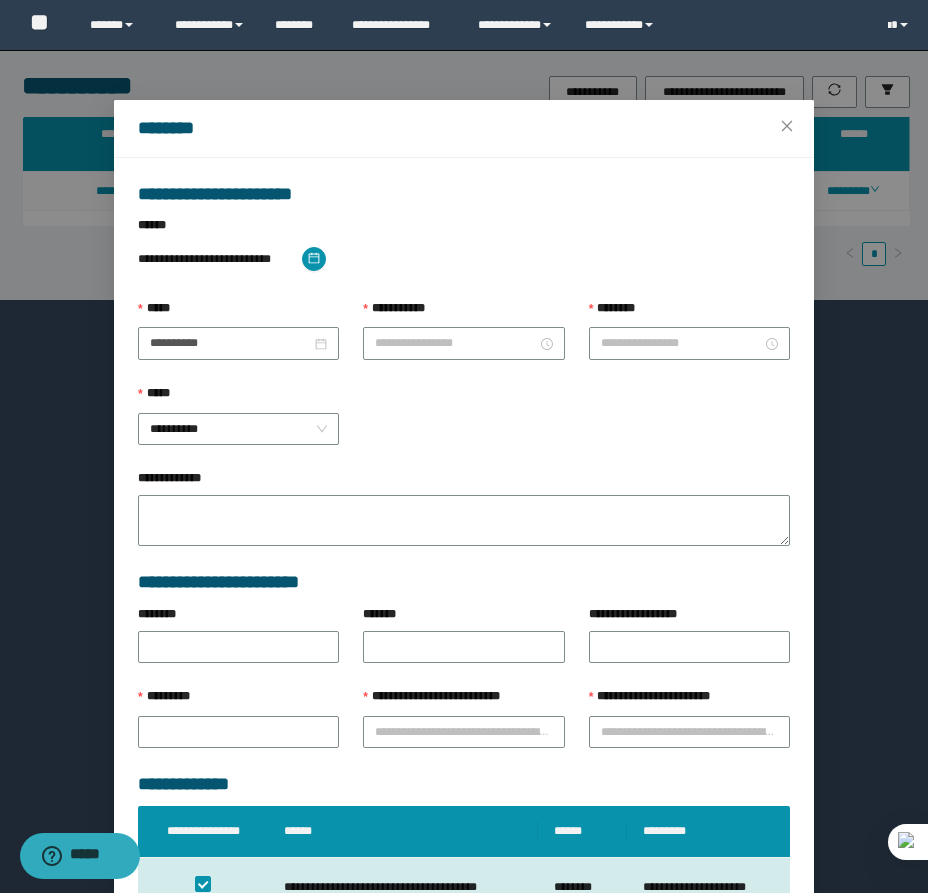type on "**********" 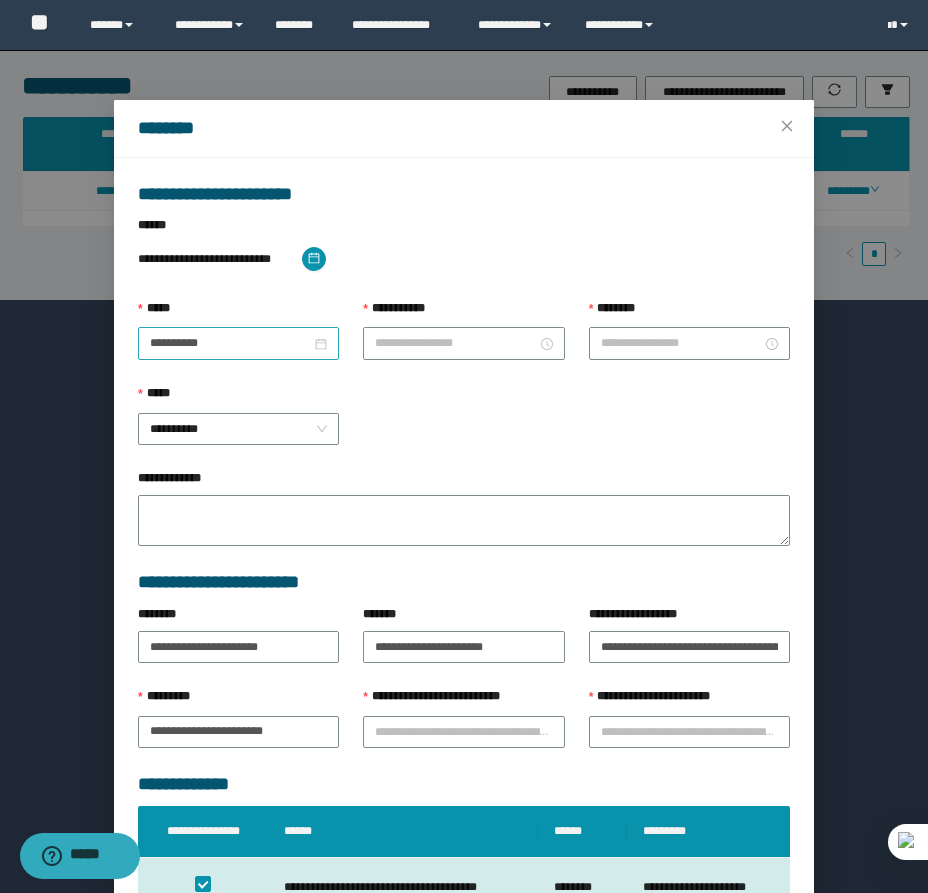 type on "********" 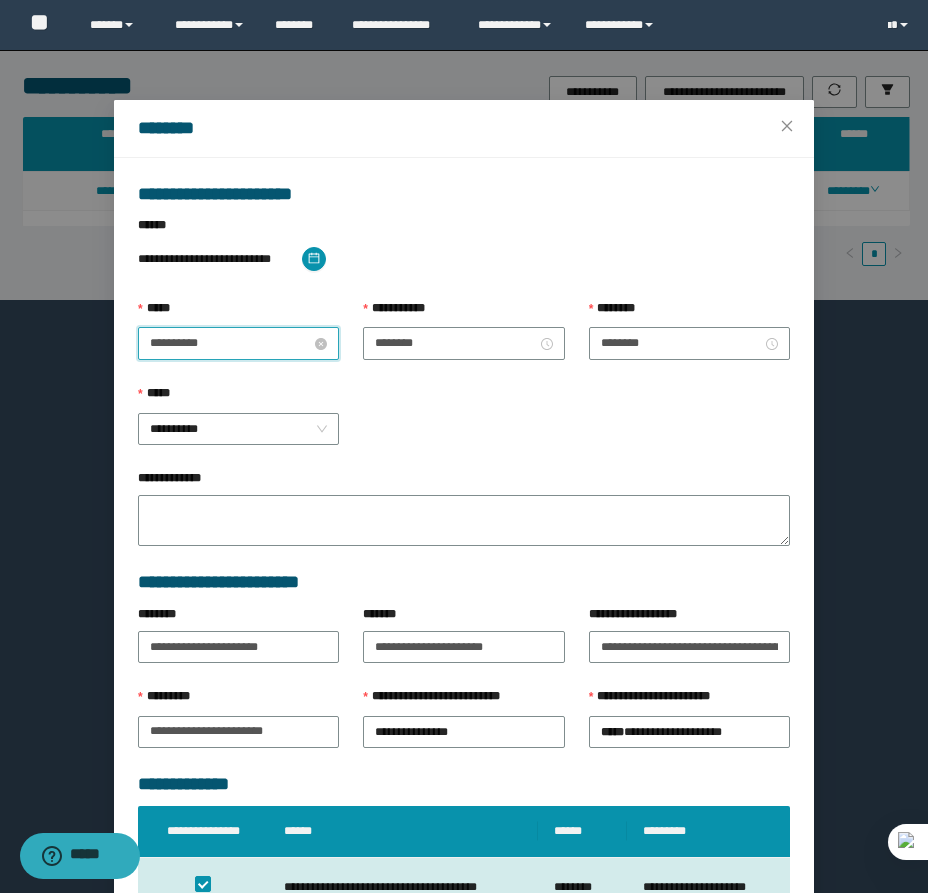 click on "**********" at bounding box center [230, 343] 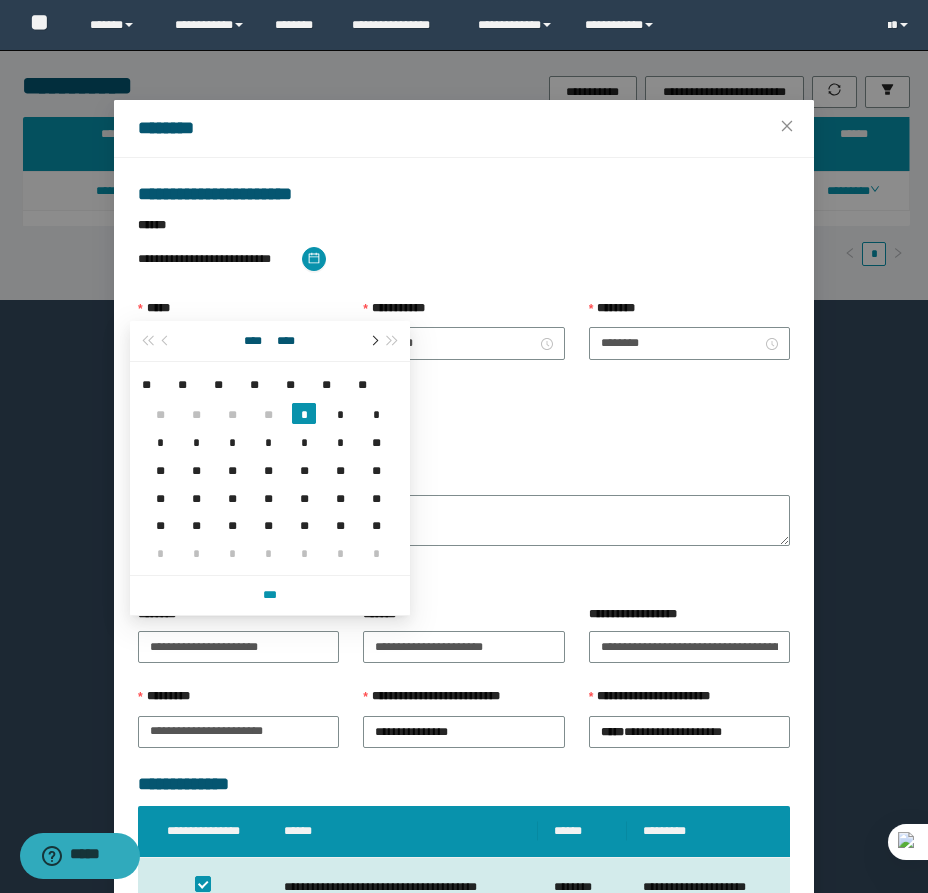 click at bounding box center [373, 341] 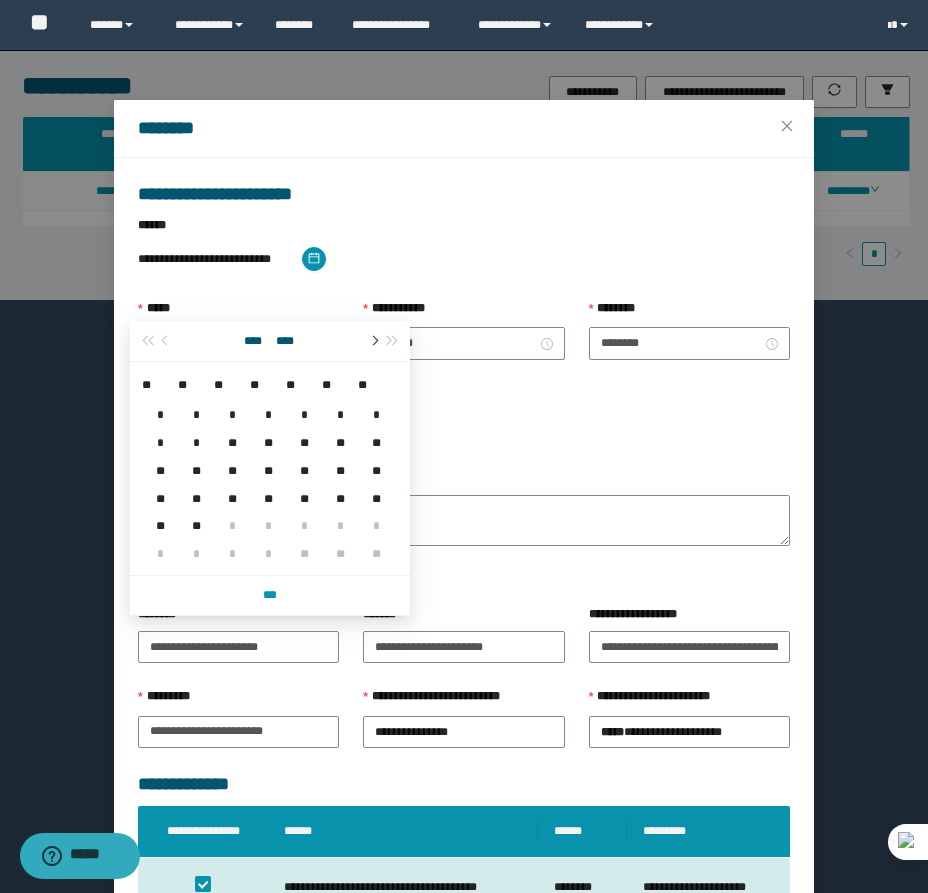 click at bounding box center (373, 341) 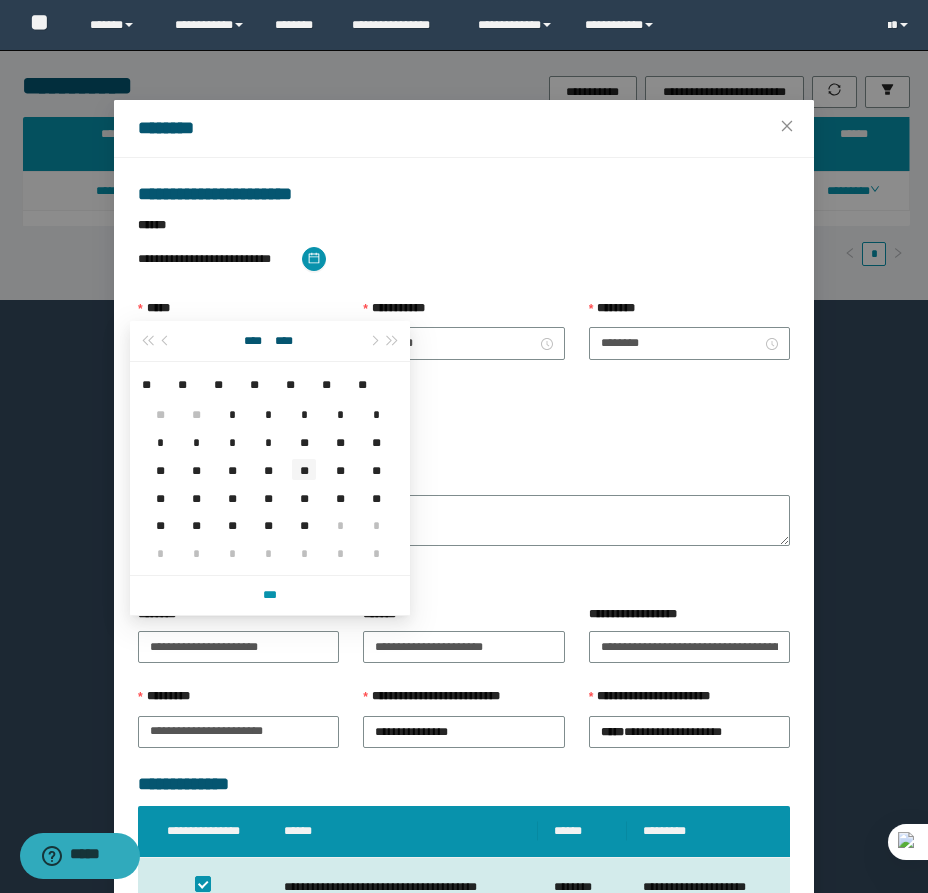 type on "**********" 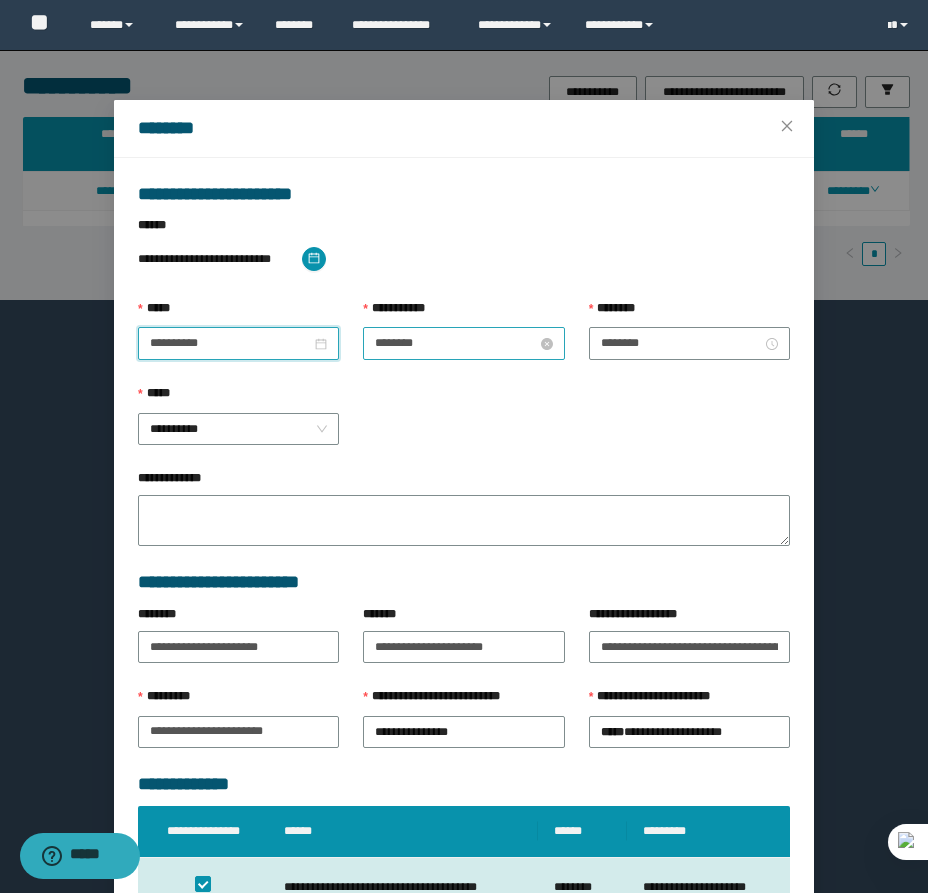 click on "********" at bounding box center [455, 343] 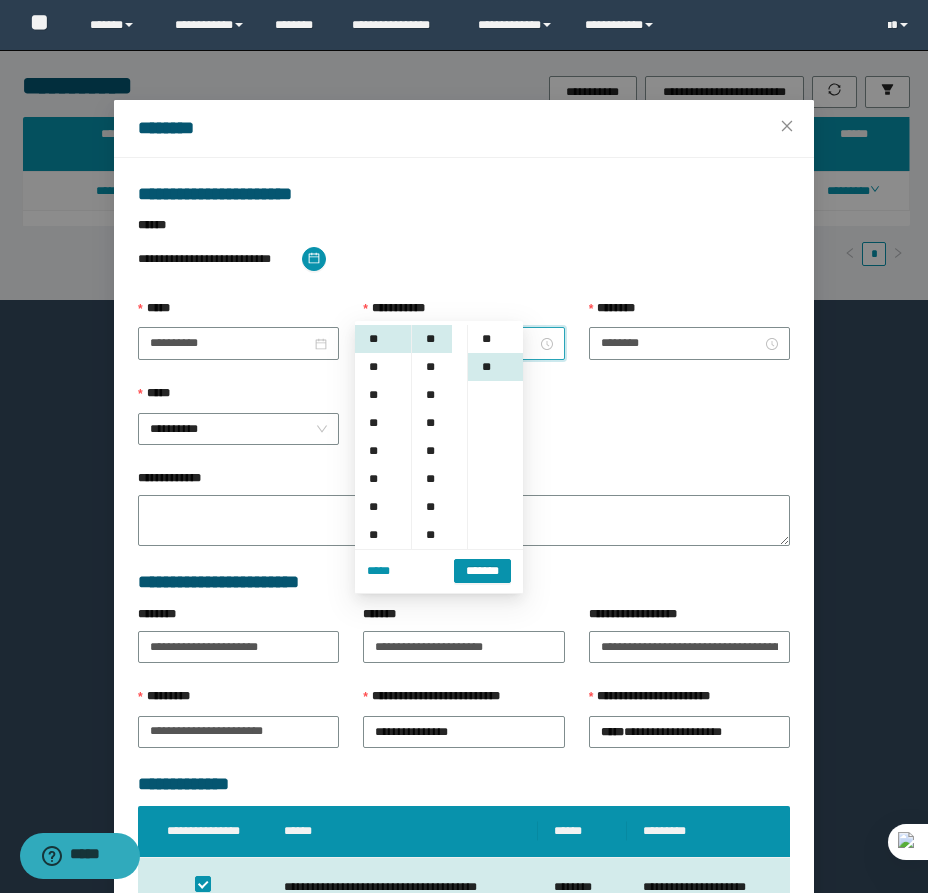 scroll, scrollTop: 28, scrollLeft: 0, axis: vertical 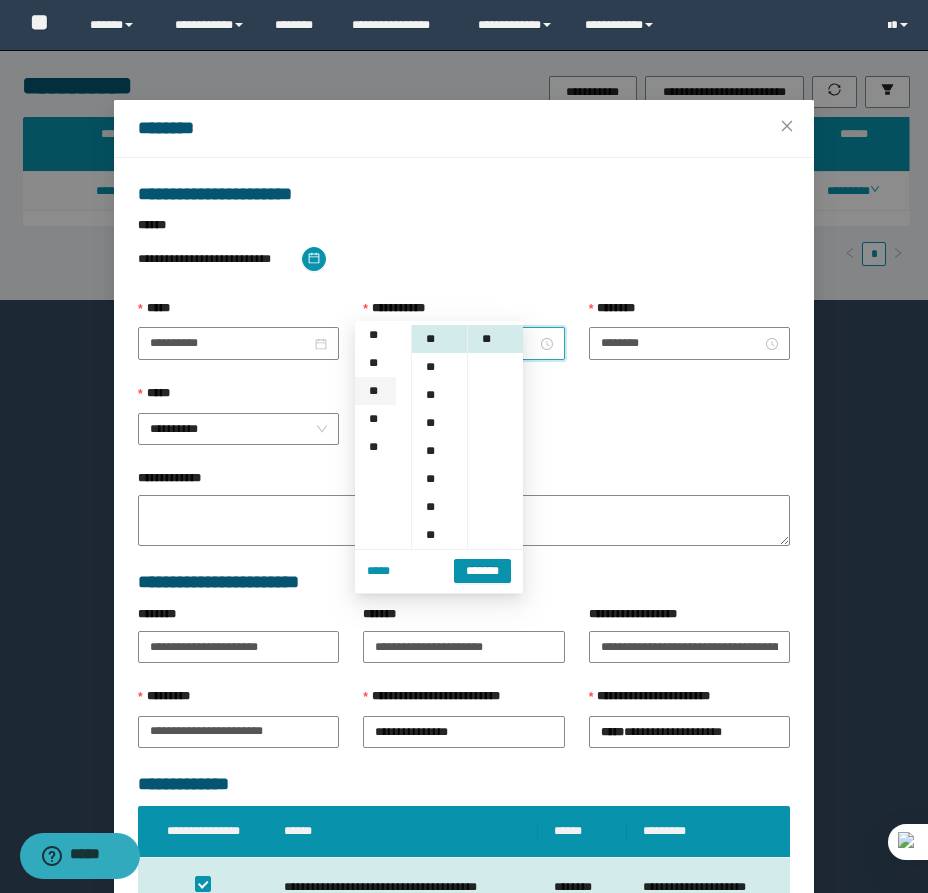 click on "**" at bounding box center (375, 391) 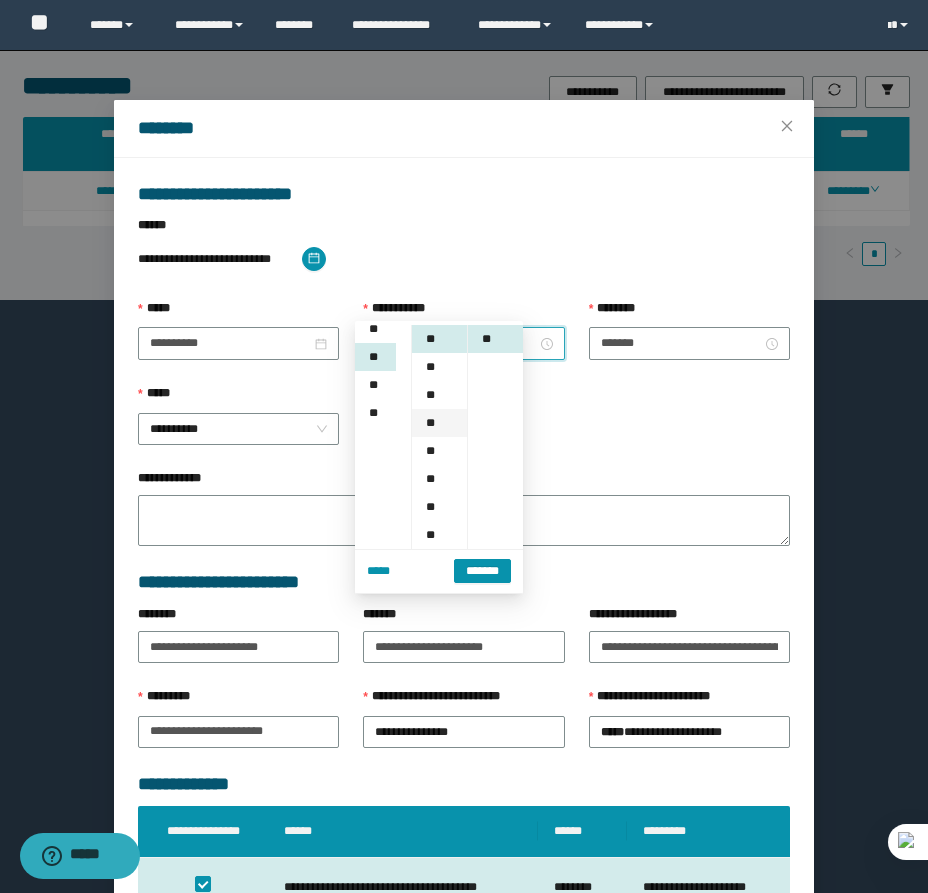 scroll, scrollTop: 252, scrollLeft: 0, axis: vertical 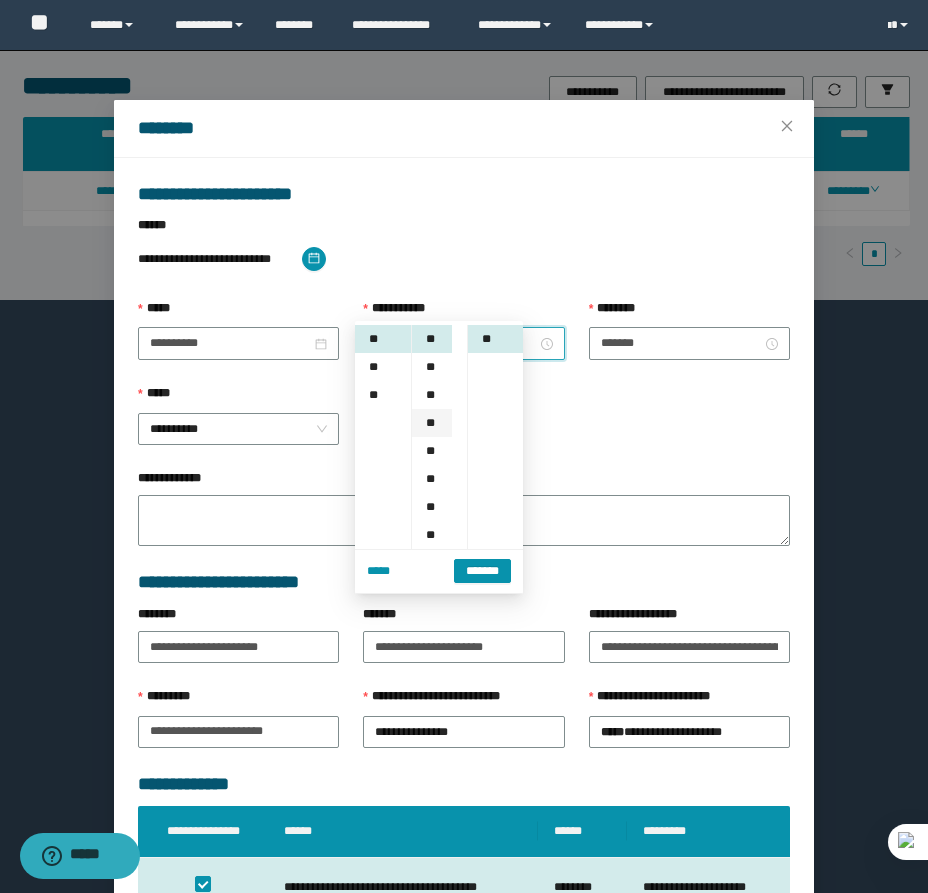 click on "**" at bounding box center [432, 423] 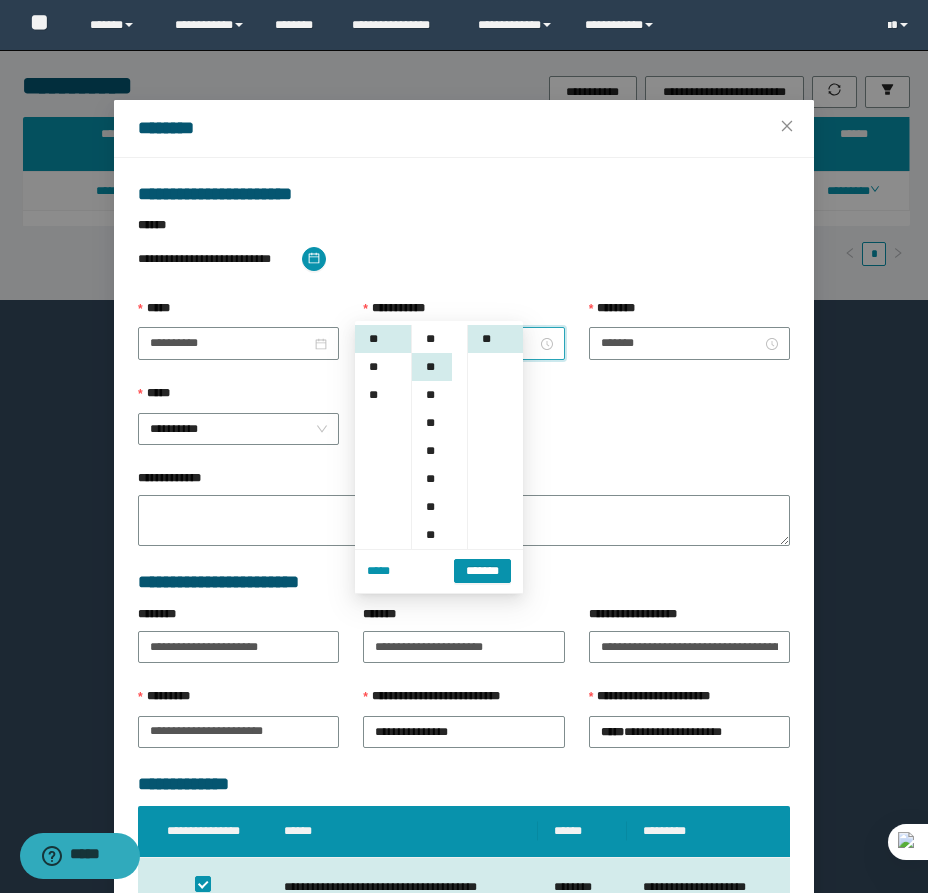 scroll, scrollTop: 84, scrollLeft: 0, axis: vertical 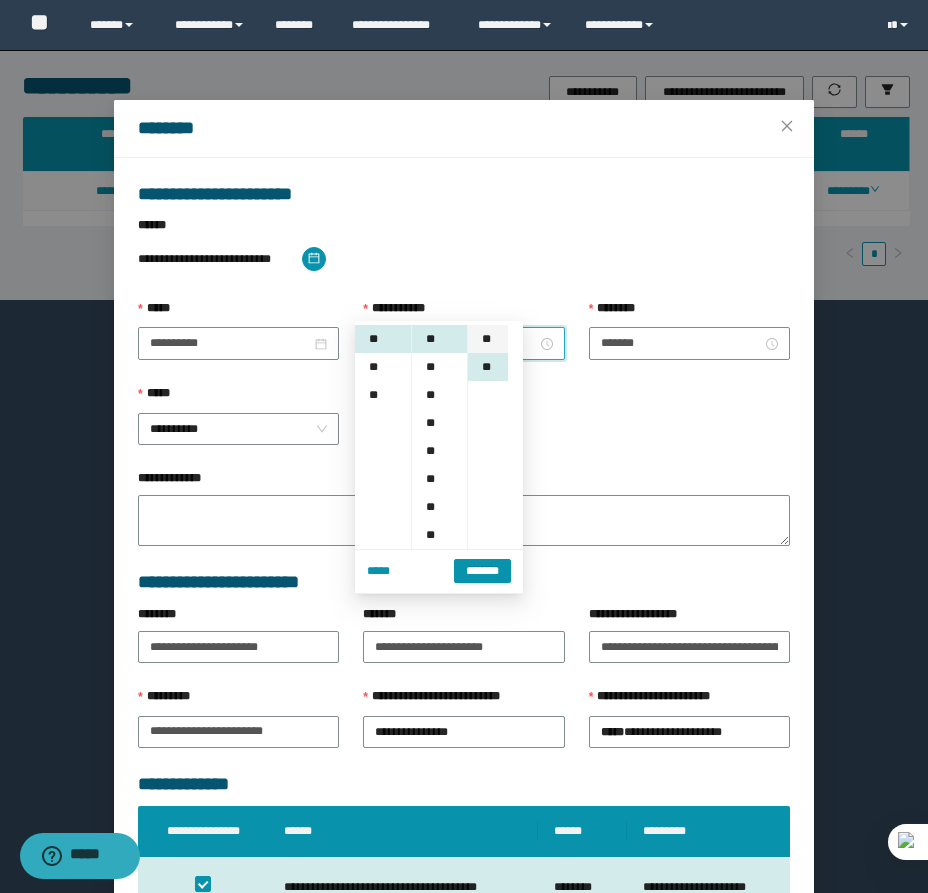 click on "**" at bounding box center [488, 339] 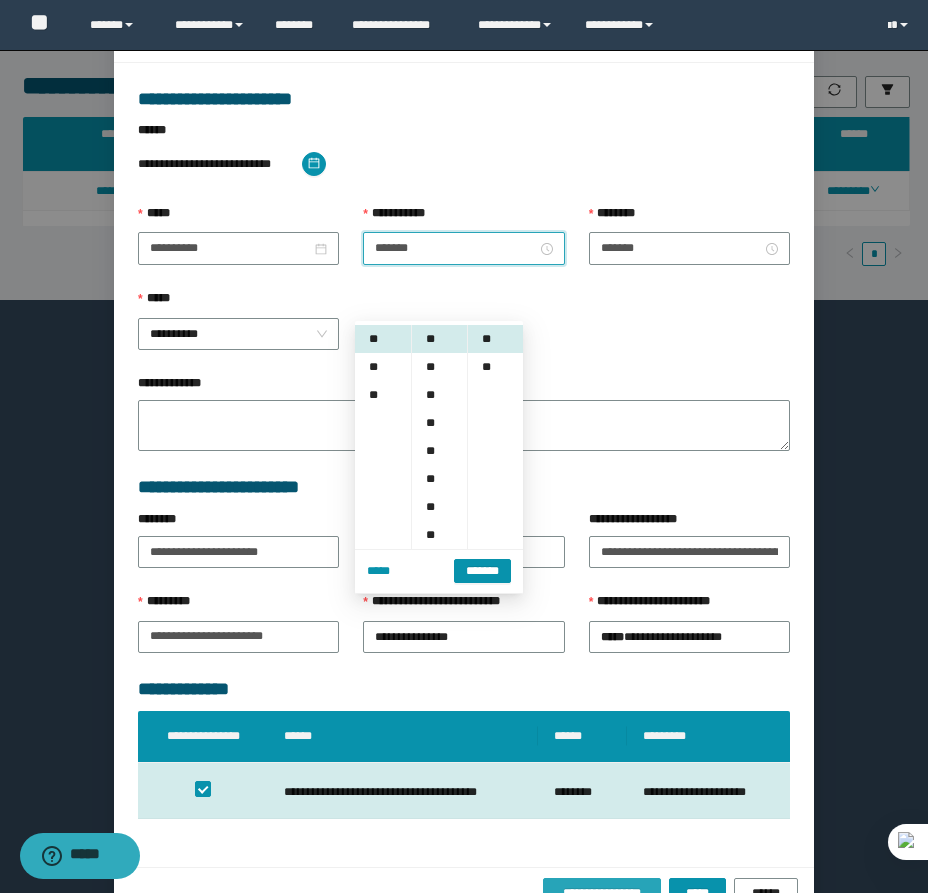 scroll, scrollTop: 141, scrollLeft: 0, axis: vertical 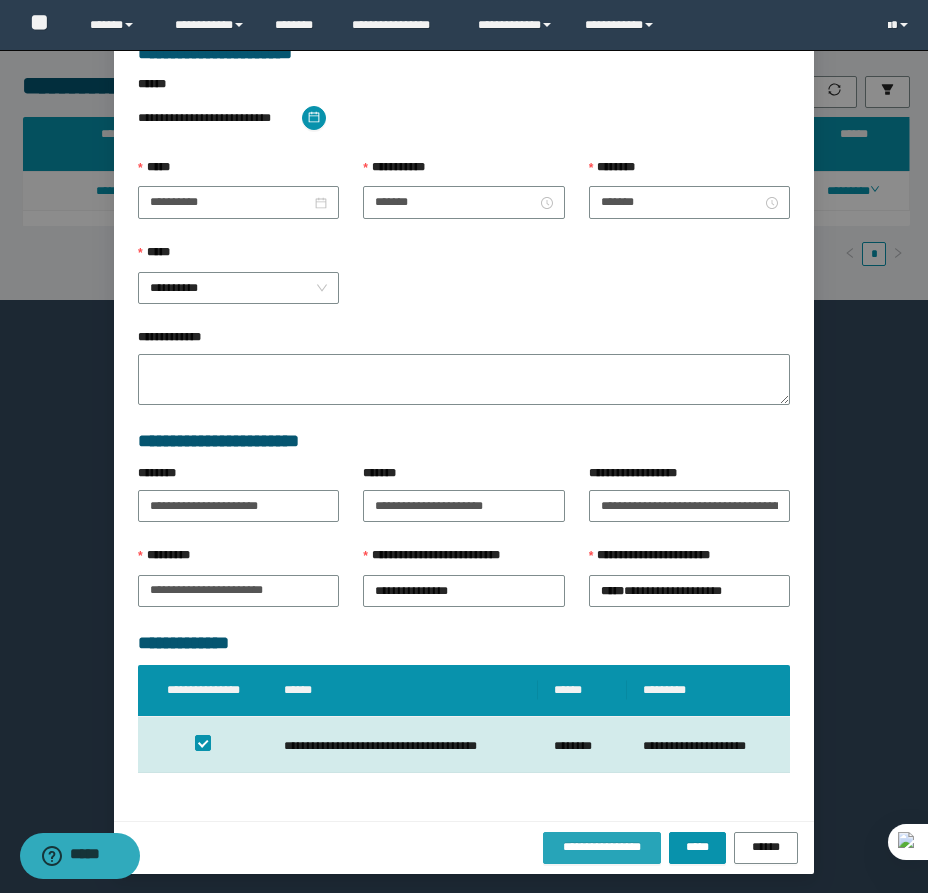 click on "**********" at bounding box center [602, 847] 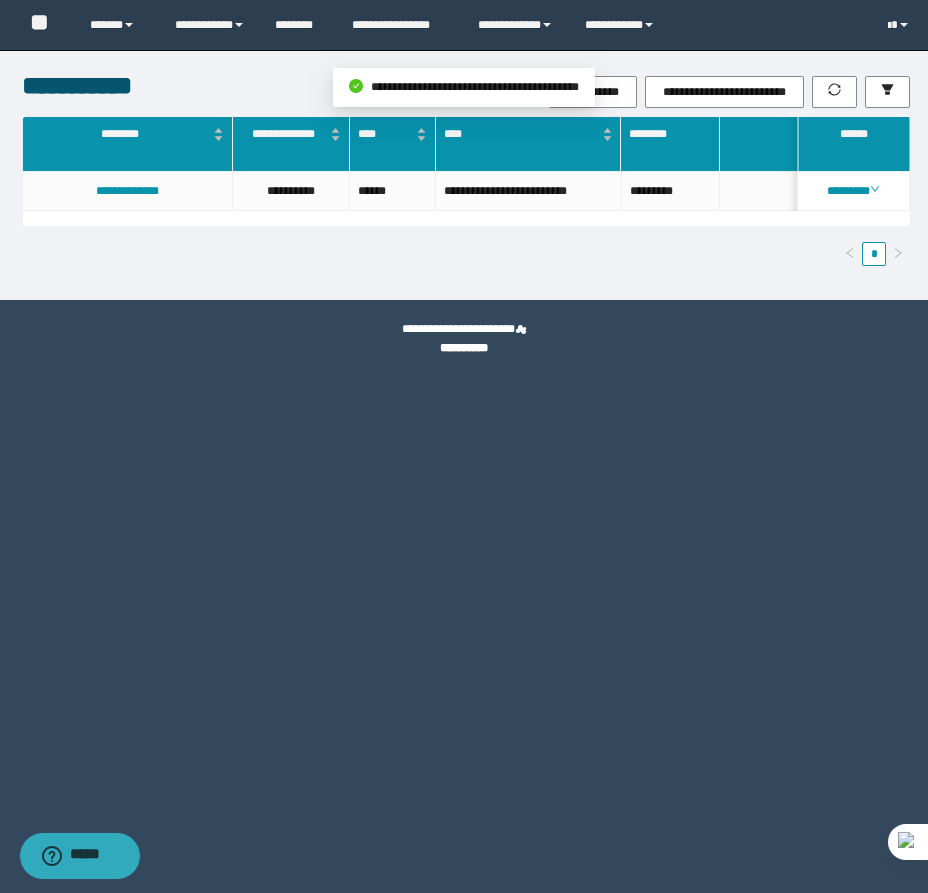 scroll, scrollTop: 0, scrollLeft: 0, axis: both 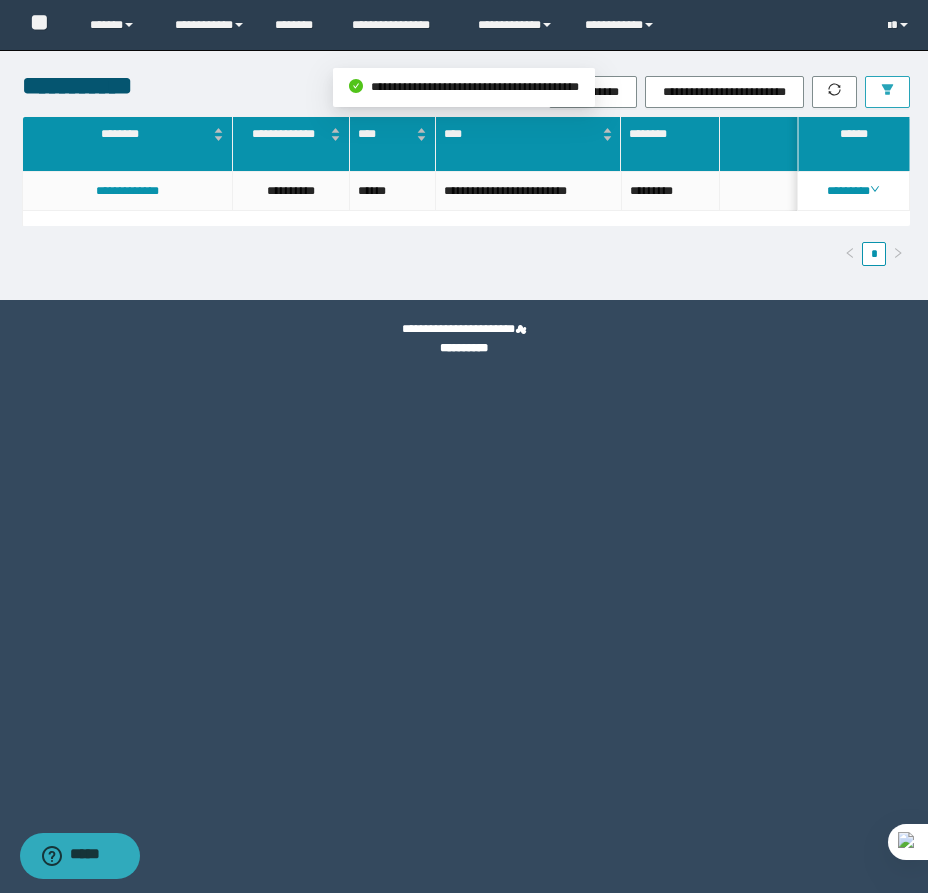 drag, startPoint x: 910, startPoint y: 58, endPoint x: 906, endPoint y: 87, distance: 29.274563 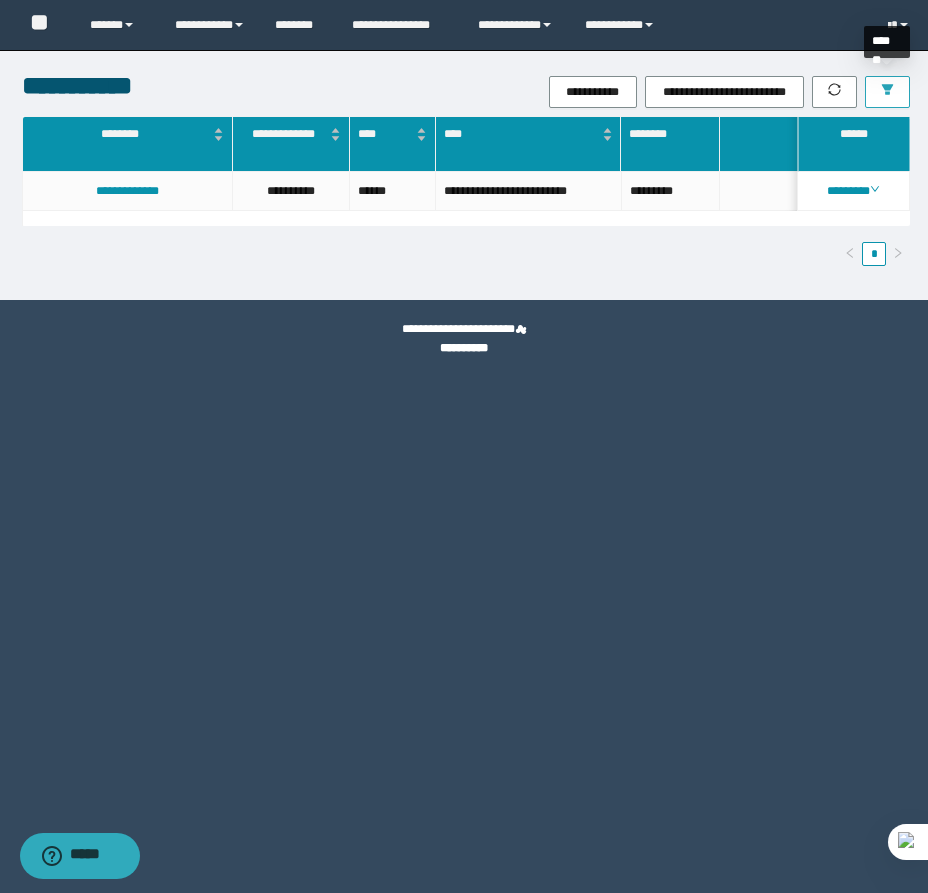 click 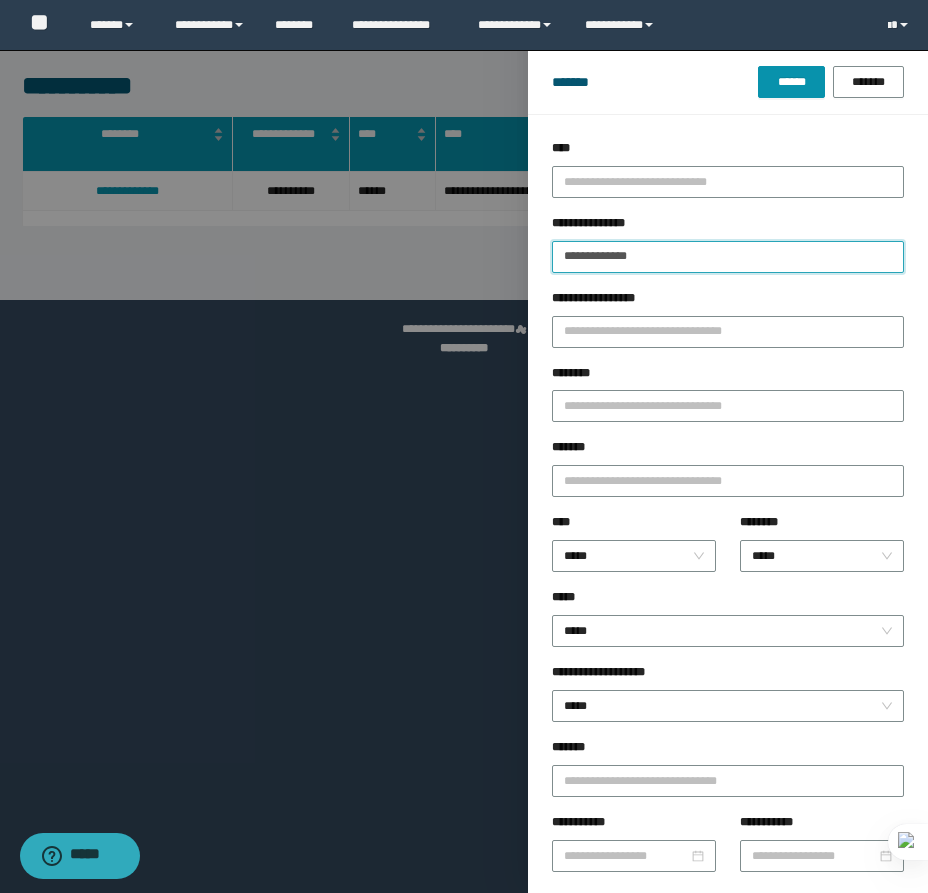 click on "**********" at bounding box center (728, 257) 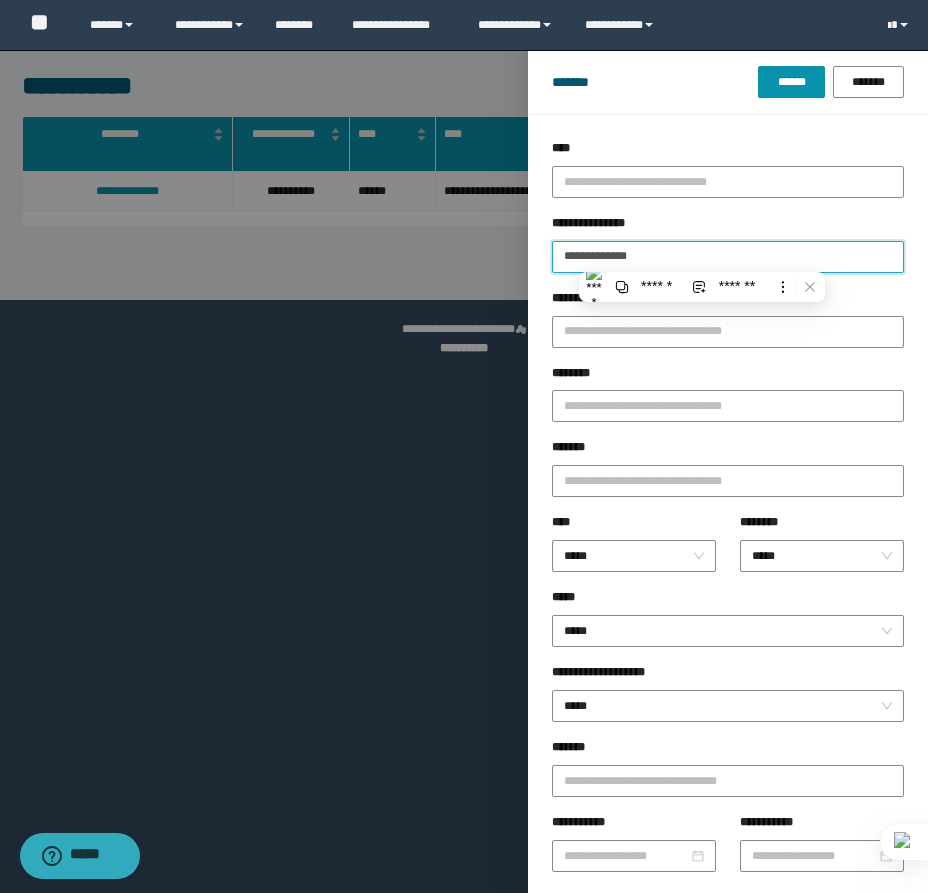paste 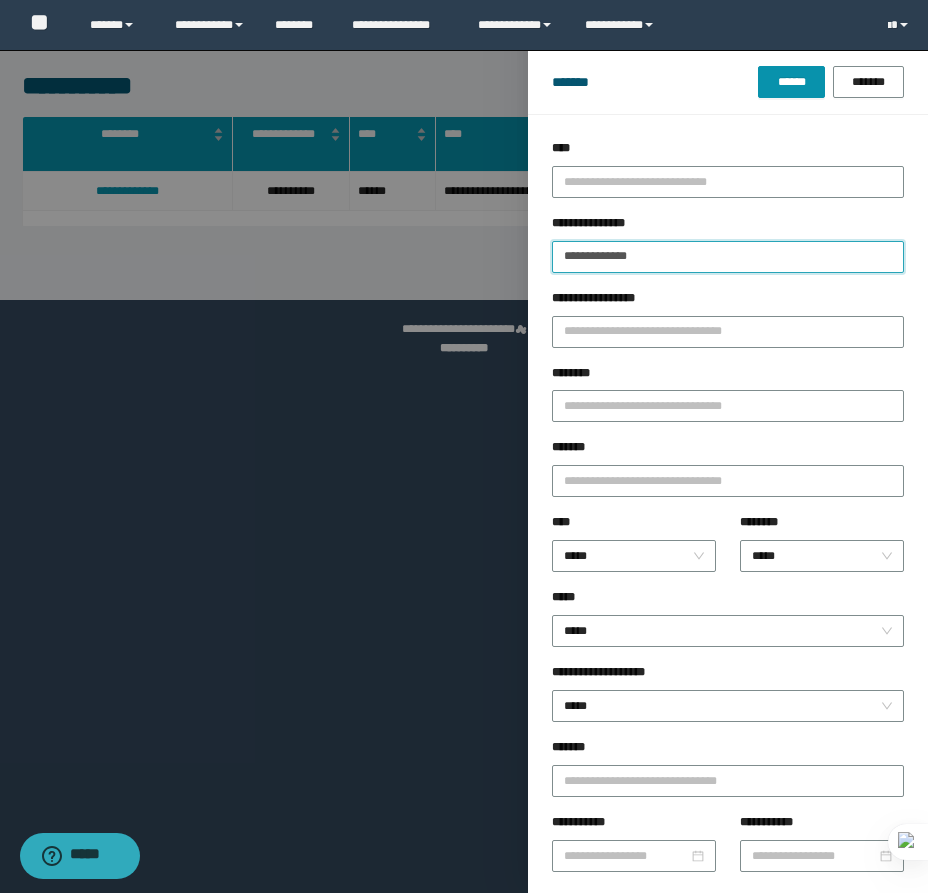 type on "**********" 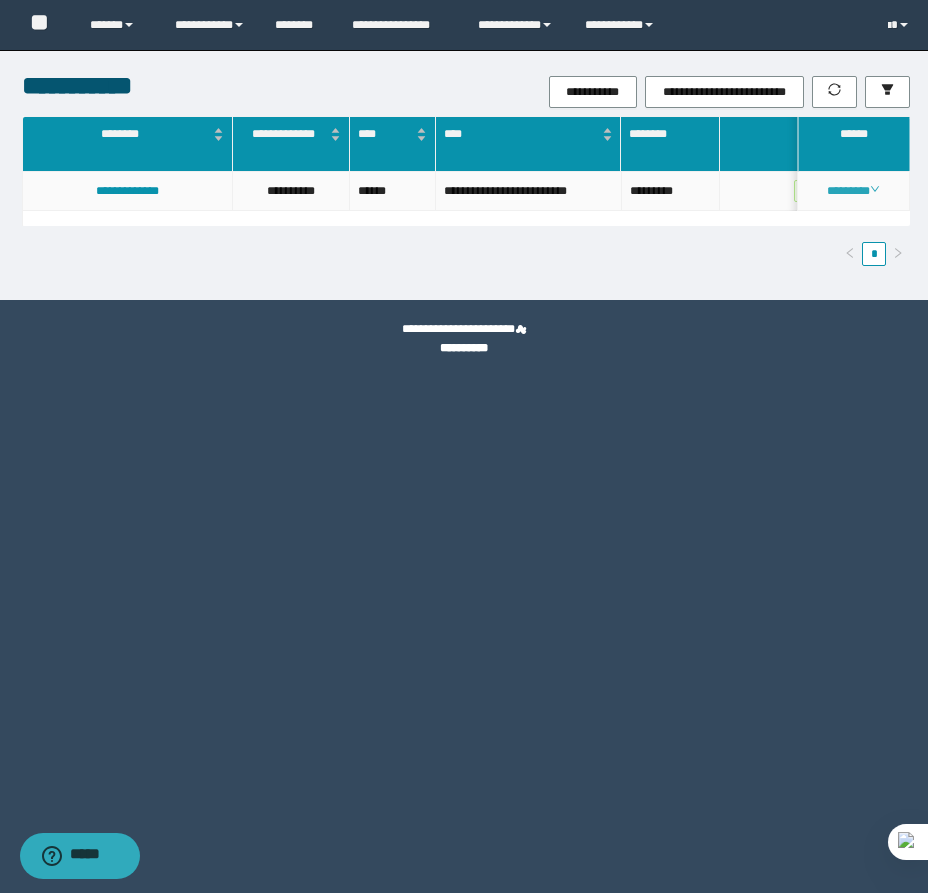 click on "********" at bounding box center [853, 191] 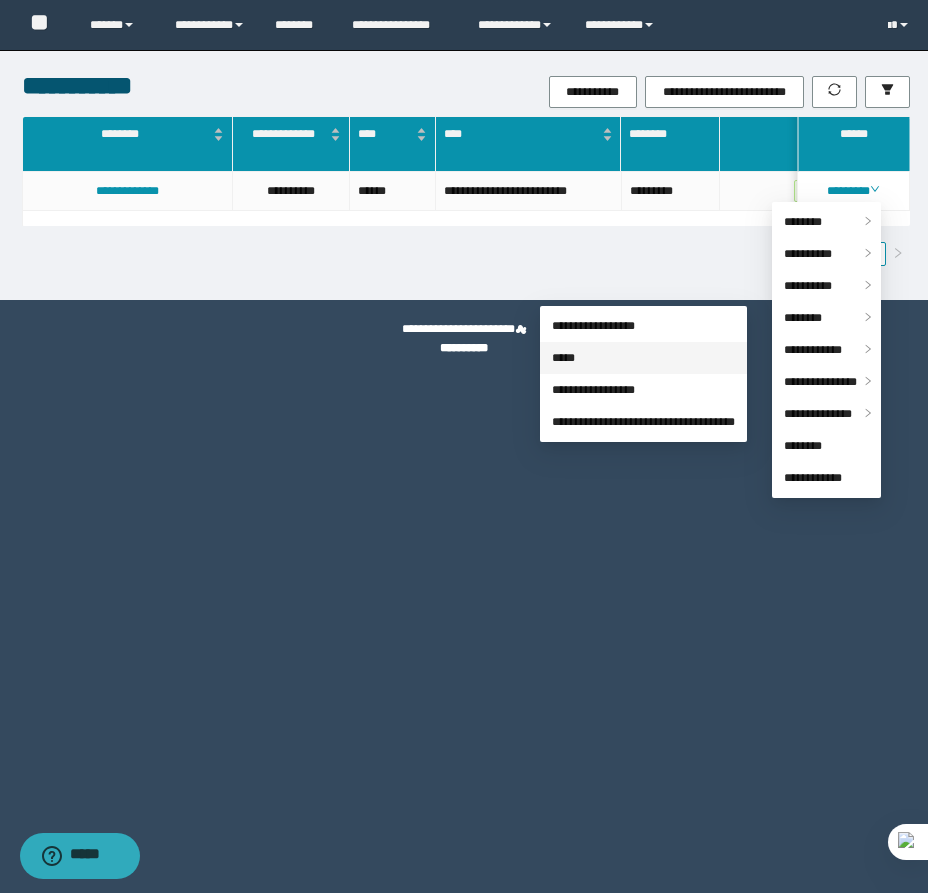 click on "*****" at bounding box center (563, 358) 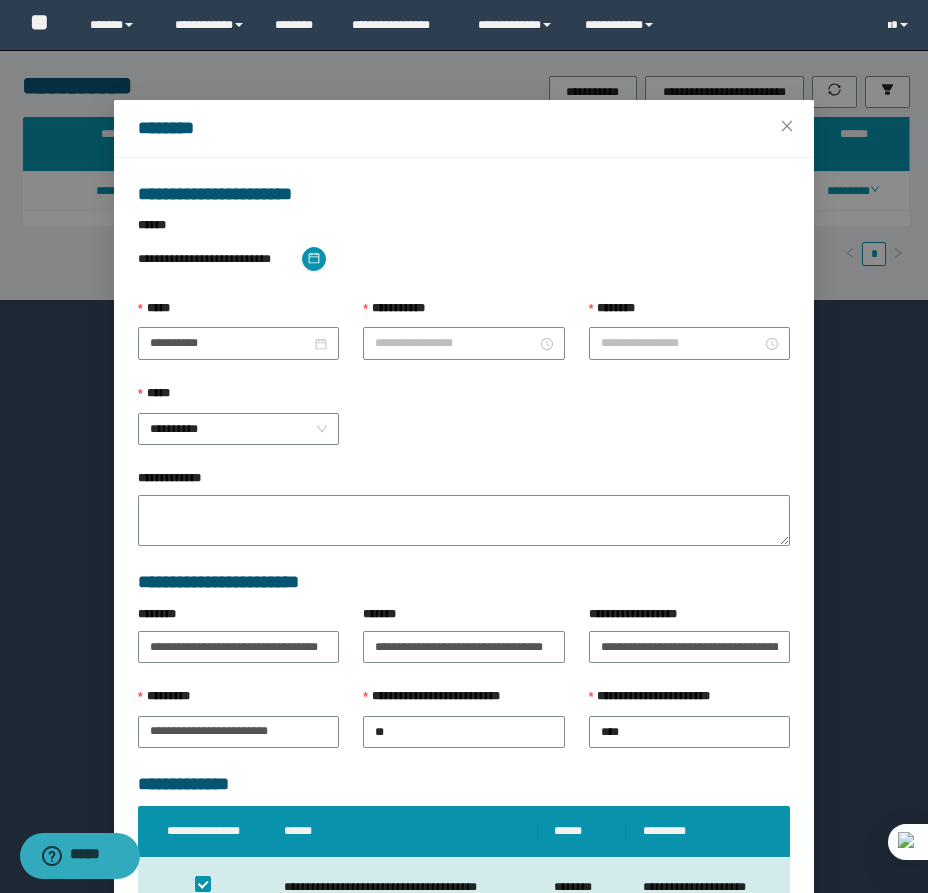 type on "********" 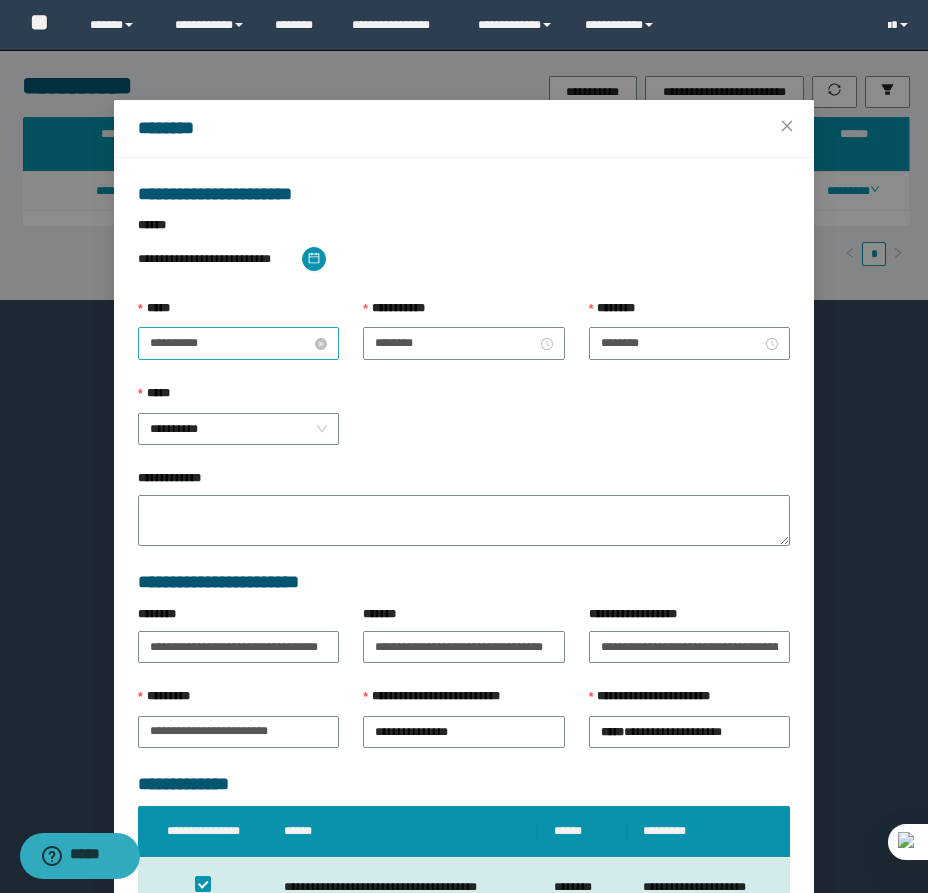 click on "**********" at bounding box center (230, 343) 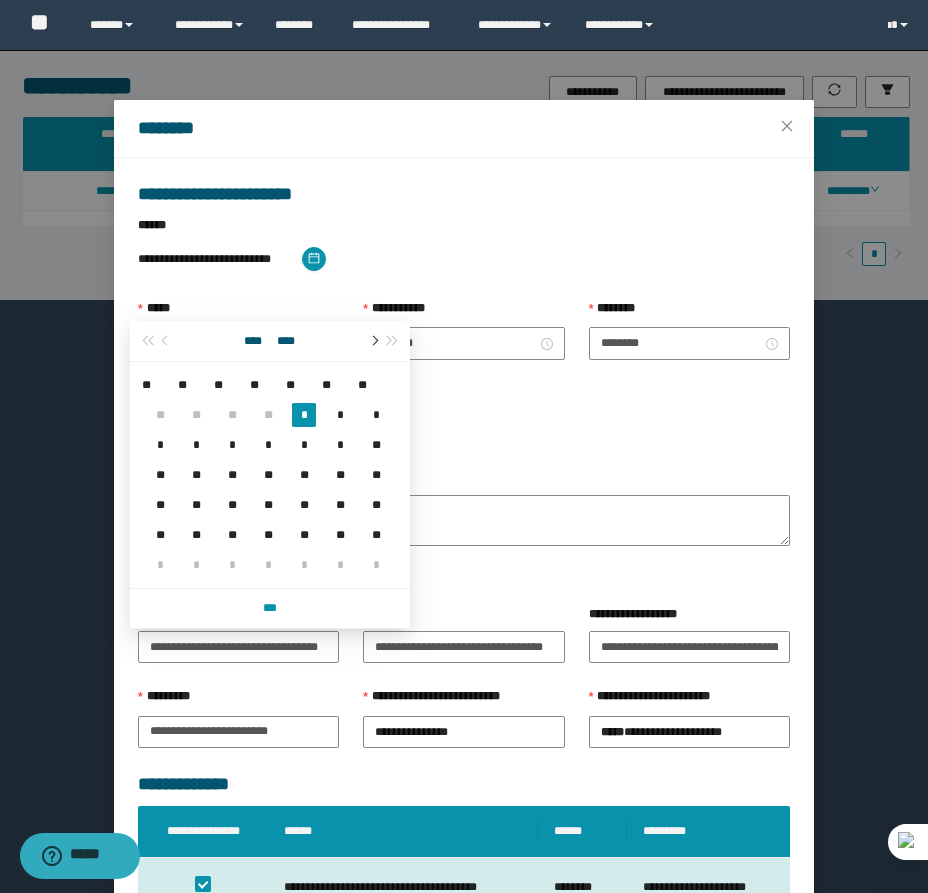 click at bounding box center [373, 341] 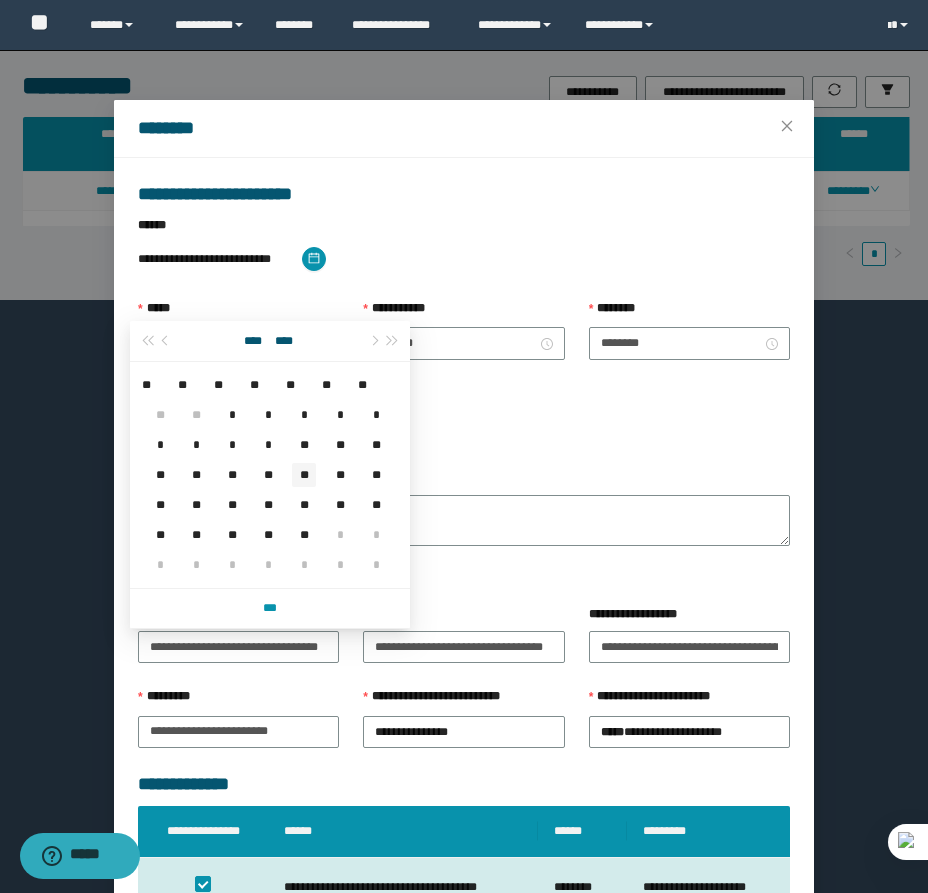 type on "**********" 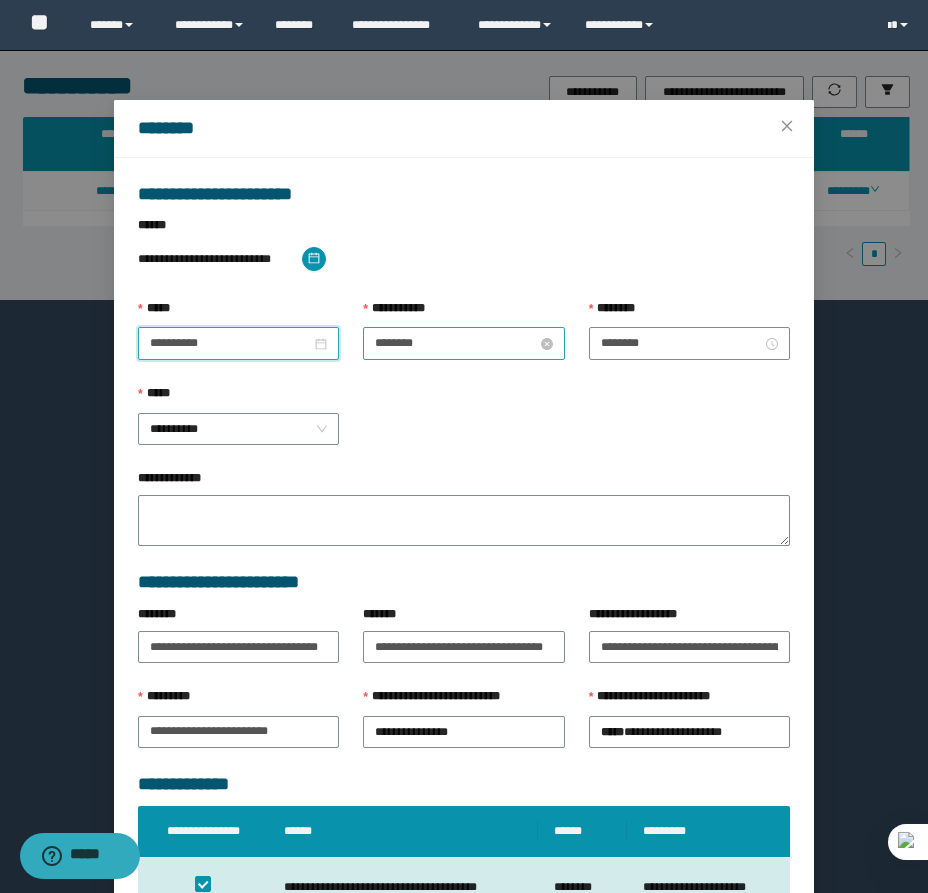 click on "********" at bounding box center (455, 343) 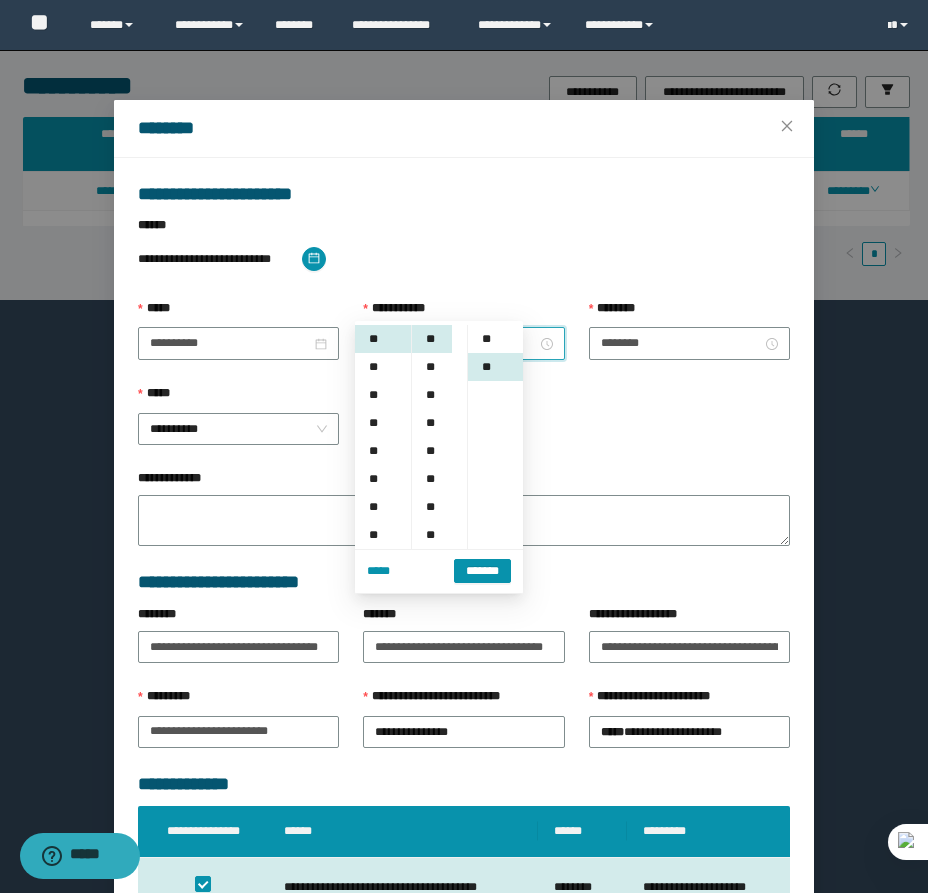 scroll, scrollTop: 28, scrollLeft: 0, axis: vertical 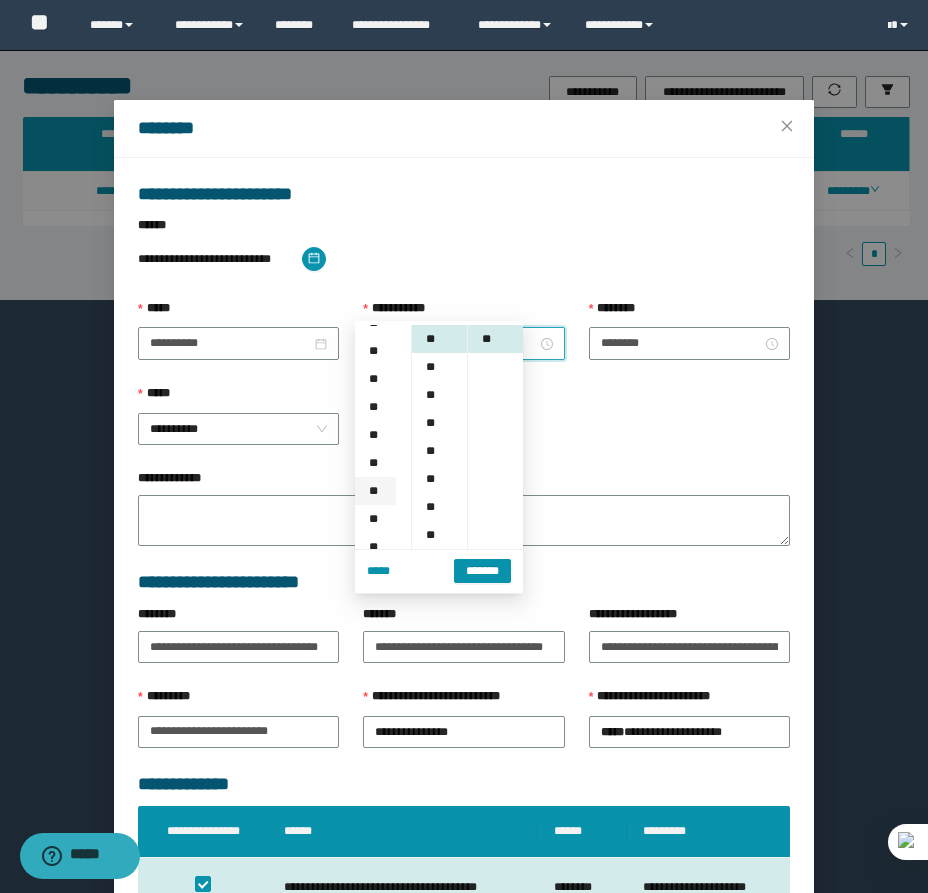 click on "**" at bounding box center [375, 491] 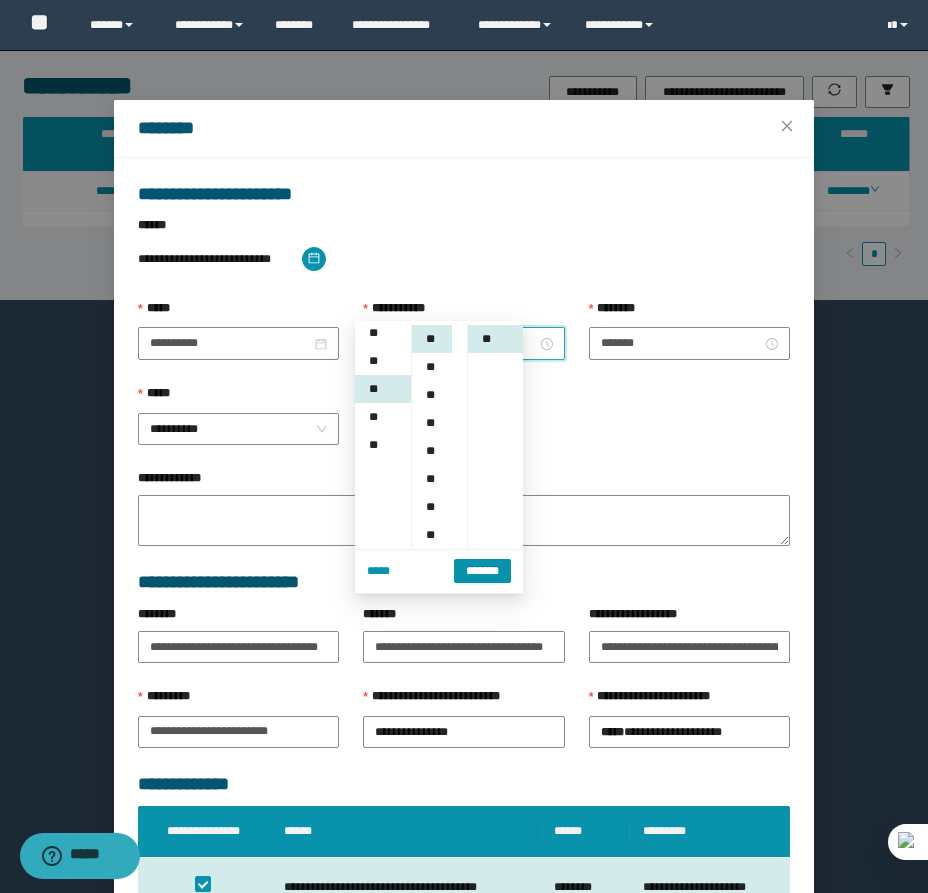 scroll, scrollTop: 252, scrollLeft: 0, axis: vertical 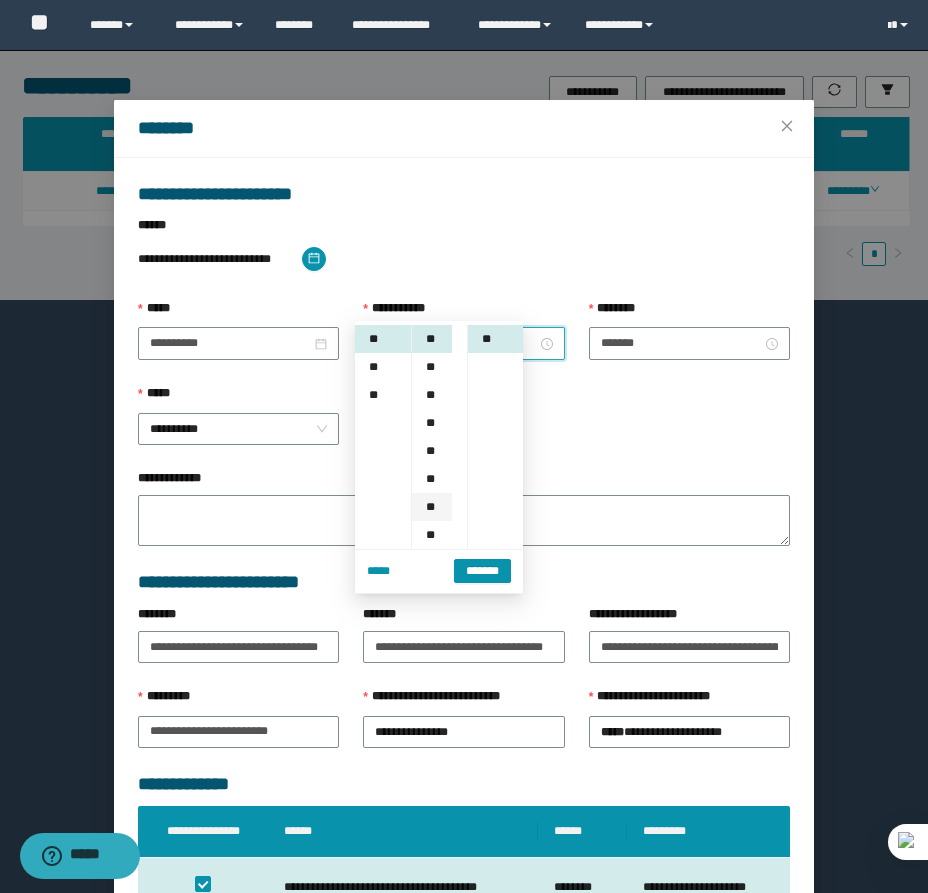 click on "**" at bounding box center [432, 507] 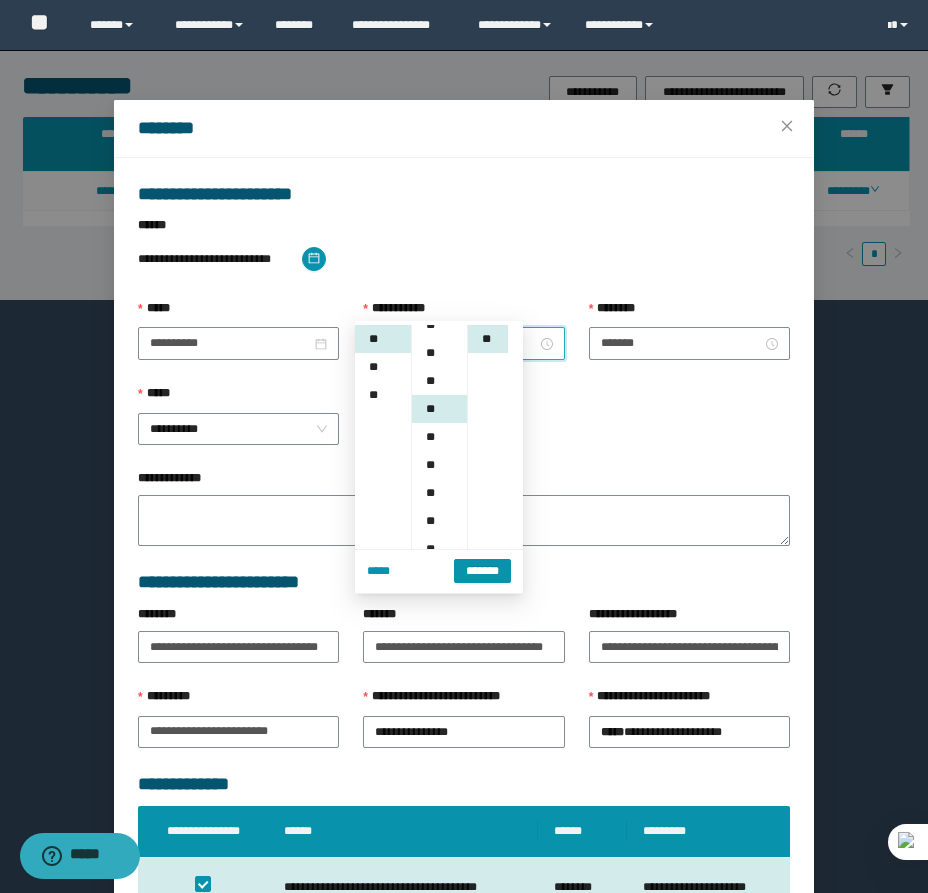 scroll, scrollTop: 168, scrollLeft: 0, axis: vertical 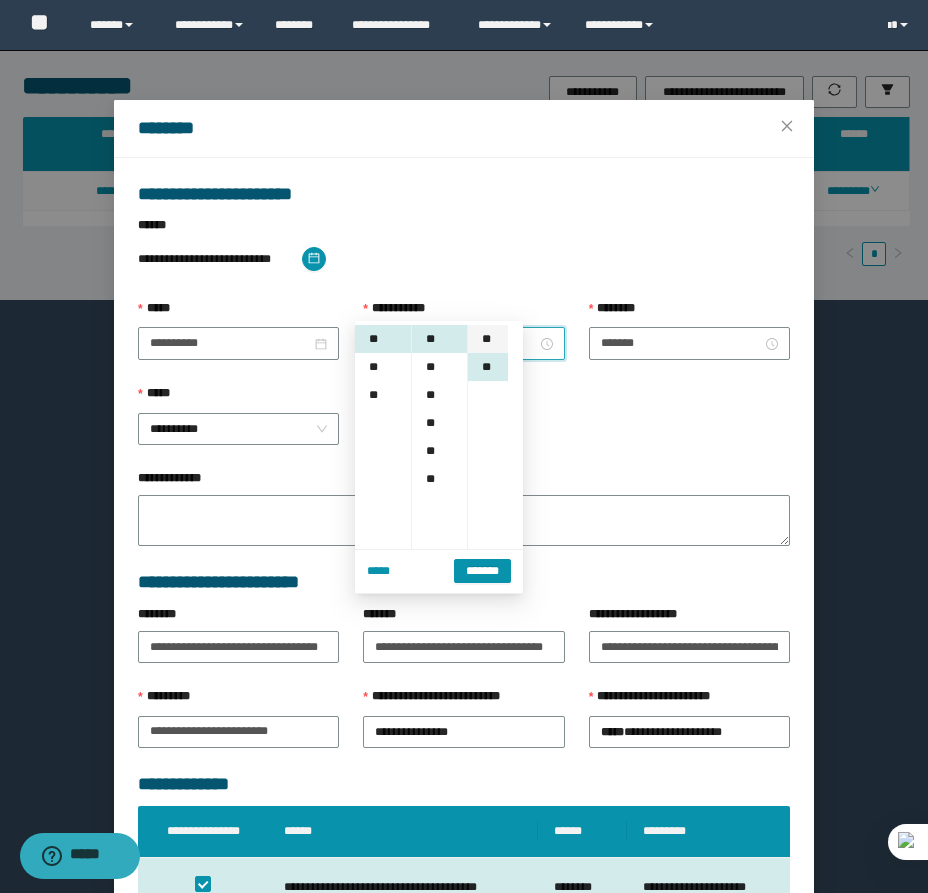 click on "**" at bounding box center (488, 339) 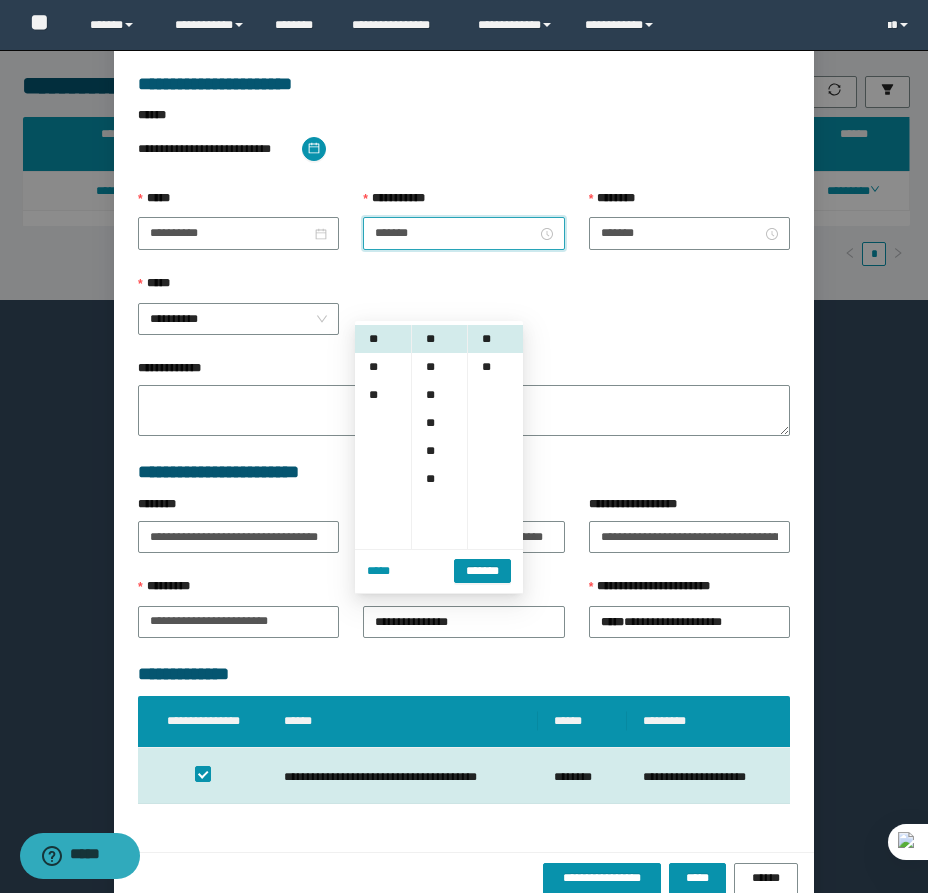 scroll, scrollTop: 141, scrollLeft: 0, axis: vertical 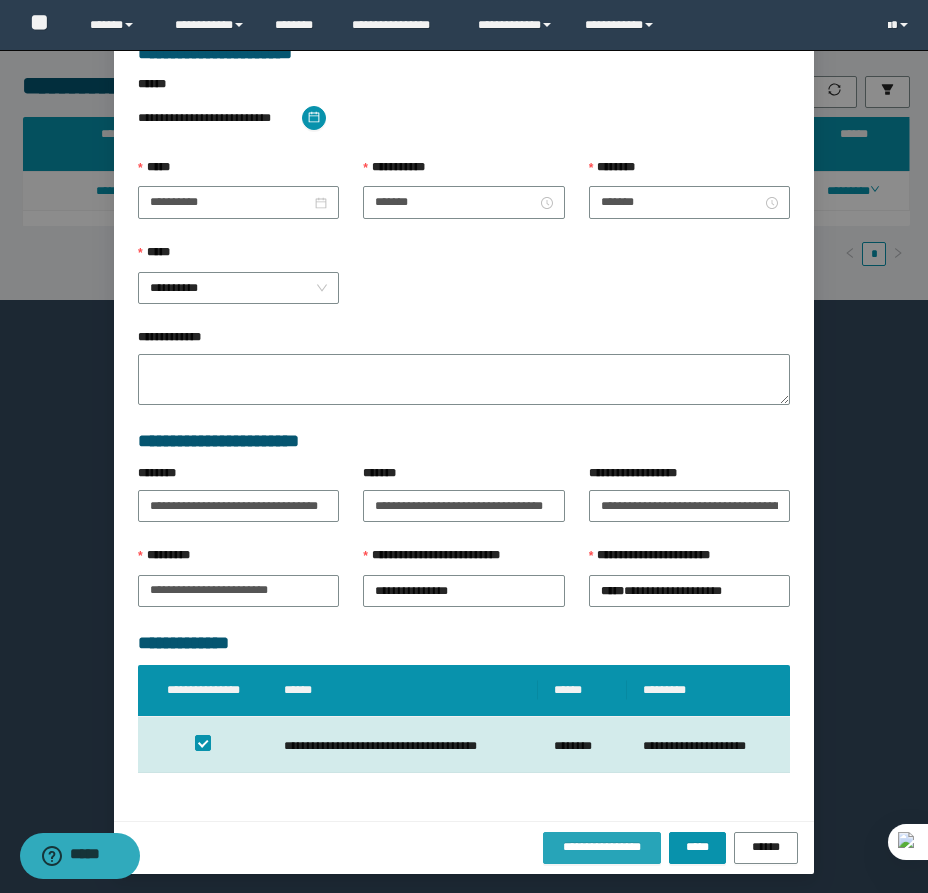 click on "**********" at bounding box center [602, 847] 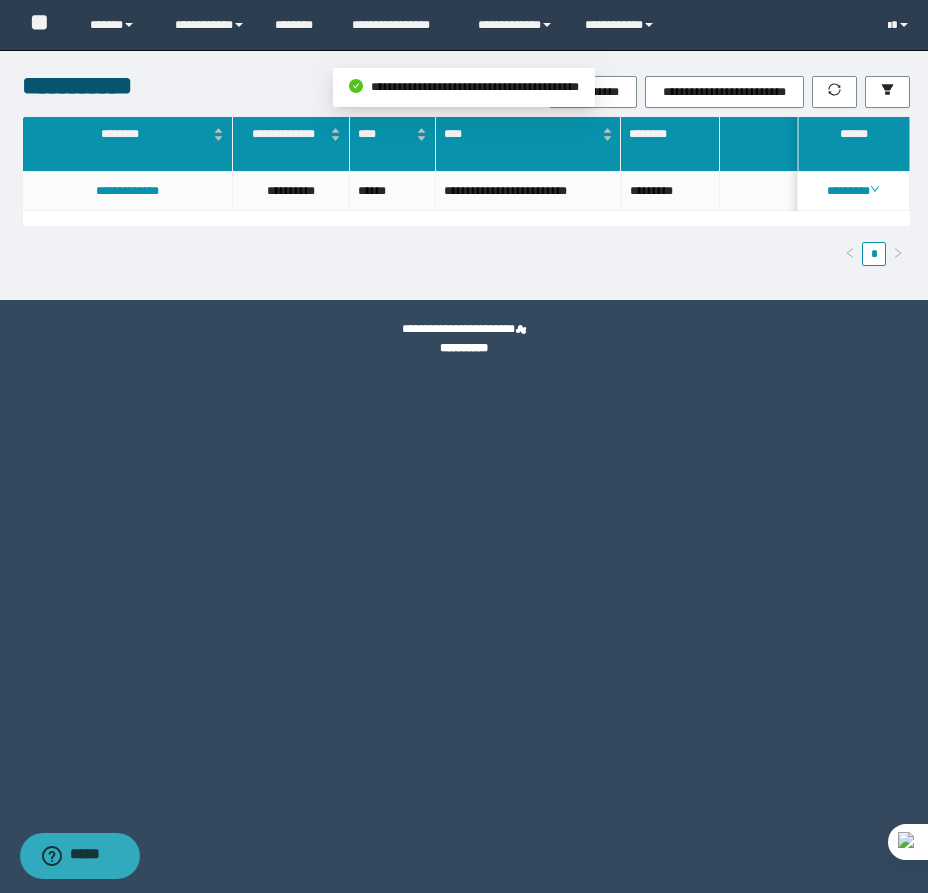 scroll, scrollTop: 0, scrollLeft: 0, axis: both 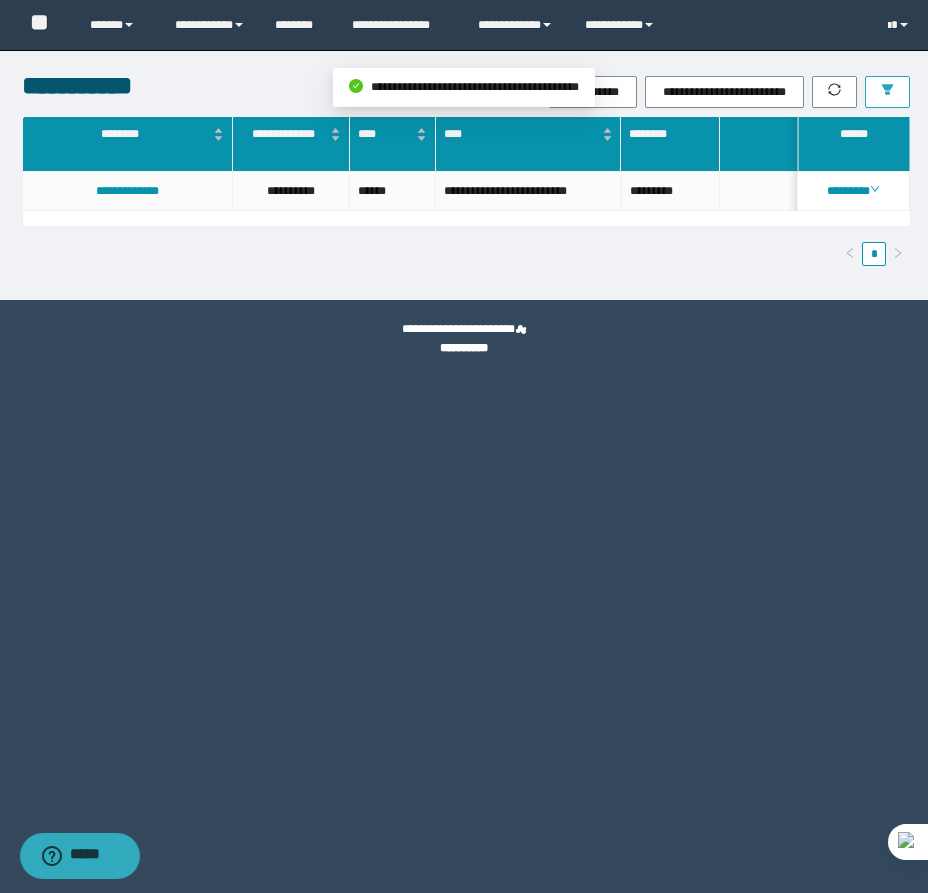 click 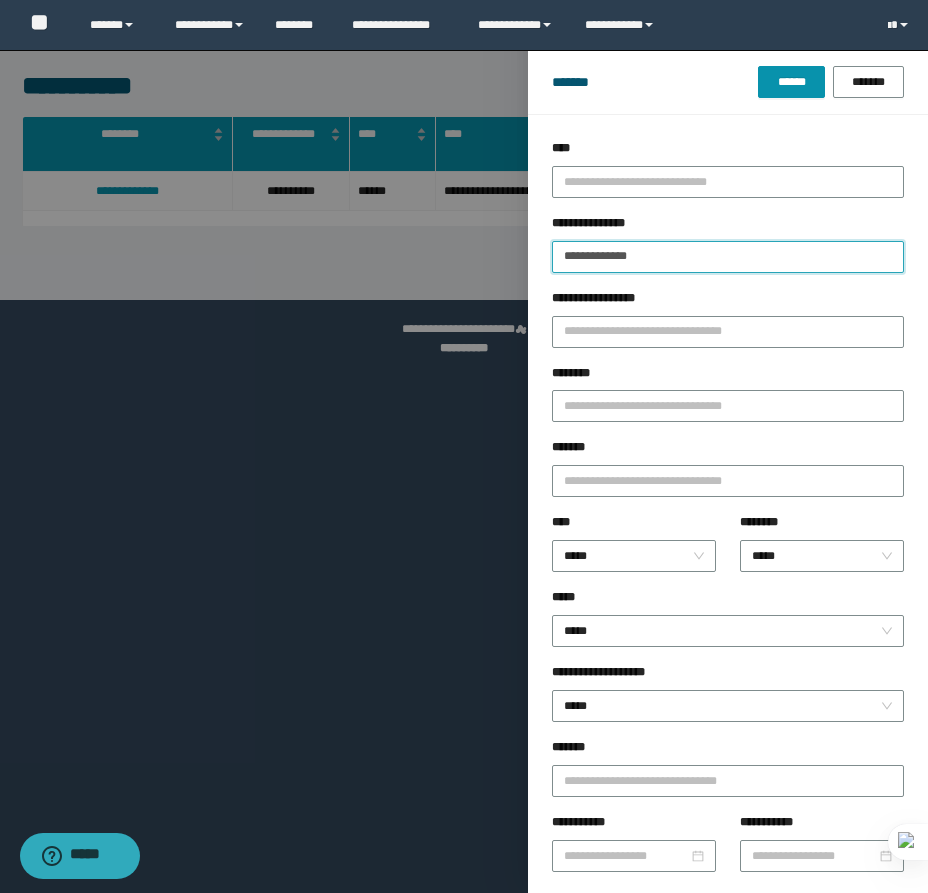 click on "**********" at bounding box center [728, 257] 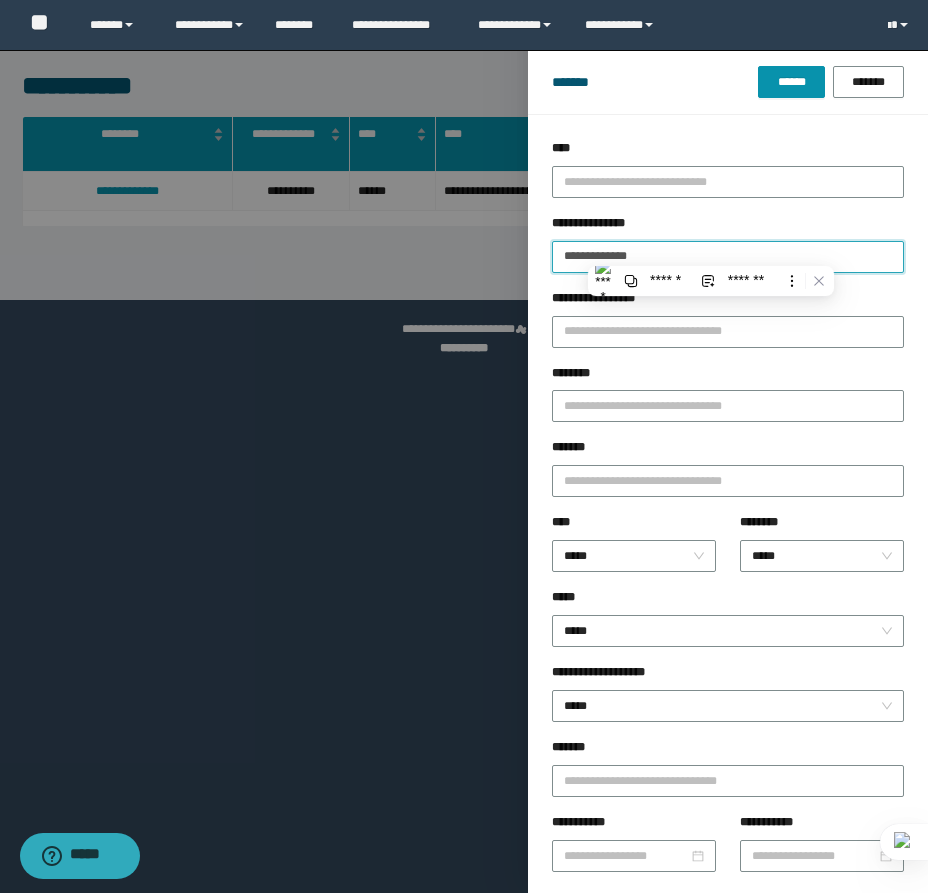 paste 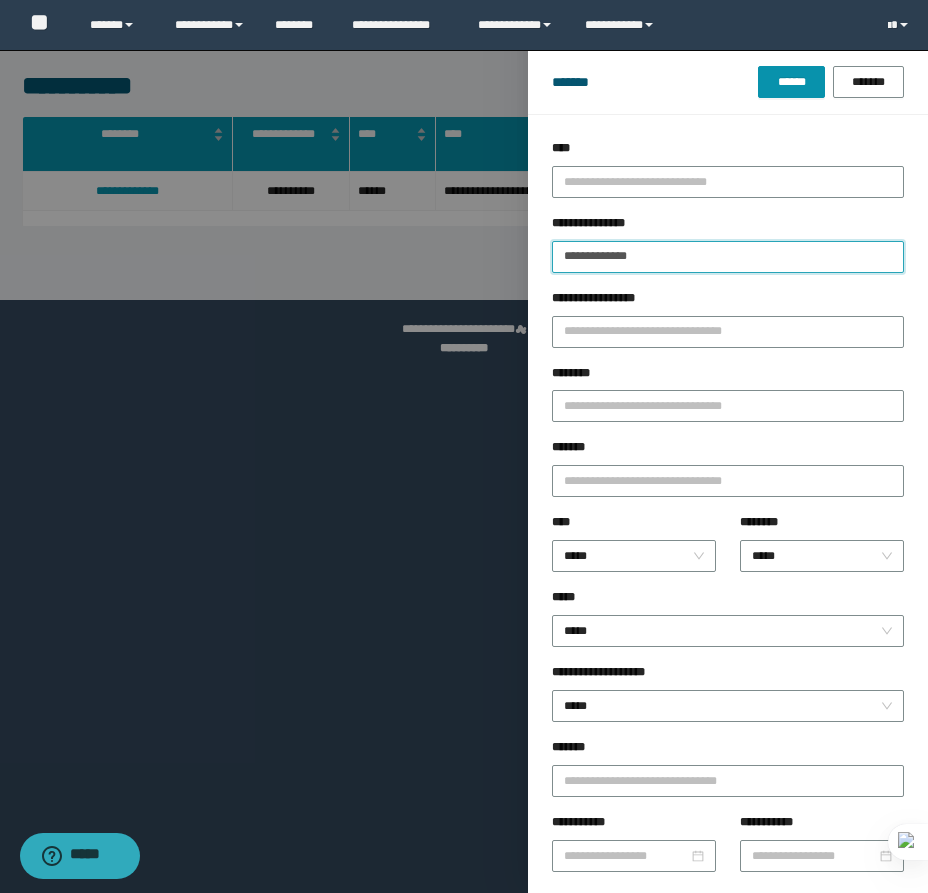type on "**********" 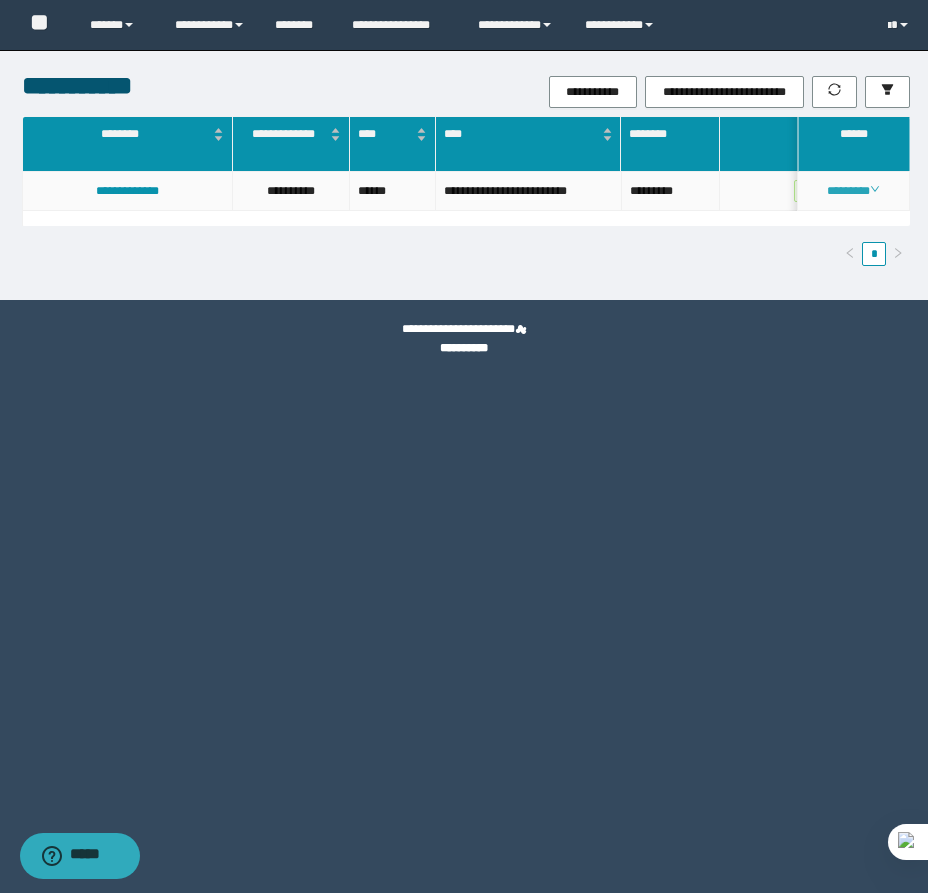 click on "********" at bounding box center (853, 191) 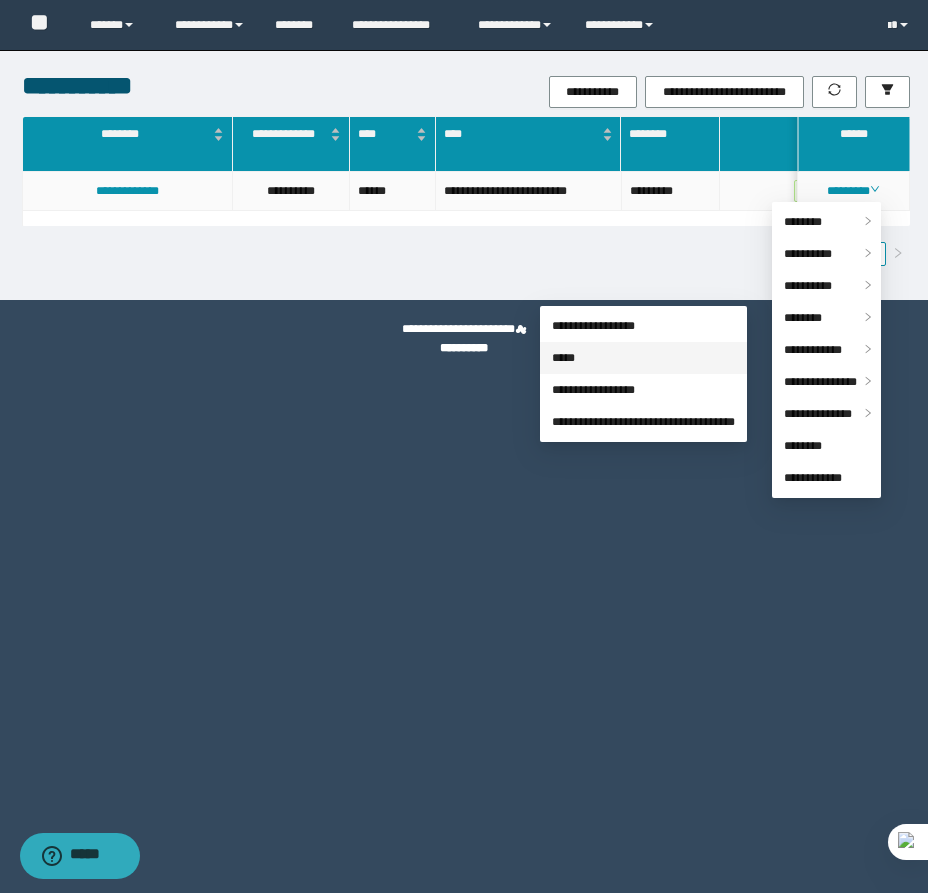 click on "*****" at bounding box center (563, 358) 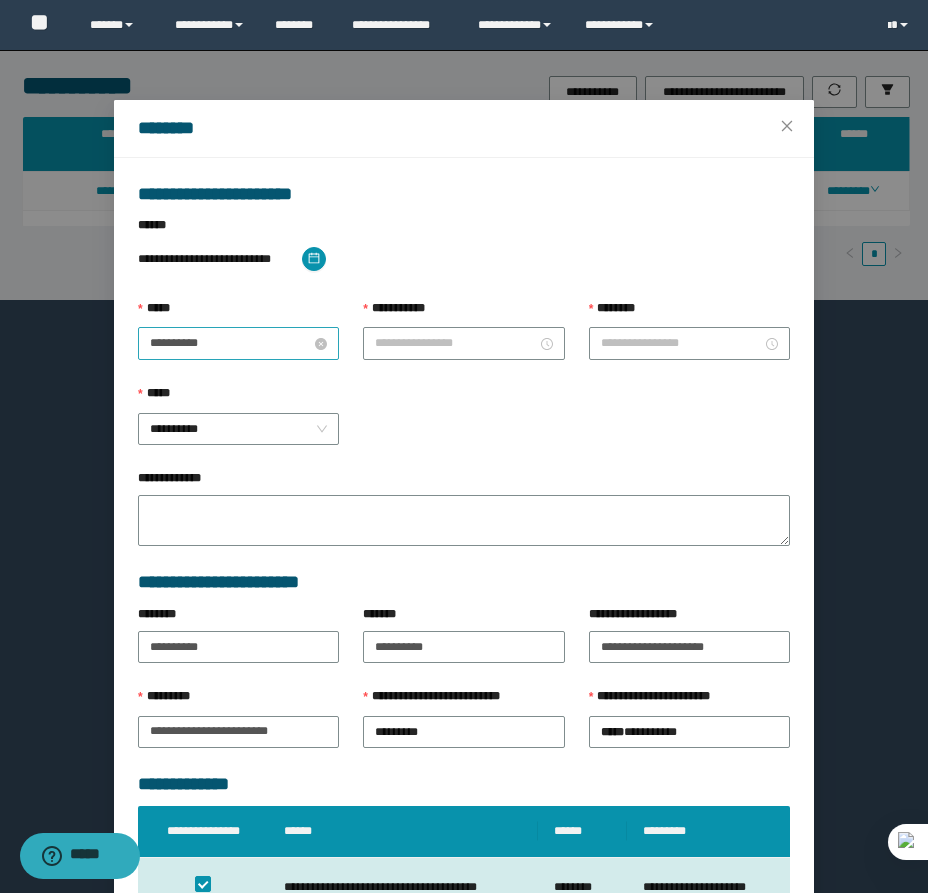 type on "********" 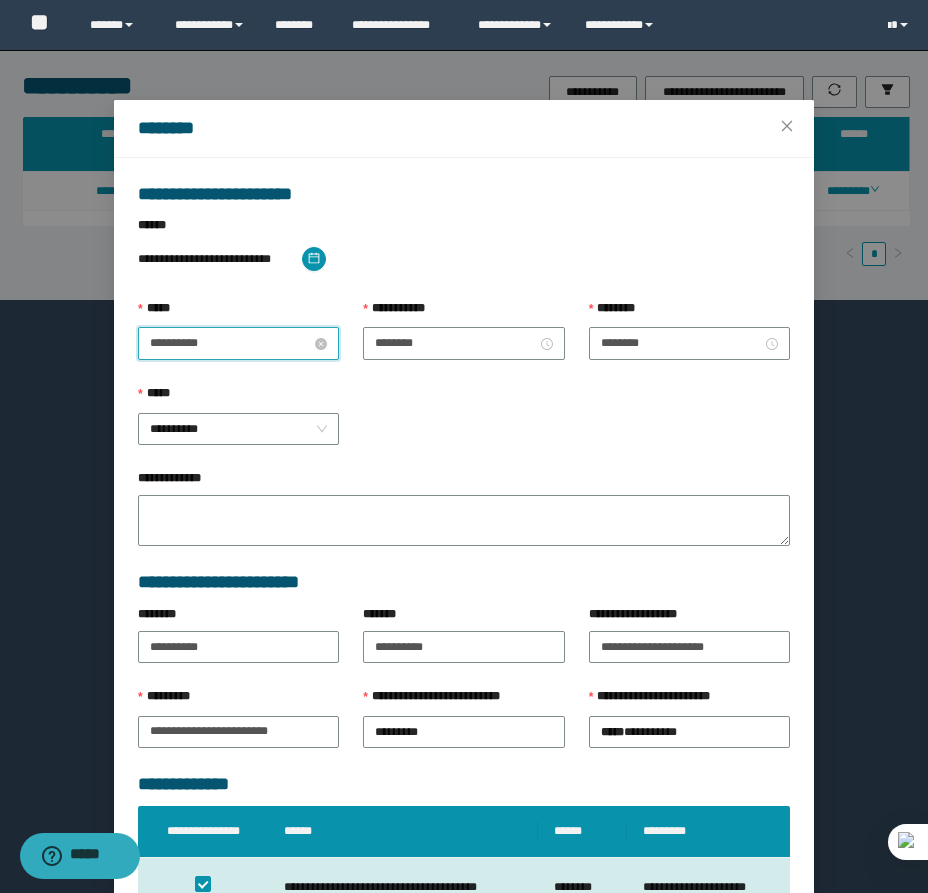 click on "**********" at bounding box center (230, 343) 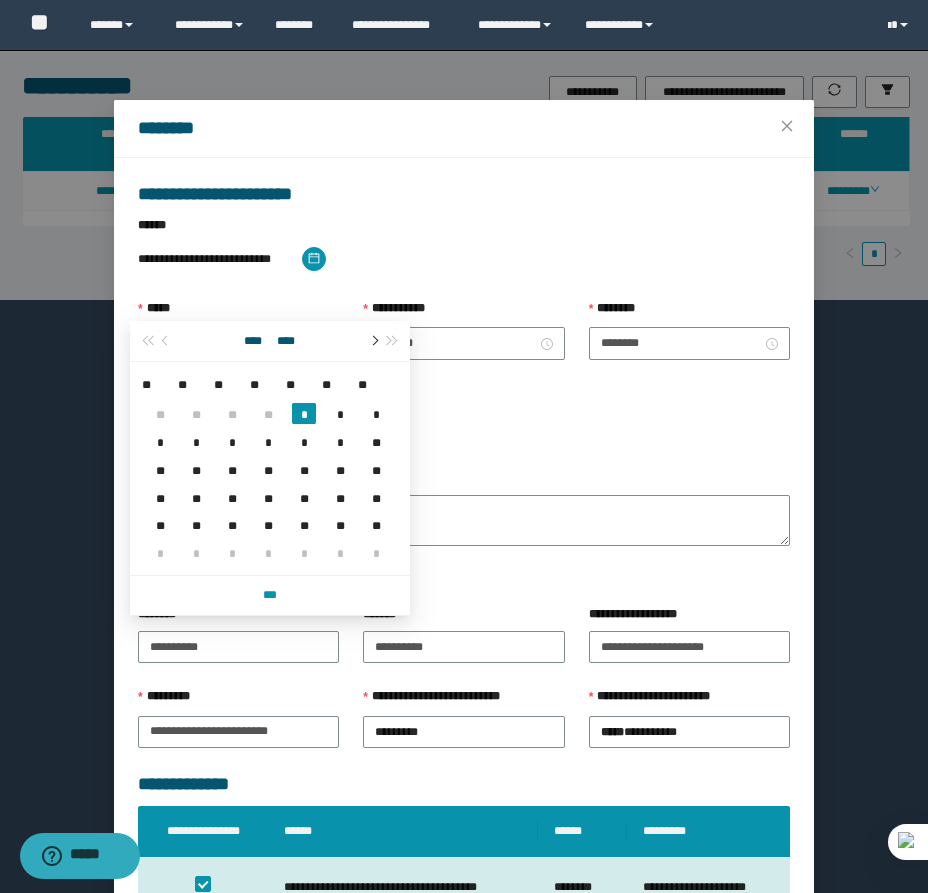click at bounding box center [373, 341] 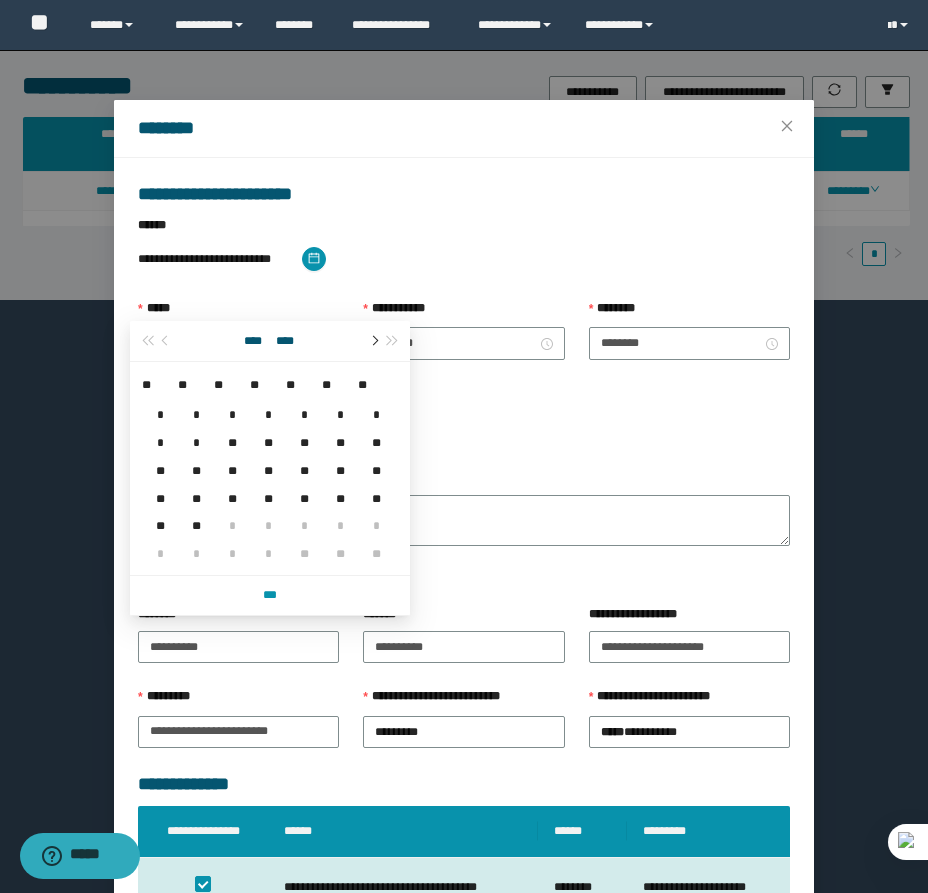 click at bounding box center [373, 341] 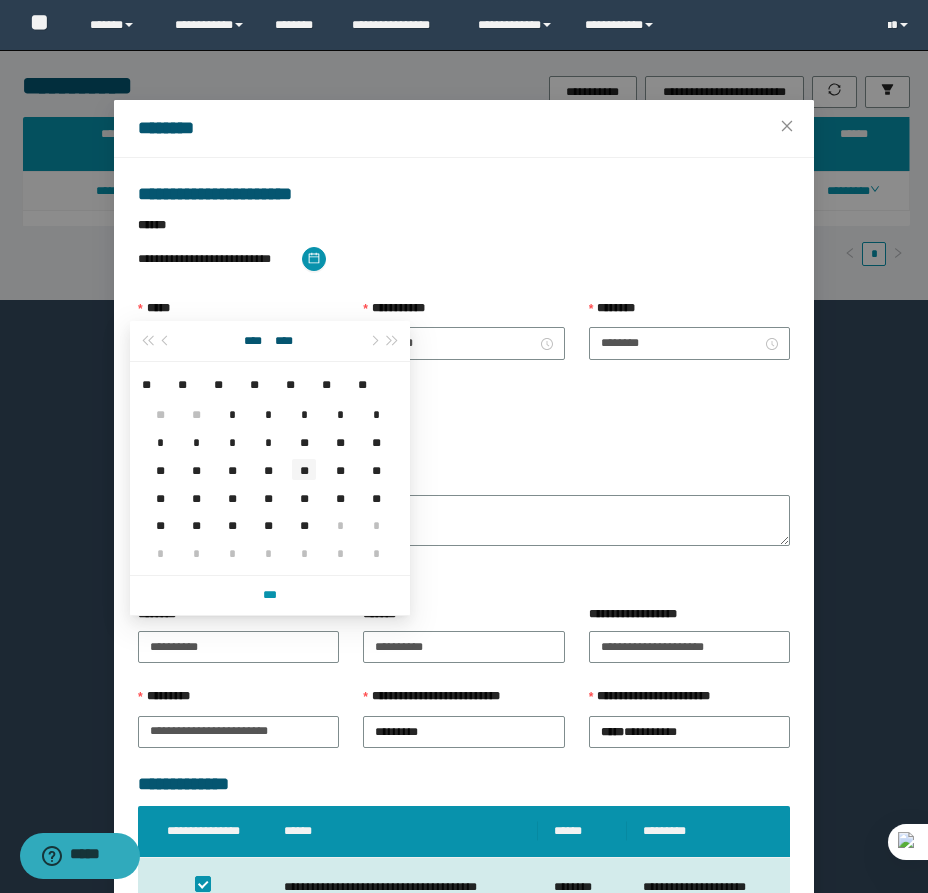 type on "**********" 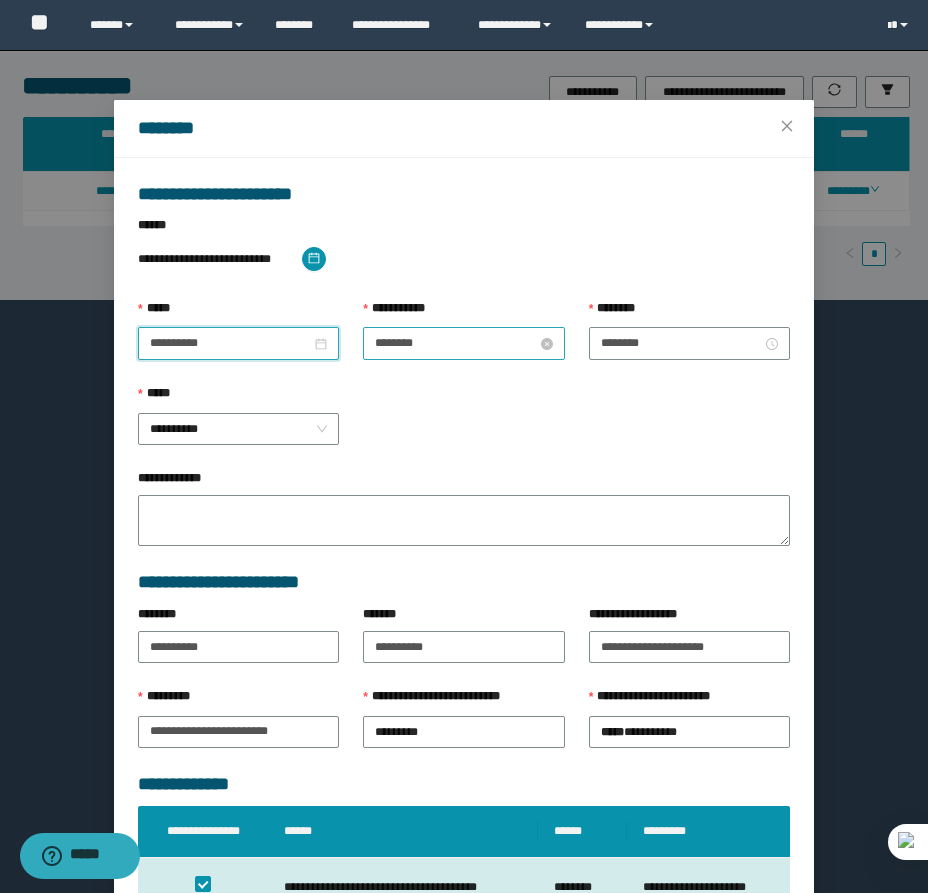click on "********" at bounding box center [455, 343] 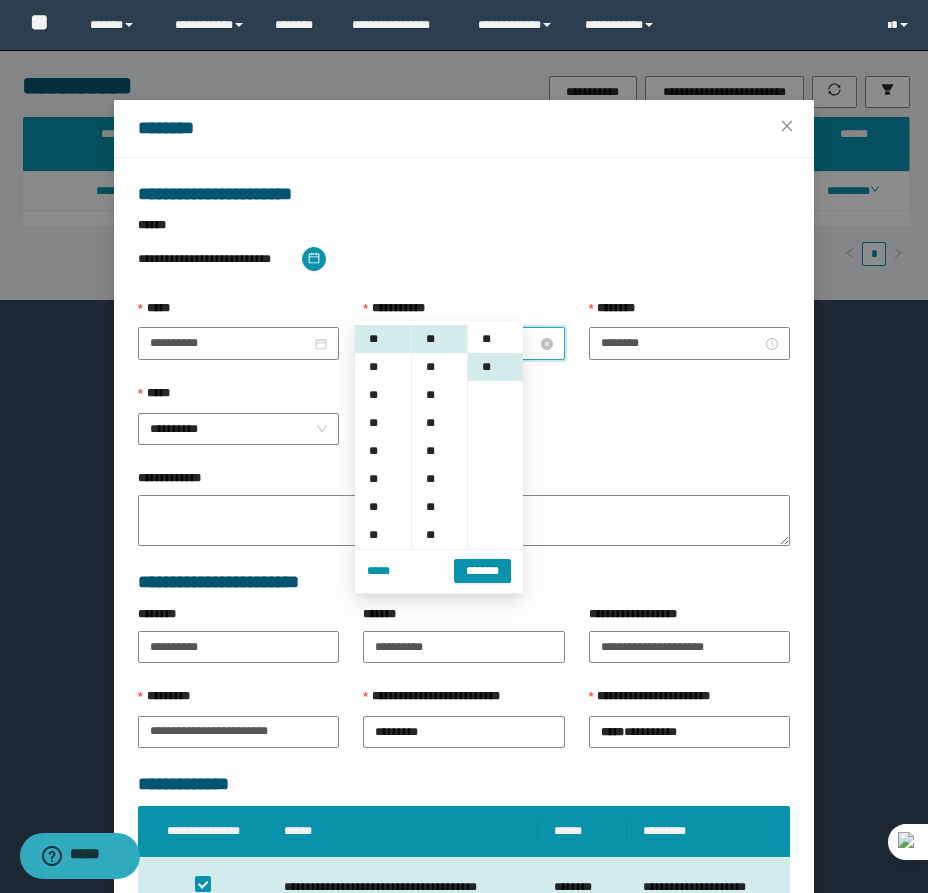 scroll, scrollTop: 28, scrollLeft: 0, axis: vertical 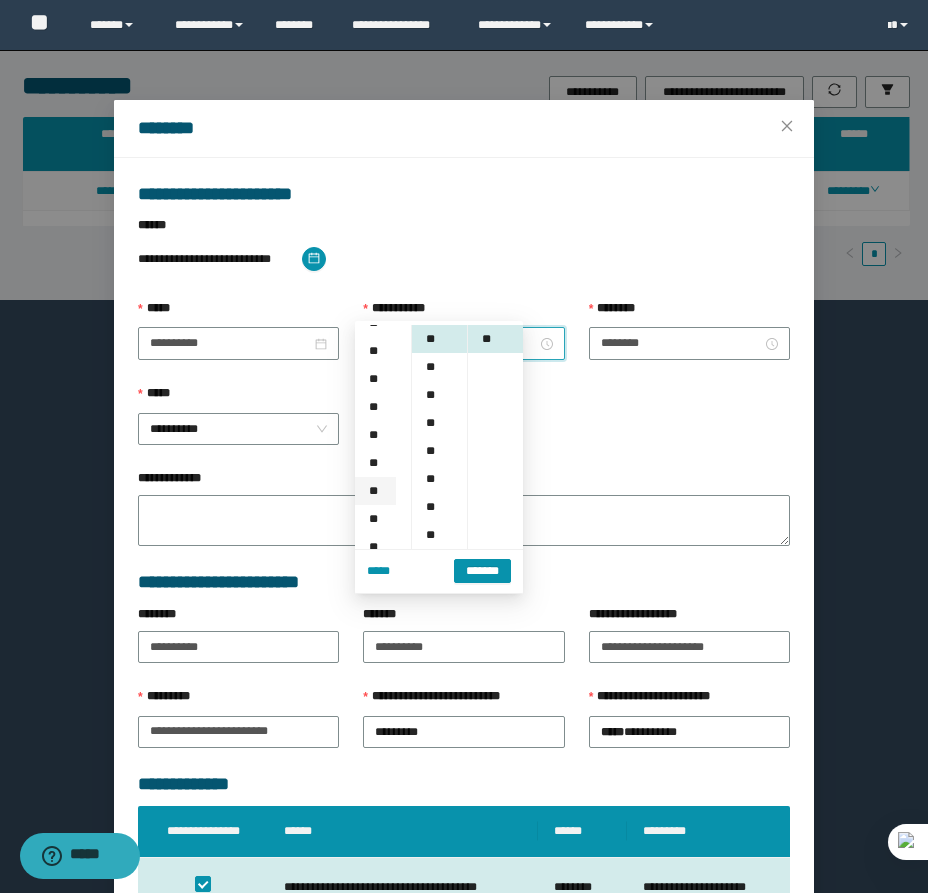 click on "**" at bounding box center [375, 491] 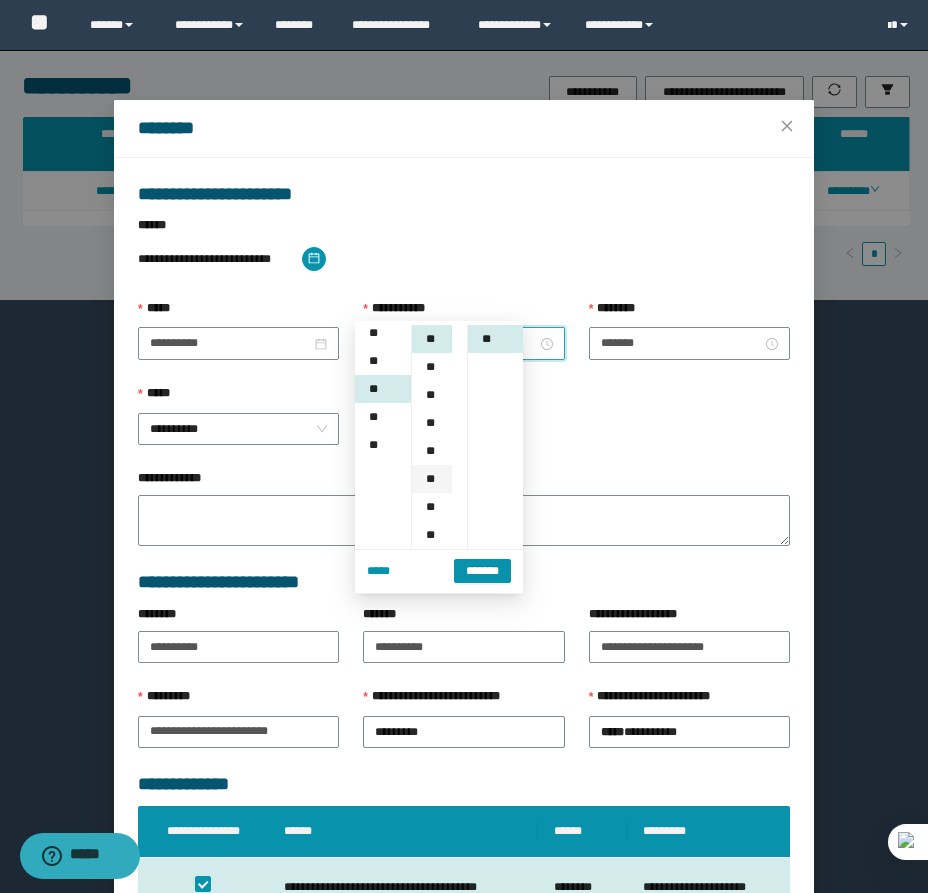 scroll, scrollTop: 252, scrollLeft: 0, axis: vertical 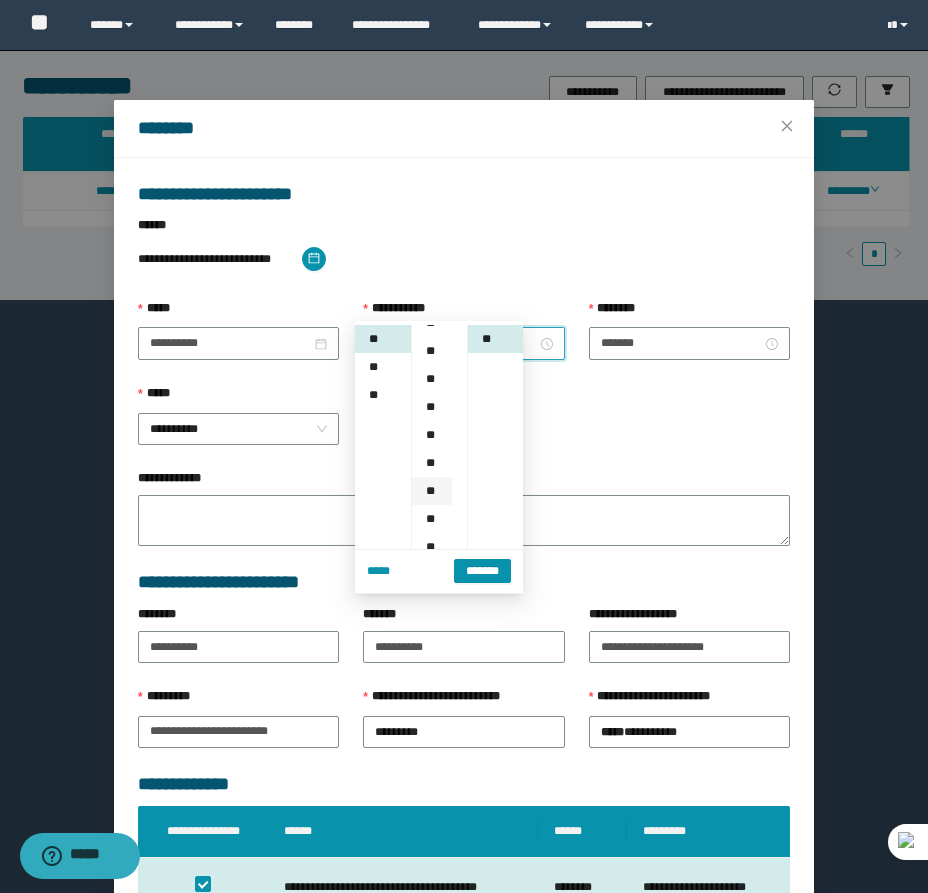 click on "**" at bounding box center (432, 491) 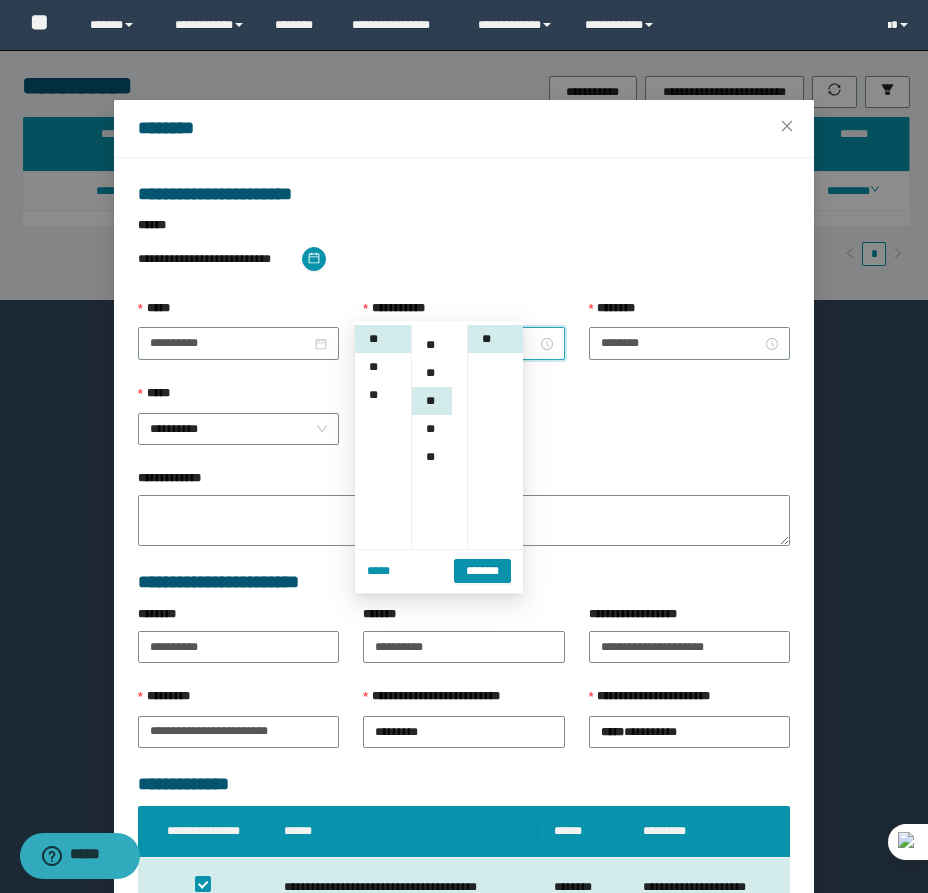 scroll, scrollTop: 252, scrollLeft: 0, axis: vertical 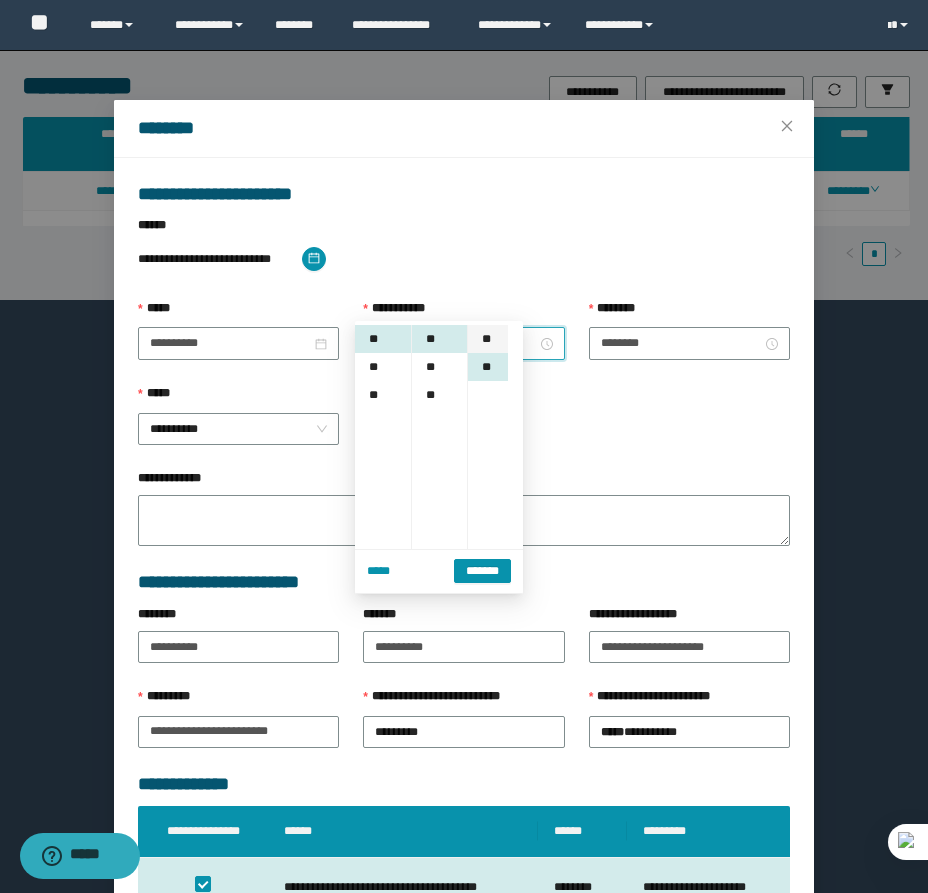 click on "**" at bounding box center (488, 339) 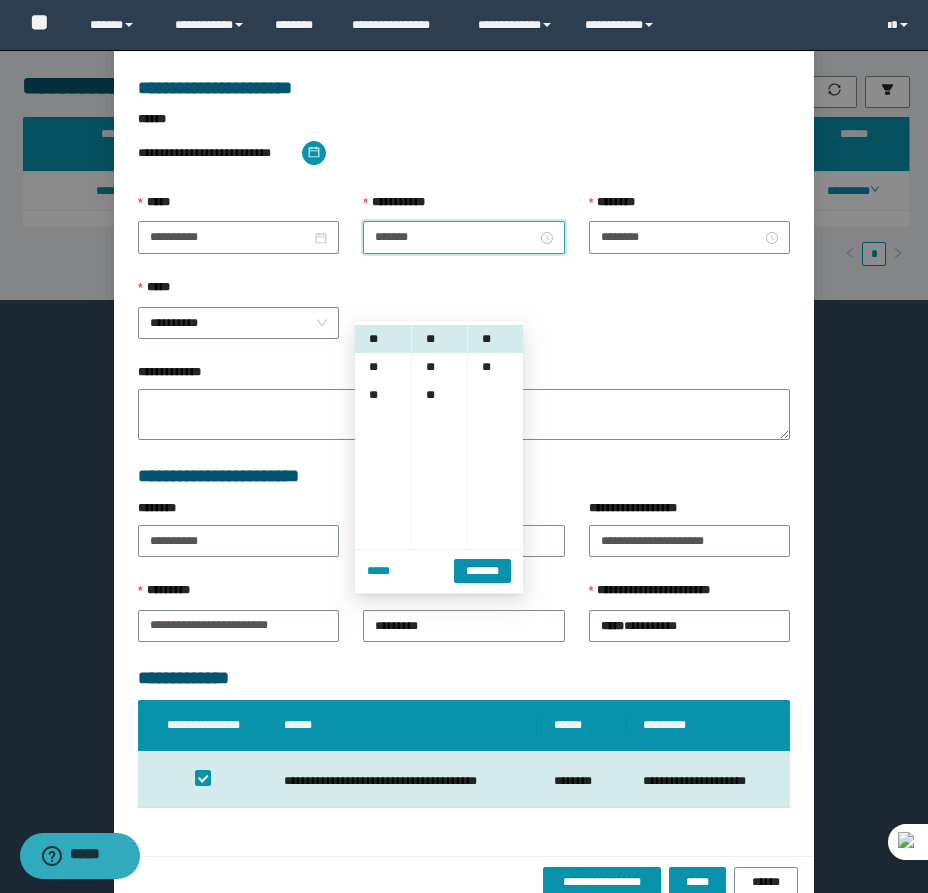 scroll, scrollTop: 141, scrollLeft: 0, axis: vertical 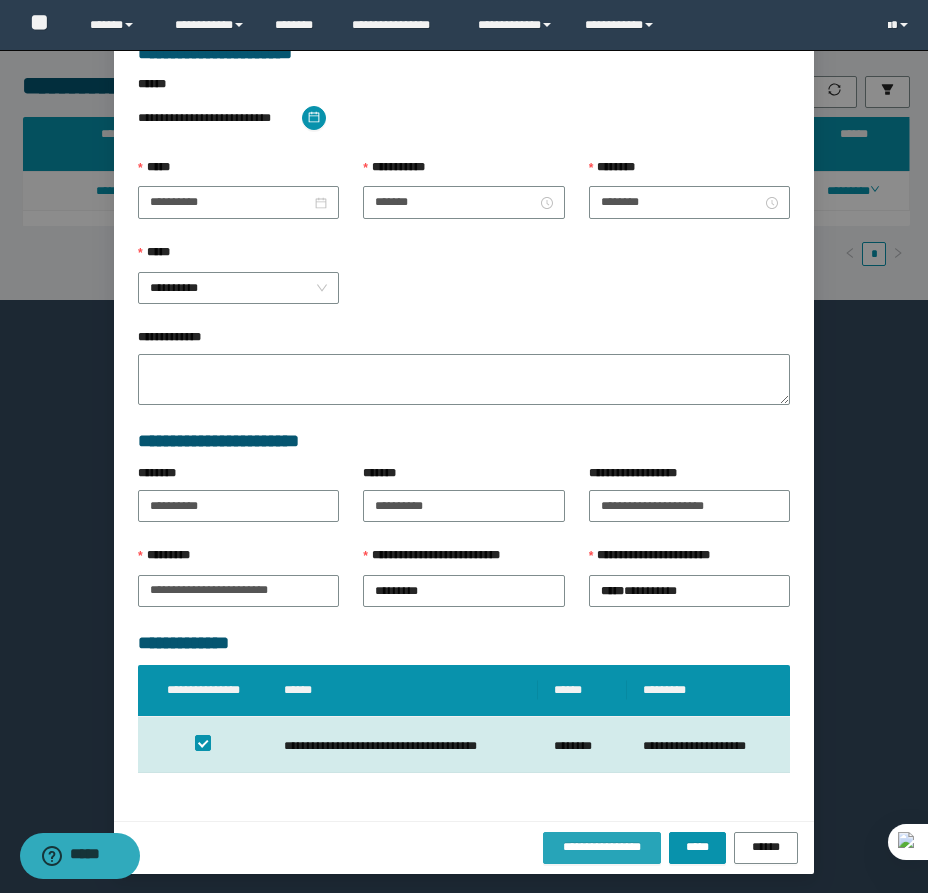 click on "**********" at bounding box center (602, 847) 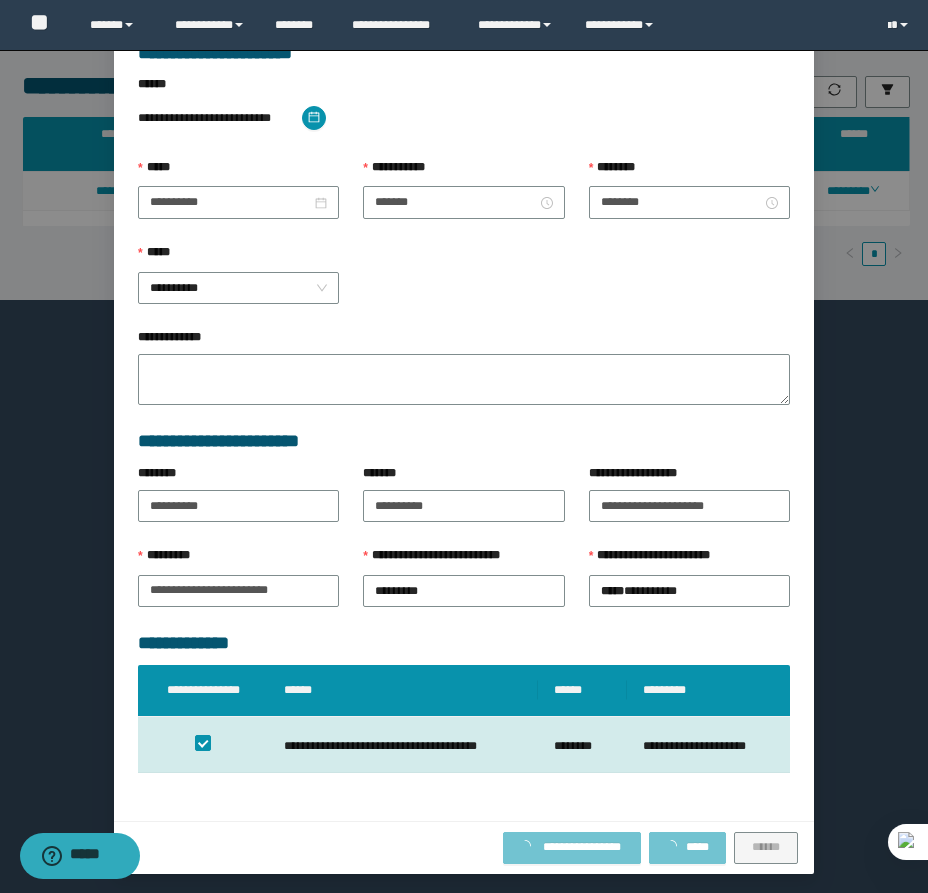 type 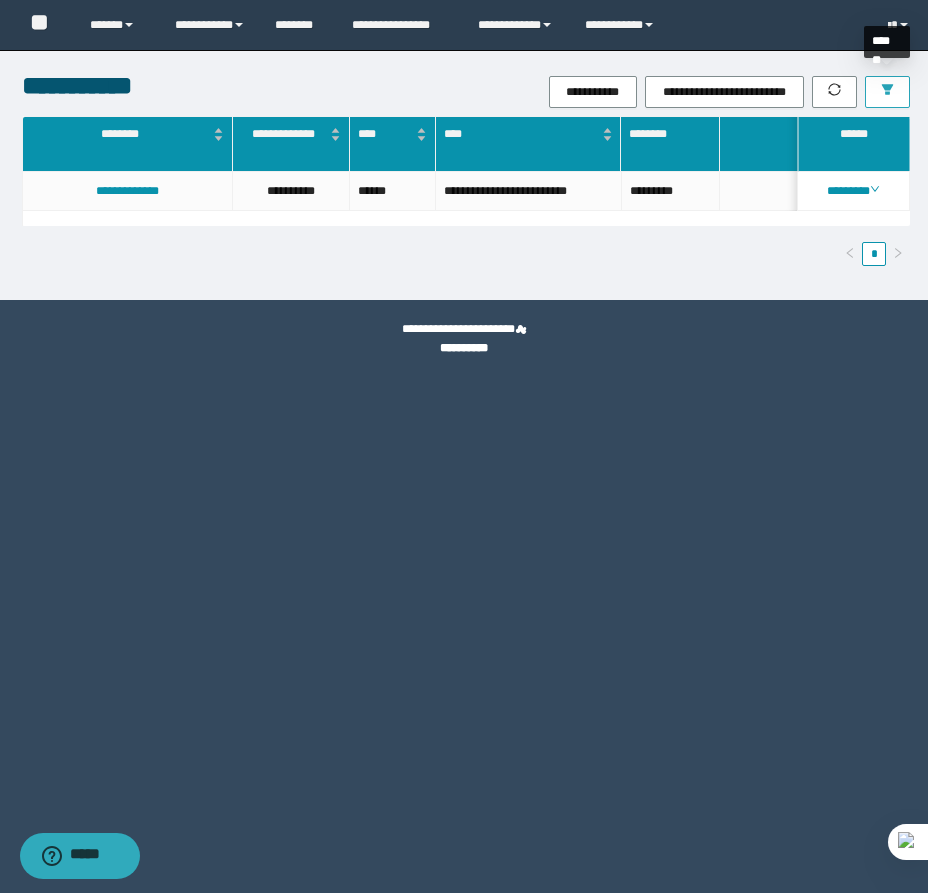 click at bounding box center (887, 91) 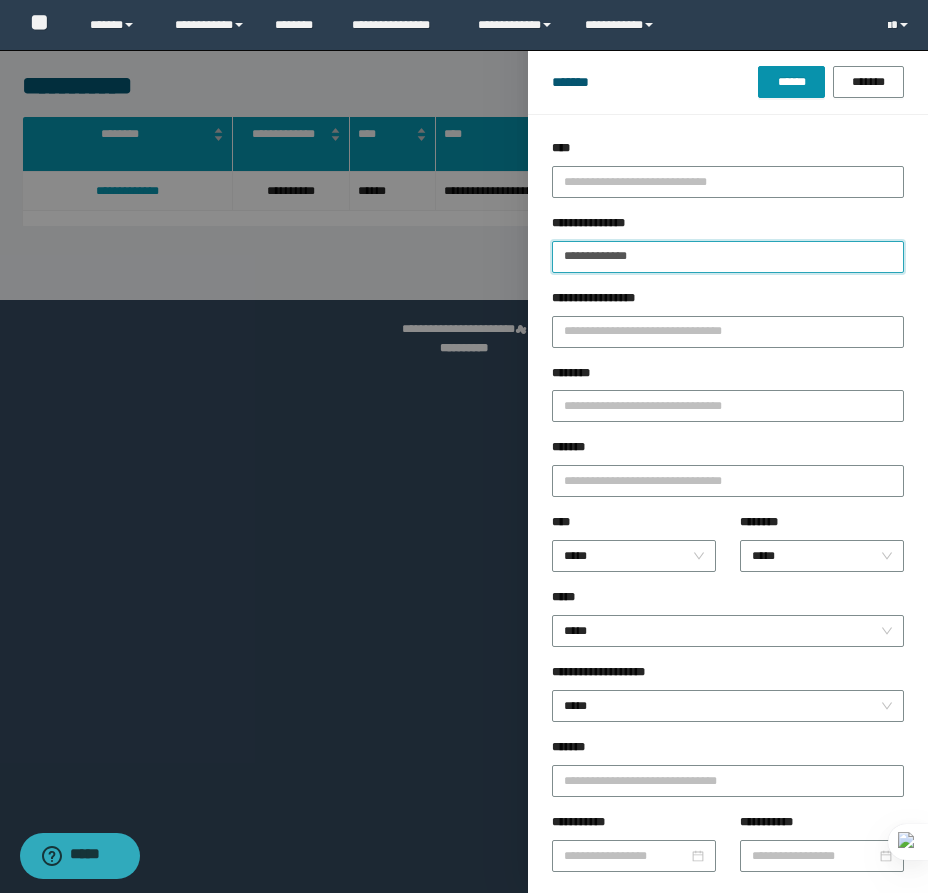 click on "**********" at bounding box center (728, 257) 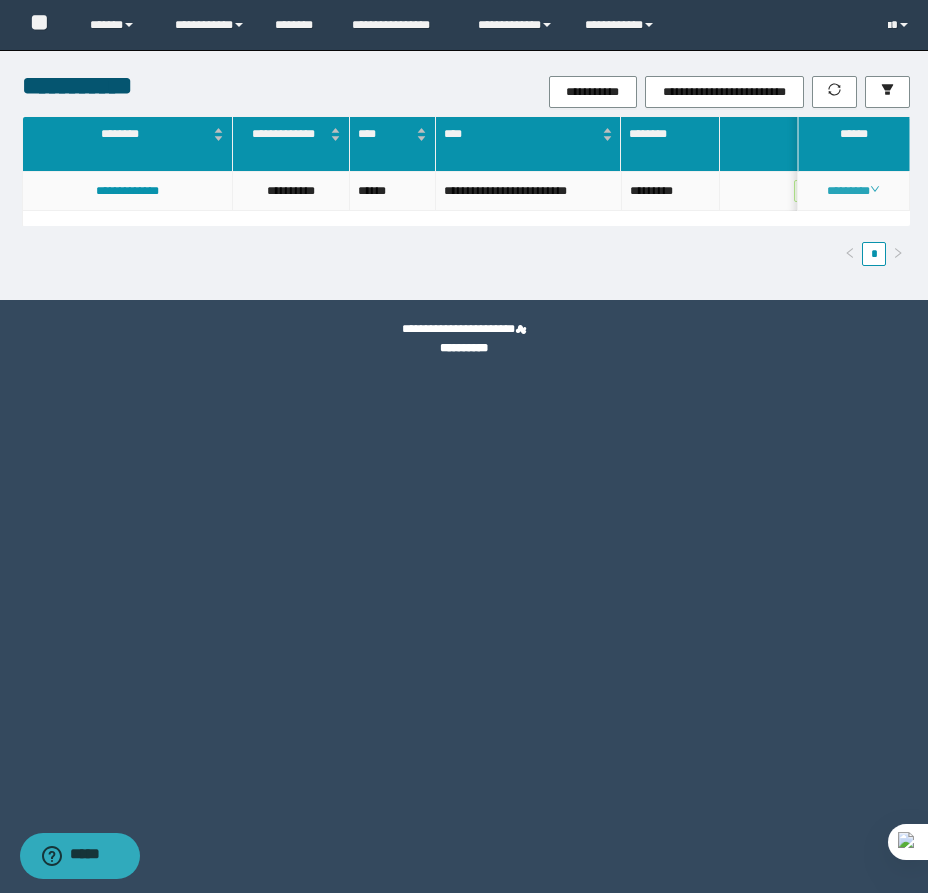click on "********" at bounding box center [853, 191] 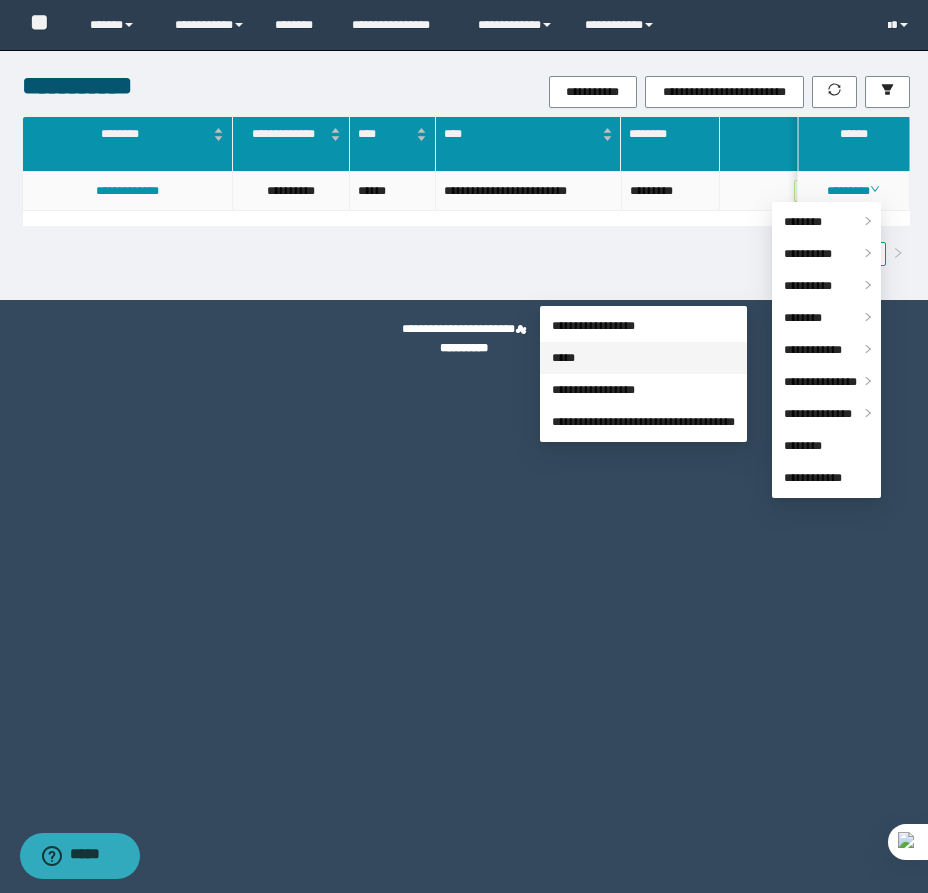 click on "*****" at bounding box center (563, 358) 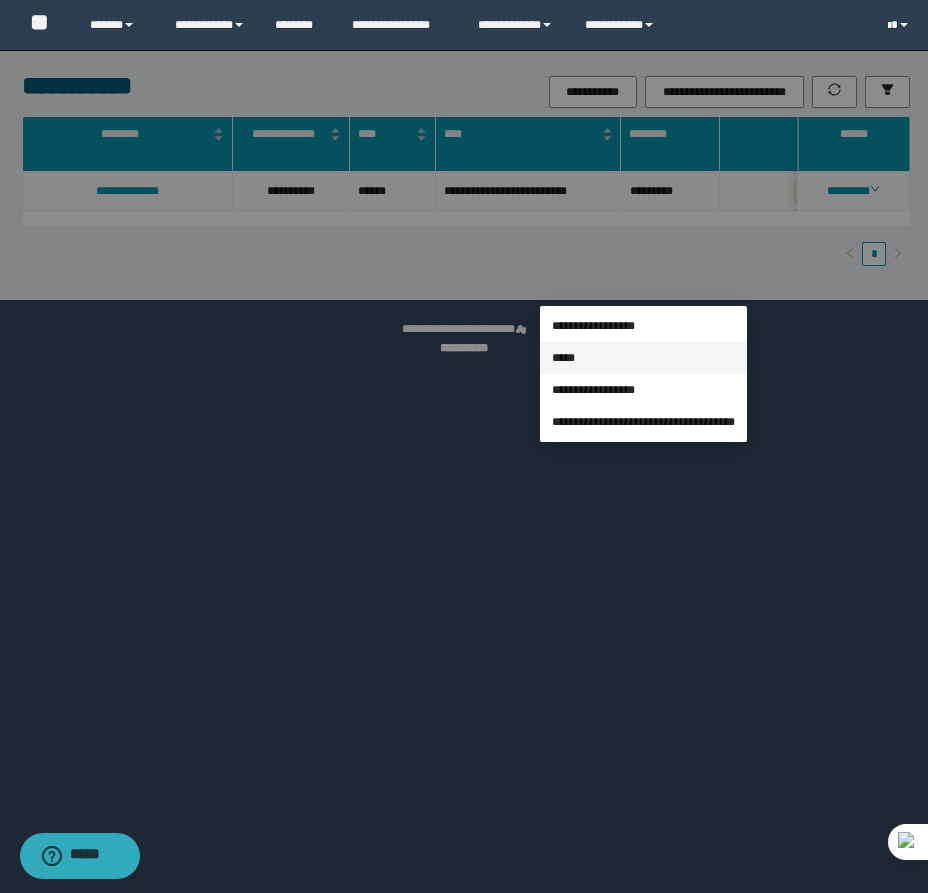 type on "**********" 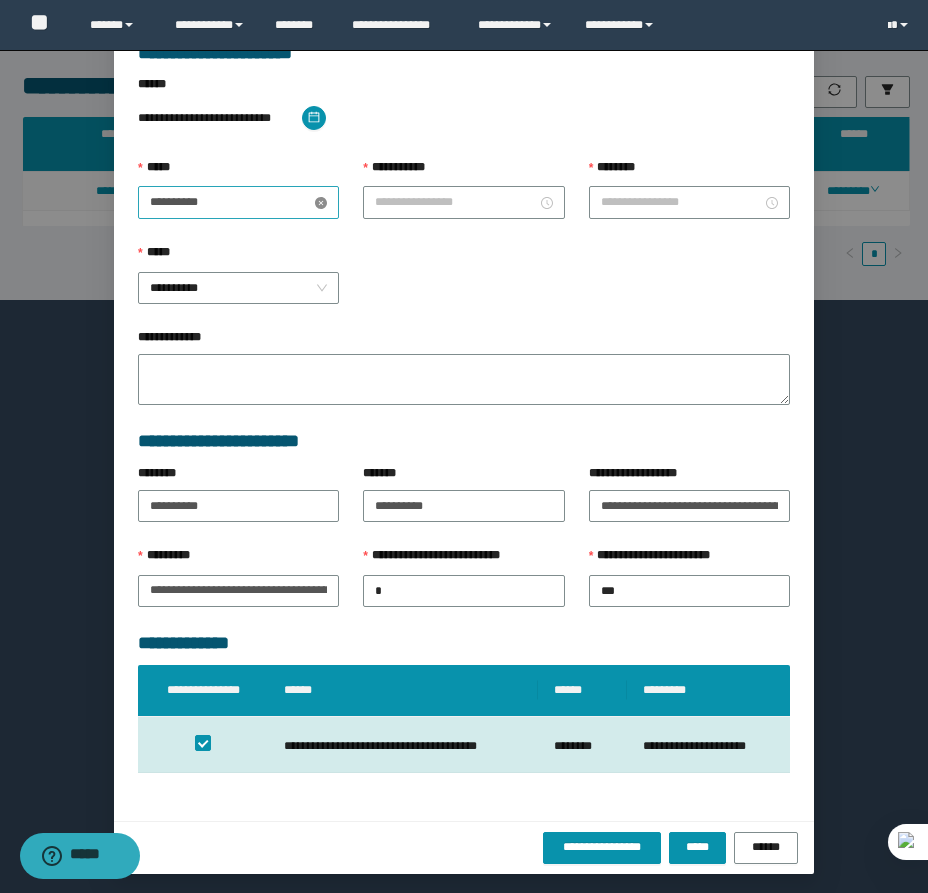 type on "********" 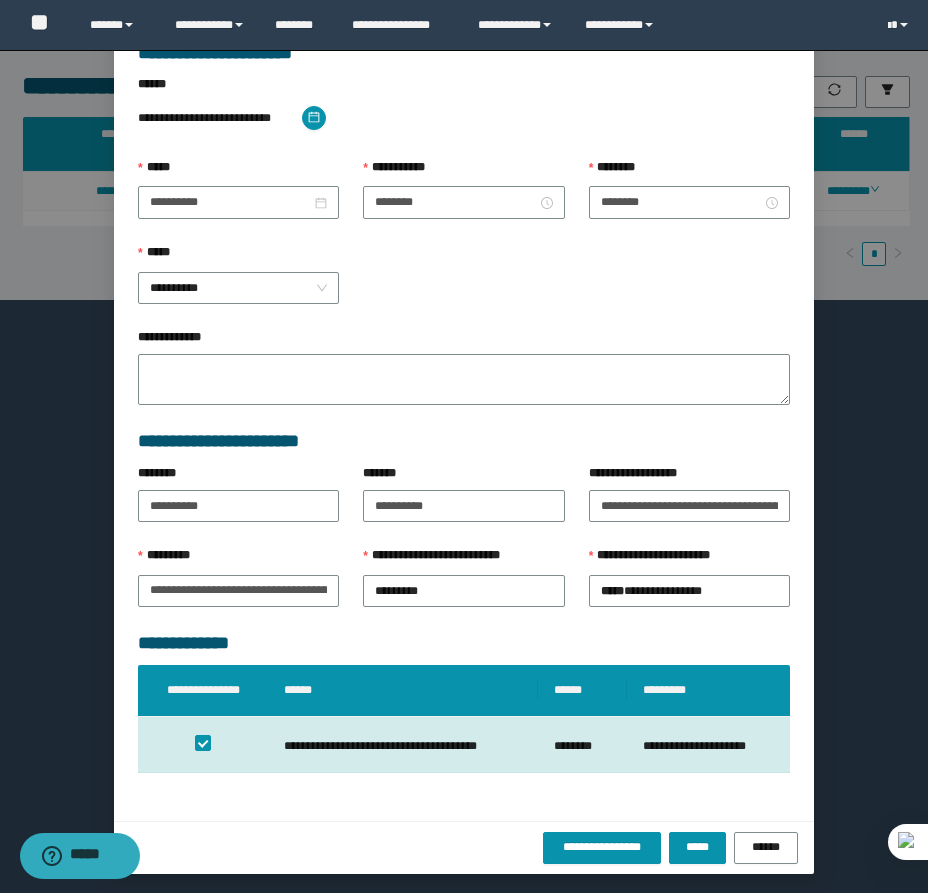 click on "**********" at bounding box center [230, 202] 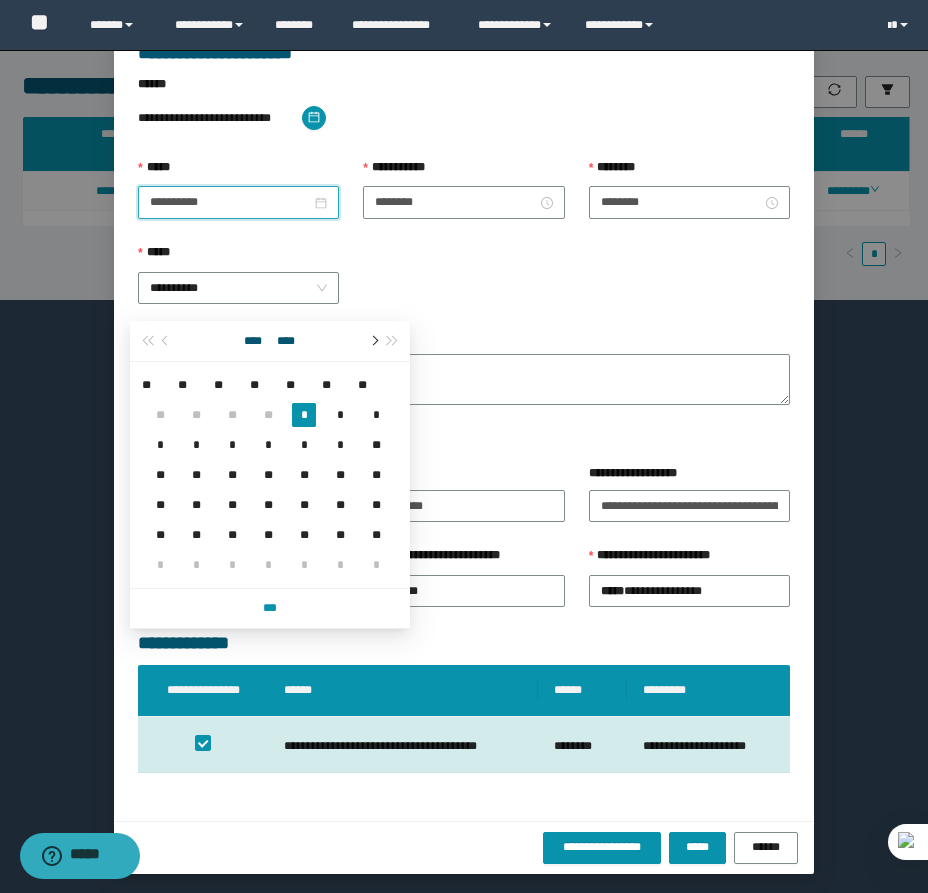 click at bounding box center [373, 341] 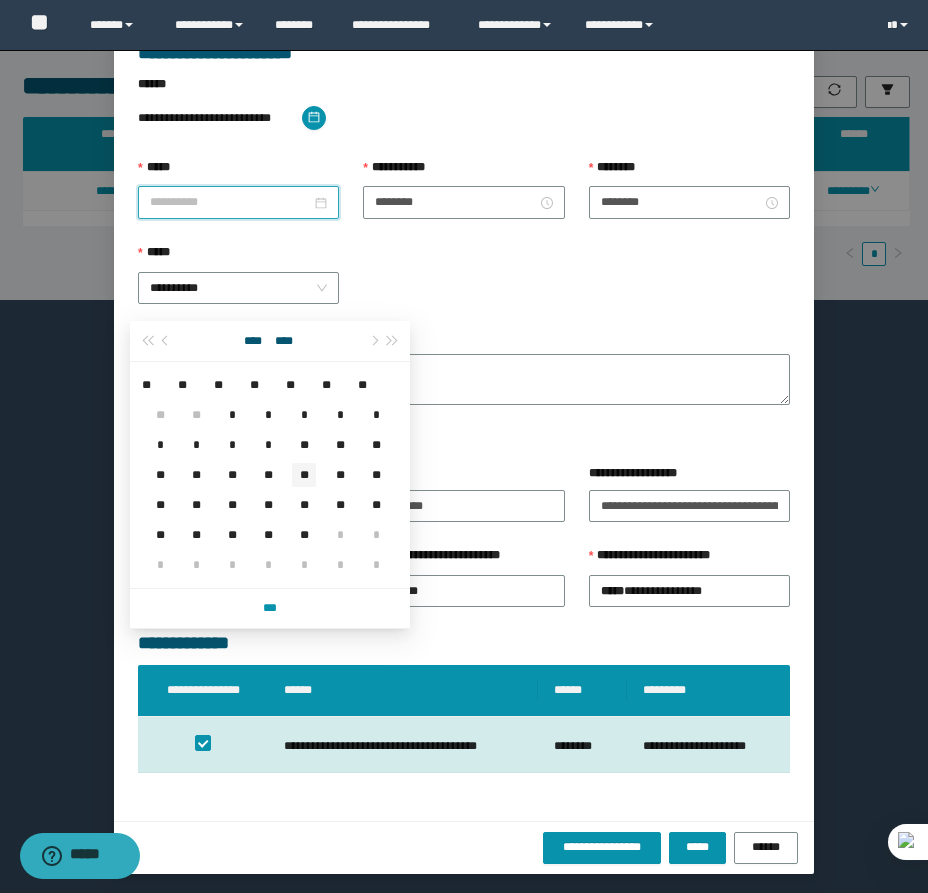 type on "**********" 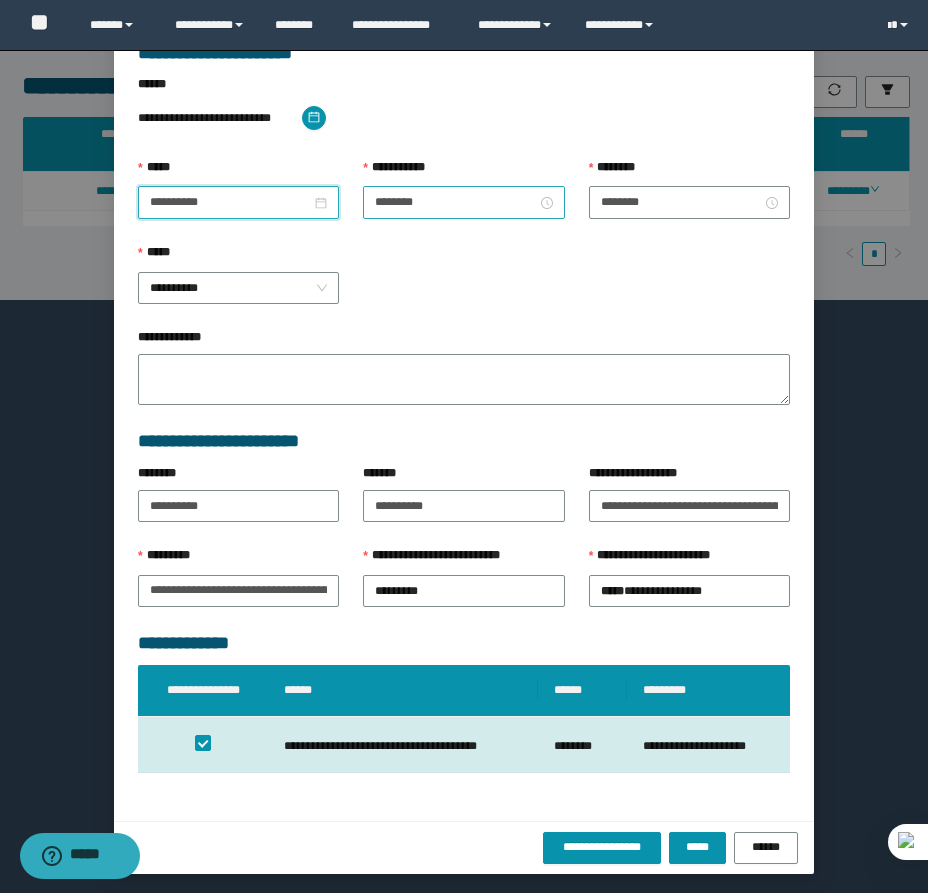 click on "********" at bounding box center [463, 202] 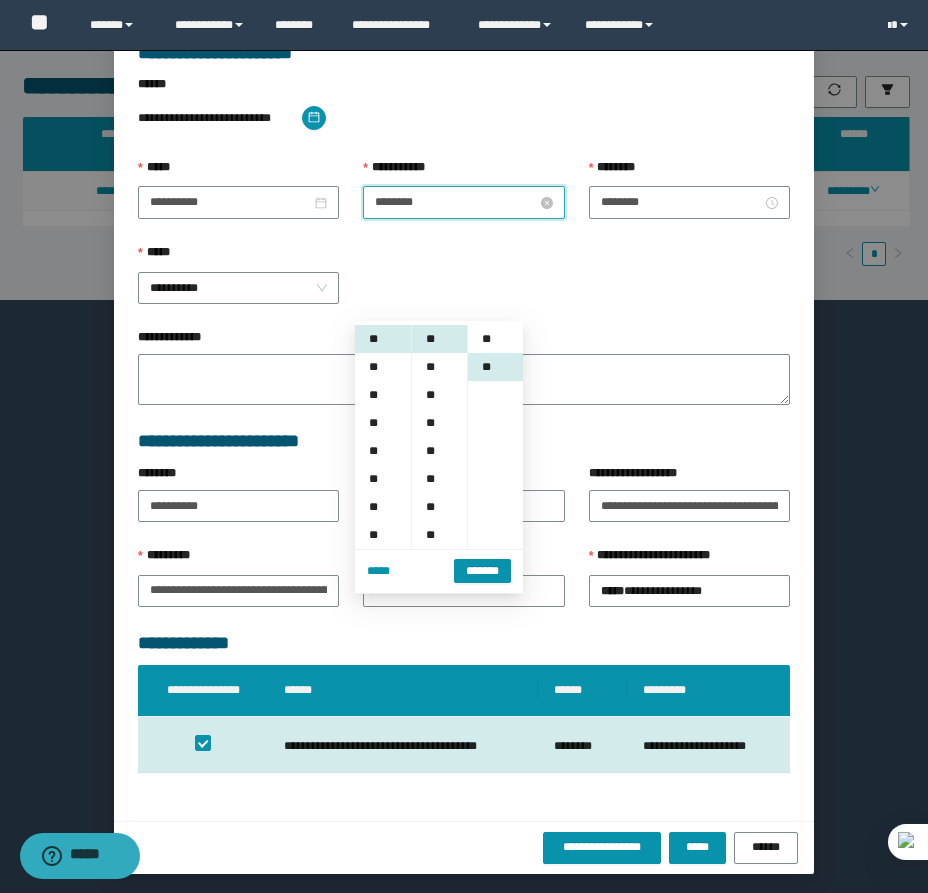 scroll, scrollTop: 28, scrollLeft: 0, axis: vertical 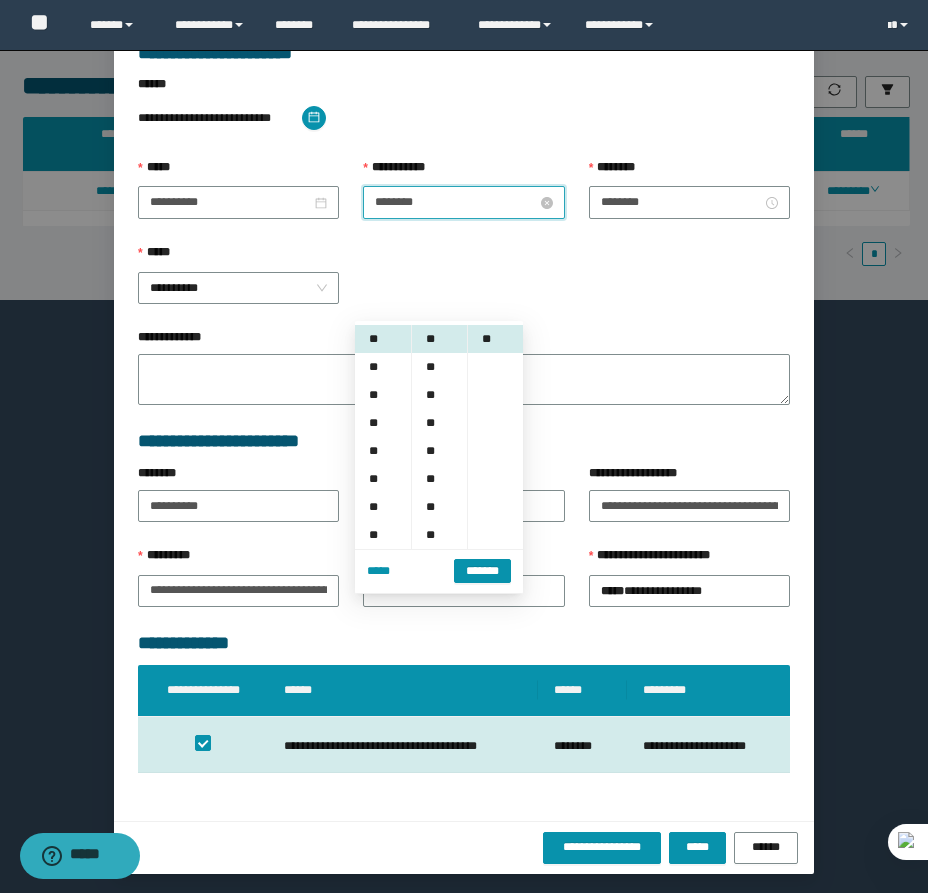 click on "********" at bounding box center (455, 202) 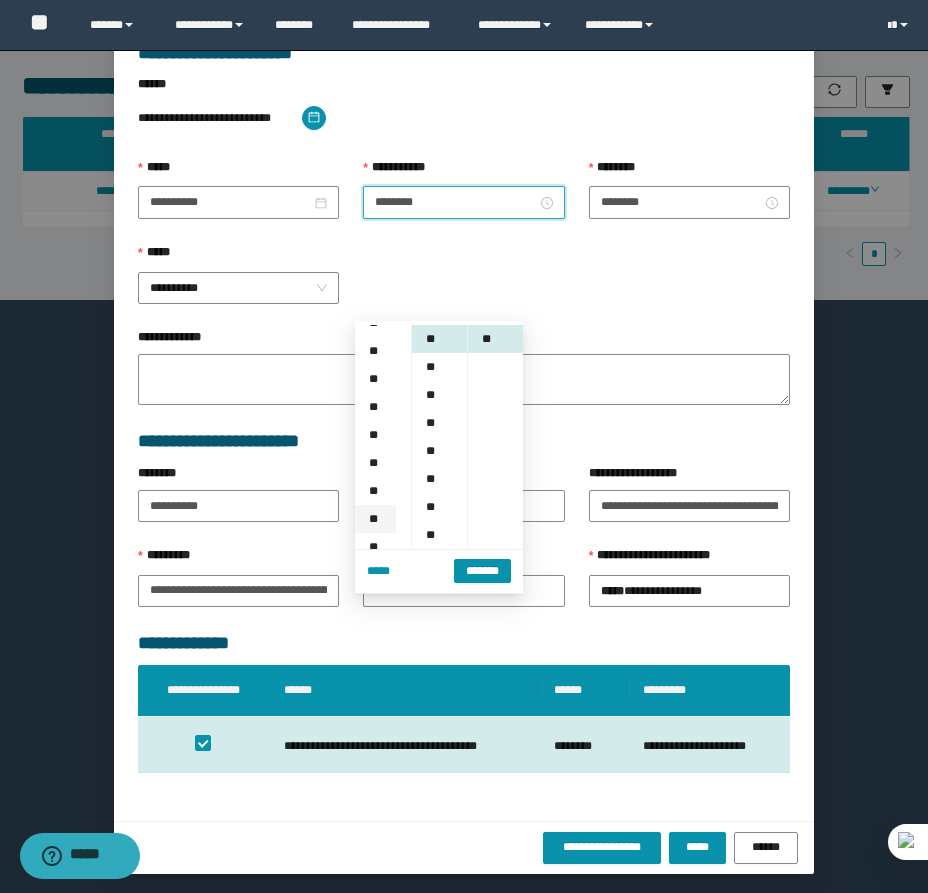 click on "**" at bounding box center [375, 519] 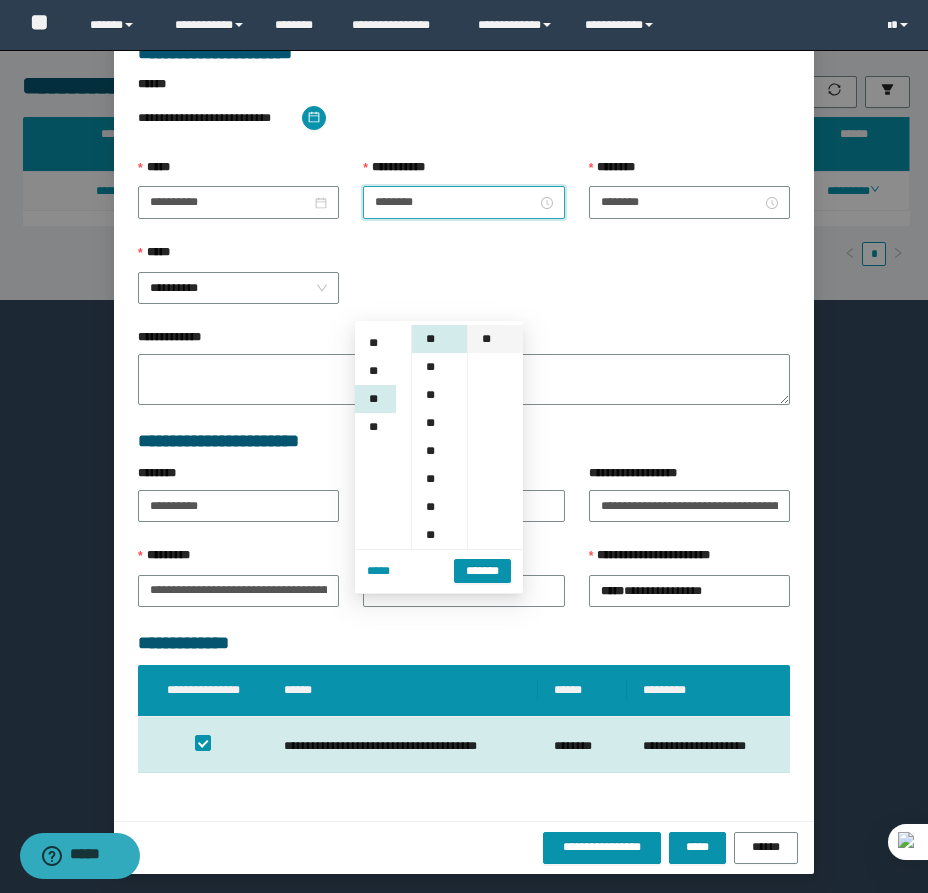 scroll, scrollTop: 280, scrollLeft: 0, axis: vertical 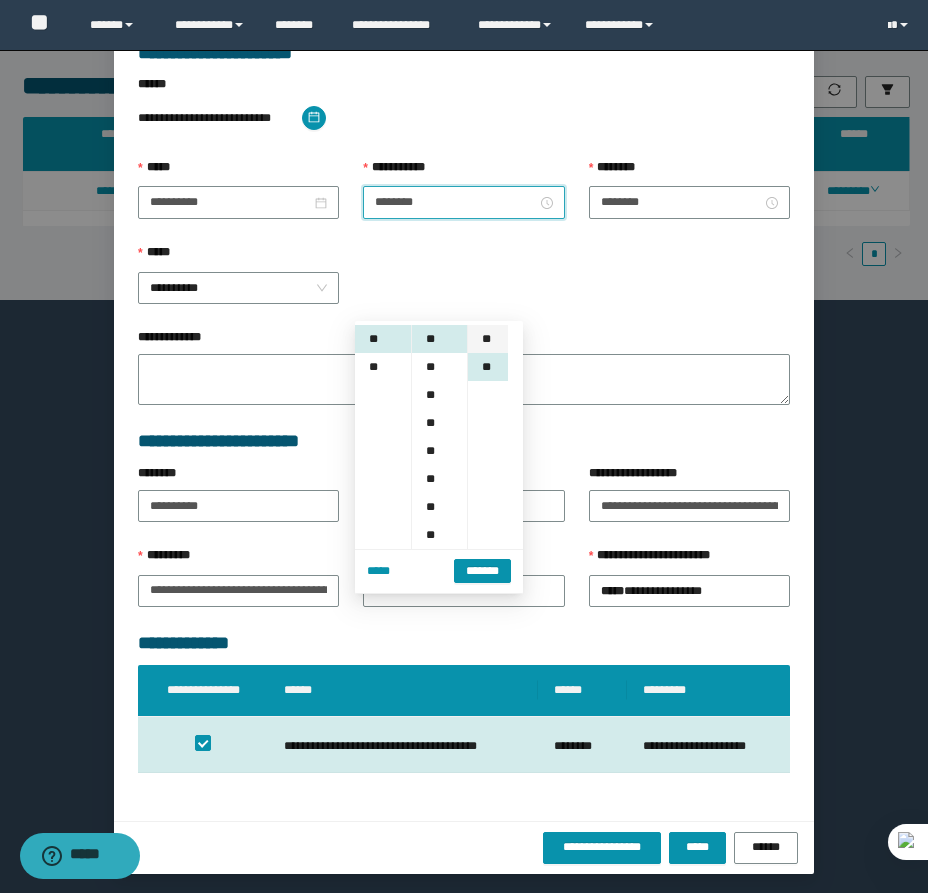 click on "**" at bounding box center (488, 339) 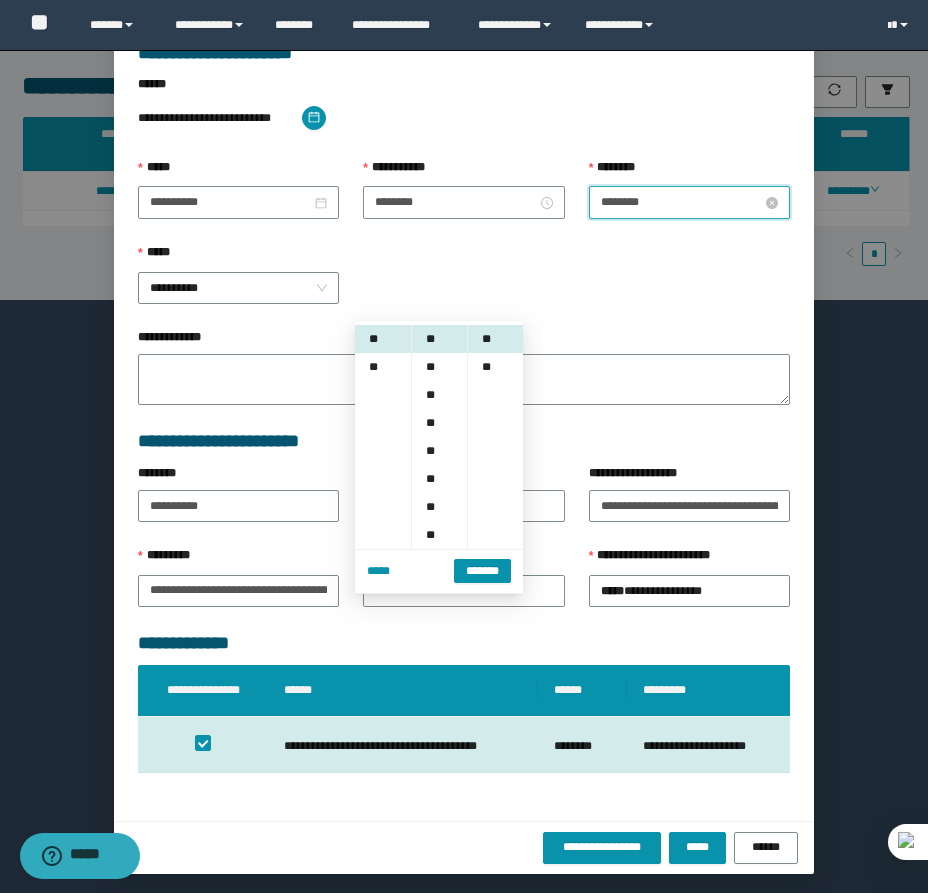 click on "********" at bounding box center (681, 202) 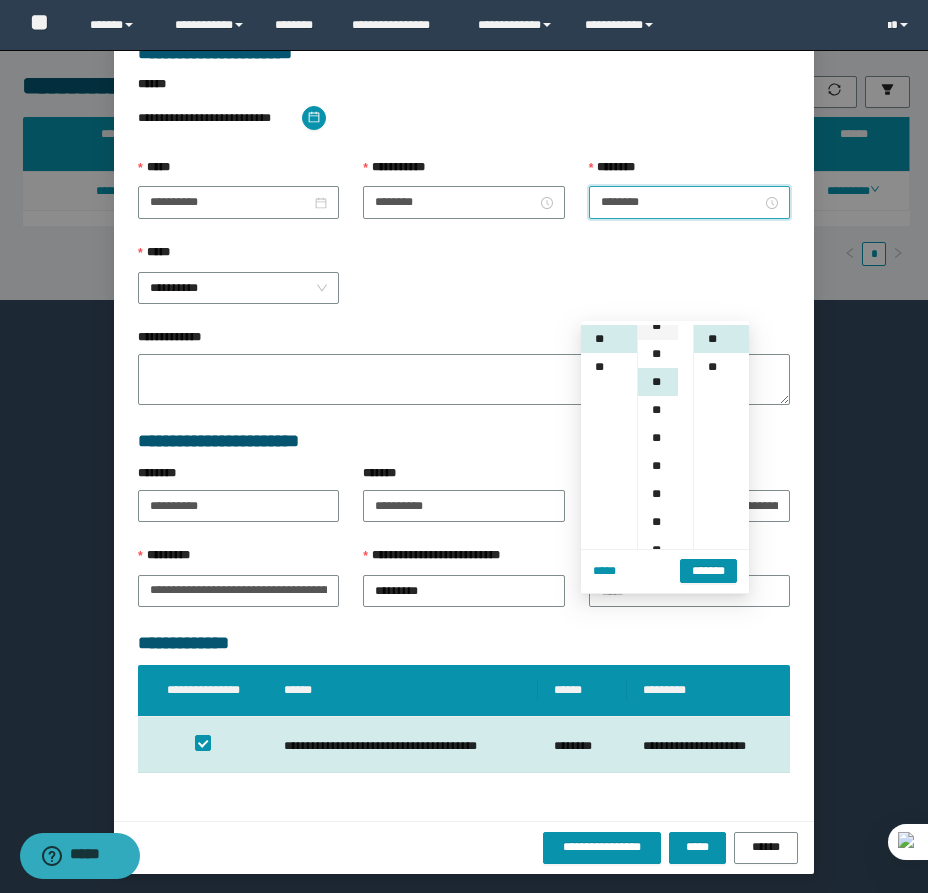 scroll, scrollTop: 0, scrollLeft: 0, axis: both 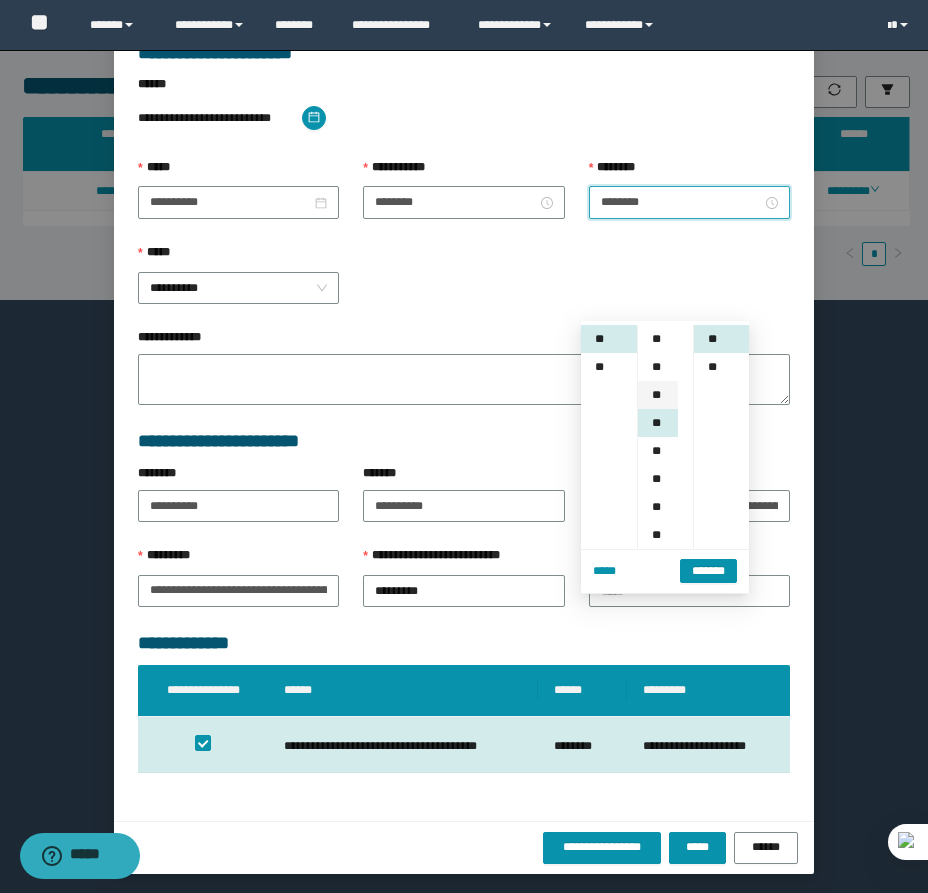 click on "**" at bounding box center (658, 395) 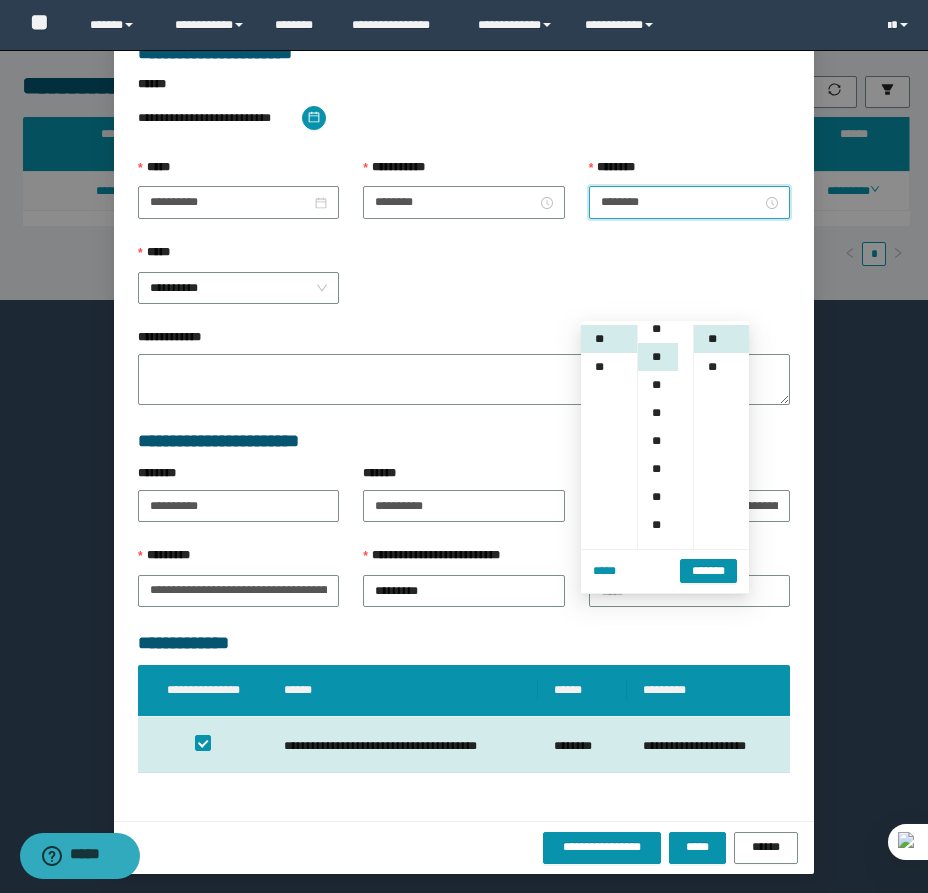 scroll, scrollTop: 56, scrollLeft: 0, axis: vertical 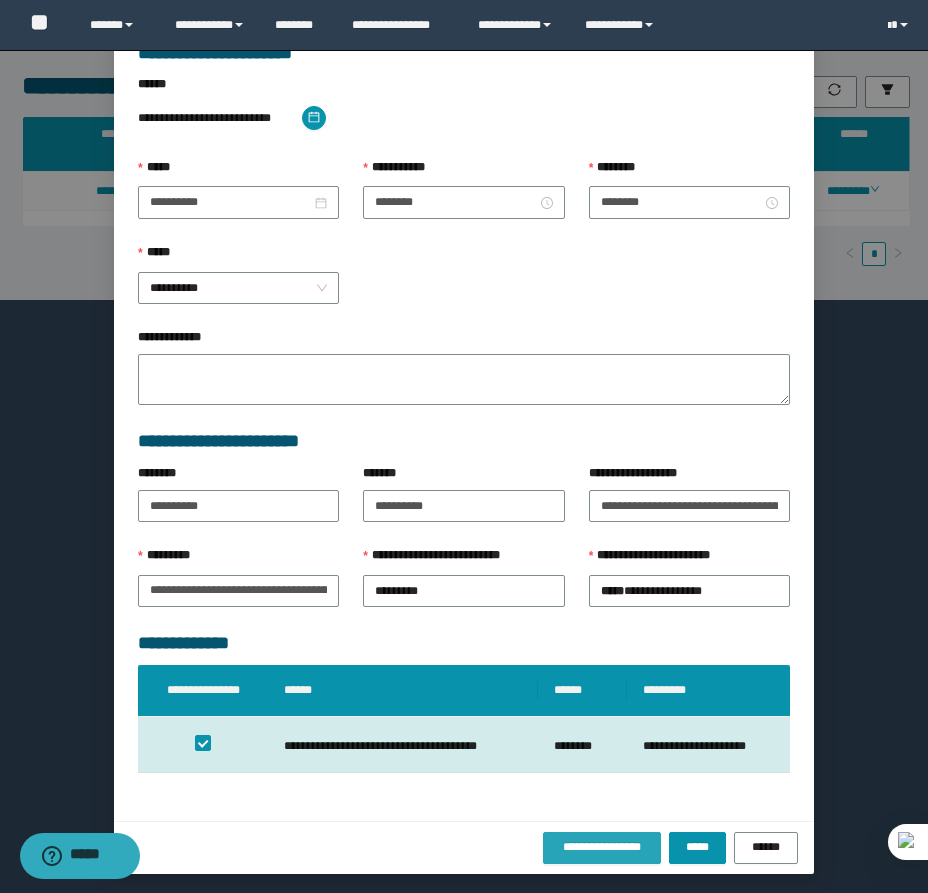 click on "**********" at bounding box center (602, 847) 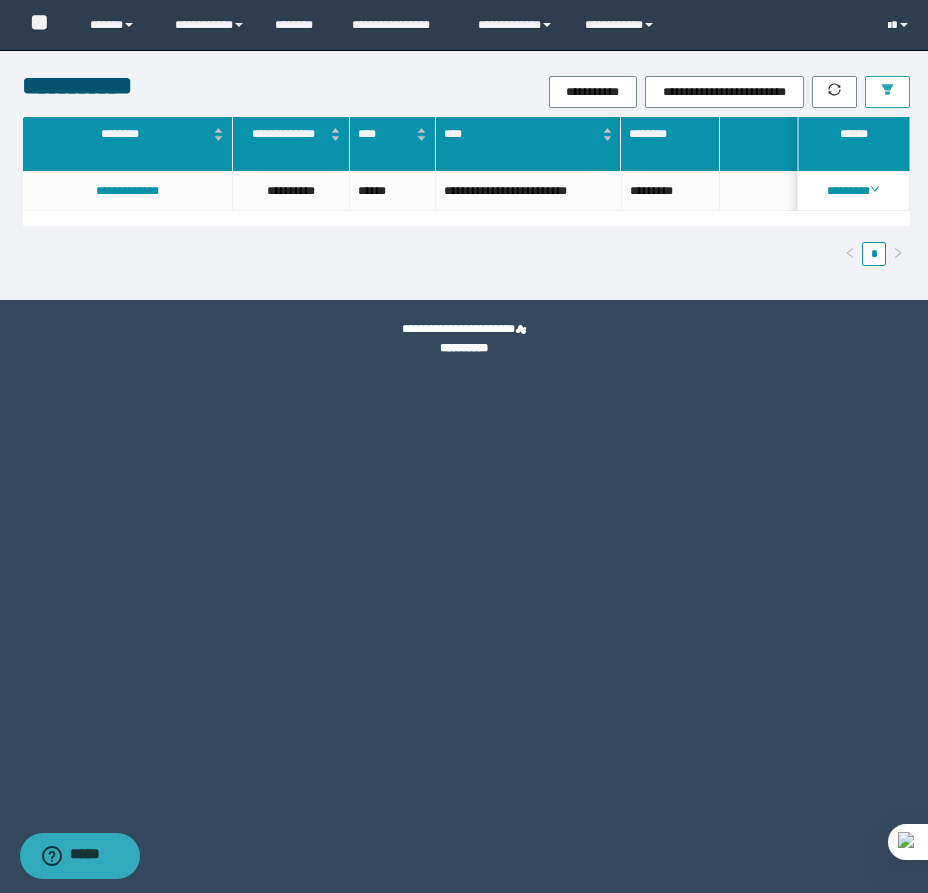 click 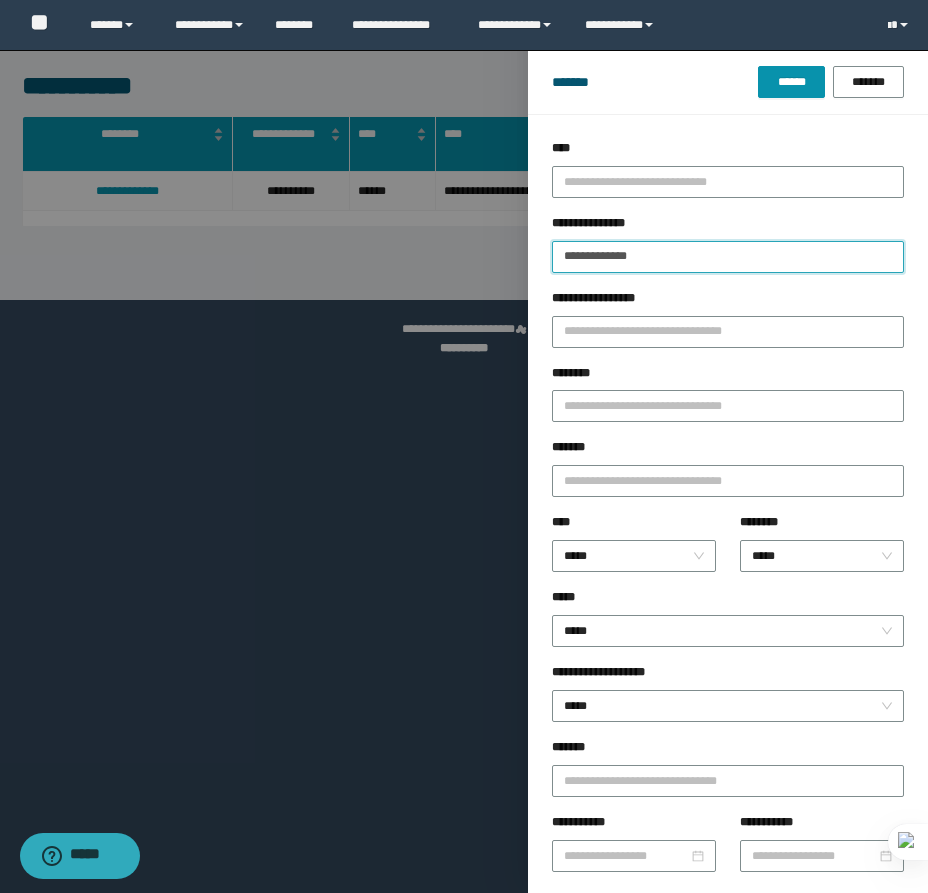 click on "**********" at bounding box center [728, 257] 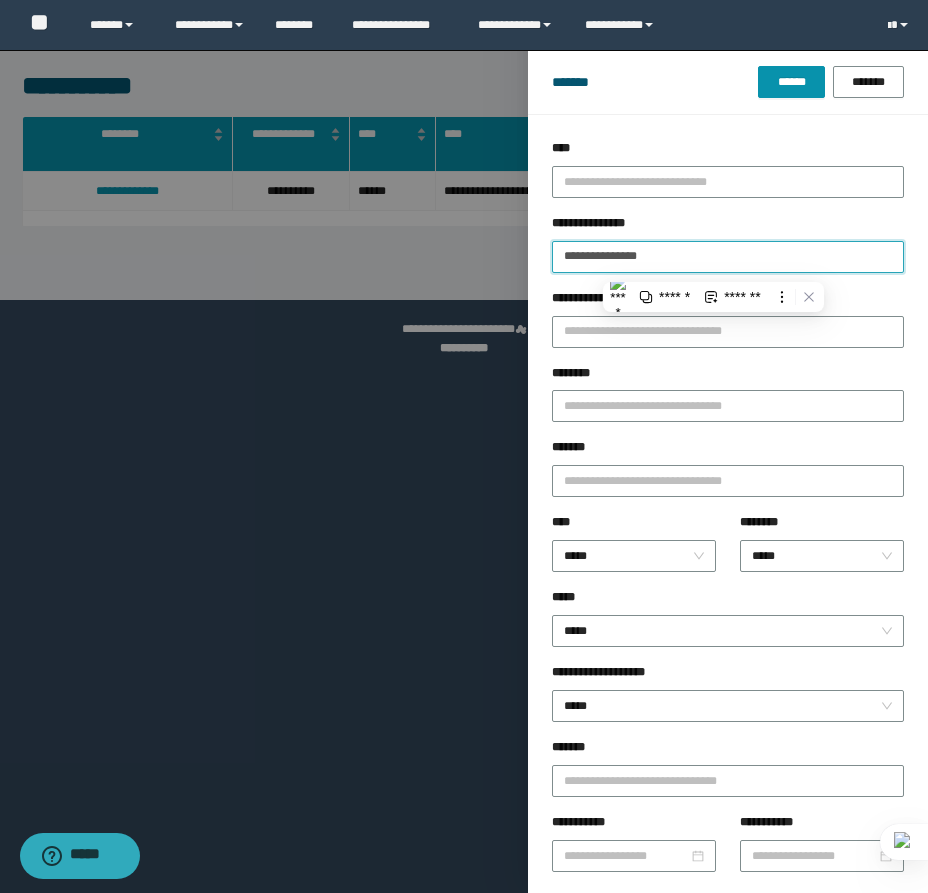 type on "**********" 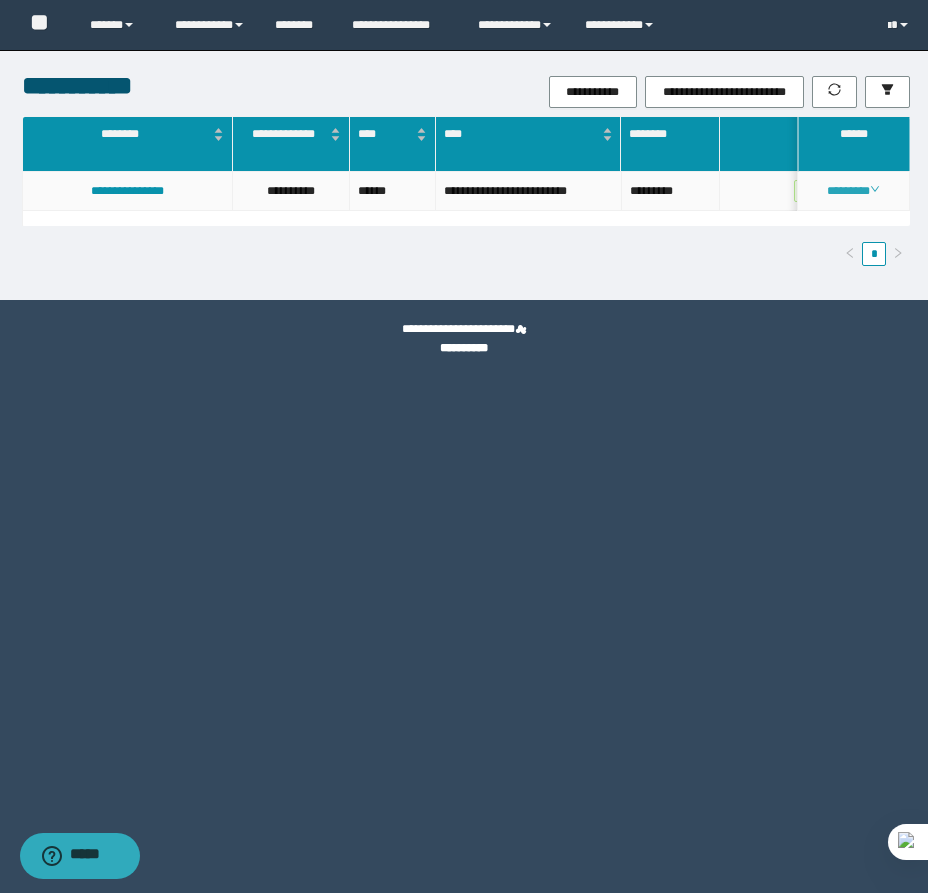click on "********" at bounding box center (853, 191) 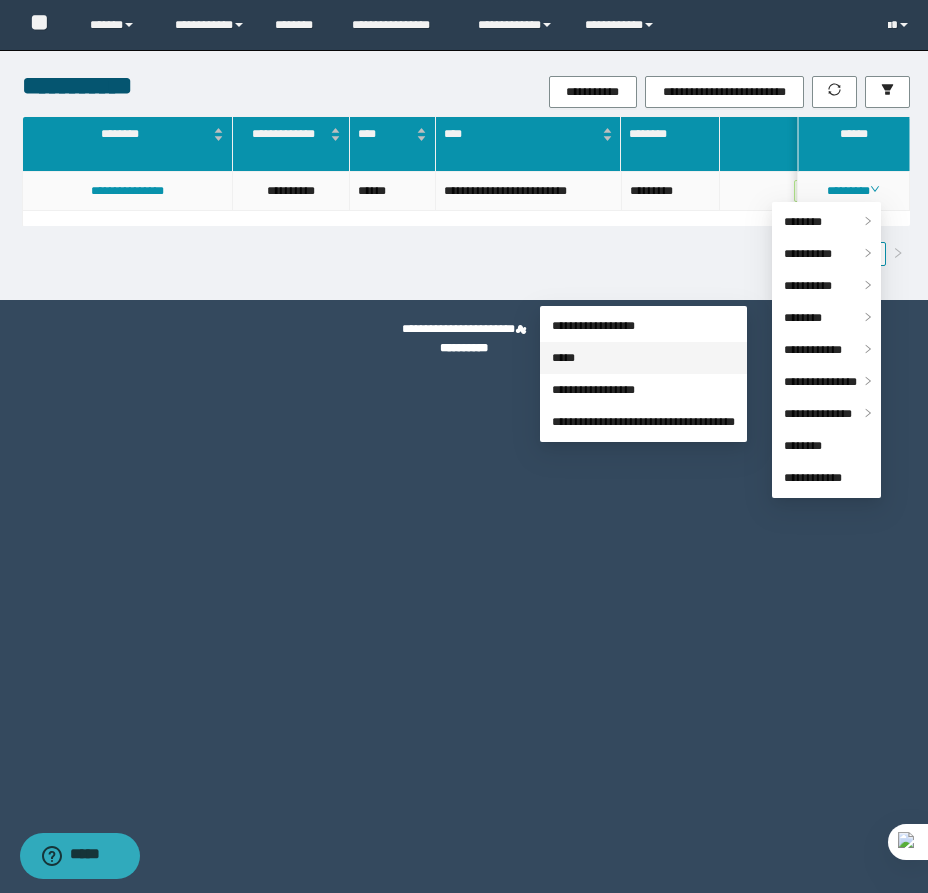 click on "*****" at bounding box center [563, 358] 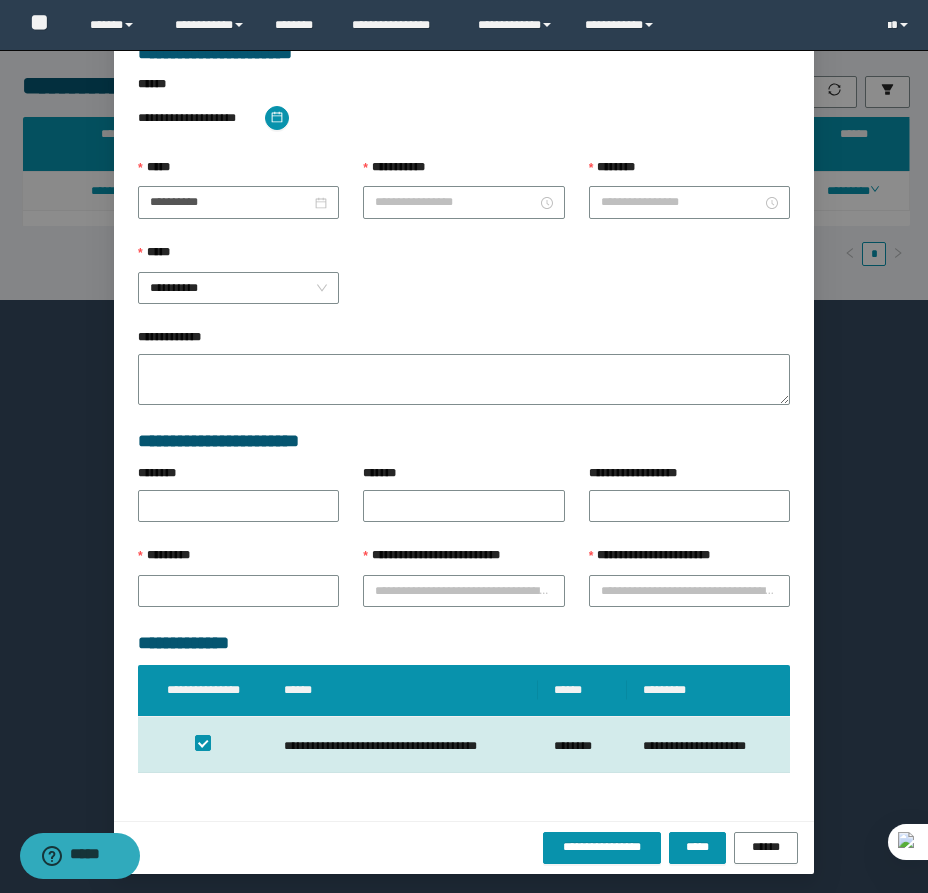 type on "**********" 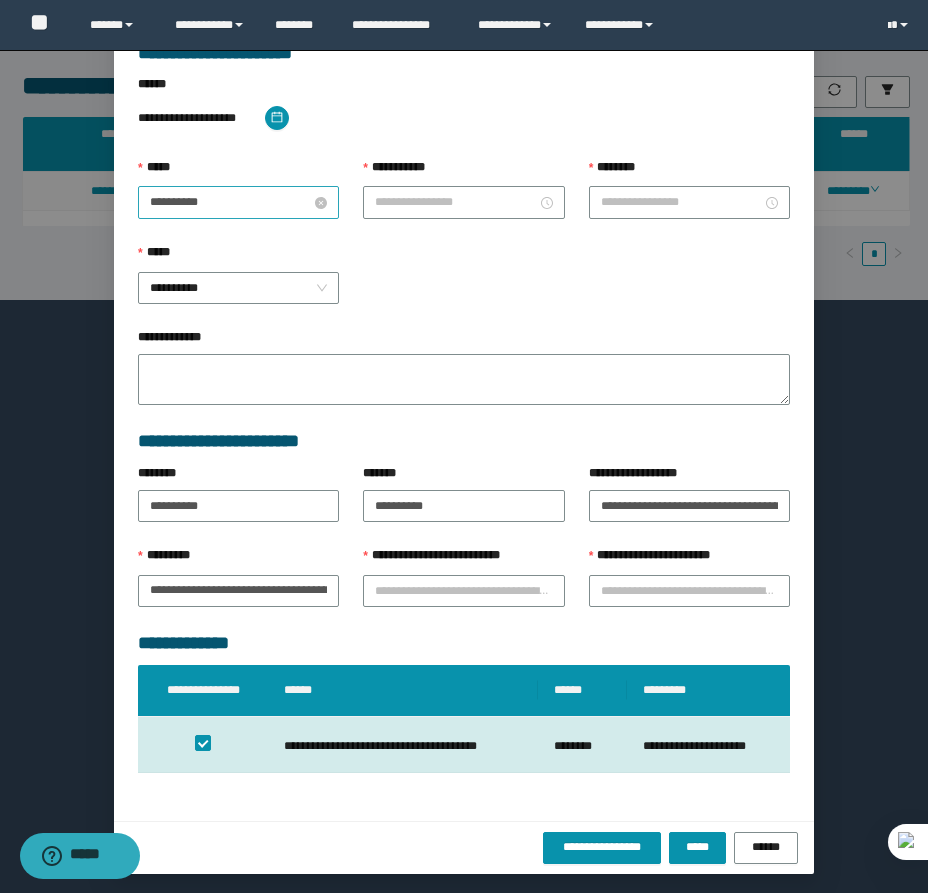 type on "*******" 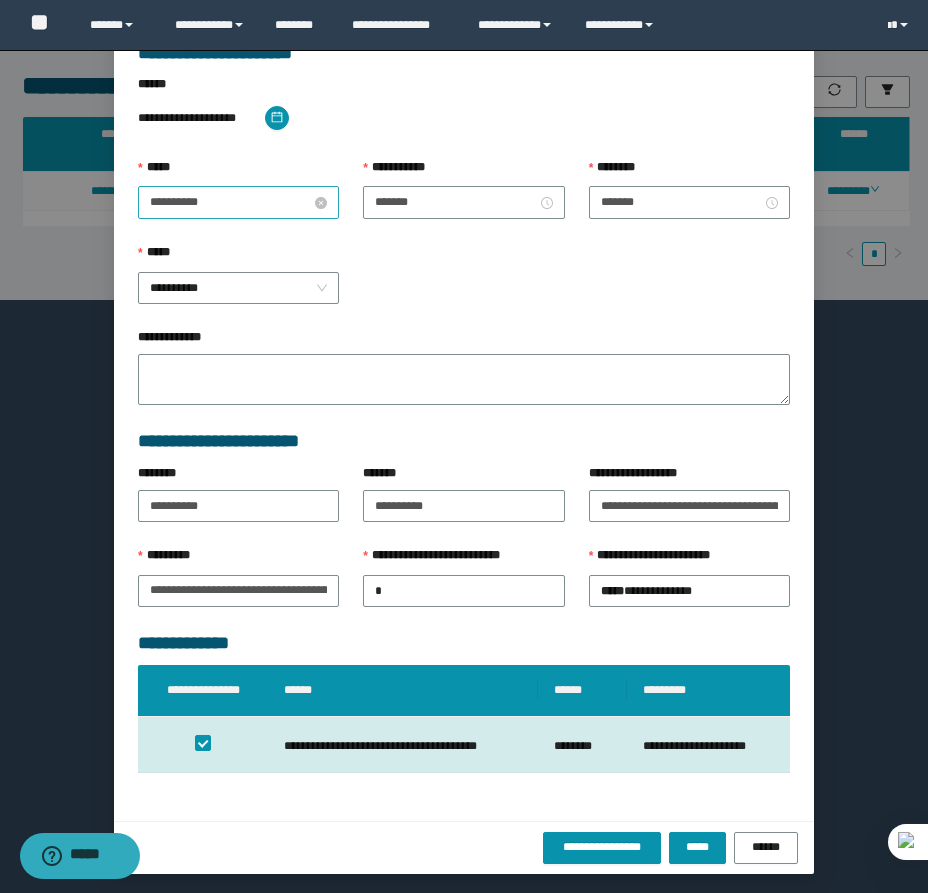click on "**********" at bounding box center [230, 202] 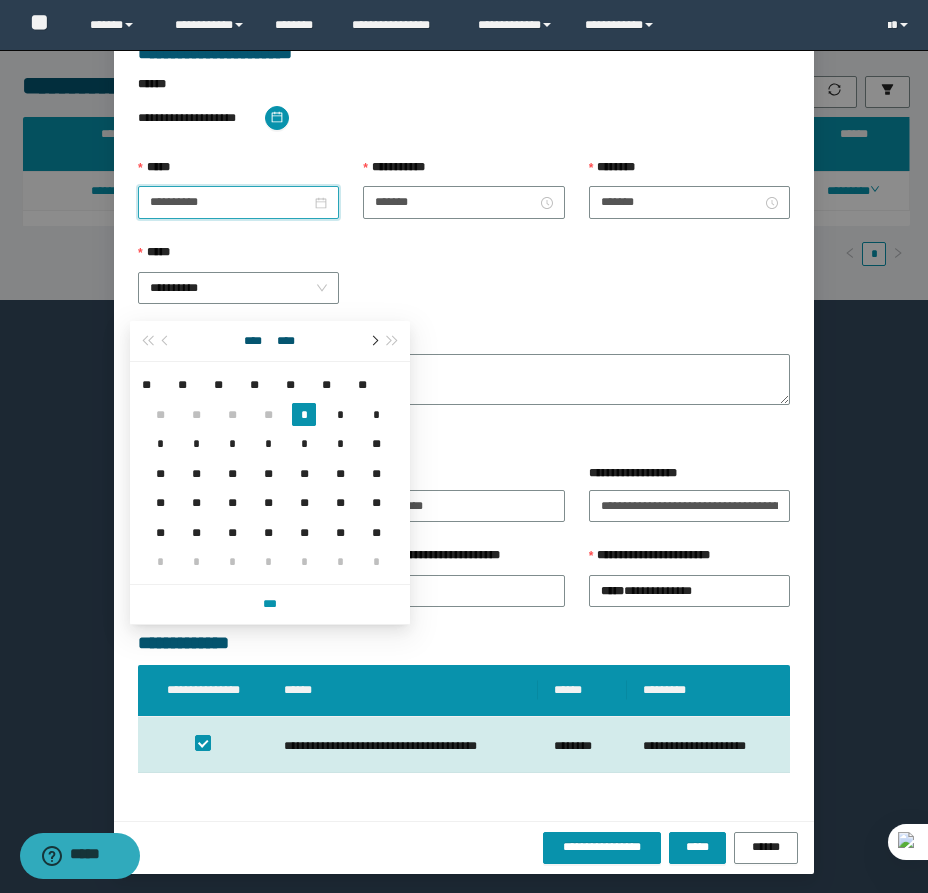click at bounding box center [373, 341] 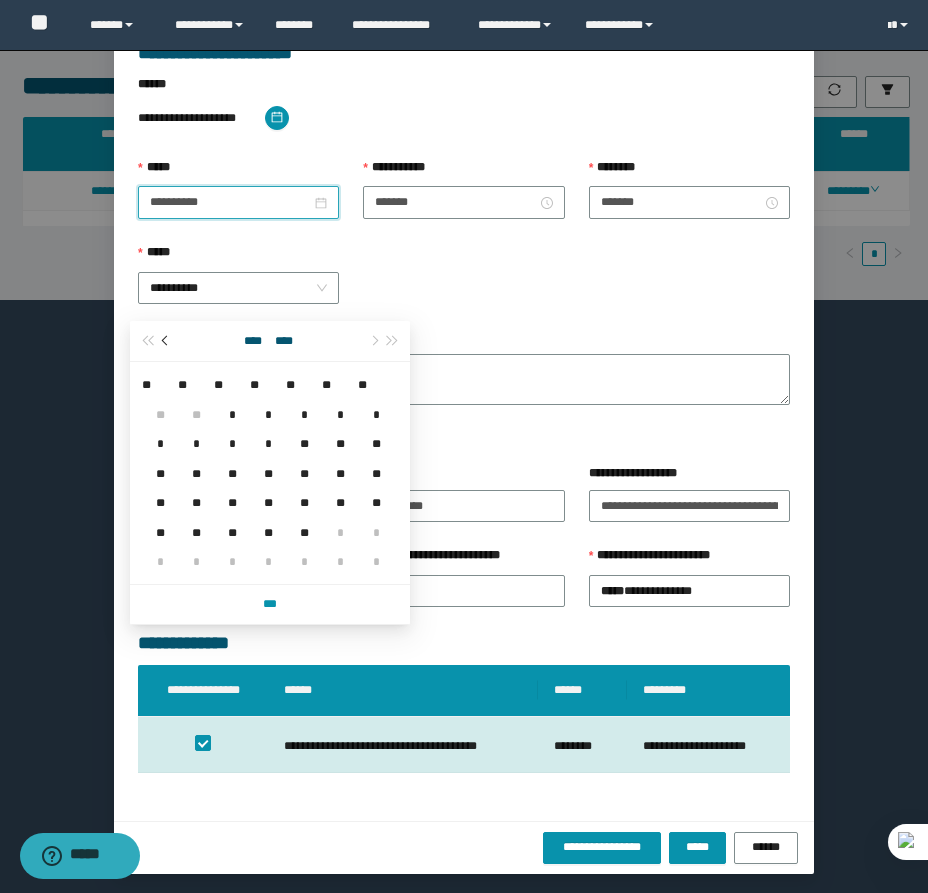 click at bounding box center (167, 341) 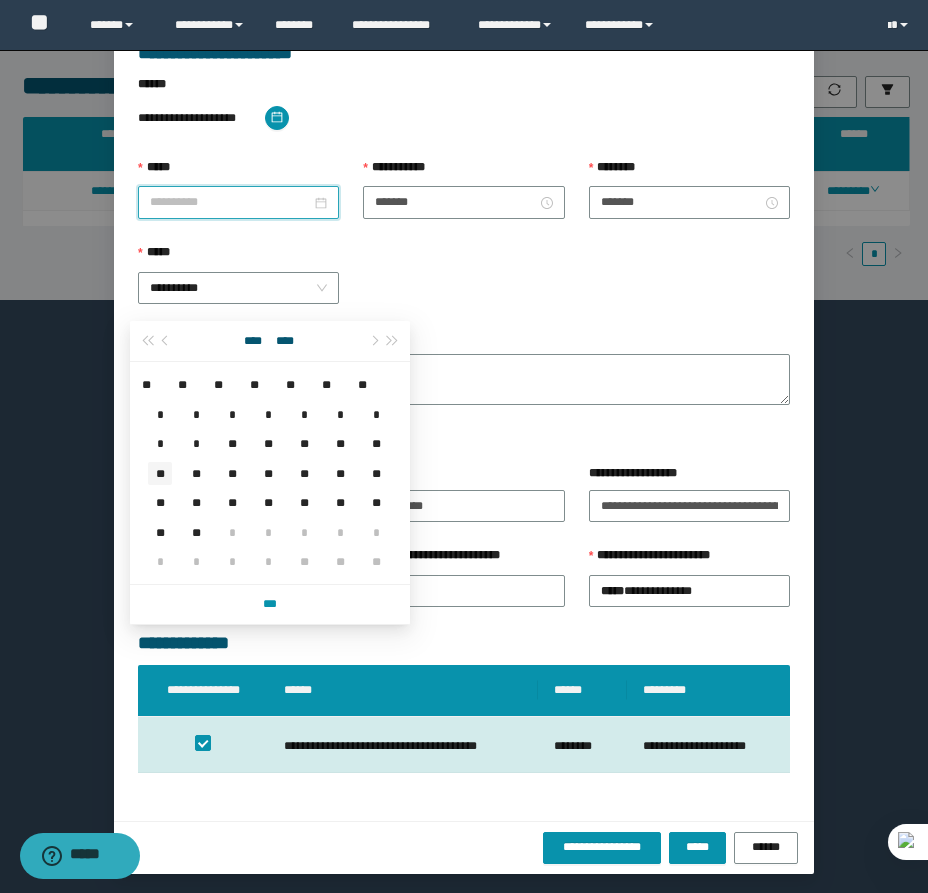 type on "**********" 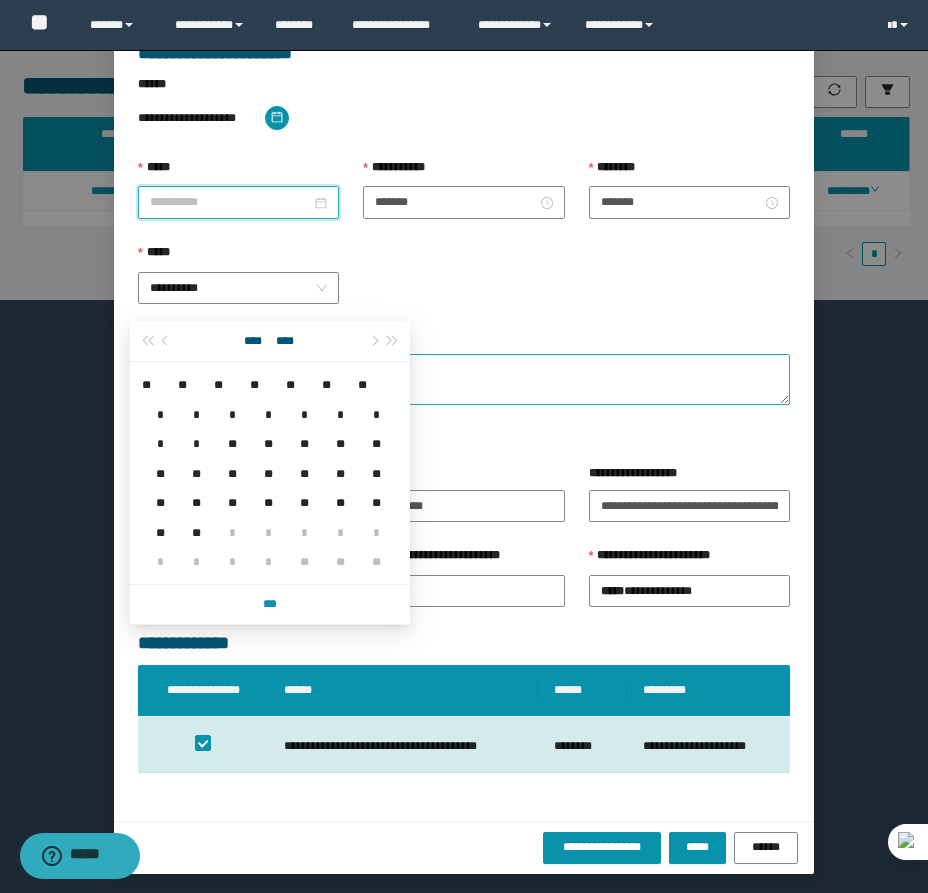 click on "**" at bounding box center [160, 473] 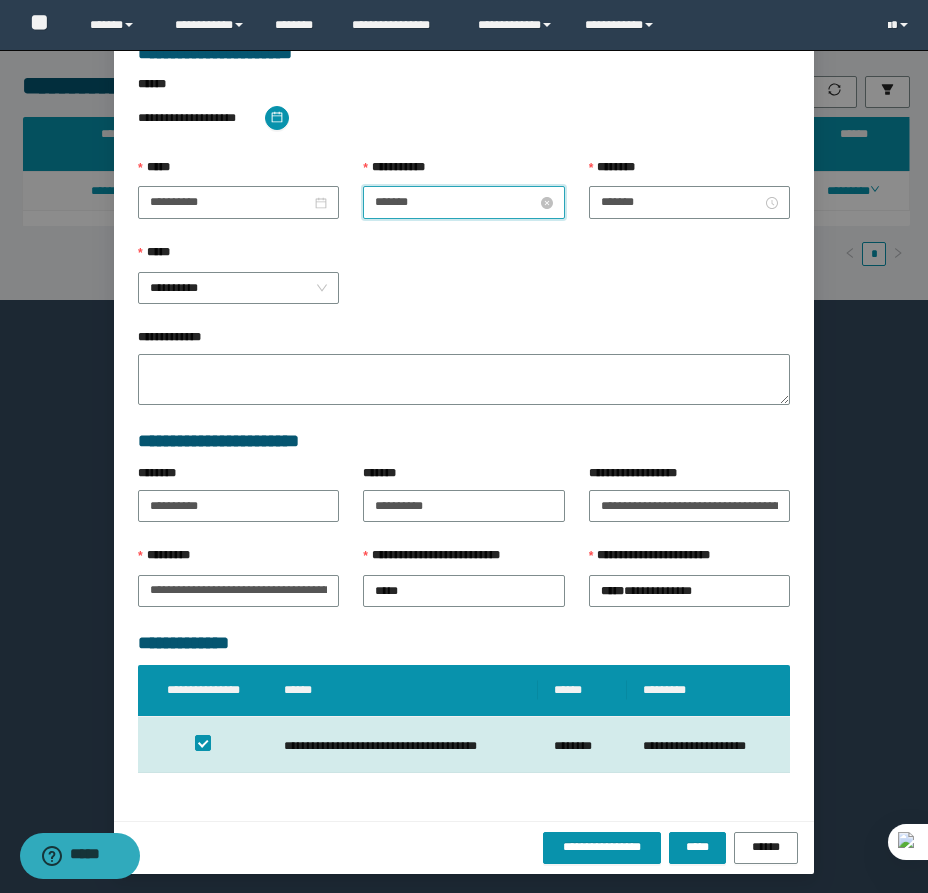 click on "*******" at bounding box center (455, 202) 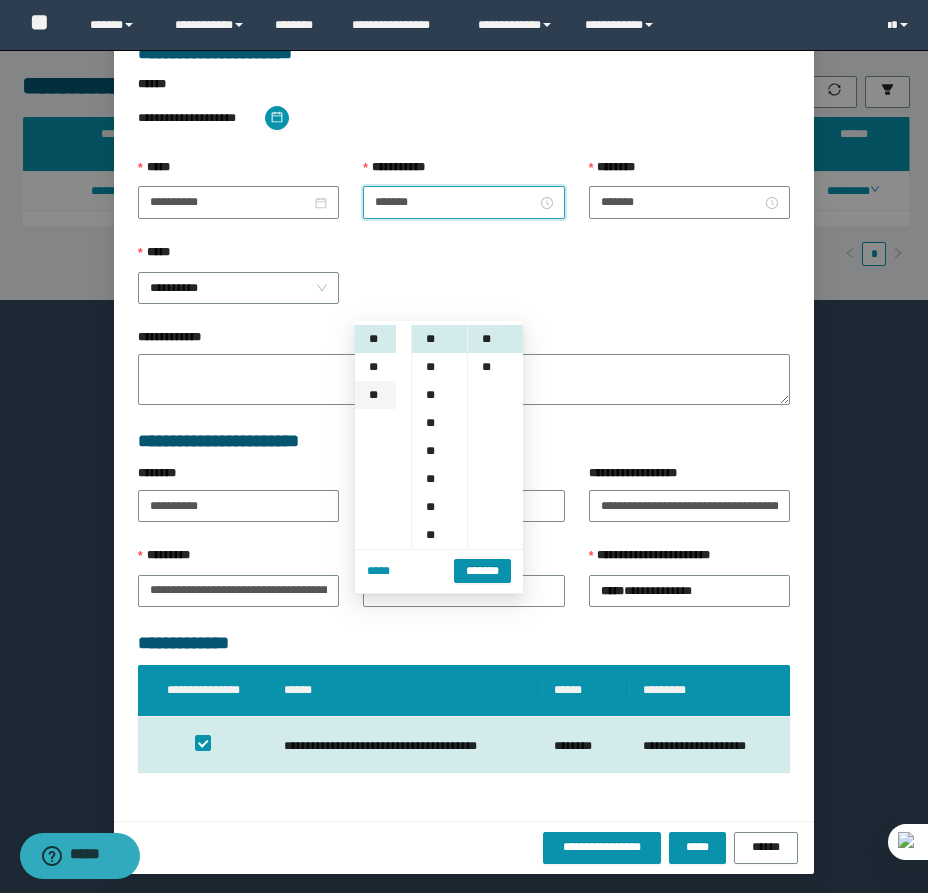 click on "**" at bounding box center [375, 395] 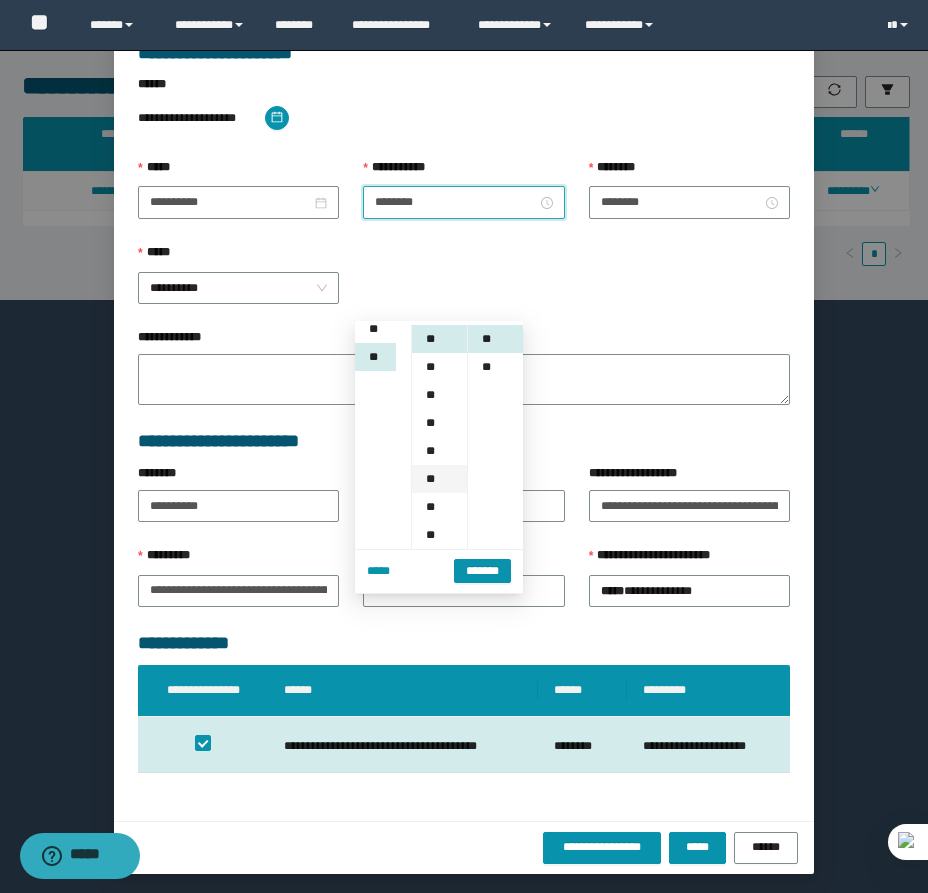 scroll, scrollTop: 308, scrollLeft: 0, axis: vertical 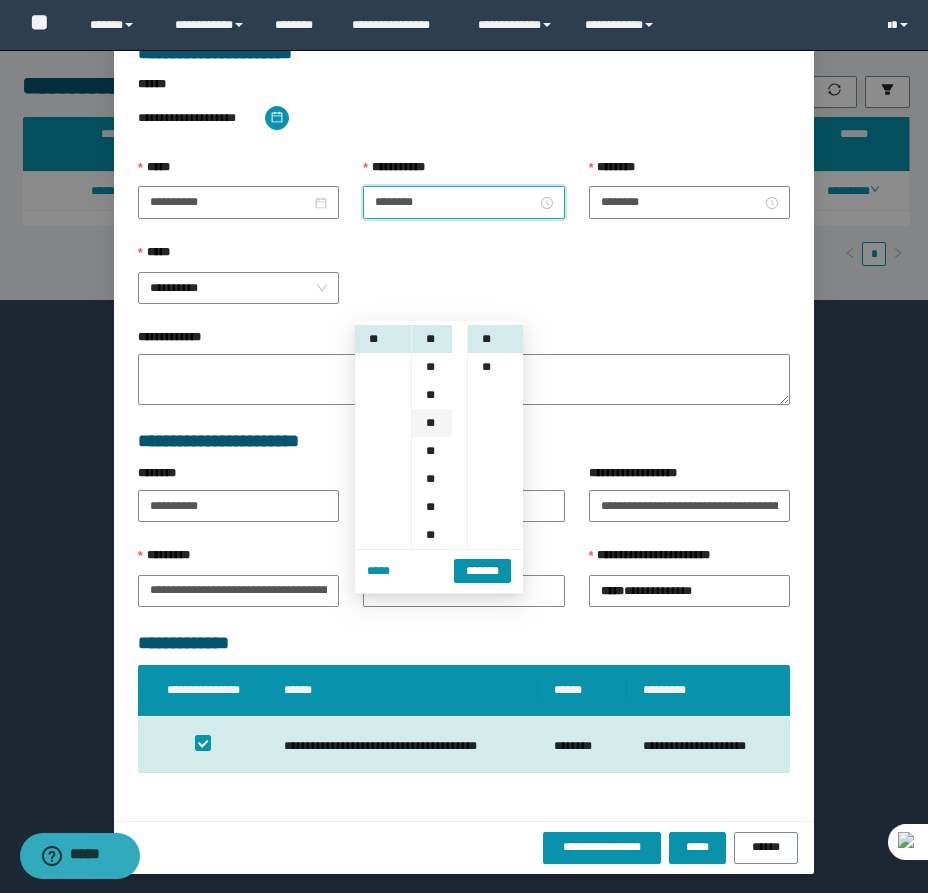 click on "**" at bounding box center [432, 423] 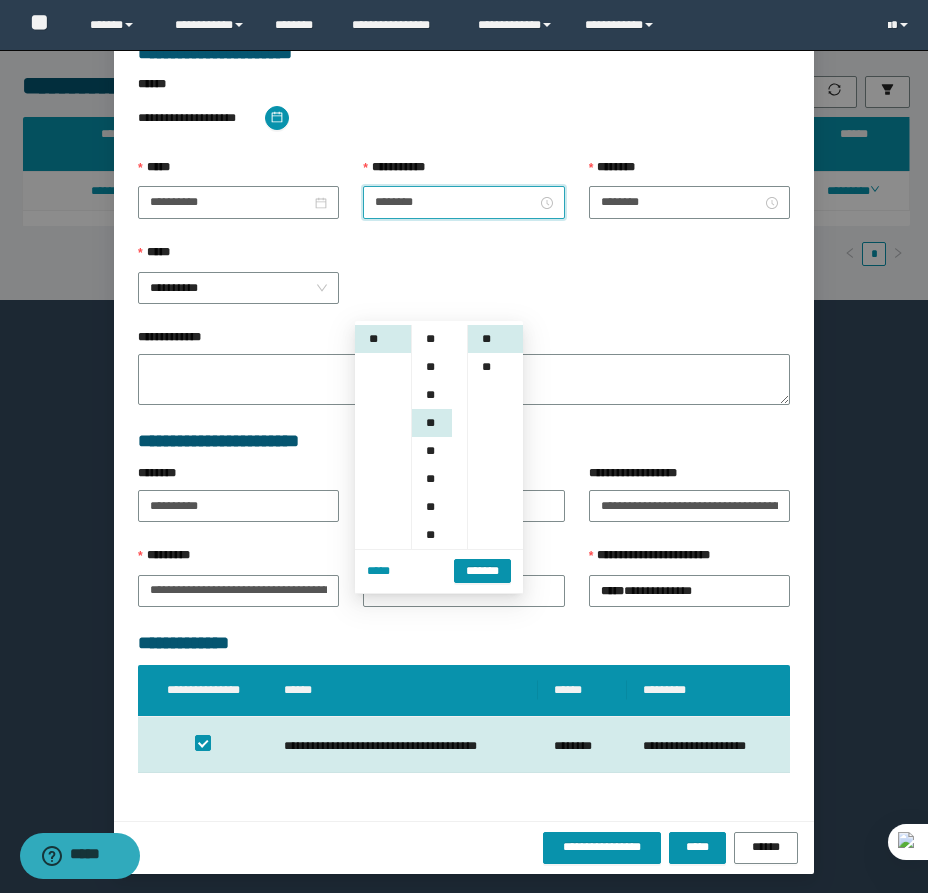scroll, scrollTop: 168, scrollLeft: 0, axis: vertical 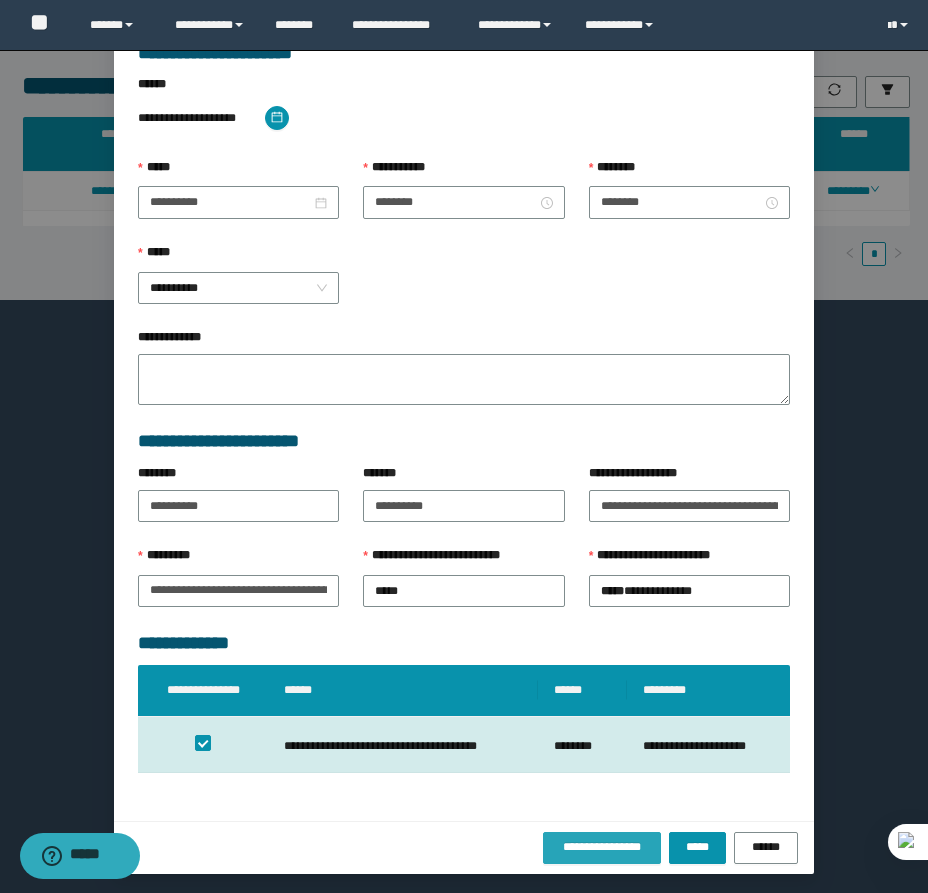 click on "**********" at bounding box center [602, 847] 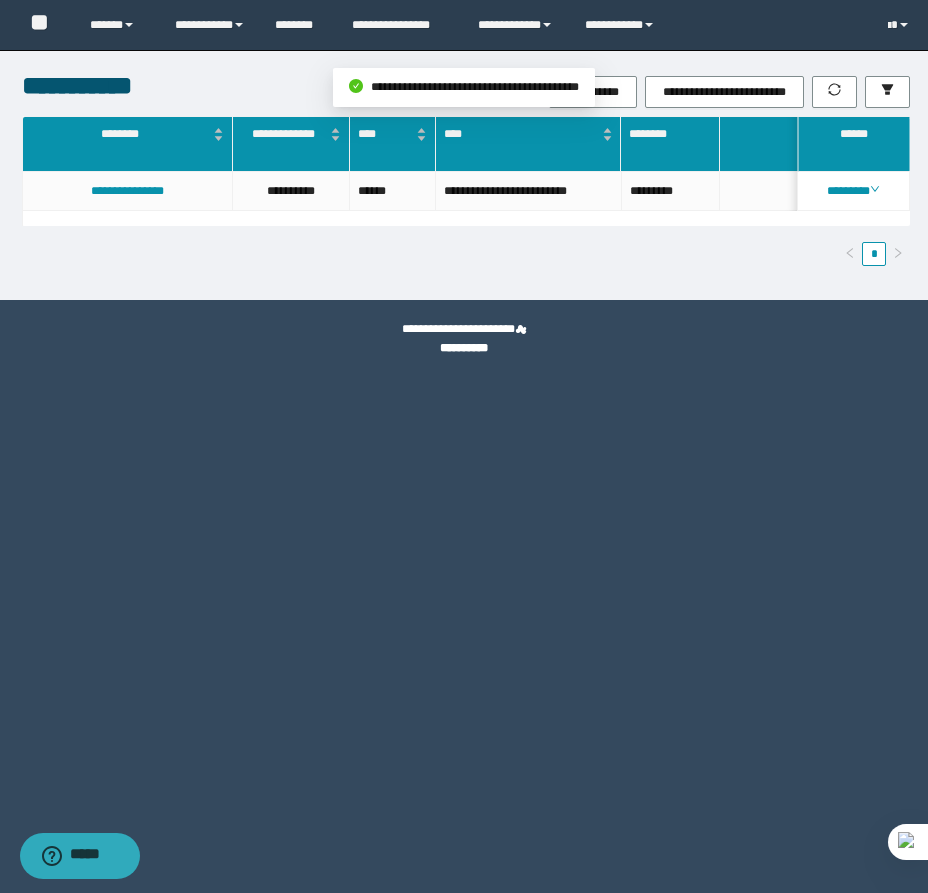 scroll, scrollTop: 0, scrollLeft: 0, axis: both 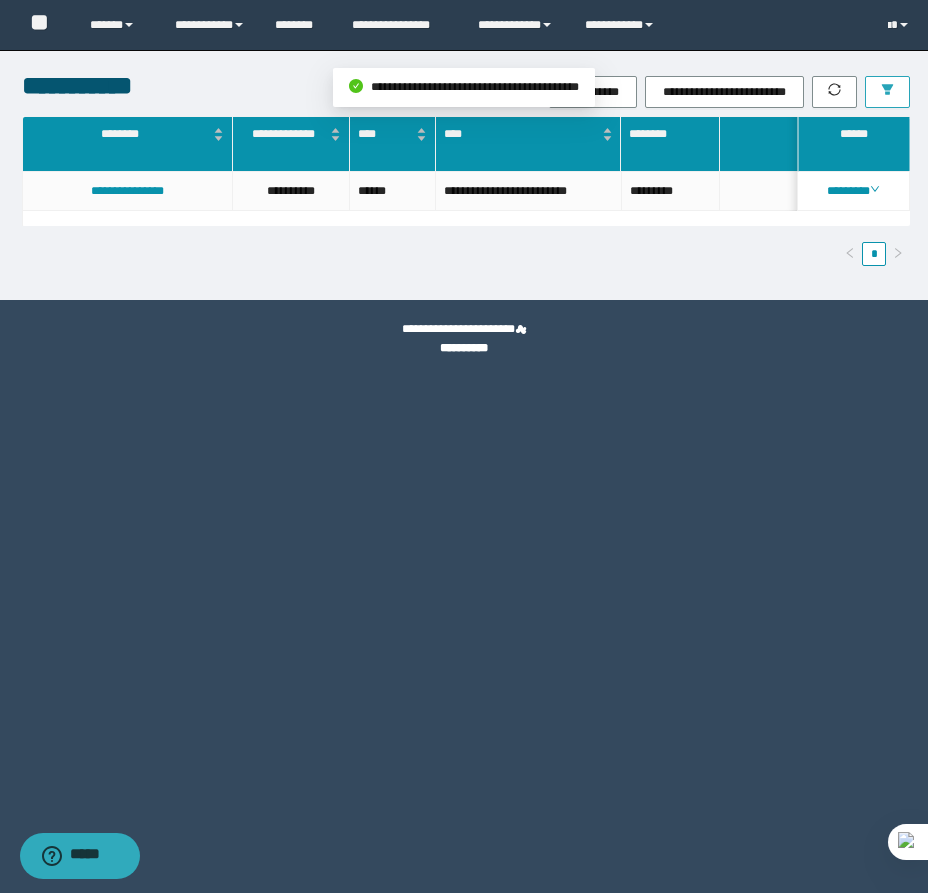 click at bounding box center [887, 92] 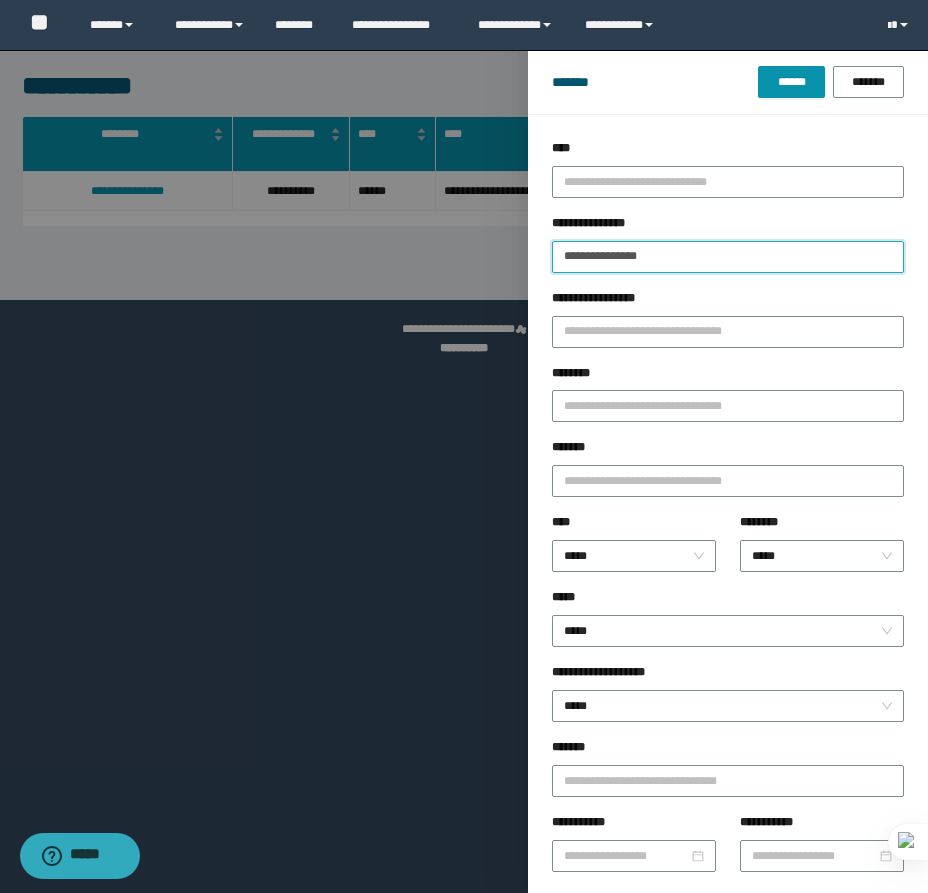 click on "**********" at bounding box center (728, 257) 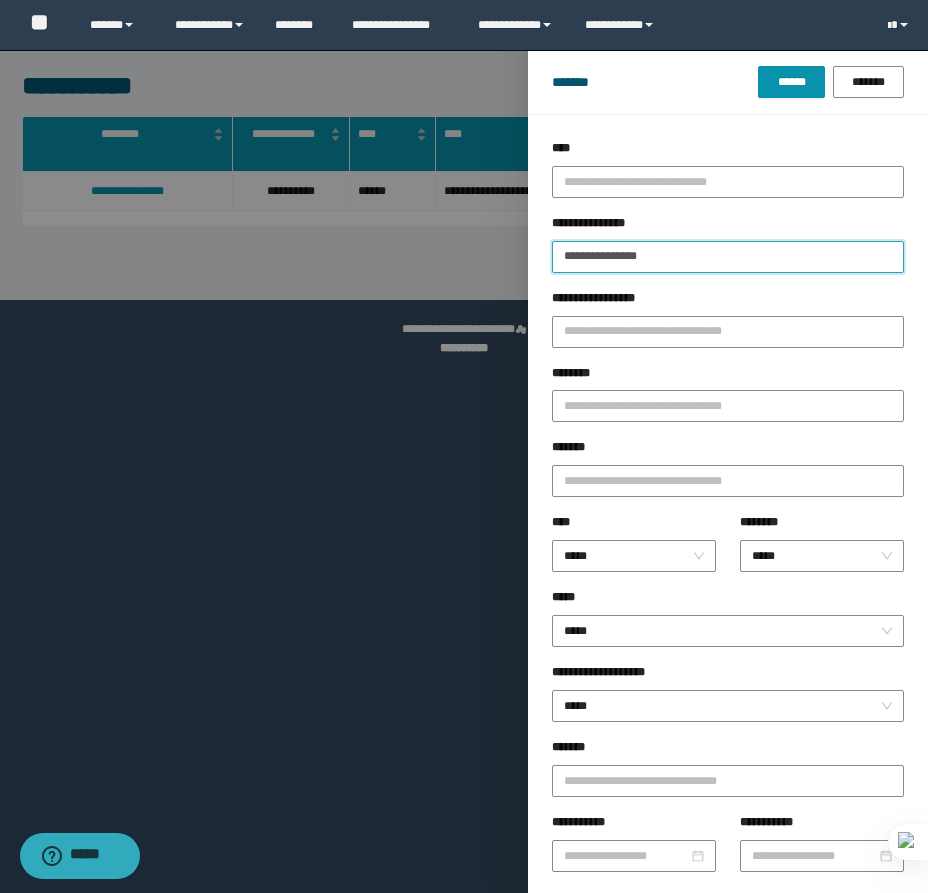 click on "**********" at bounding box center [728, 257] 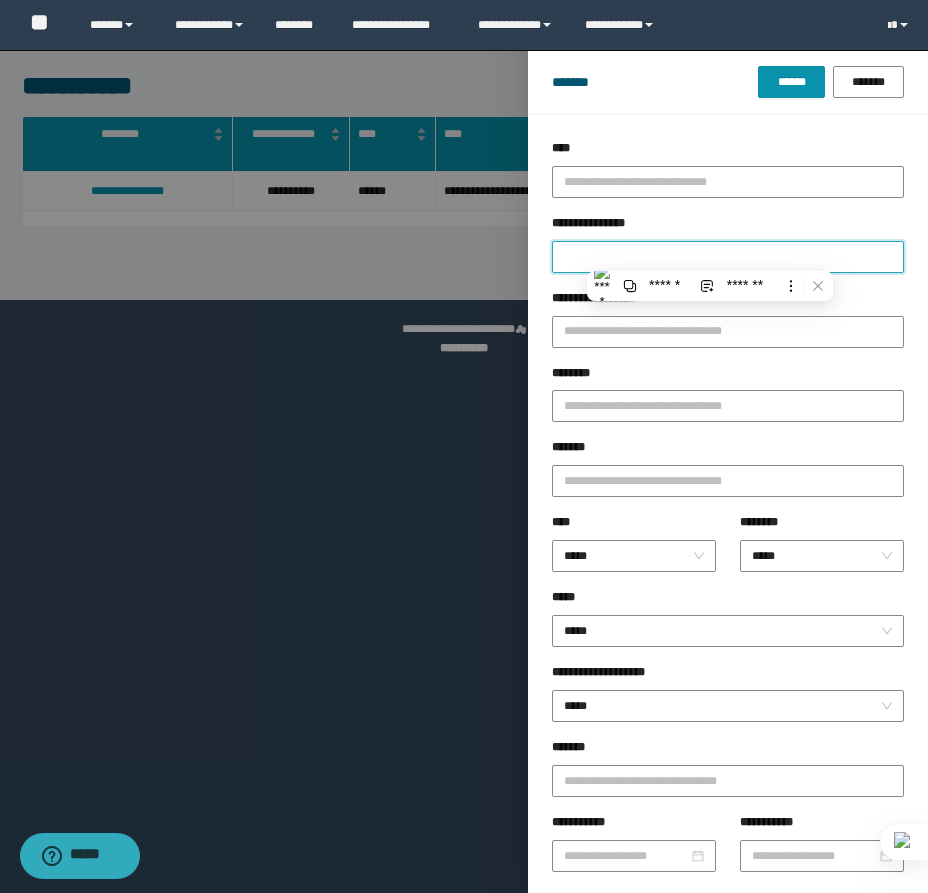 paste on "**********" 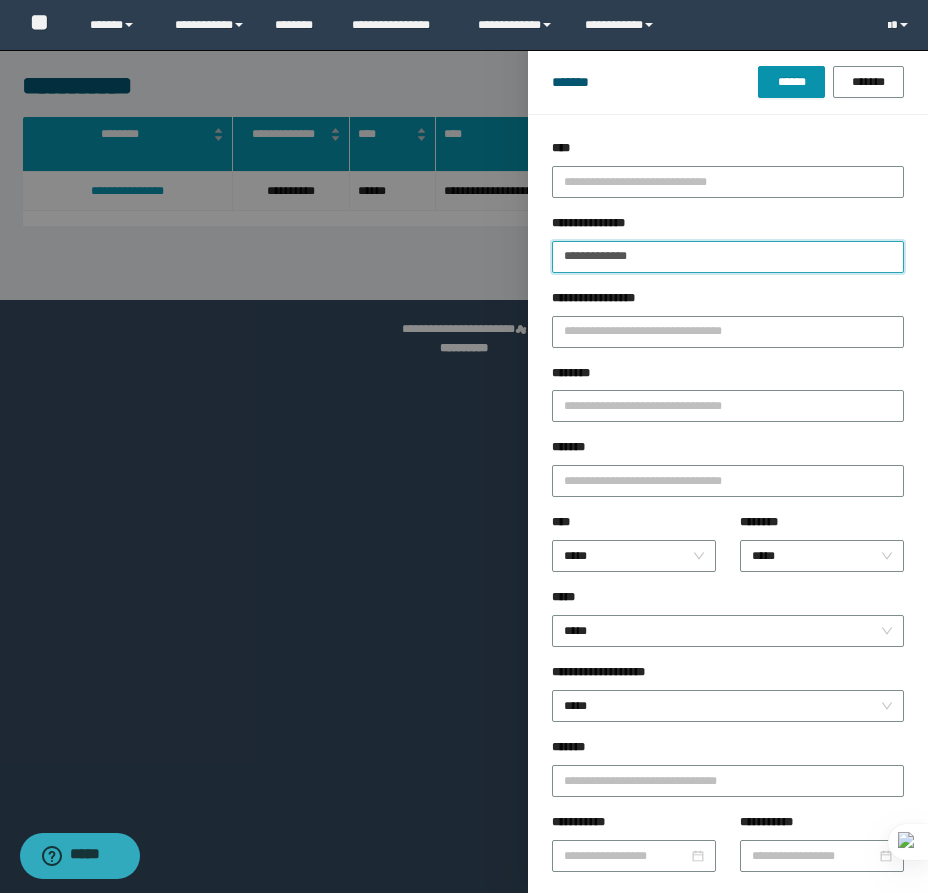 type on "**********" 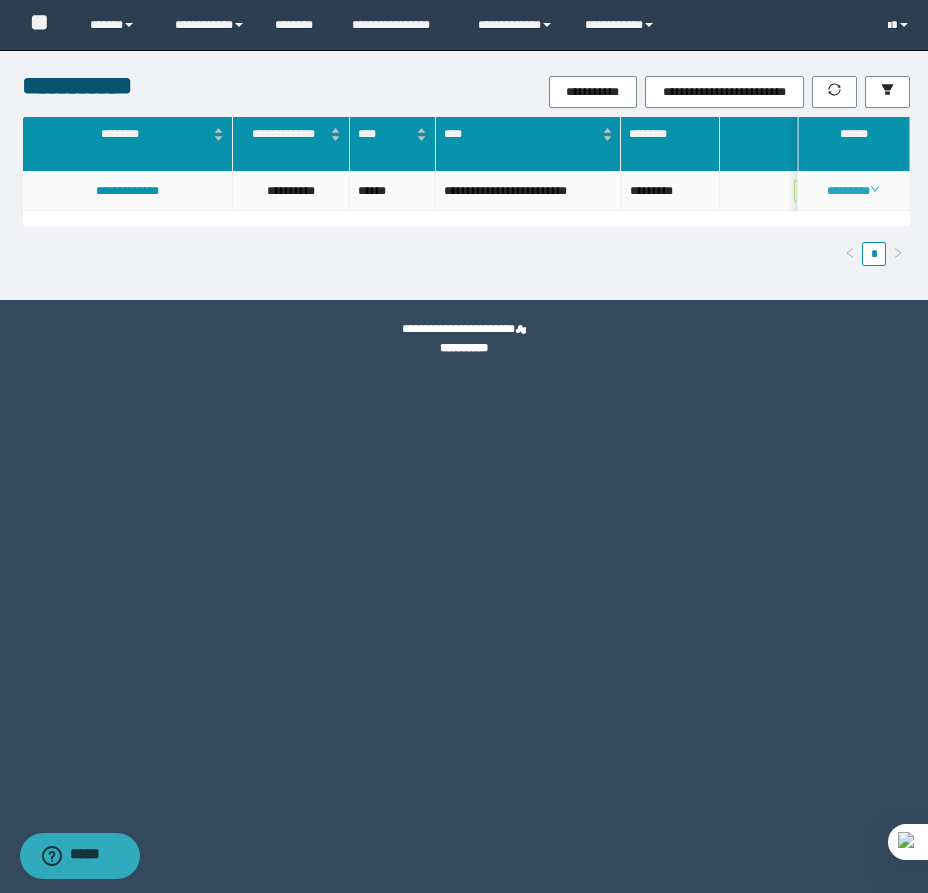 click on "********" at bounding box center [853, 191] 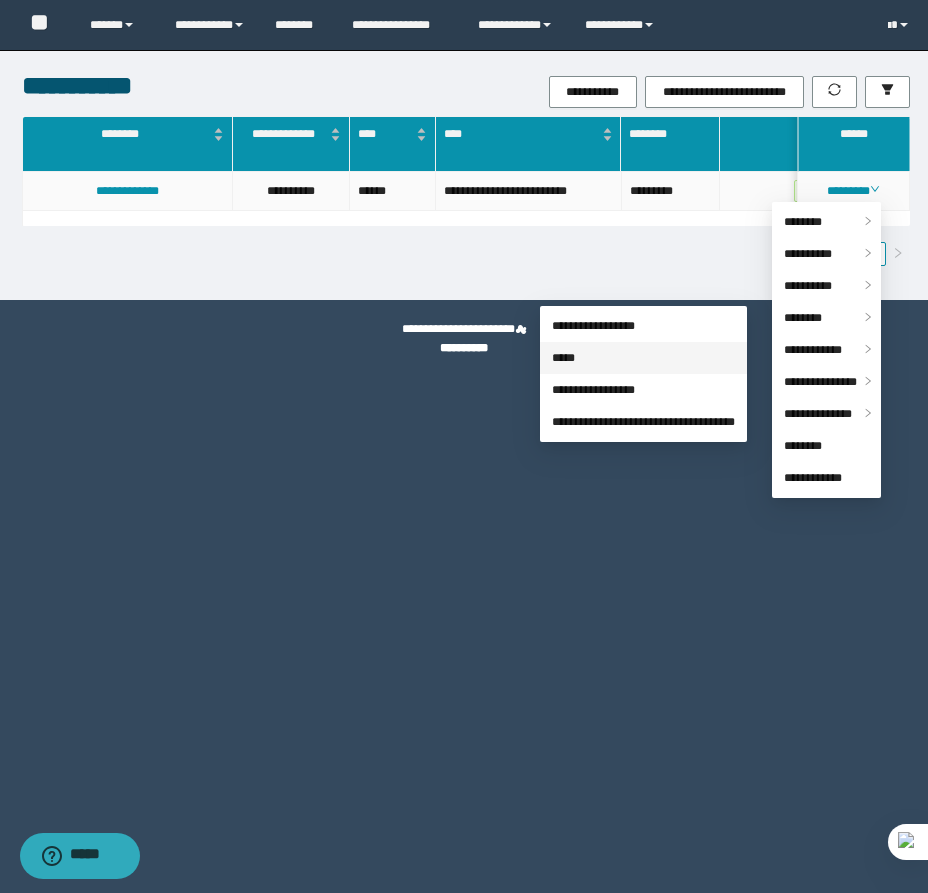 click on "*****" at bounding box center [563, 358] 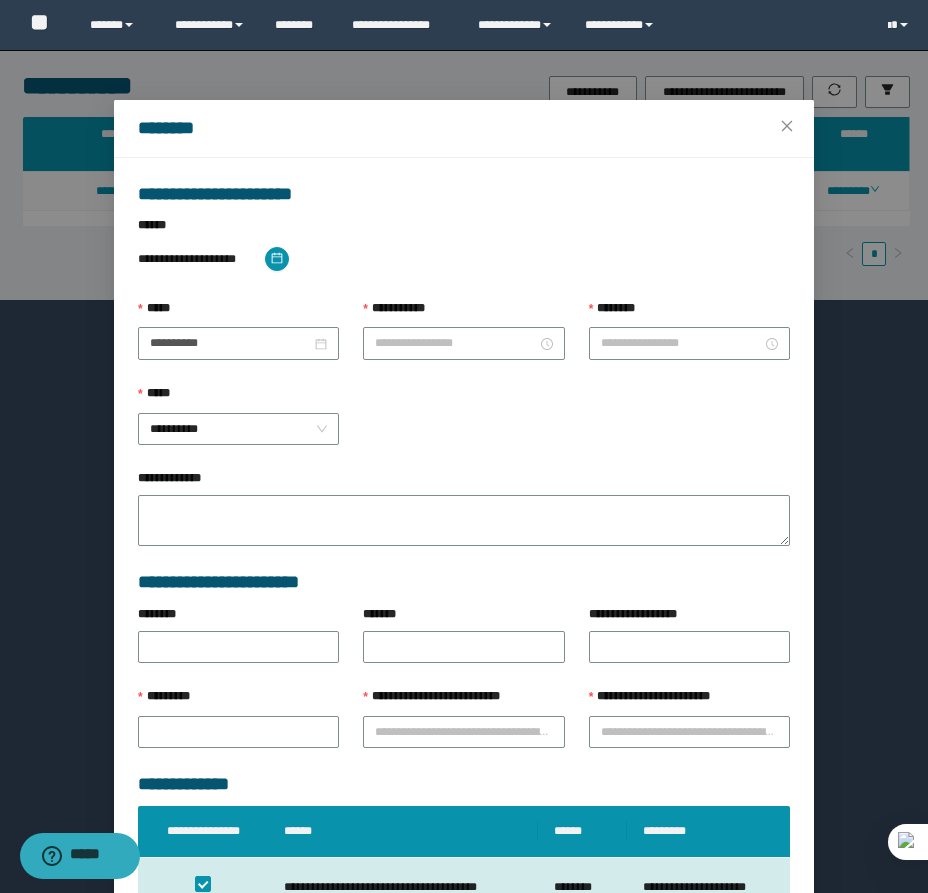 type on "**********" 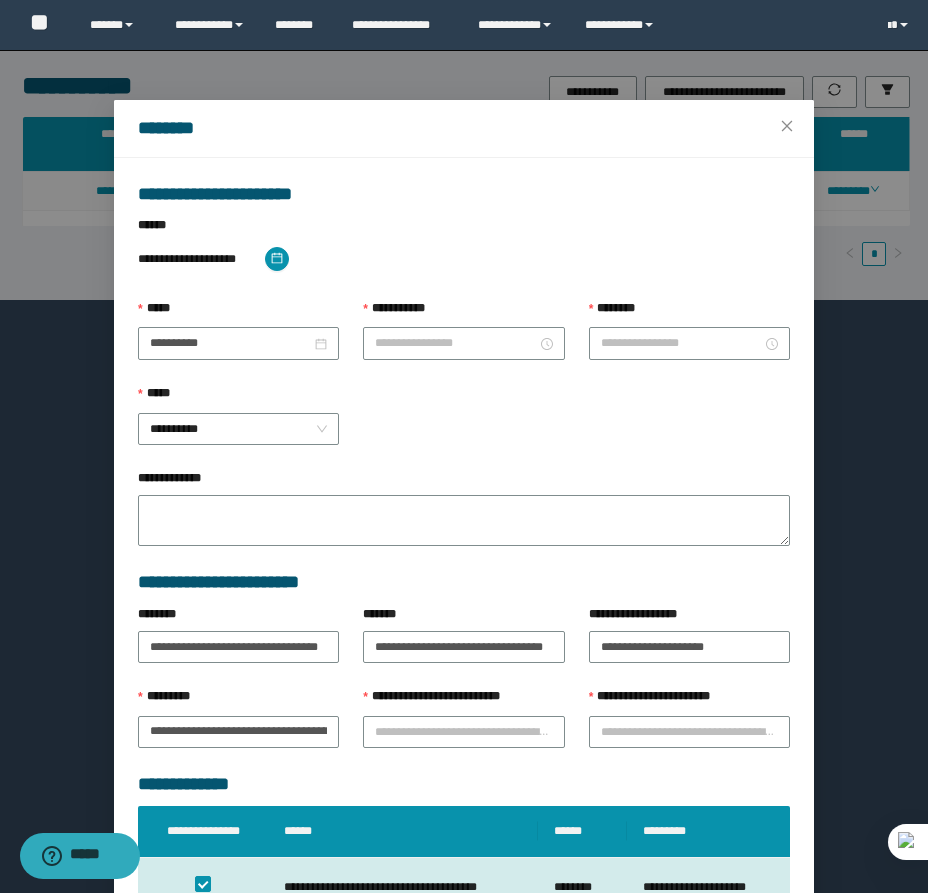 type on "*******" 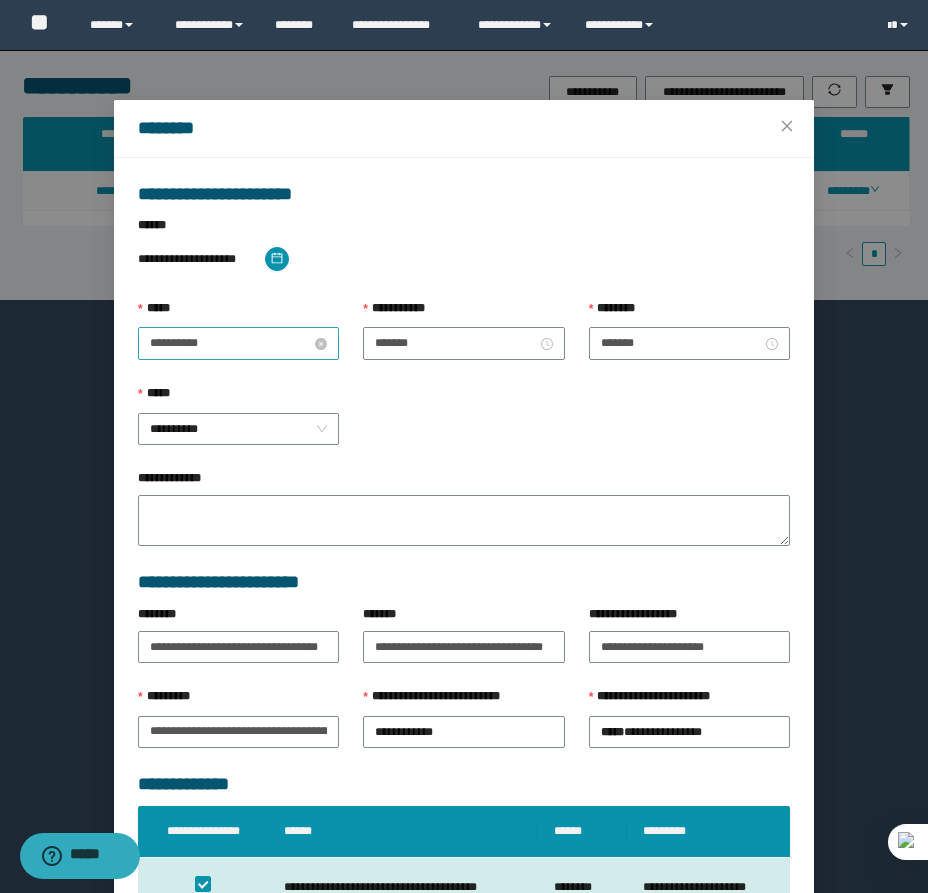 click on "**********" at bounding box center [230, 343] 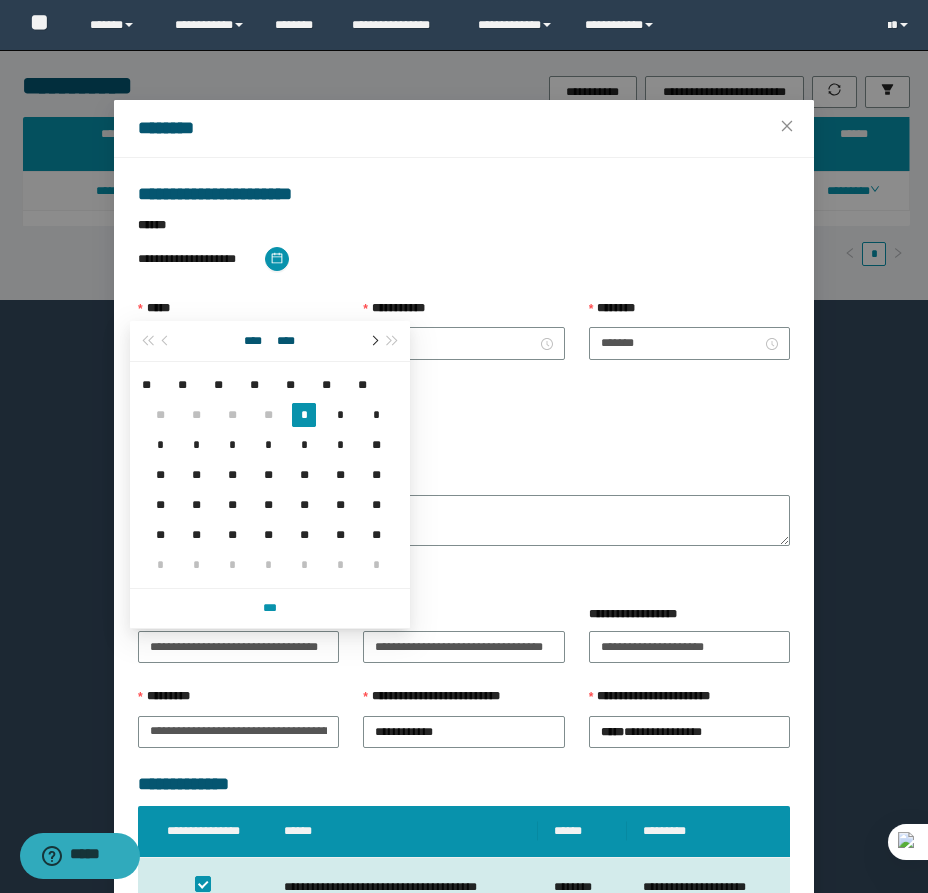 click at bounding box center (373, 341) 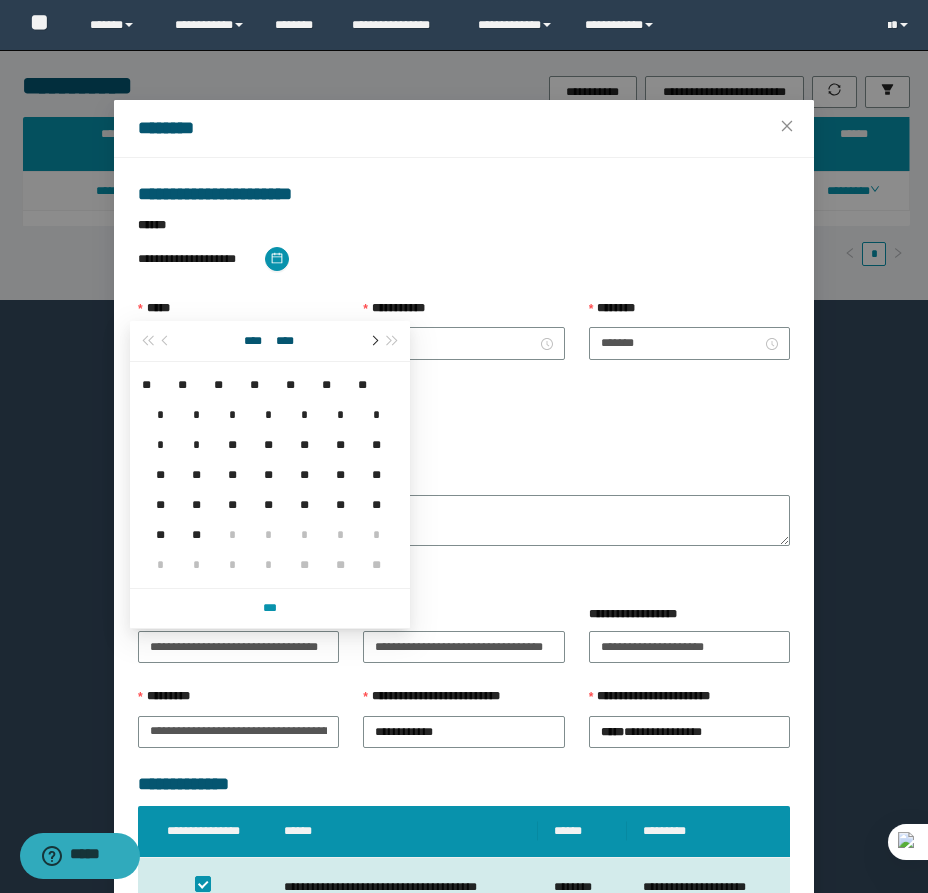 click at bounding box center (373, 341) 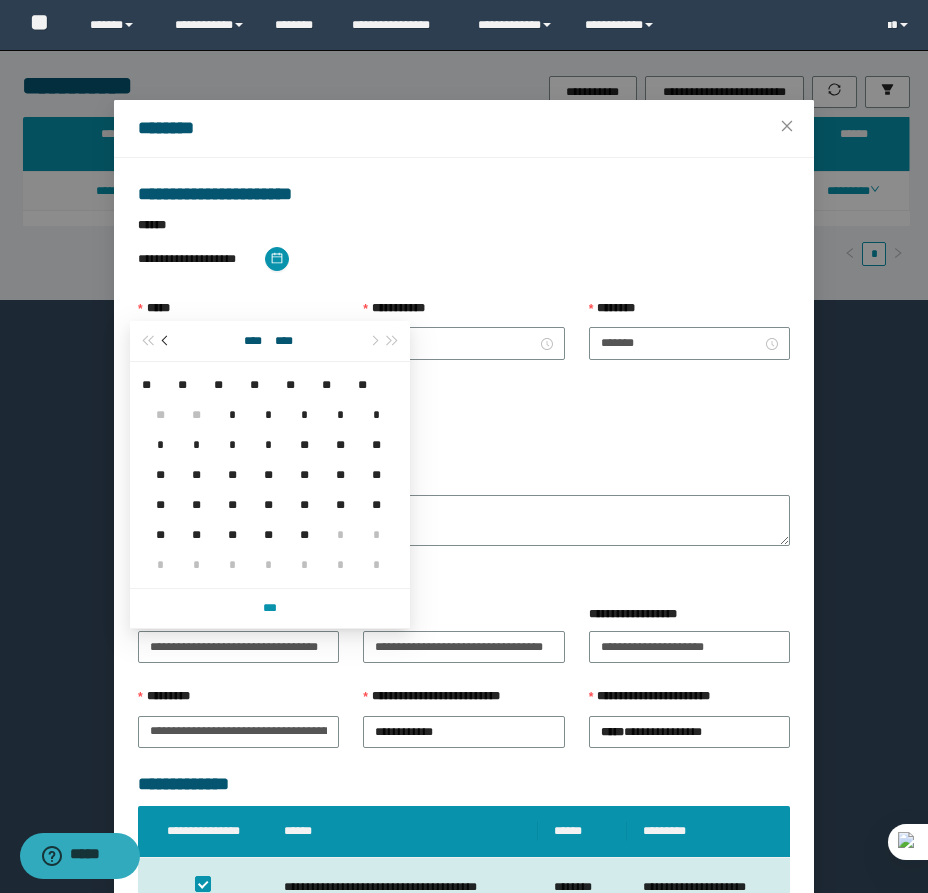 click at bounding box center [167, 341] 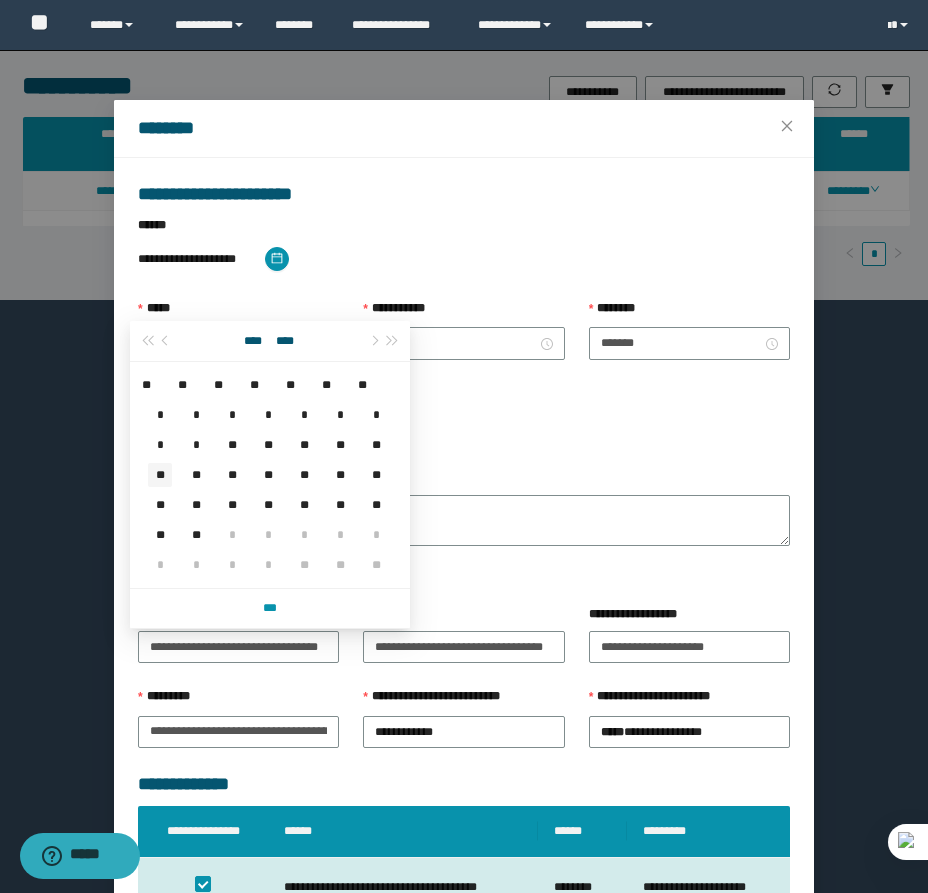 type on "**********" 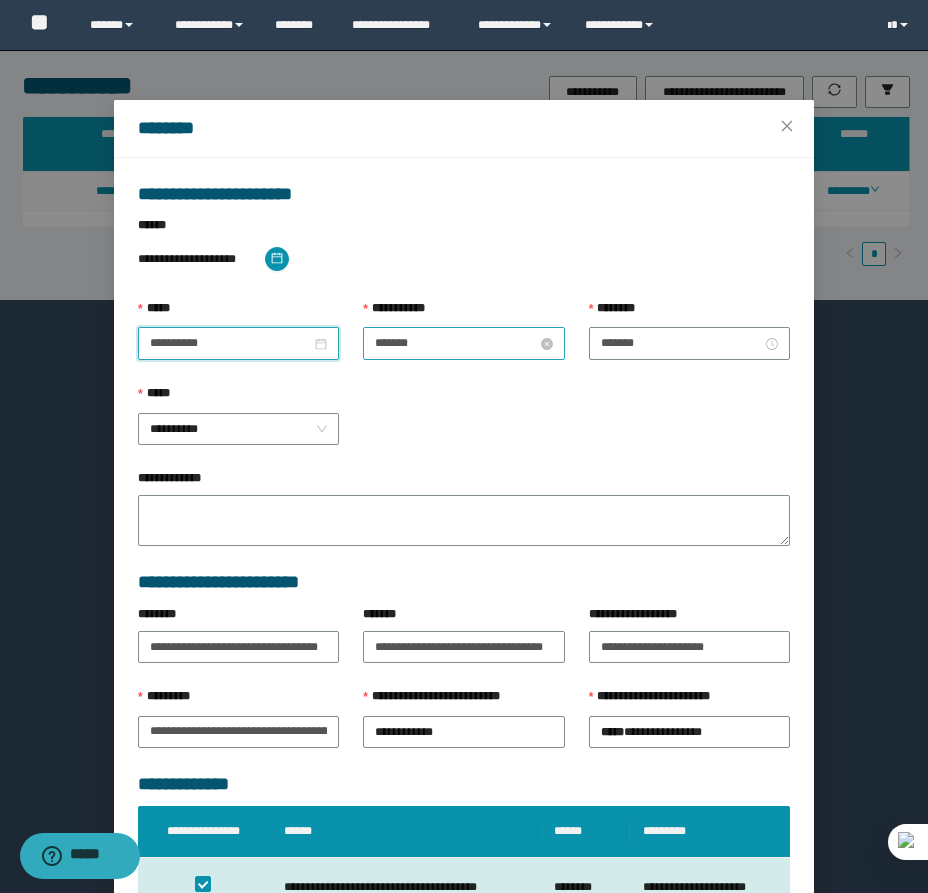 click on "*******" at bounding box center [455, 343] 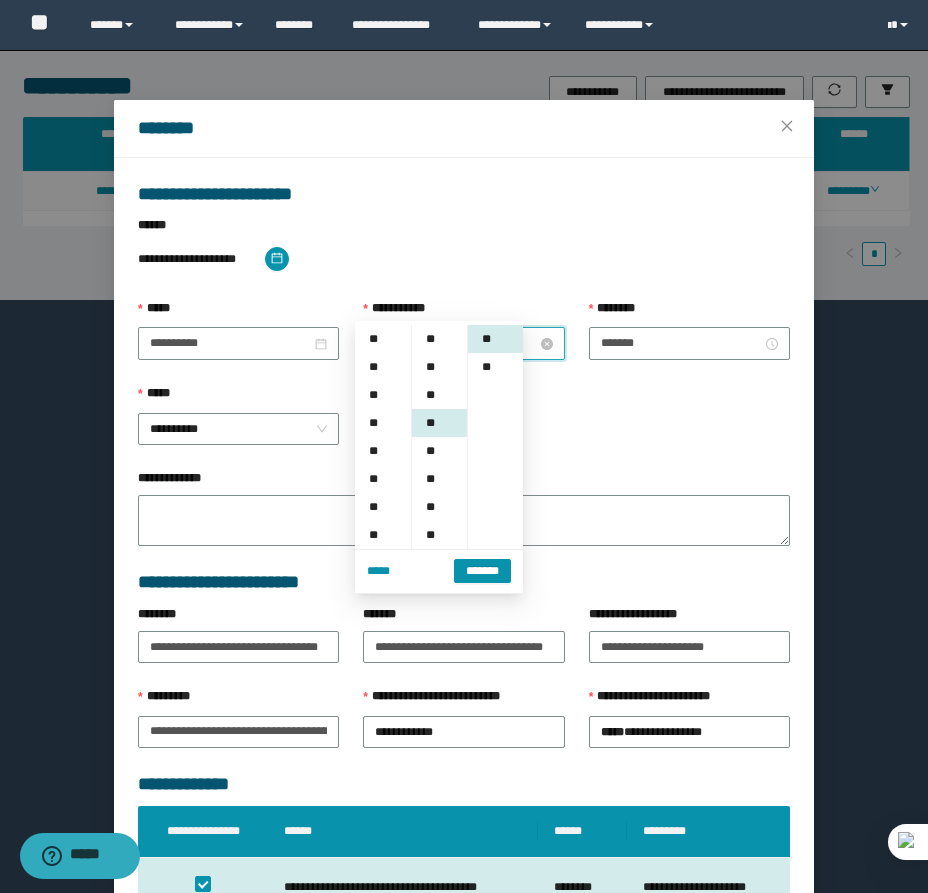 scroll, scrollTop: 252, scrollLeft: 0, axis: vertical 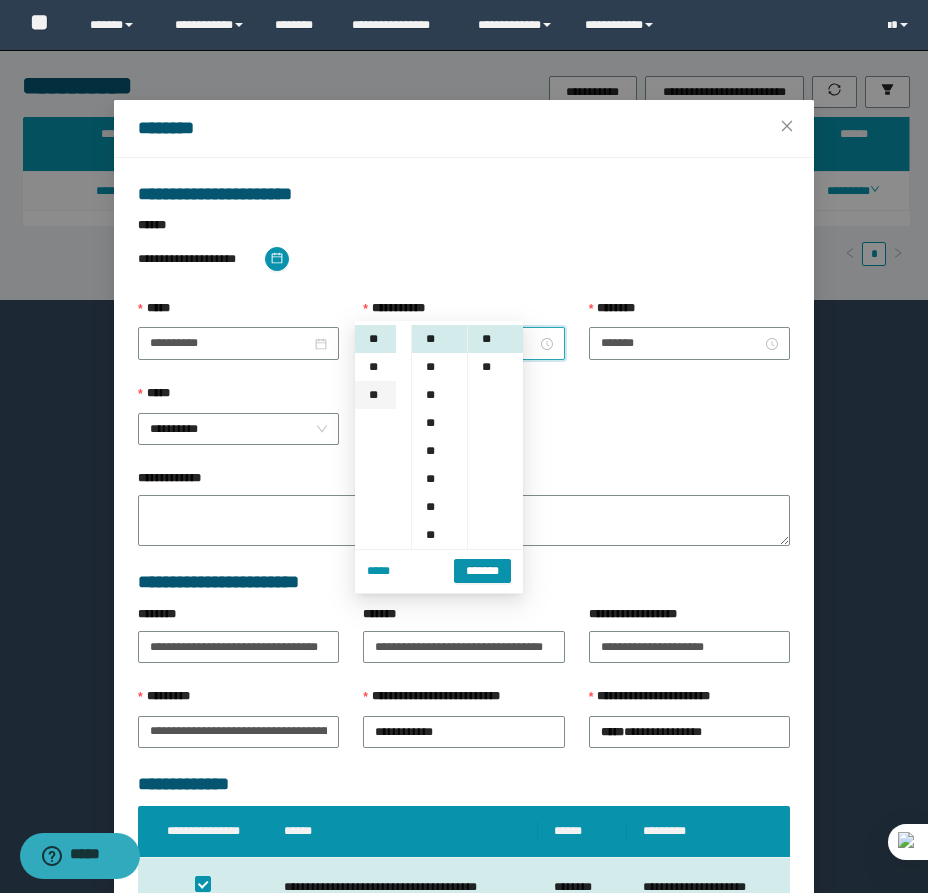 click on "**" at bounding box center (375, 395) 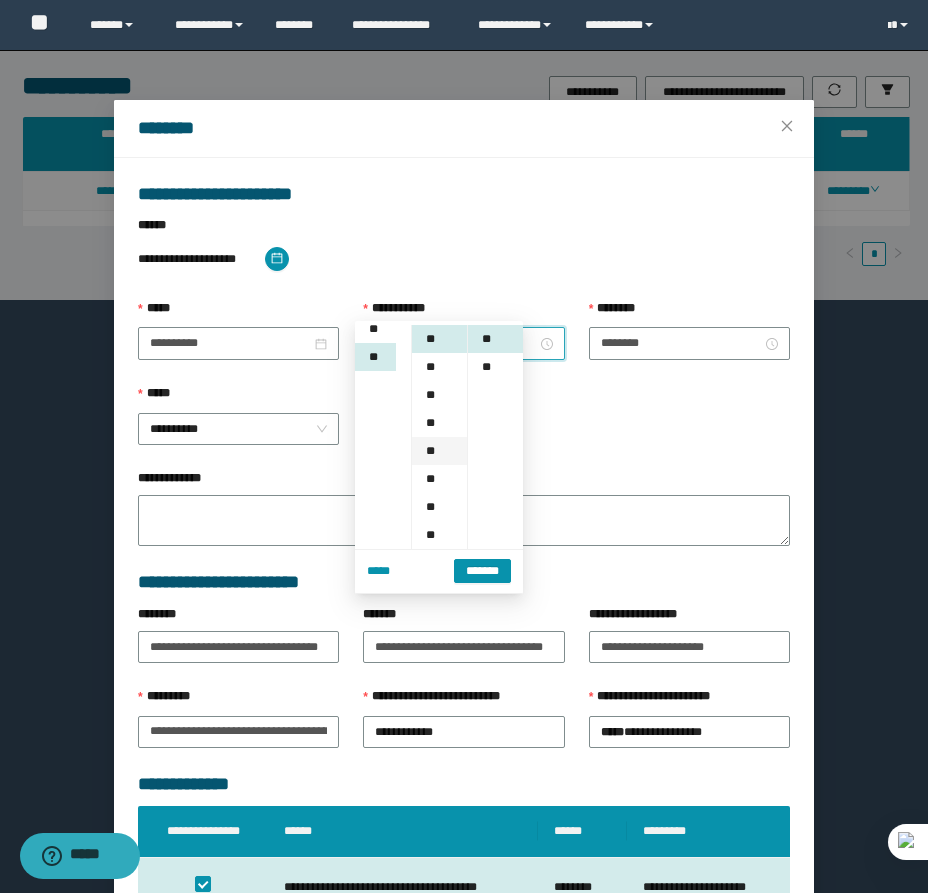 scroll, scrollTop: 308, scrollLeft: 0, axis: vertical 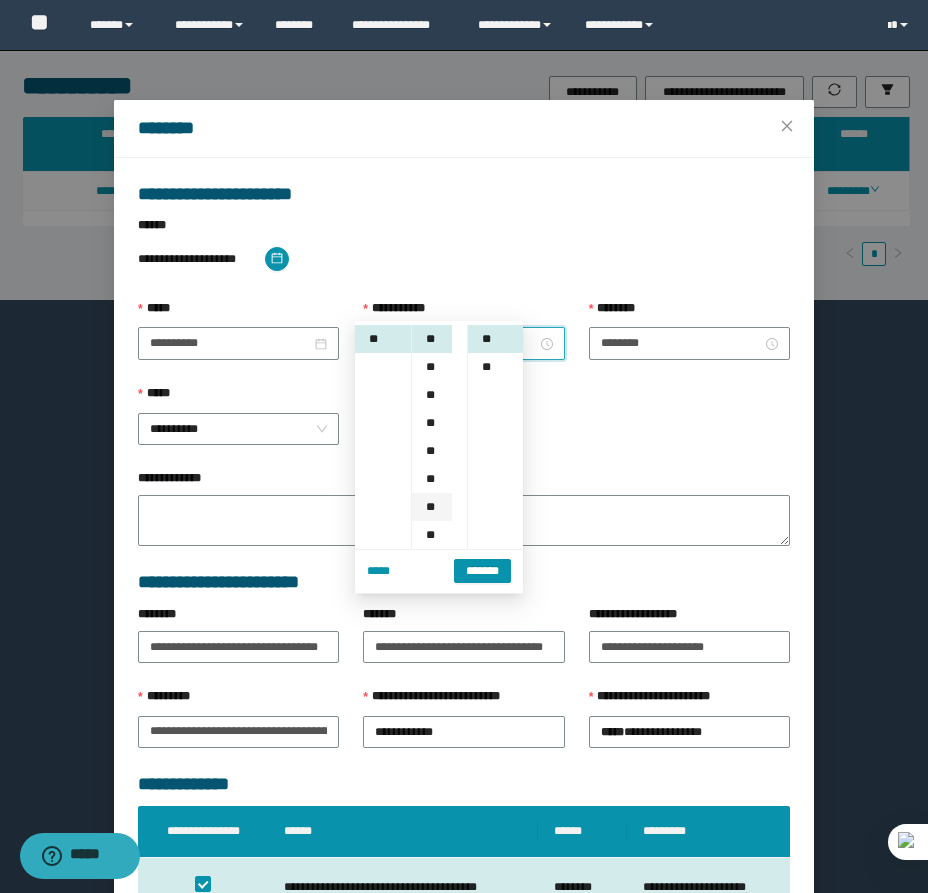 click on "**" at bounding box center (432, 507) 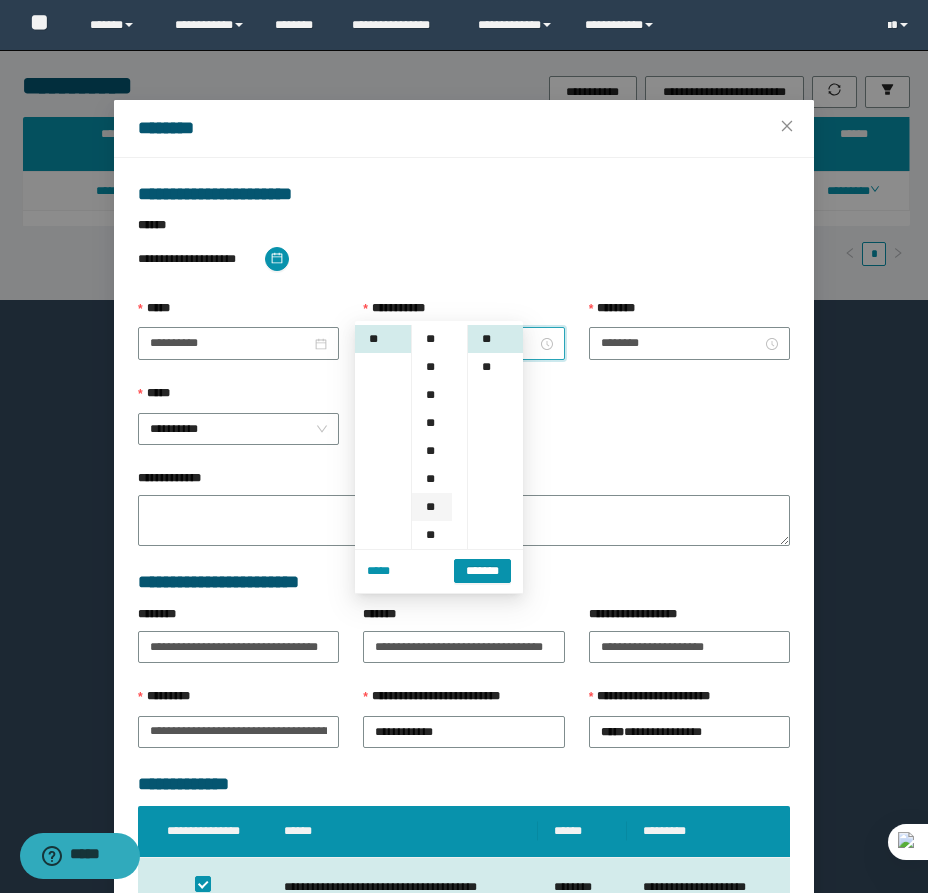 scroll, scrollTop: 252, scrollLeft: 0, axis: vertical 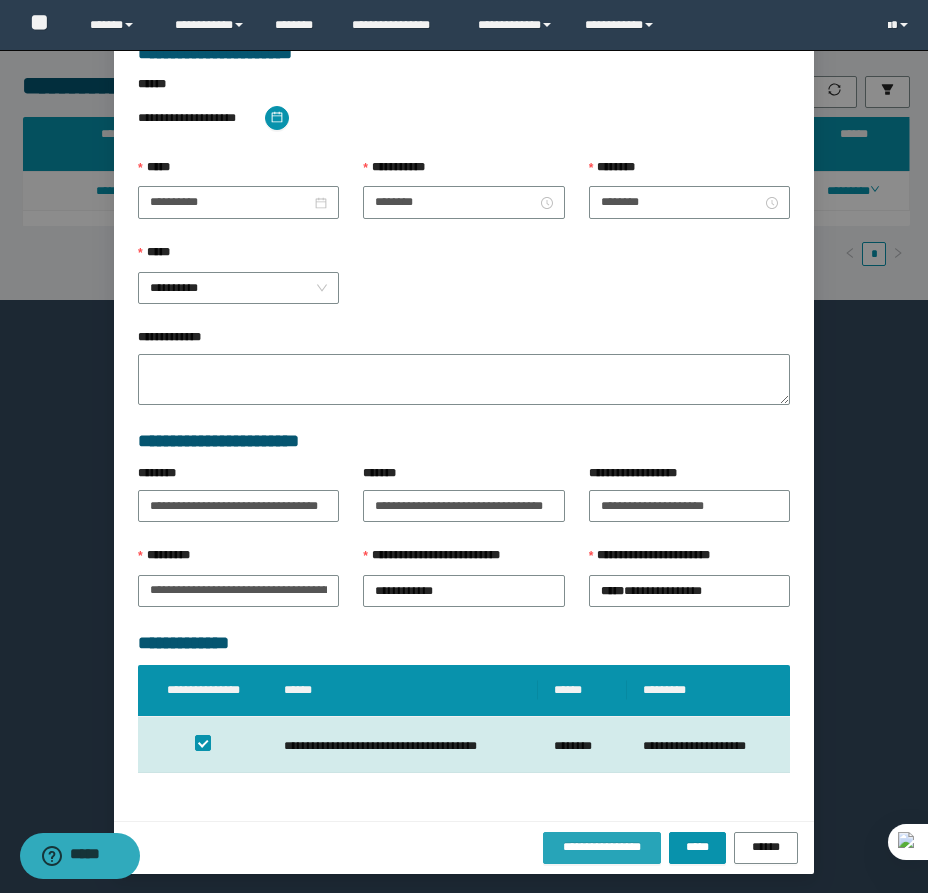 click on "**********" at bounding box center (602, 847) 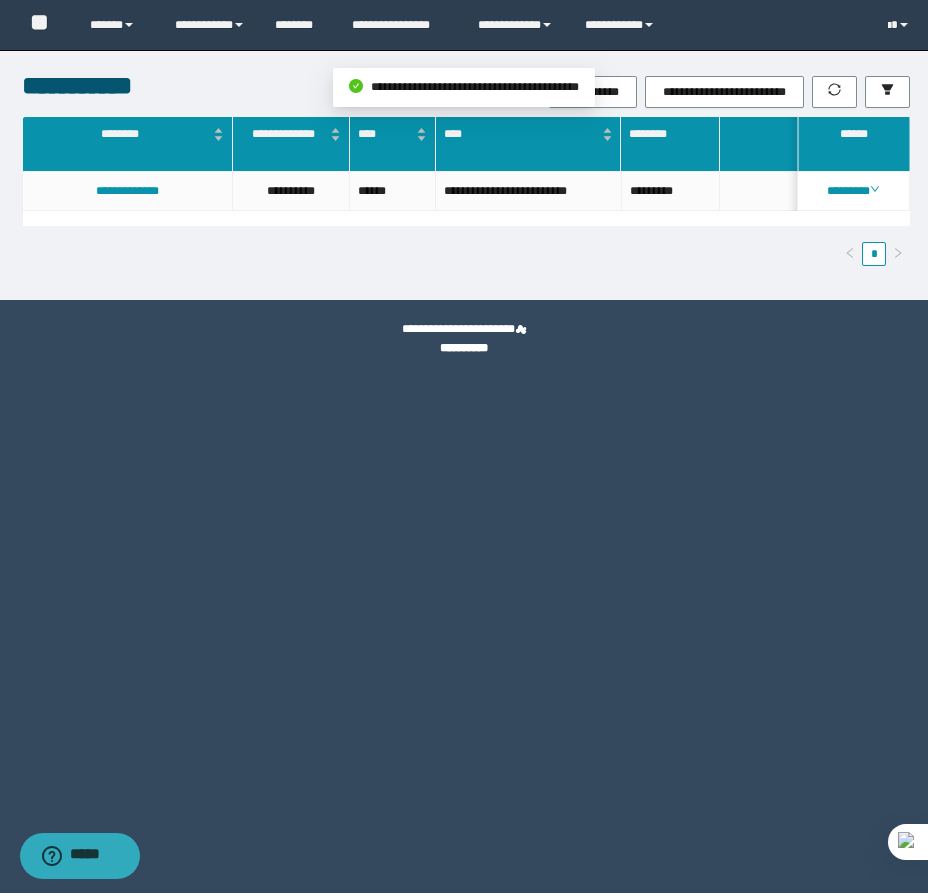 scroll, scrollTop: 0, scrollLeft: 0, axis: both 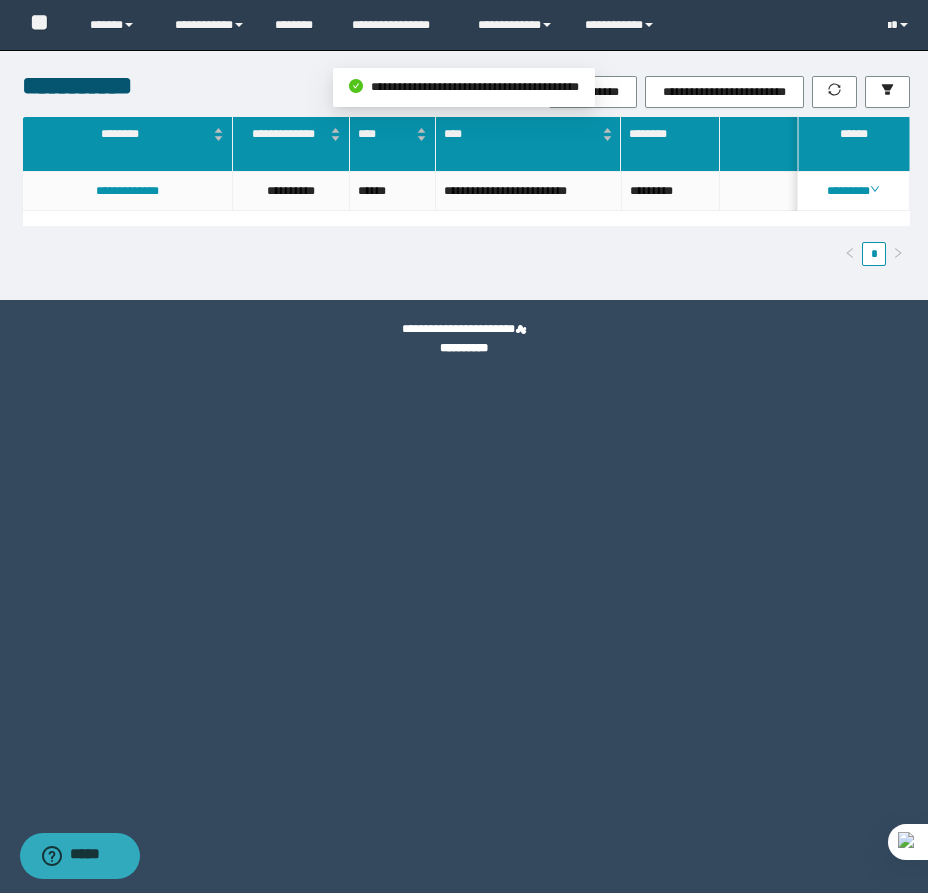 click on "**********" at bounding box center (614, 92) 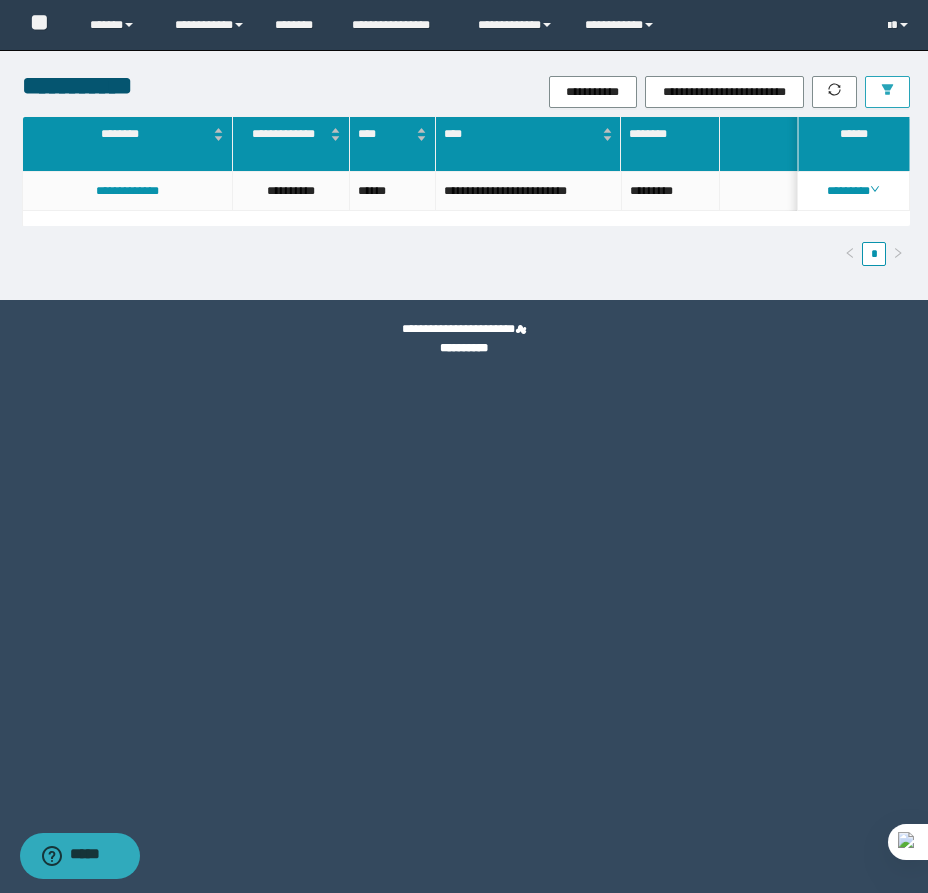 click at bounding box center (887, 92) 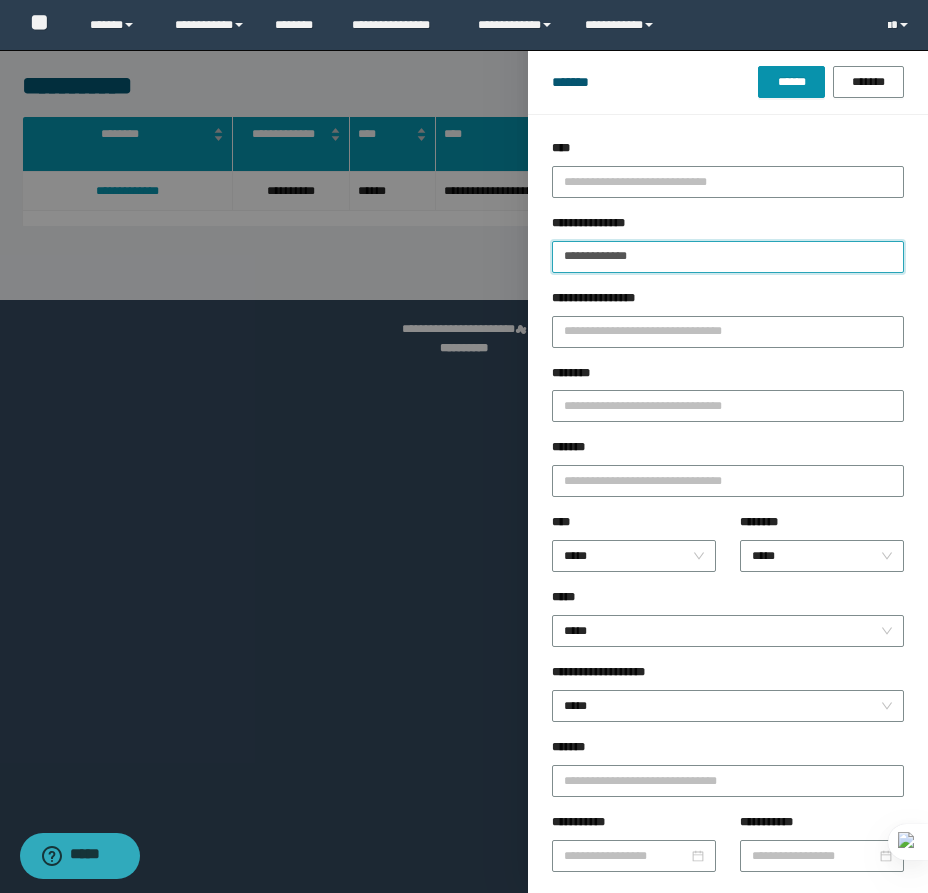click on "**********" at bounding box center [728, 257] 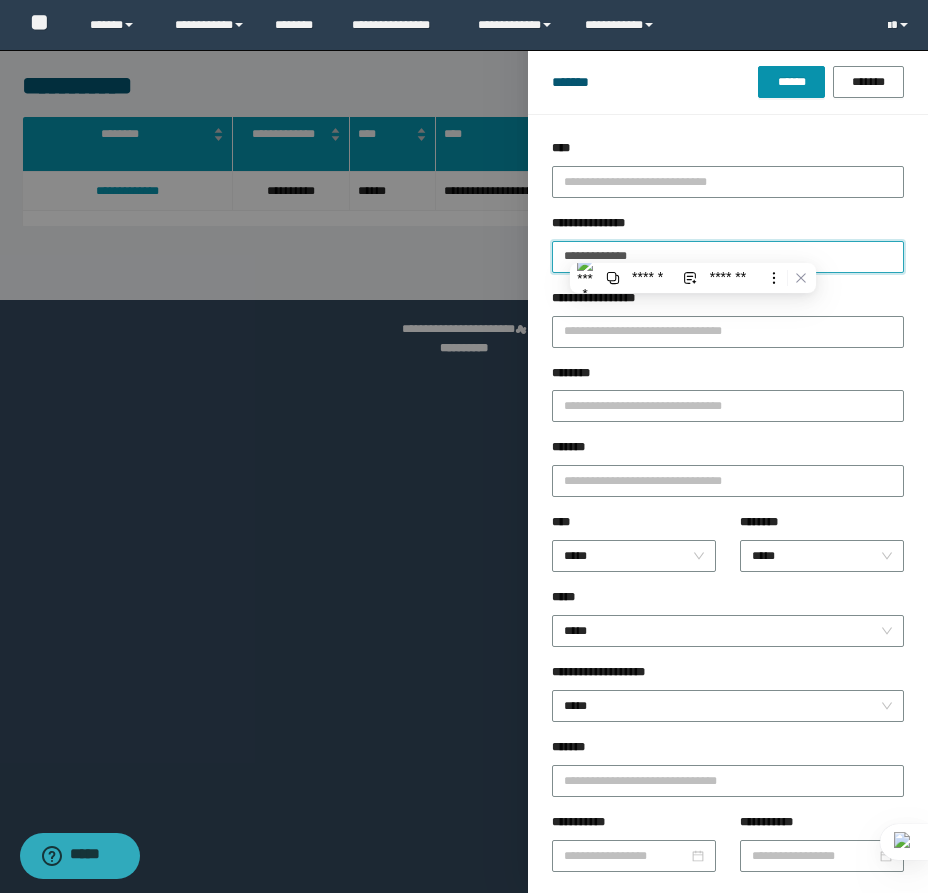 type on "**********" 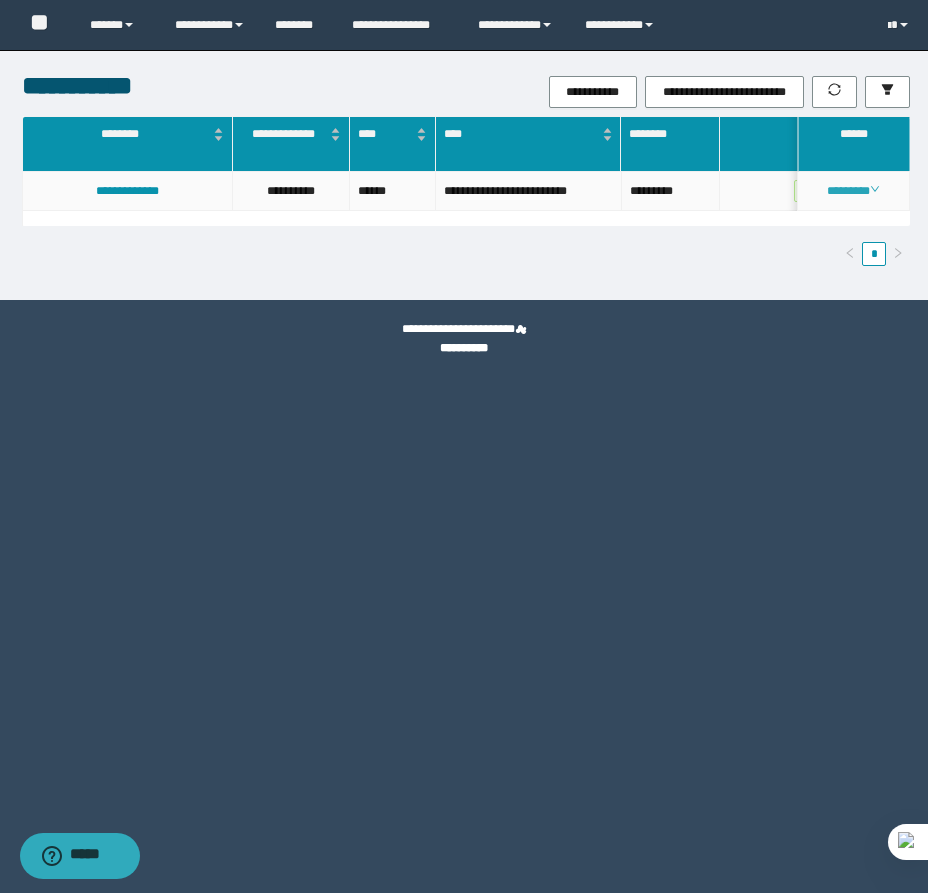 click on "********" at bounding box center (853, 191) 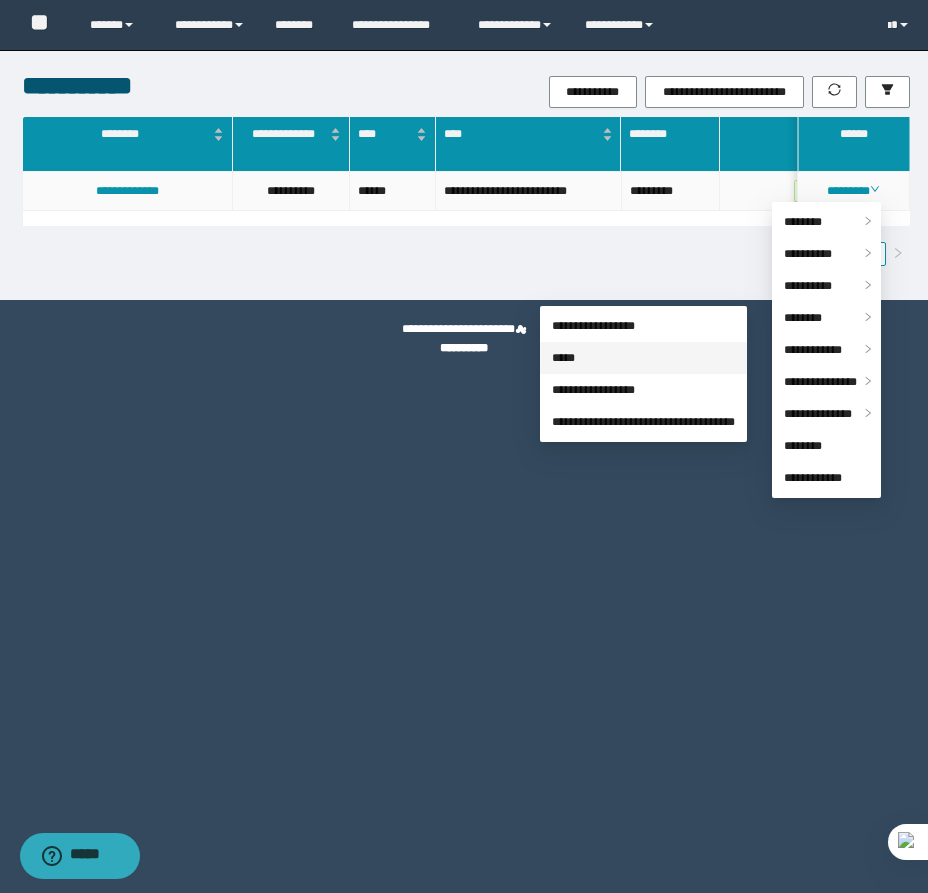 click on "*****" at bounding box center [563, 358] 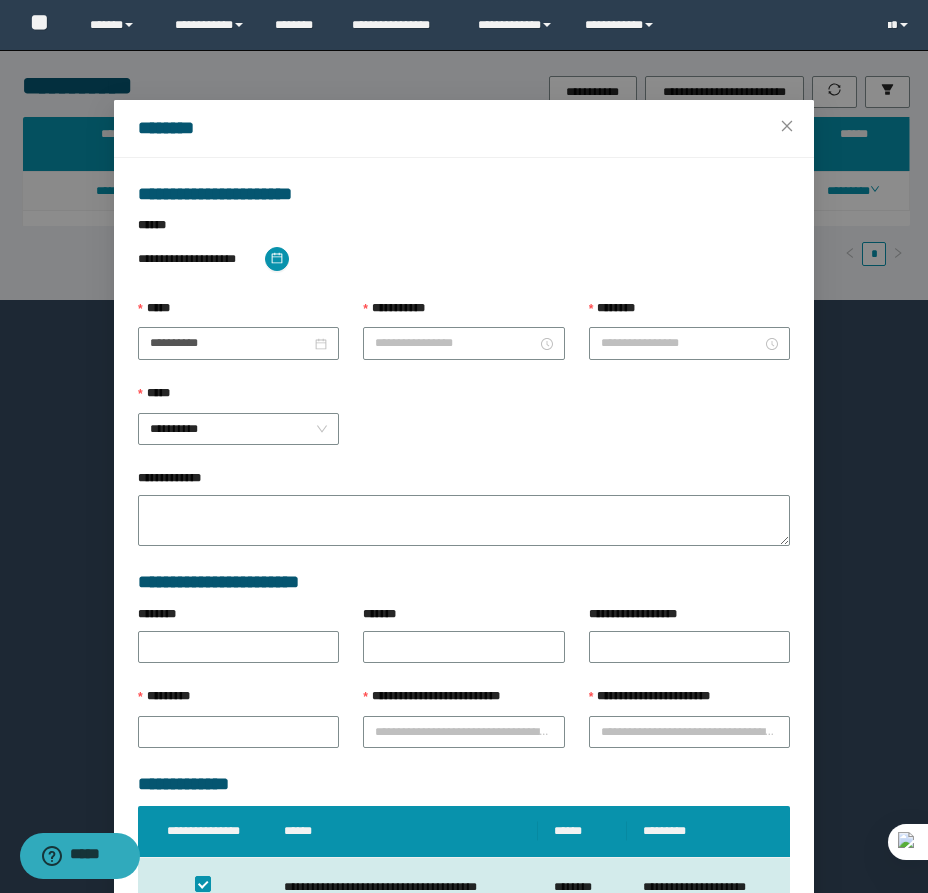 type on "**********" 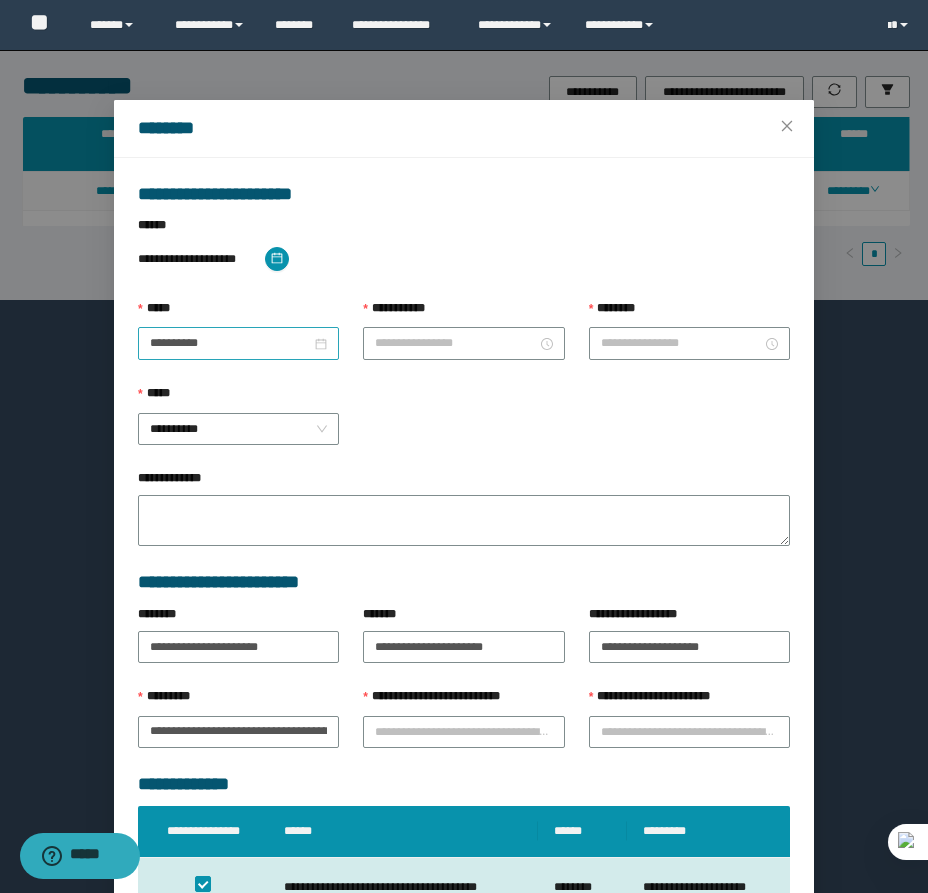 type on "*******" 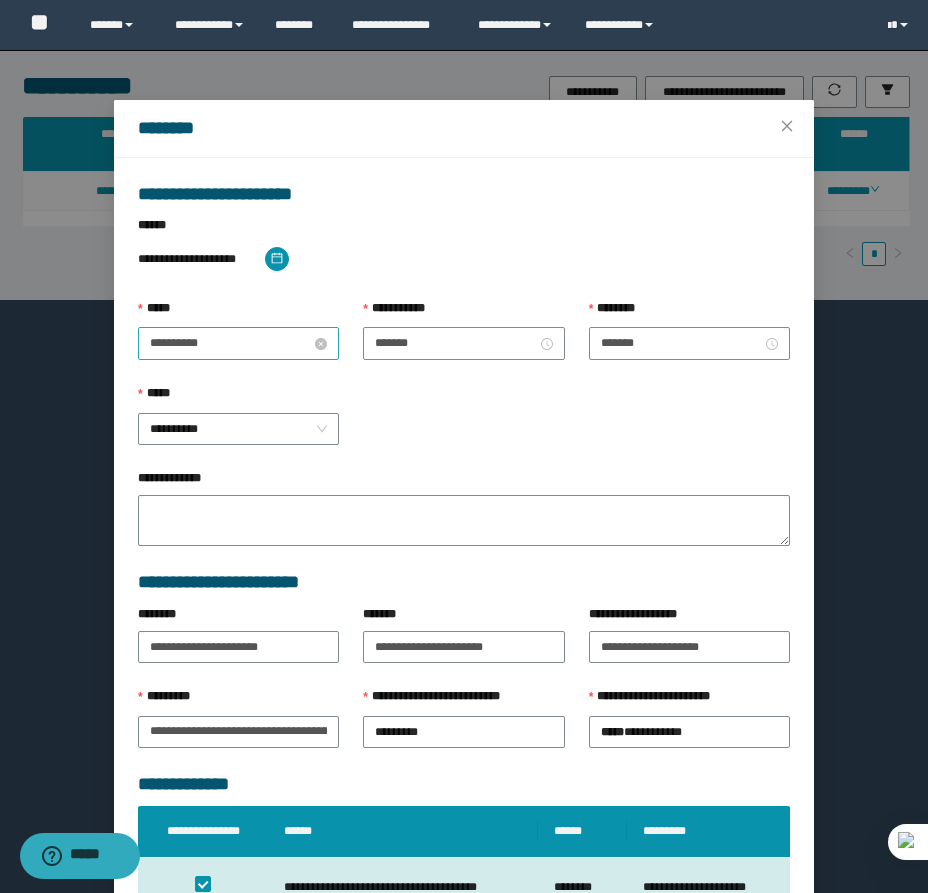 click on "**********" at bounding box center [230, 343] 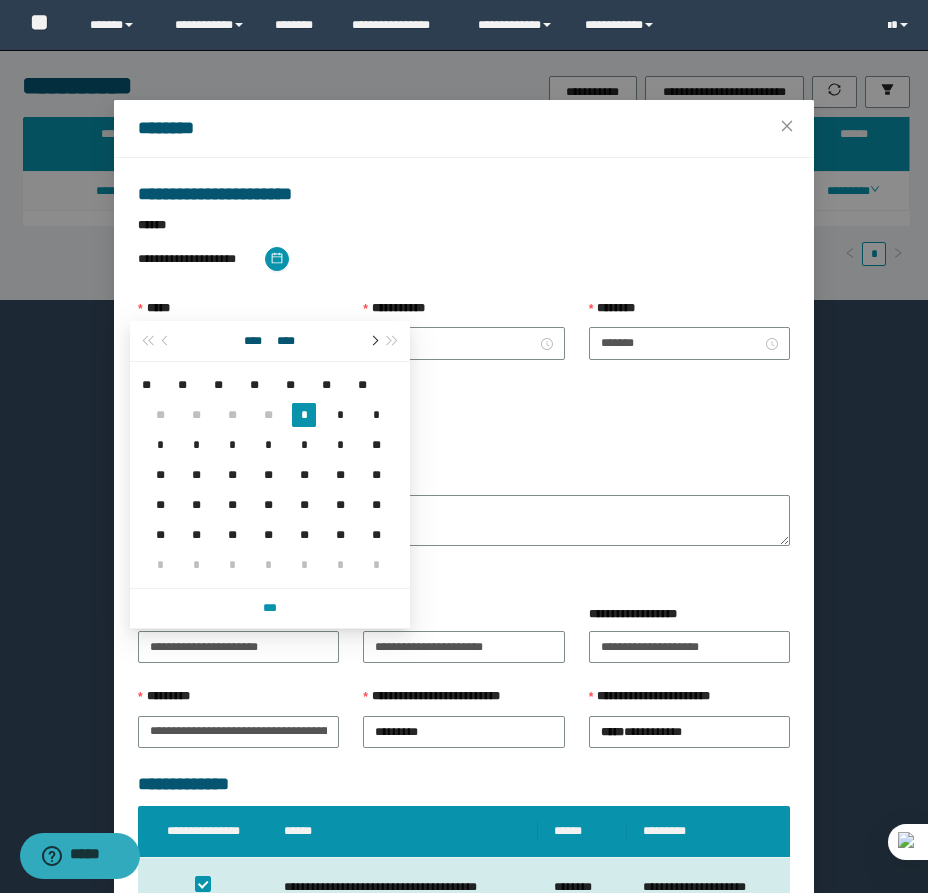 click at bounding box center [373, 341] 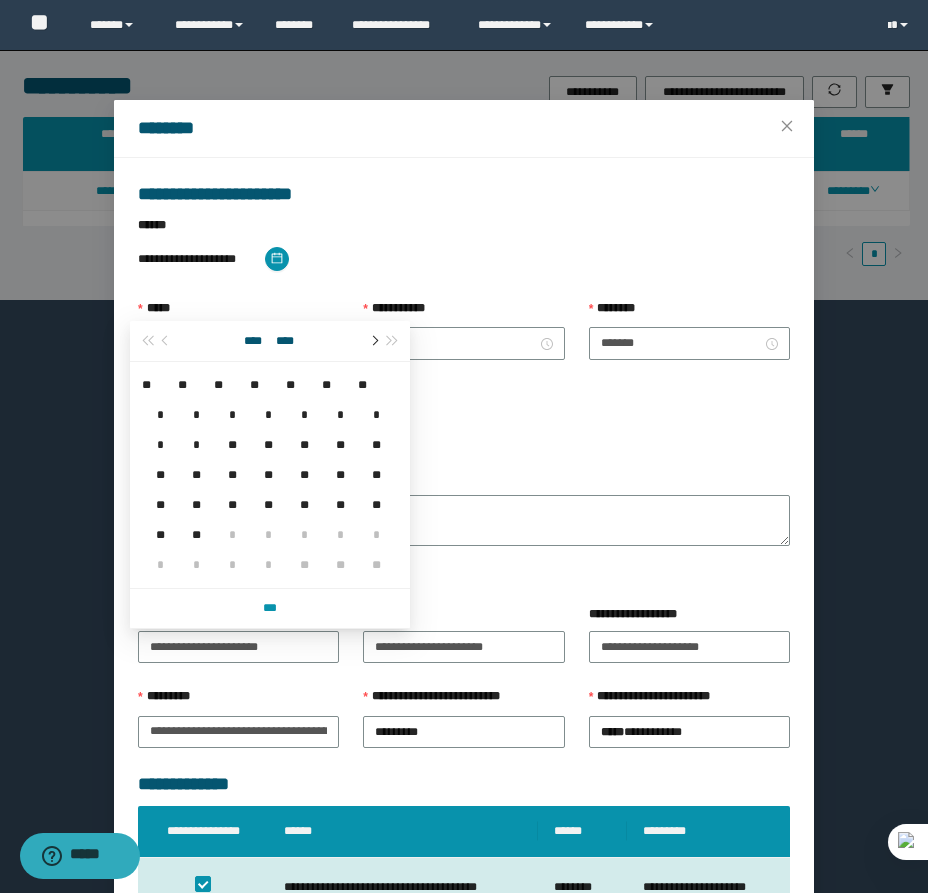 click at bounding box center (373, 341) 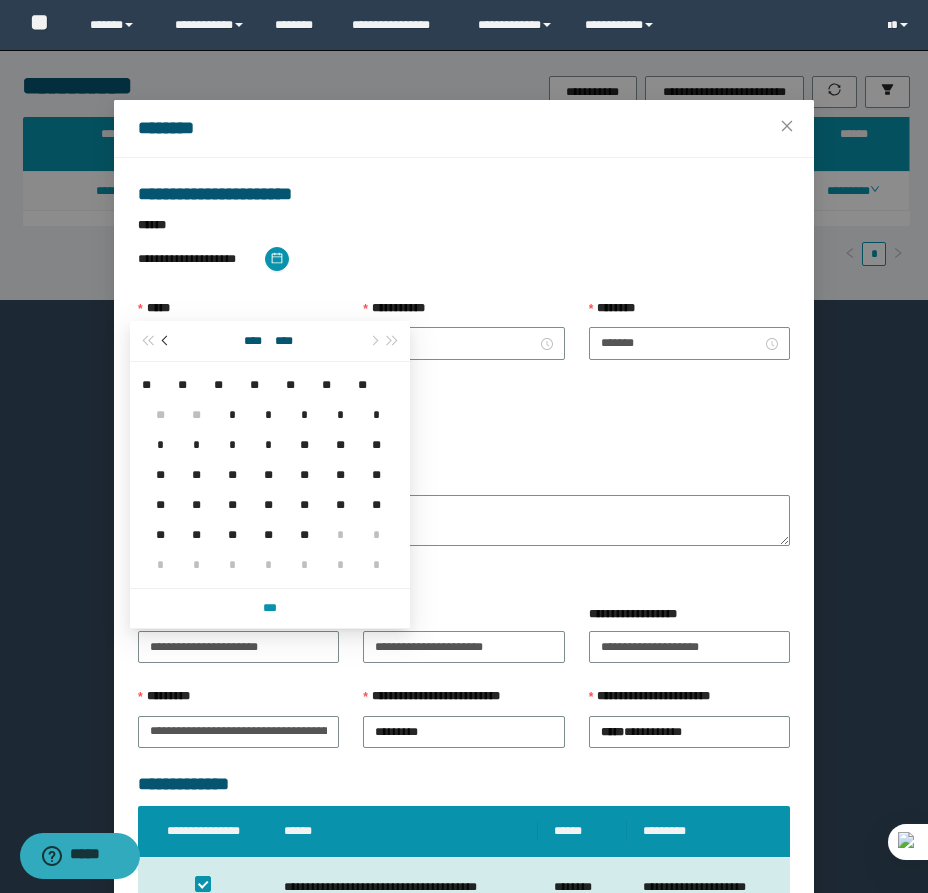 click at bounding box center (166, 341) 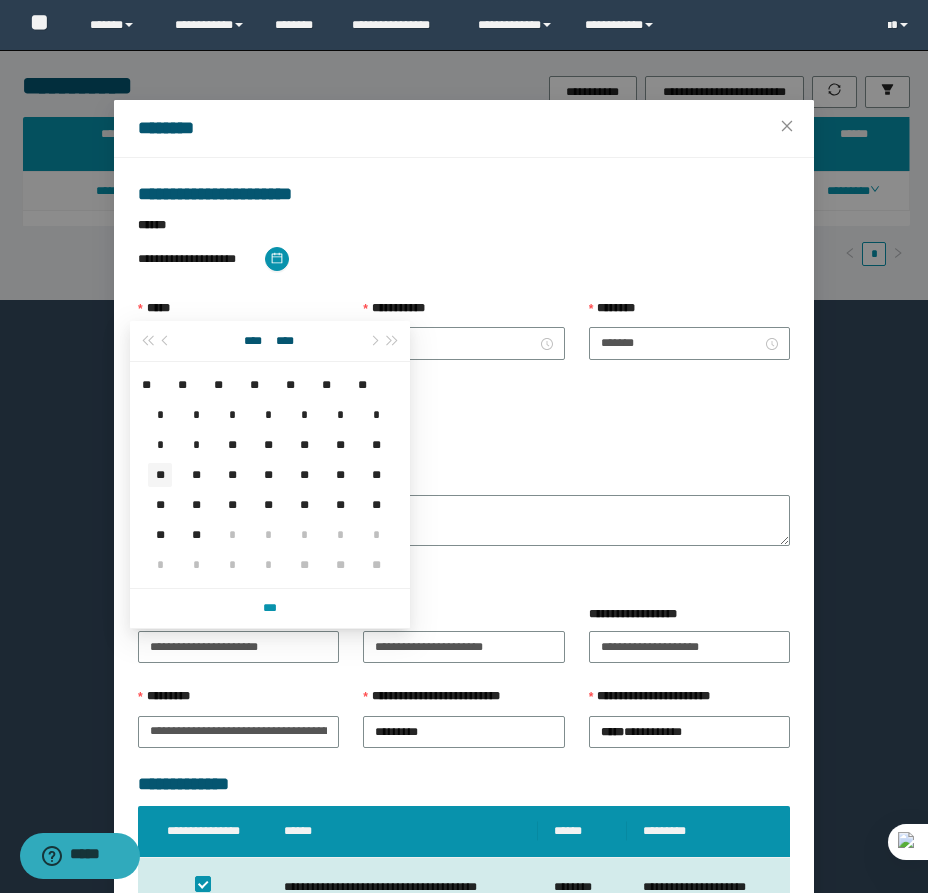 type on "**********" 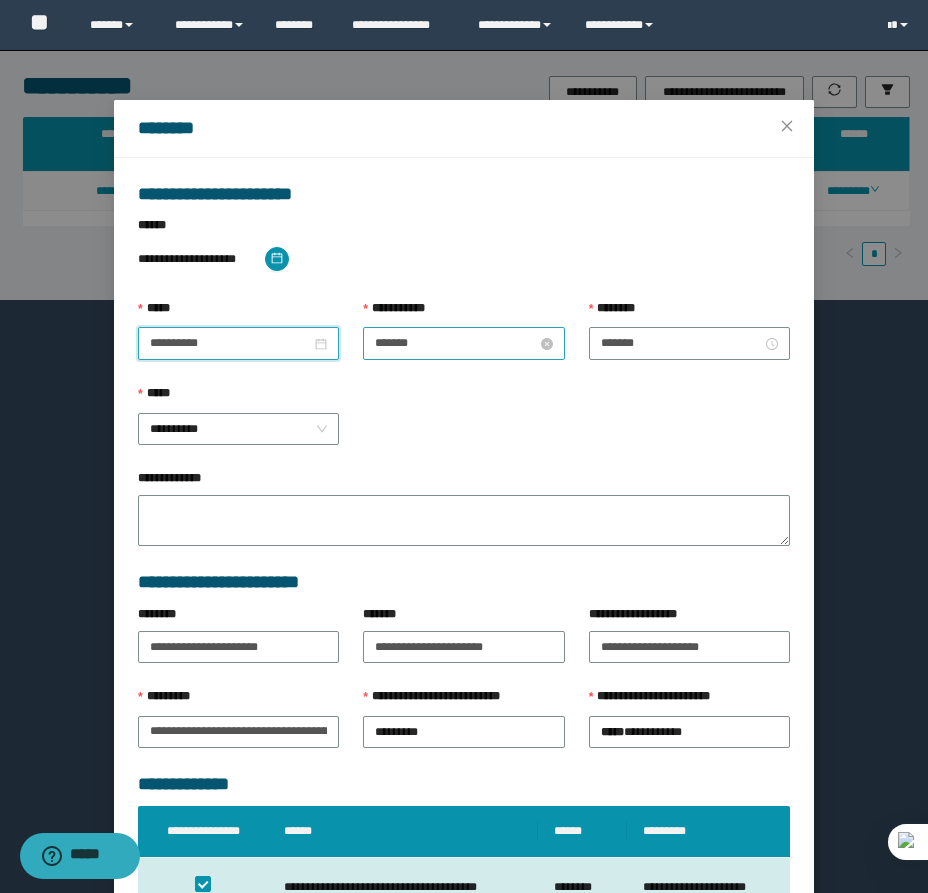 click on "*******" at bounding box center [455, 343] 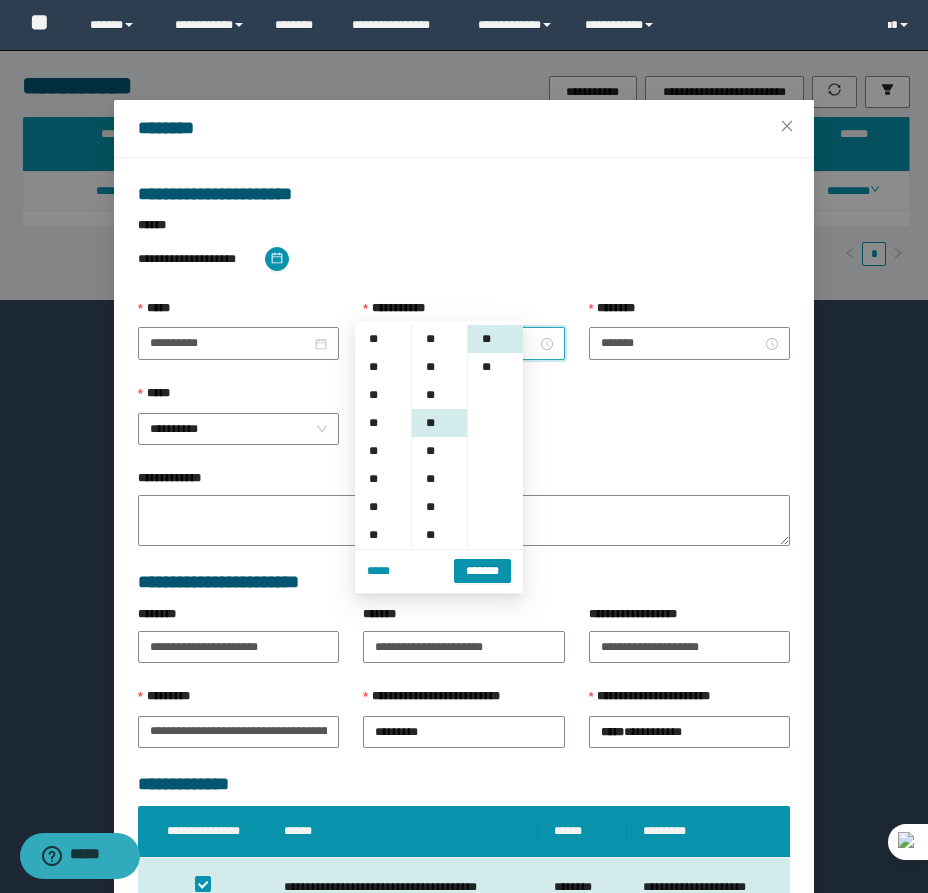scroll, scrollTop: 252, scrollLeft: 0, axis: vertical 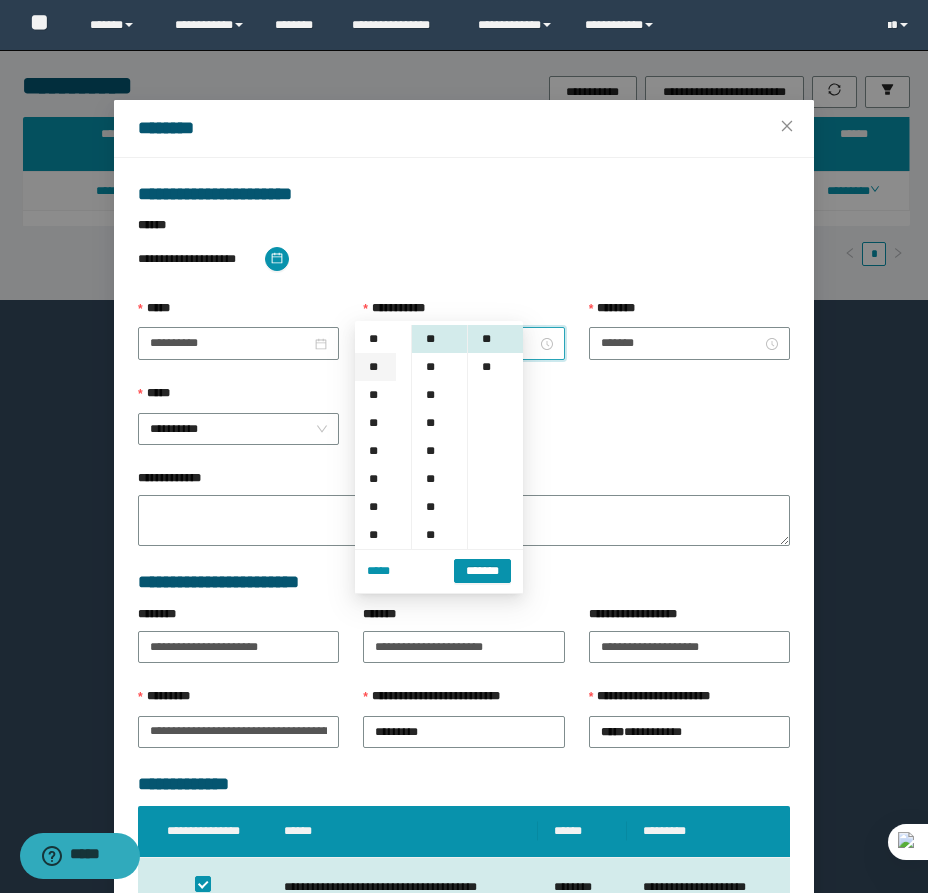 click on "**" at bounding box center [375, 367] 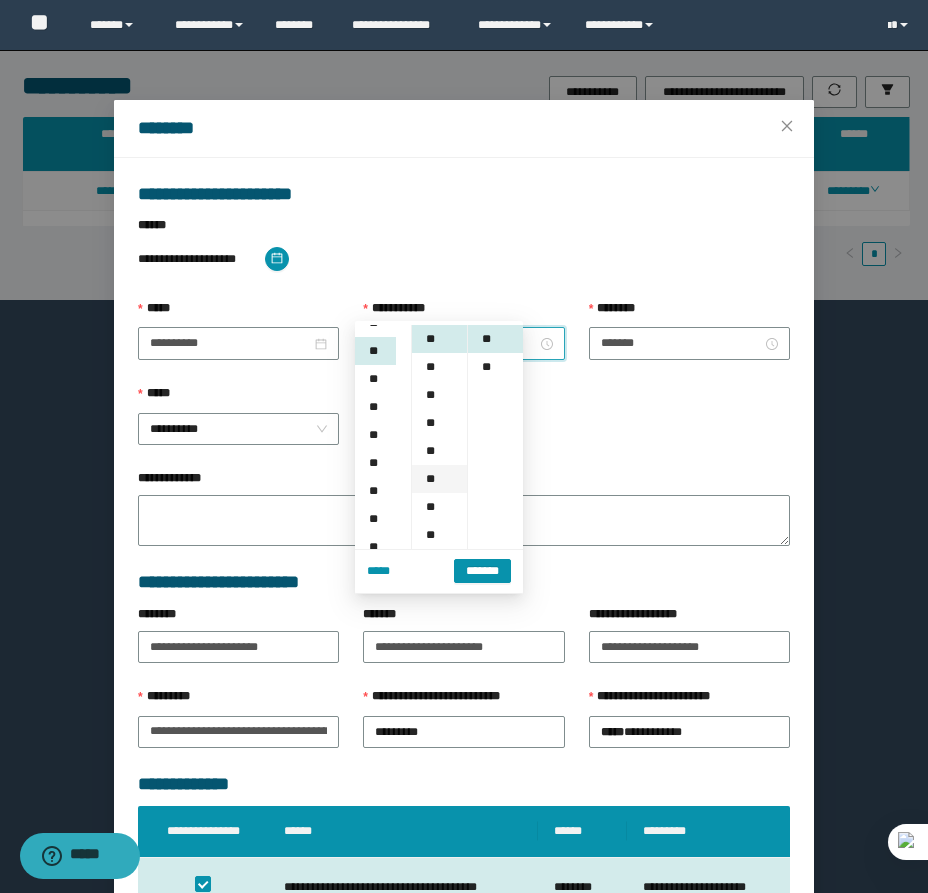 scroll, scrollTop: 28, scrollLeft: 0, axis: vertical 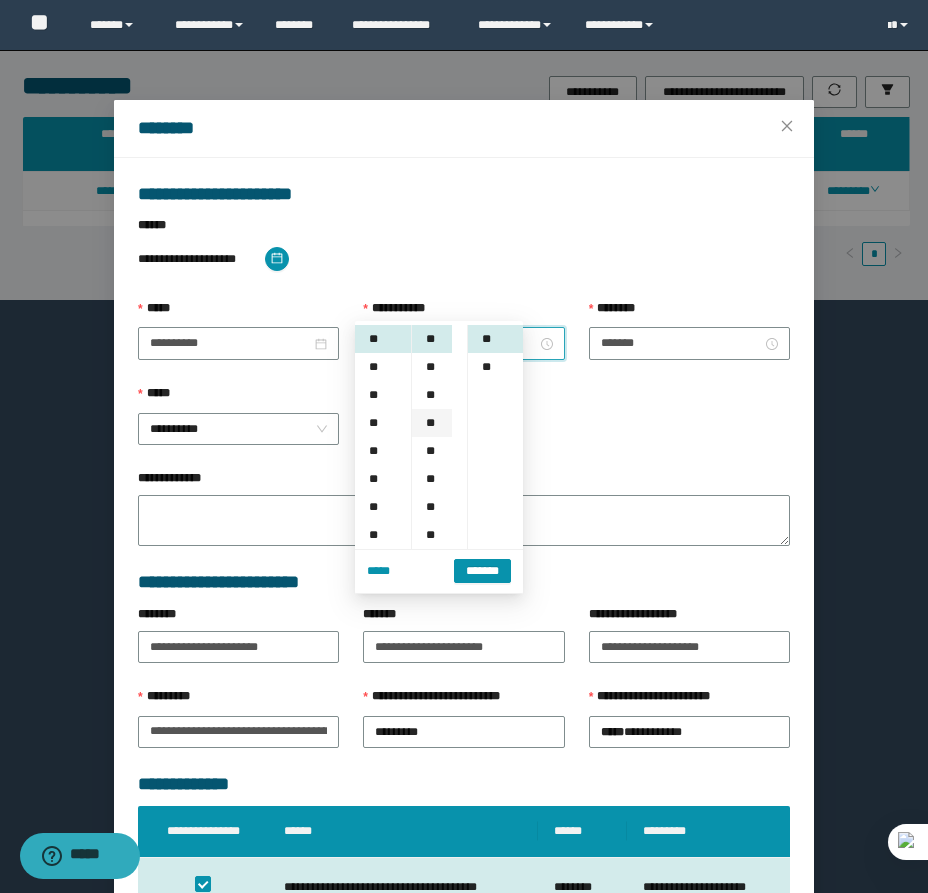 click on "**" at bounding box center (432, 423) 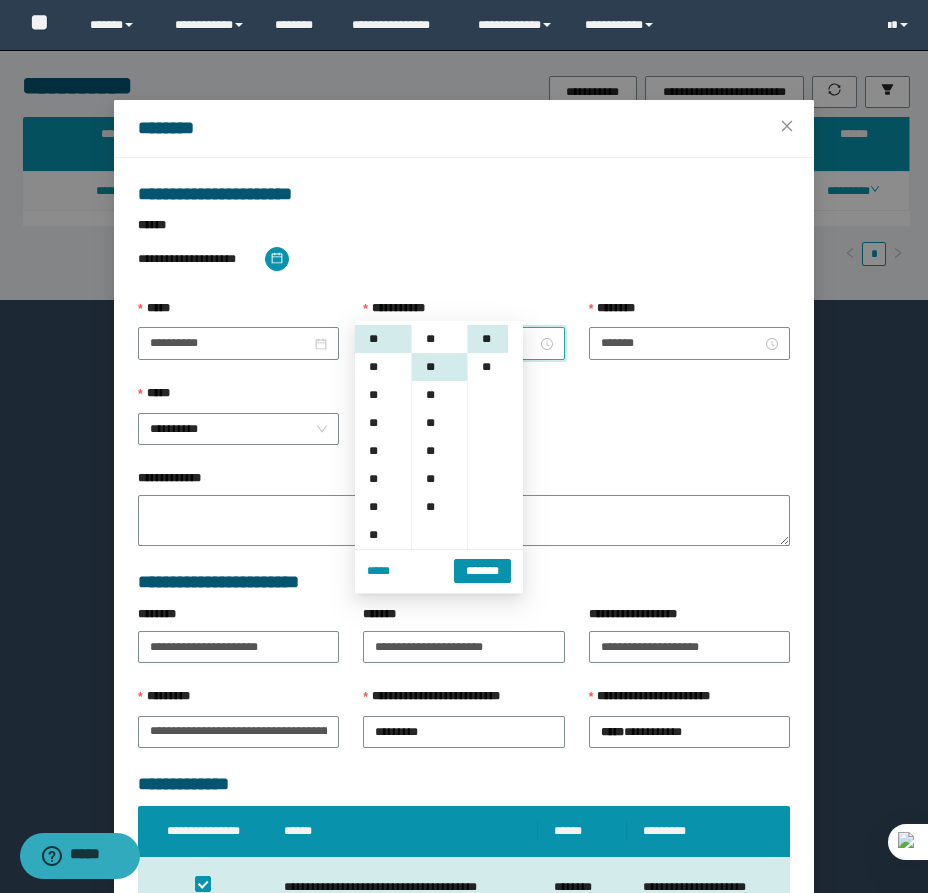 scroll, scrollTop: 168, scrollLeft: 0, axis: vertical 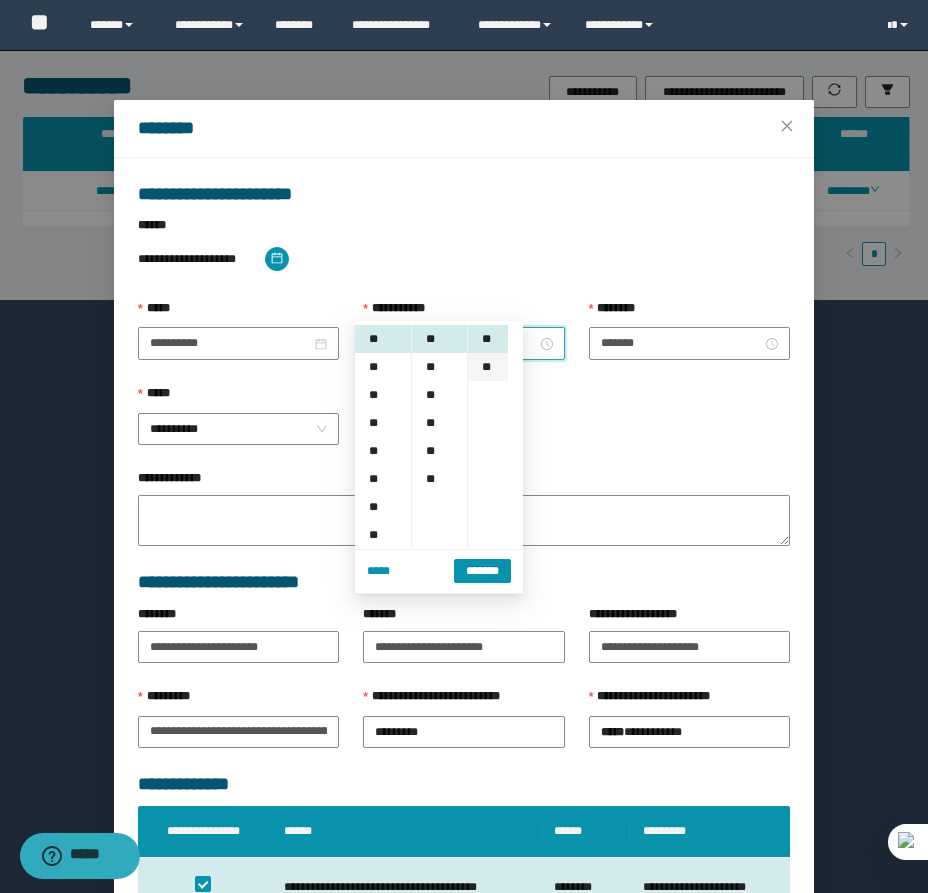click on "**" at bounding box center (488, 367) 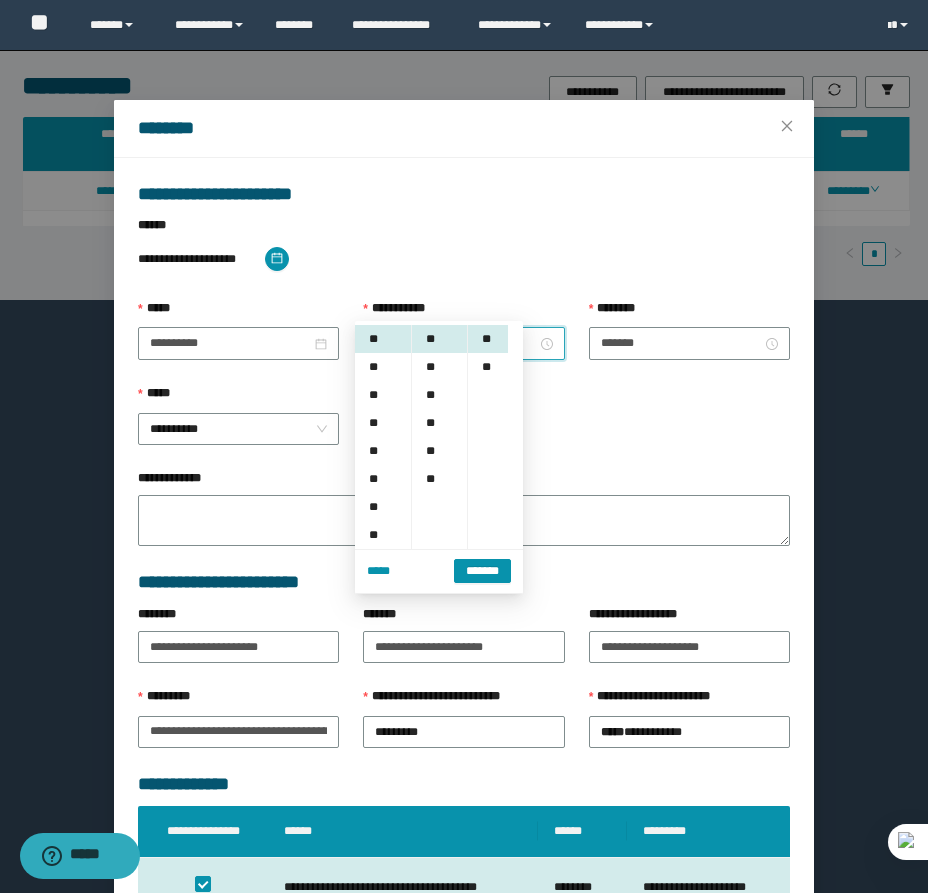 type on "*******" 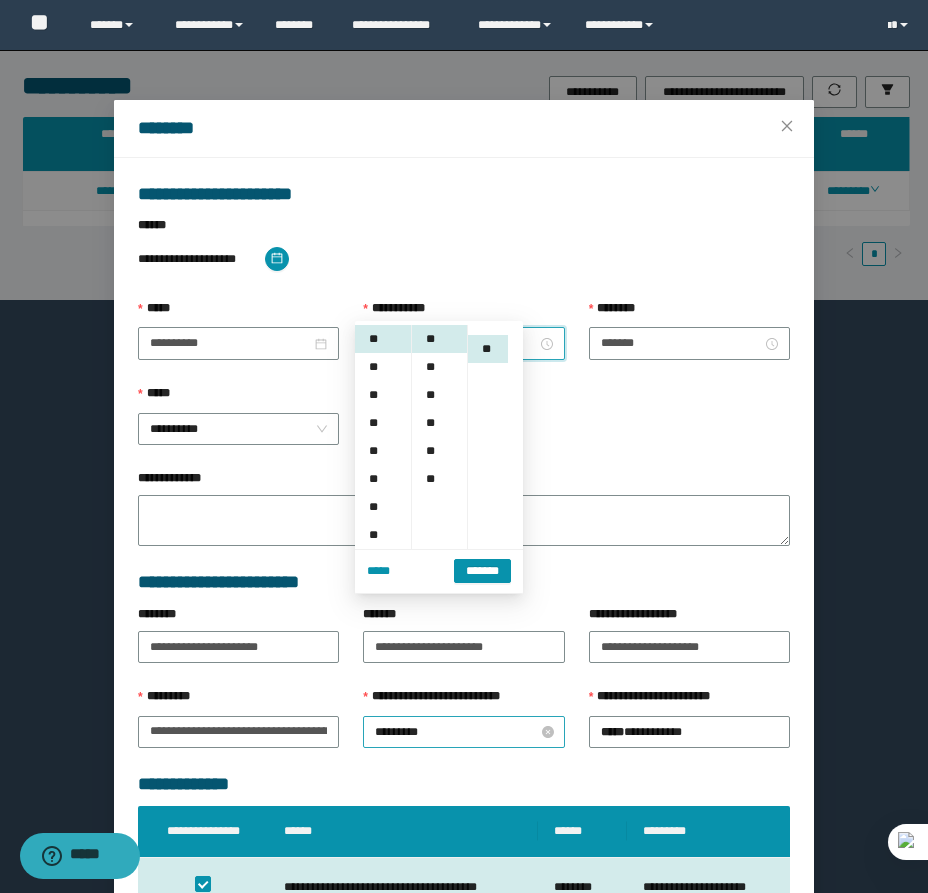 scroll, scrollTop: 28, scrollLeft: 0, axis: vertical 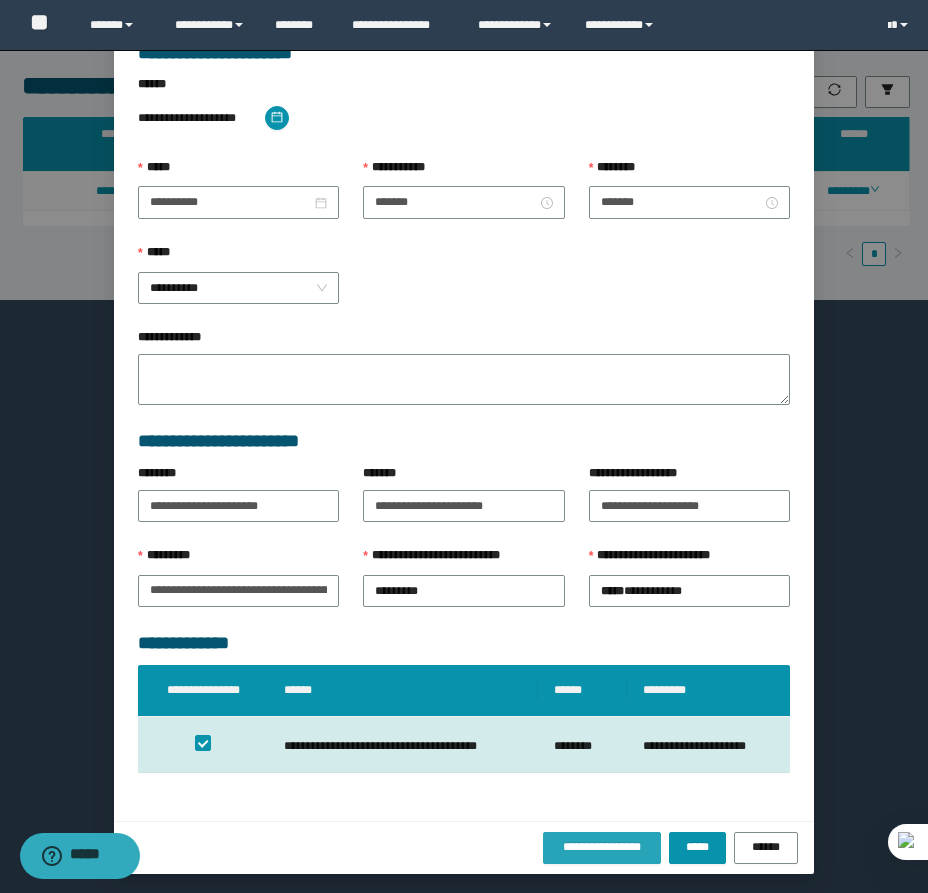 click on "**********" at bounding box center (602, 847) 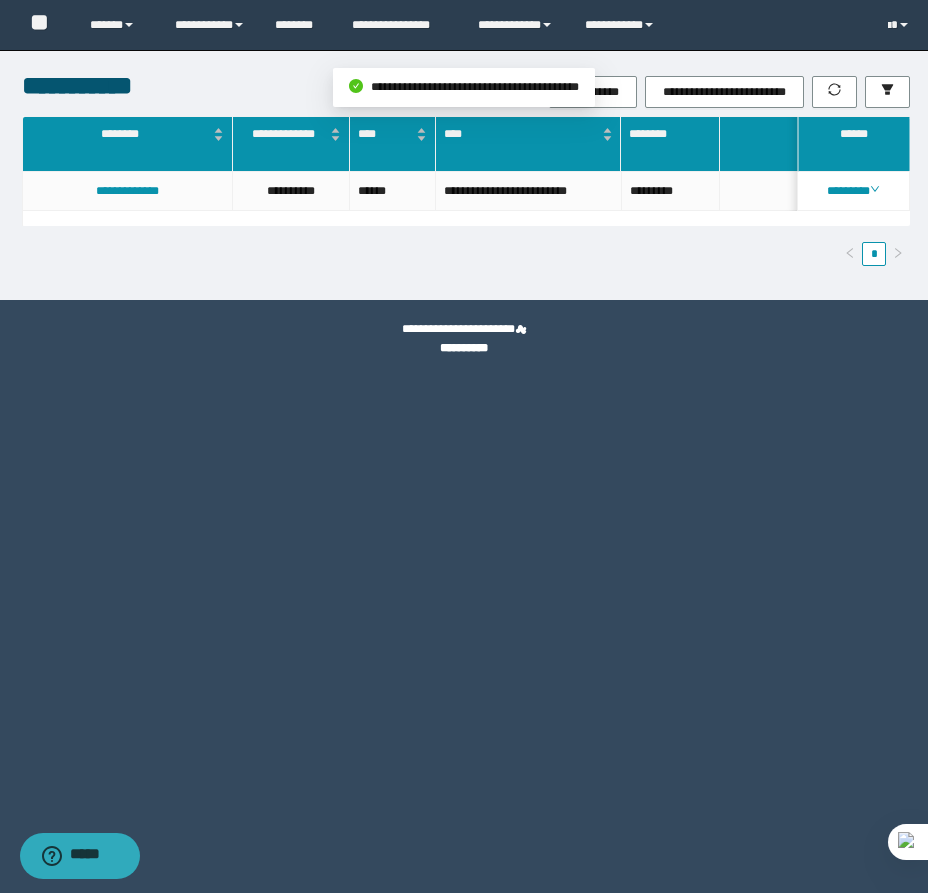 scroll, scrollTop: 0, scrollLeft: 0, axis: both 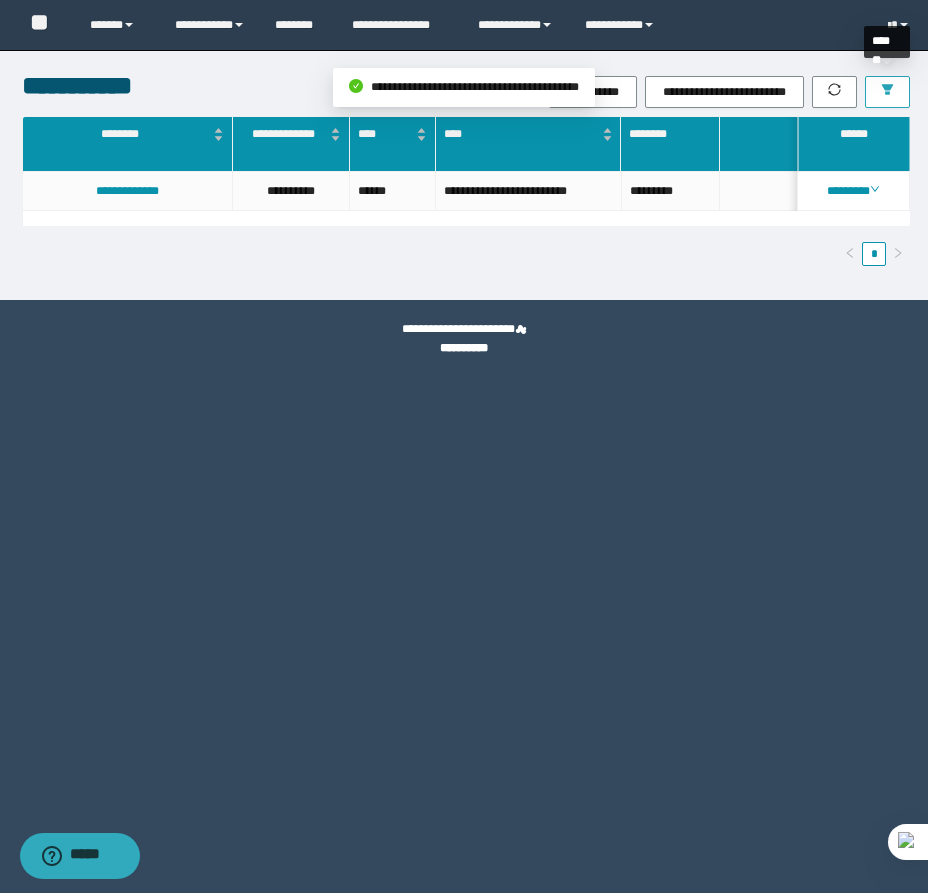 click 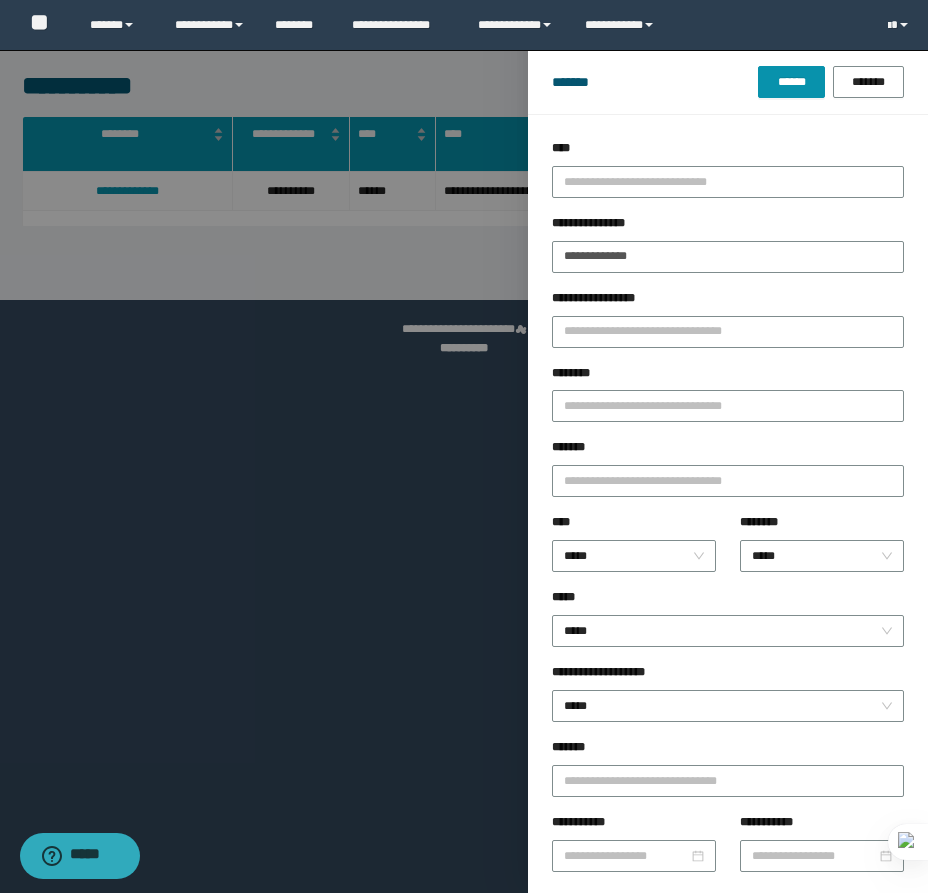 click on "**********" at bounding box center [728, 227] 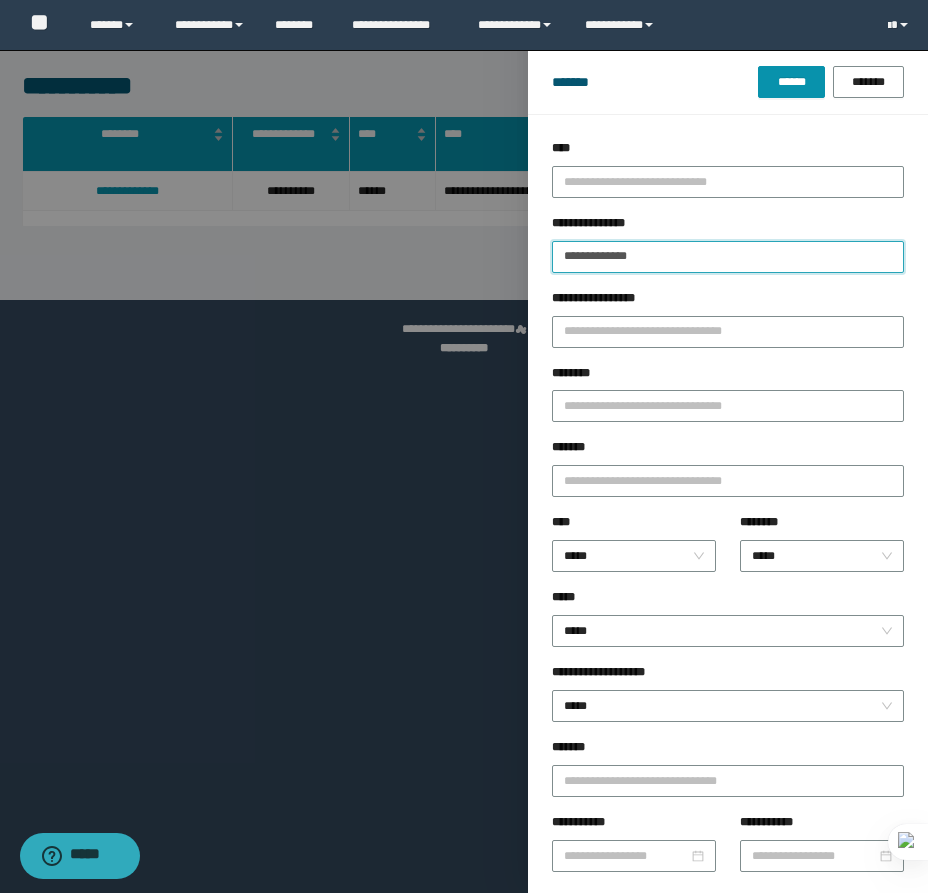 click on "**********" at bounding box center [728, 257] 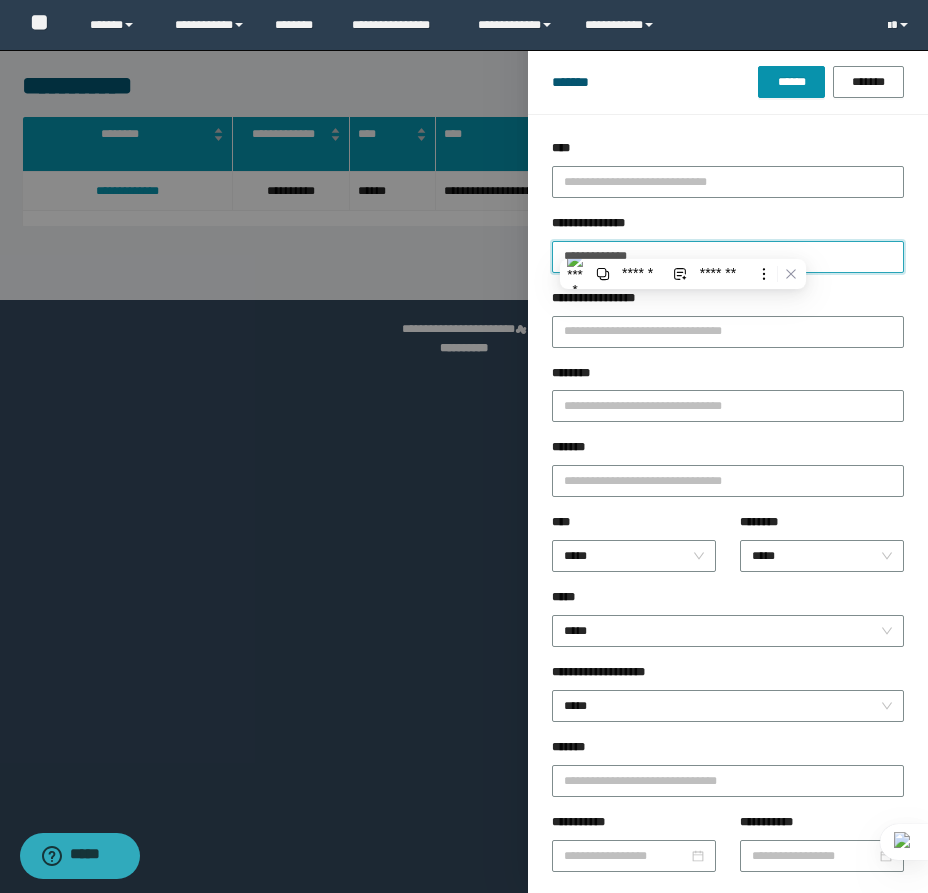 type on "**********" 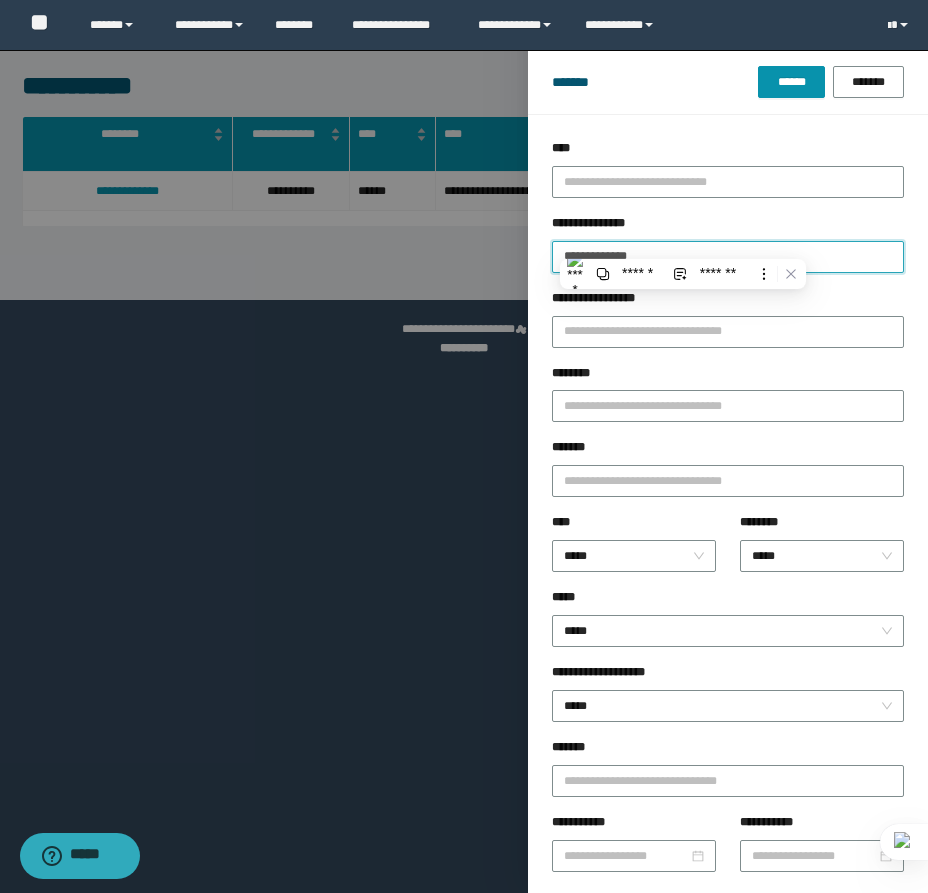 click on "******" at bounding box center (791, 82) 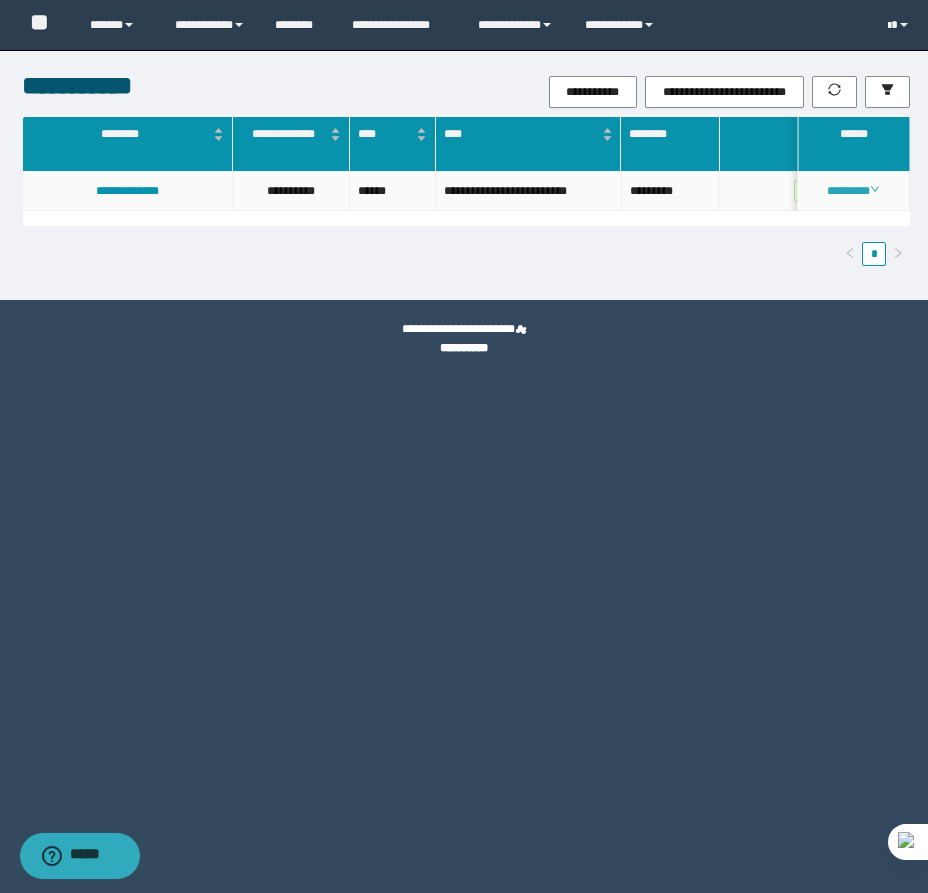 click on "********" at bounding box center [853, 191] 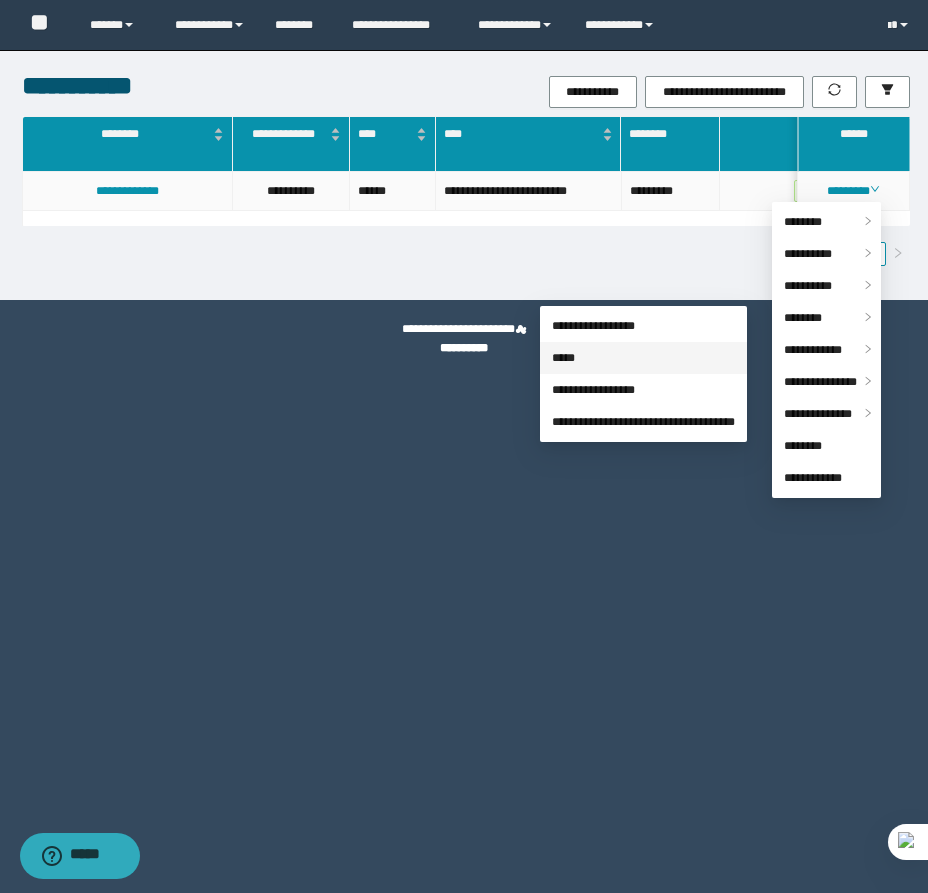 click on "*****" at bounding box center [563, 358] 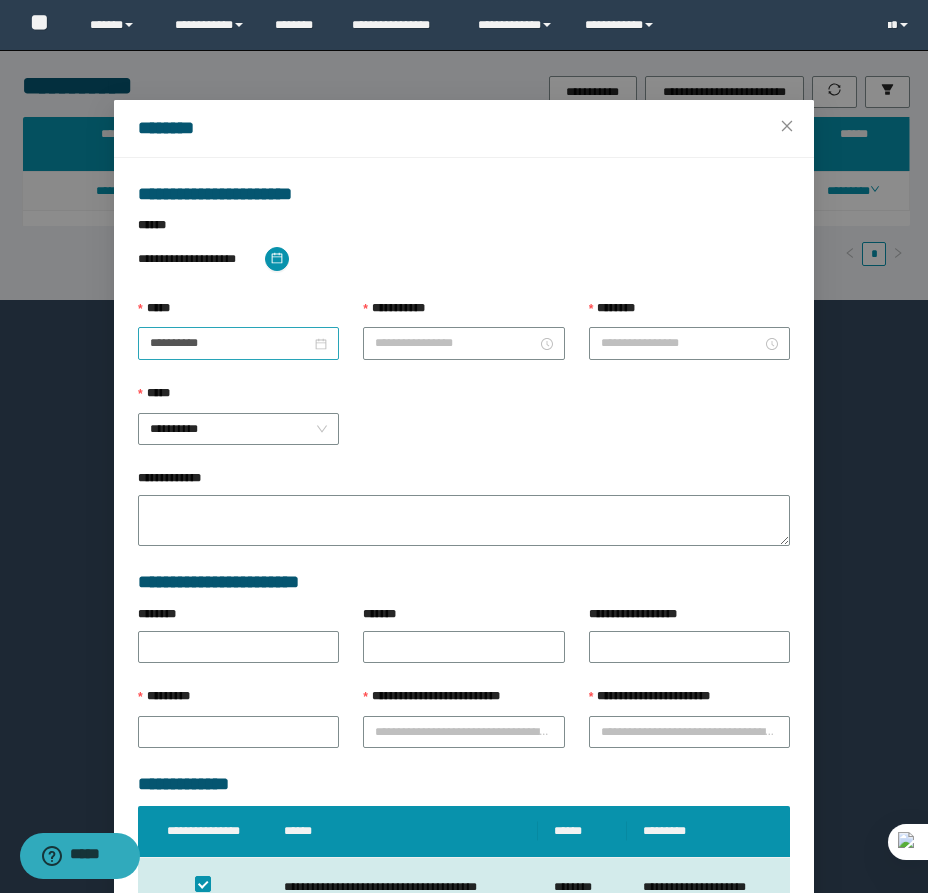 type on "**********" 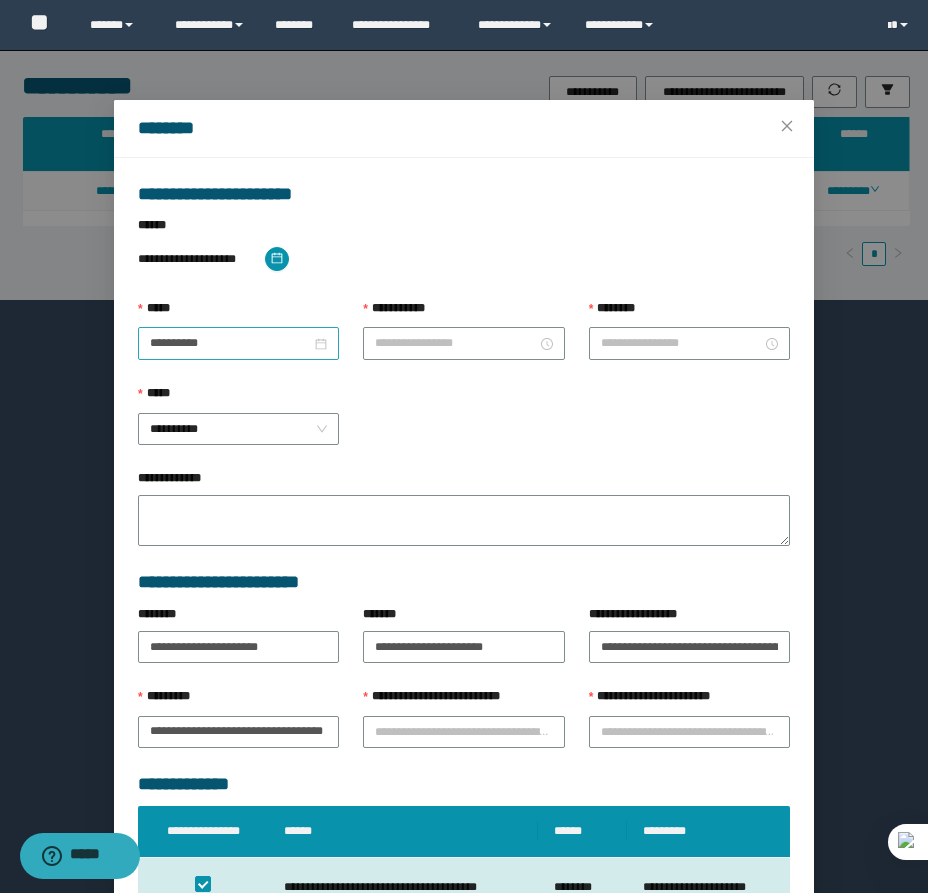 type on "*******" 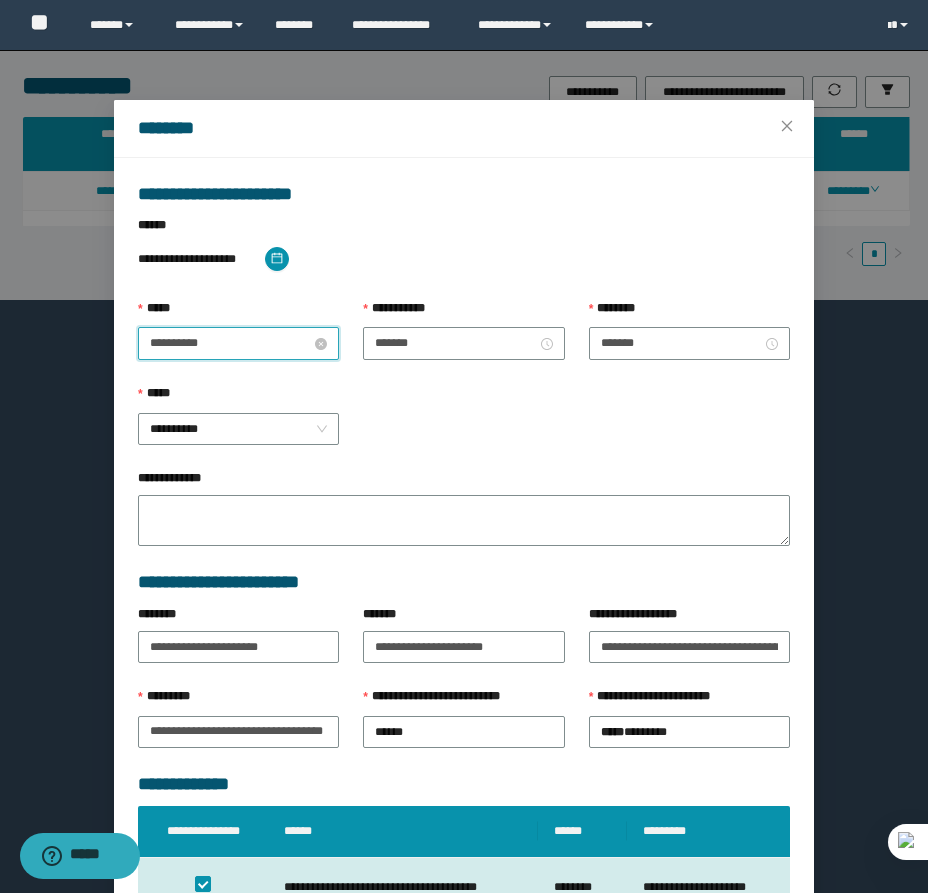 click on "**********" at bounding box center [230, 343] 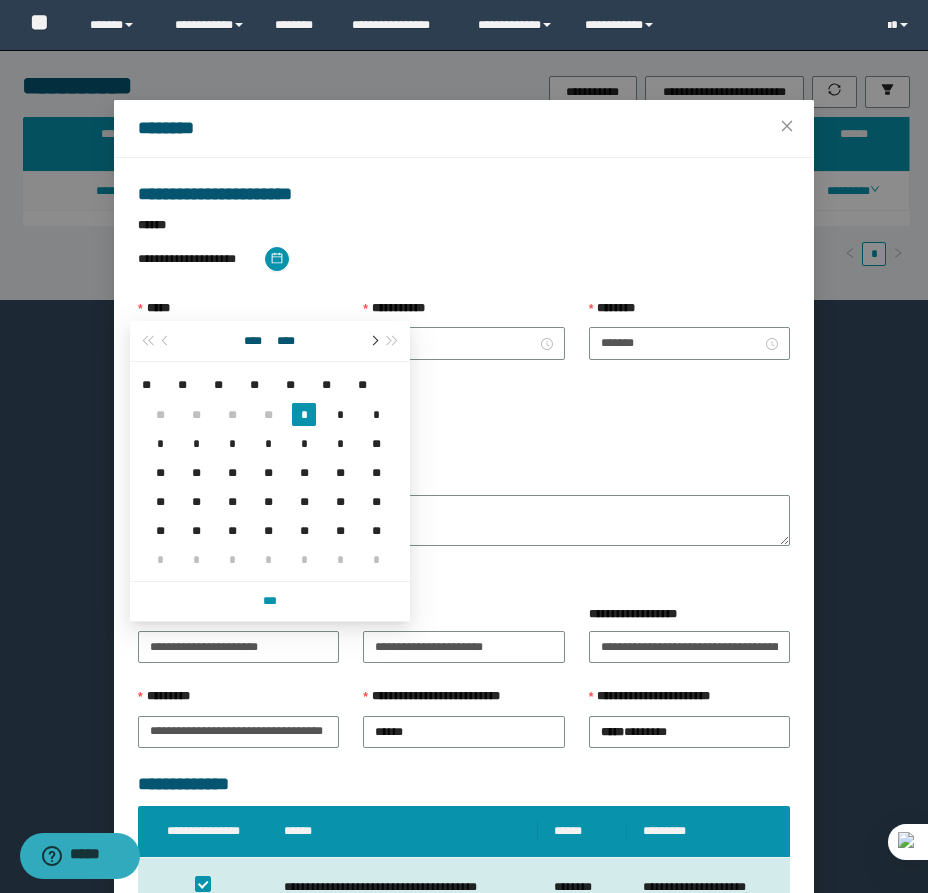 click at bounding box center (373, 341) 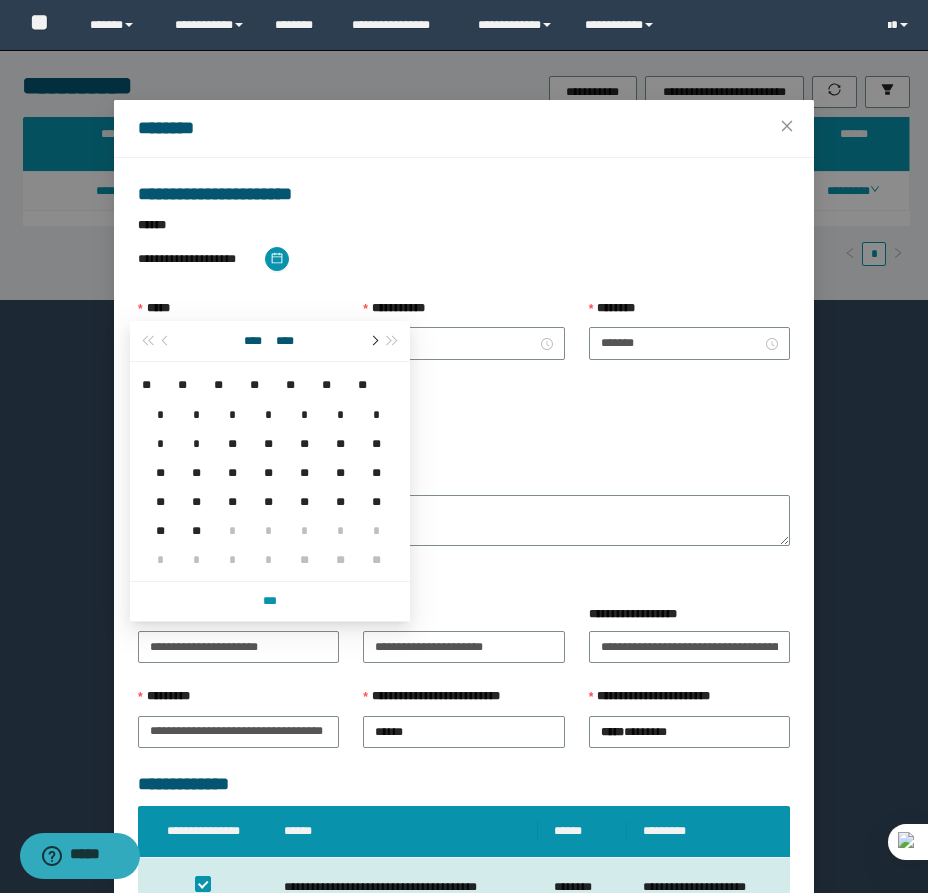 click at bounding box center [373, 341] 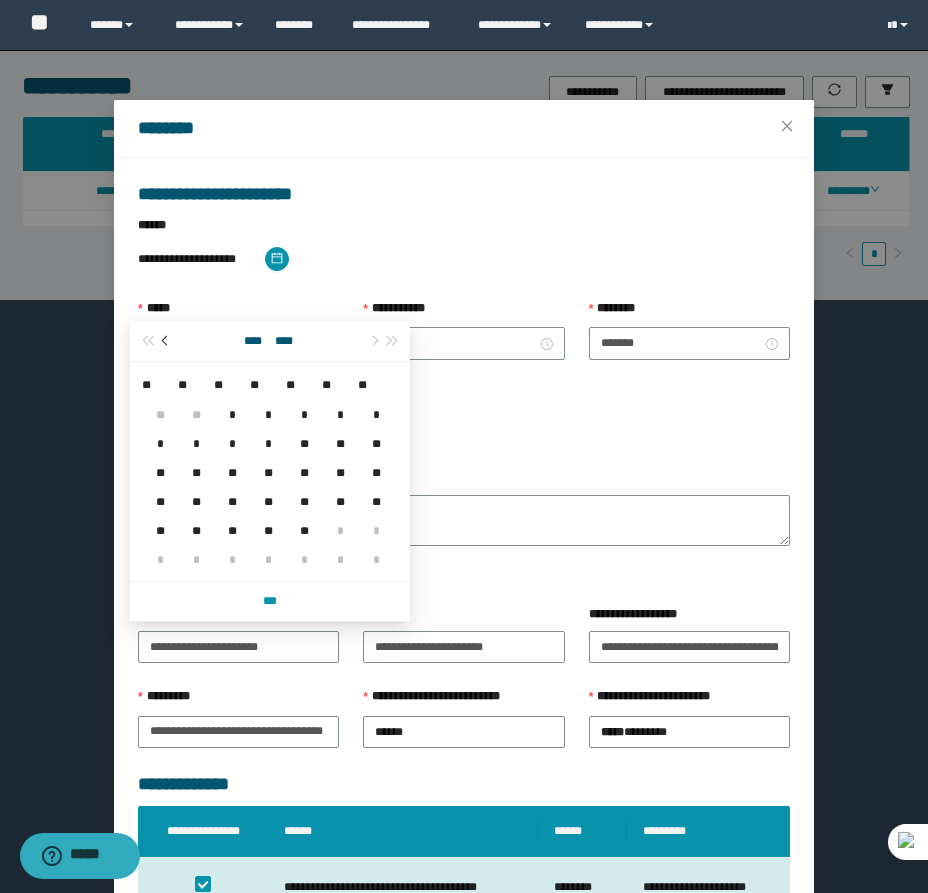 click at bounding box center (167, 341) 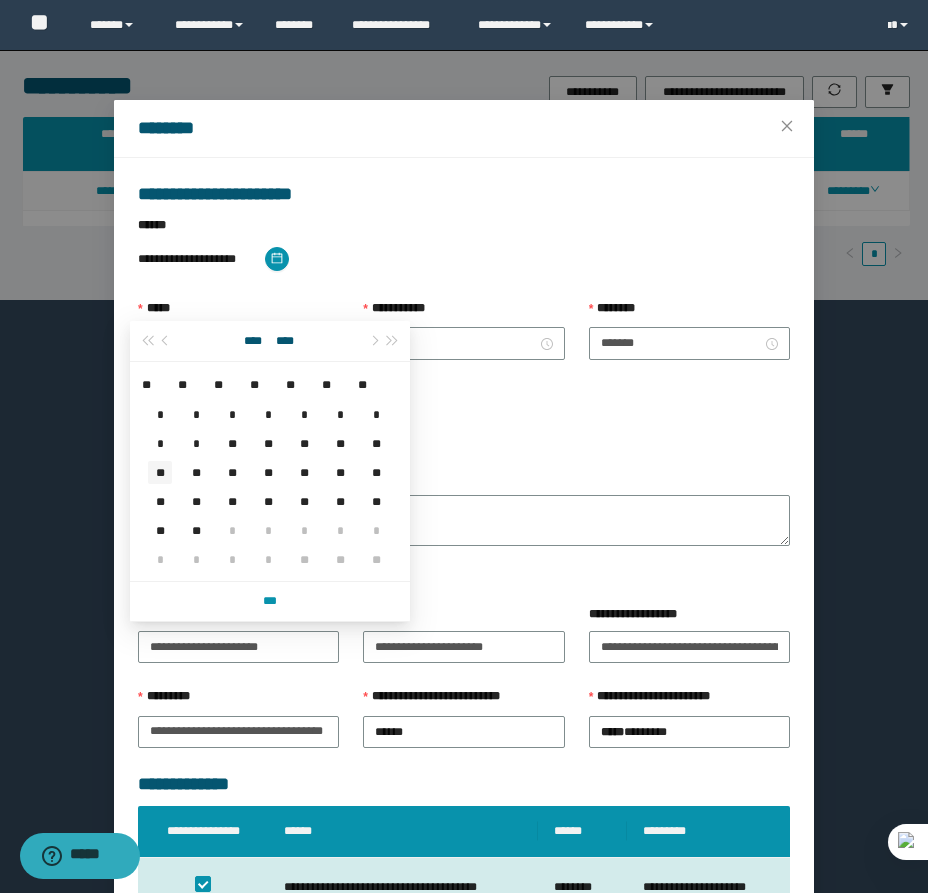type on "**********" 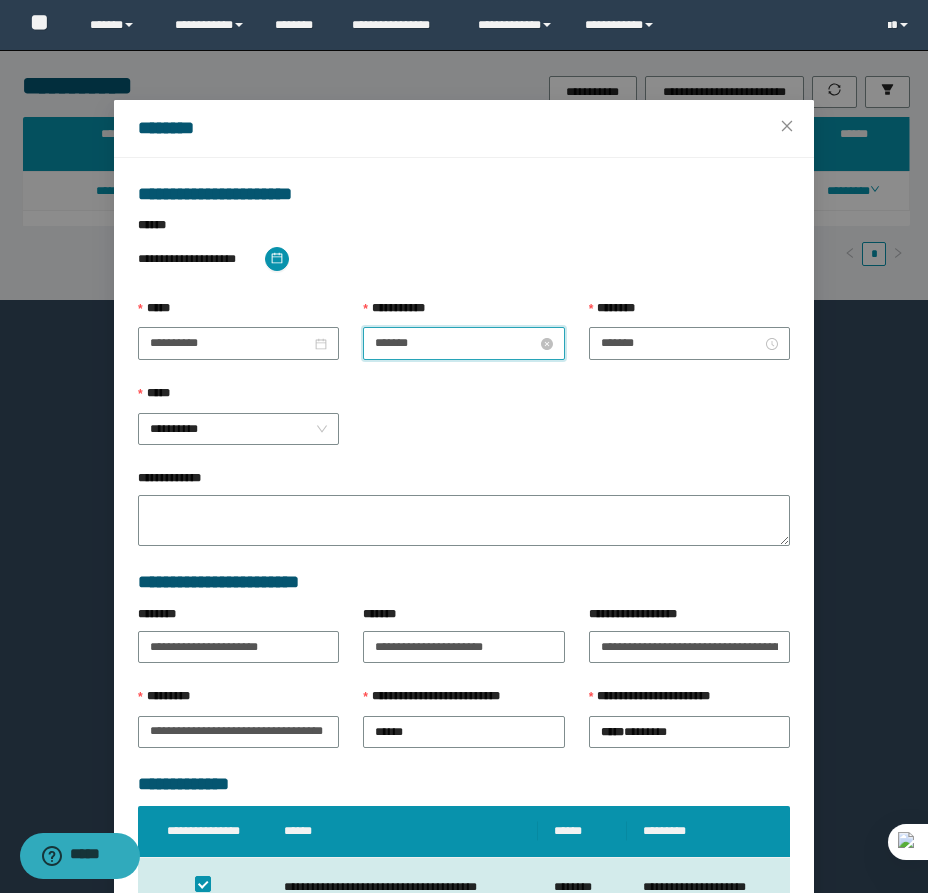 click on "*******" at bounding box center (455, 343) 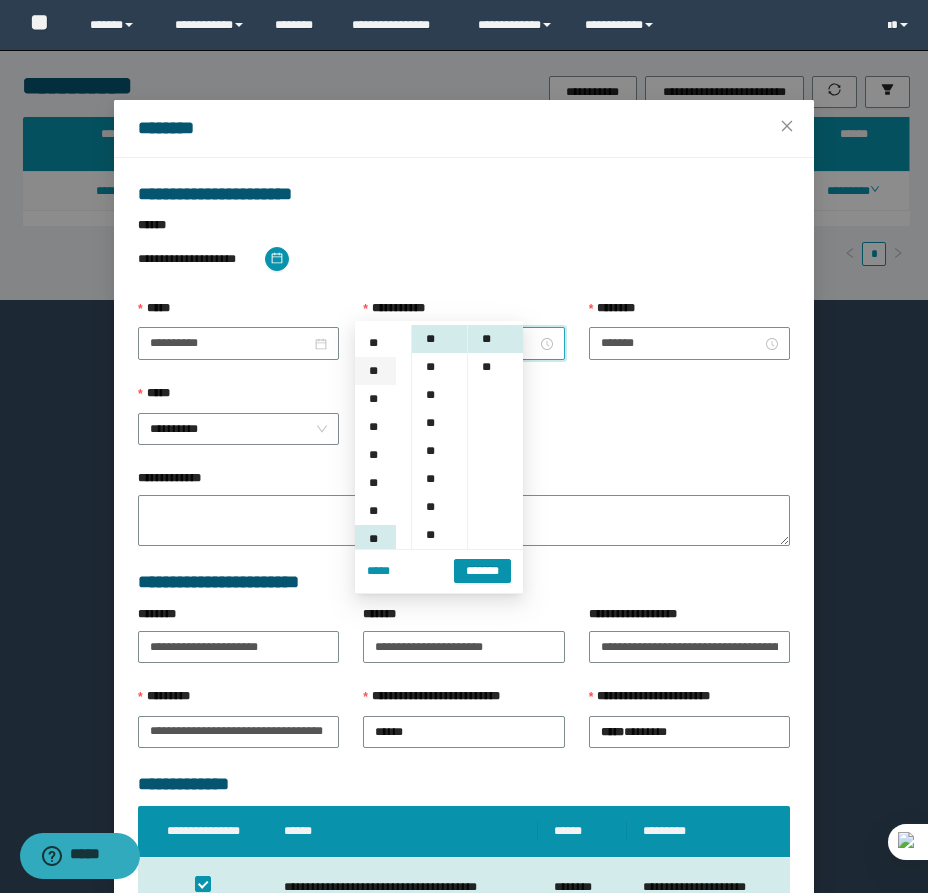 scroll, scrollTop: 0, scrollLeft: 0, axis: both 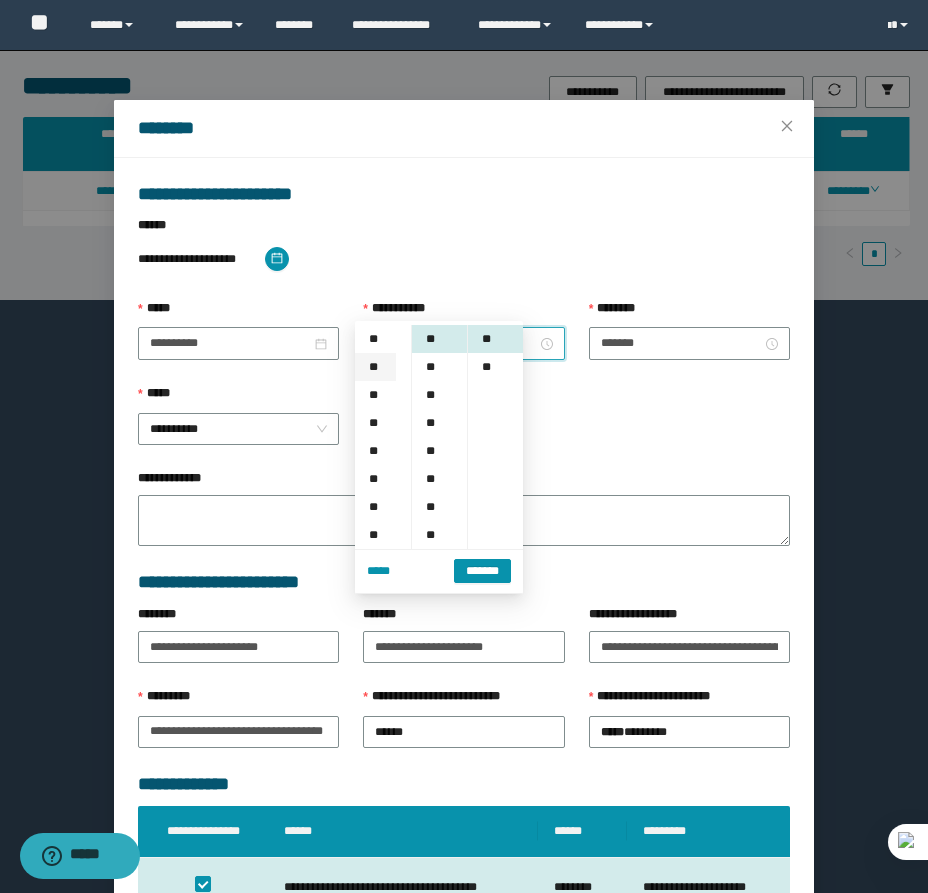 click on "**" at bounding box center (375, 367) 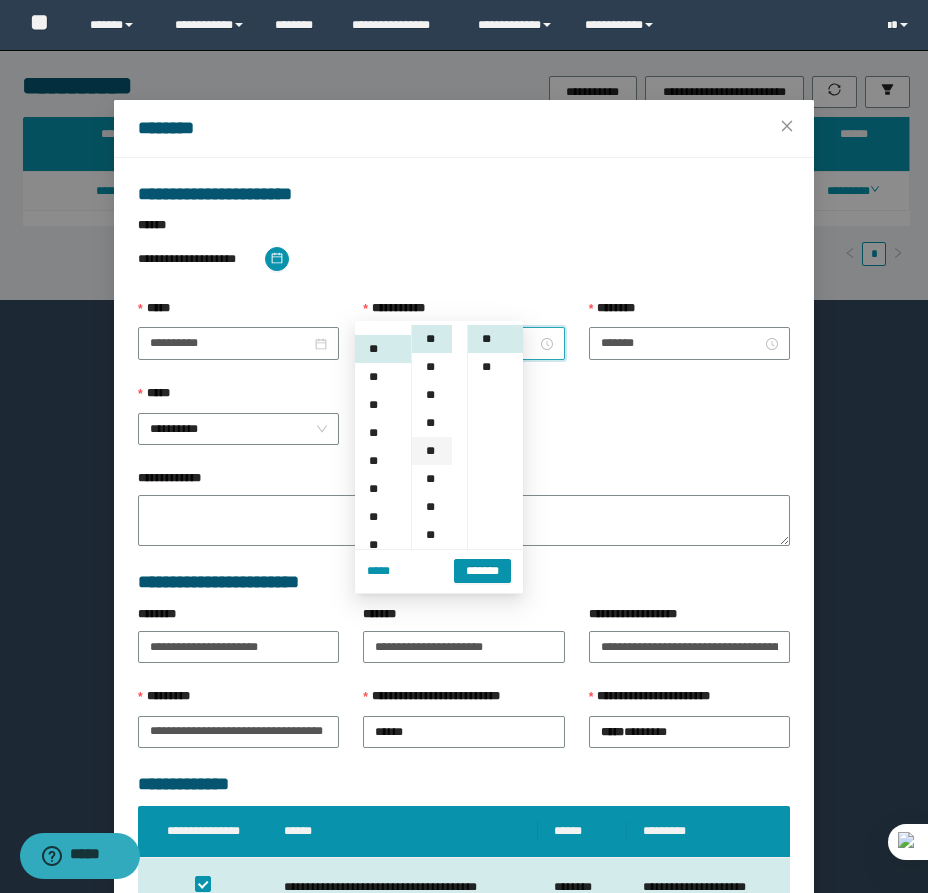 scroll, scrollTop: 28, scrollLeft: 0, axis: vertical 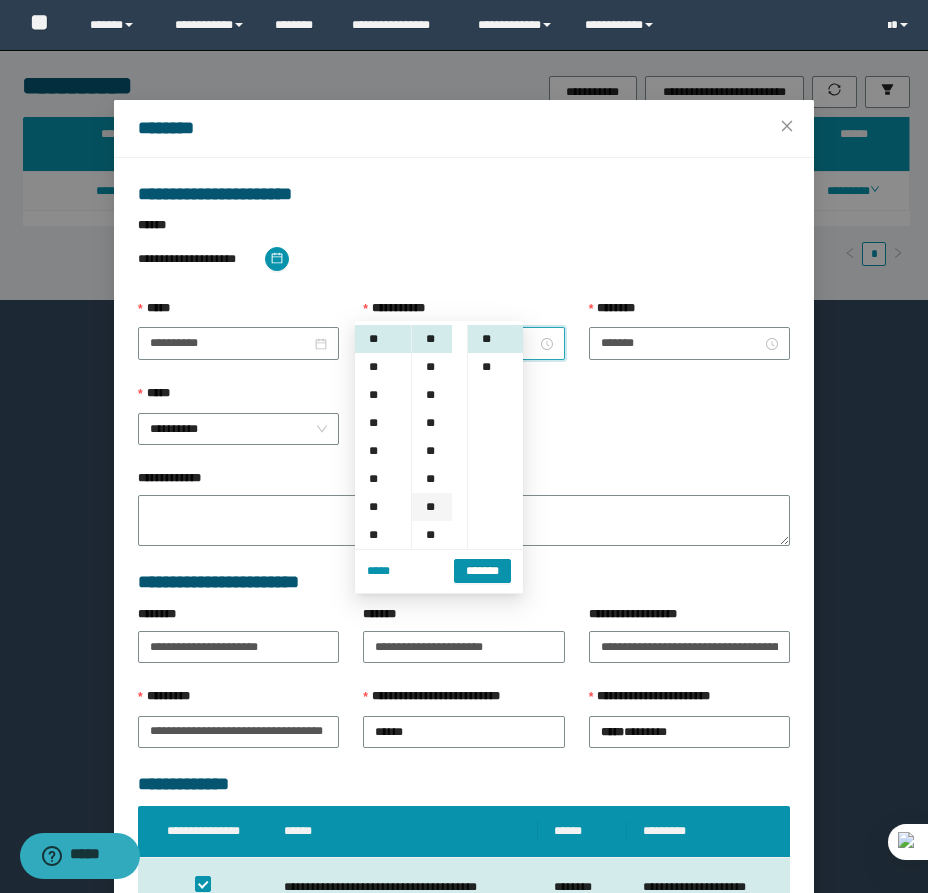 click on "**" at bounding box center [432, 507] 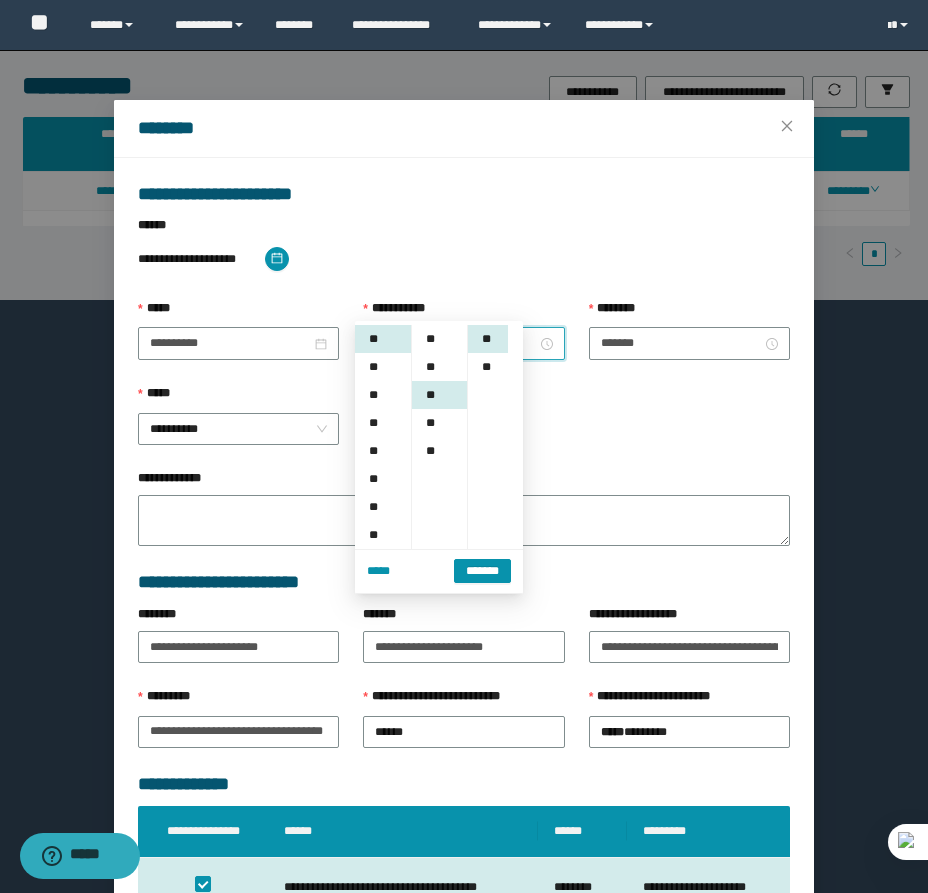scroll, scrollTop: 252, scrollLeft: 0, axis: vertical 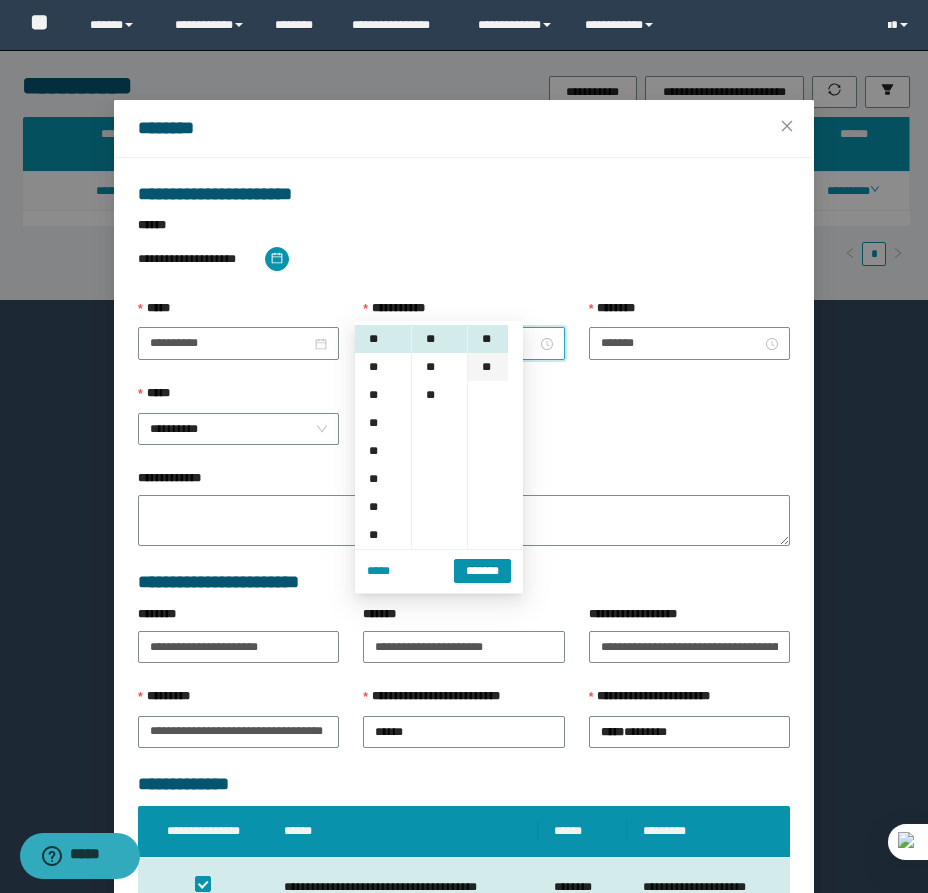 click on "**" at bounding box center (488, 367) 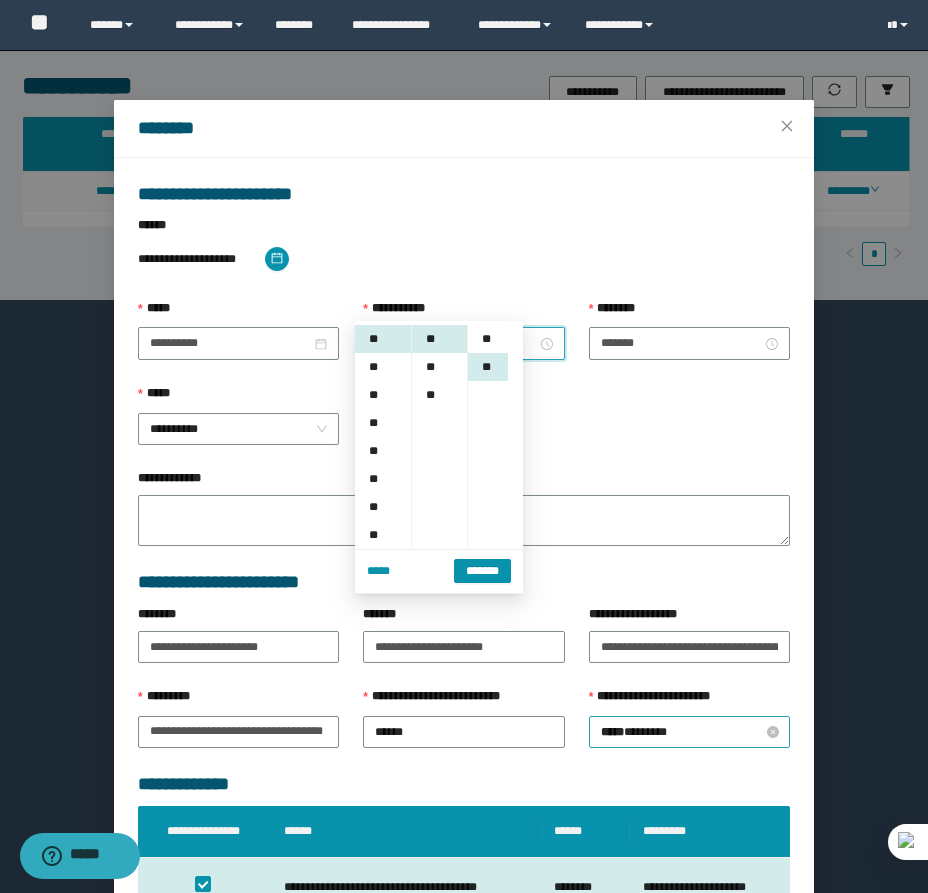 scroll, scrollTop: 28, scrollLeft: 0, axis: vertical 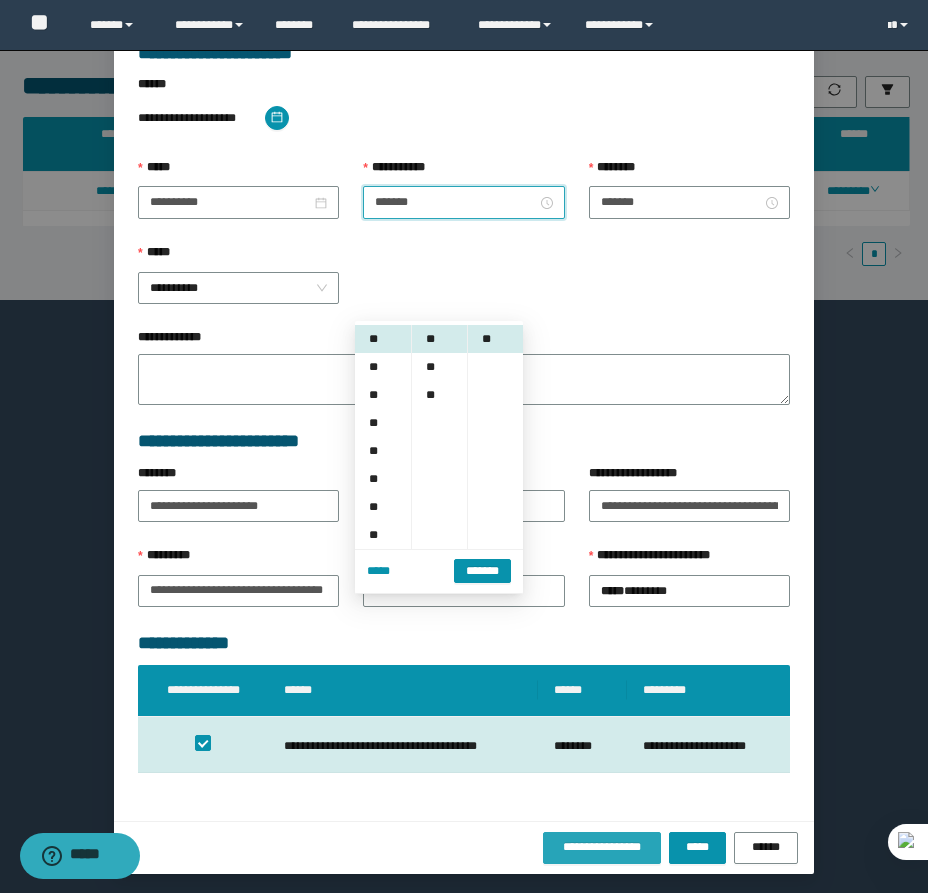 click on "**********" at bounding box center [602, 847] 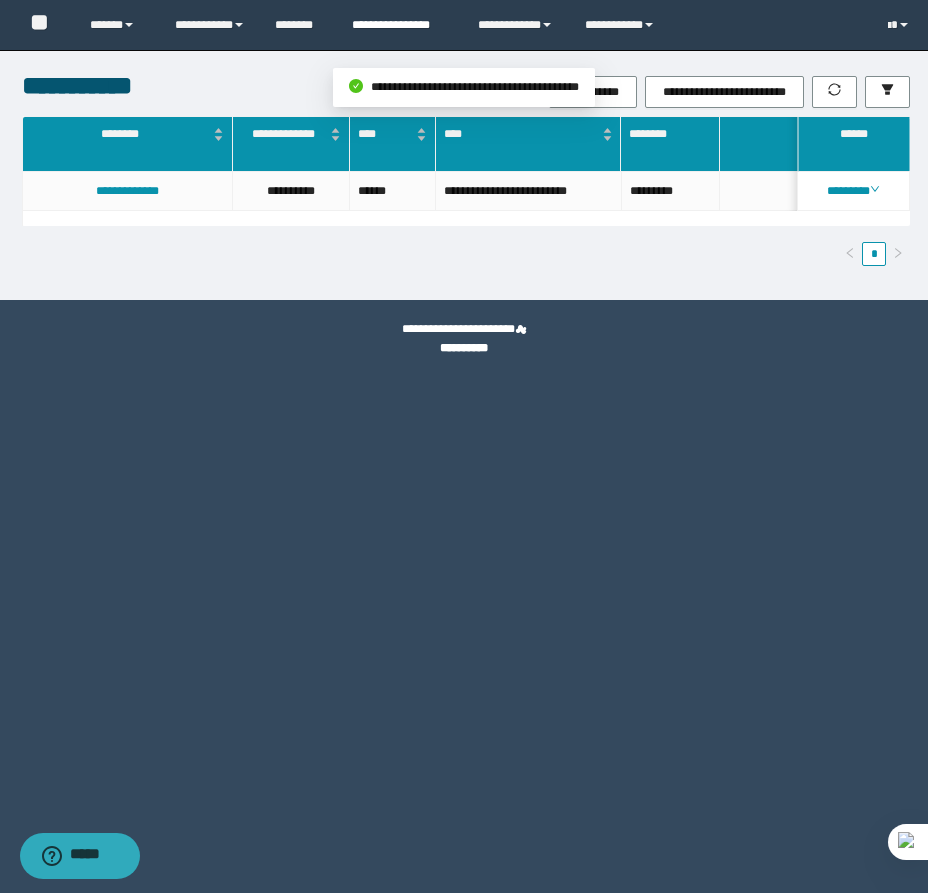 scroll, scrollTop: 0, scrollLeft: 0, axis: both 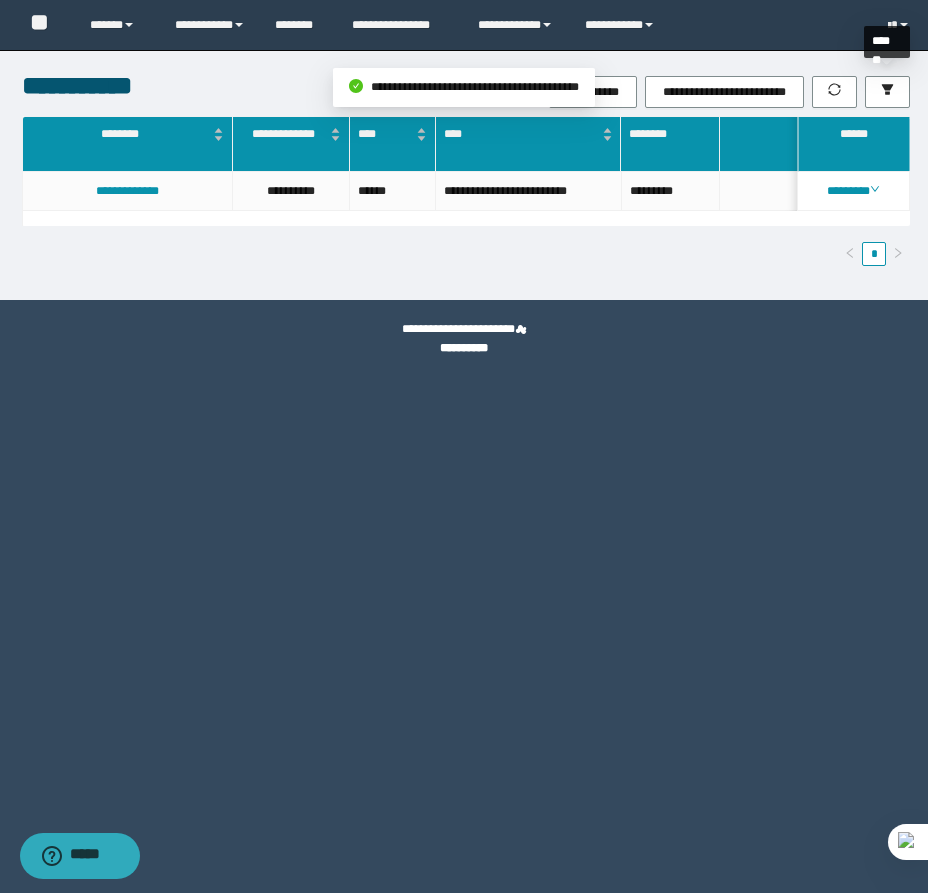 click on "**********" at bounding box center [614, 92] 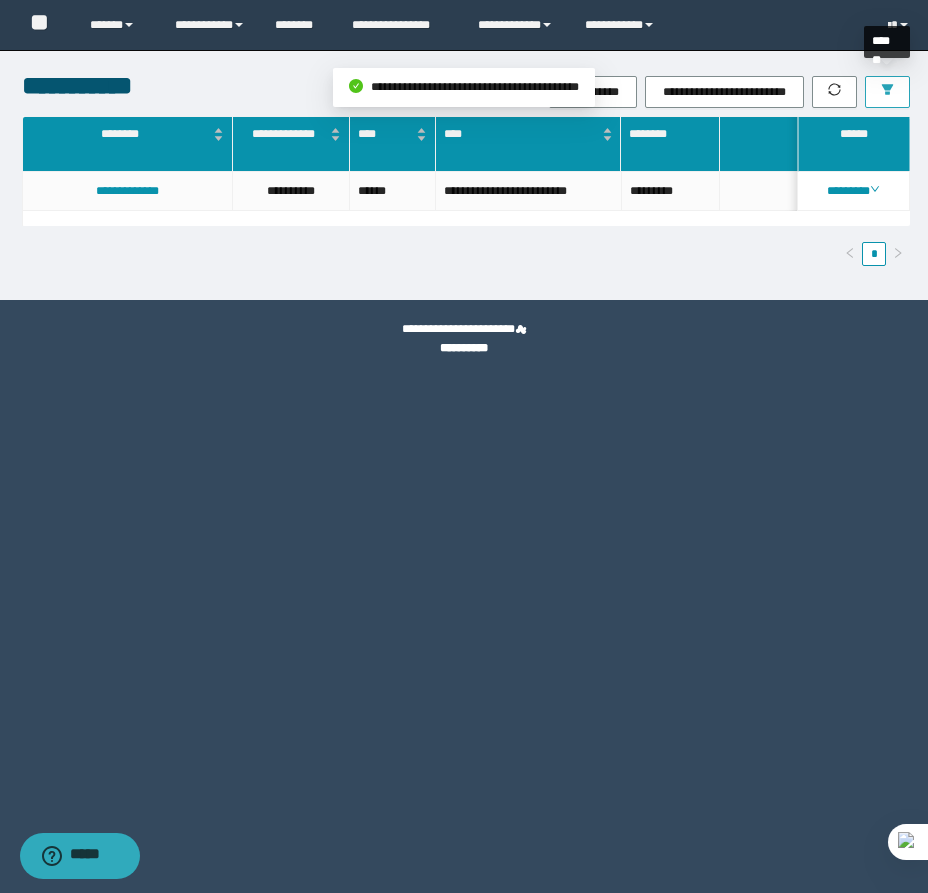 click at bounding box center [887, 92] 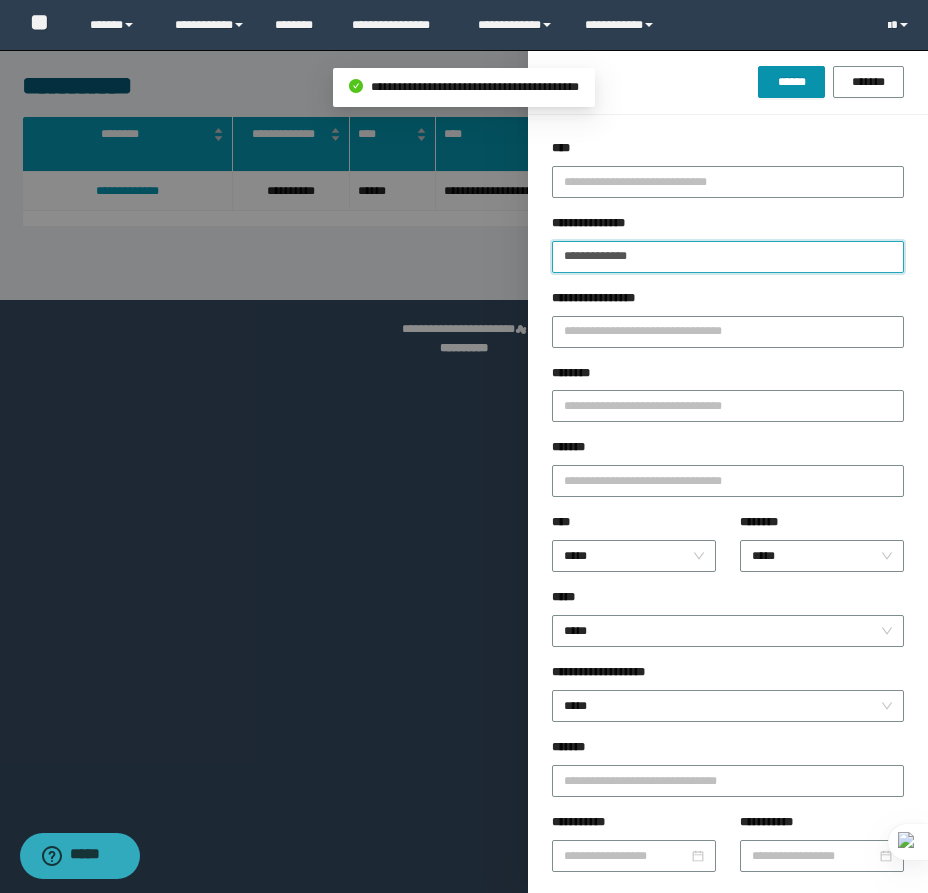 click on "**********" at bounding box center (728, 257) 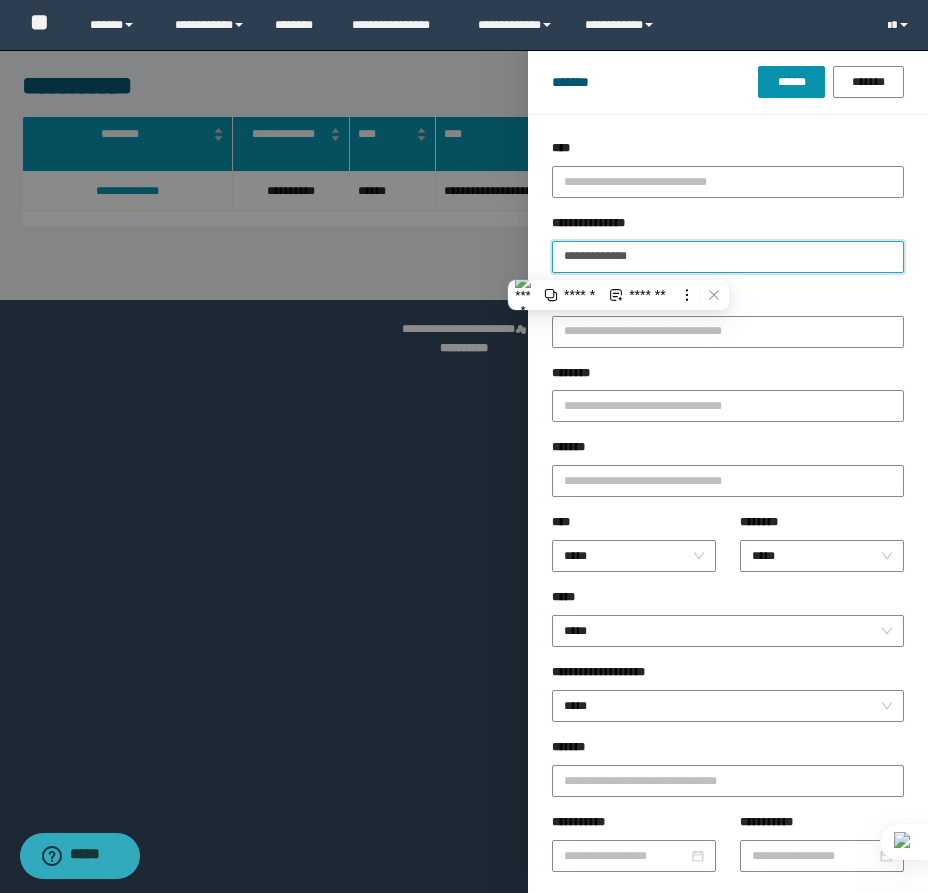 paste 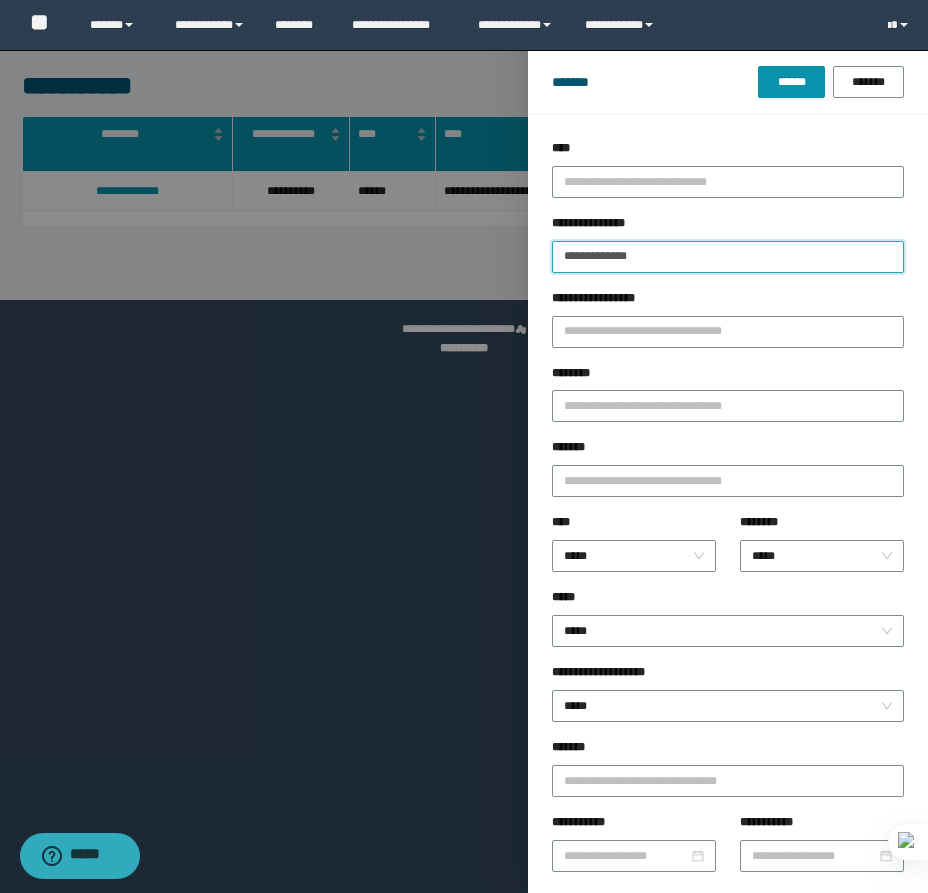 type on "**********" 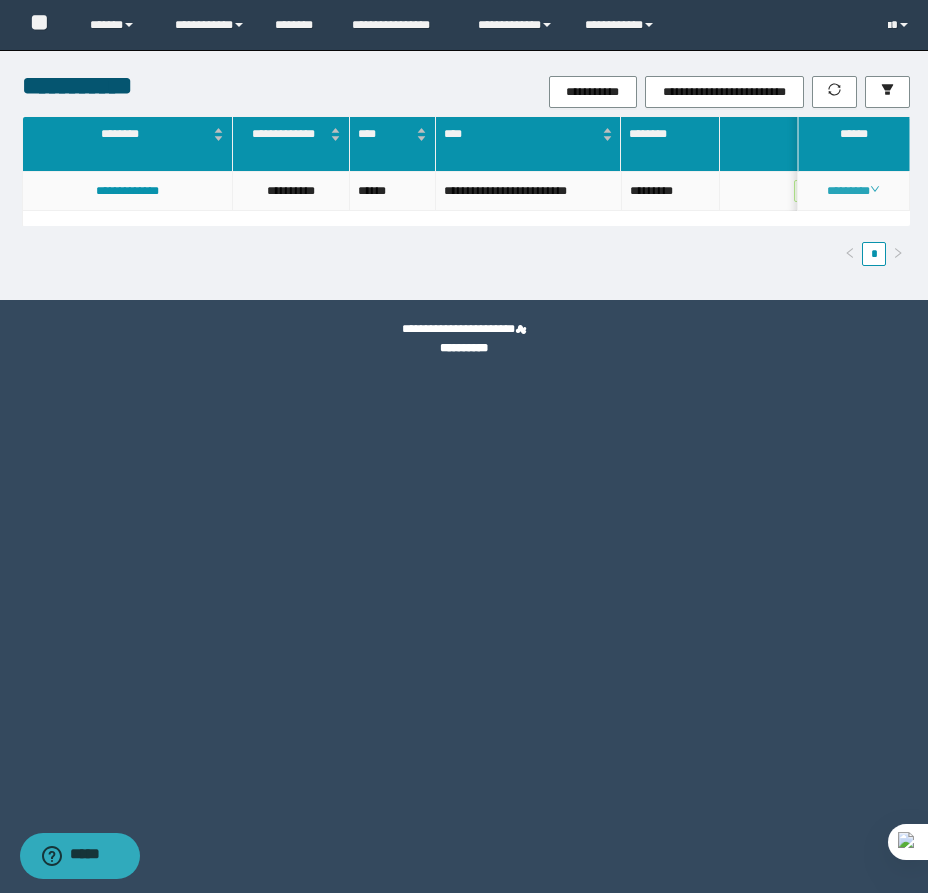 click on "********" at bounding box center [853, 191] 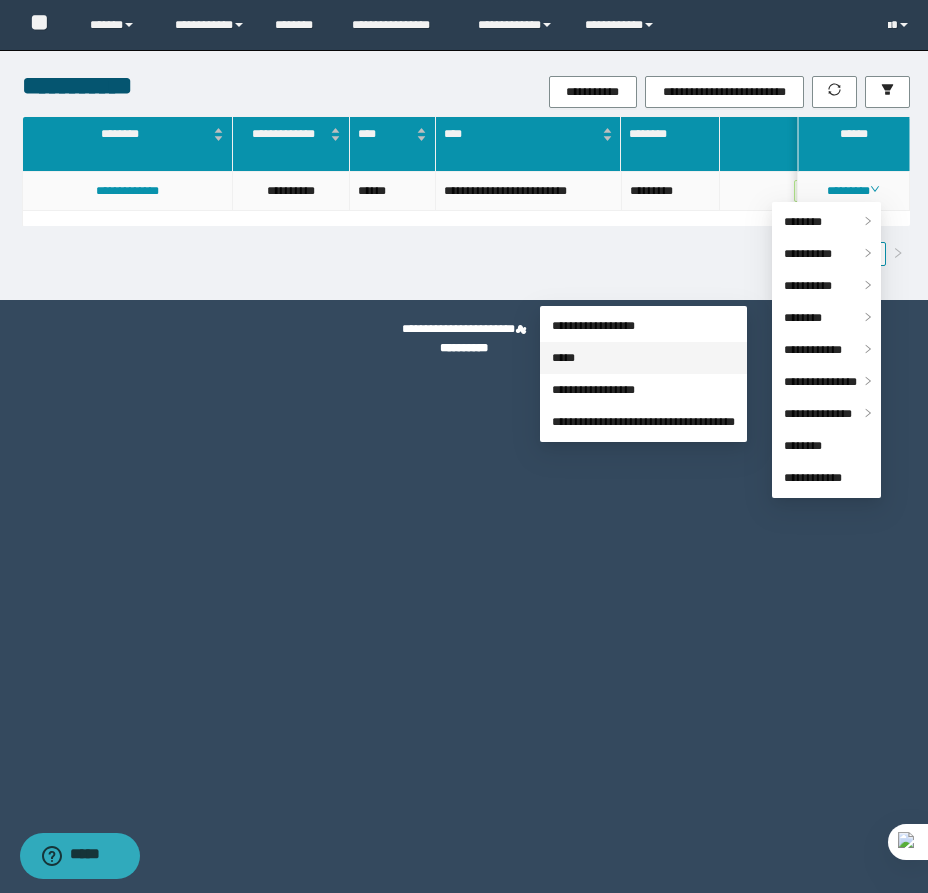 click on "*****" at bounding box center (563, 358) 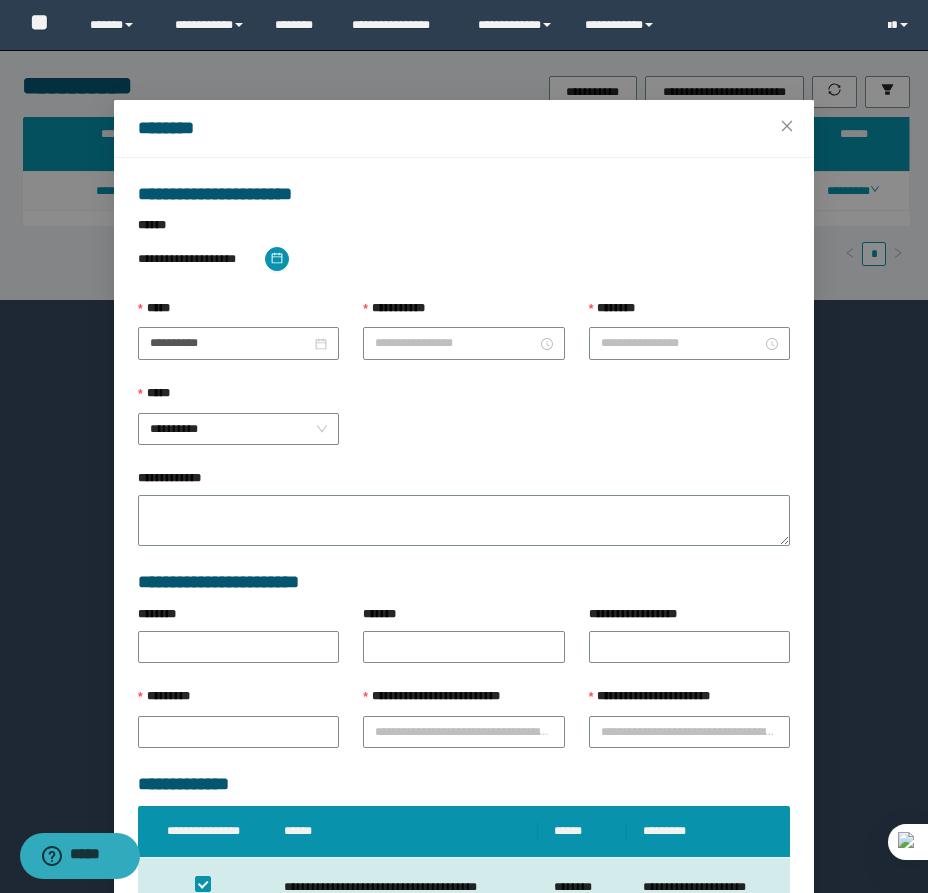 type on "**********" 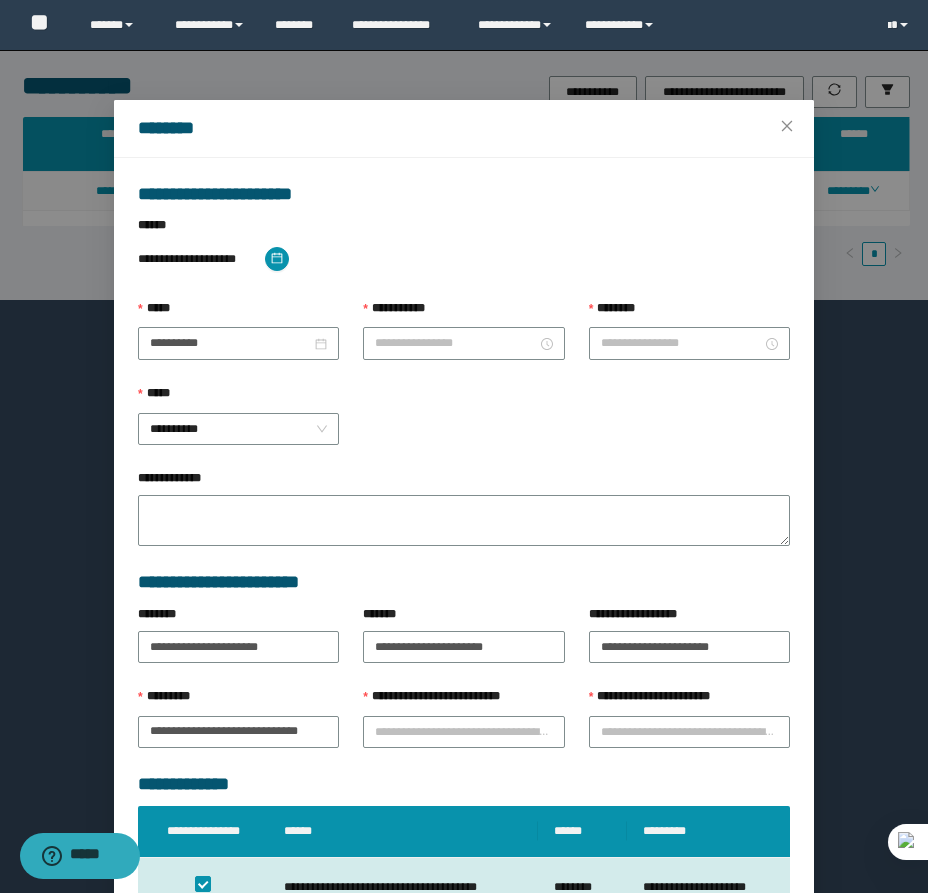 type on "*******" 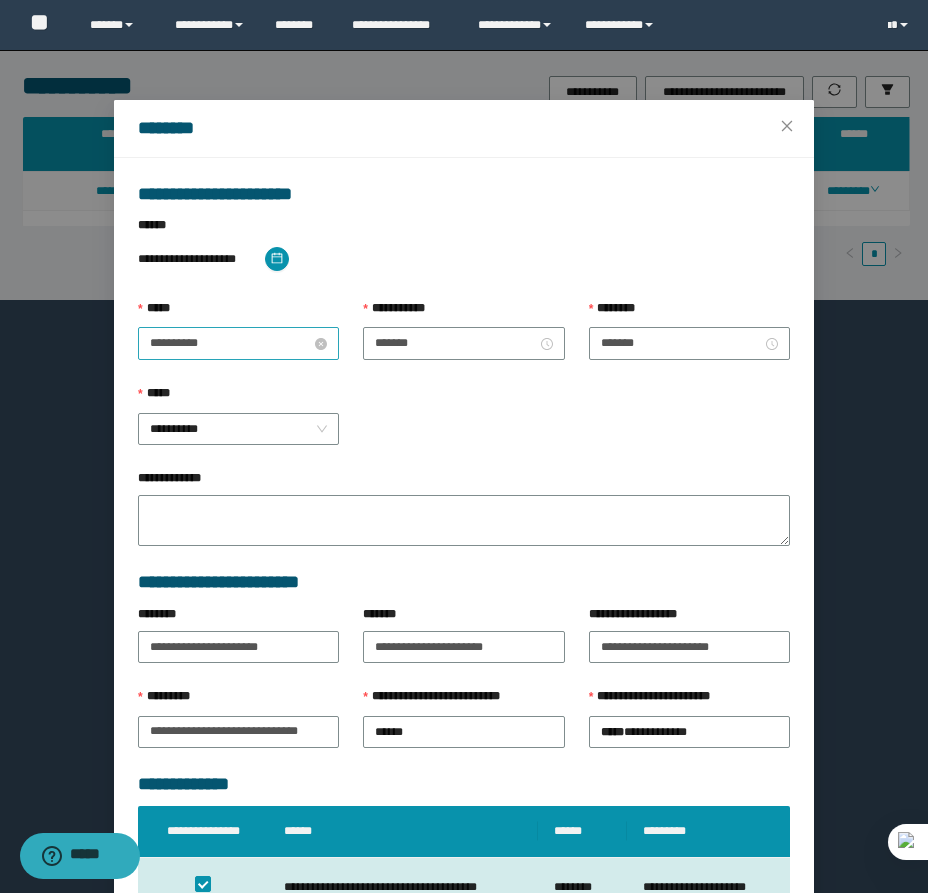 click on "**********" at bounding box center [230, 343] 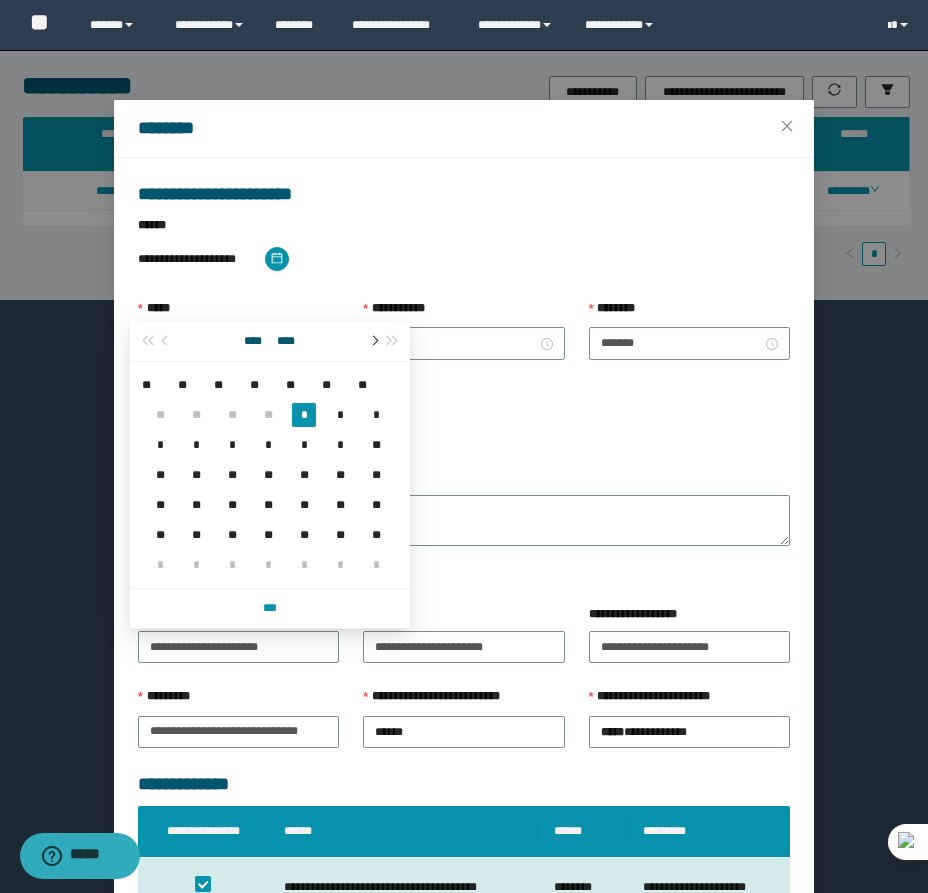 click at bounding box center [373, 341] 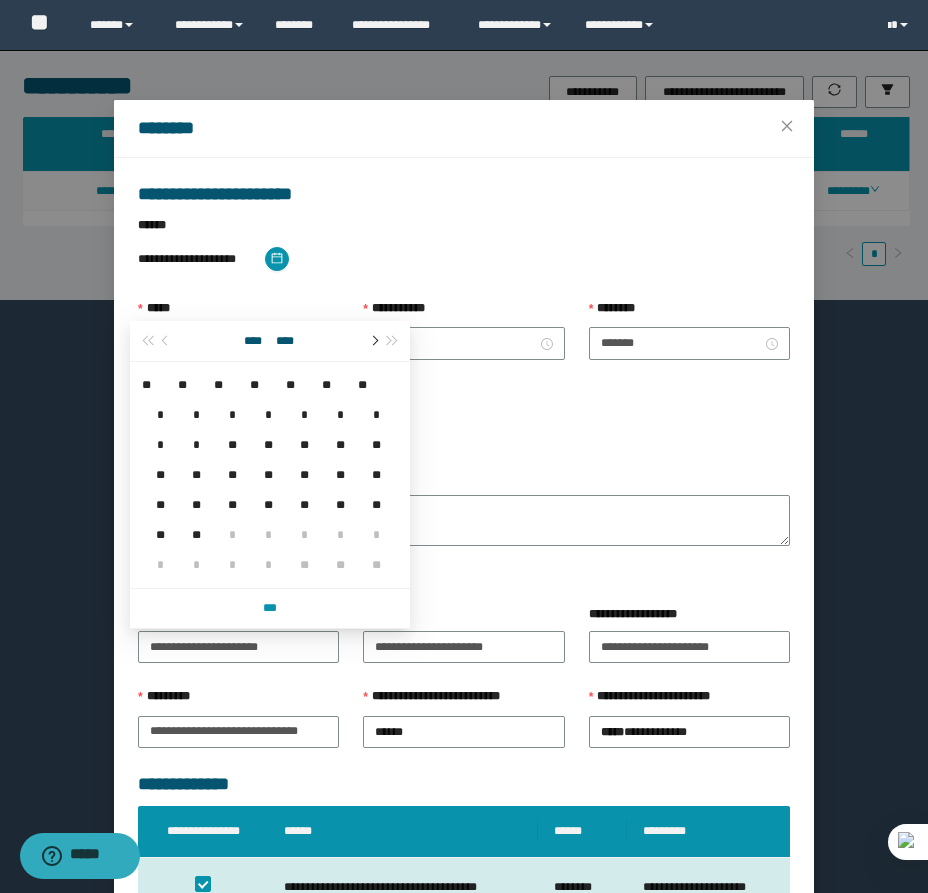 click at bounding box center (373, 341) 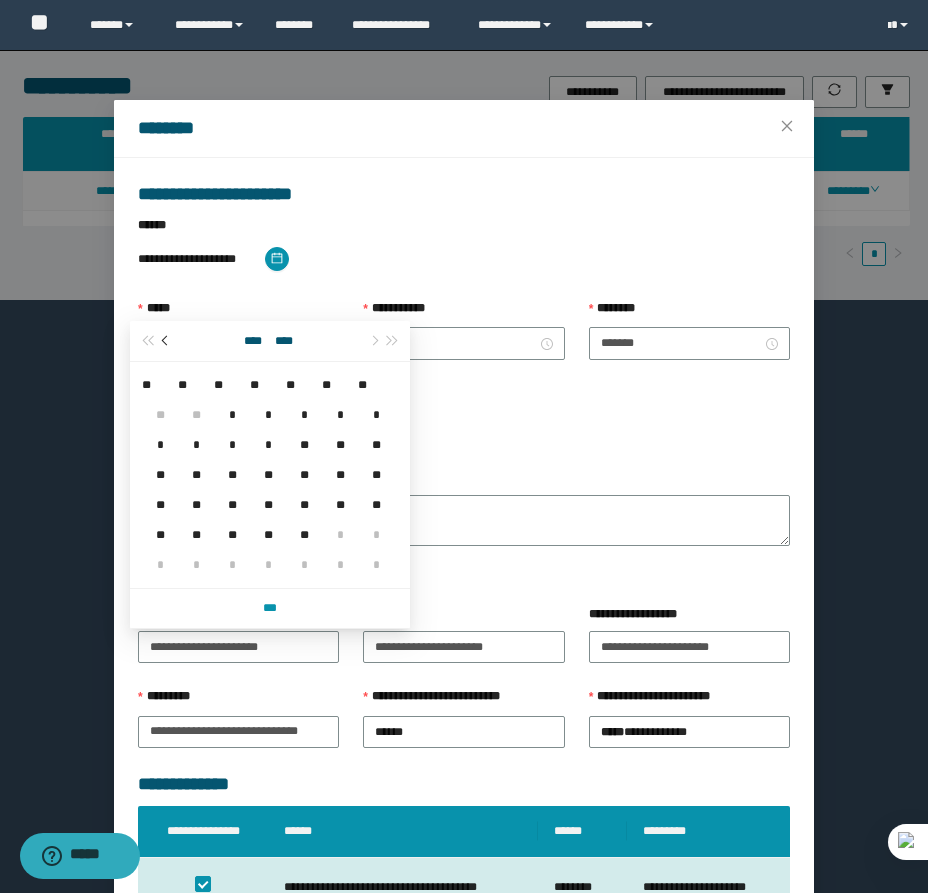 click at bounding box center (167, 341) 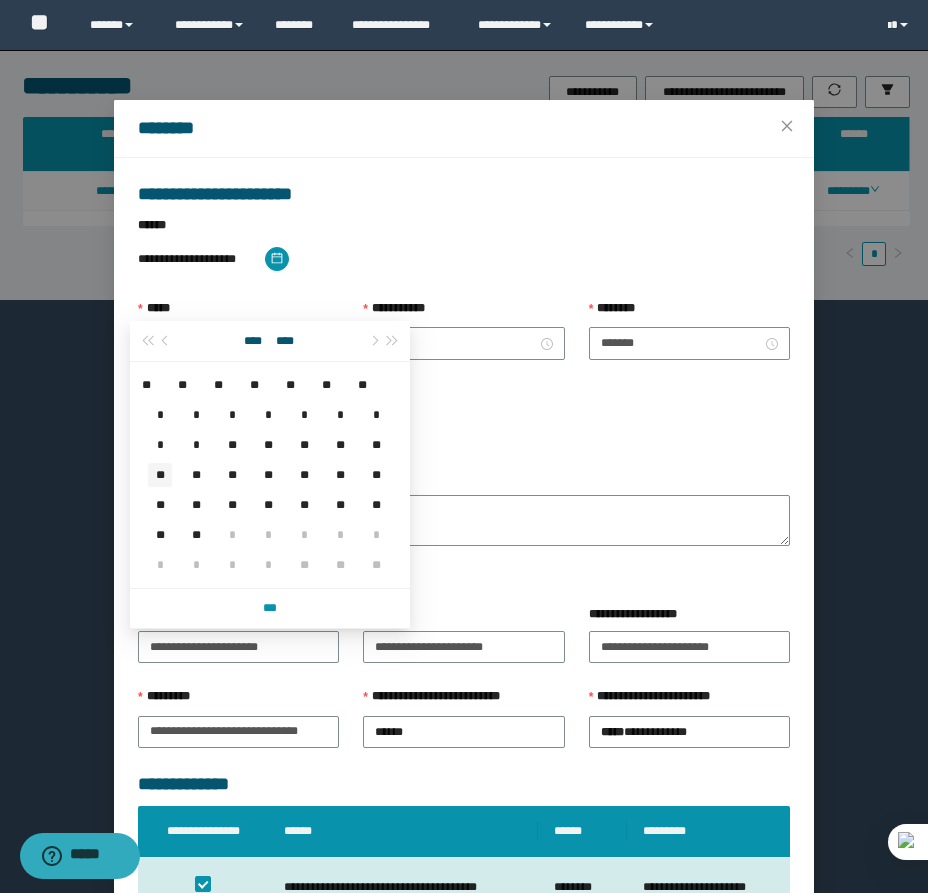 type on "**********" 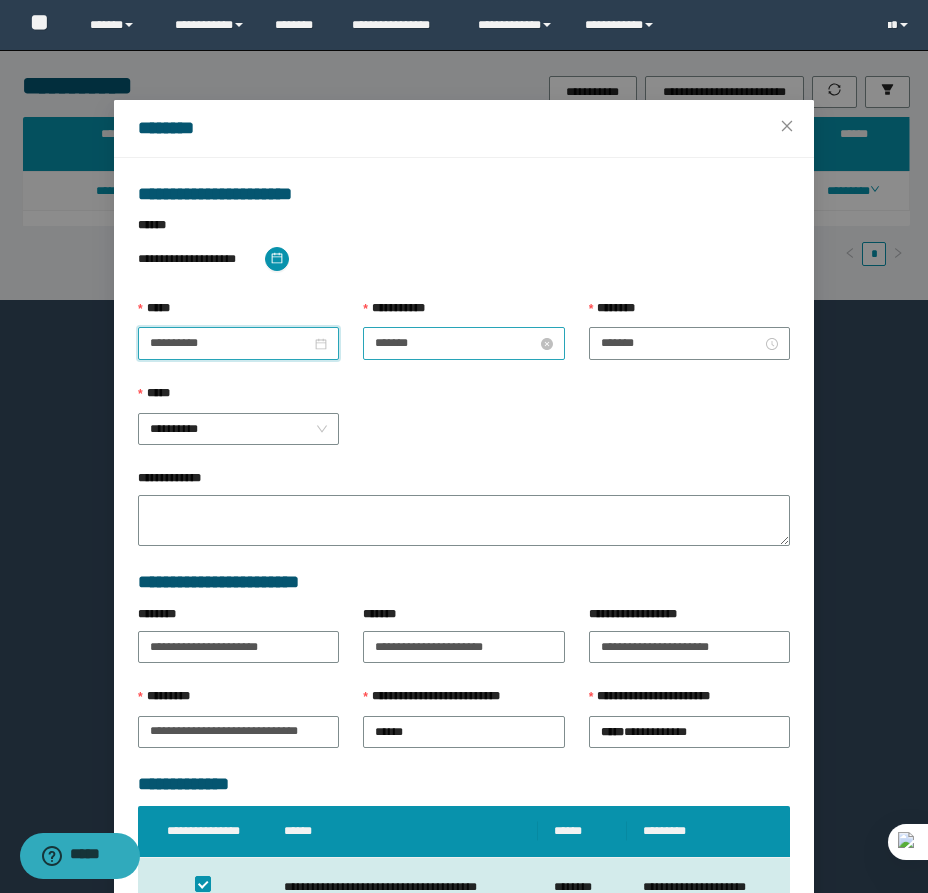 click on "*******" at bounding box center (455, 343) 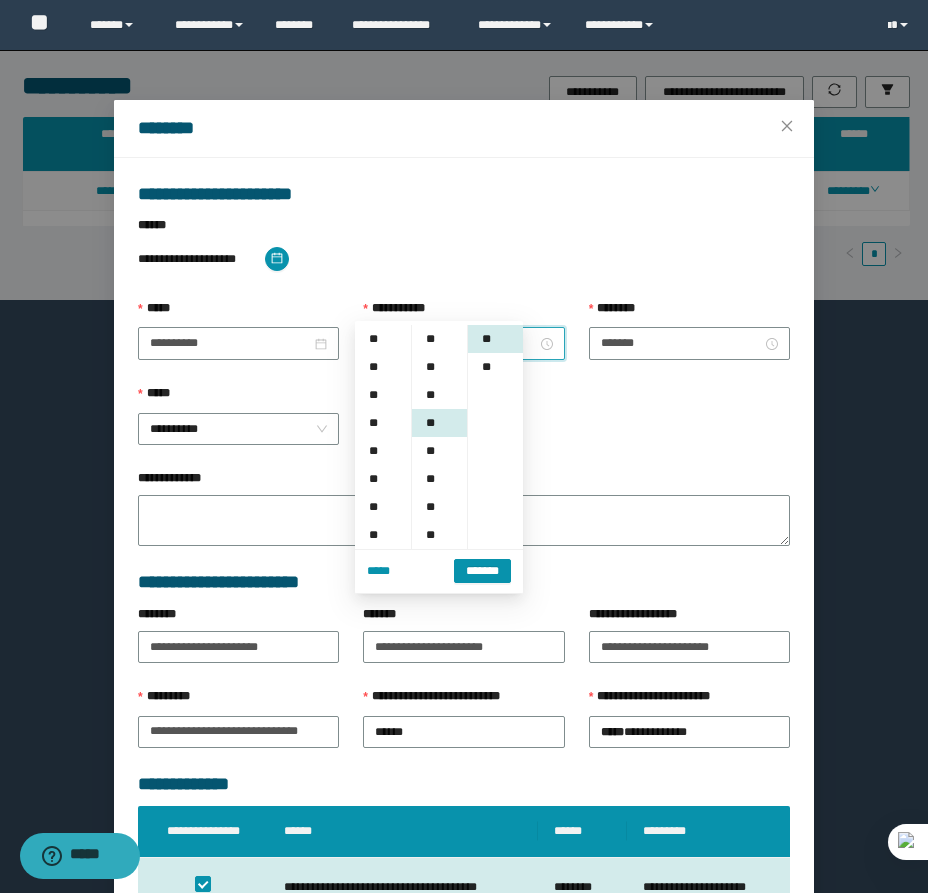 scroll, scrollTop: 252, scrollLeft: 0, axis: vertical 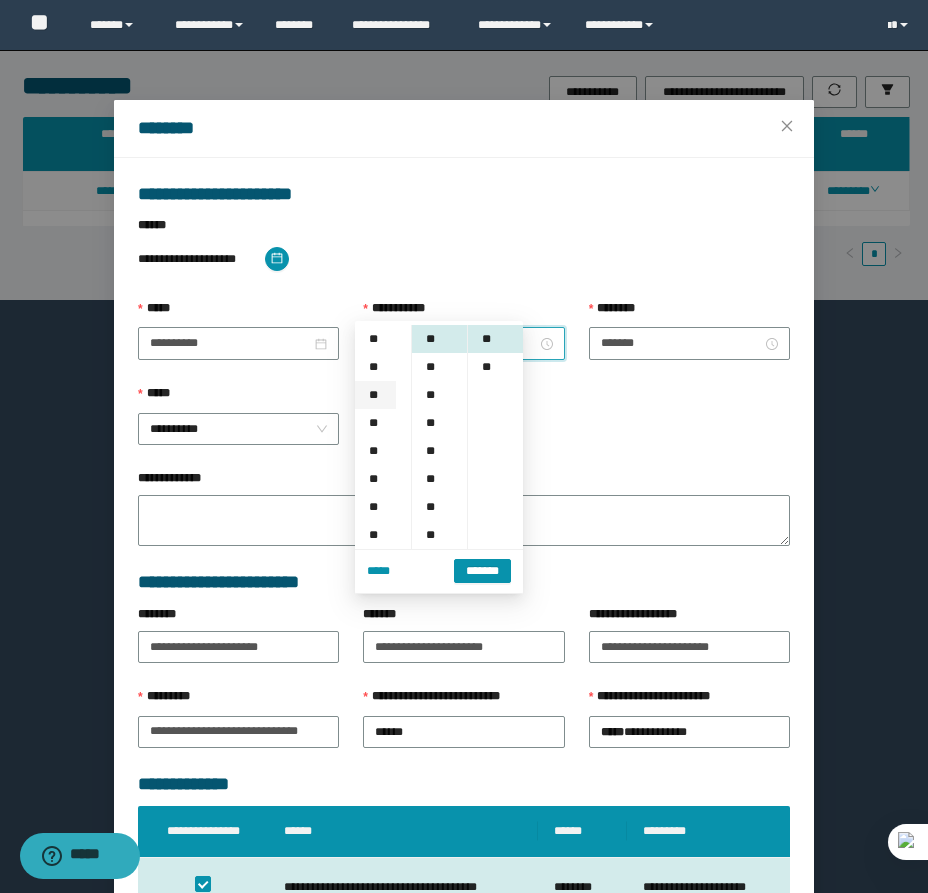 click on "**" at bounding box center [375, 395] 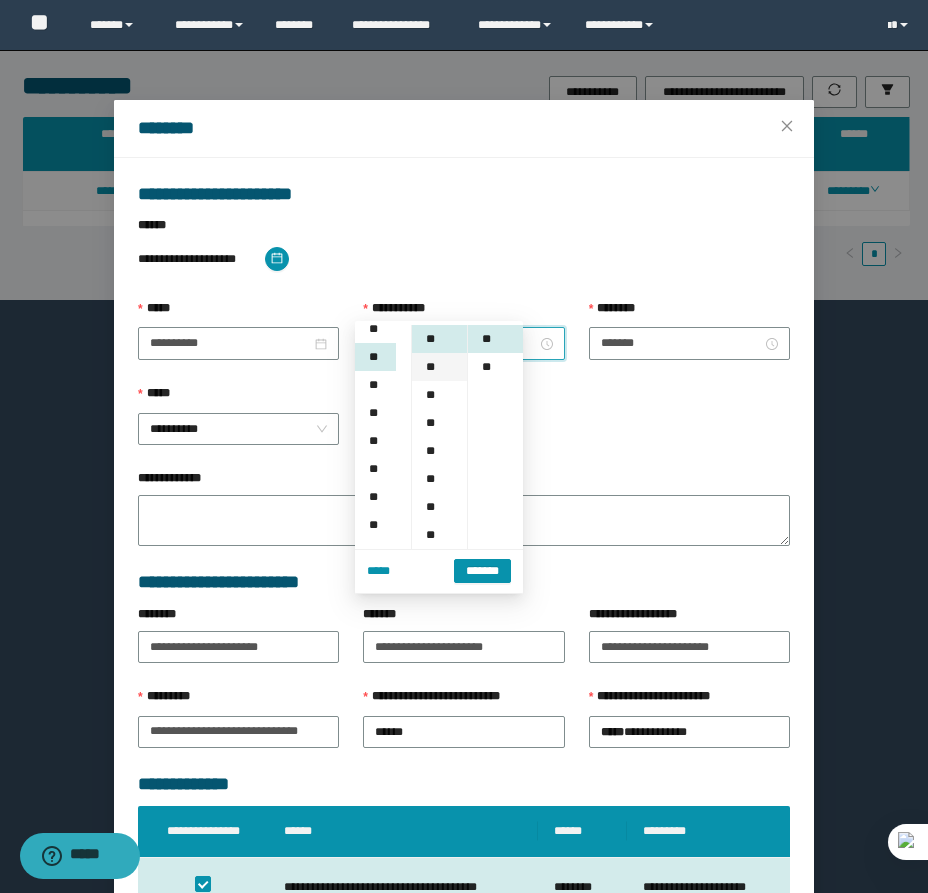 scroll, scrollTop: 56, scrollLeft: 0, axis: vertical 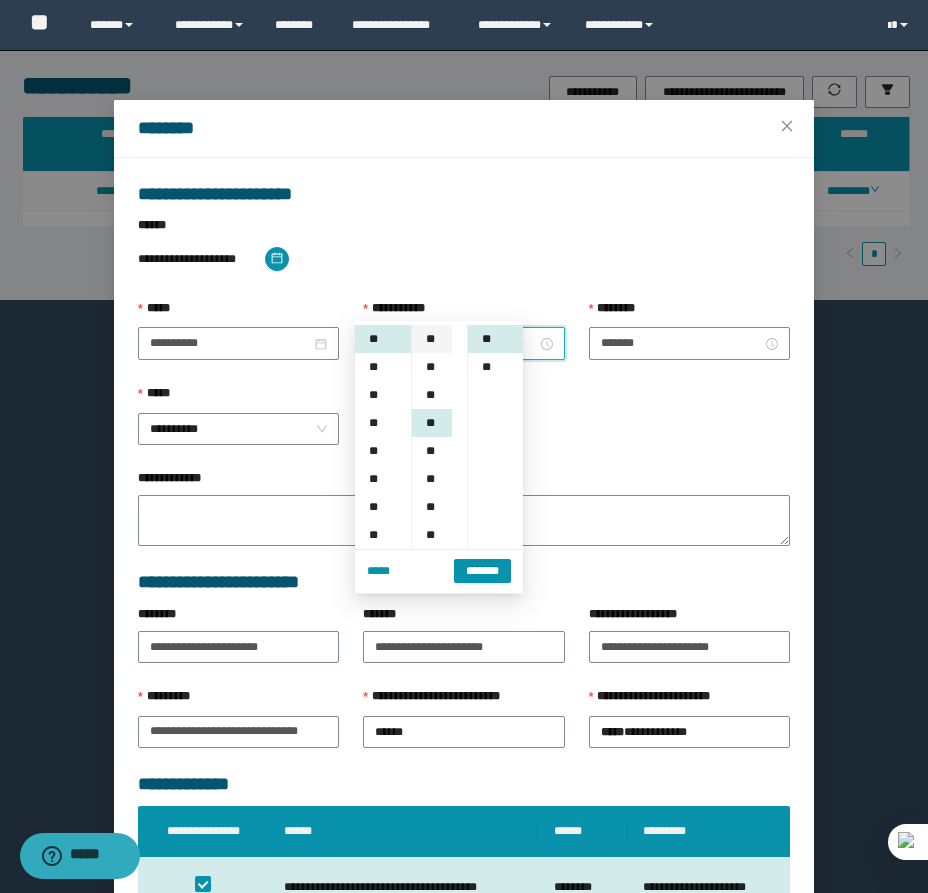 click on "**" at bounding box center (432, 339) 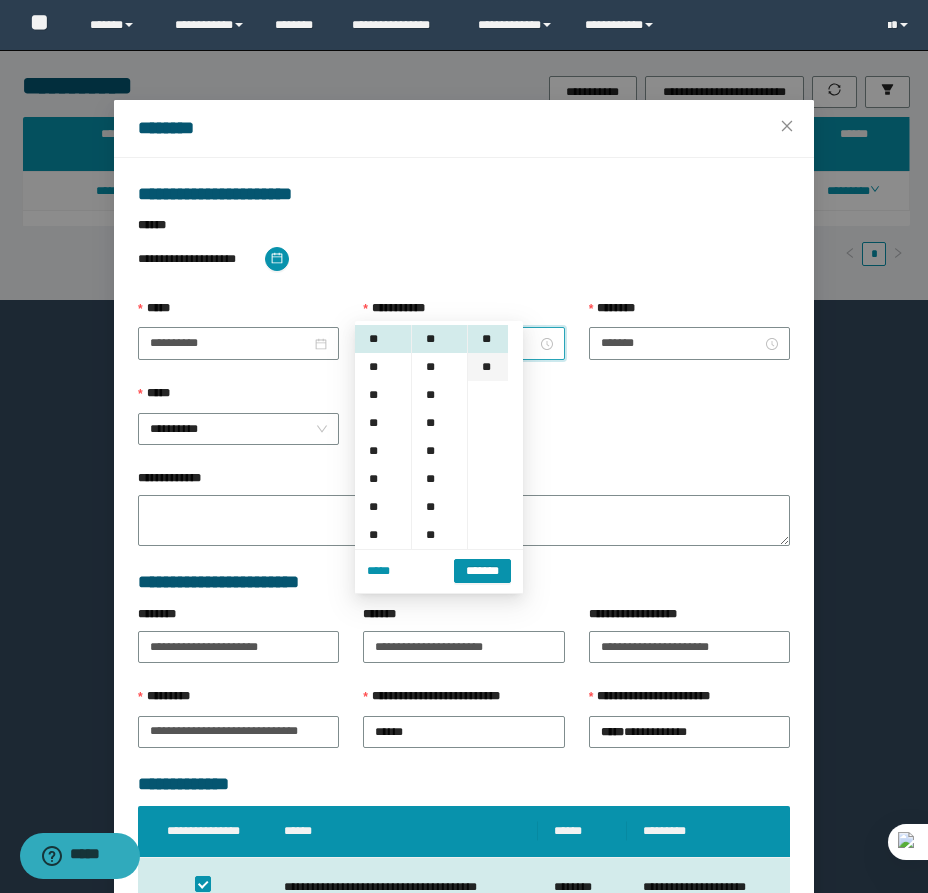click on "**" at bounding box center [488, 367] 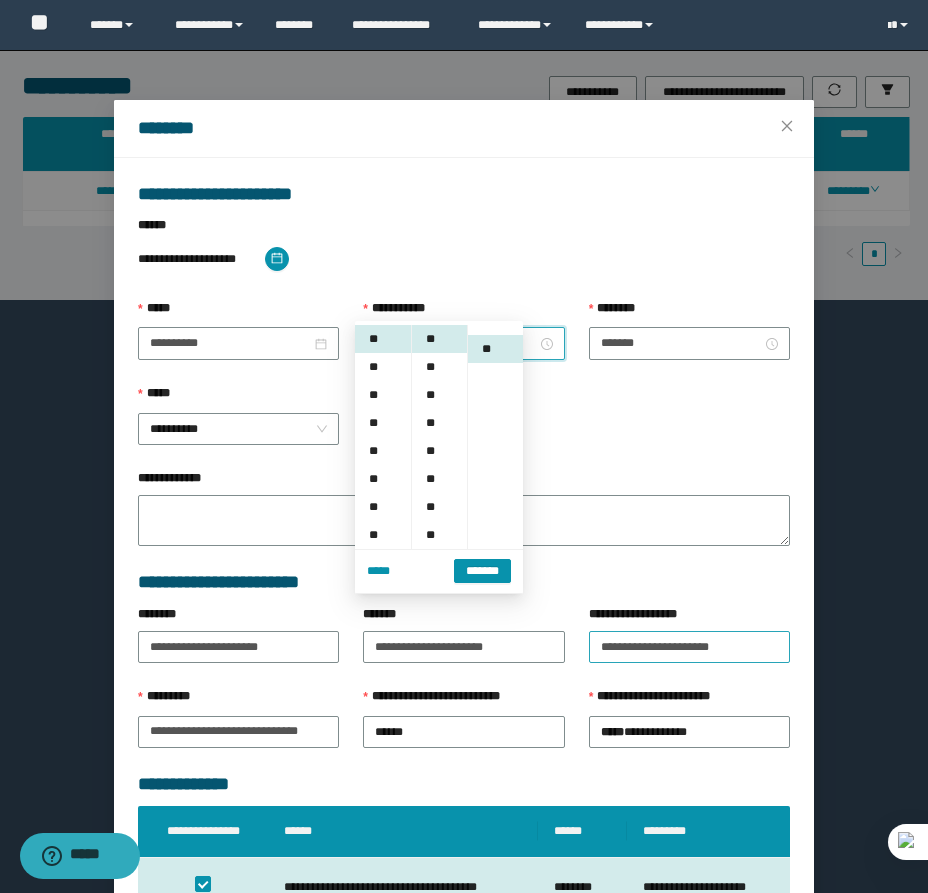 scroll, scrollTop: 28, scrollLeft: 0, axis: vertical 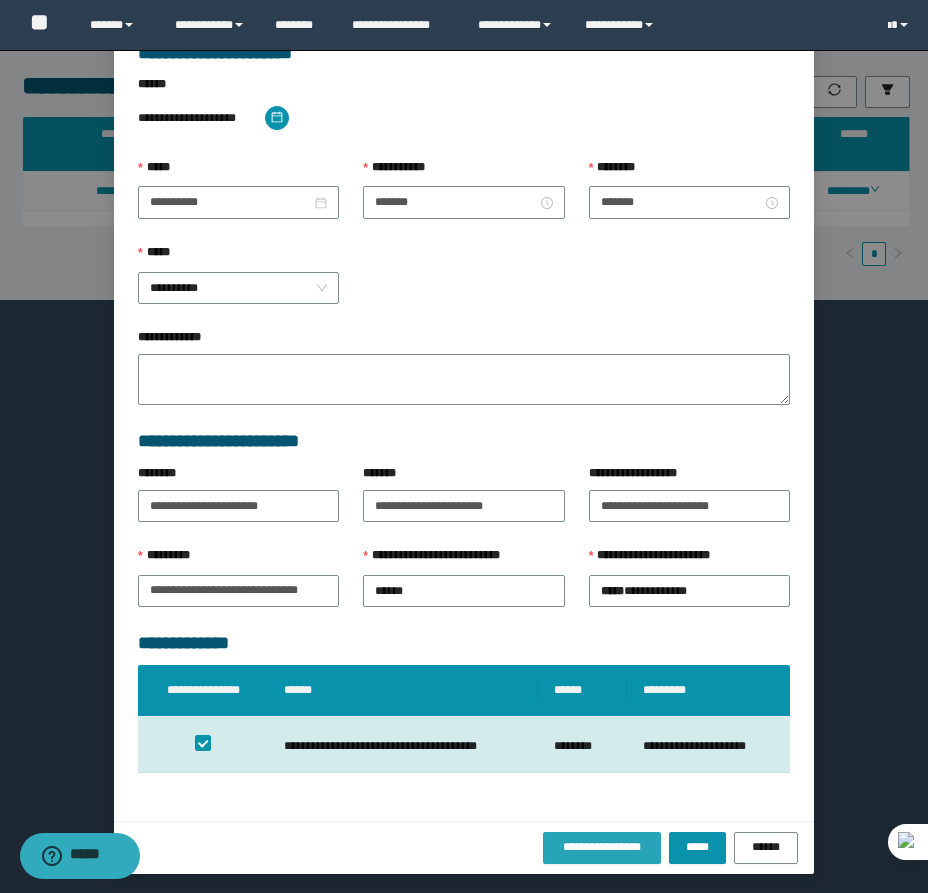 click on "**********" at bounding box center [602, 847] 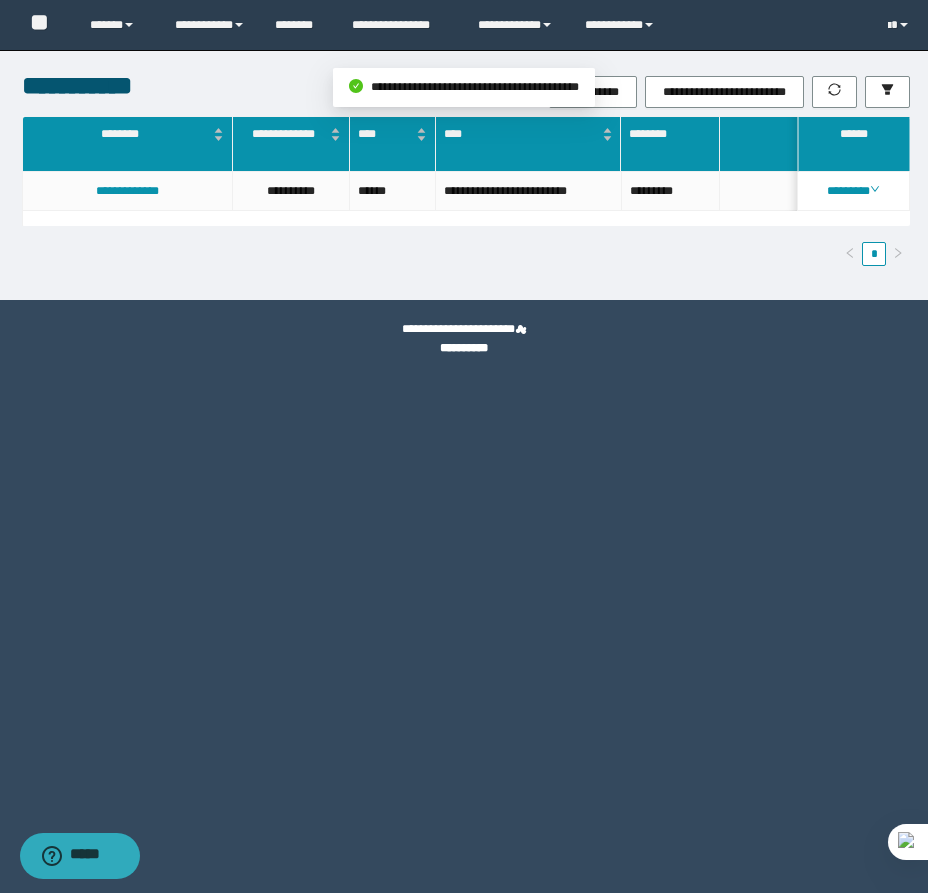 scroll, scrollTop: 0, scrollLeft: 0, axis: both 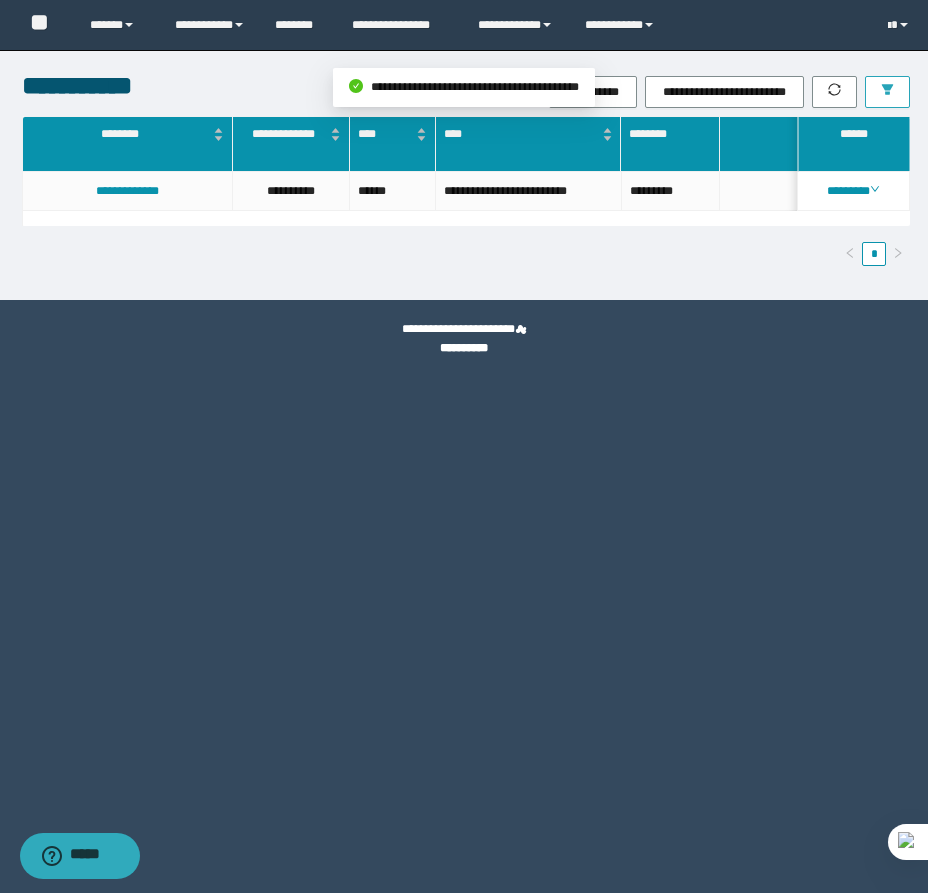 click at bounding box center [887, 92] 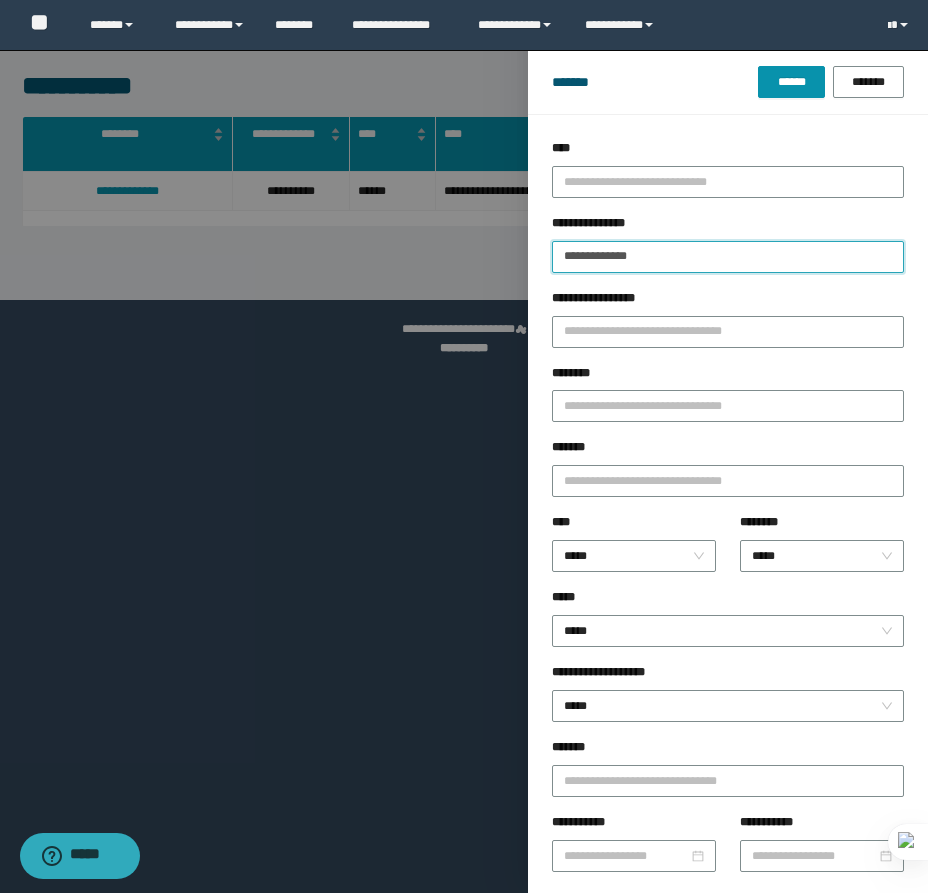 click on "**********" at bounding box center [728, 257] 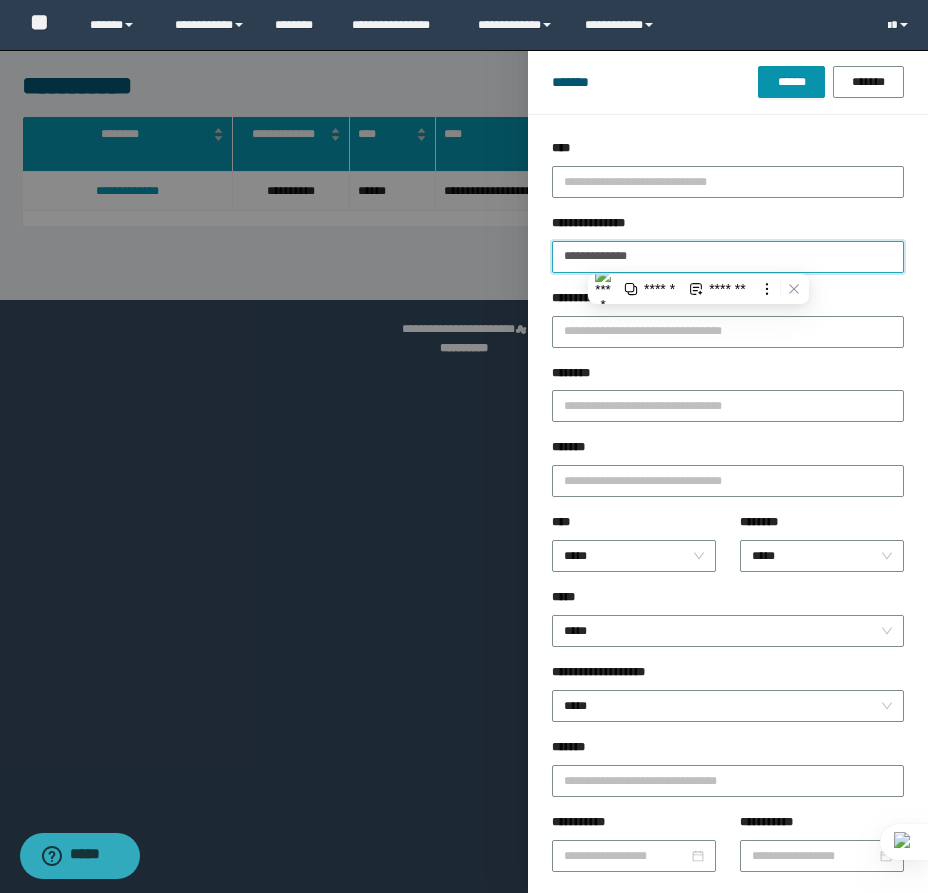 paste 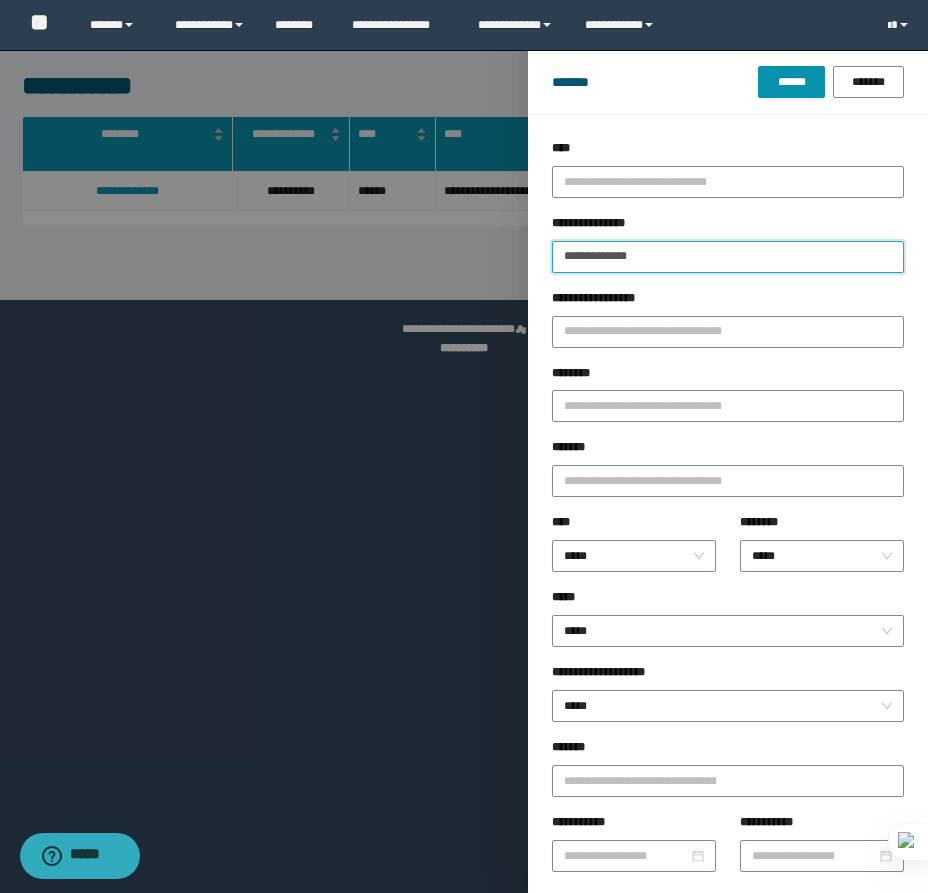 type on "**********" 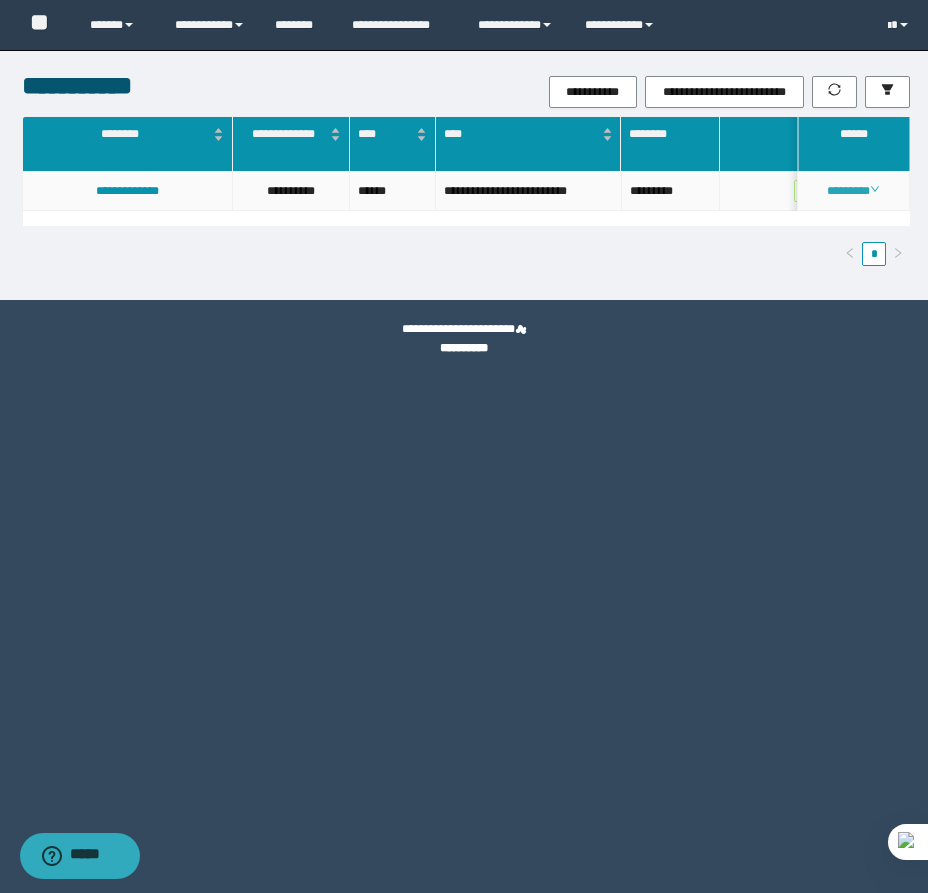 click on "********" at bounding box center (853, 191) 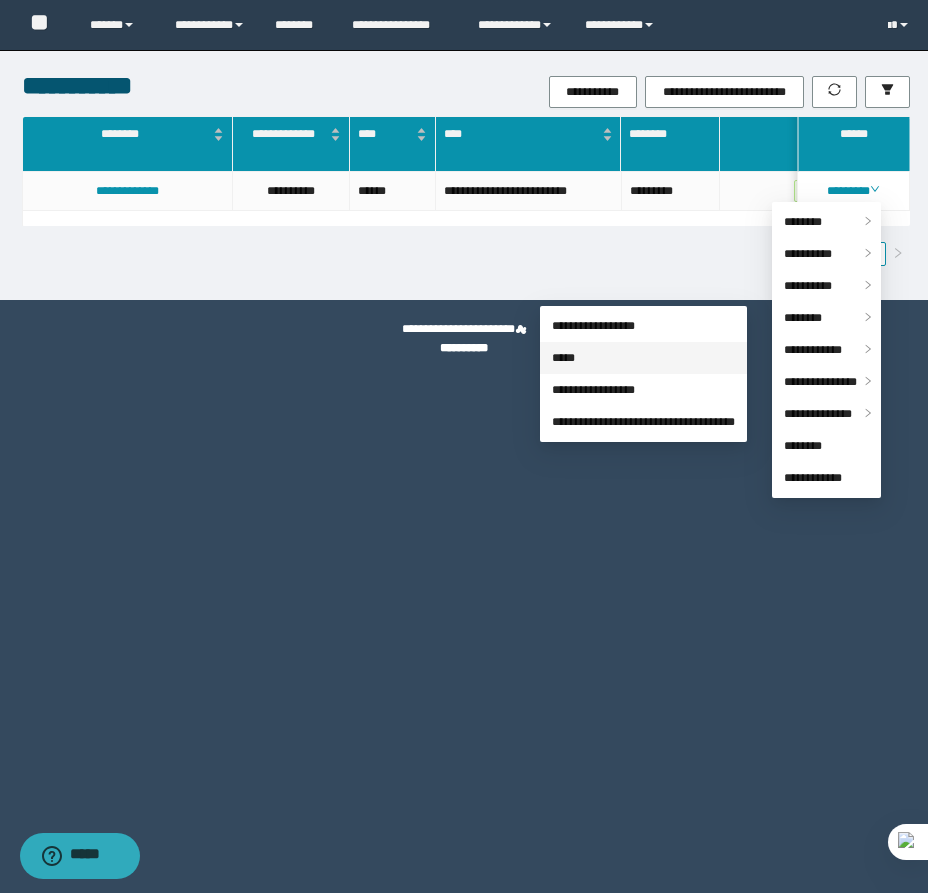 click on "*****" at bounding box center (563, 358) 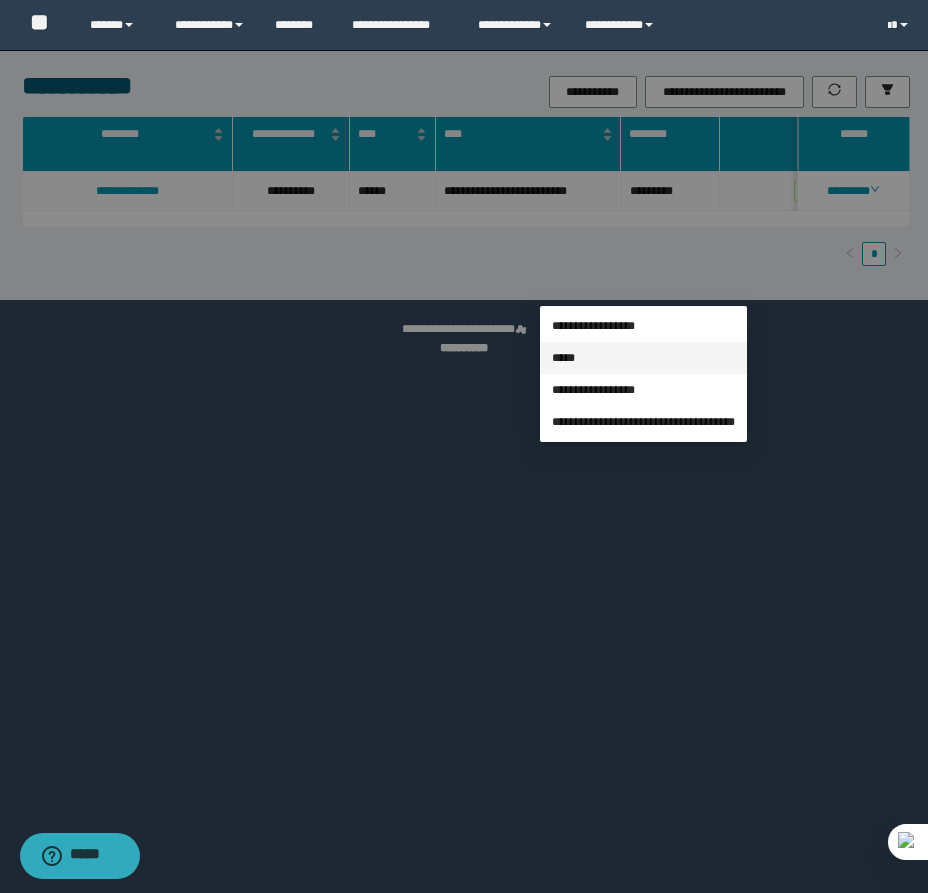 type on "*******" 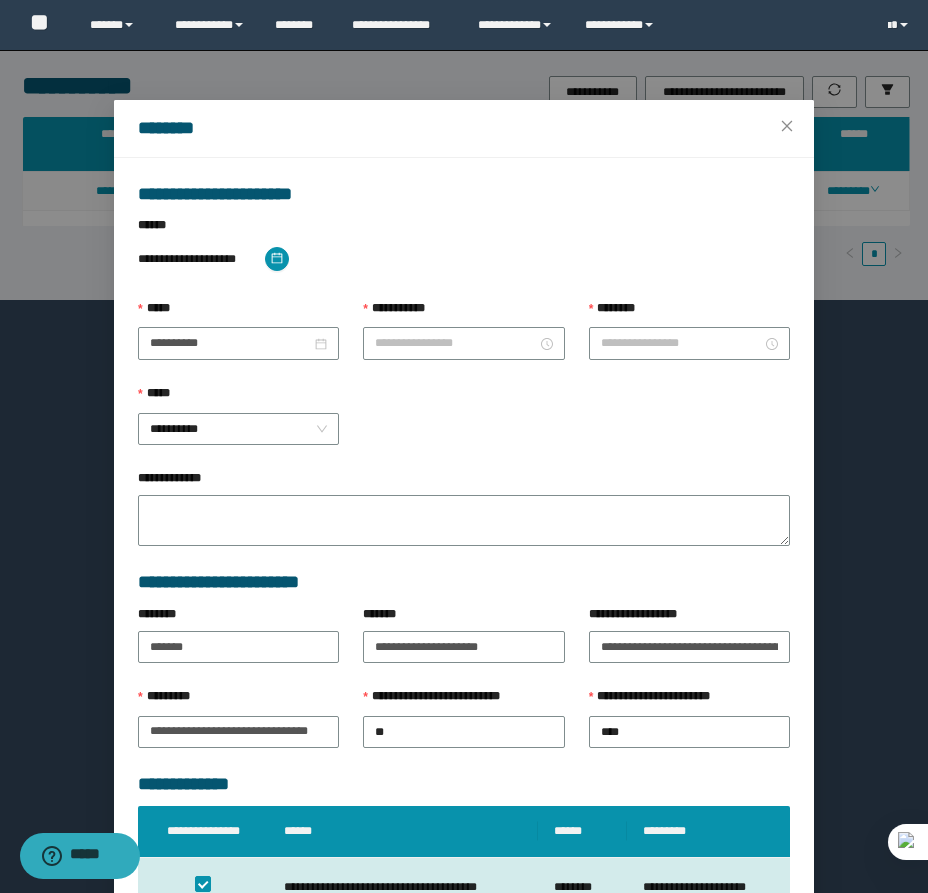 type on "*******" 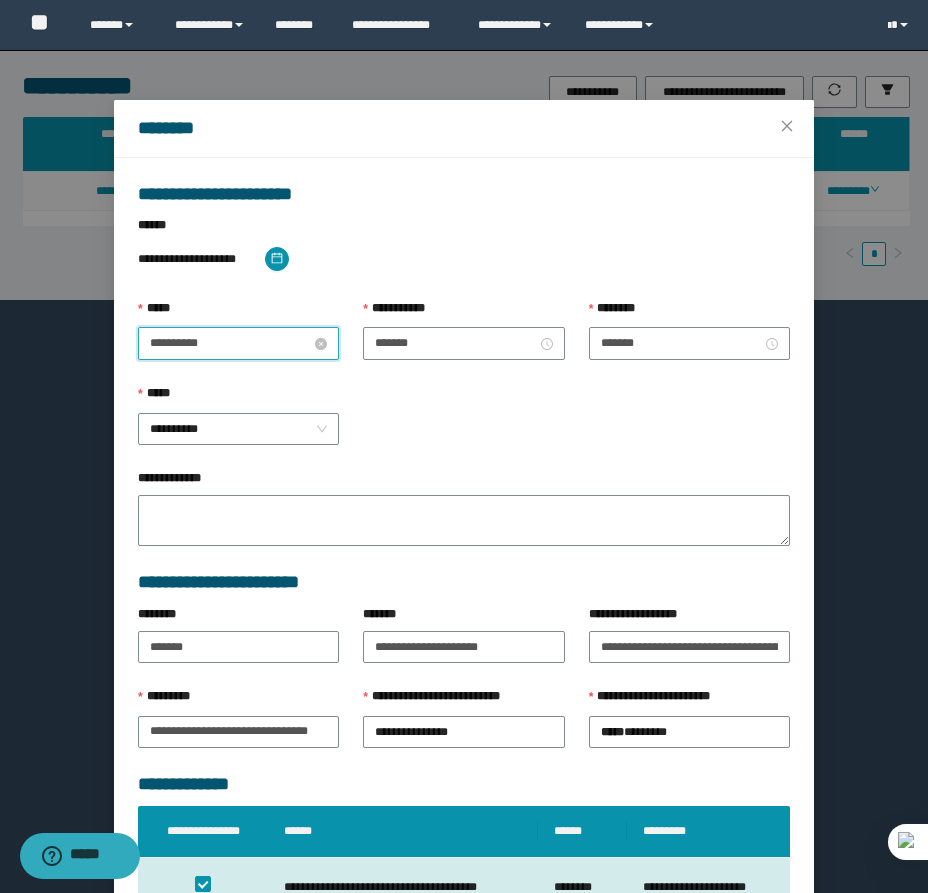 click on "**********" at bounding box center [230, 343] 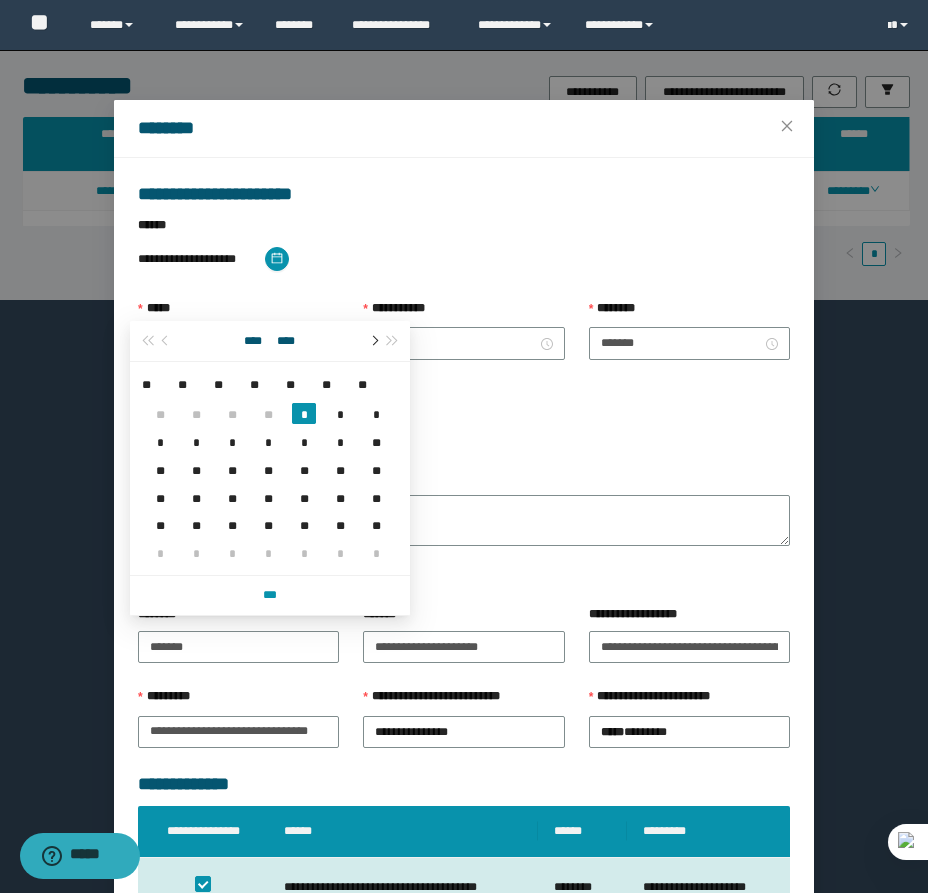 click at bounding box center (373, 341) 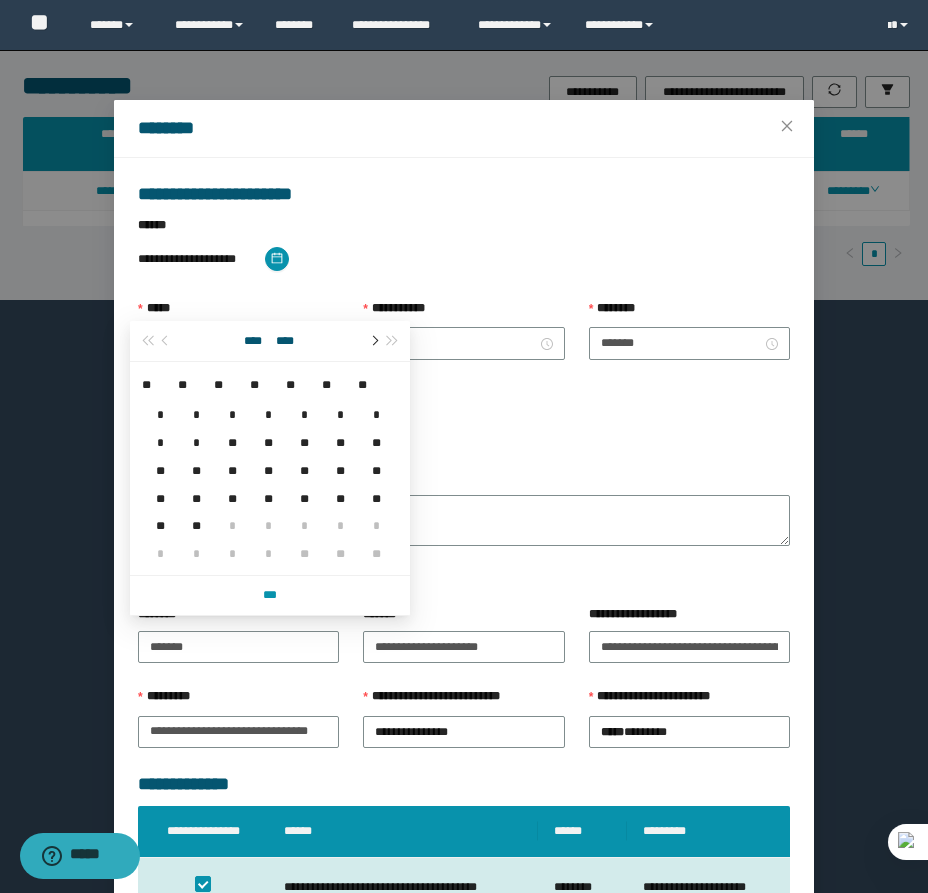 click at bounding box center (373, 341) 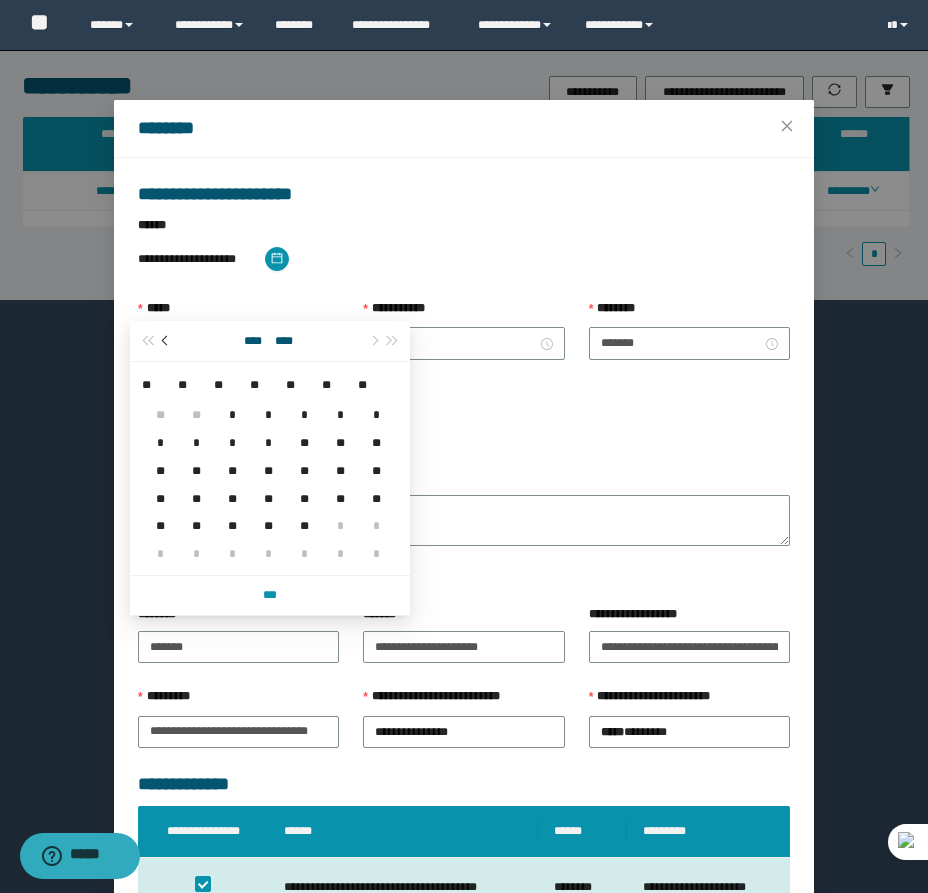 click at bounding box center (167, 341) 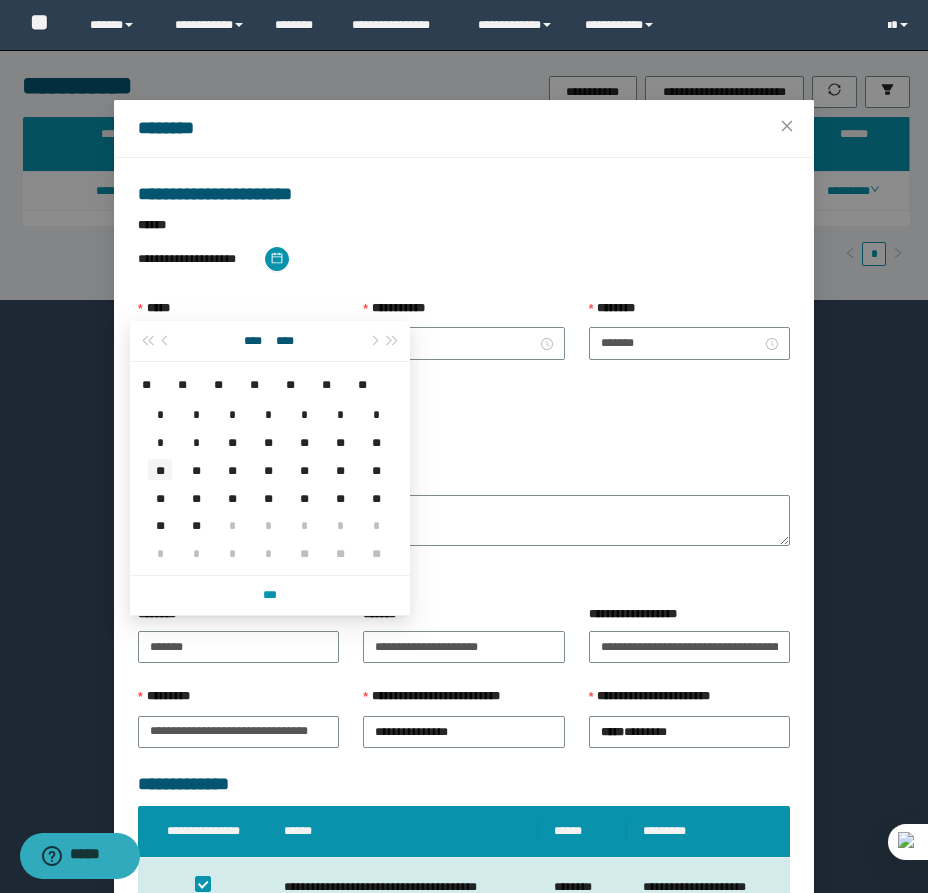 type on "**********" 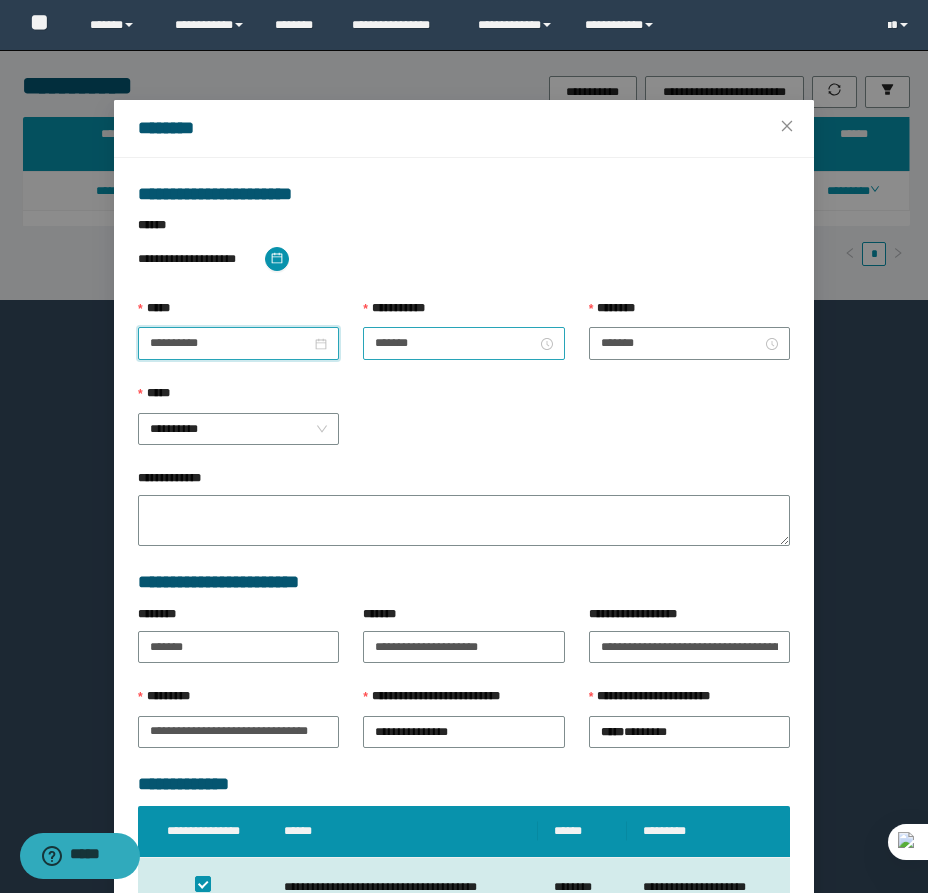 click on "*******" at bounding box center (463, 343) 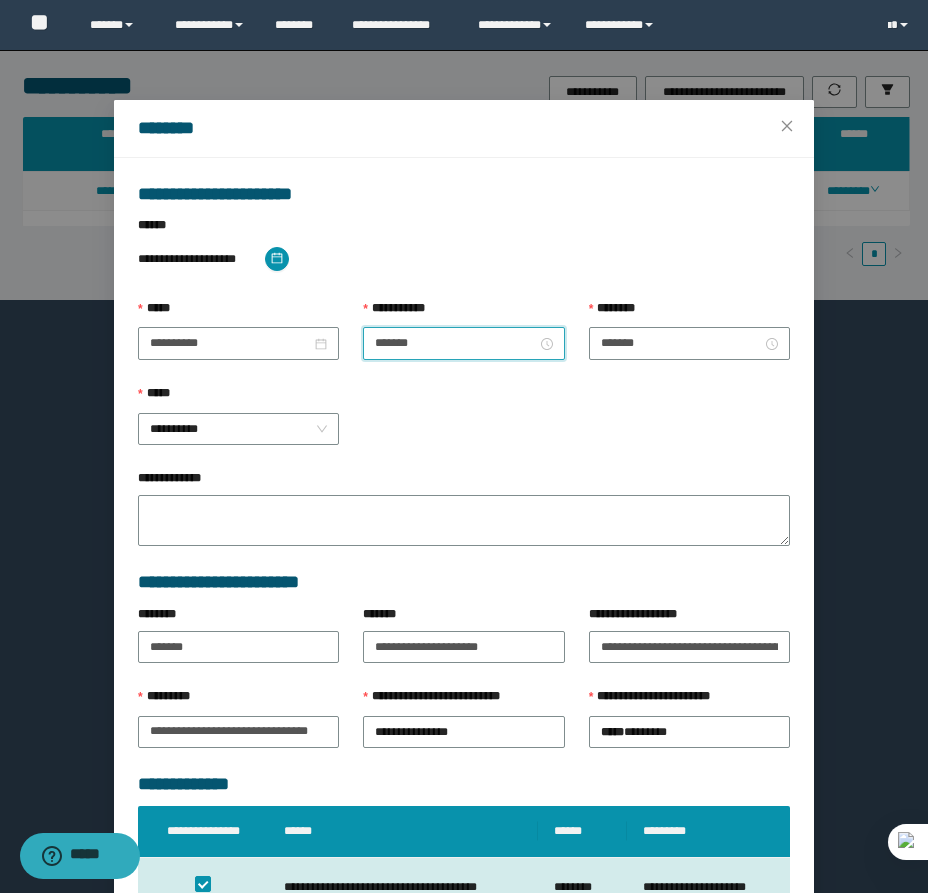 scroll, scrollTop: 252, scrollLeft: 0, axis: vertical 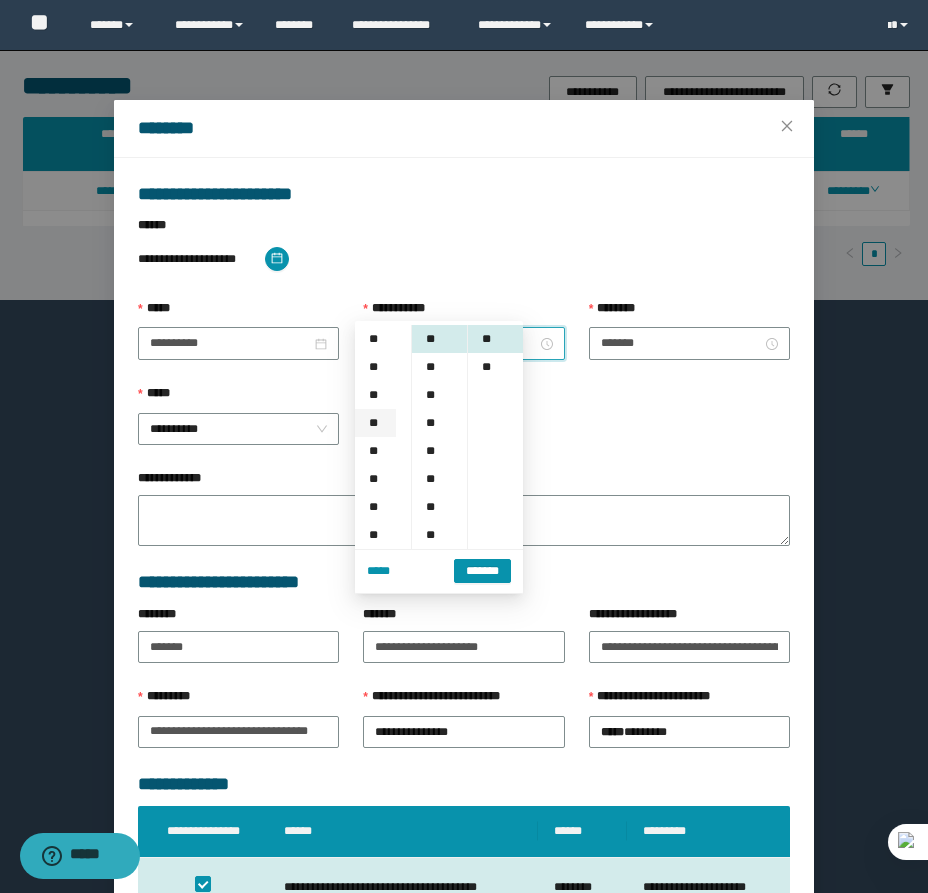 click on "**" at bounding box center [375, 395] 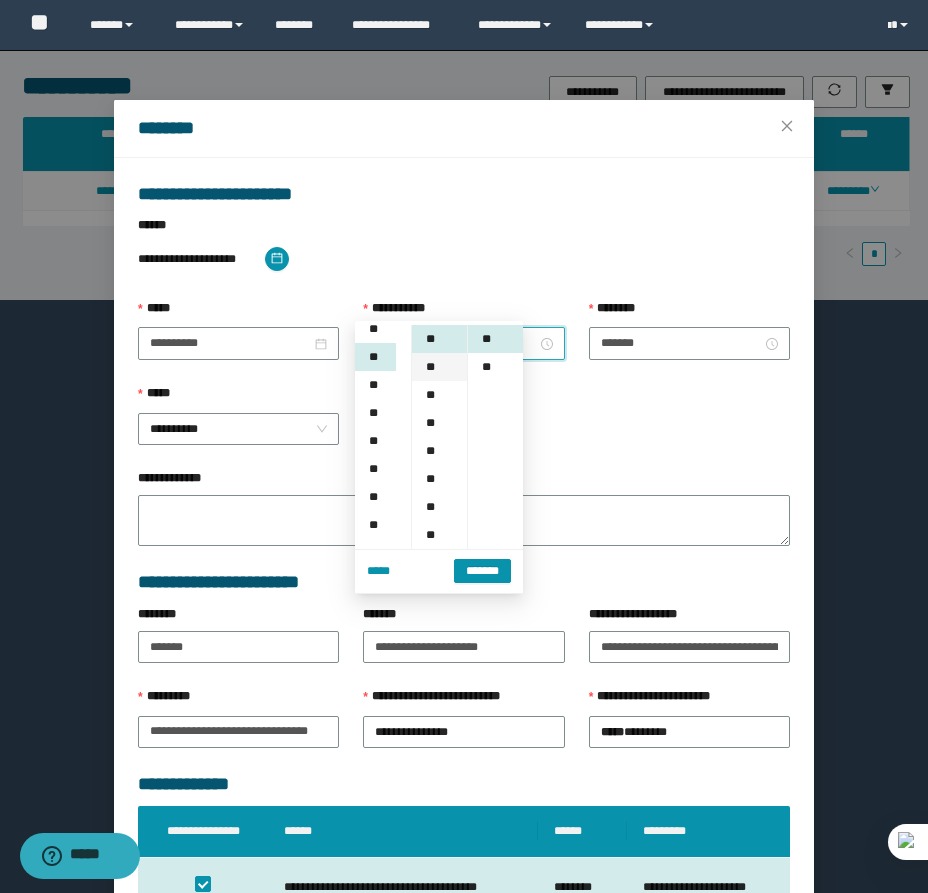 scroll, scrollTop: 56, scrollLeft: 0, axis: vertical 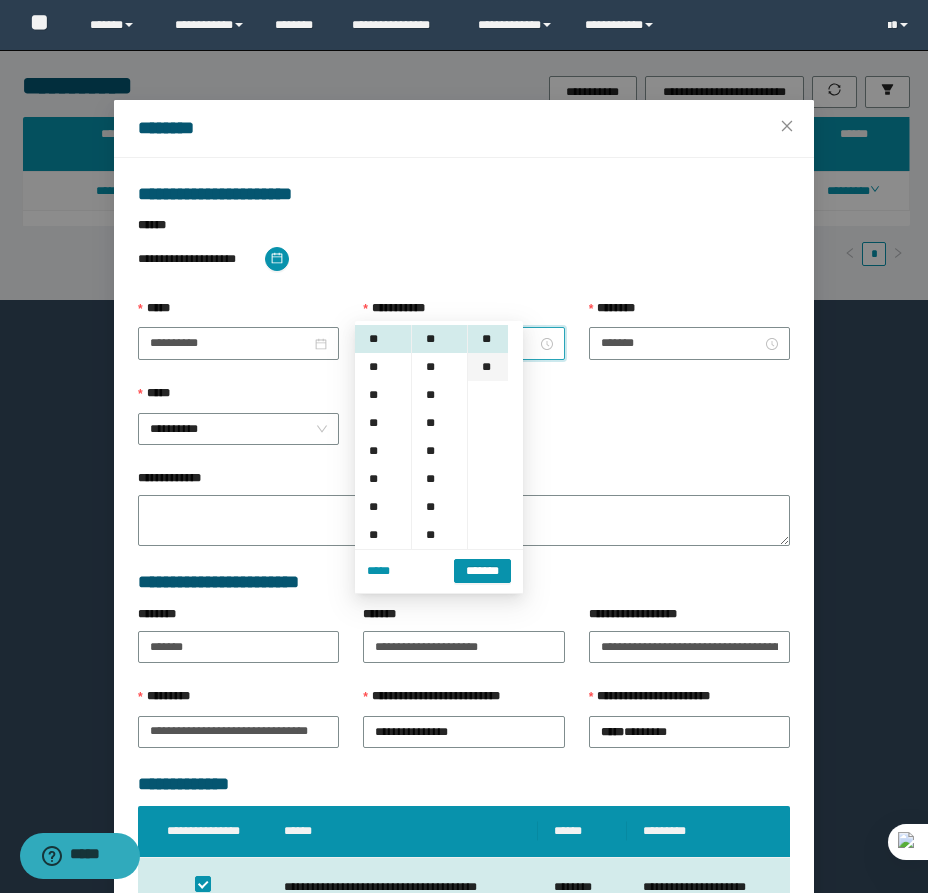 click on "**" at bounding box center [488, 367] 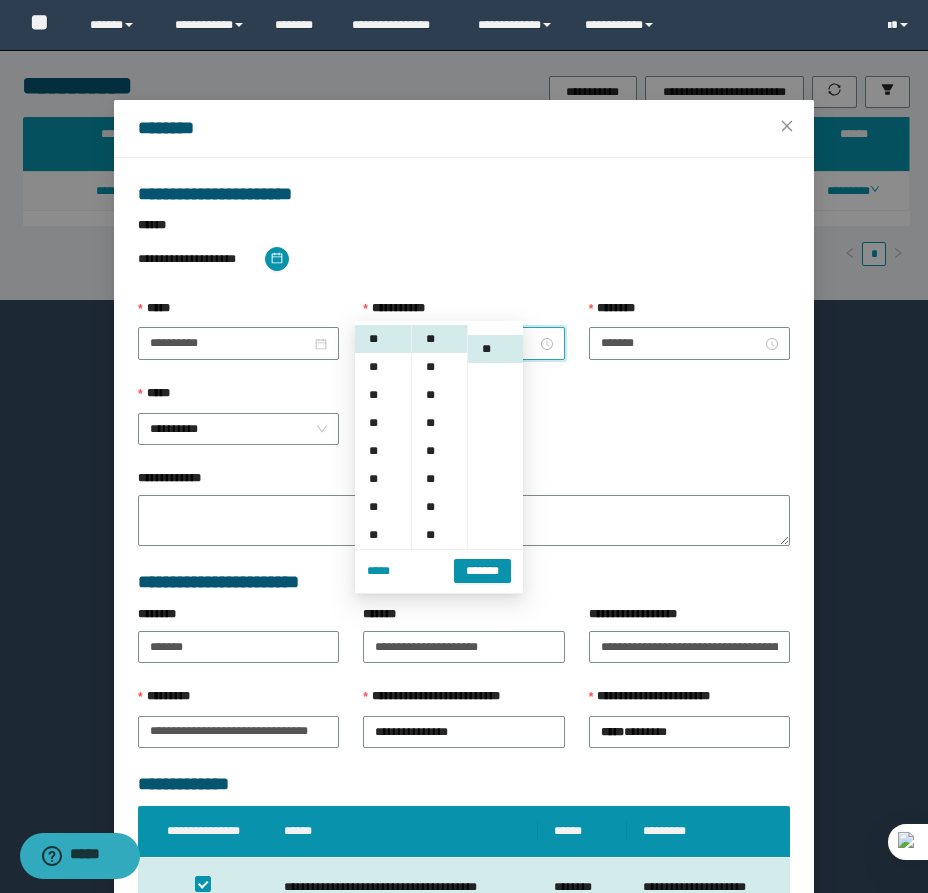 scroll, scrollTop: 28, scrollLeft: 0, axis: vertical 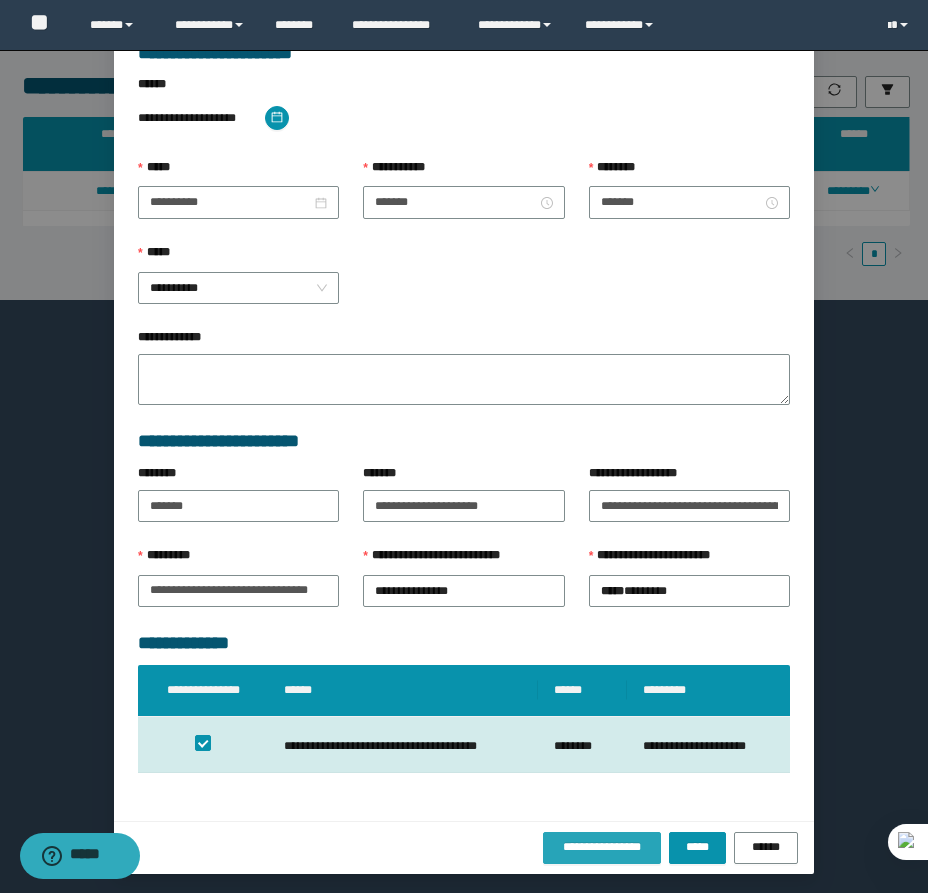 click on "**********" at bounding box center (602, 847) 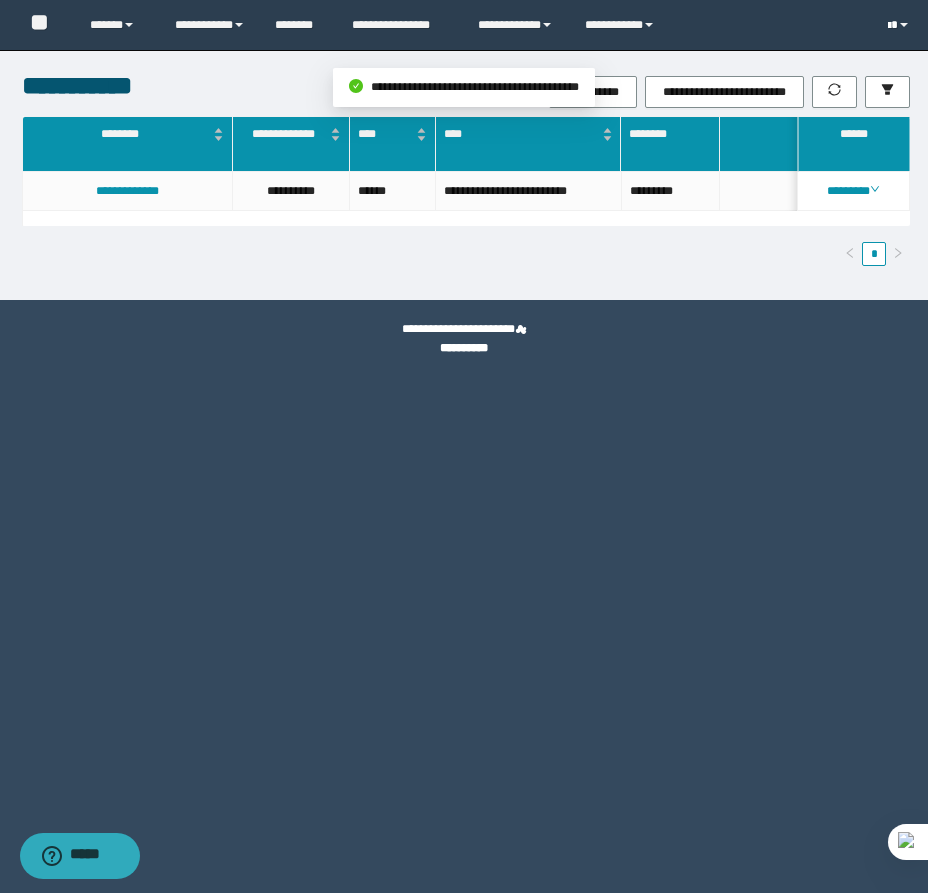 scroll, scrollTop: 0, scrollLeft: 0, axis: both 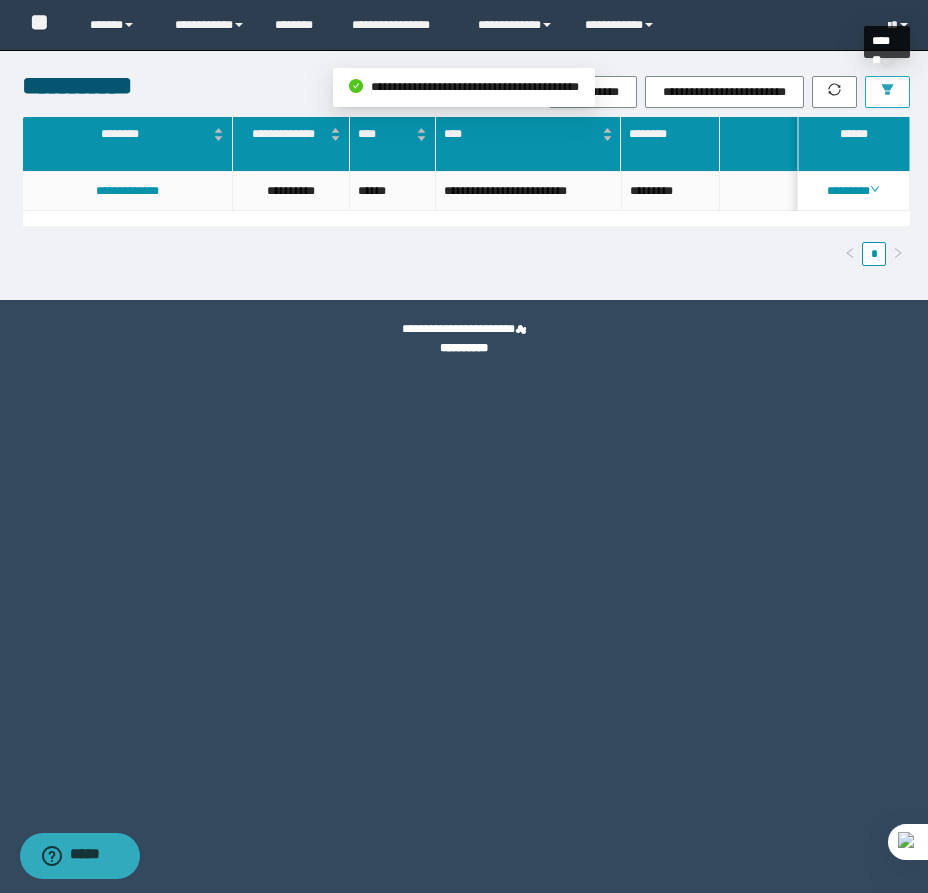 click at bounding box center [887, 92] 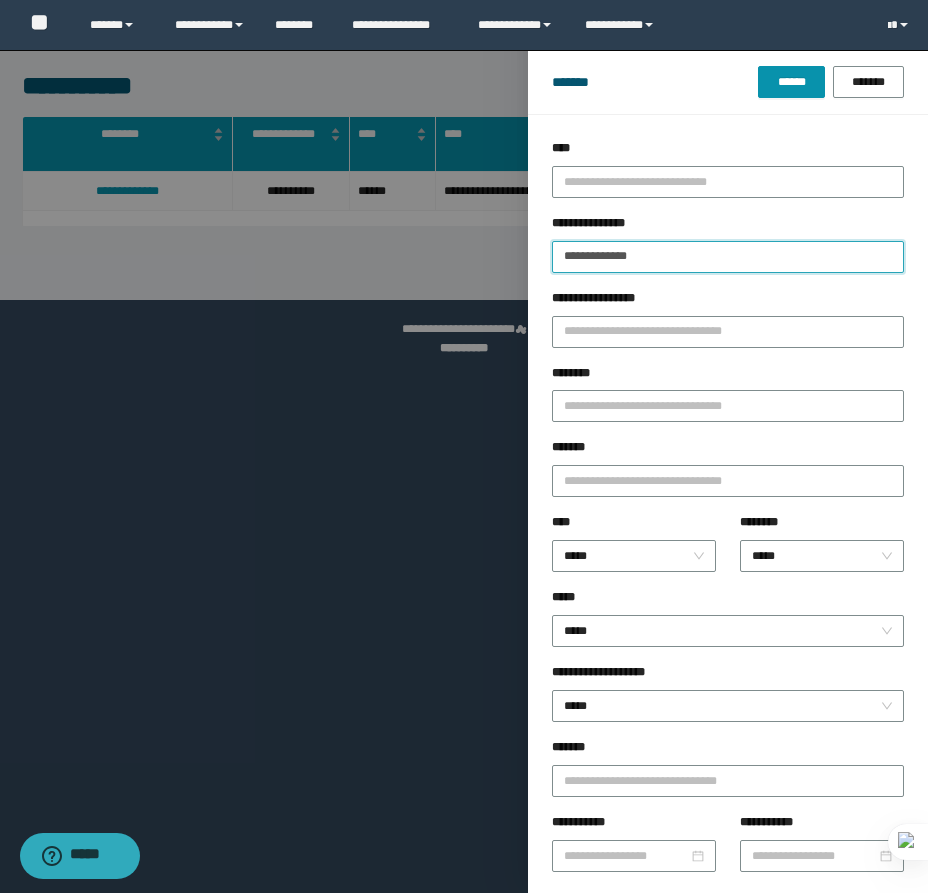 click on "**********" at bounding box center (728, 257) 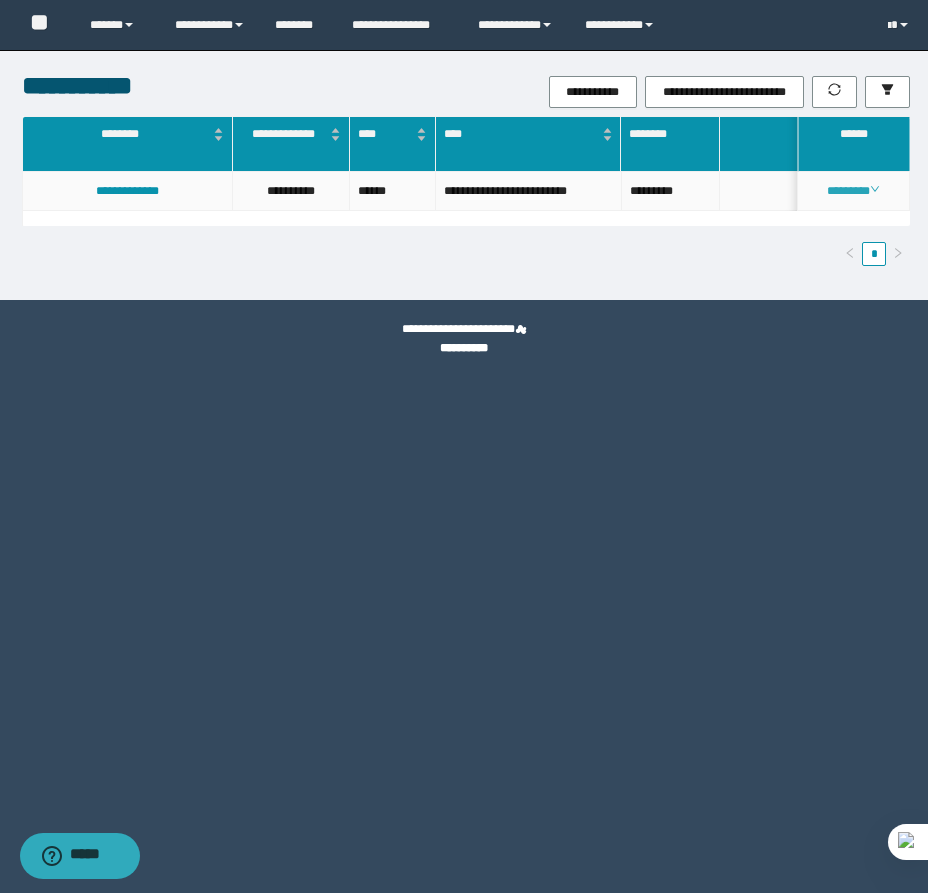 click on "********" at bounding box center (853, 191) 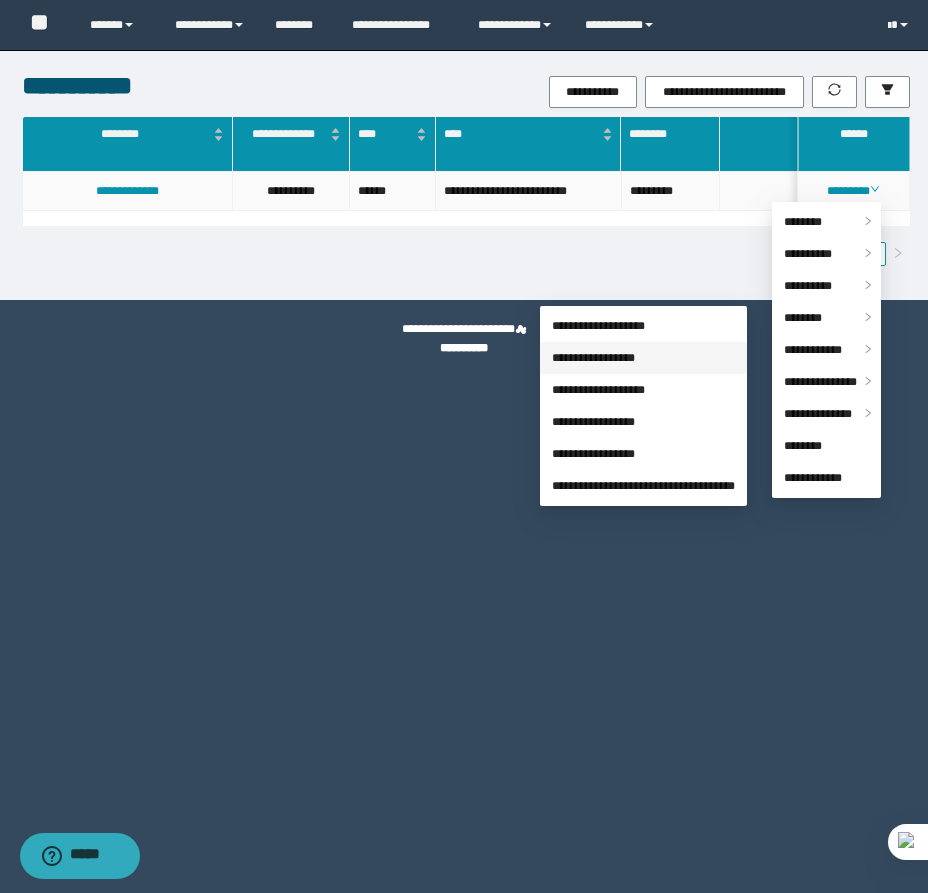 click on "**********" at bounding box center [593, 358] 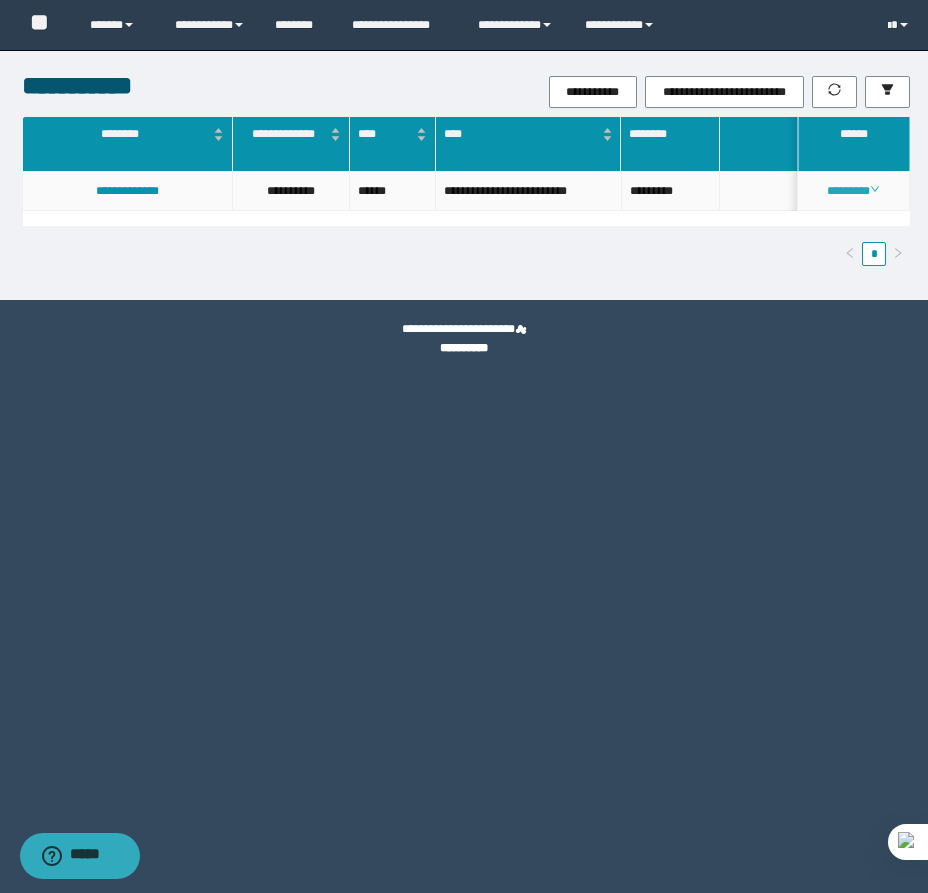 click on "********" at bounding box center [853, 191] 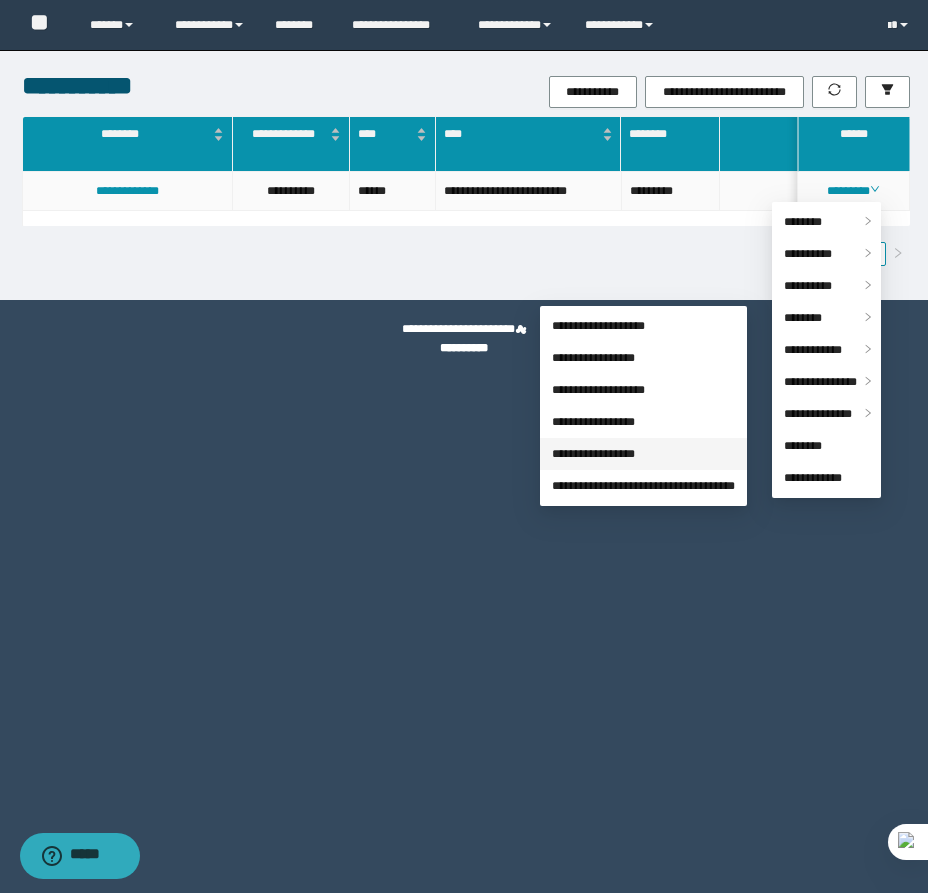 click on "**********" at bounding box center [593, 454] 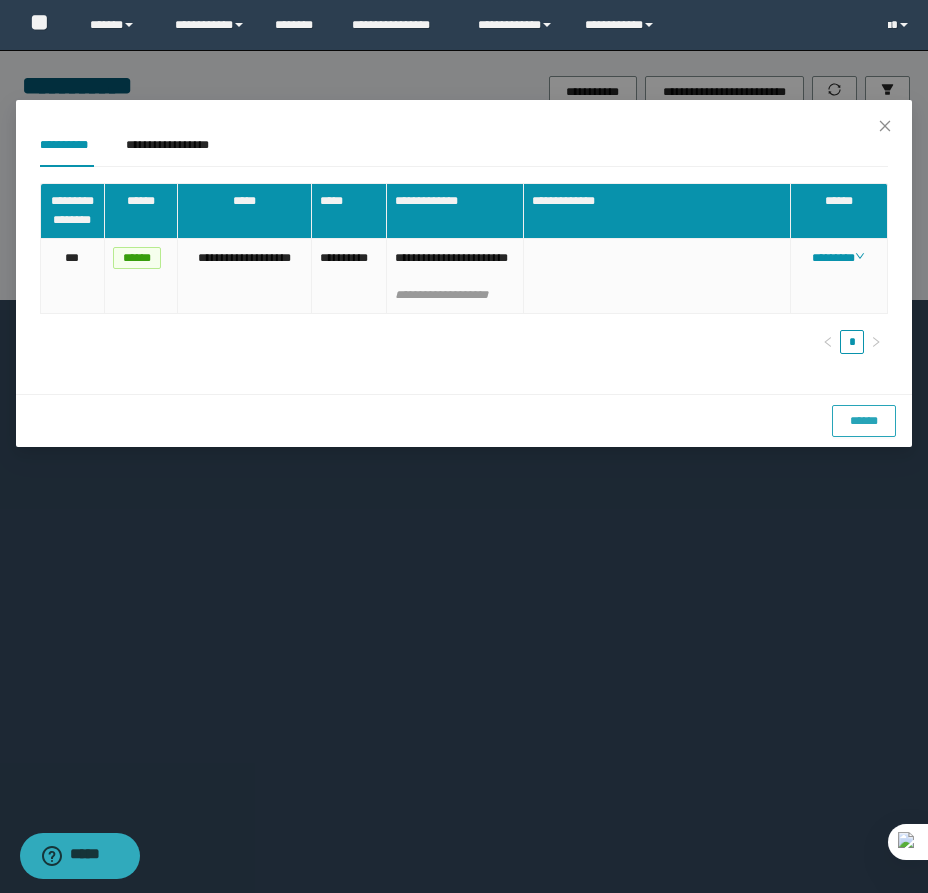 click on "******" at bounding box center [864, 421] 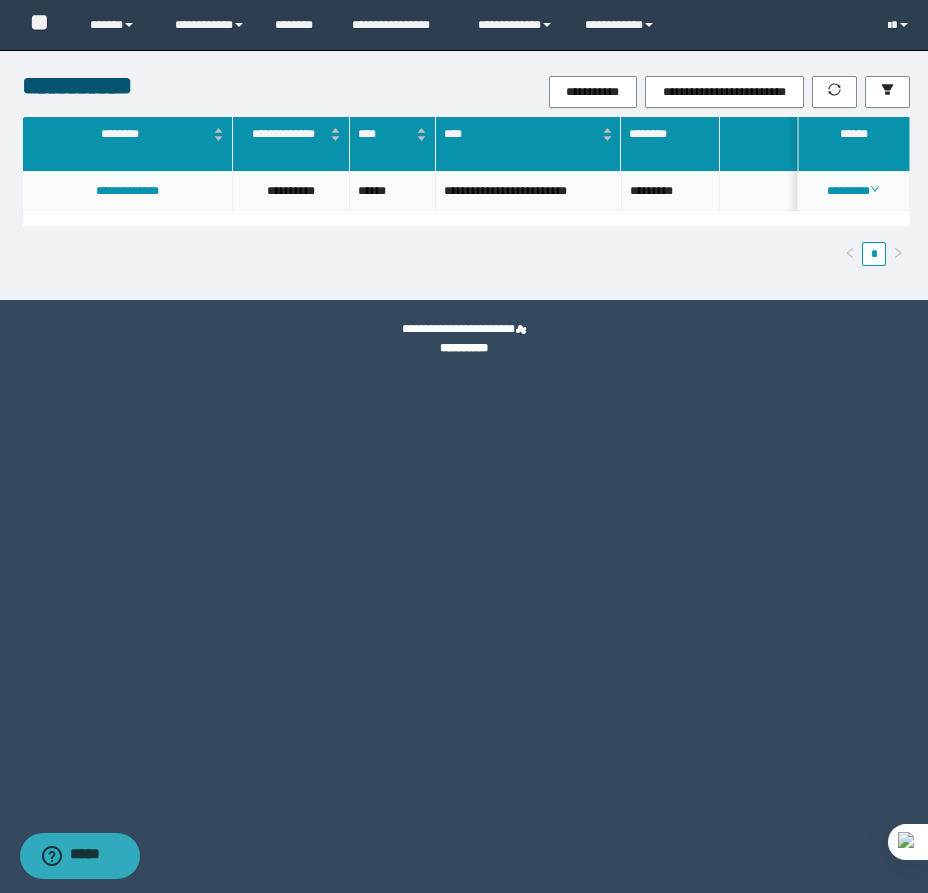 click on "********" at bounding box center (854, 191) 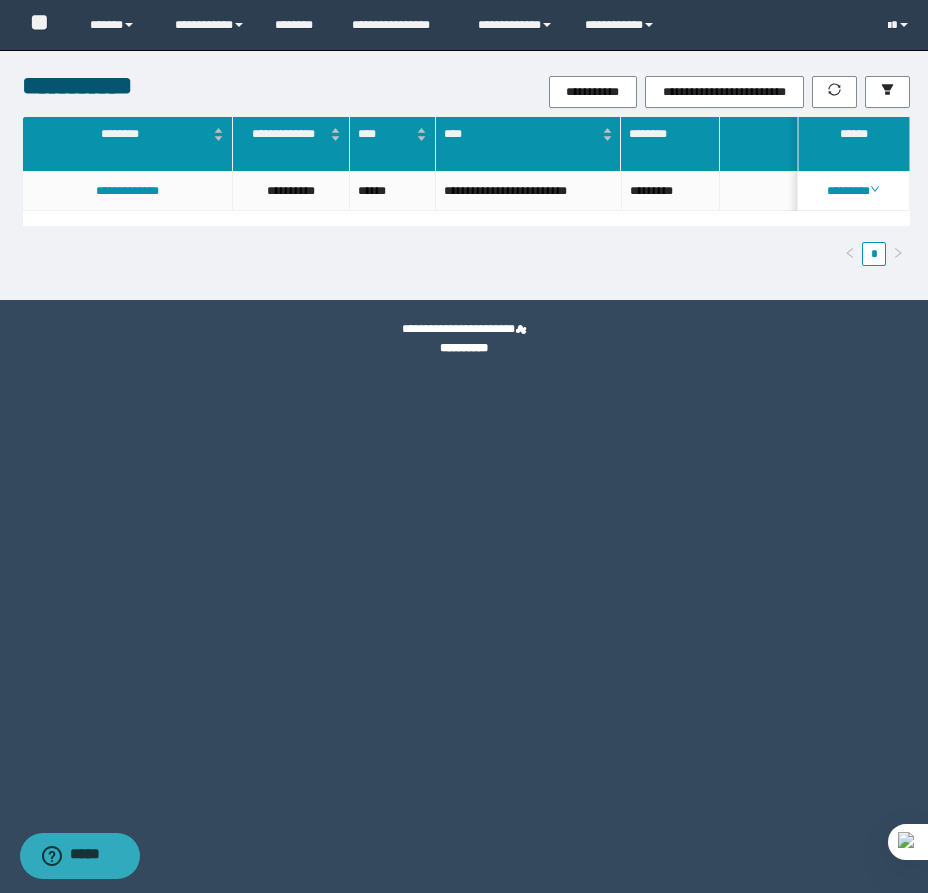 scroll, scrollTop: 0, scrollLeft: 506, axis: horizontal 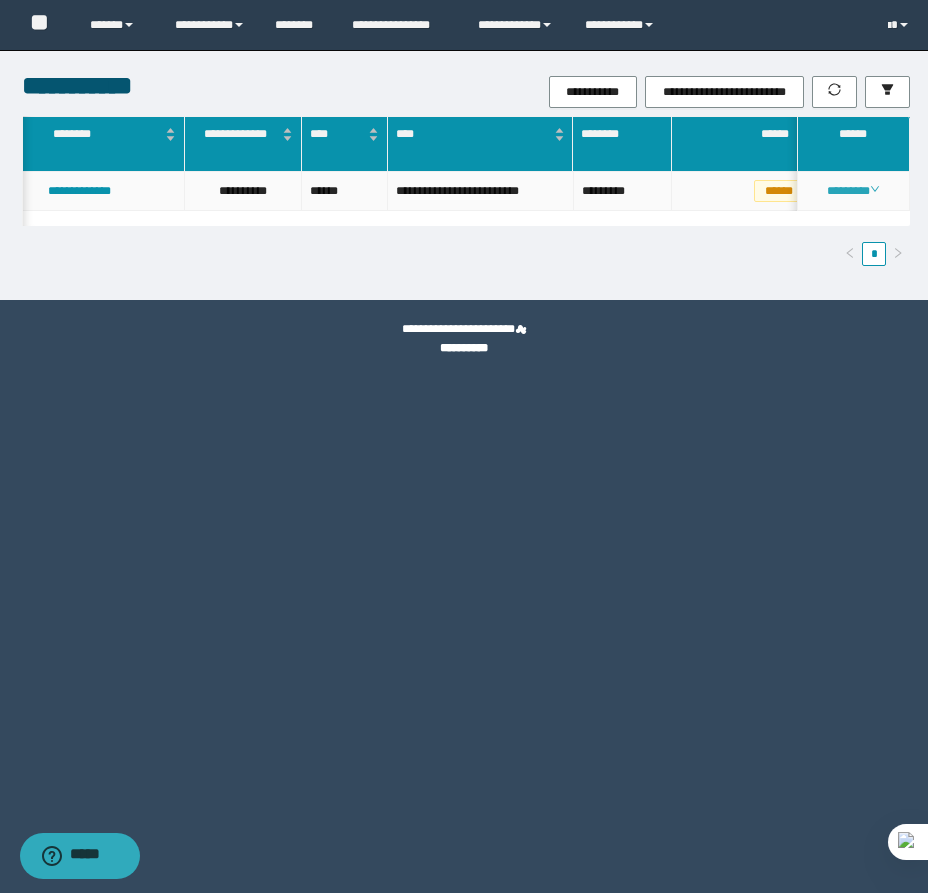 click on "********" at bounding box center (853, 191) 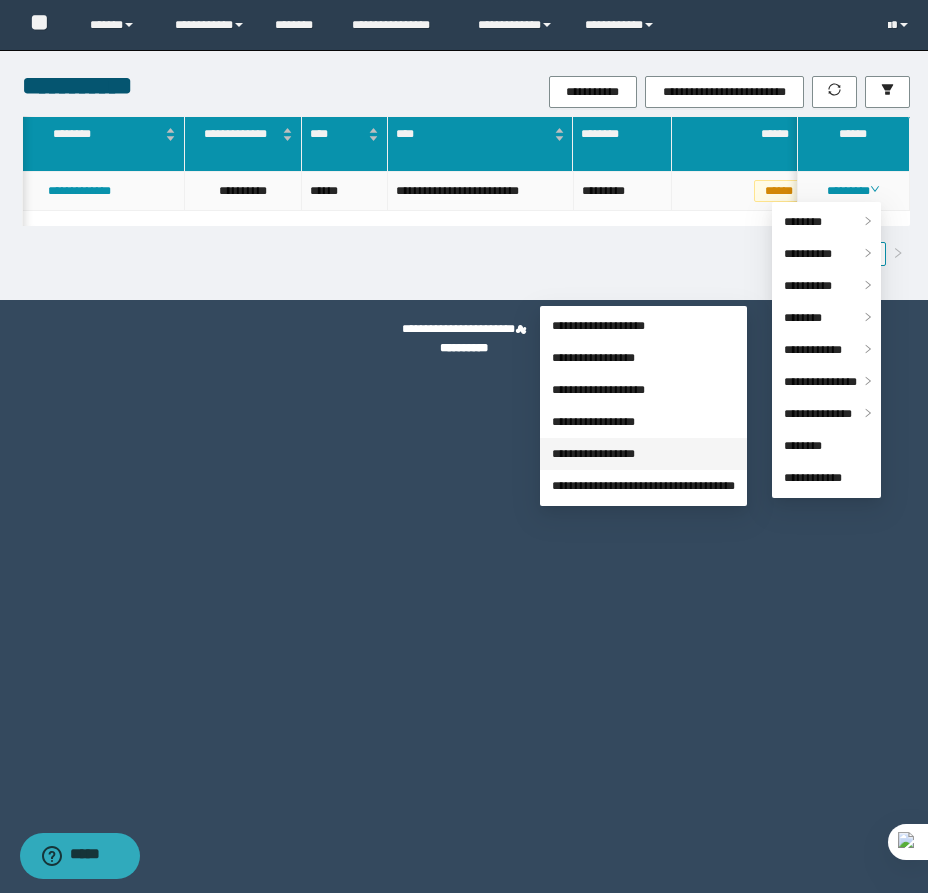 click on "**********" at bounding box center [593, 454] 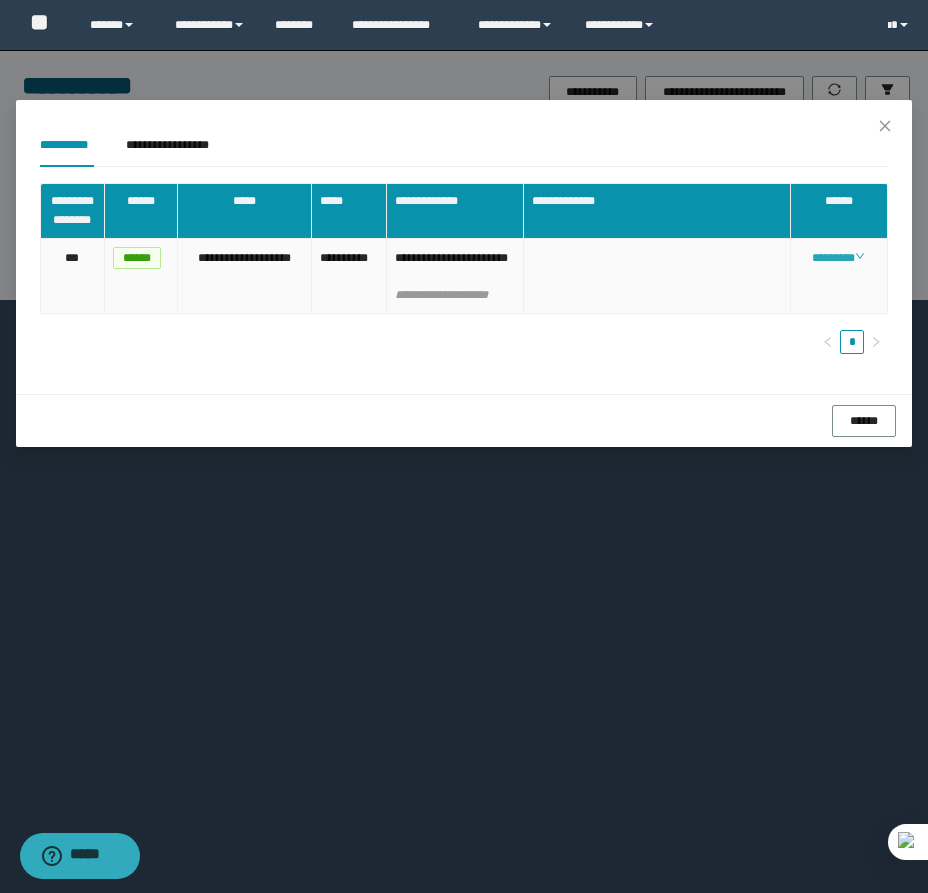click on "********" at bounding box center (838, 258) 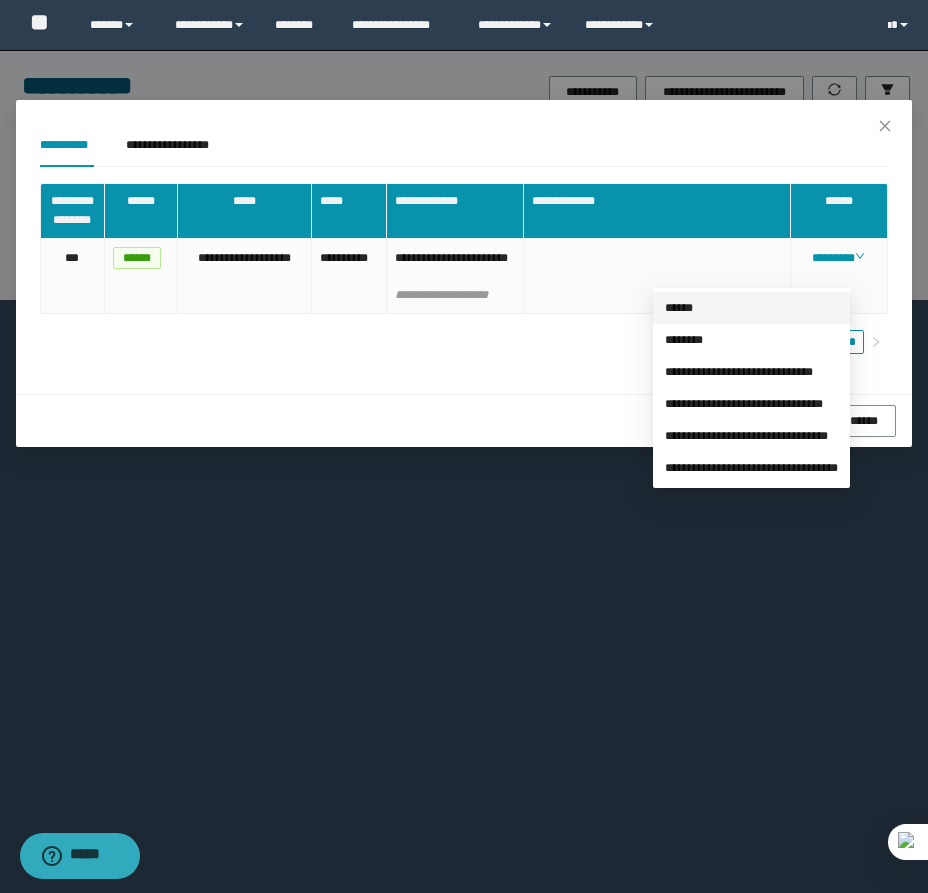 click on "******" at bounding box center (679, 308) 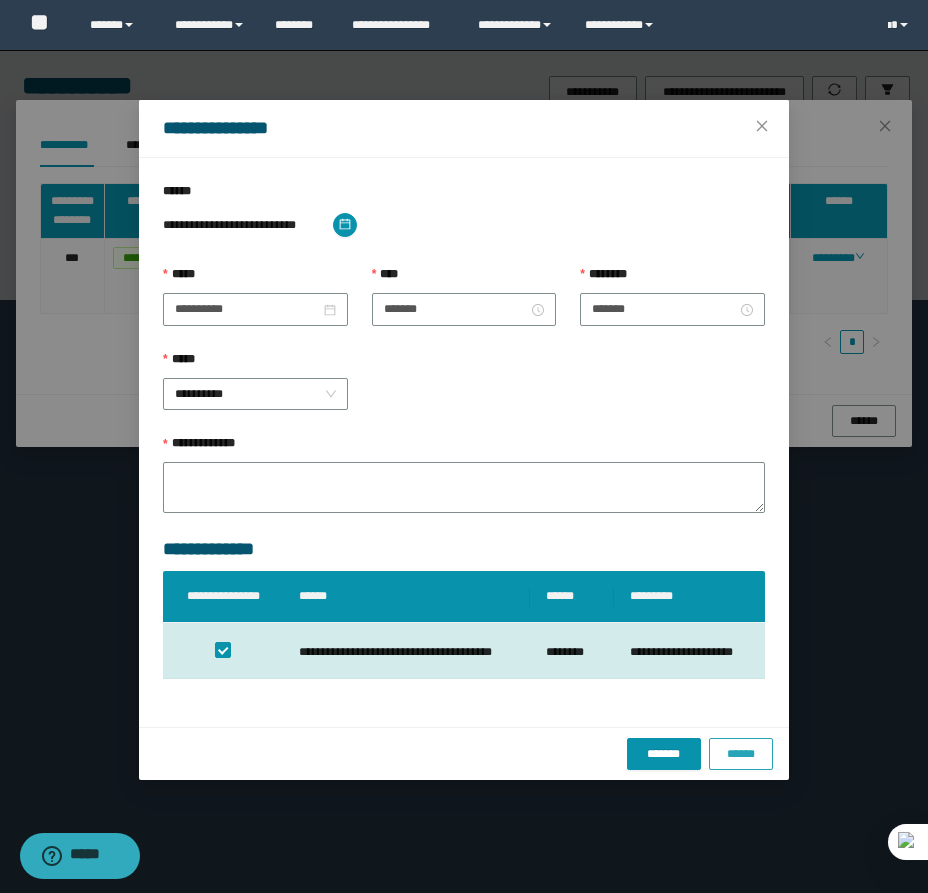 click on "******" at bounding box center (741, 754) 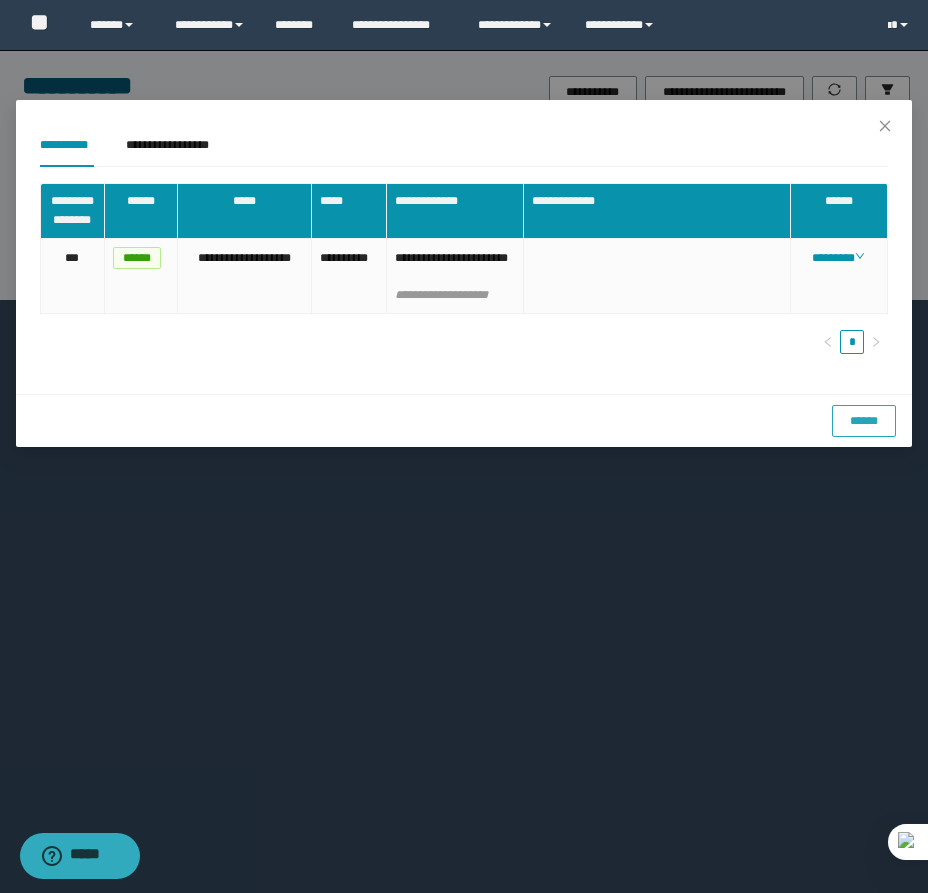 click on "******" at bounding box center [864, 421] 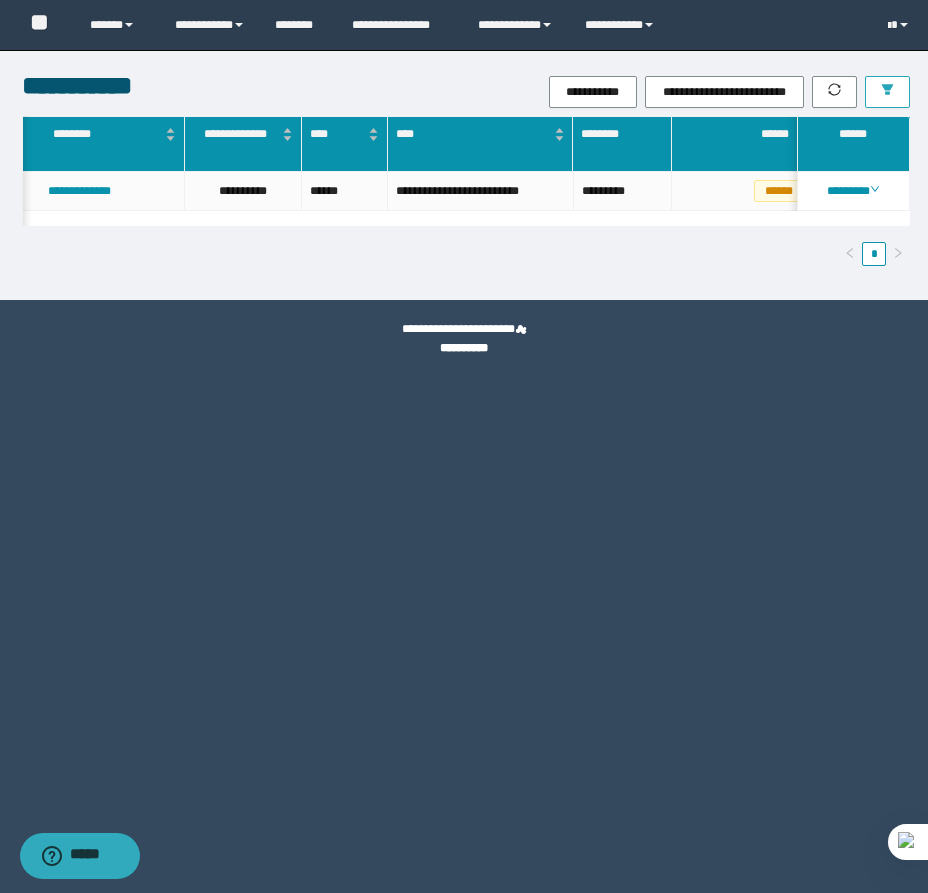 click 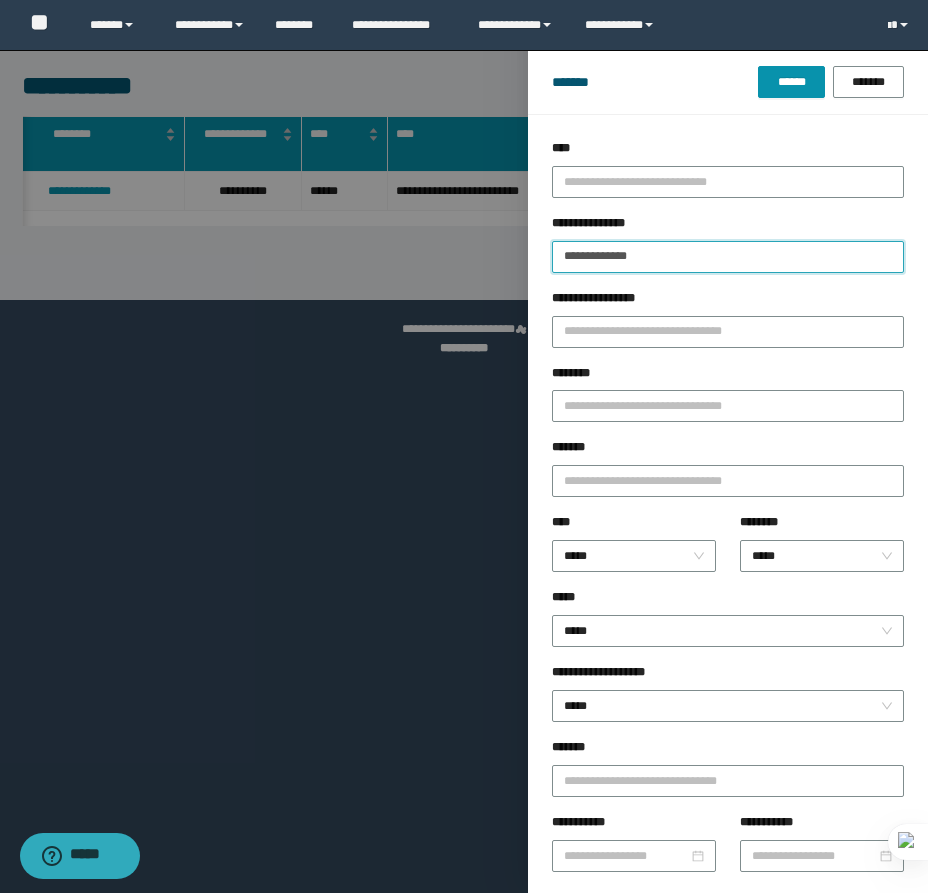 click on "**********" at bounding box center (728, 257) 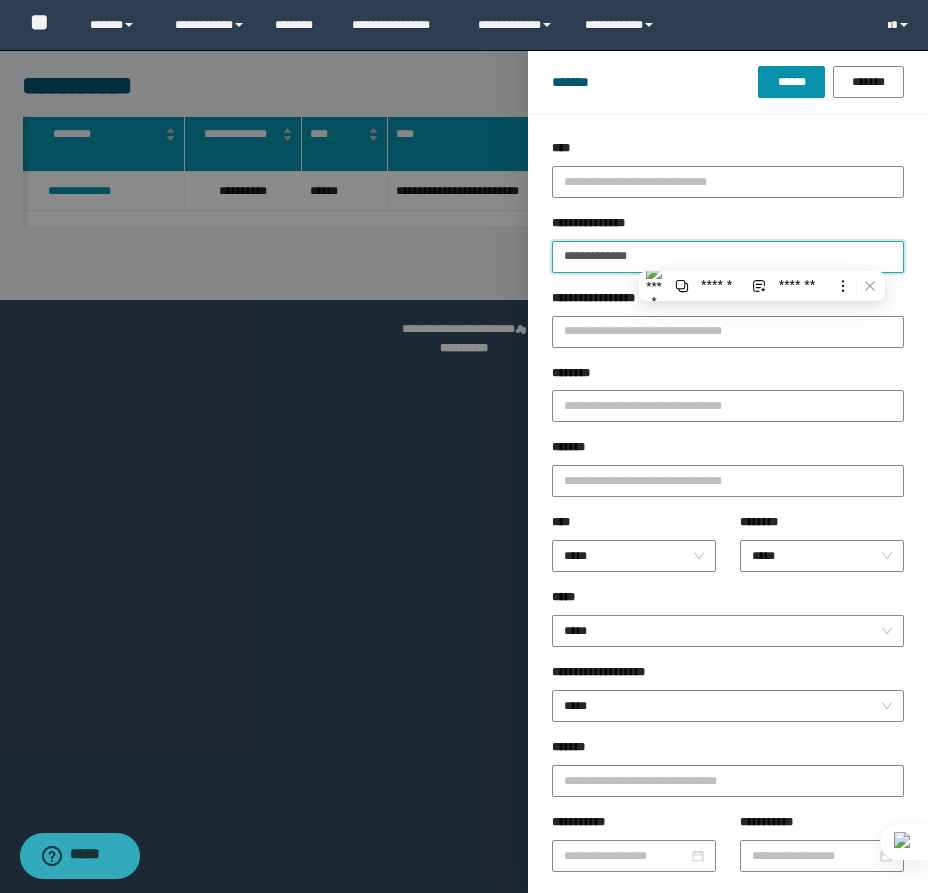 type on "**********" 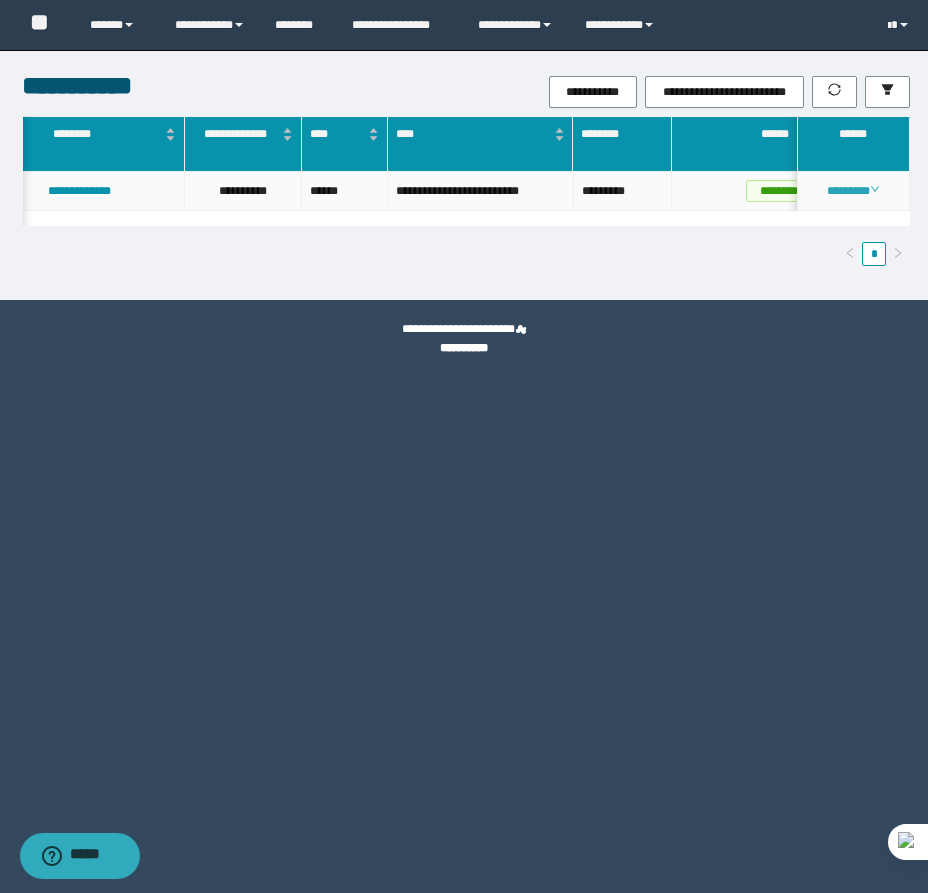 click on "********" at bounding box center (853, 191) 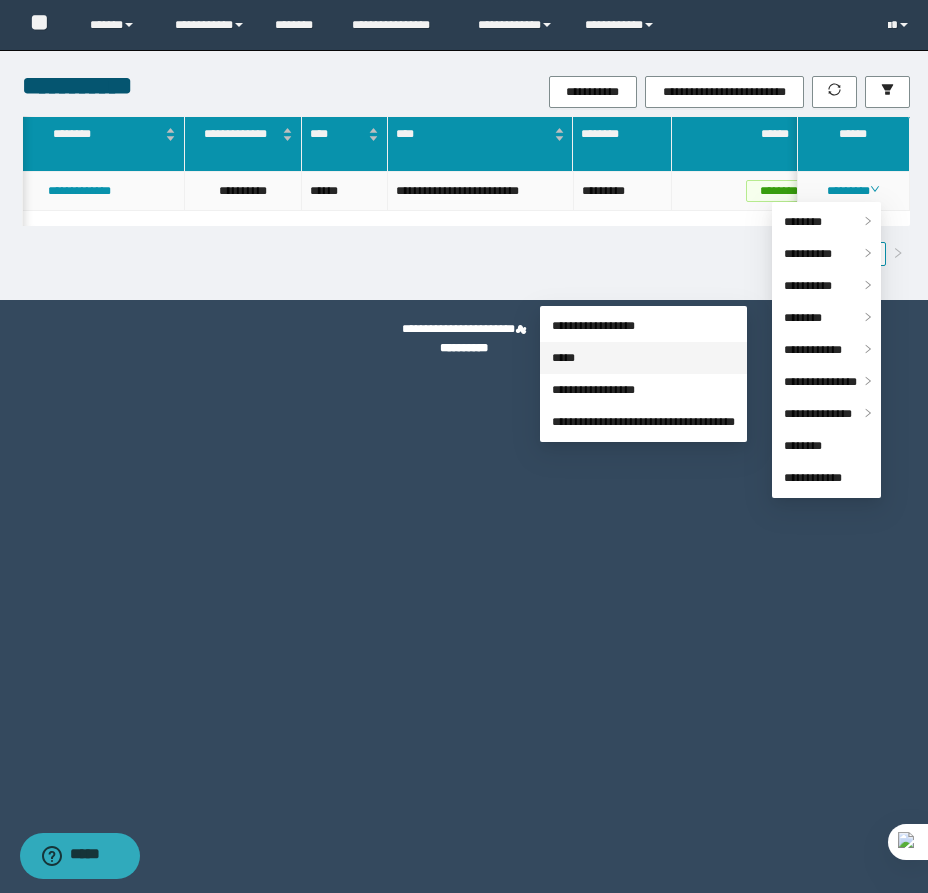 click on "*****" at bounding box center [563, 358] 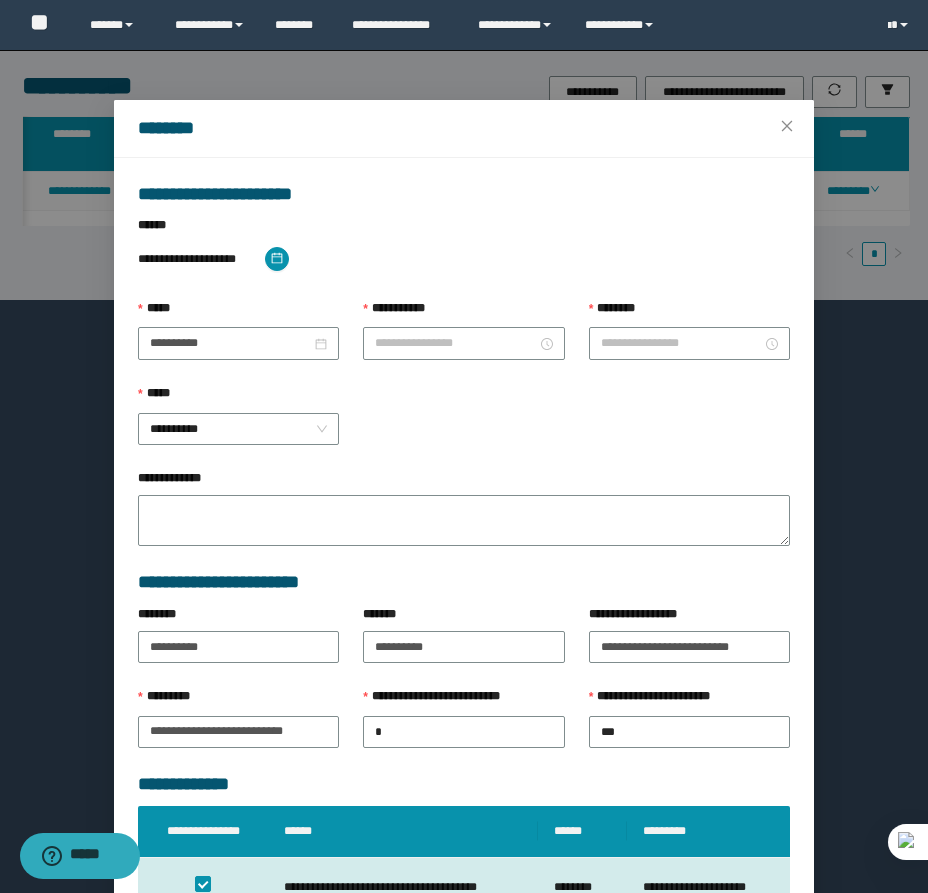 type on "*******" 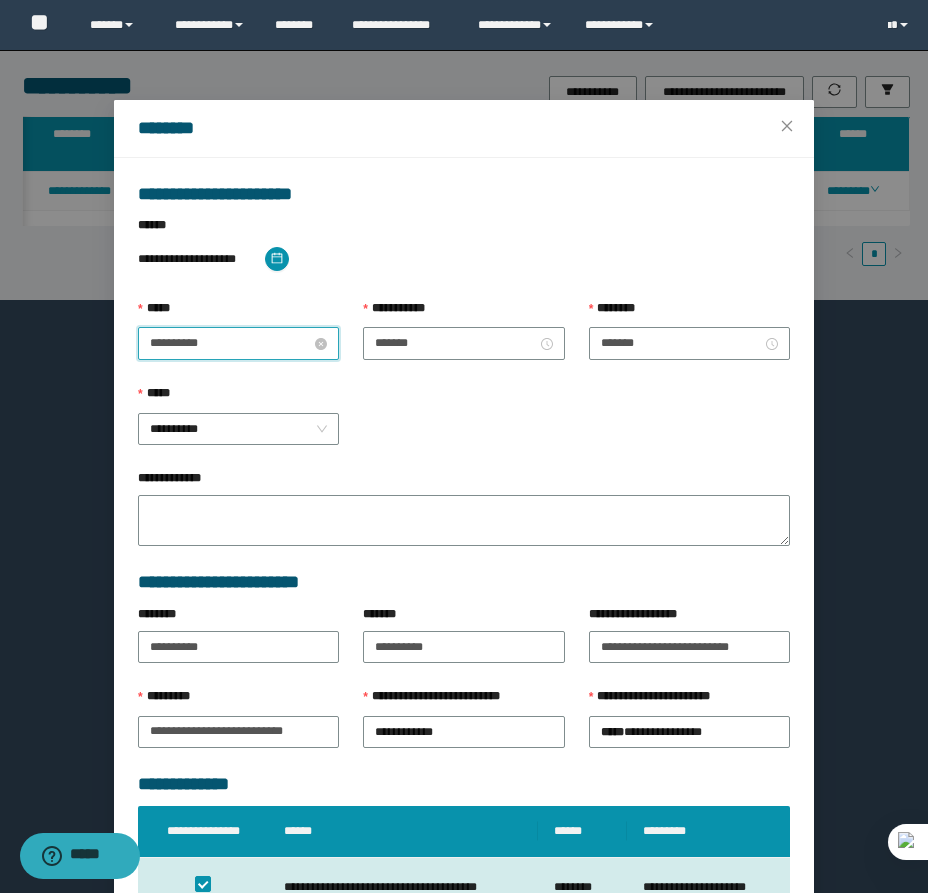 click on "**********" at bounding box center (230, 343) 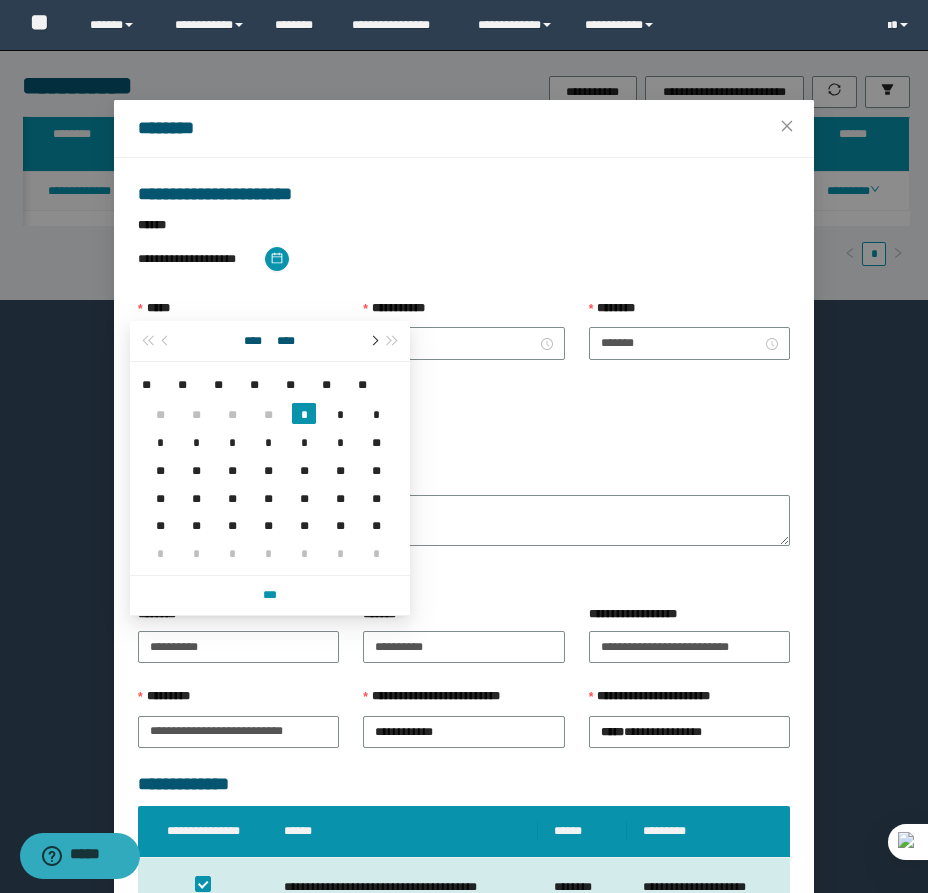 click at bounding box center (373, 341) 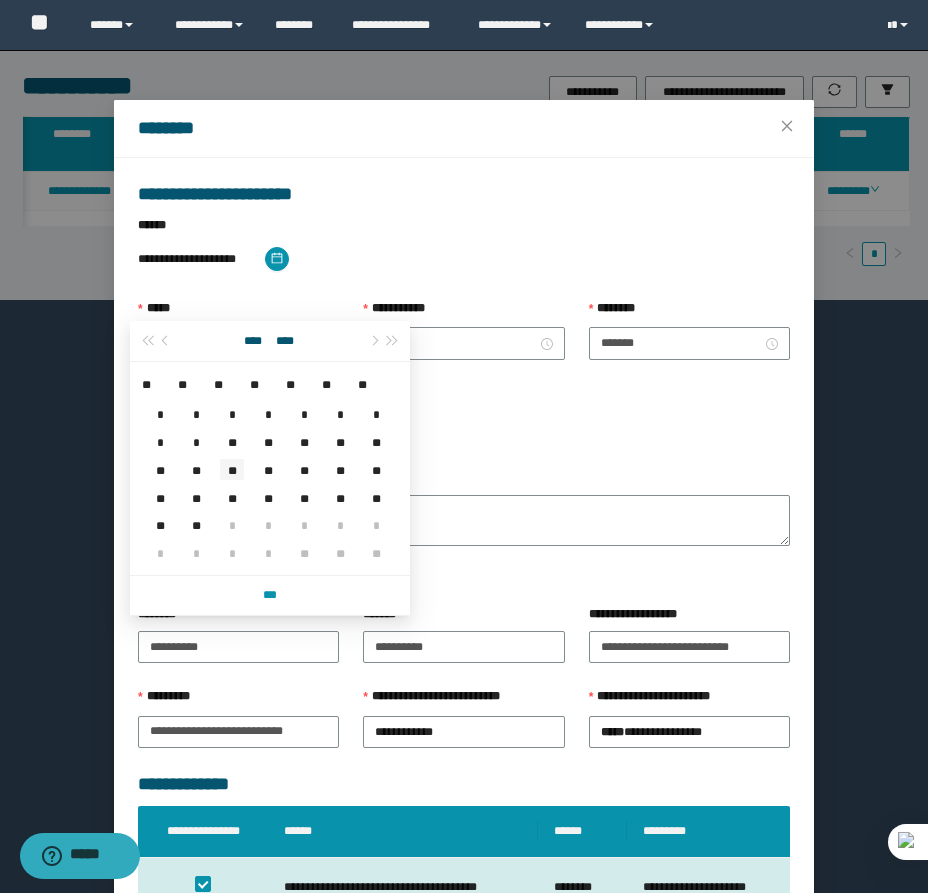 type on "**********" 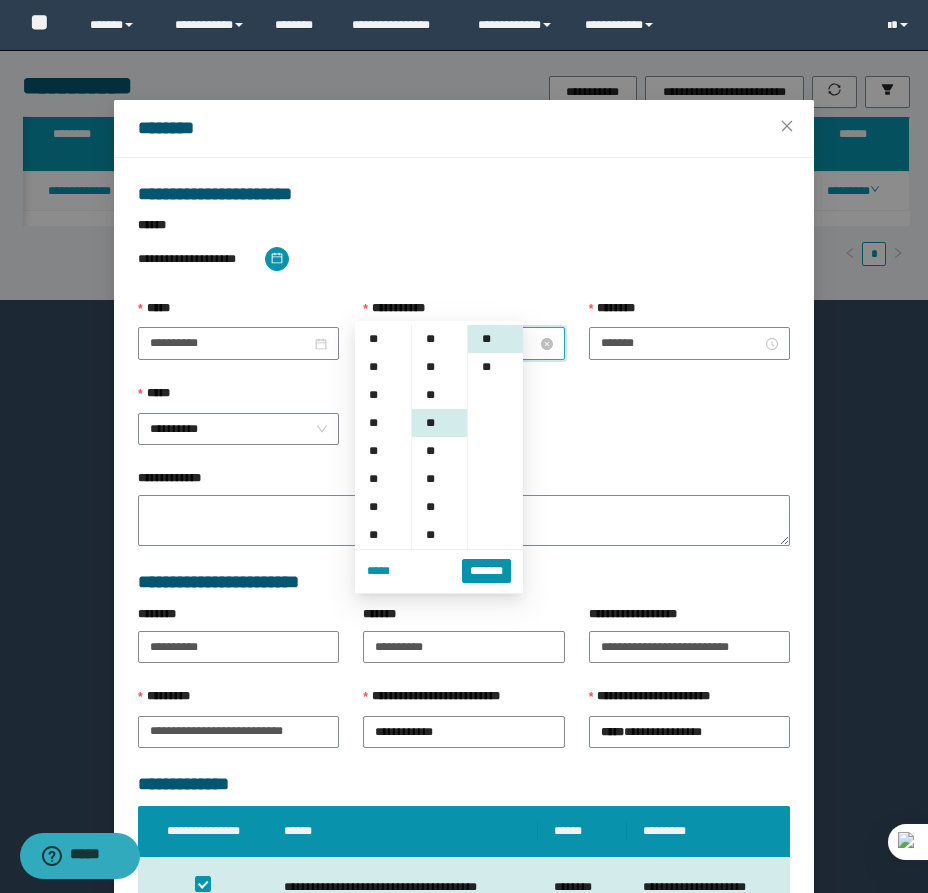 click on "*******" at bounding box center (455, 343) 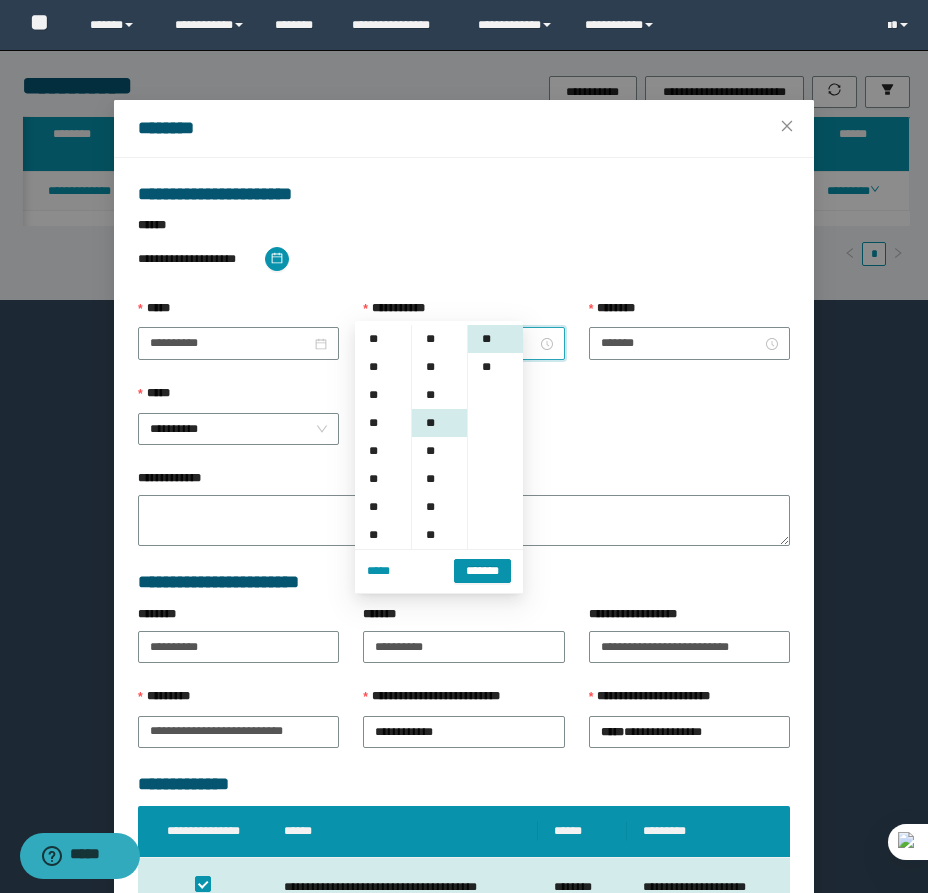scroll, scrollTop: 252, scrollLeft: 0, axis: vertical 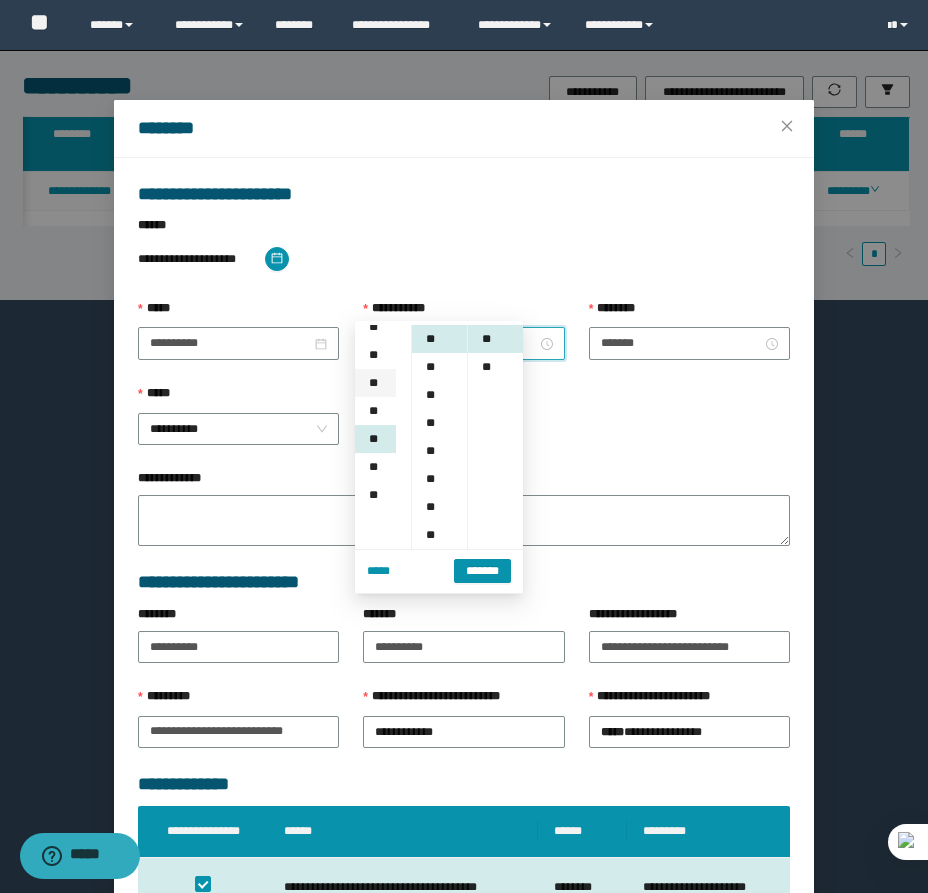 click on "**" at bounding box center (375, 383) 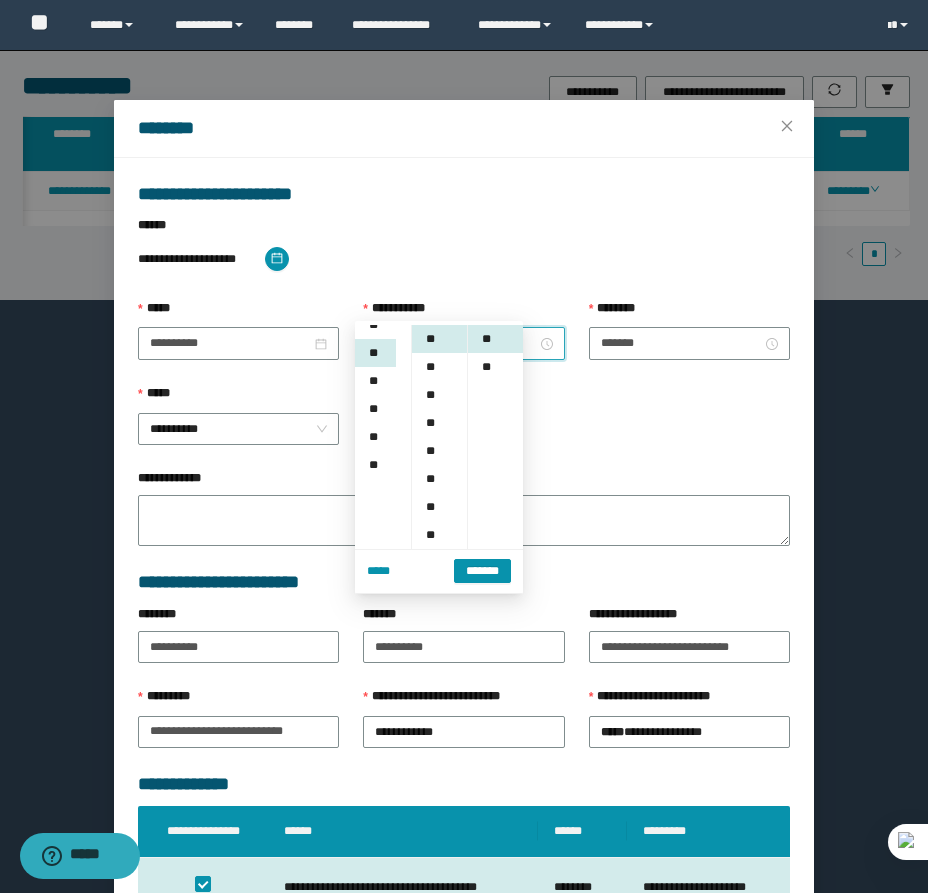 scroll, scrollTop: 196, scrollLeft: 0, axis: vertical 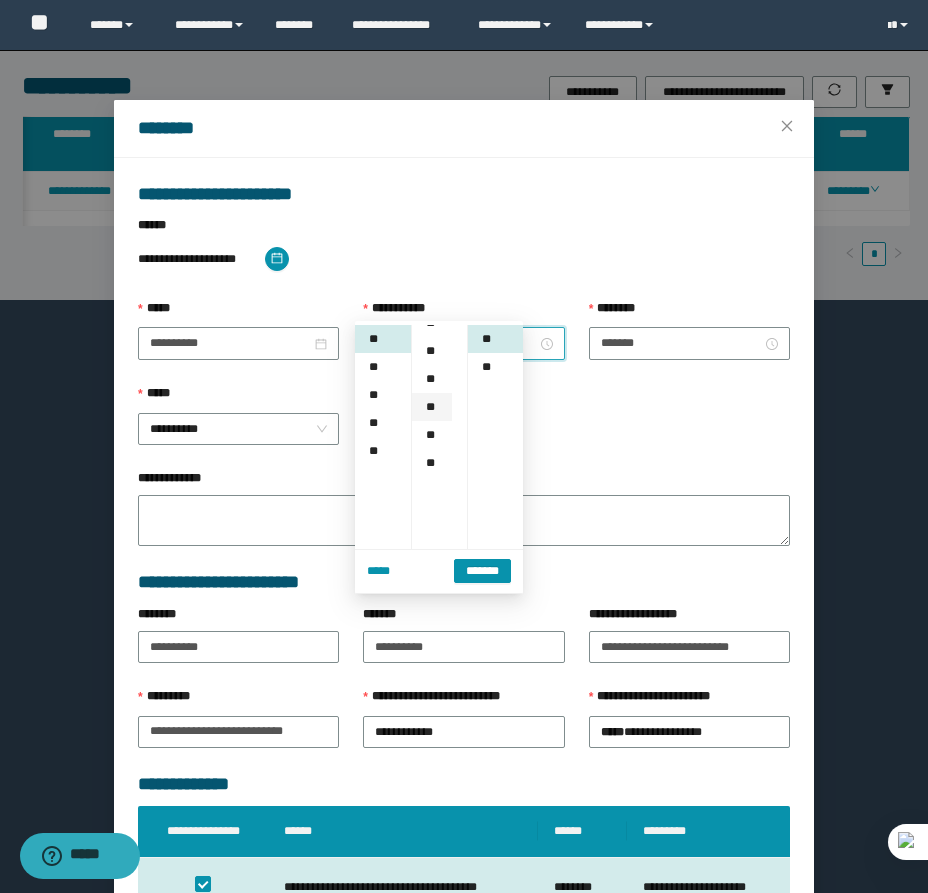 click on "**" at bounding box center (432, 407) 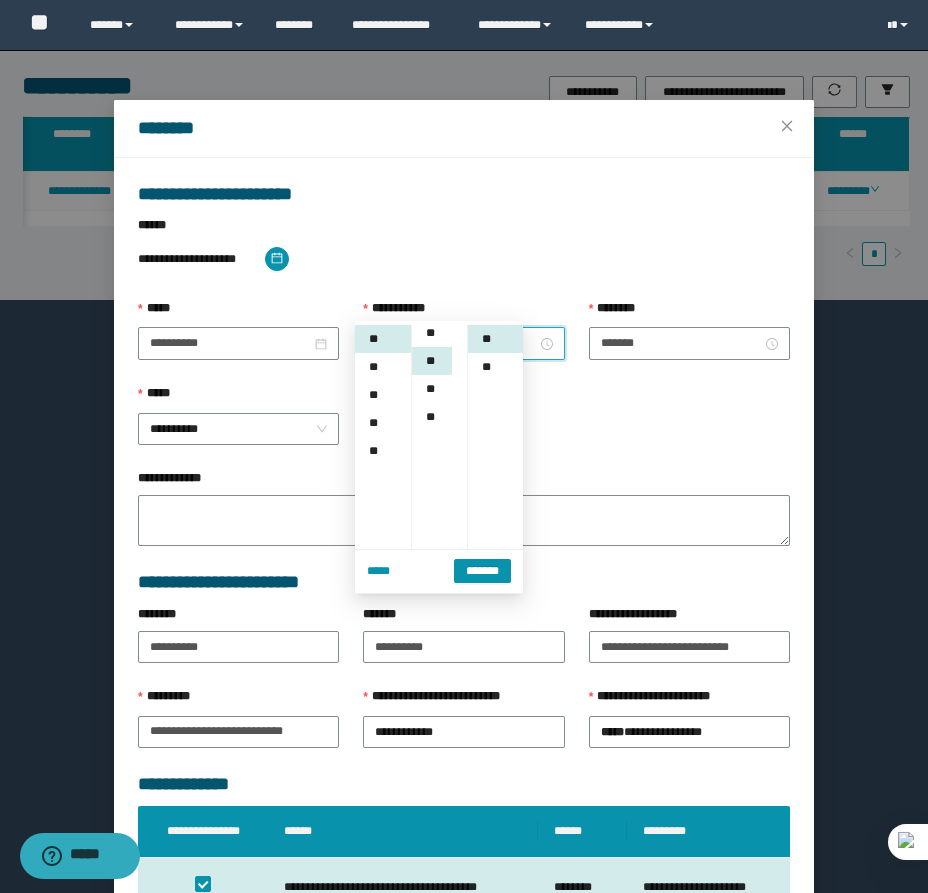 scroll, scrollTop: 252, scrollLeft: 0, axis: vertical 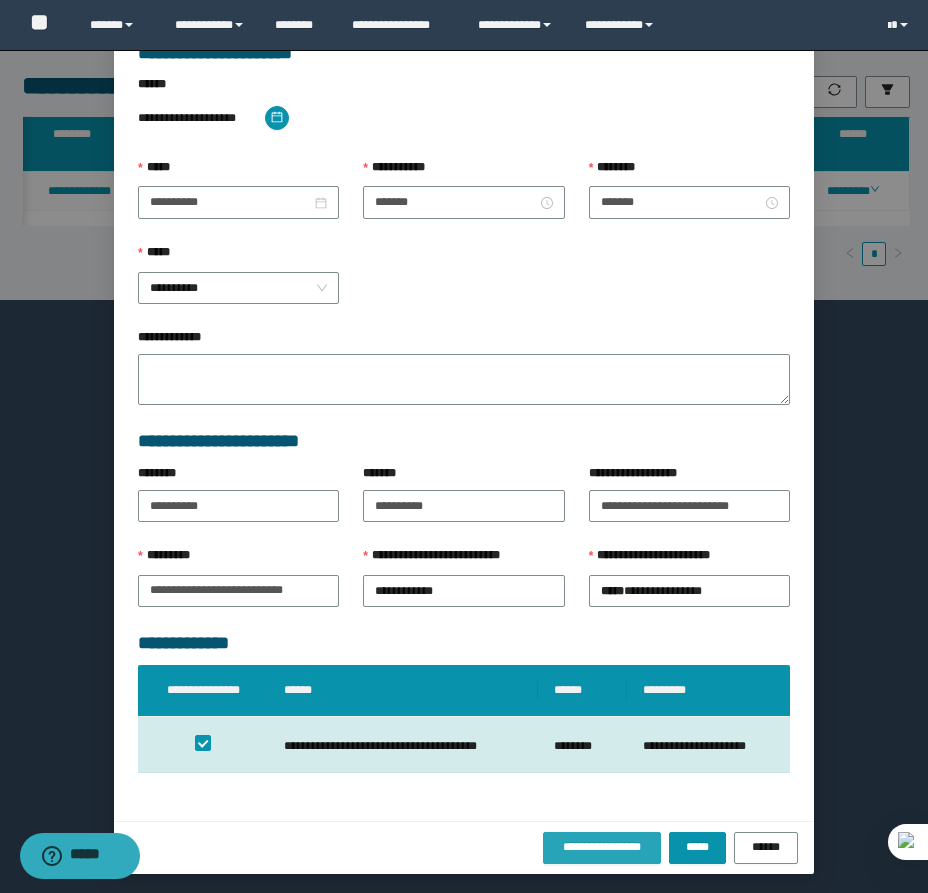 click on "**********" at bounding box center (602, 847) 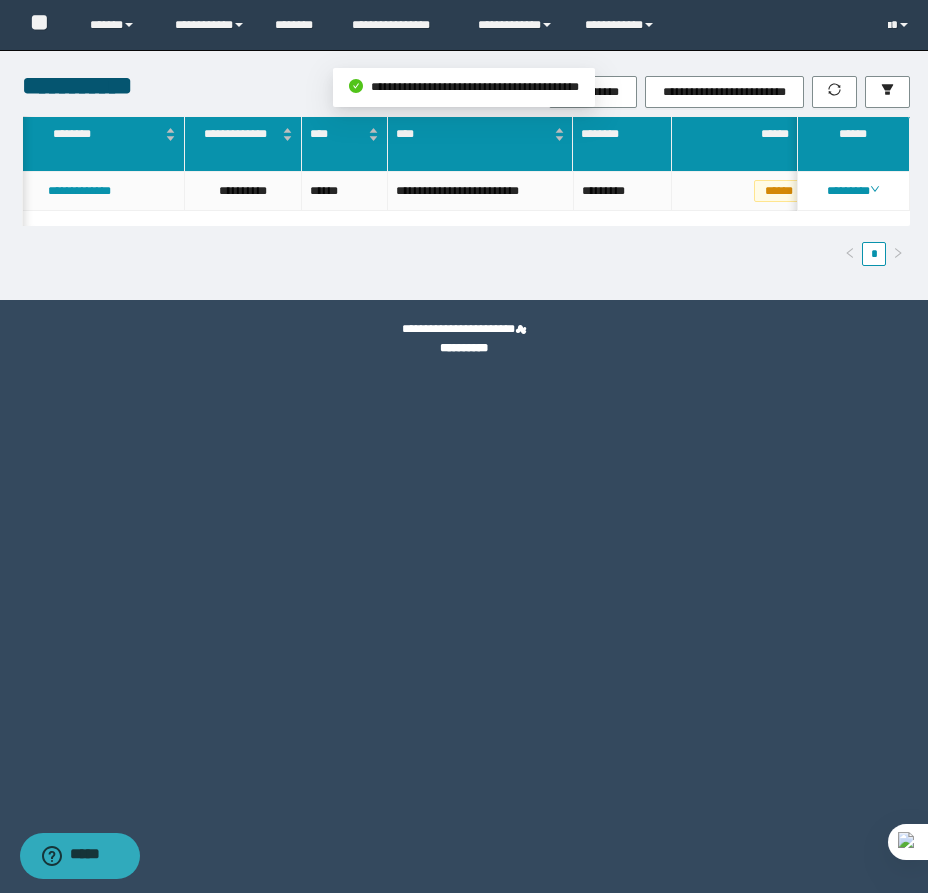 scroll, scrollTop: 0, scrollLeft: 0, axis: both 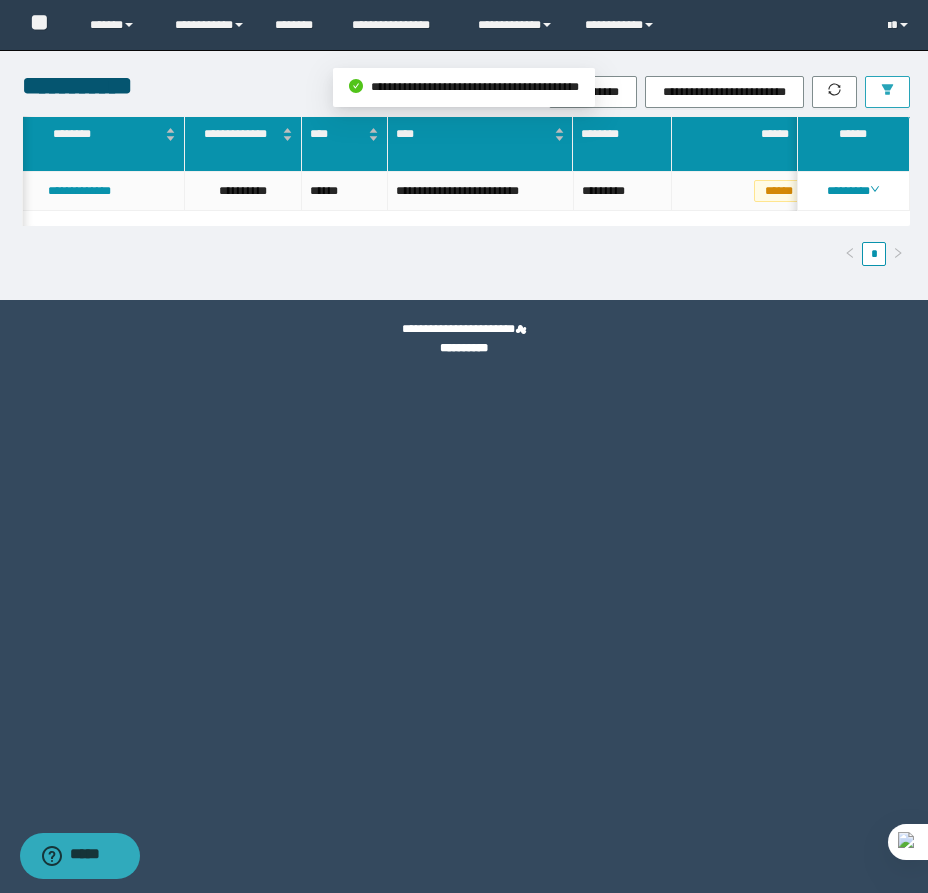 click at bounding box center (887, 92) 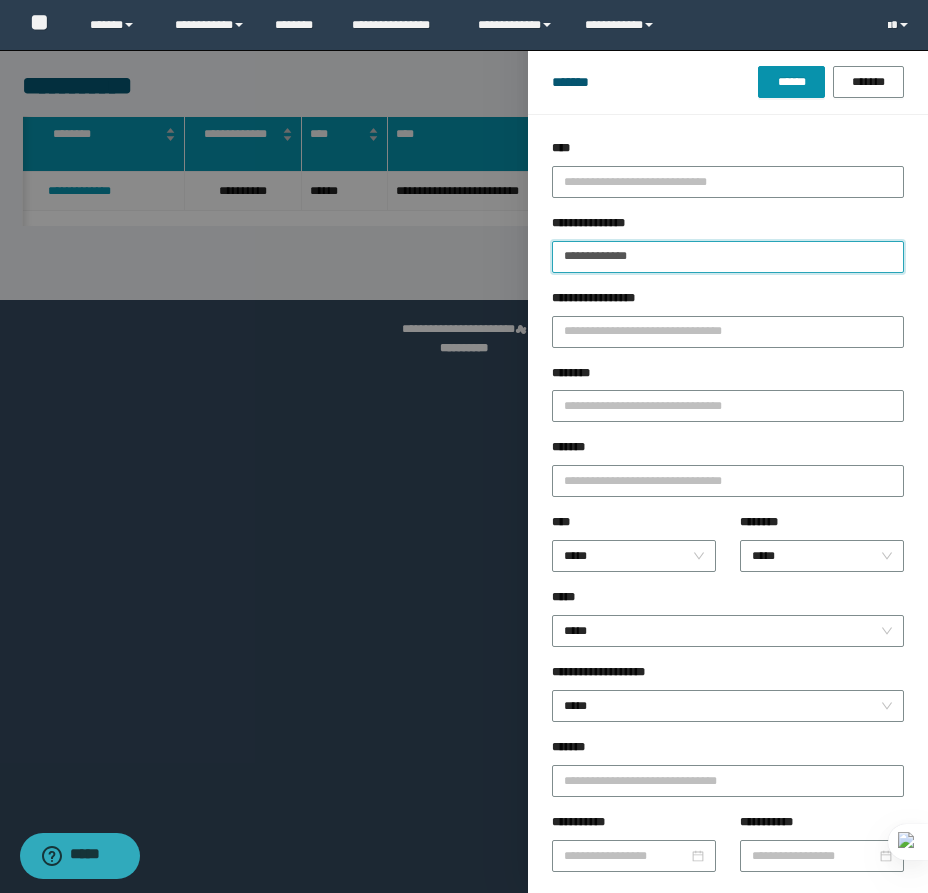 click on "**********" at bounding box center (728, 257) 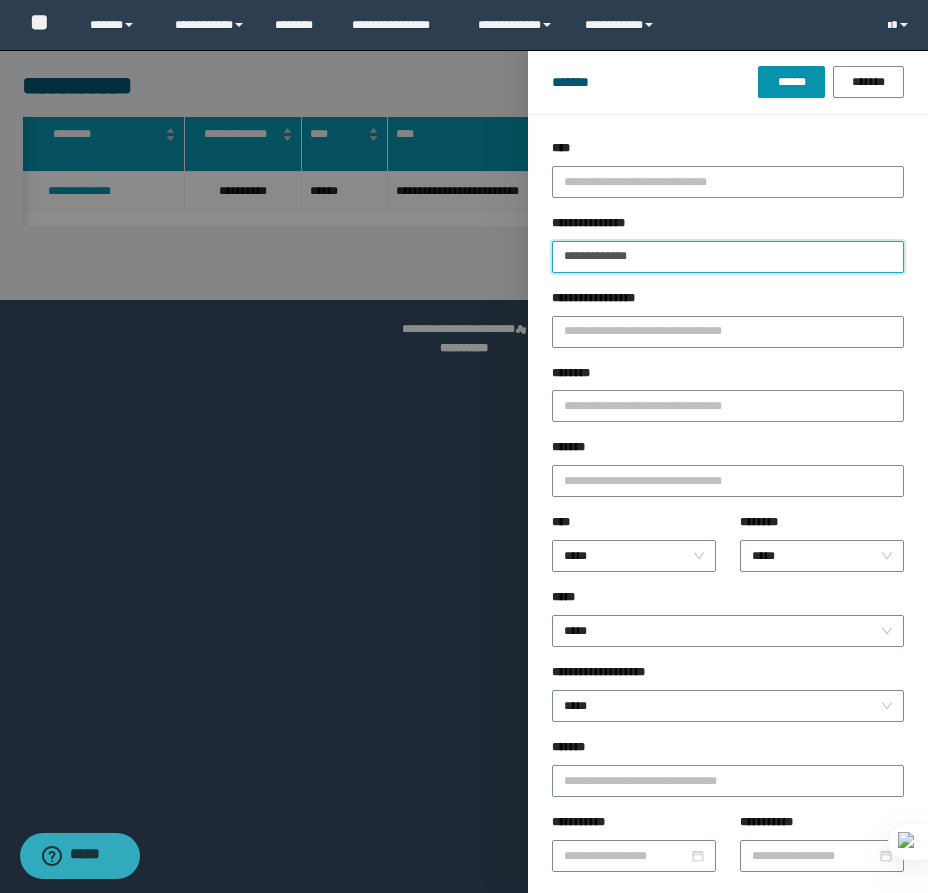 click on "**********" at bounding box center (728, 257) 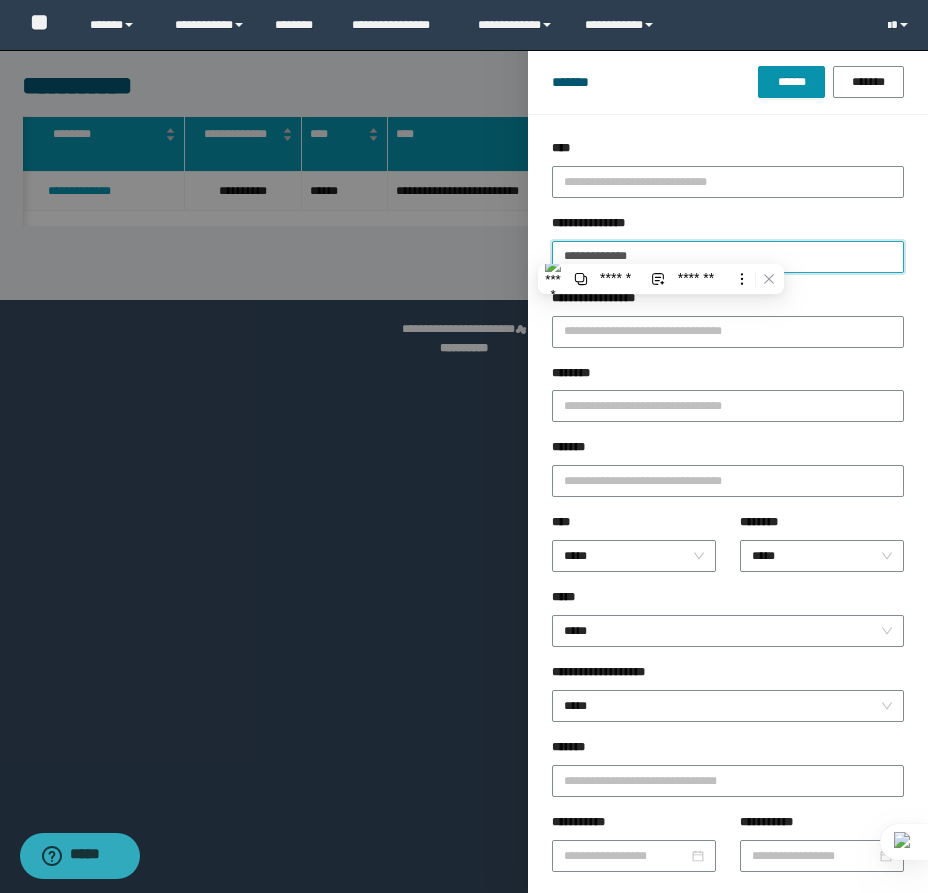paste 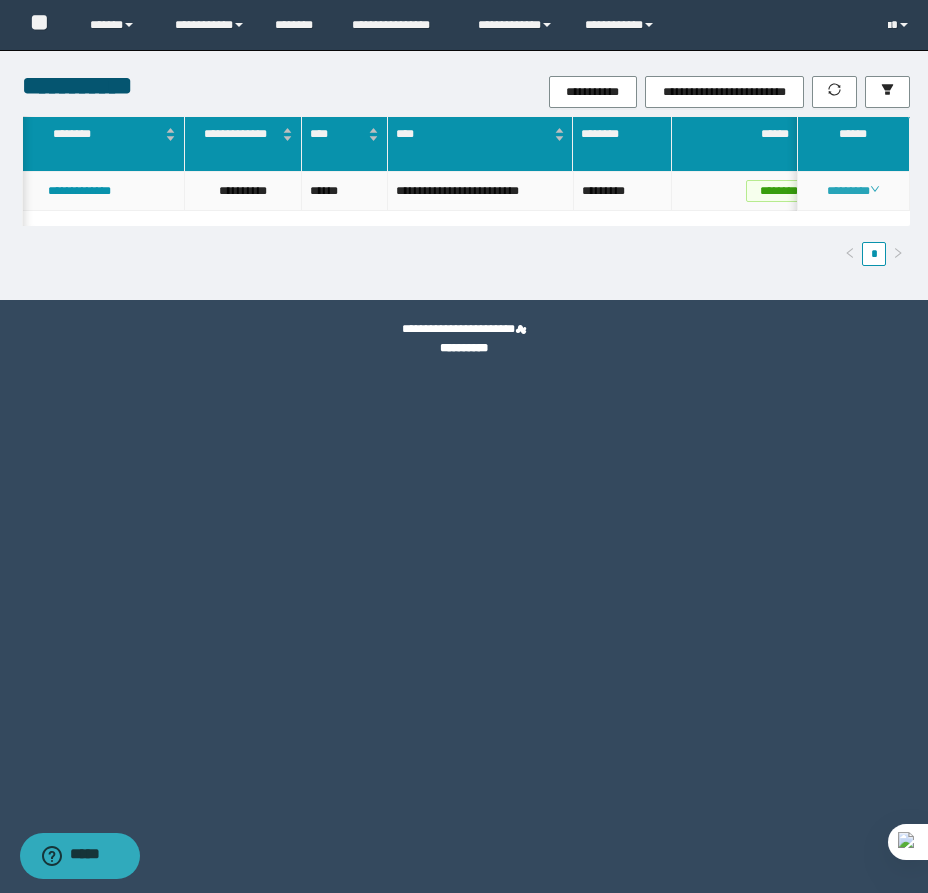 click on "********" at bounding box center [853, 191] 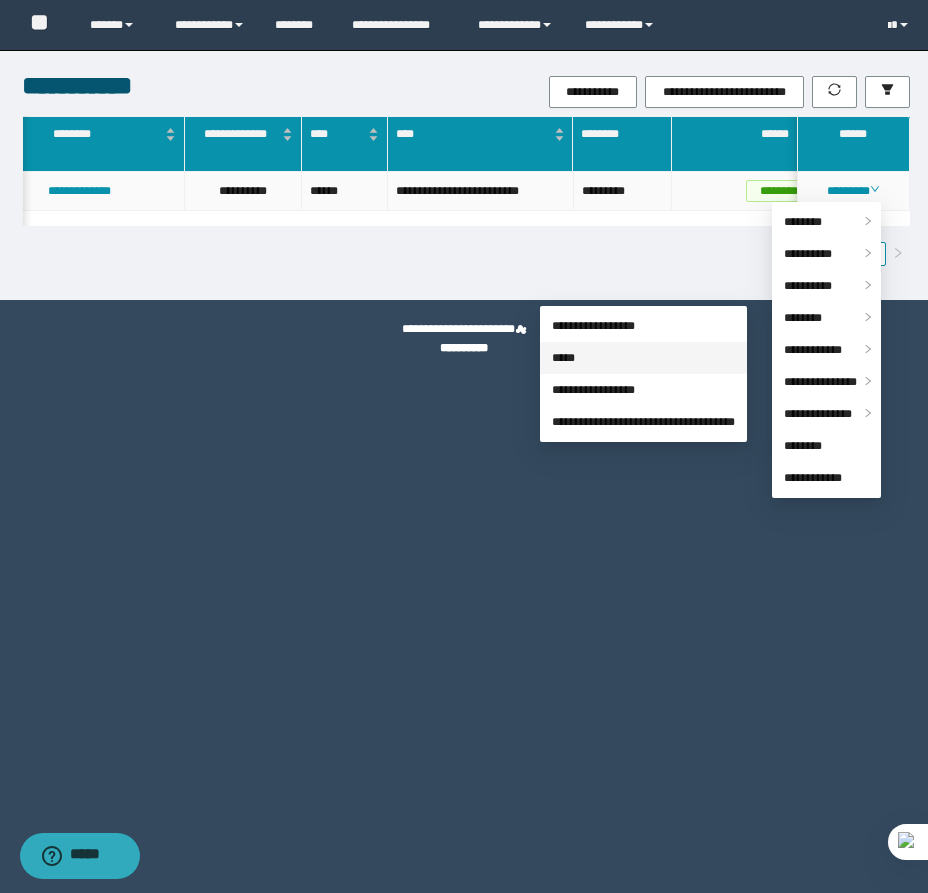 drag, startPoint x: 716, startPoint y: 360, endPoint x: 630, endPoint y: 370, distance: 86.579445 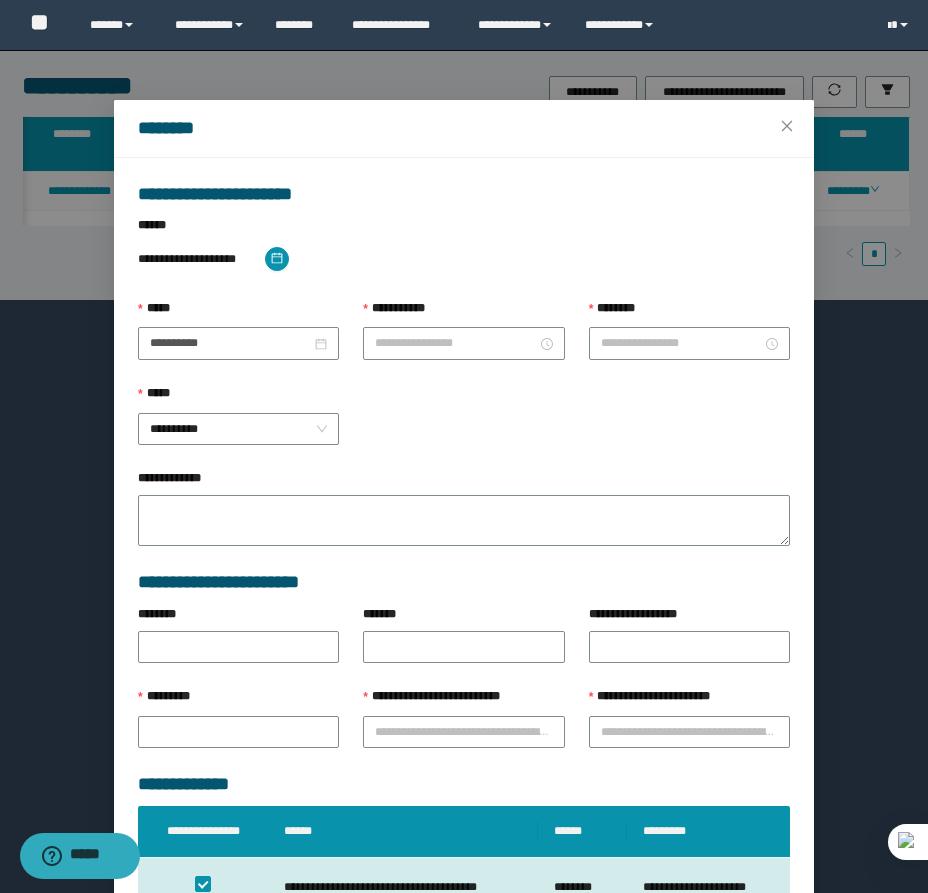 type on "**********" 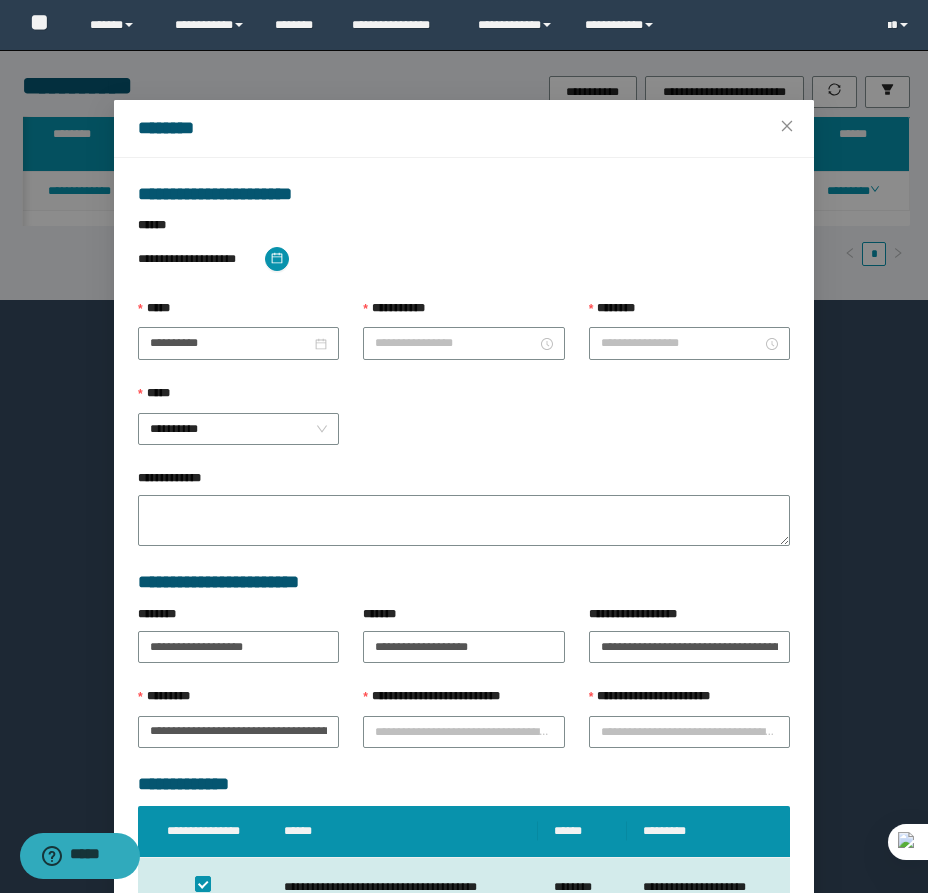 type on "*******" 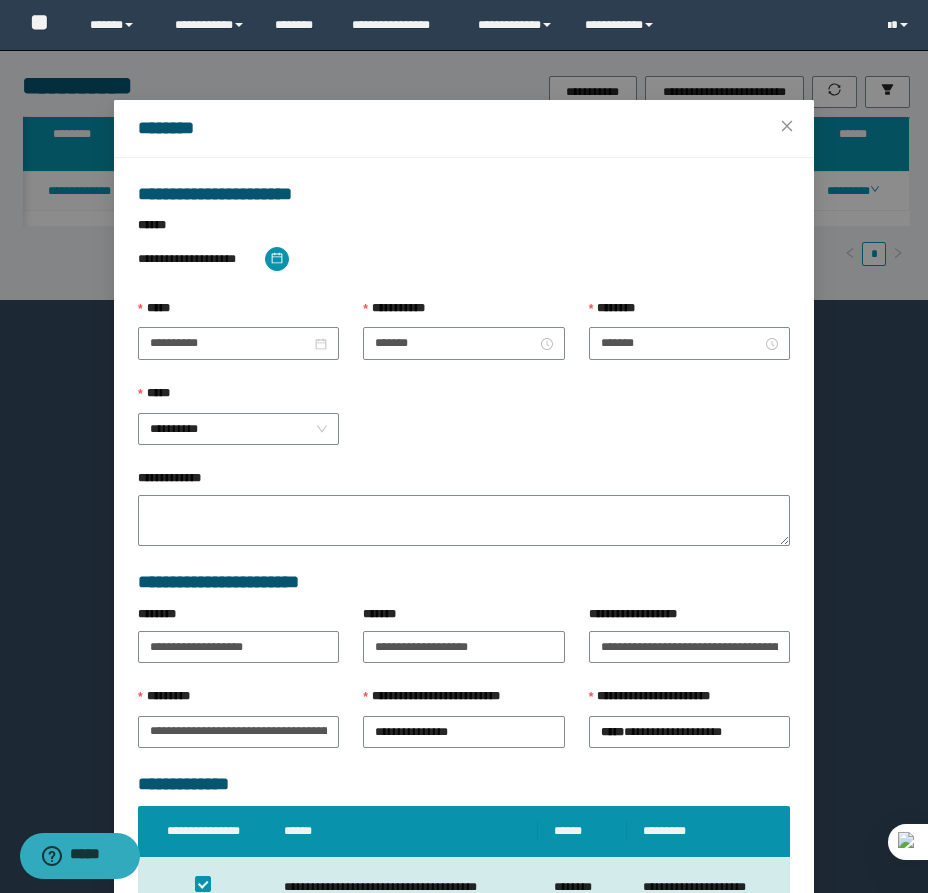 drag, startPoint x: 274, startPoint y: 307, endPoint x: 287, endPoint y: 319, distance: 17.691807 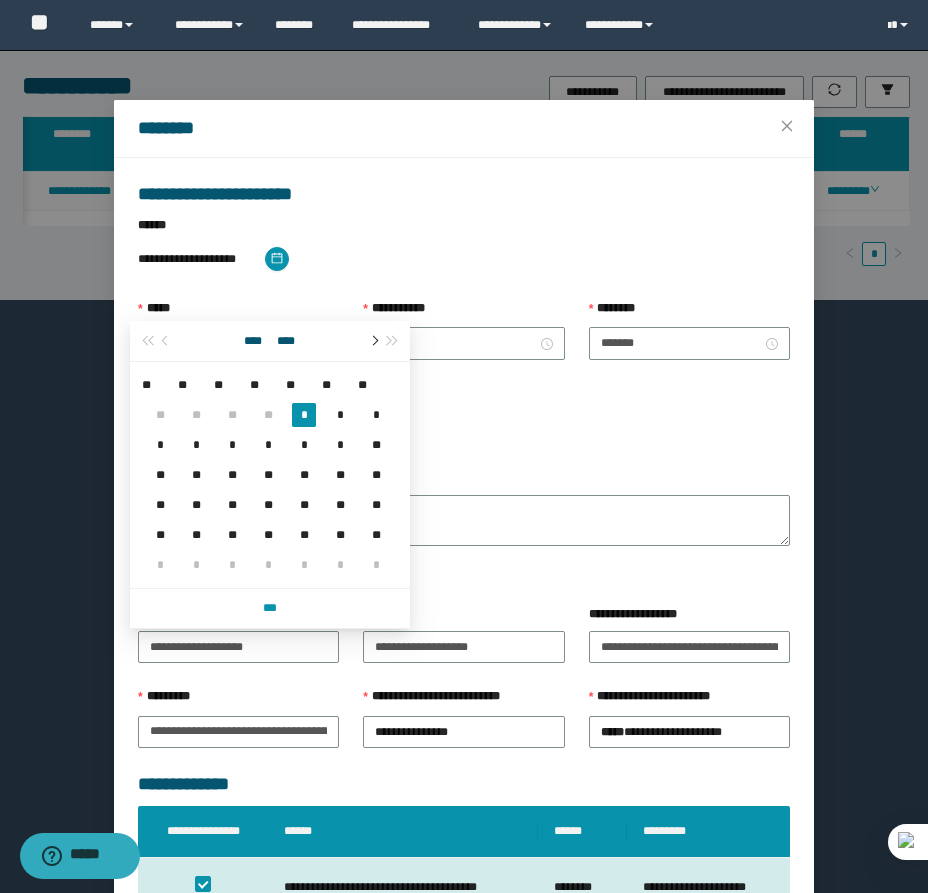 click at bounding box center (373, 341) 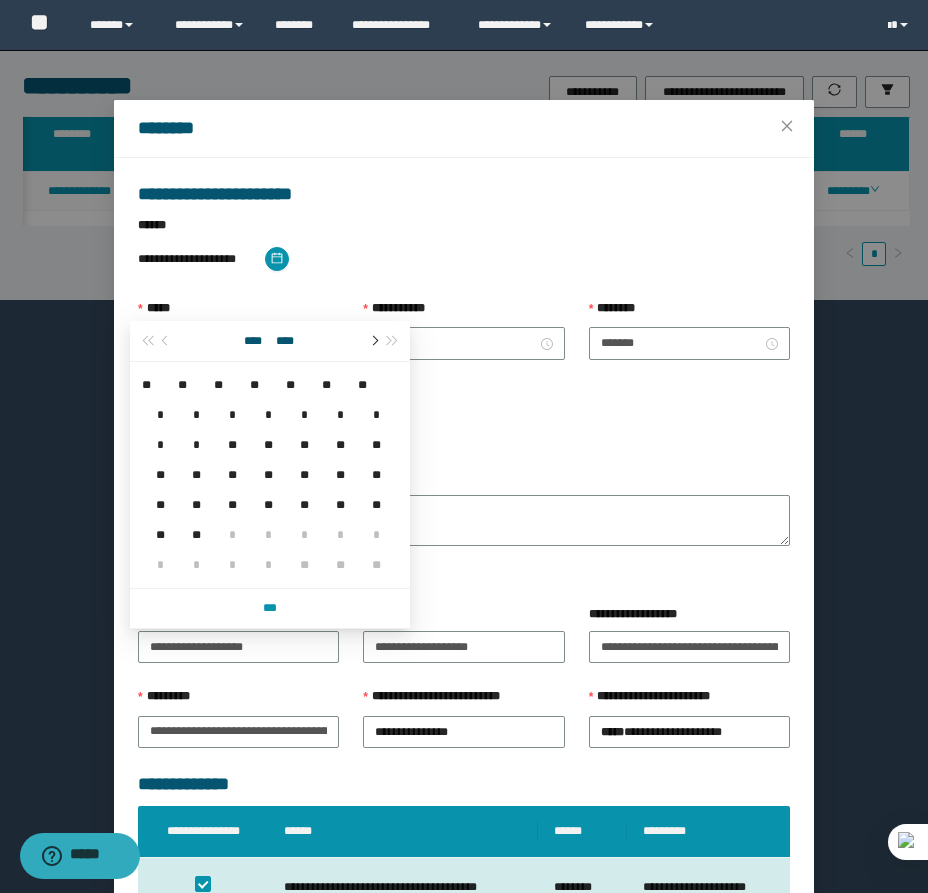 click at bounding box center [373, 341] 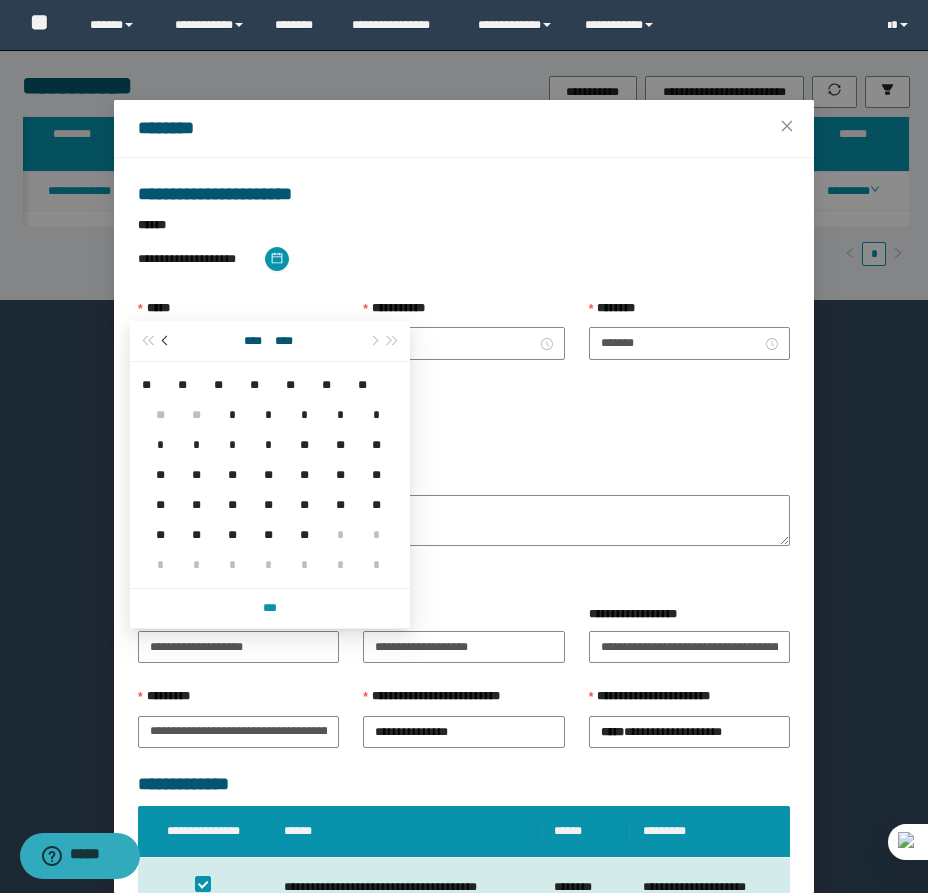 click at bounding box center [166, 341] 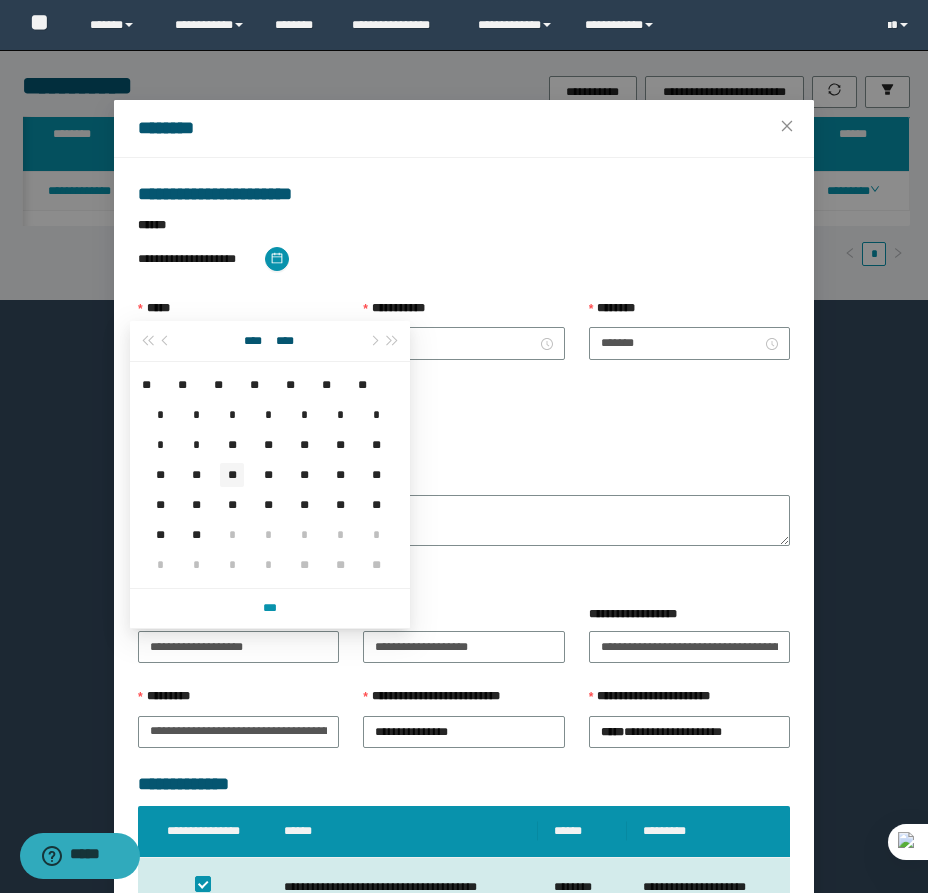 type 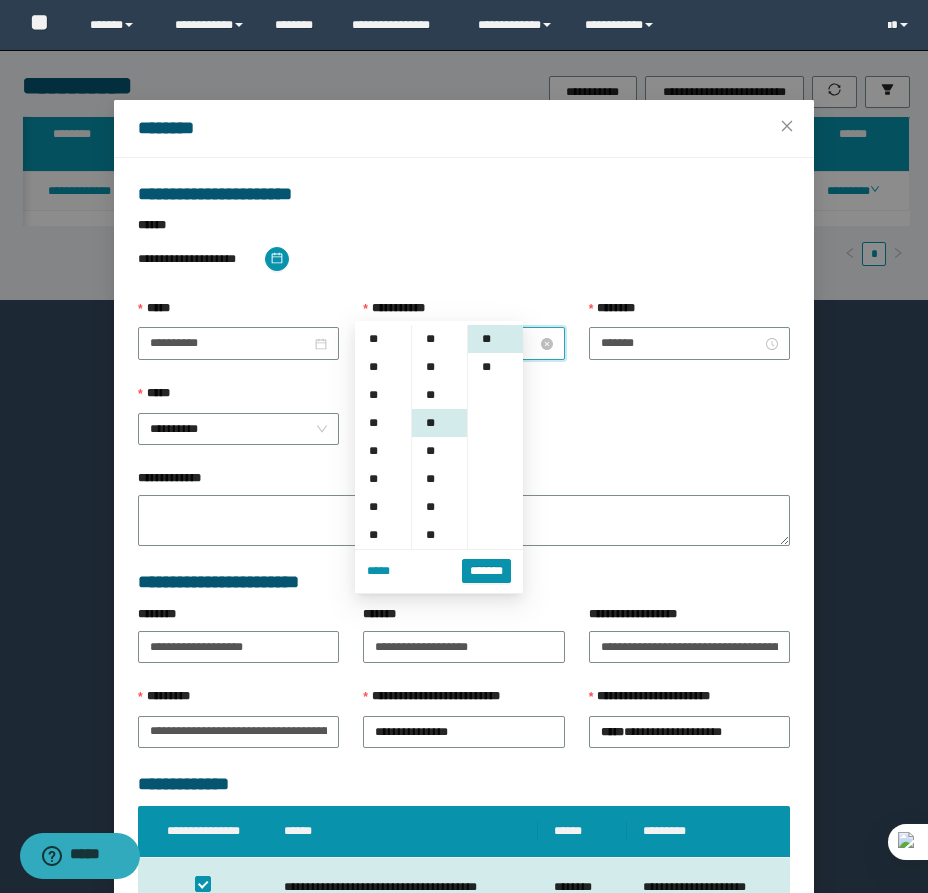 click on "*******" at bounding box center (455, 343) 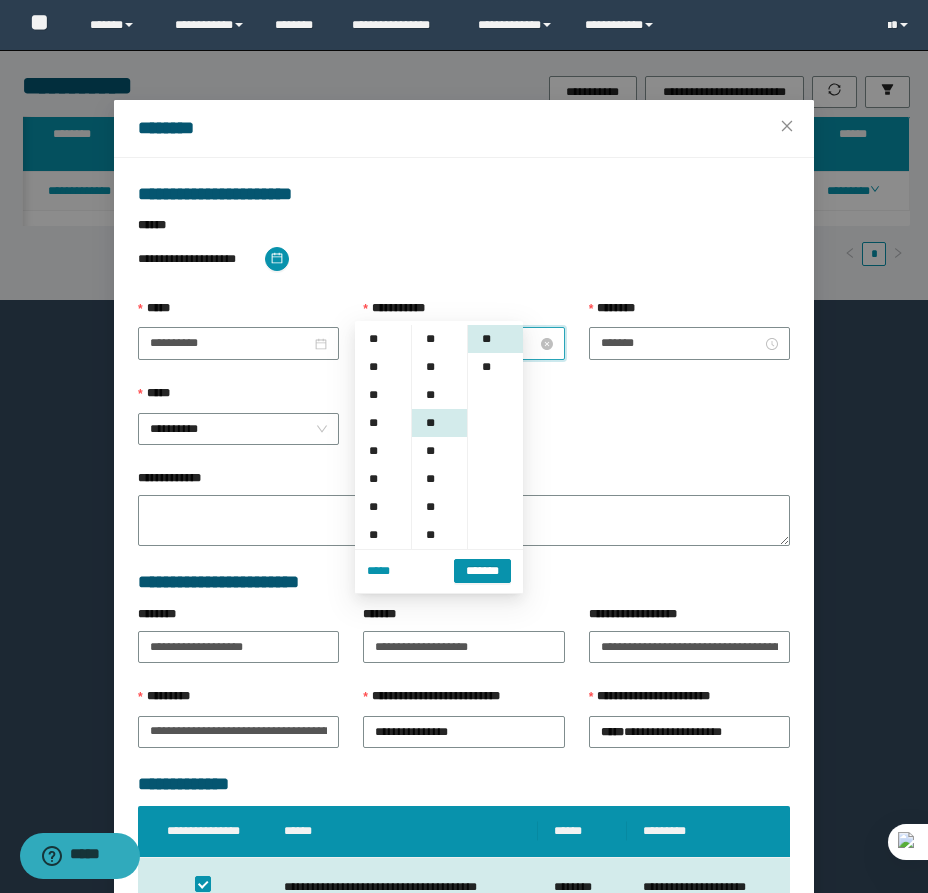 scroll, scrollTop: 252, scrollLeft: 0, axis: vertical 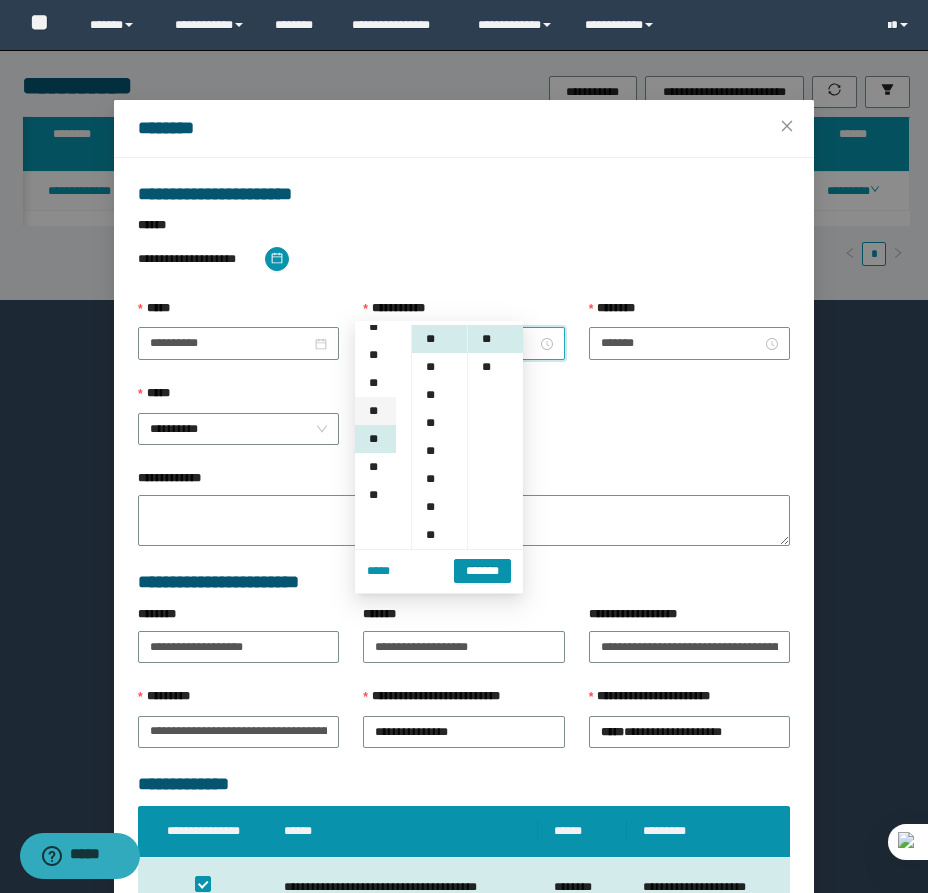 click on "**" at bounding box center (375, 411) 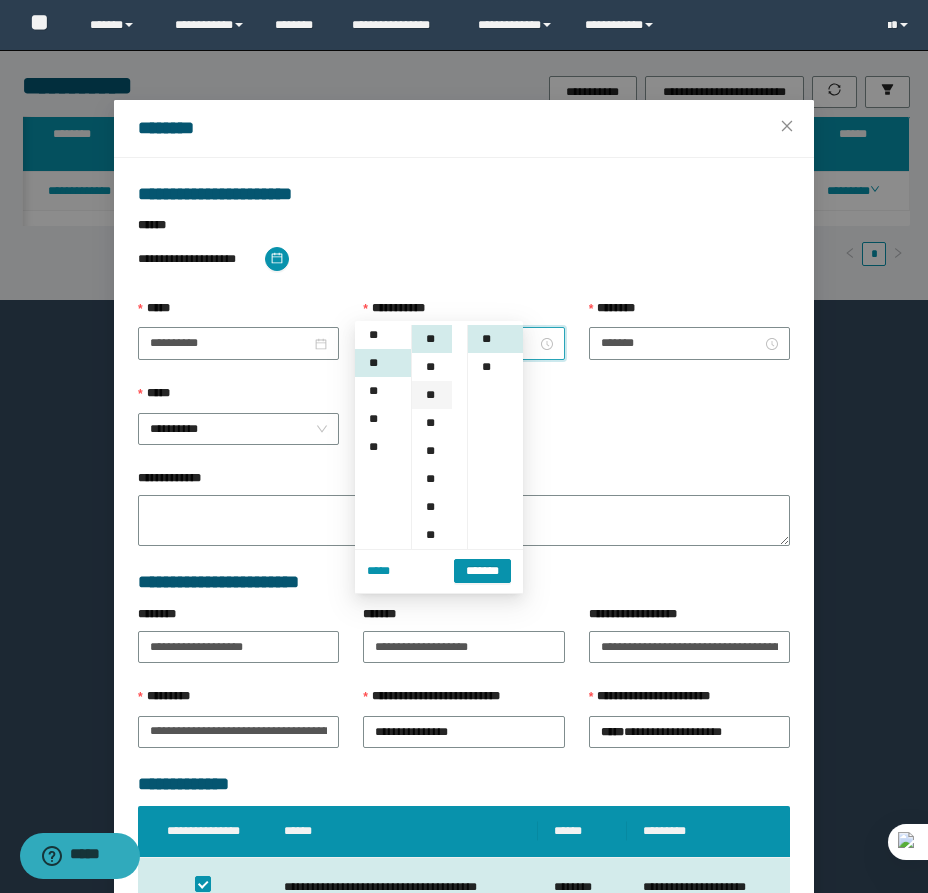 scroll, scrollTop: 224, scrollLeft: 0, axis: vertical 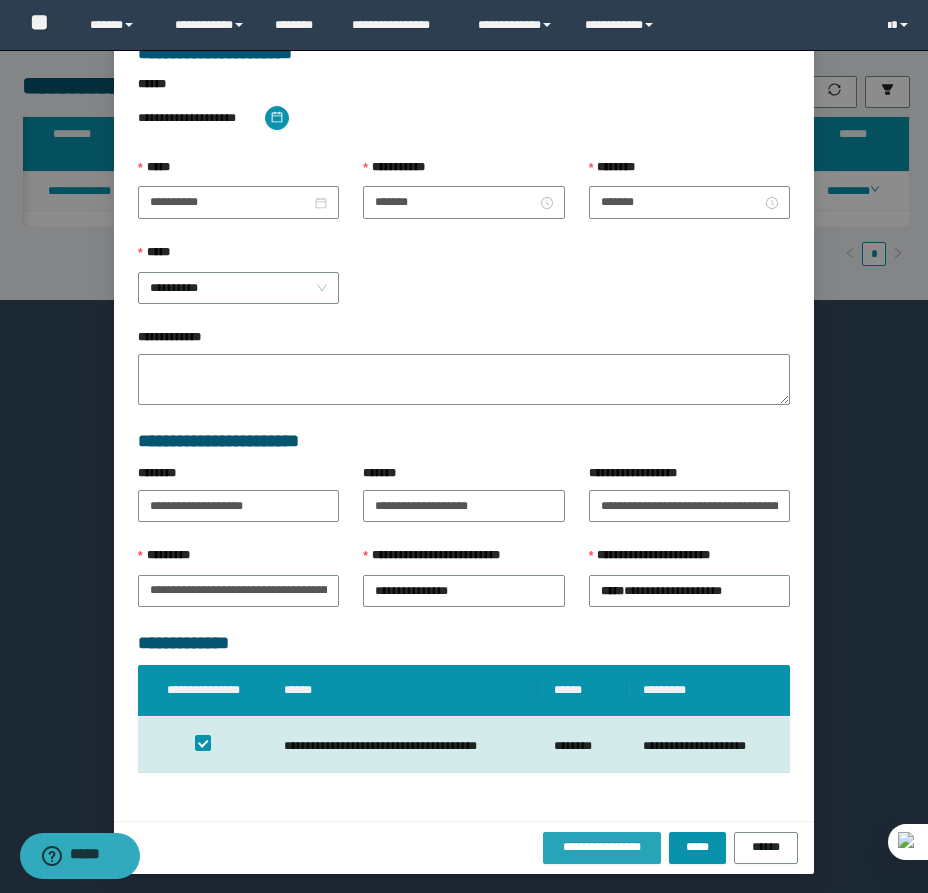 click on "**********" at bounding box center (602, 847) 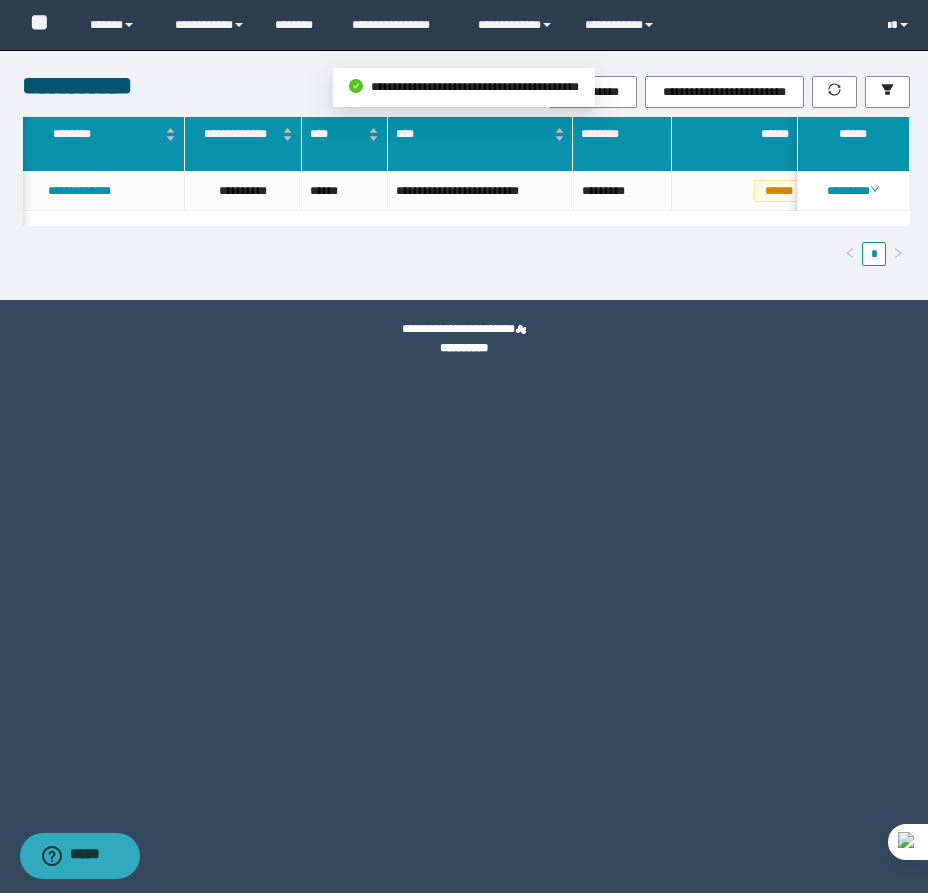scroll, scrollTop: 0, scrollLeft: 0, axis: both 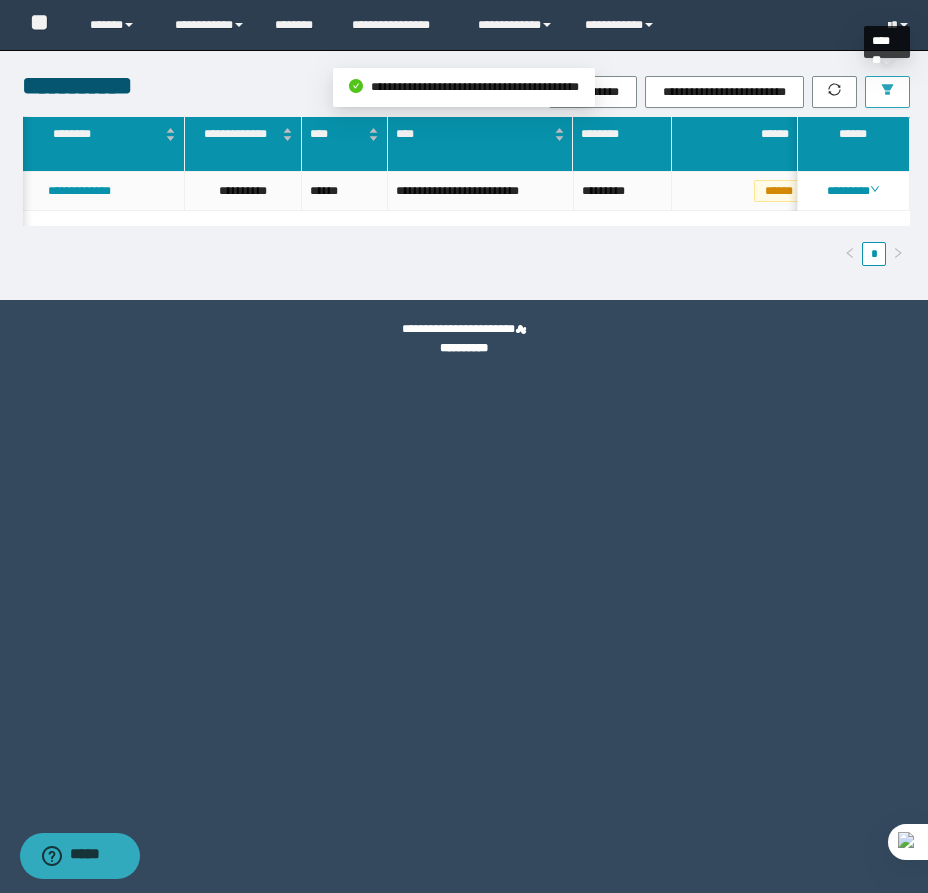 click 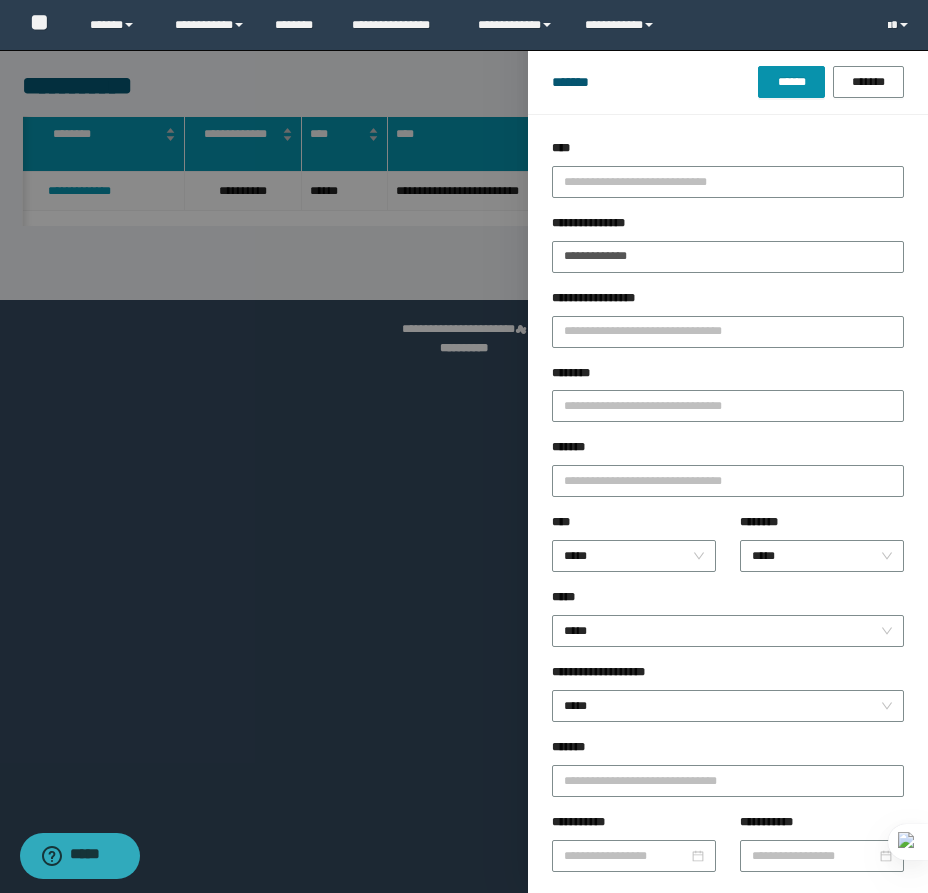 click on "**********" at bounding box center [728, 227] 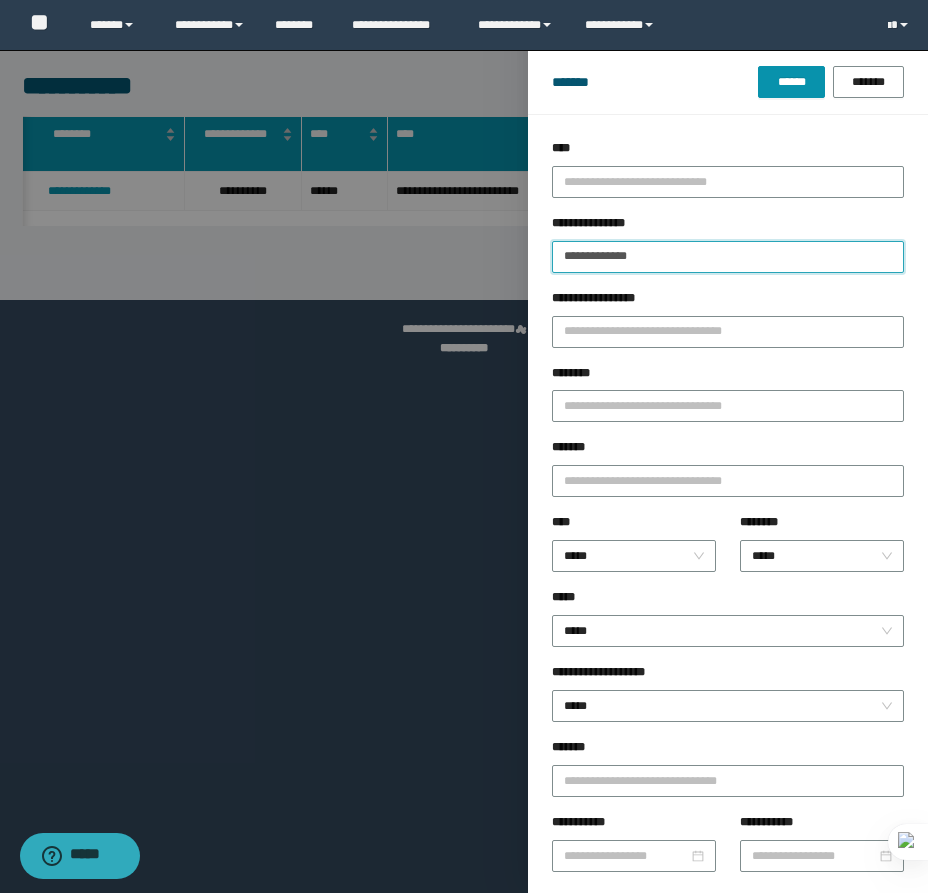 click on "**********" at bounding box center (728, 257) 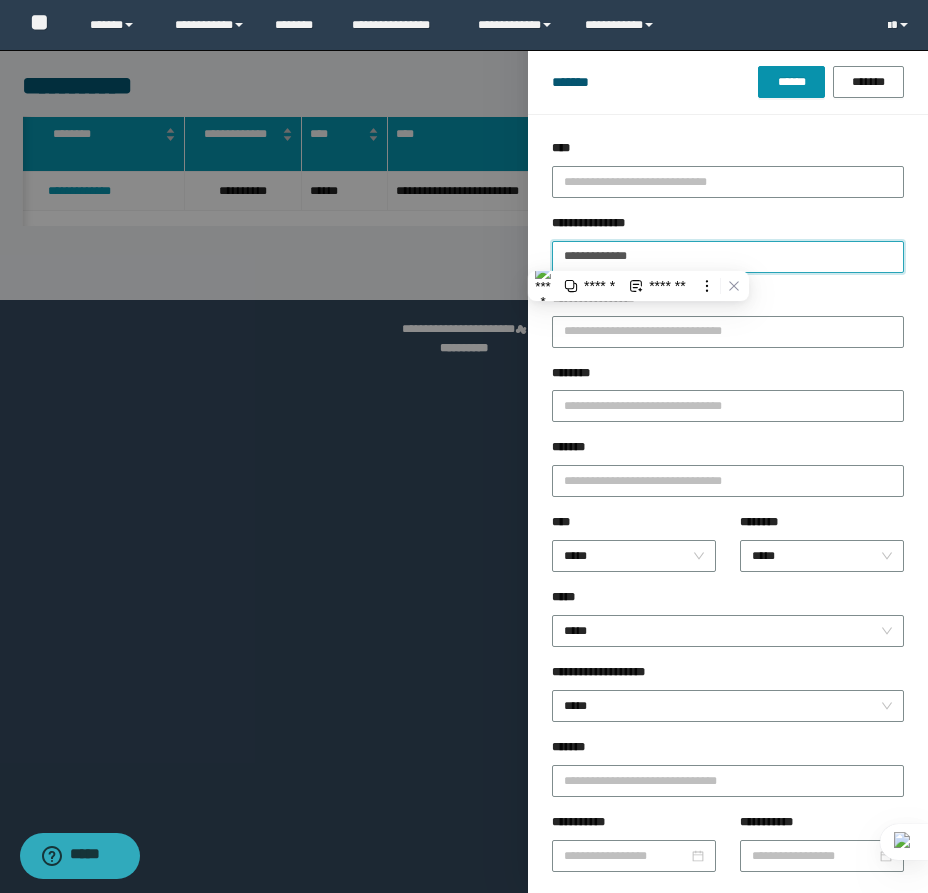 paste 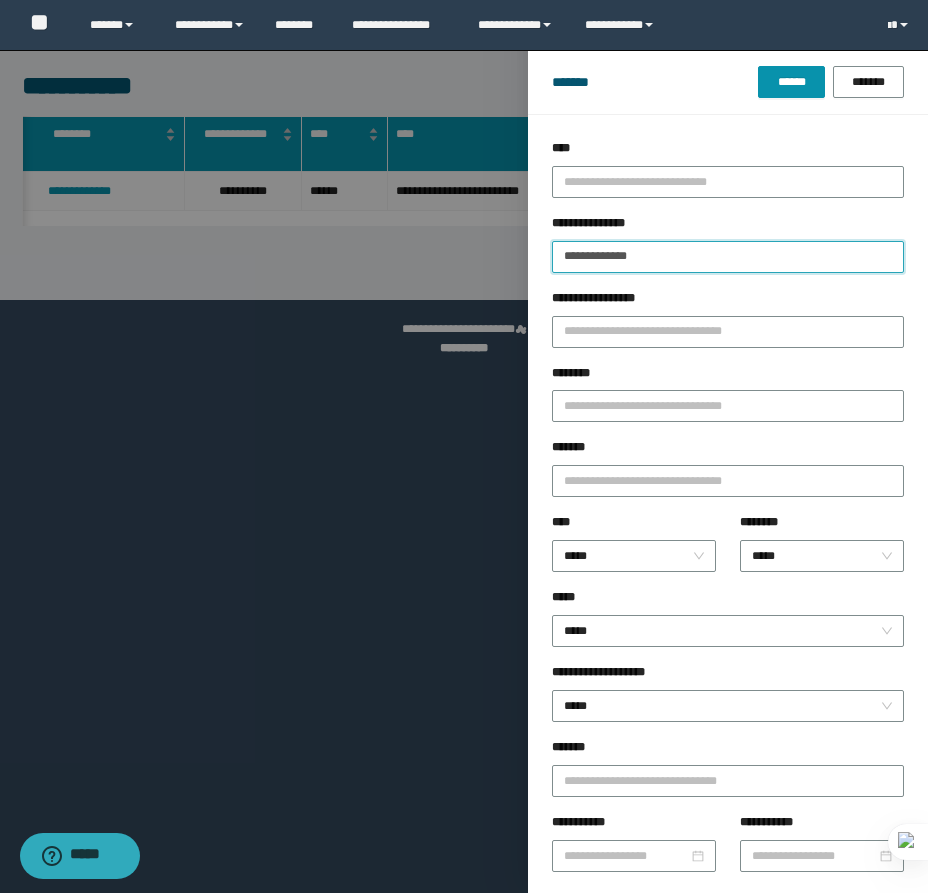 click on "******" at bounding box center [791, 82] 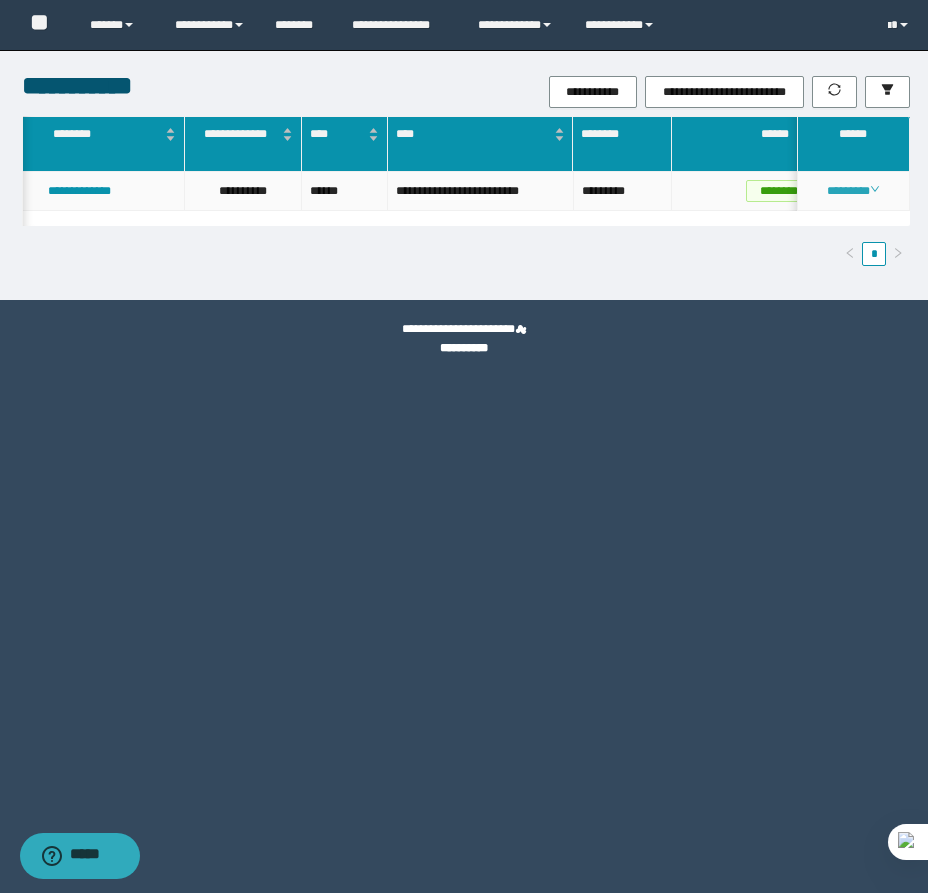 click on "********" at bounding box center (853, 191) 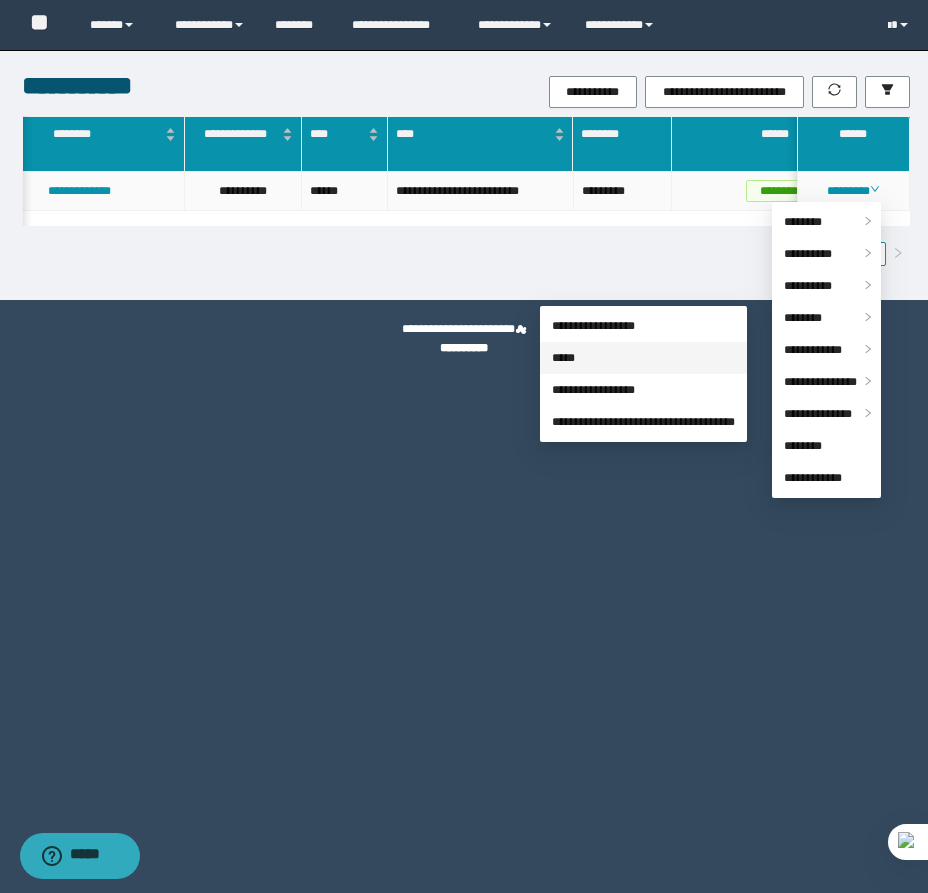click on "*****" at bounding box center (563, 358) 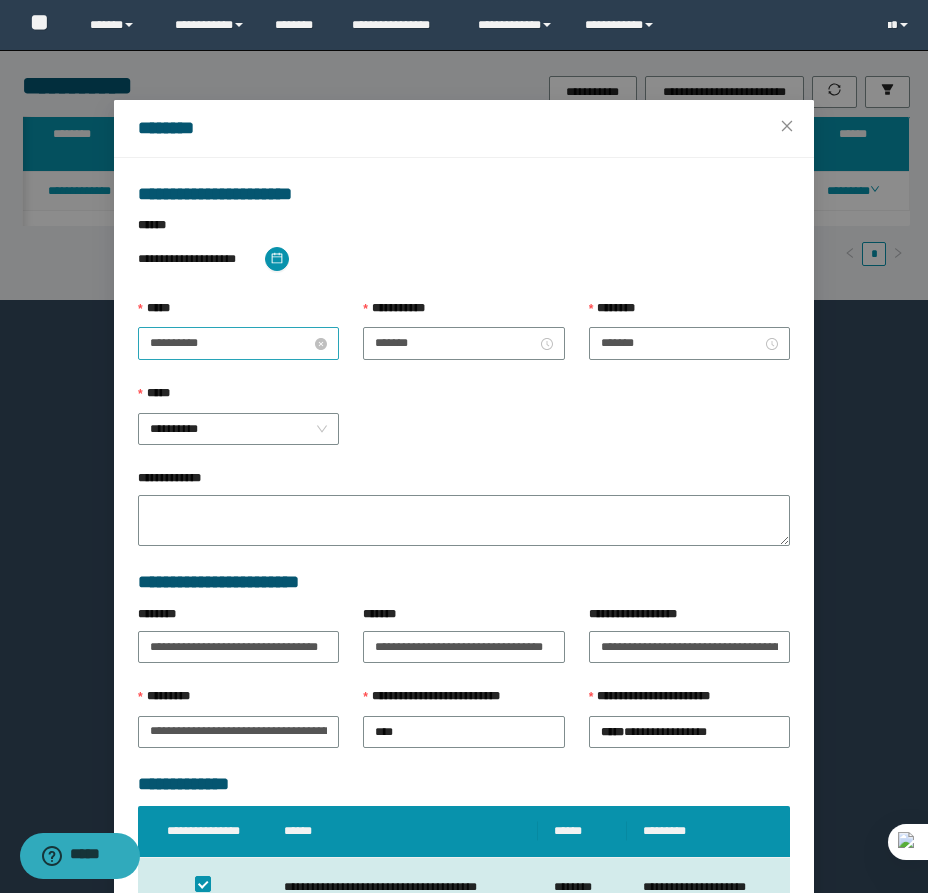 click on "**********" at bounding box center [230, 343] 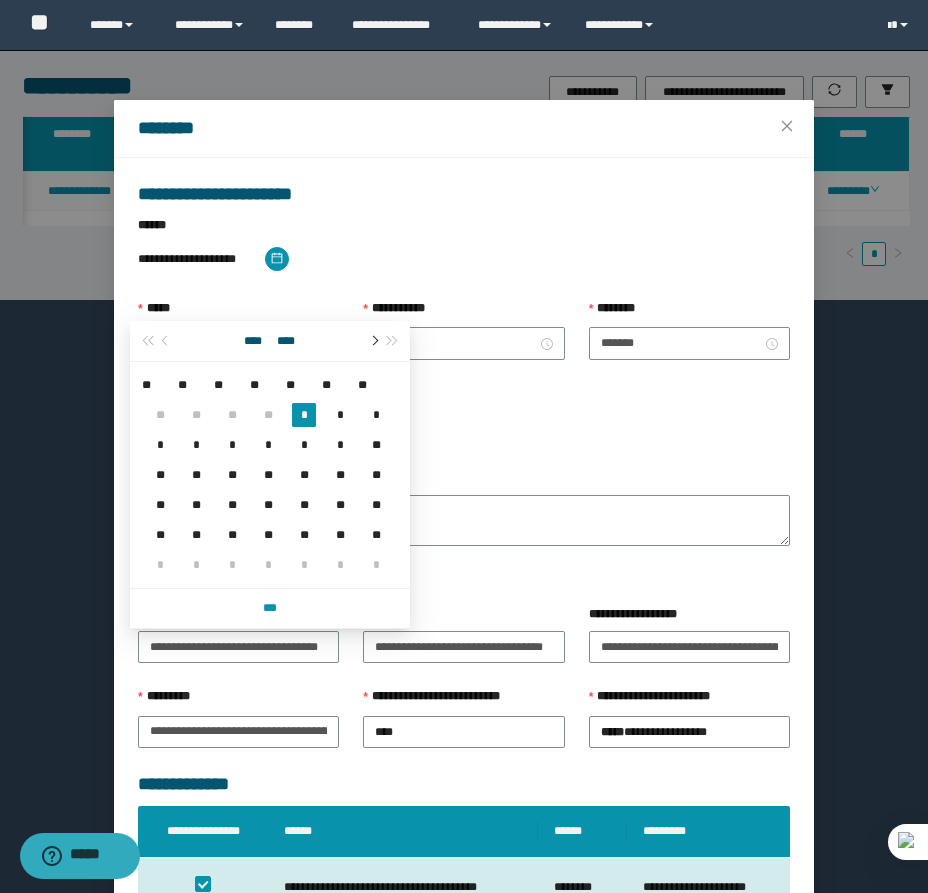 click at bounding box center (373, 341) 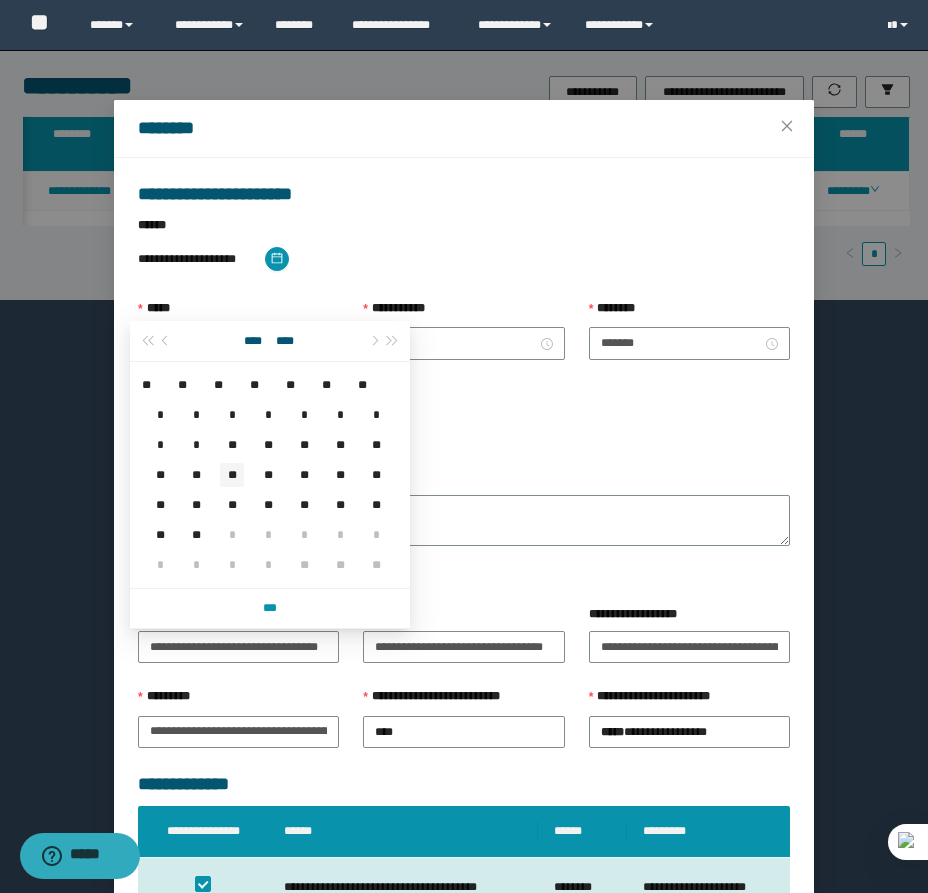 click on "**" at bounding box center [232, 475] 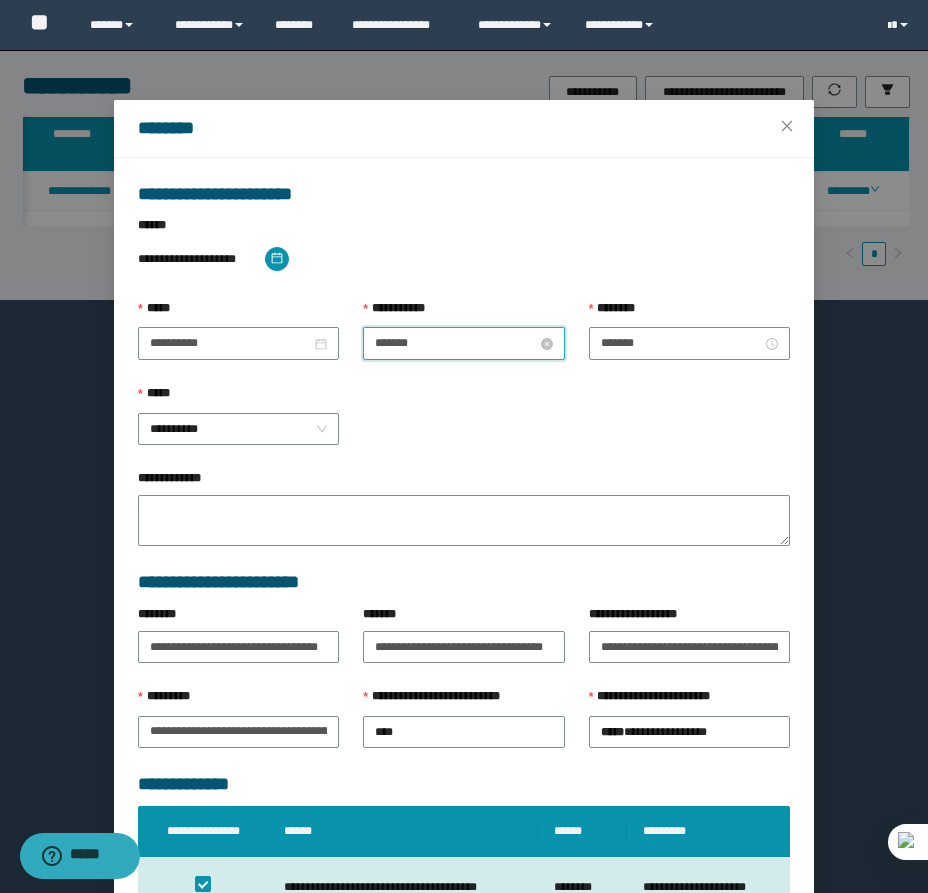 click on "*******" at bounding box center [455, 343] 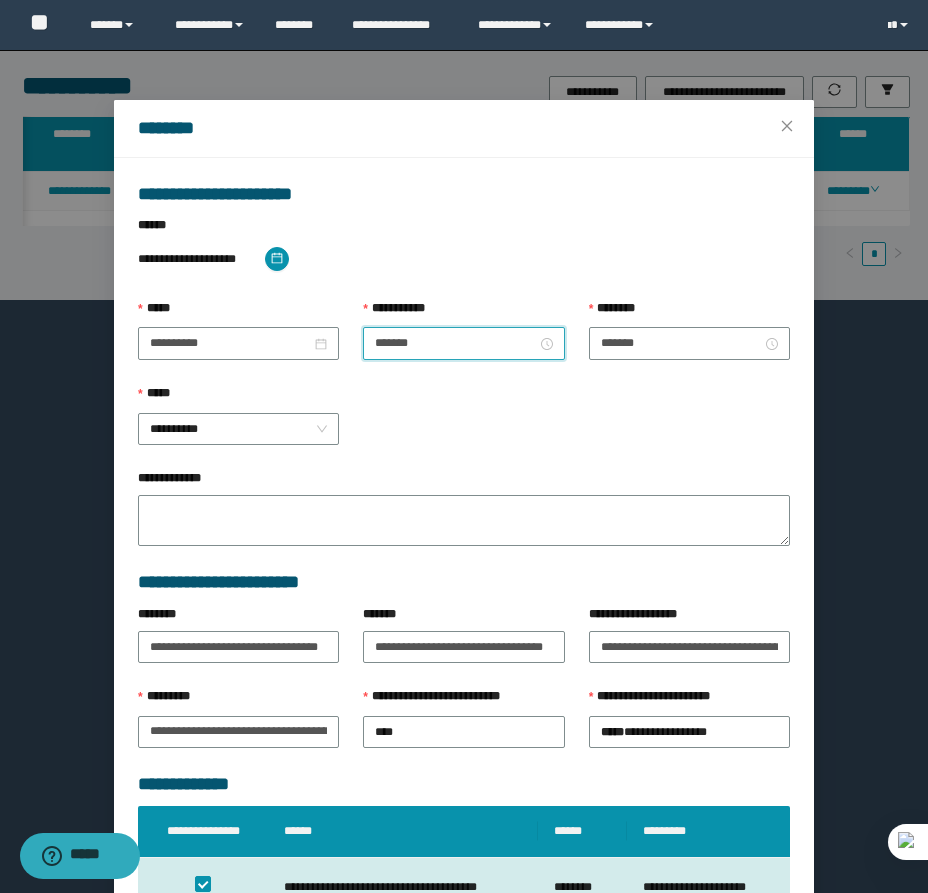 scroll, scrollTop: 252, scrollLeft: 0, axis: vertical 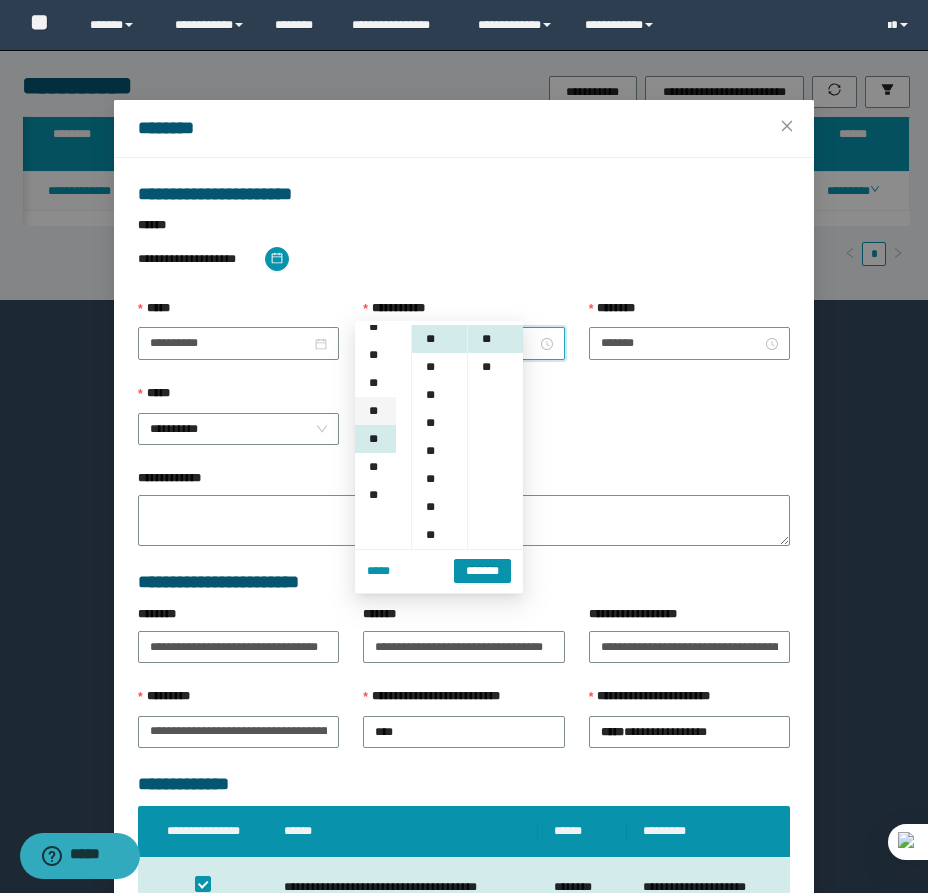 click on "**" at bounding box center (375, 411) 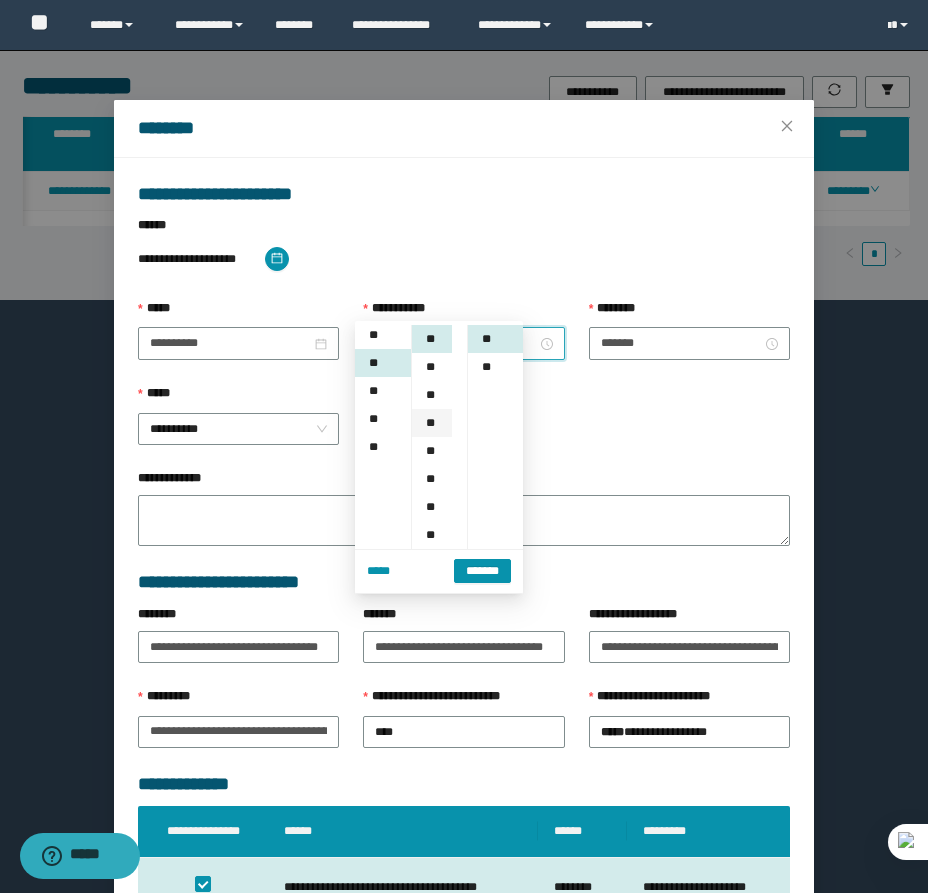 scroll, scrollTop: 224, scrollLeft: 0, axis: vertical 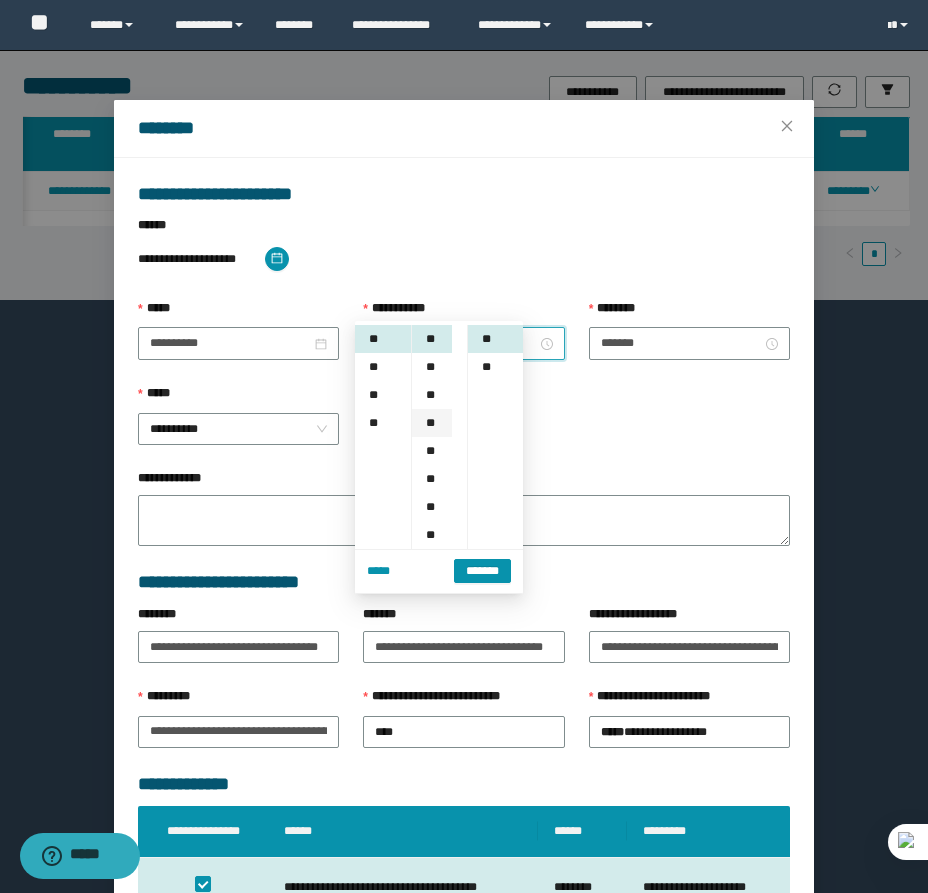click on "**" at bounding box center (432, 423) 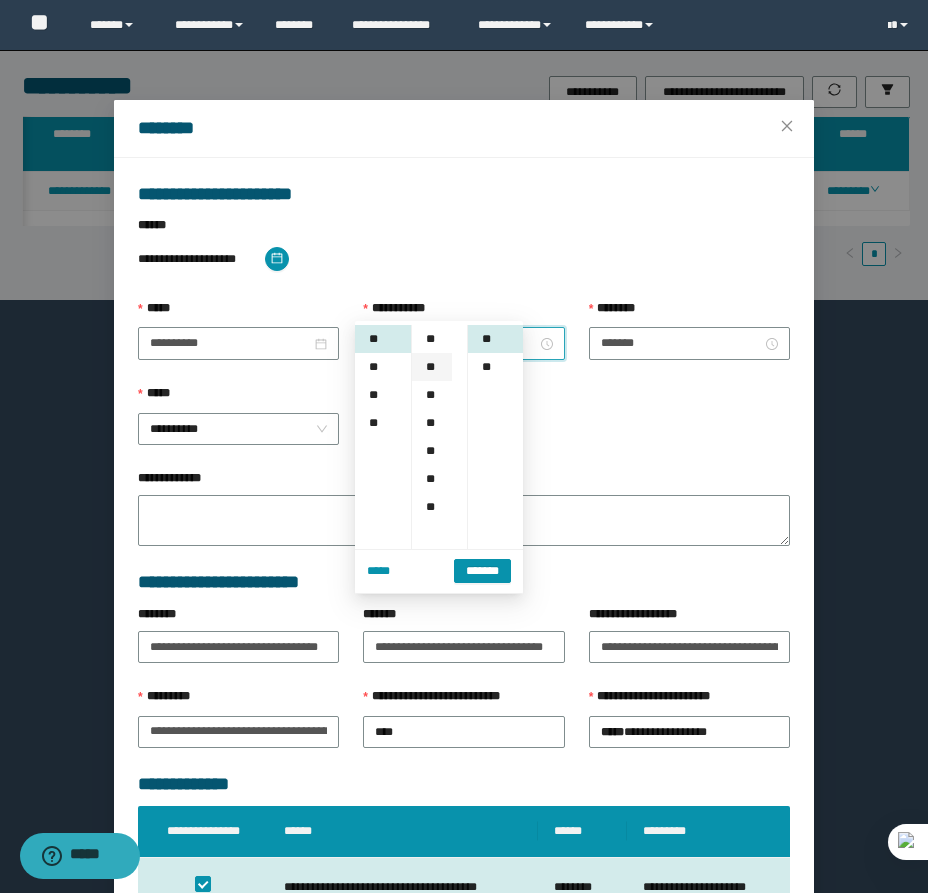 scroll, scrollTop: 168, scrollLeft: 0, axis: vertical 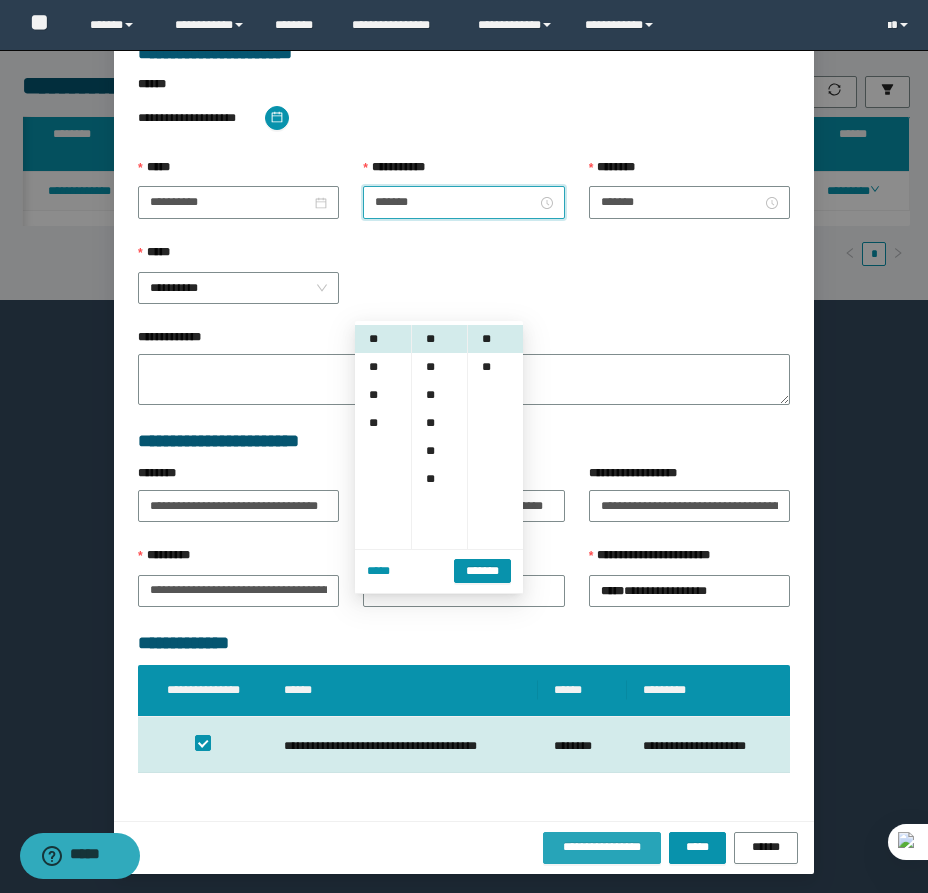click on "**********" at bounding box center (602, 847) 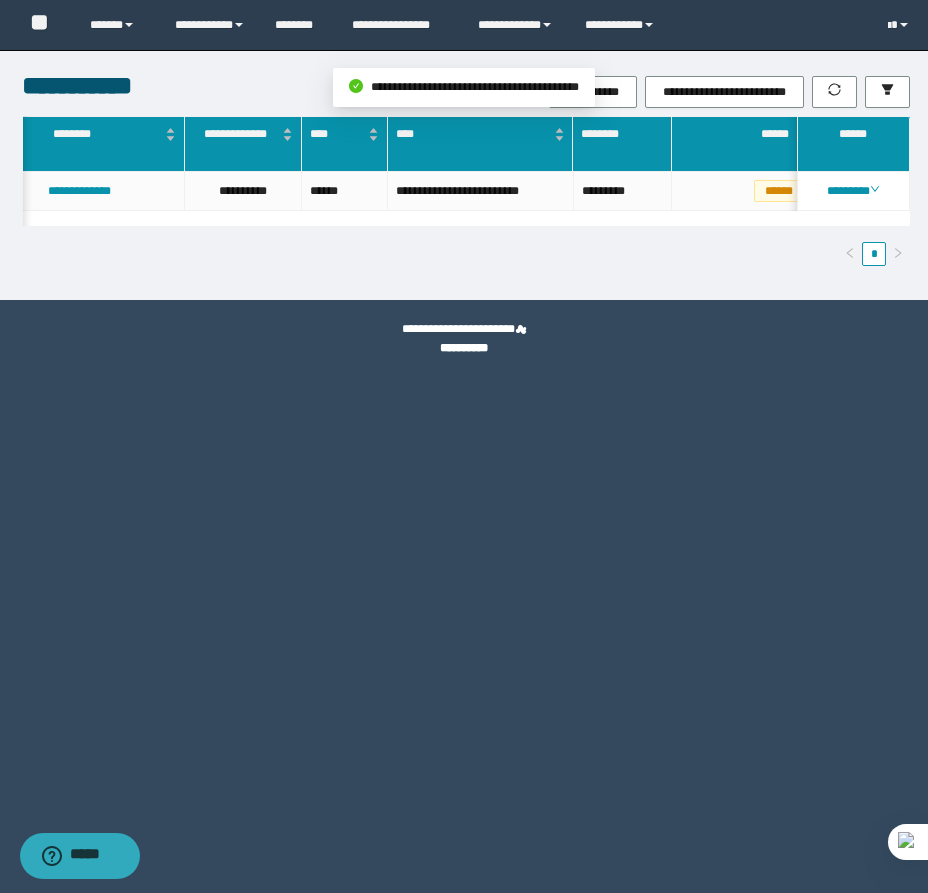 scroll, scrollTop: 0, scrollLeft: 0, axis: both 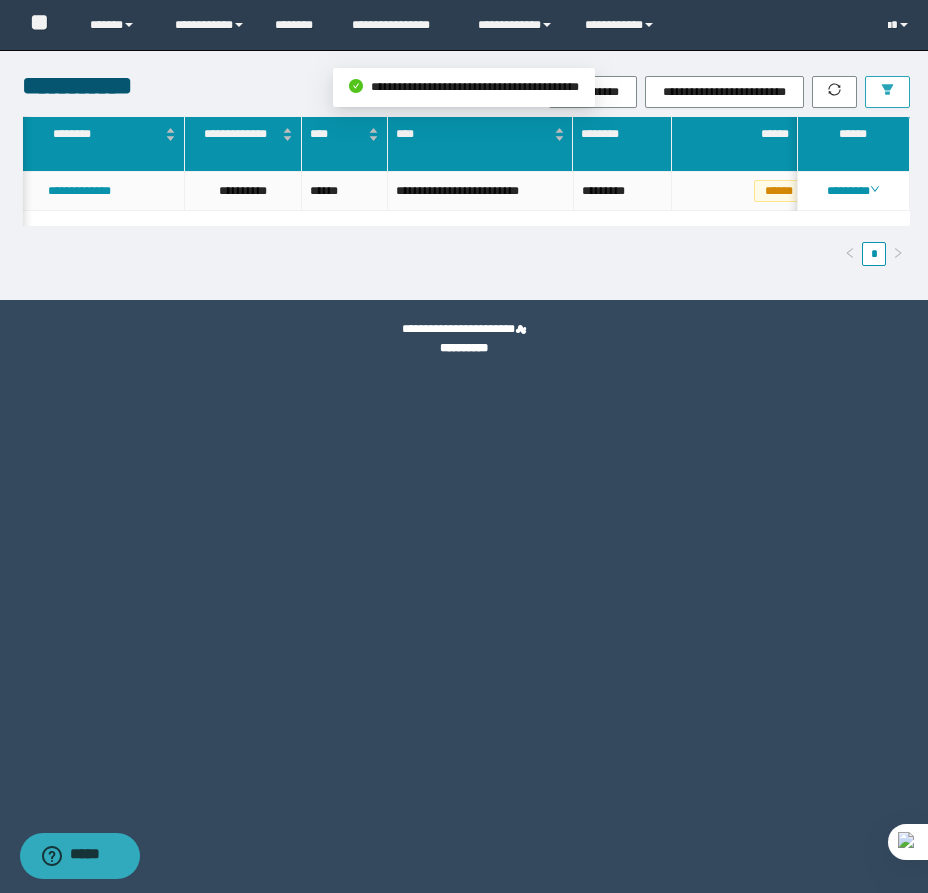 click at bounding box center [887, 92] 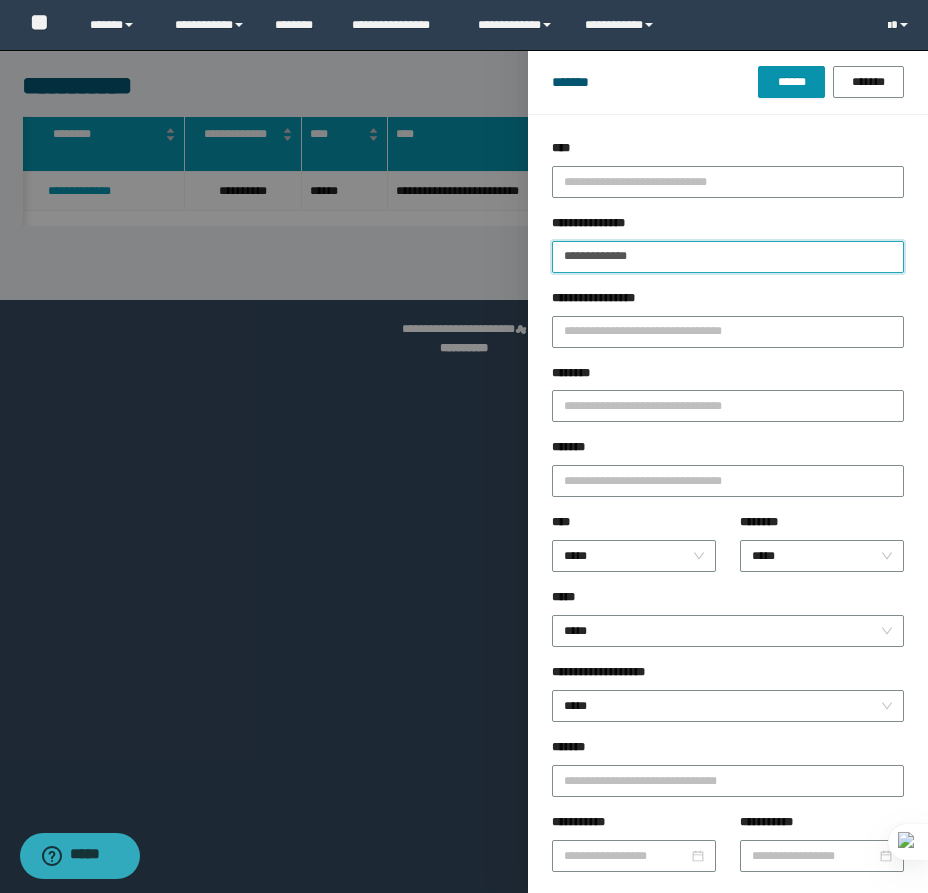 click on "**********" at bounding box center [728, 257] 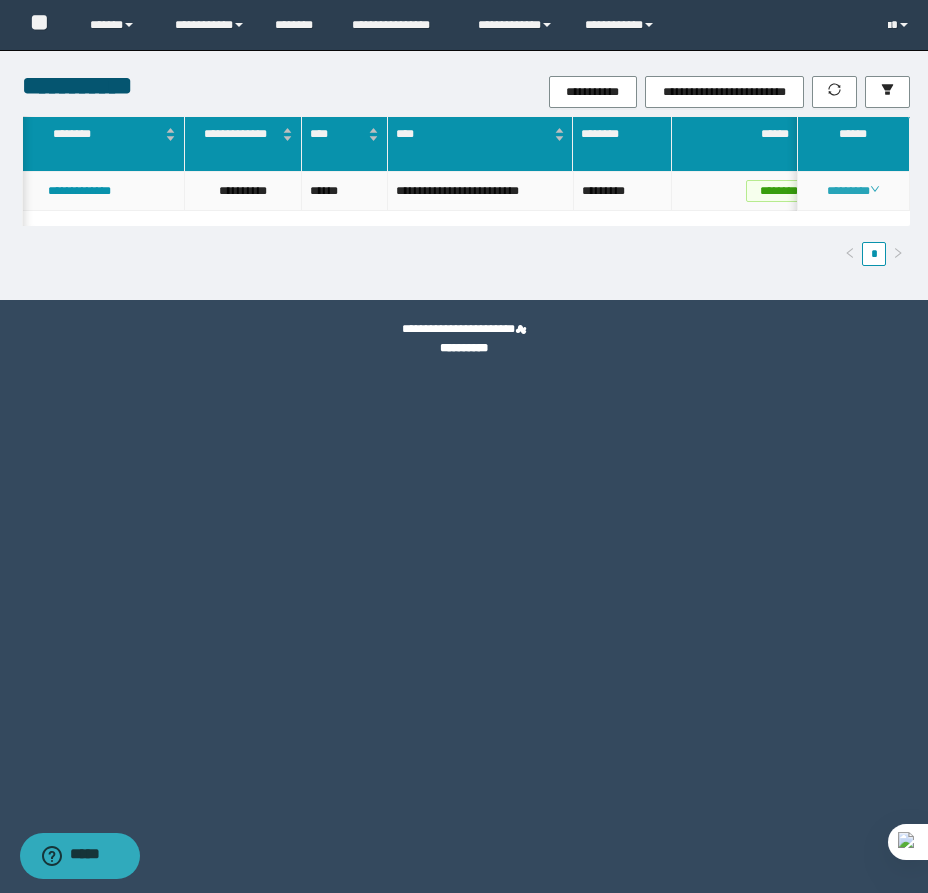 click on "********" at bounding box center (853, 191) 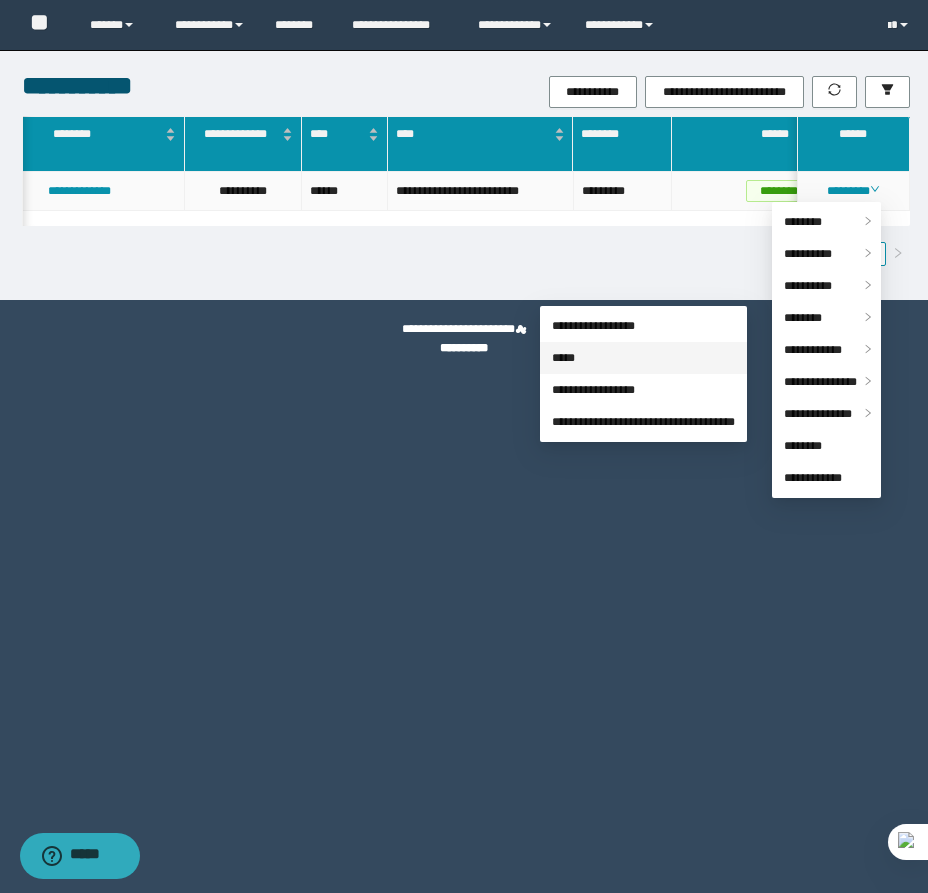 click on "*****" at bounding box center (563, 358) 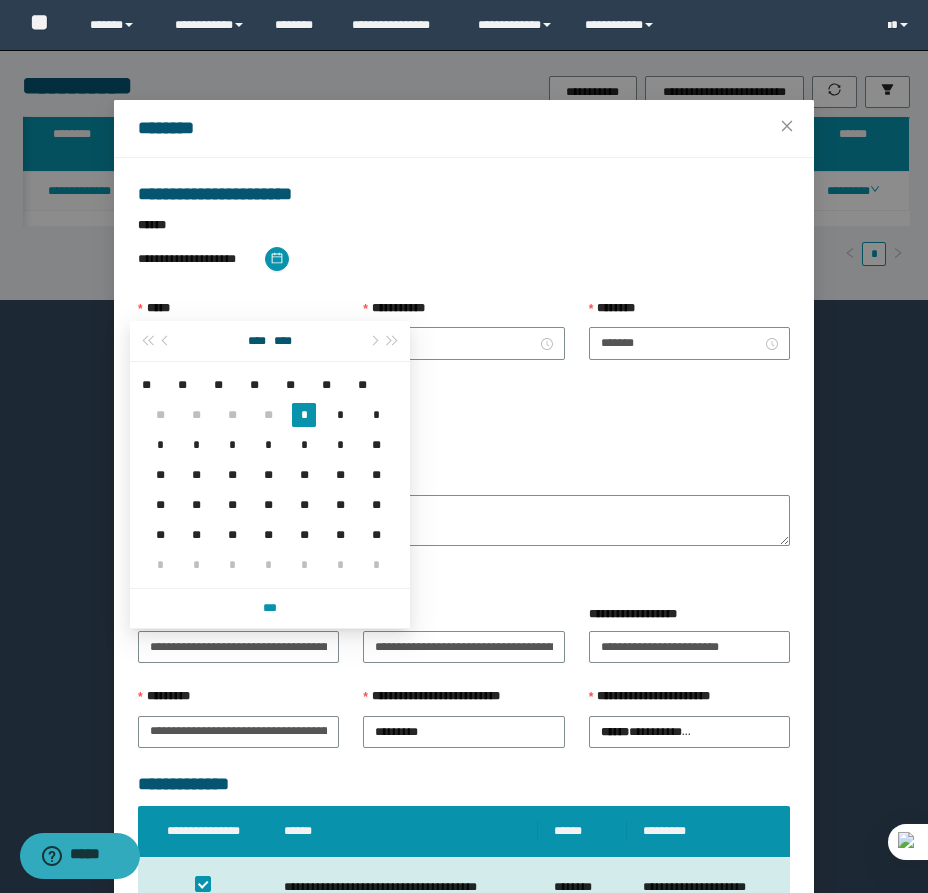 click on "**********" at bounding box center [230, 343] 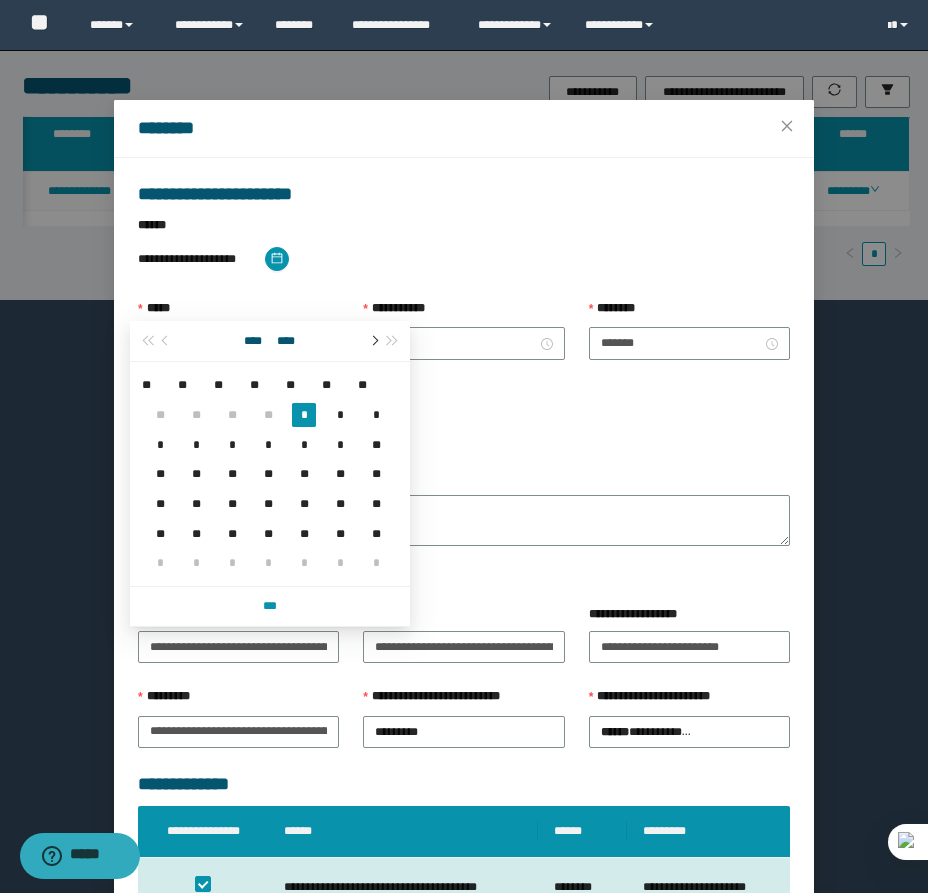 click at bounding box center (373, 341) 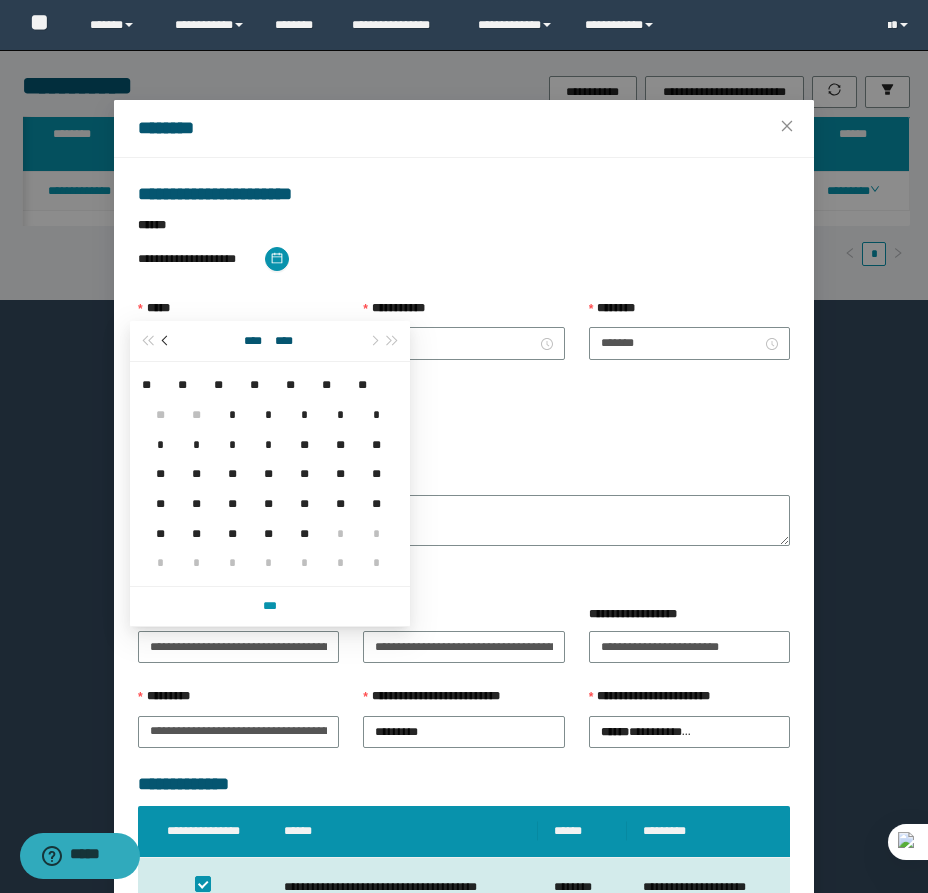 click at bounding box center (166, 341) 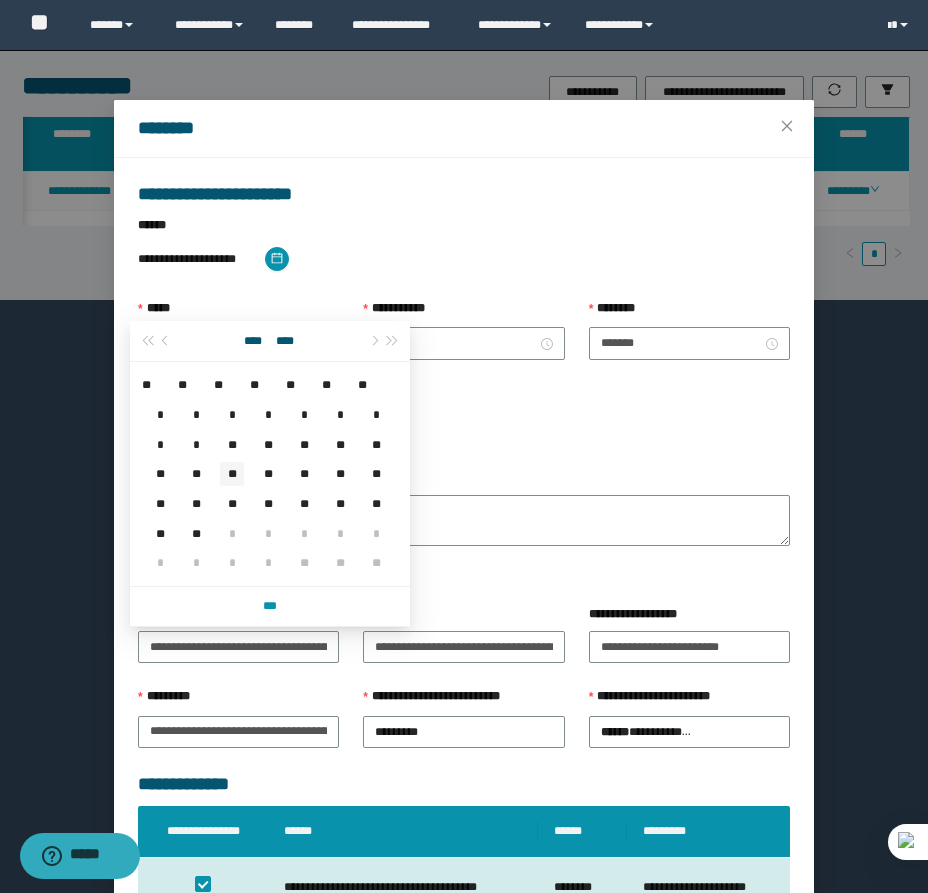 click on "**" at bounding box center [232, 474] 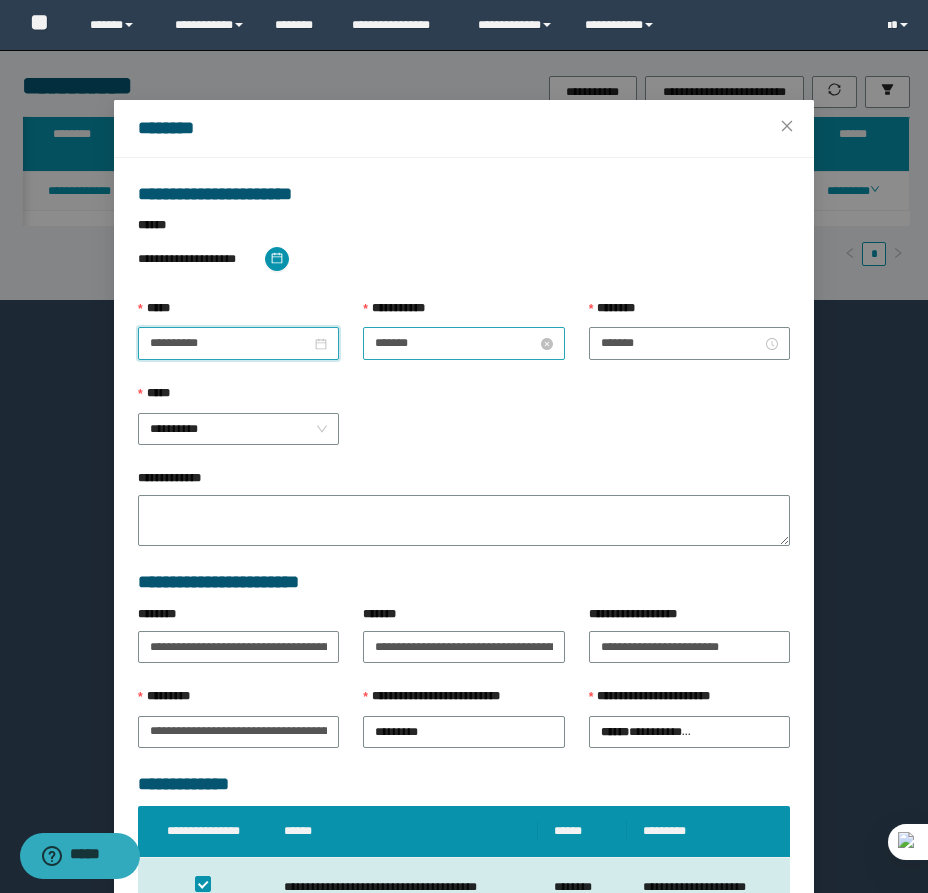 click on "*******" at bounding box center [455, 343] 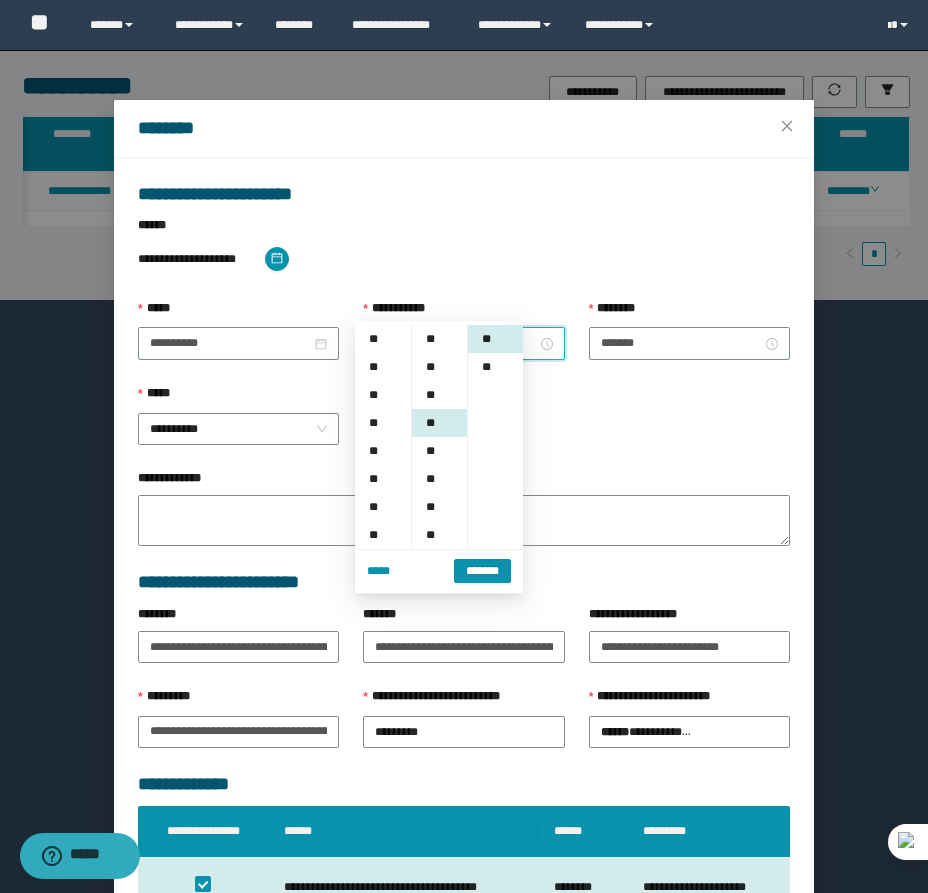 scroll, scrollTop: 252, scrollLeft: 0, axis: vertical 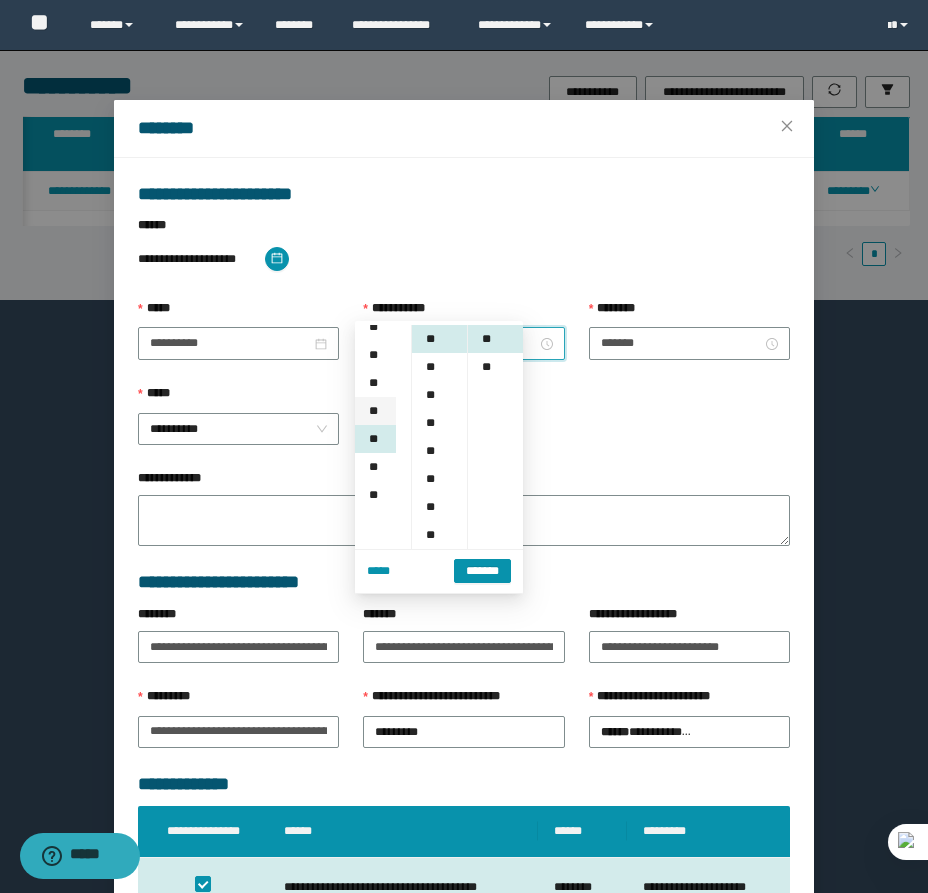 click on "**" at bounding box center (375, 411) 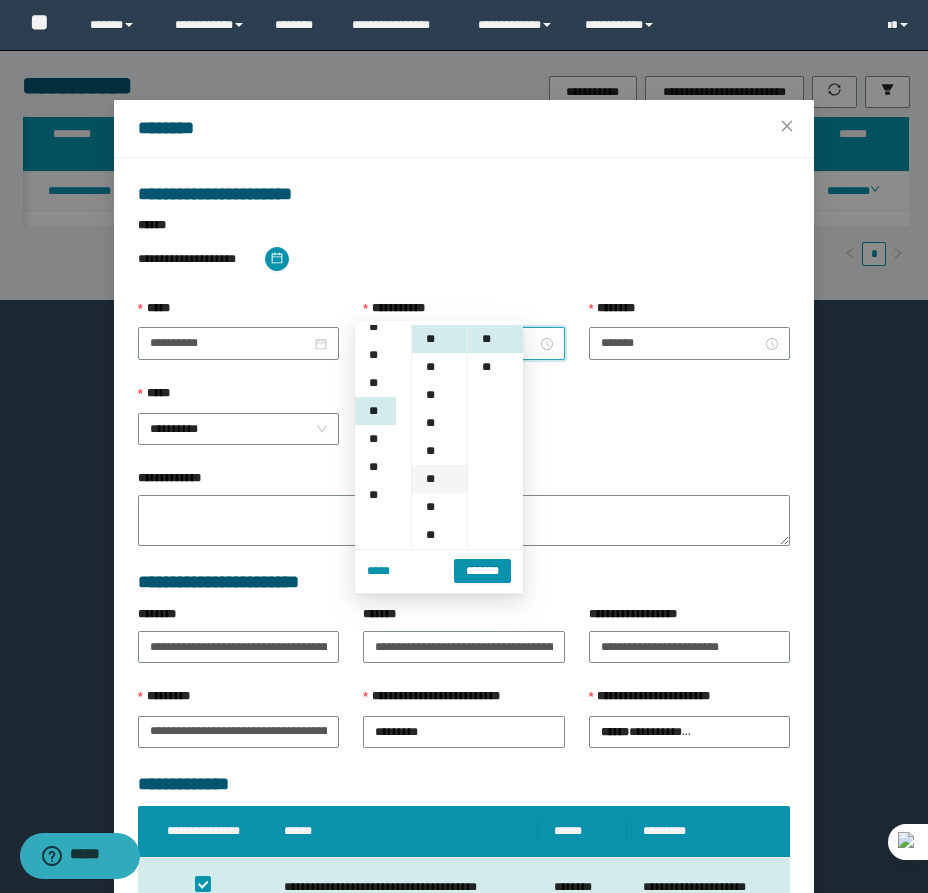 scroll, scrollTop: 224, scrollLeft: 0, axis: vertical 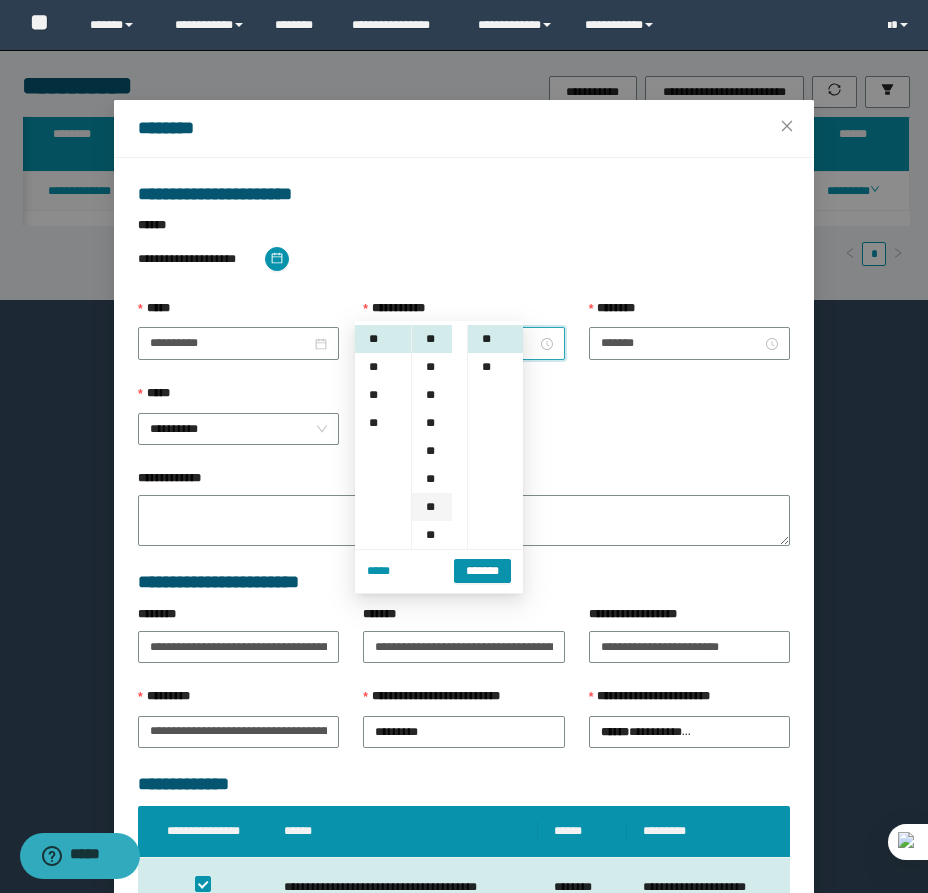 click on "**" at bounding box center [432, 507] 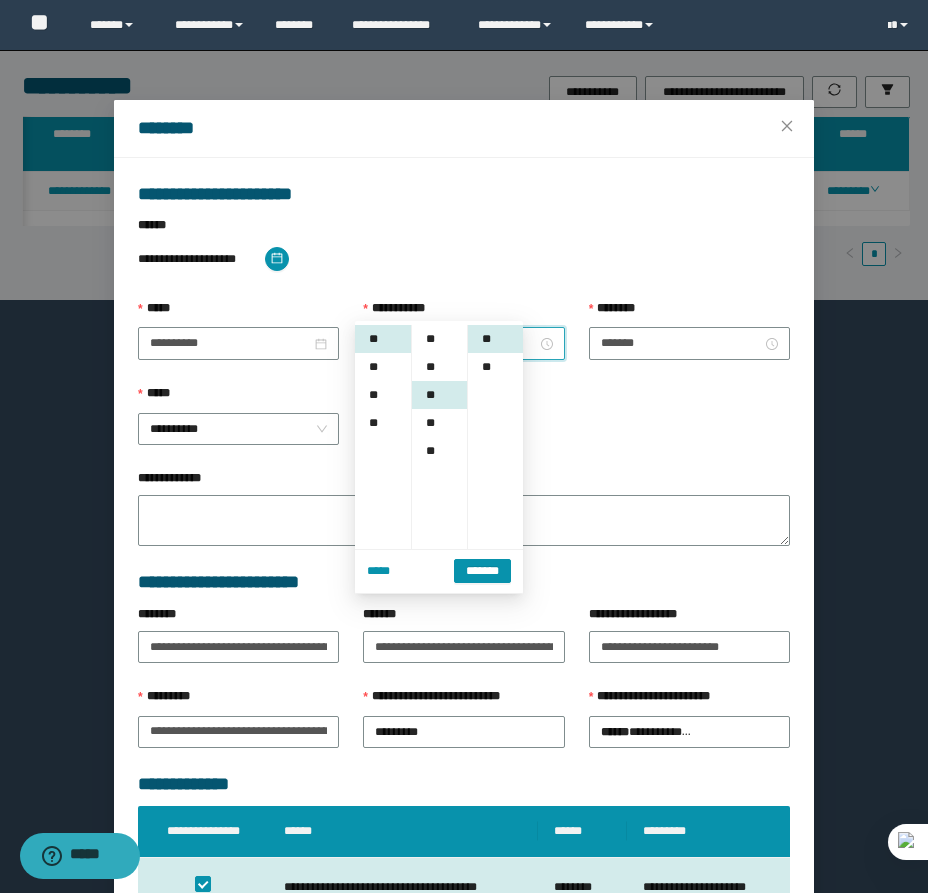 scroll, scrollTop: 252, scrollLeft: 0, axis: vertical 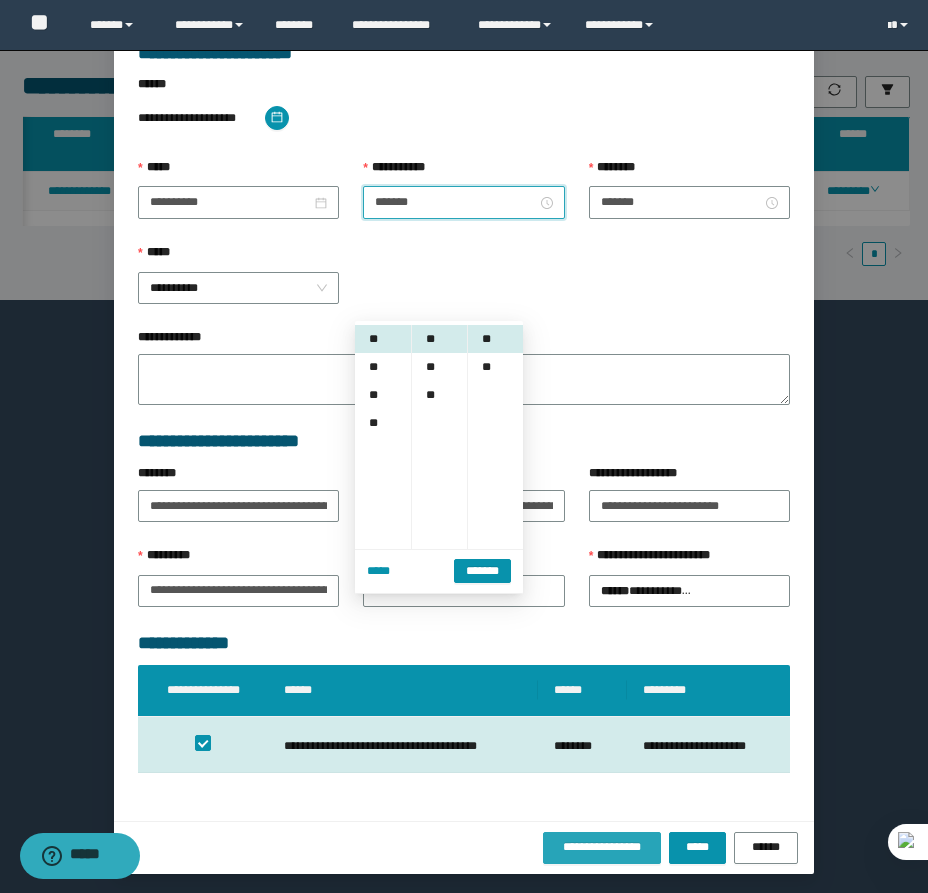 click on "**********" at bounding box center (602, 847) 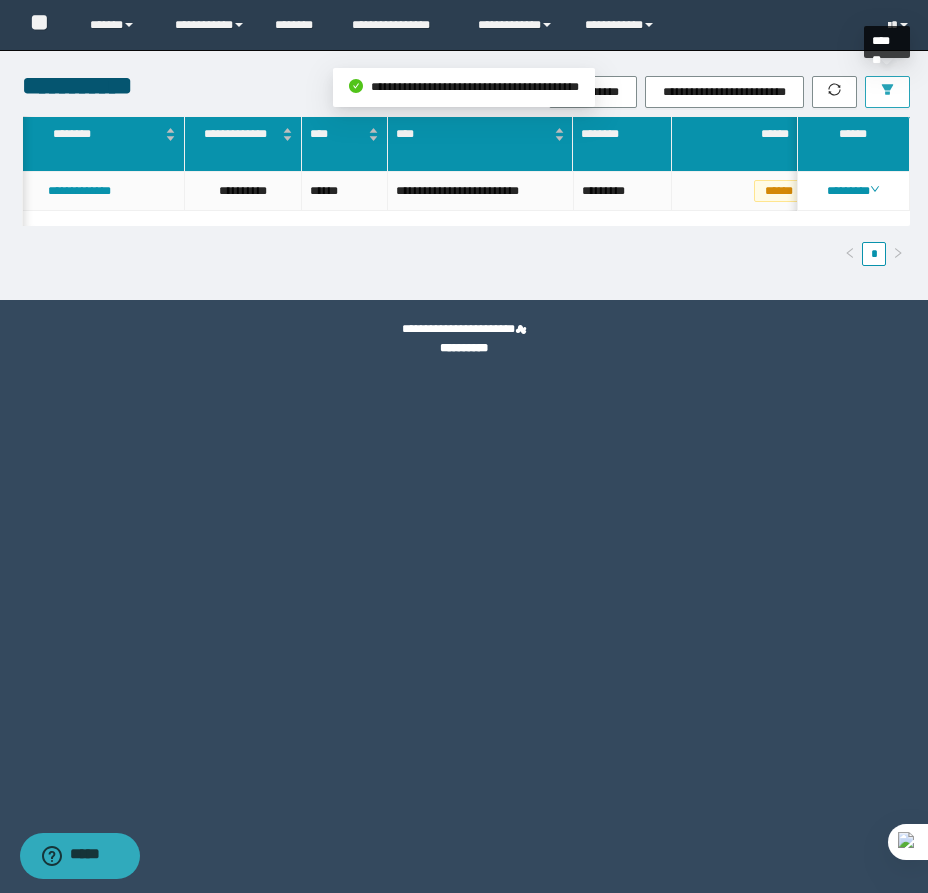 click at bounding box center (887, 92) 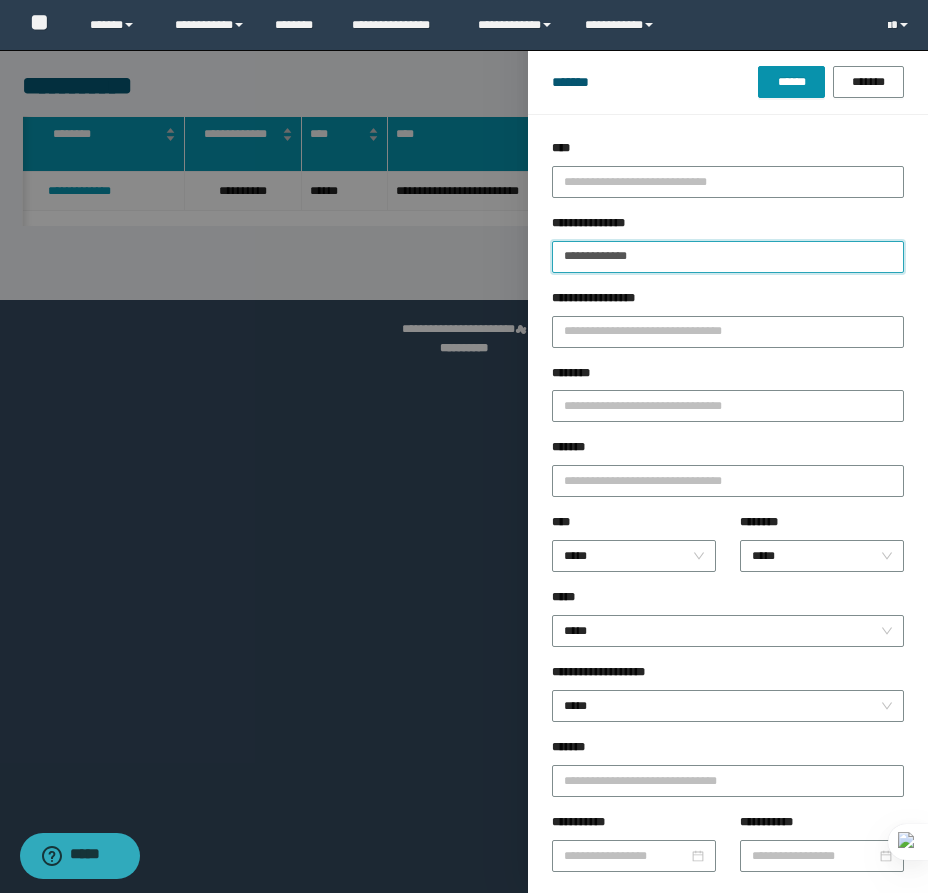 click on "**********" at bounding box center [728, 257] 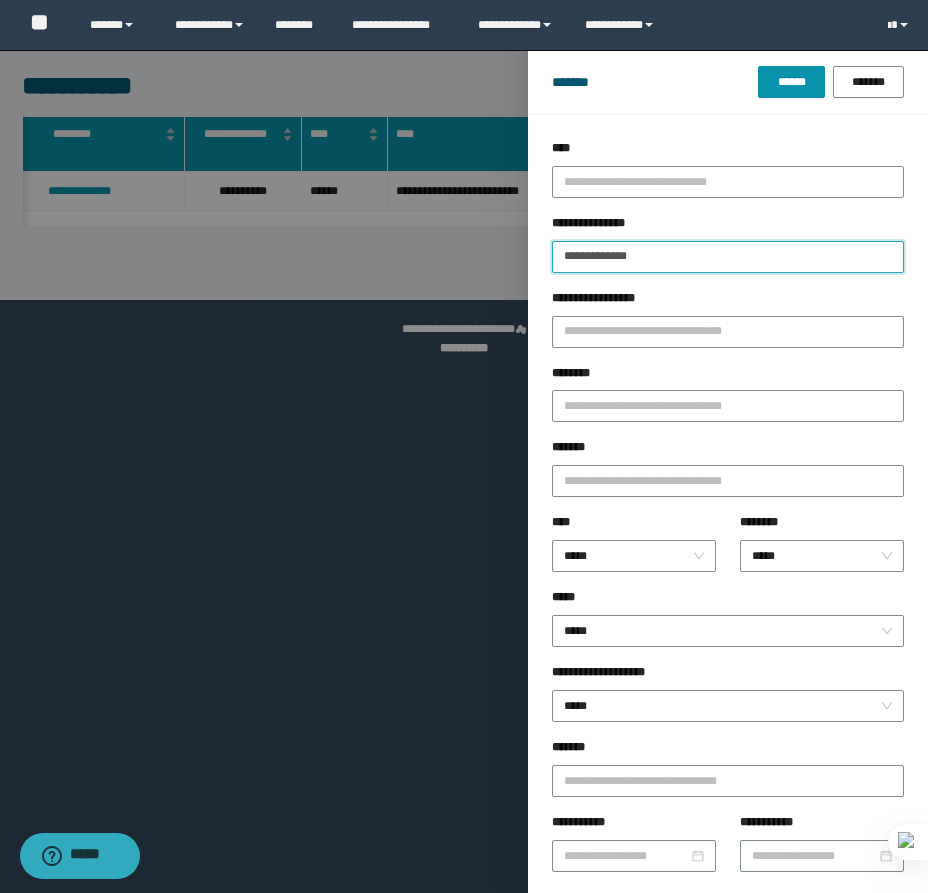 click on "**********" at bounding box center [728, 257] 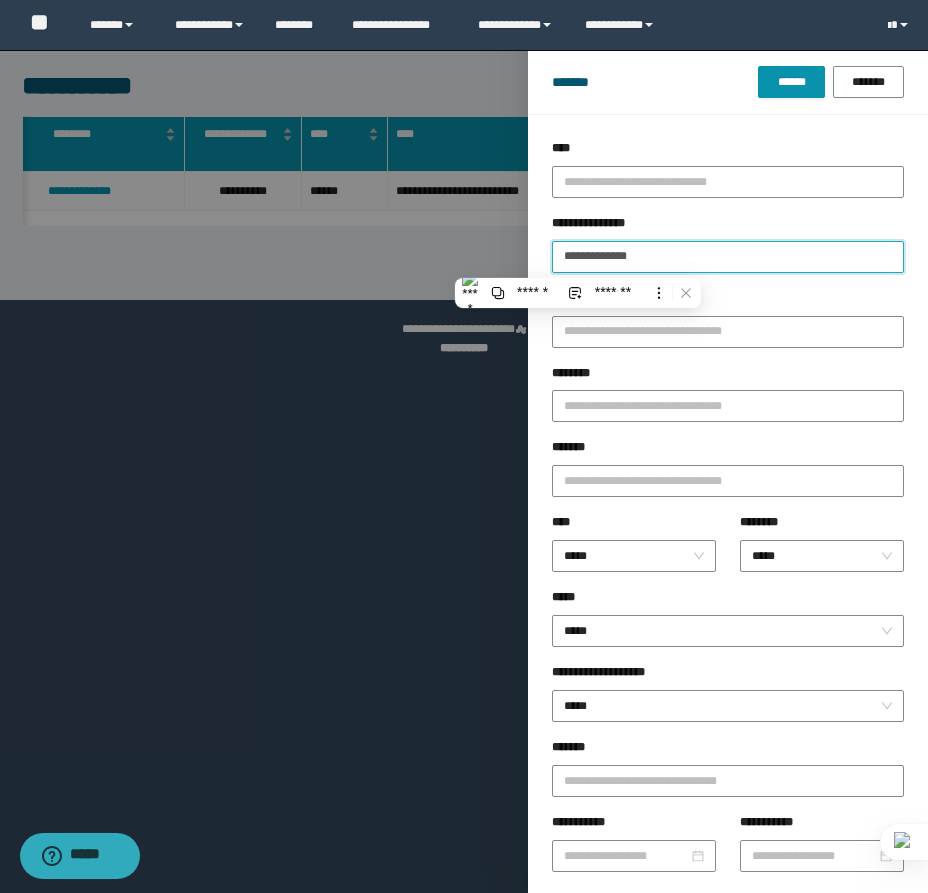 click on "******" at bounding box center (791, 82) 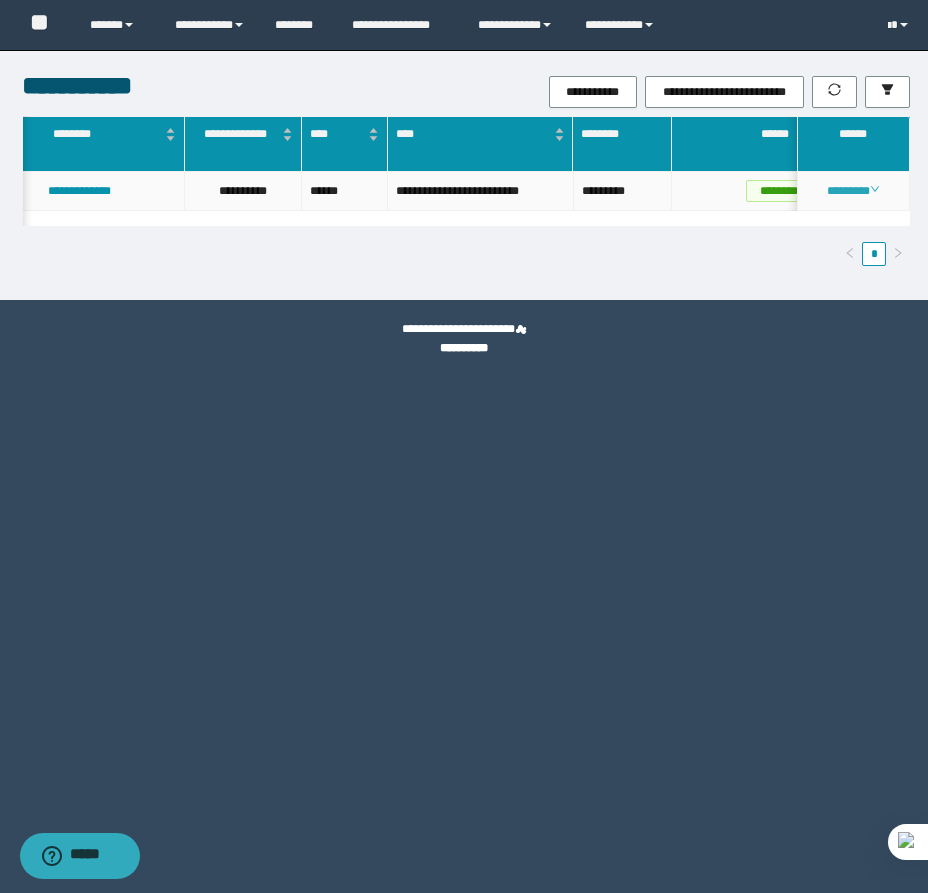 click on "********" at bounding box center (853, 191) 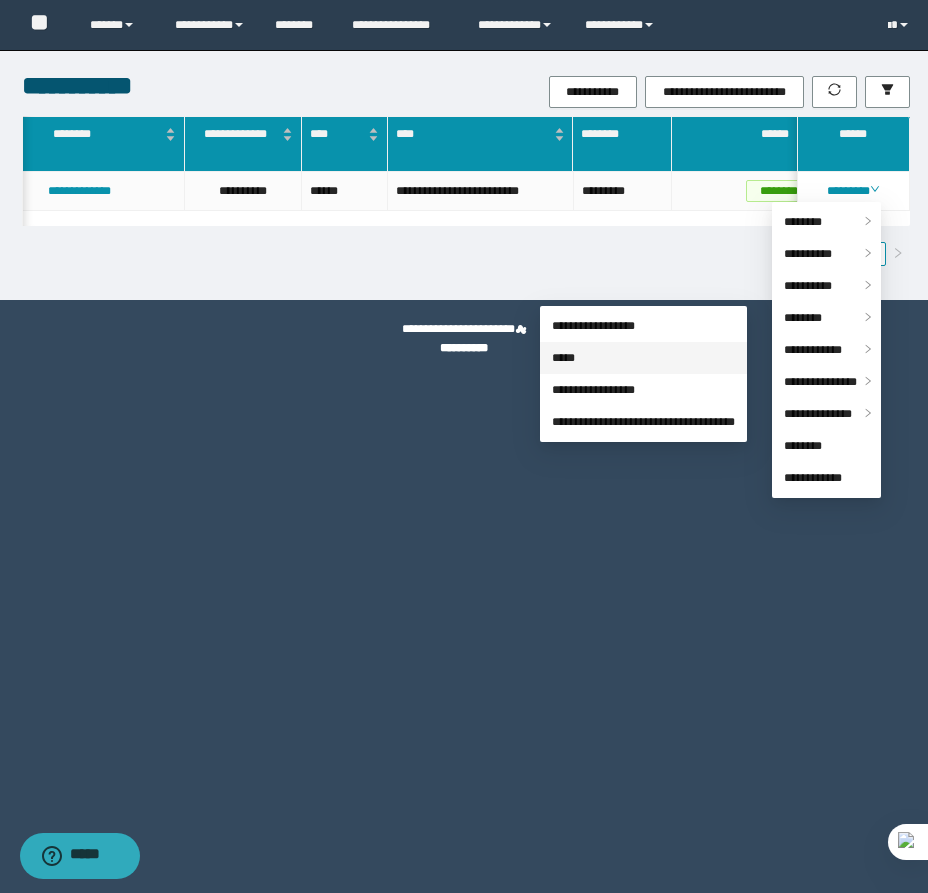 click on "*****" at bounding box center [563, 358] 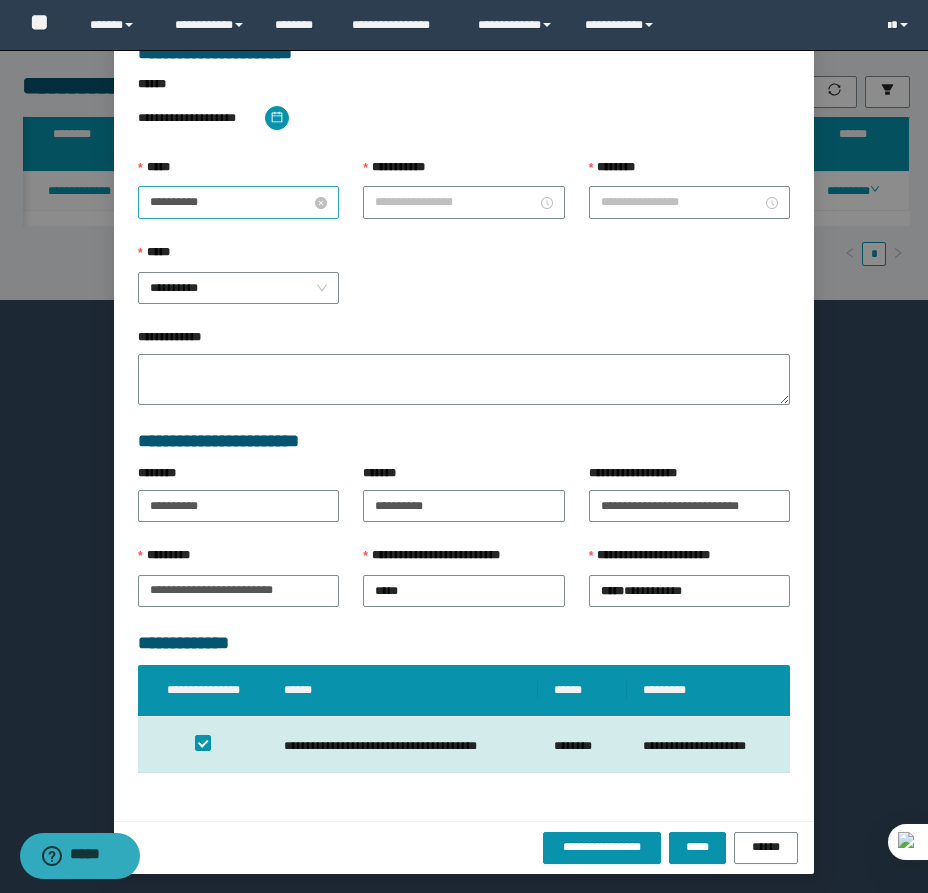 click on "**********" at bounding box center [230, 202] 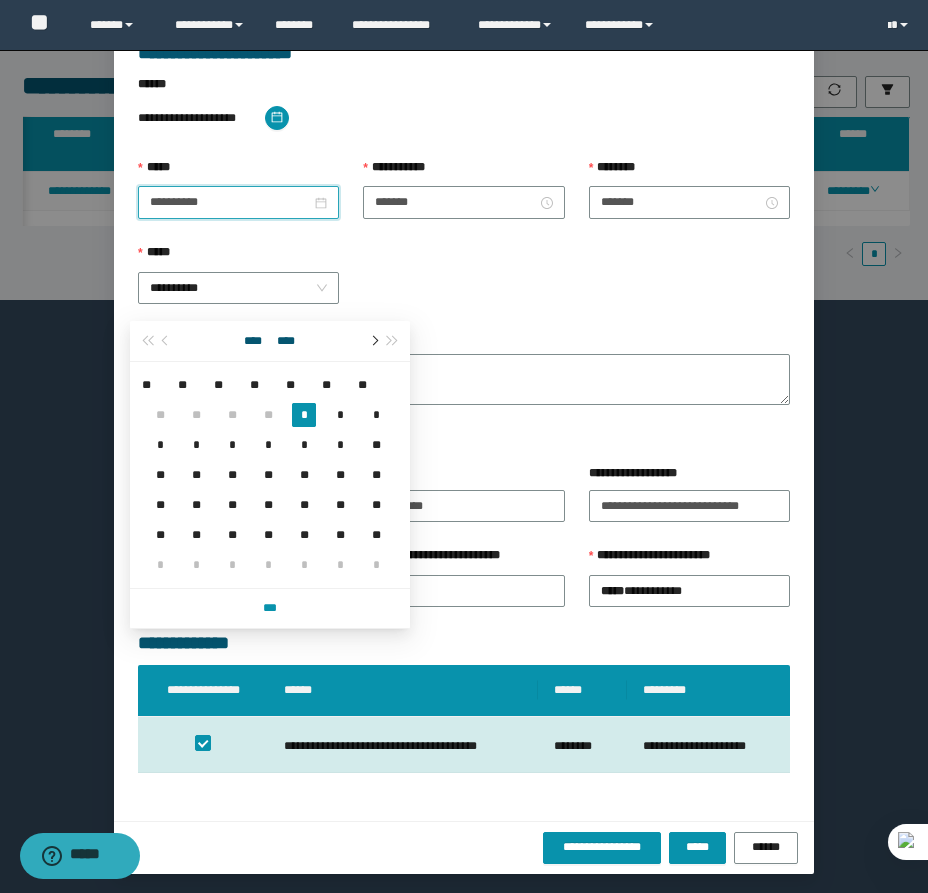 click at bounding box center (373, 341) 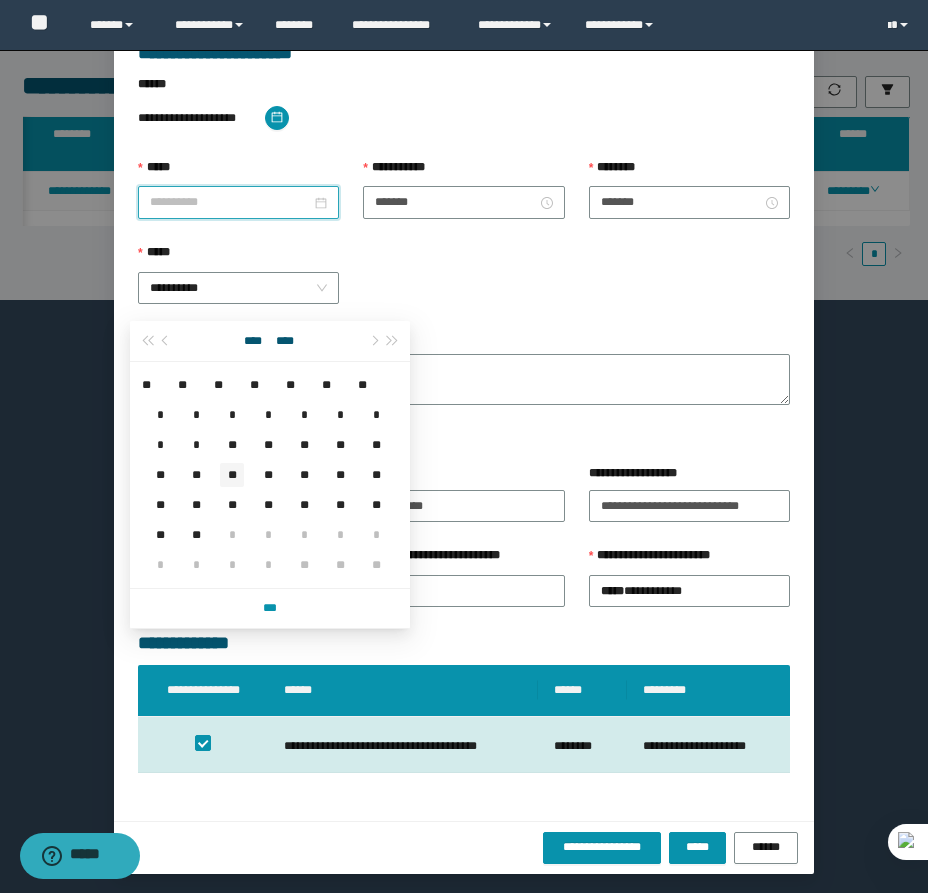 click on "**" at bounding box center [232, 475] 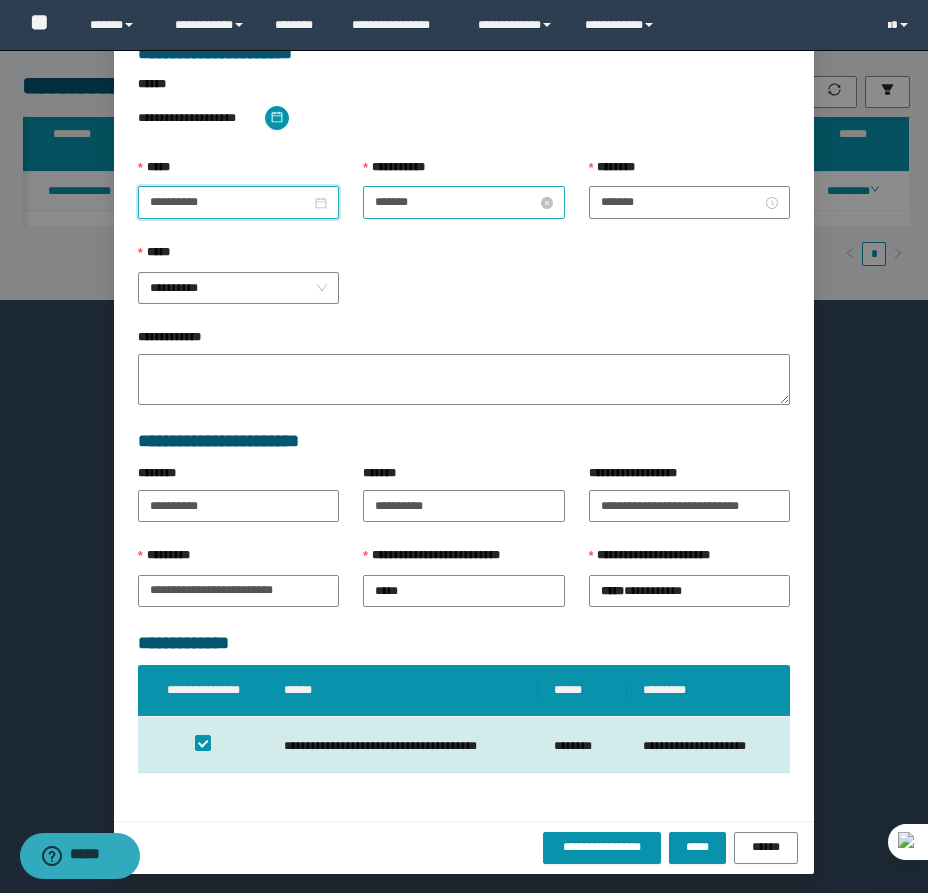 click on "*******" at bounding box center (455, 202) 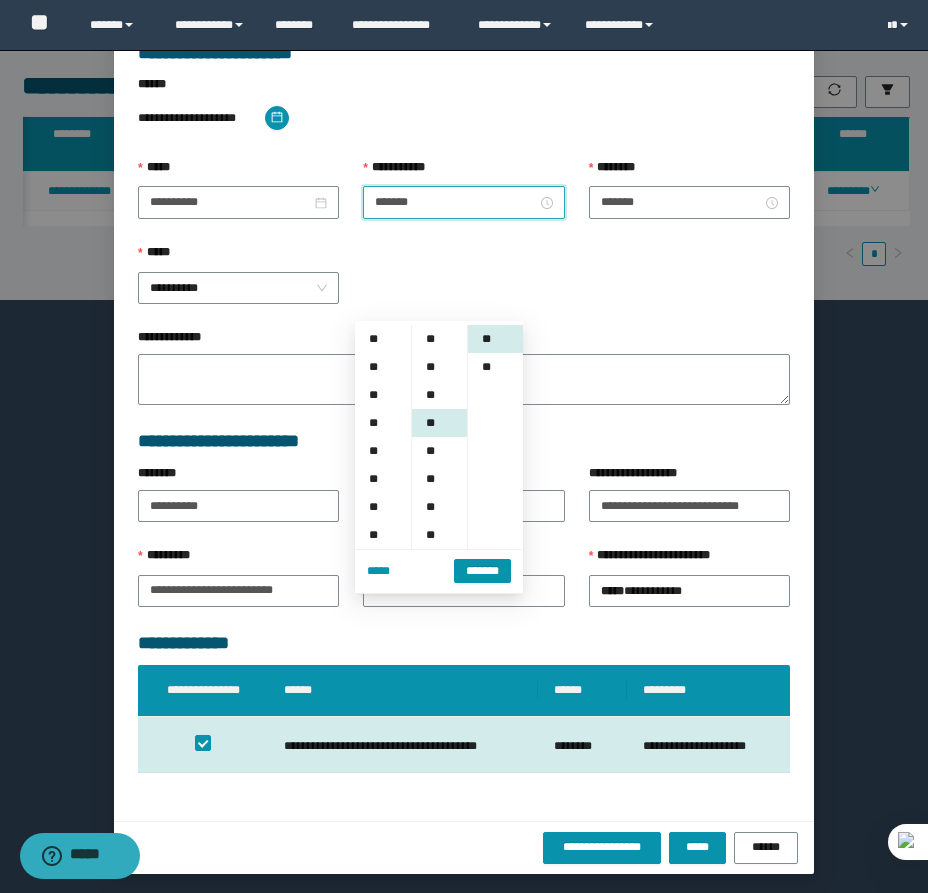 scroll, scrollTop: 252, scrollLeft: 0, axis: vertical 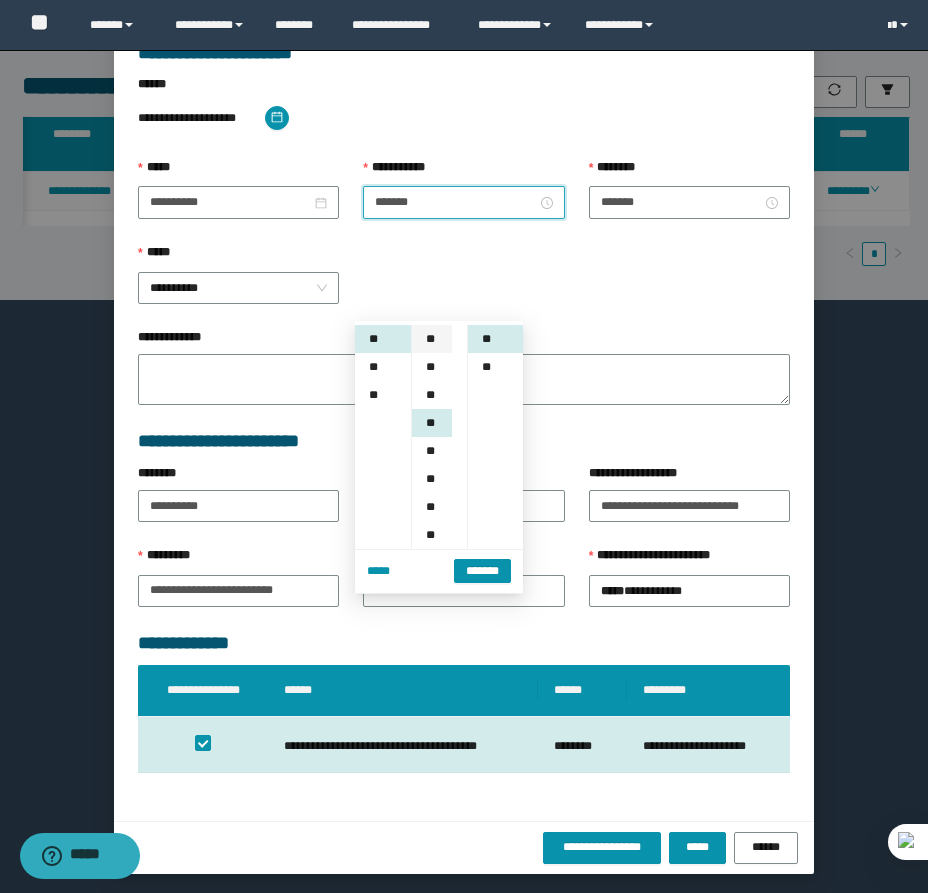 click on "**" at bounding box center (432, 339) 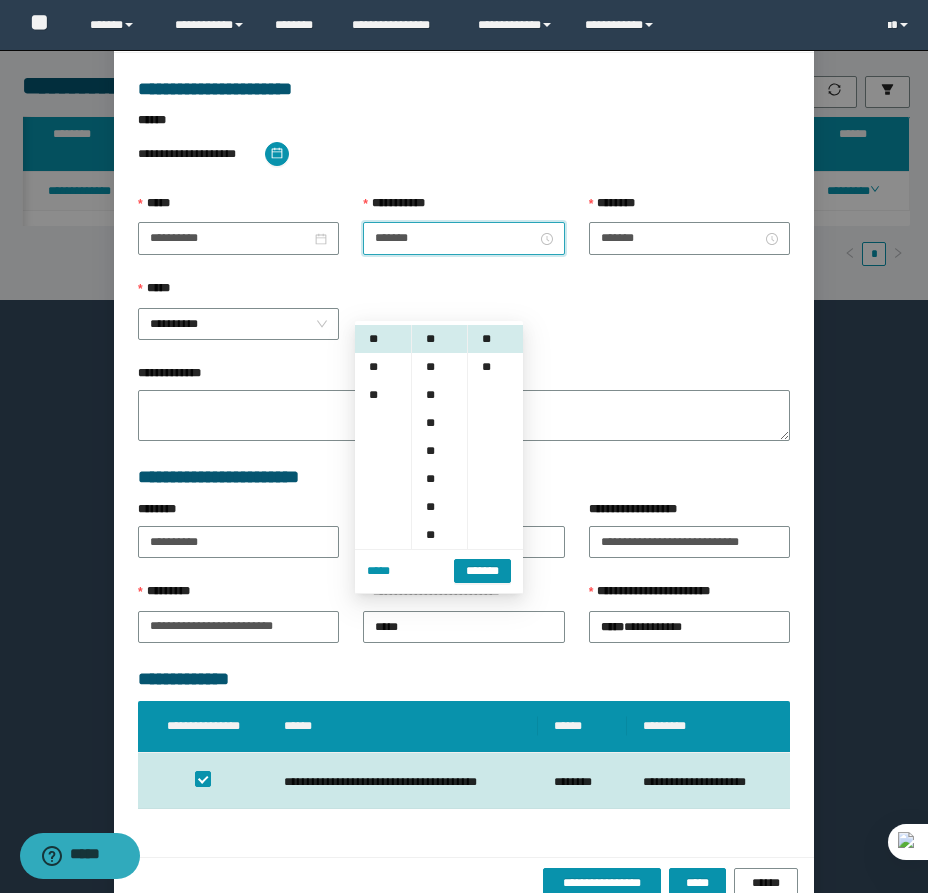 scroll, scrollTop: 141, scrollLeft: 0, axis: vertical 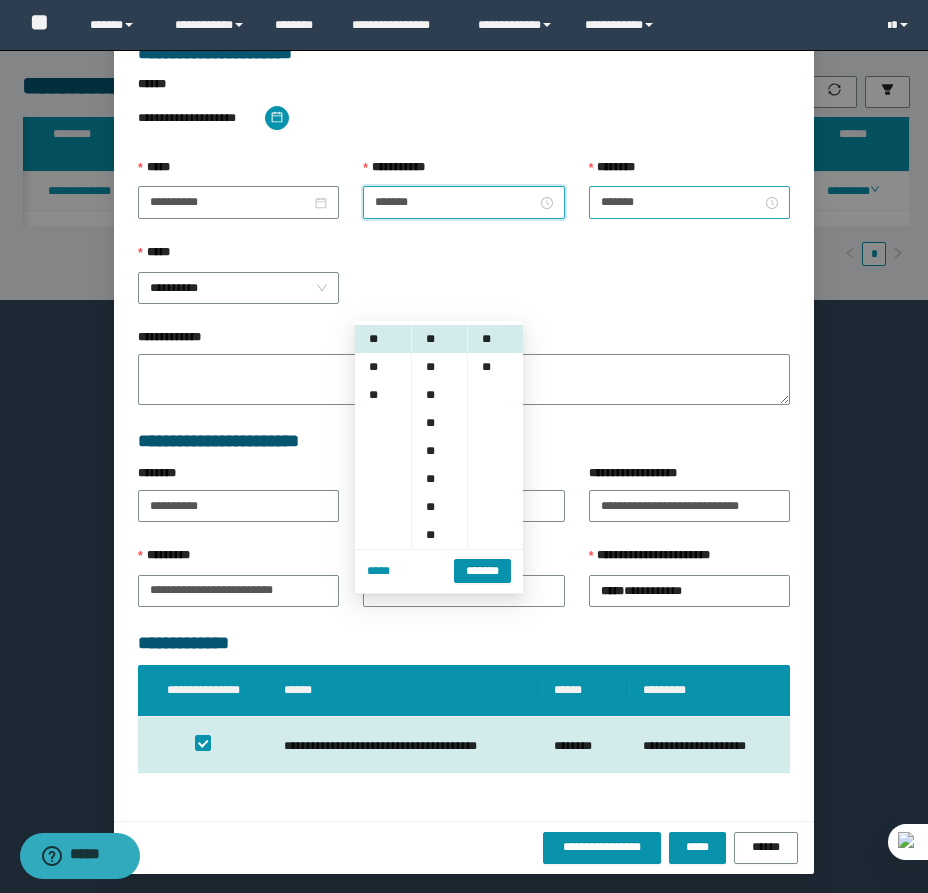 click on "*******" at bounding box center (689, 202) 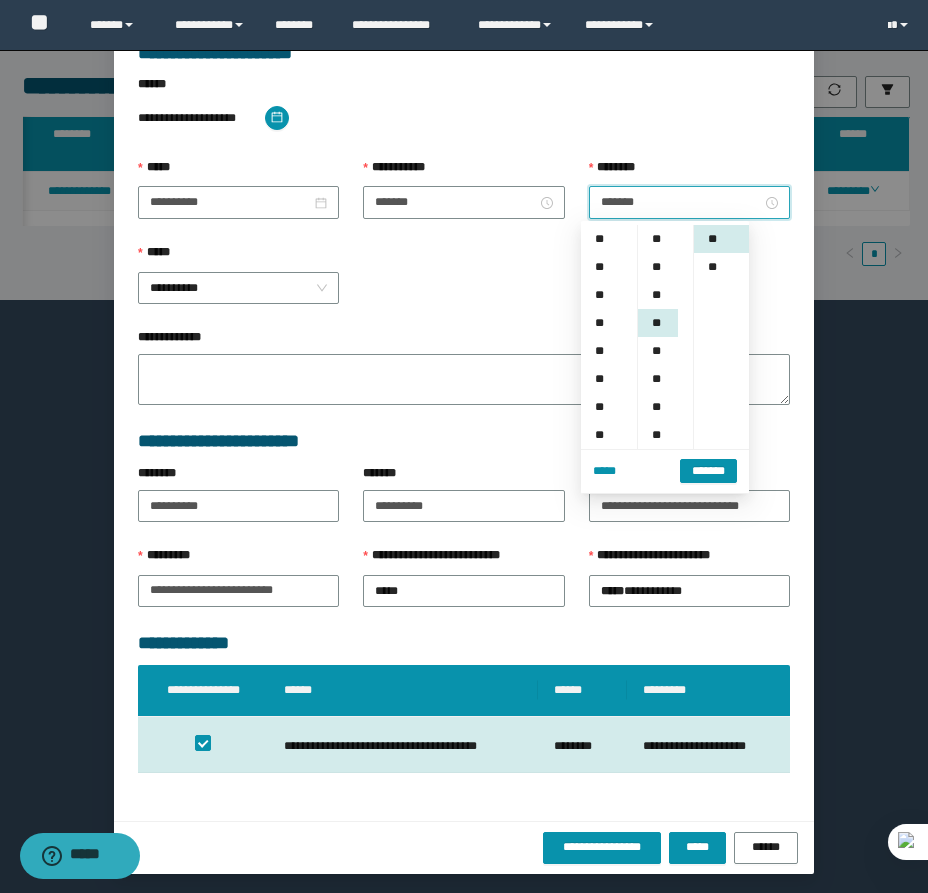 scroll, scrollTop: 252, scrollLeft: 0, axis: vertical 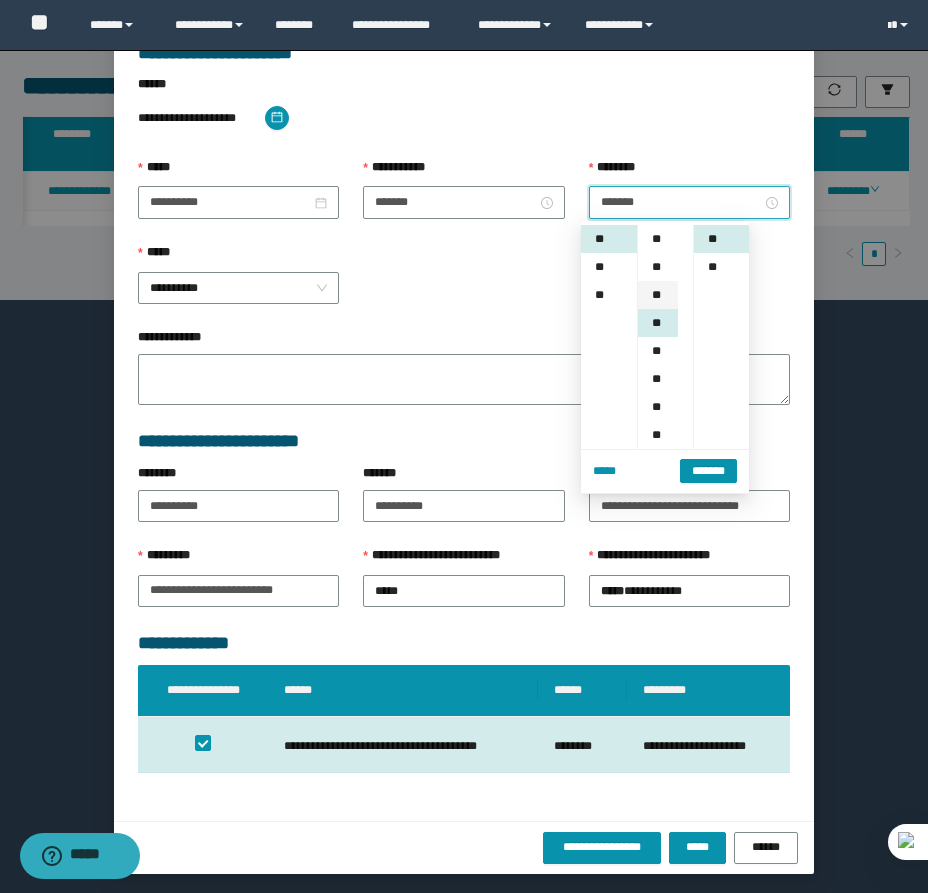 click on "**" at bounding box center (658, 295) 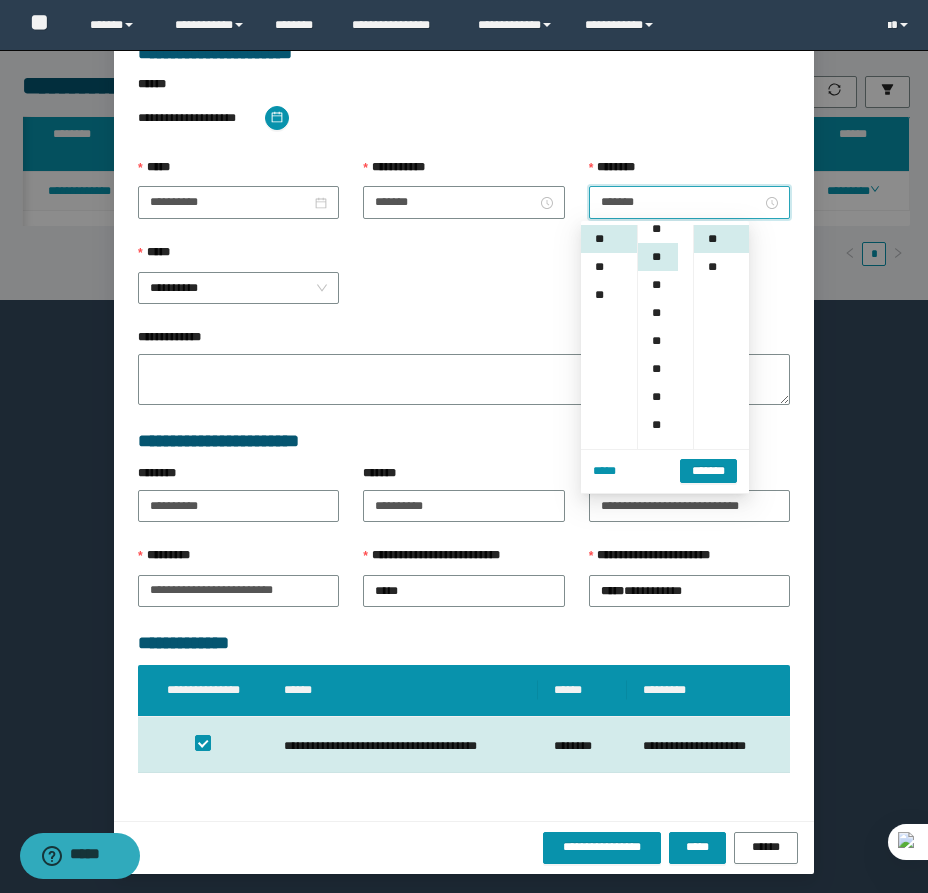 scroll, scrollTop: 56, scrollLeft: 0, axis: vertical 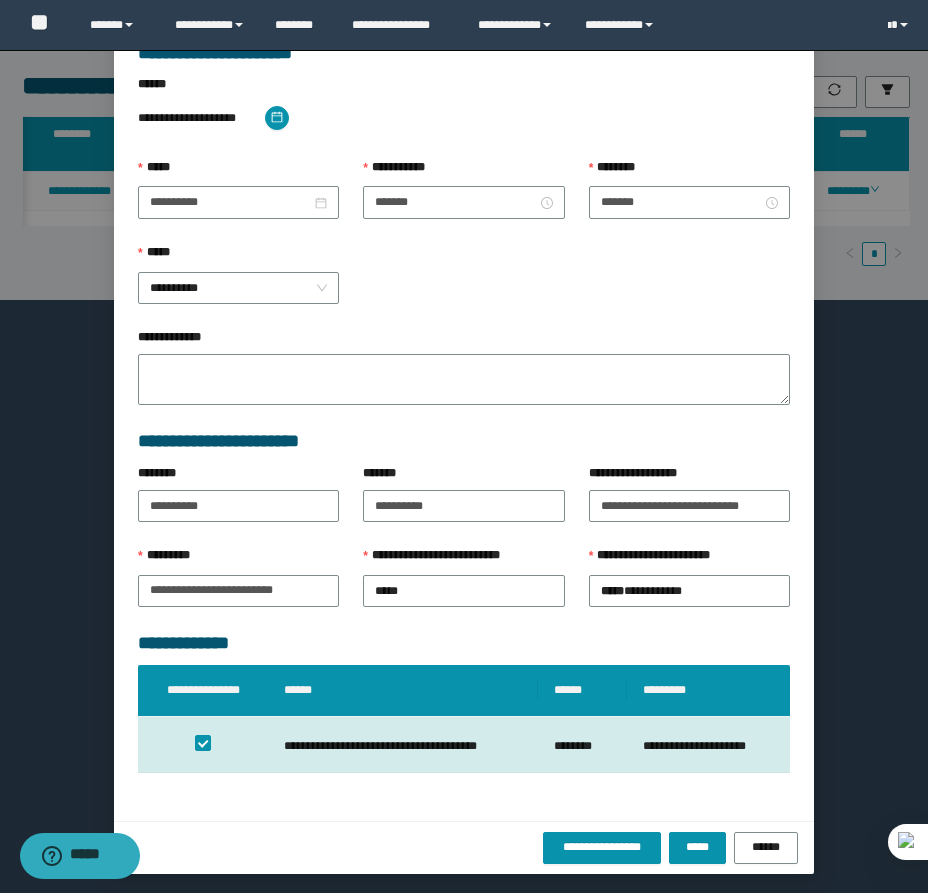 click on "**********" at bounding box center [464, 847] 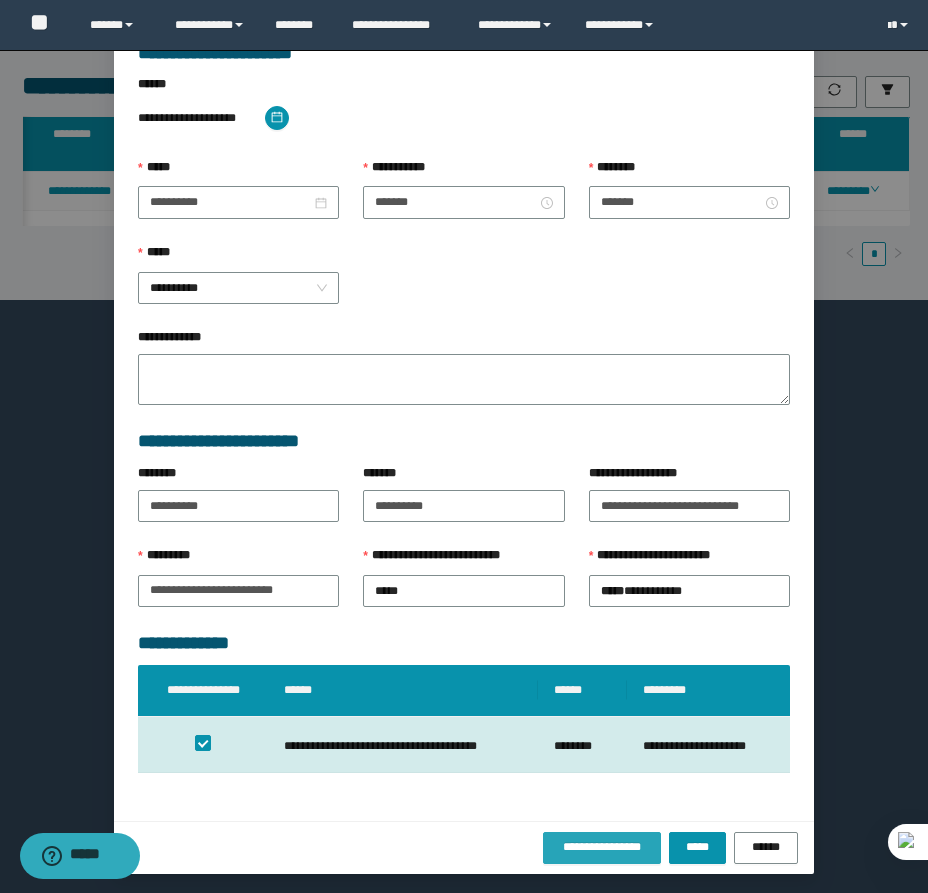 click on "**********" at bounding box center [602, 847] 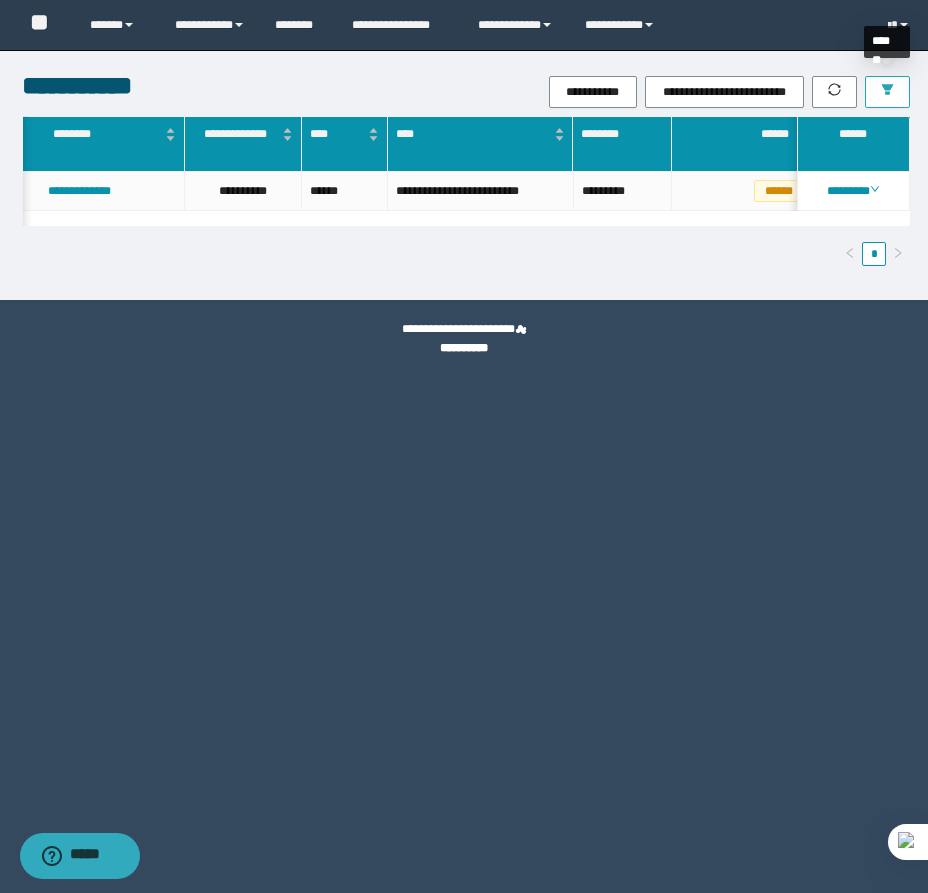 drag, startPoint x: 875, startPoint y: 100, endPoint x: 872, endPoint y: 118, distance: 18.248287 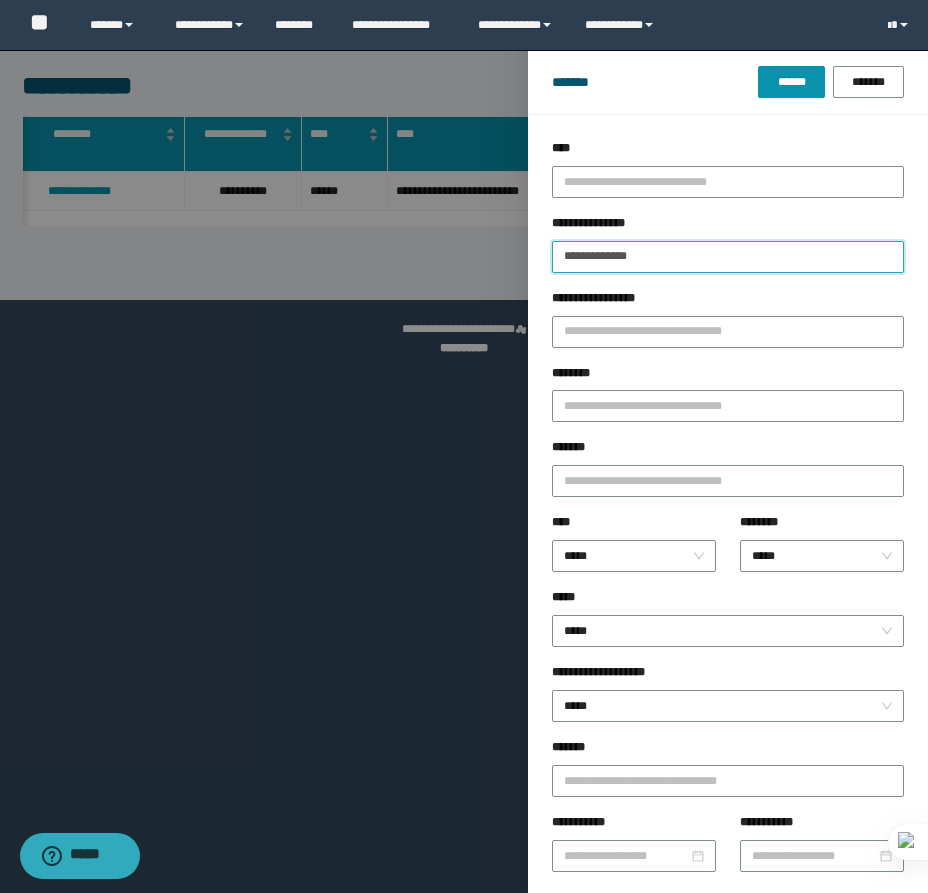 click on "**********" at bounding box center [728, 257] 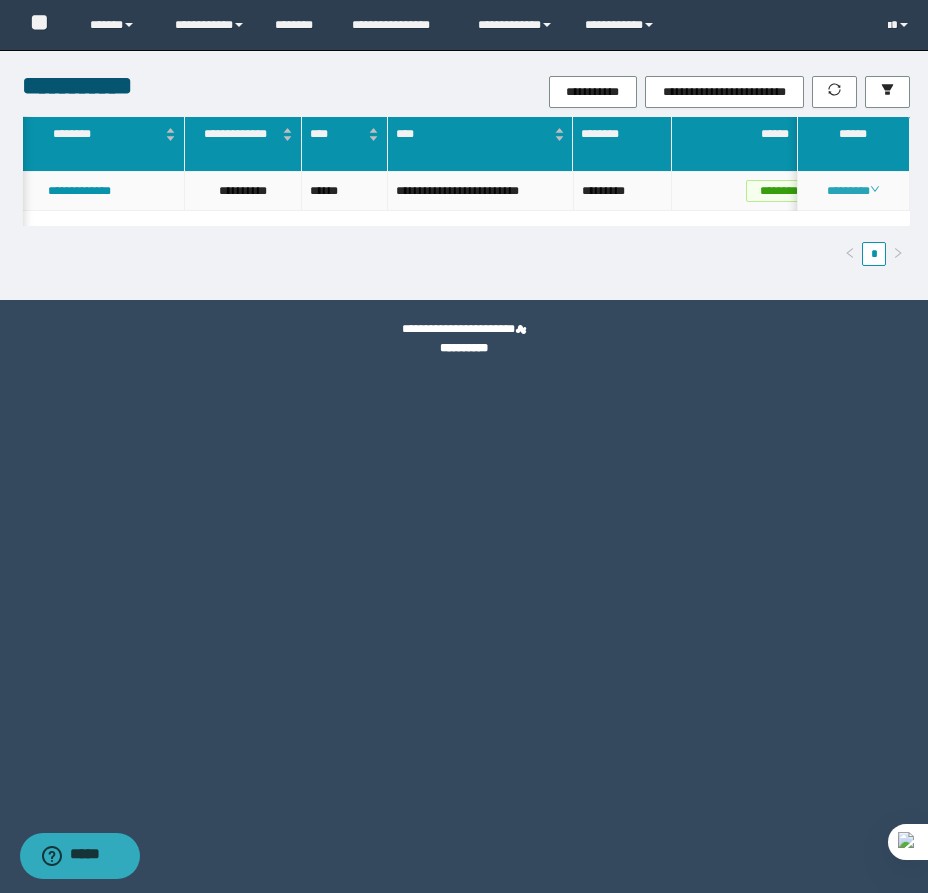 click on "********" at bounding box center [853, 191] 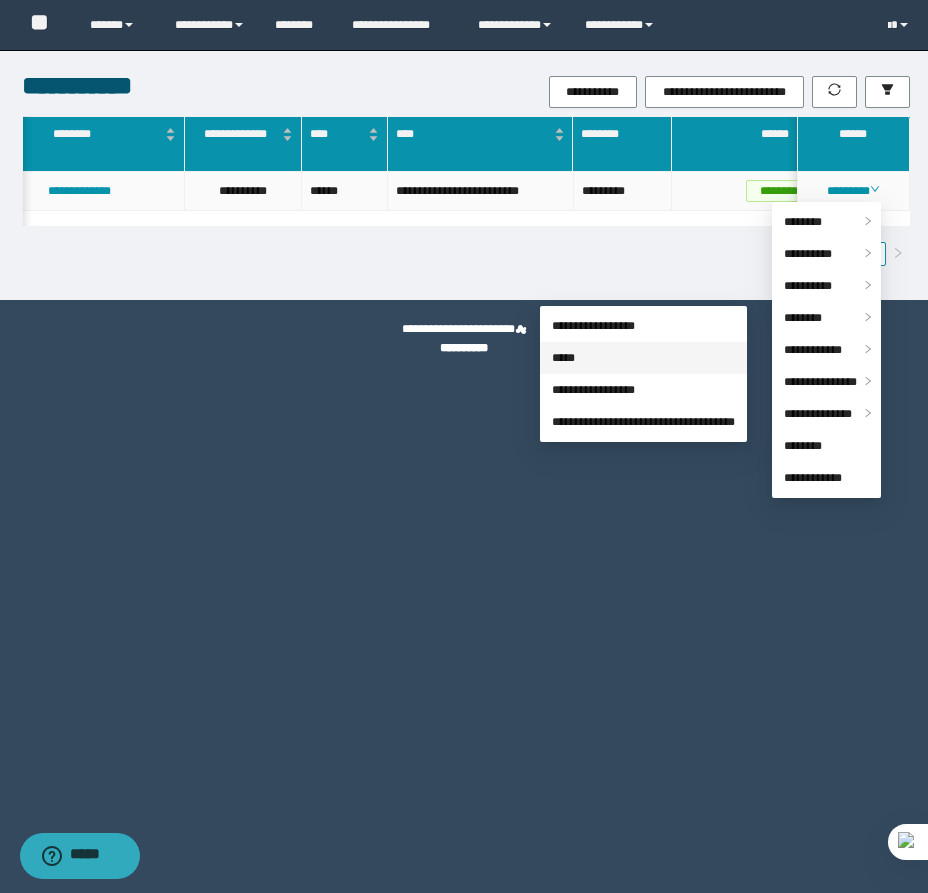 click on "*****" at bounding box center [563, 358] 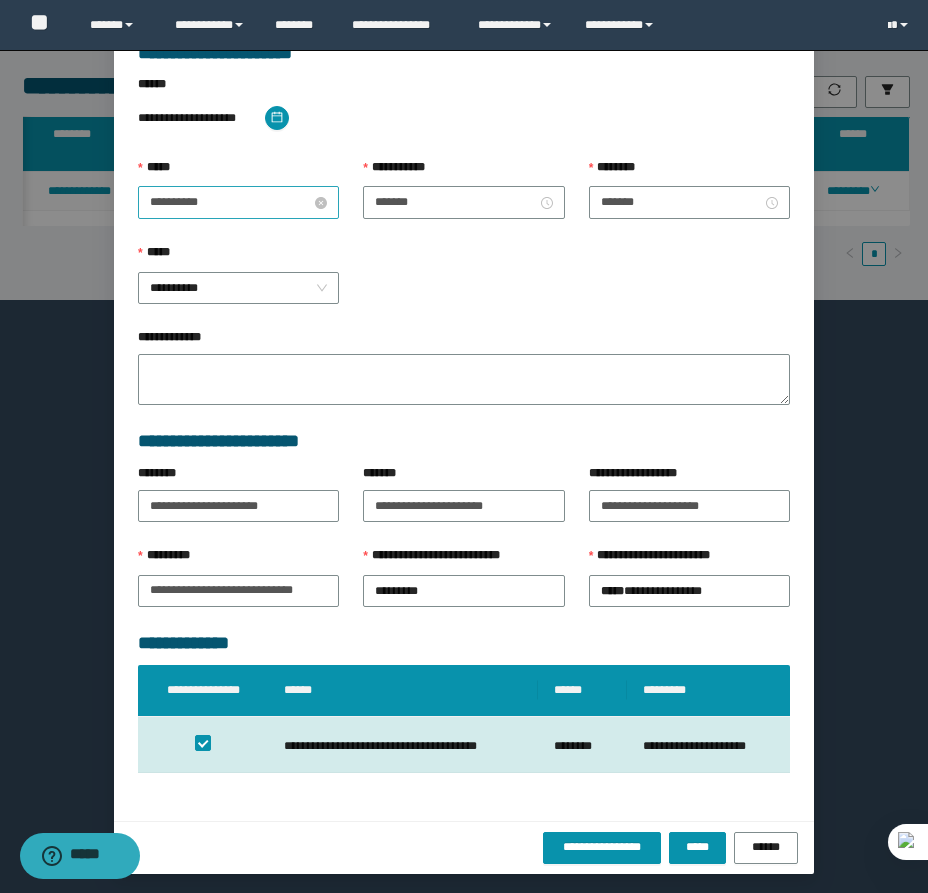 click on "**********" at bounding box center (230, 202) 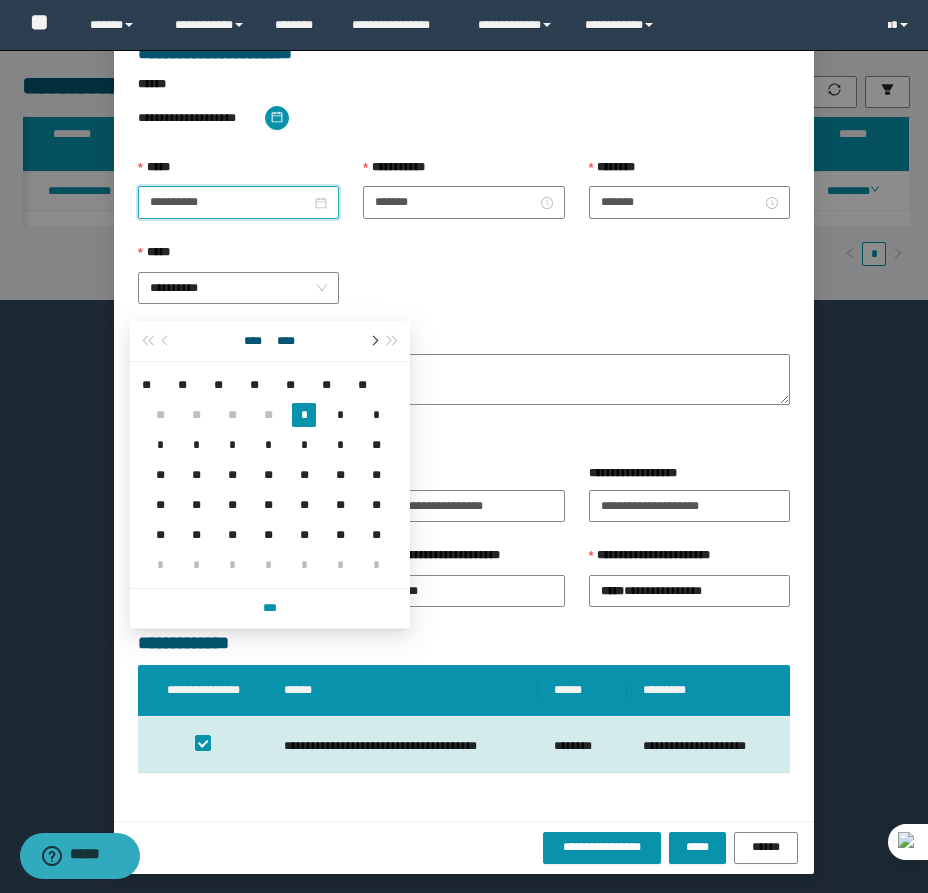 click at bounding box center [373, 341] 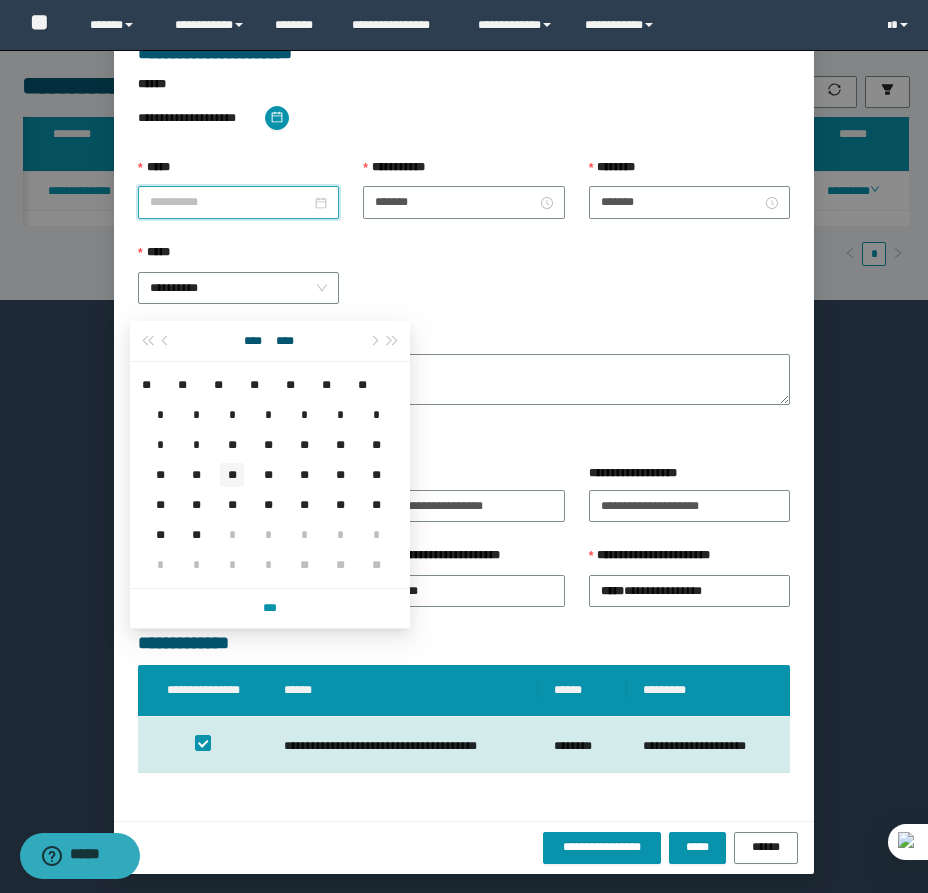 click on "**" at bounding box center (232, 475) 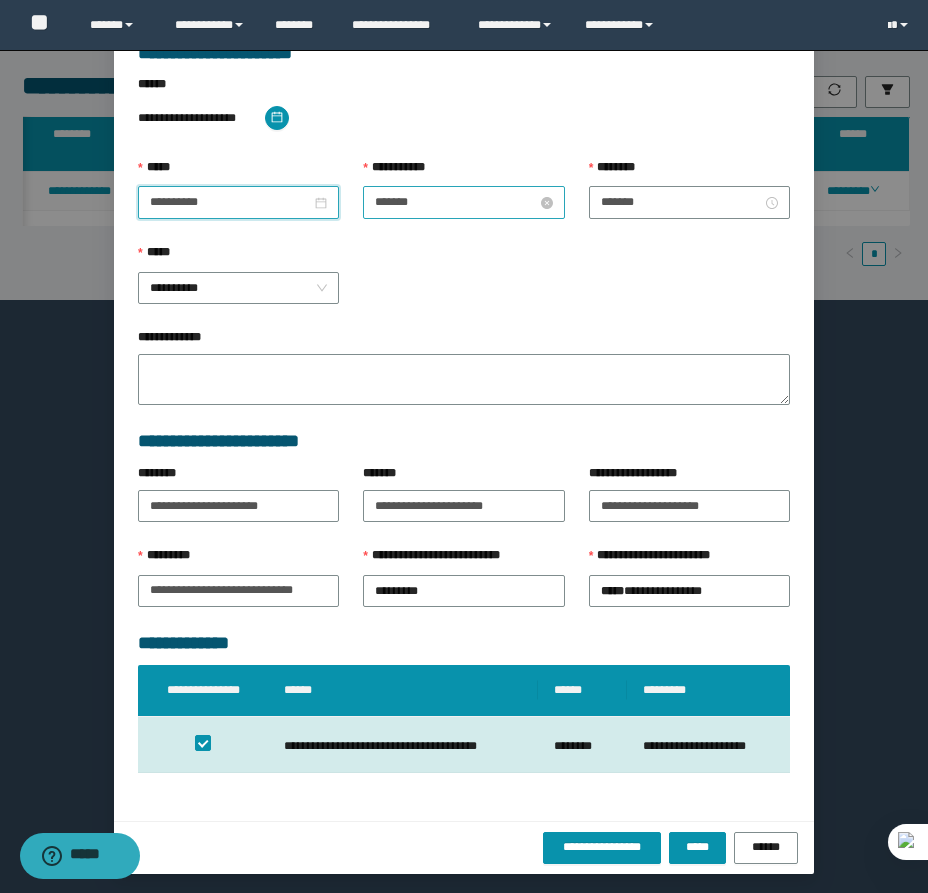 click on "*******" at bounding box center [455, 202] 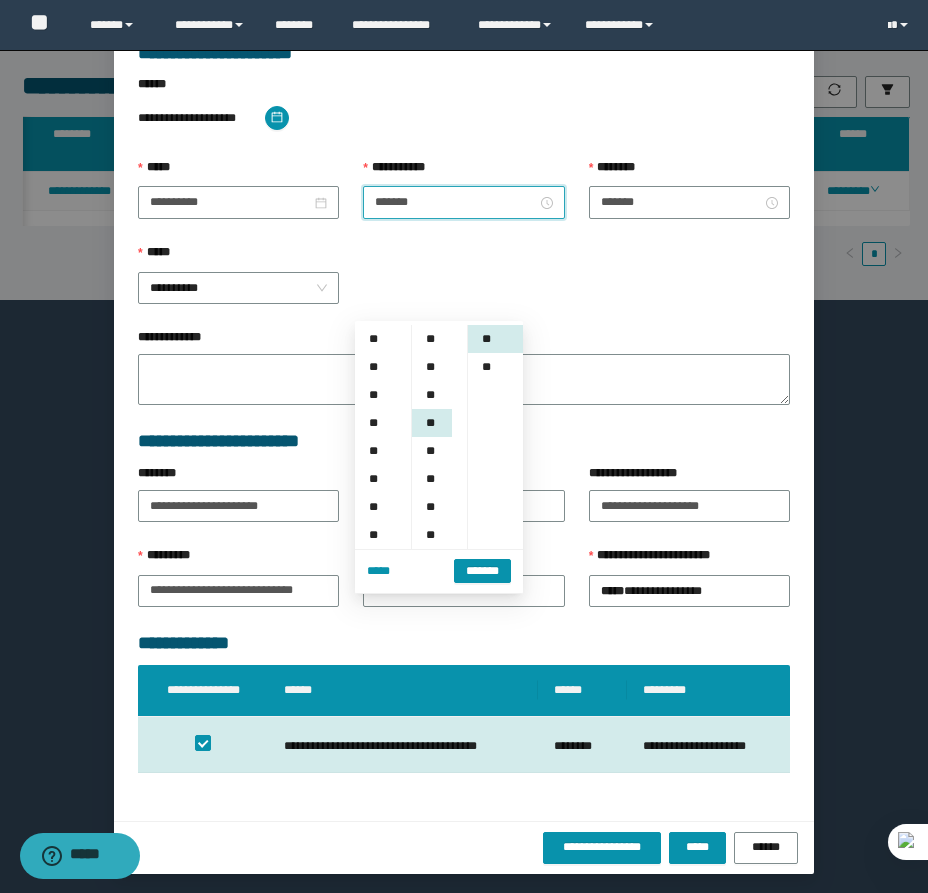 scroll, scrollTop: 252, scrollLeft: 0, axis: vertical 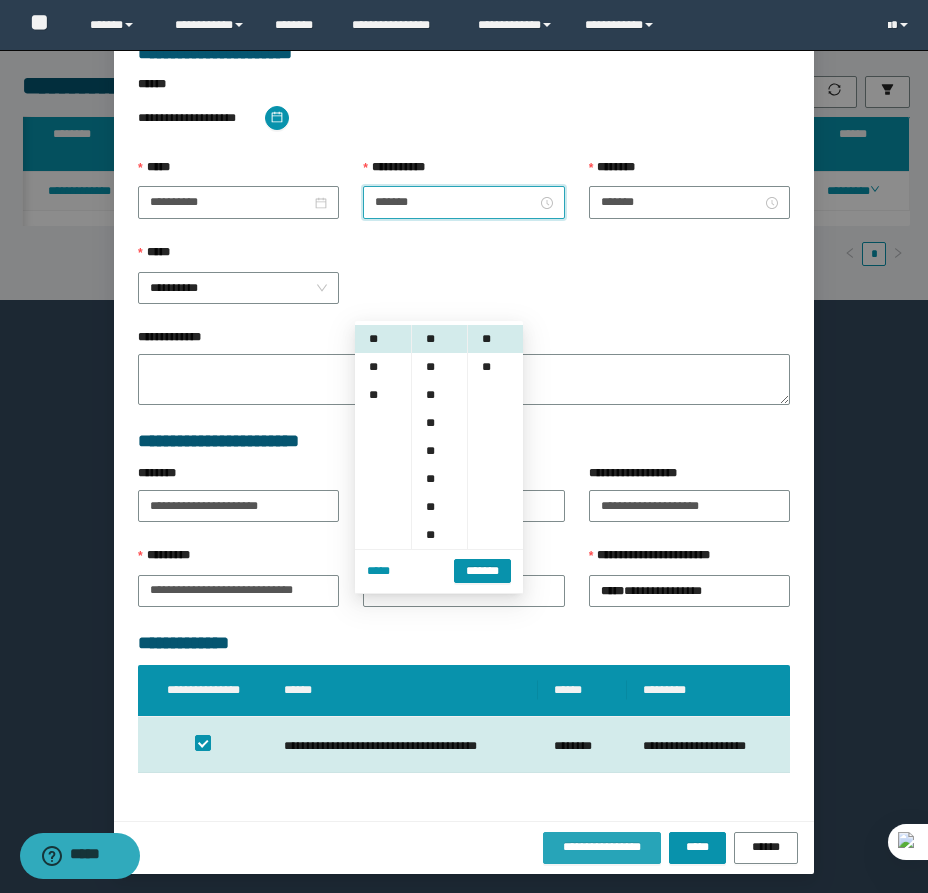 click on "**********" at bounding box center (602, 847) 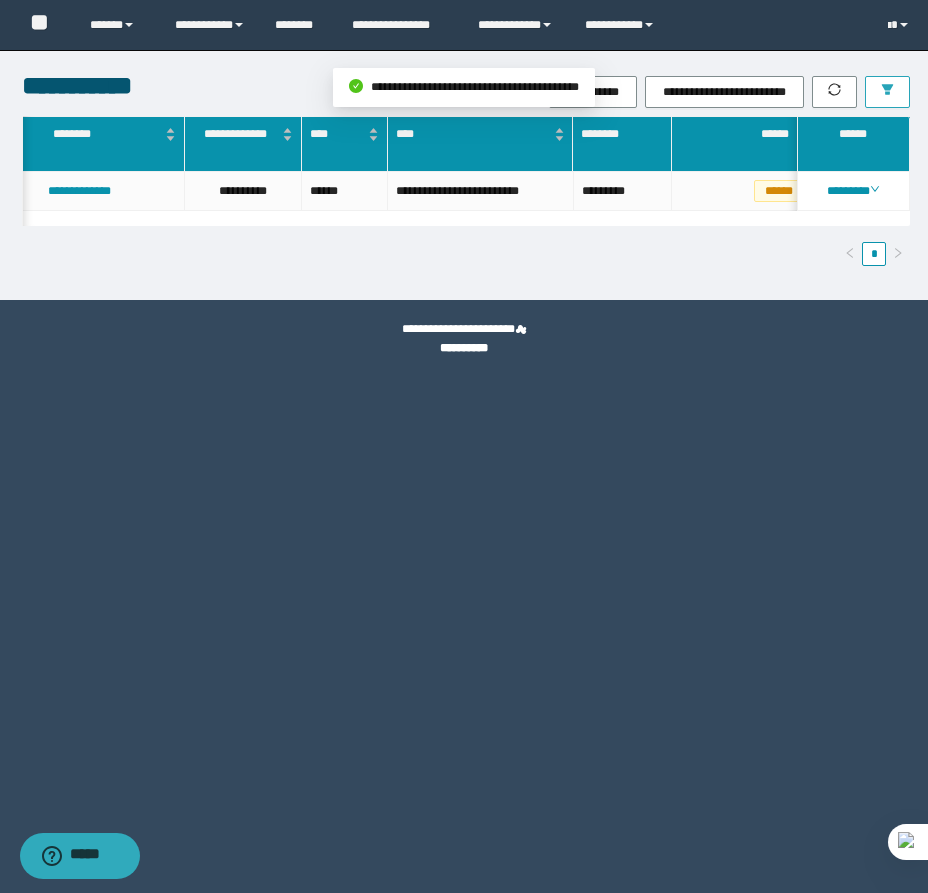 click at bounding box center [887, 92] 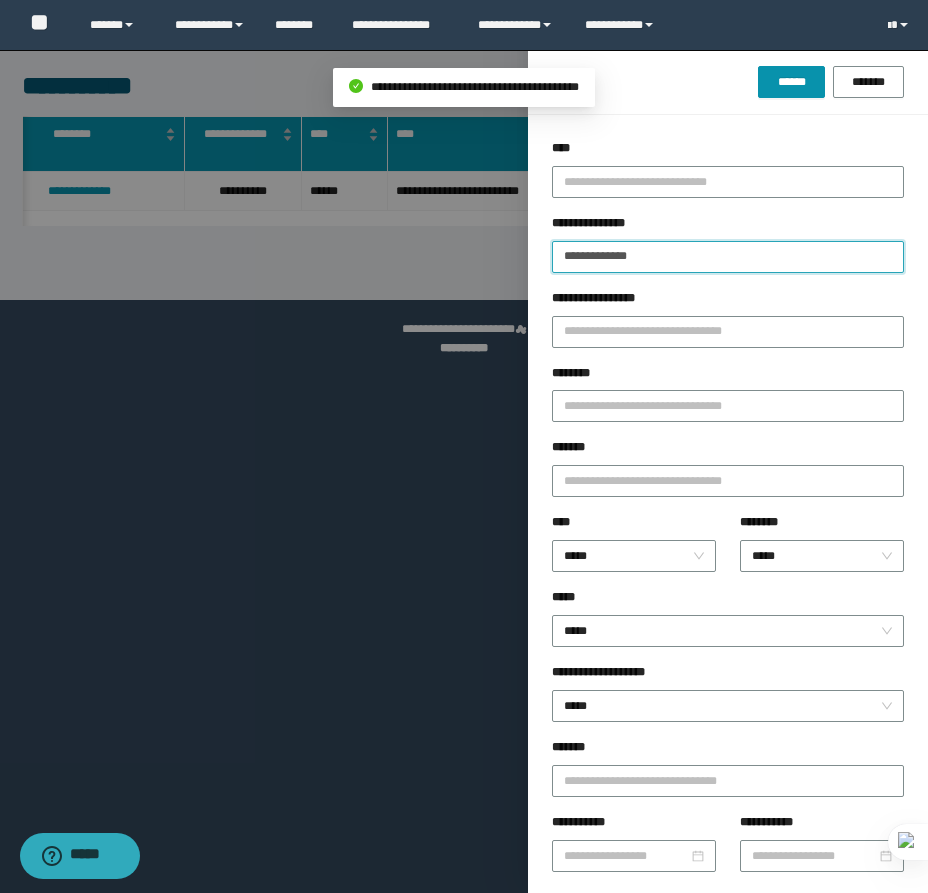 click on "**********" at bounding box center (728, 257) 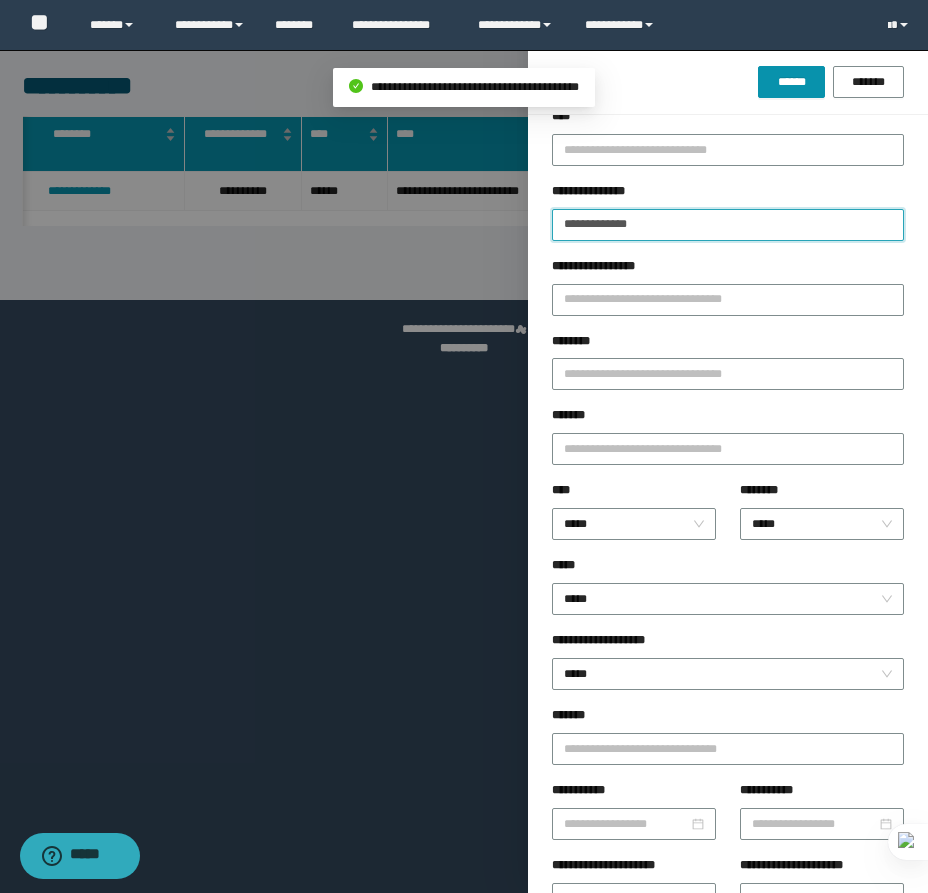 click on "**********" at bounding box center [728, 519] 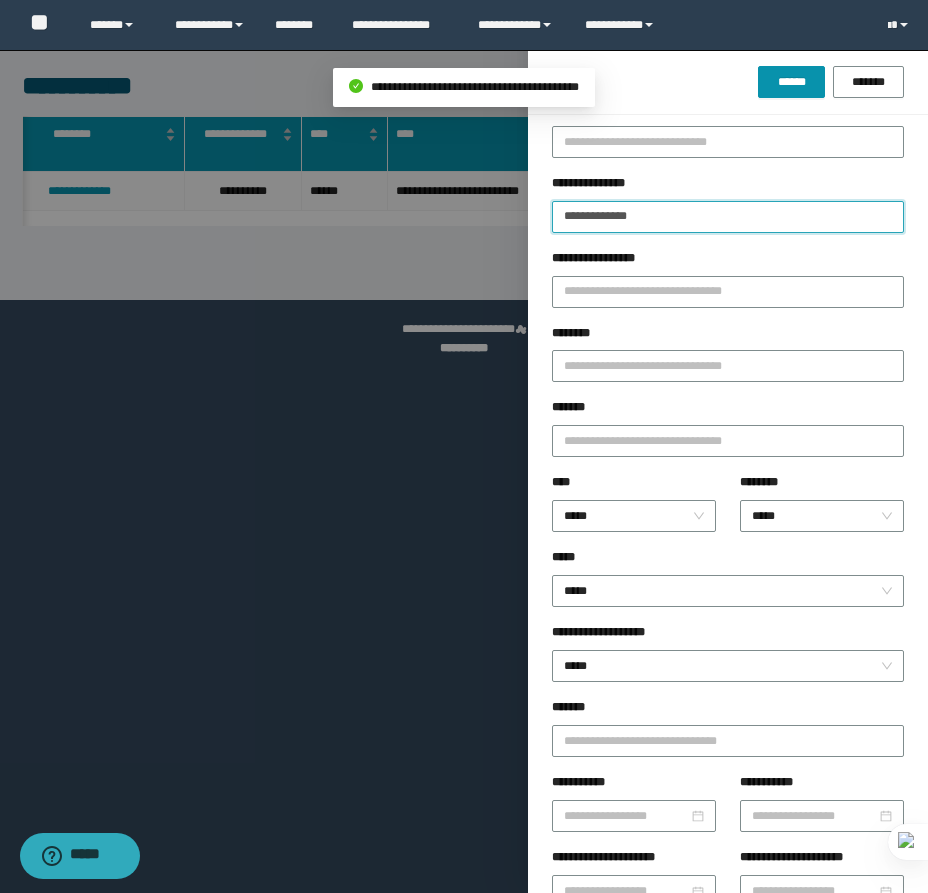 paste 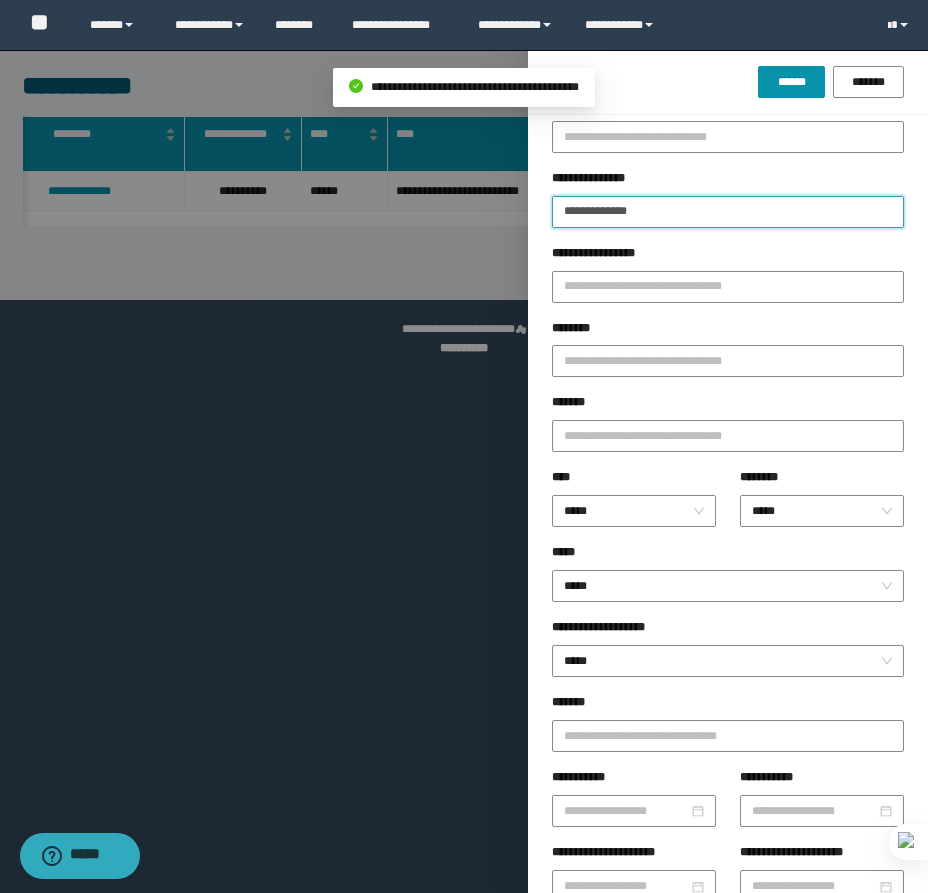 click on "******" at bounding box center (791, 82) 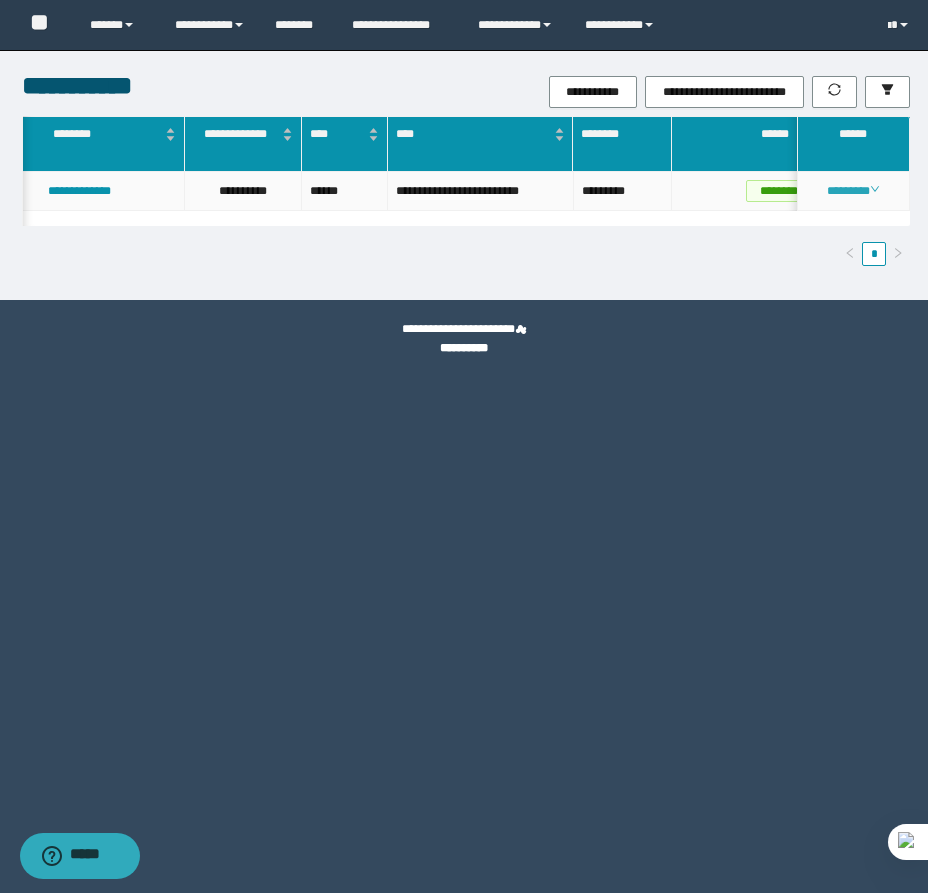 click on "********" at bounding box center [853, 191] 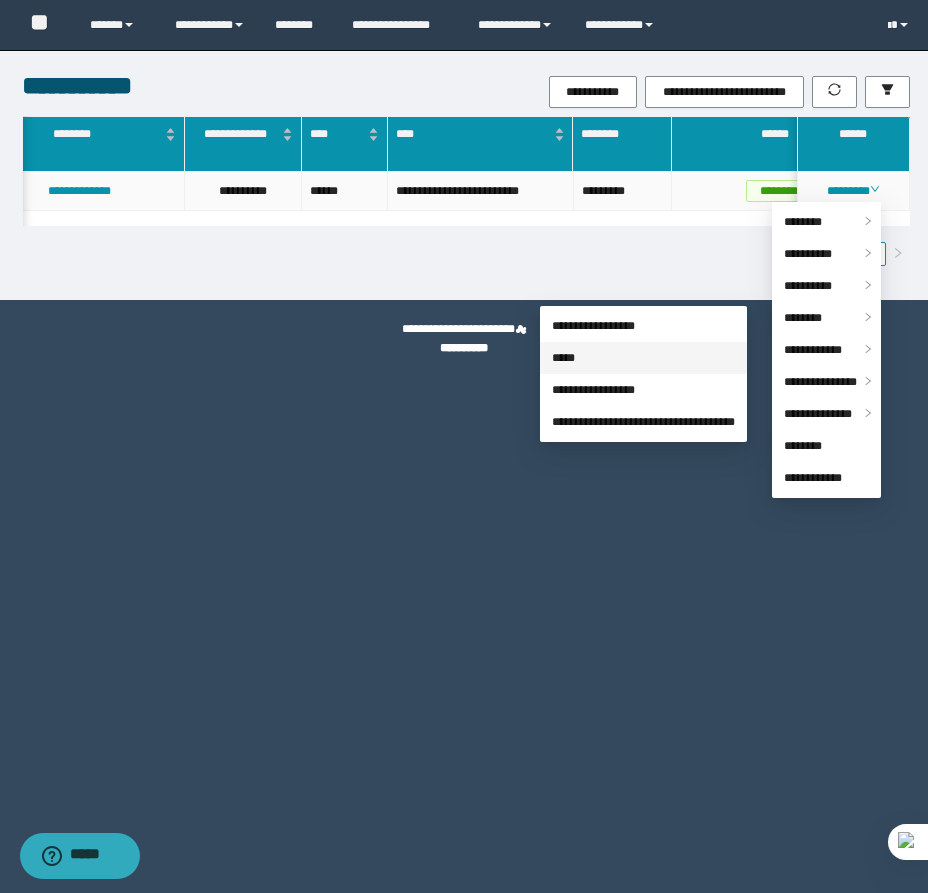 click on "*****" at bounding box center [563, 358] 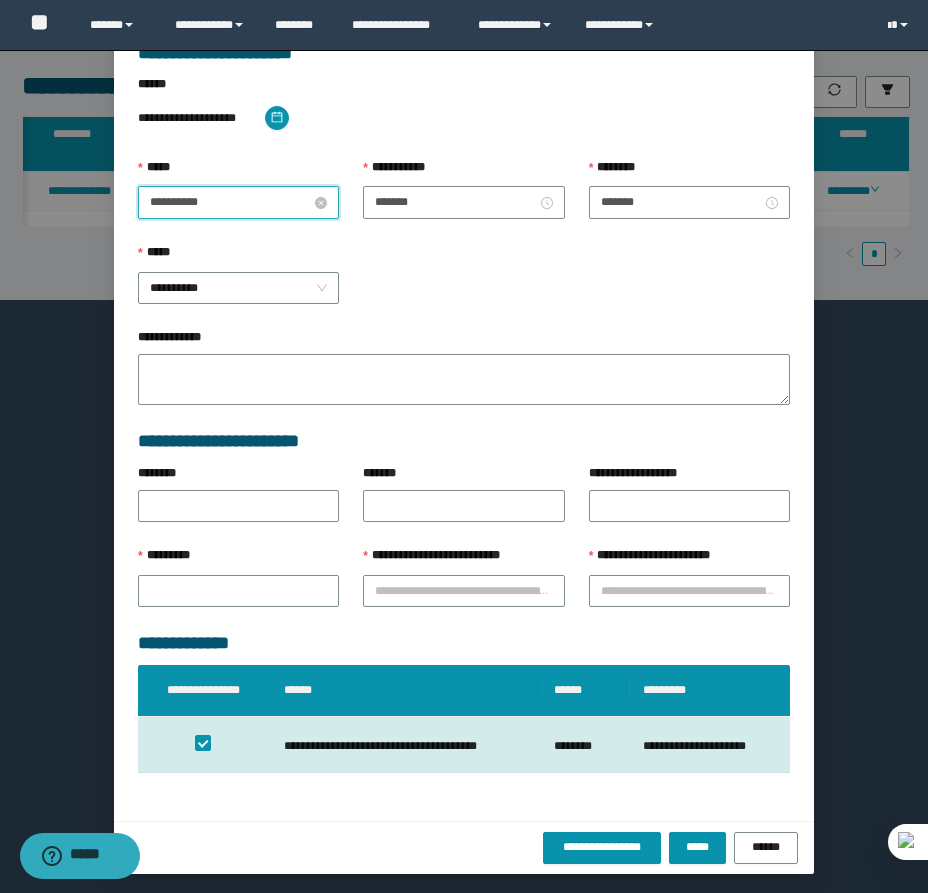 click on "**********" at bounding box center (230, 202) 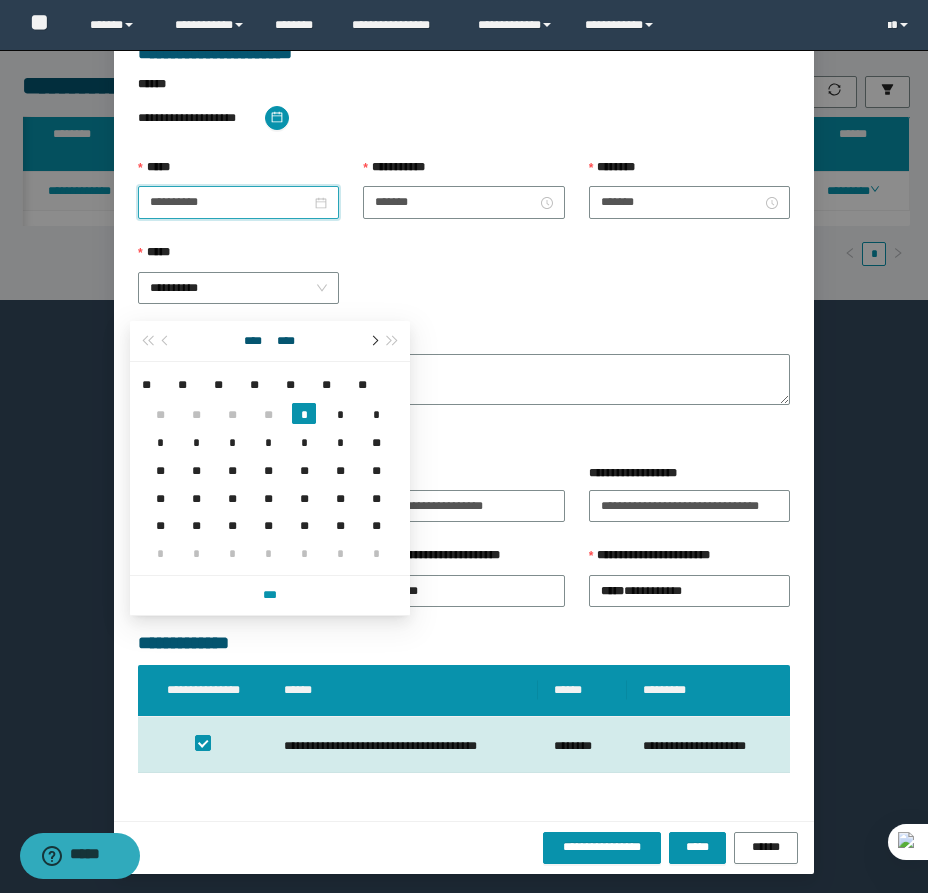 click at bounding box center [373, 341] 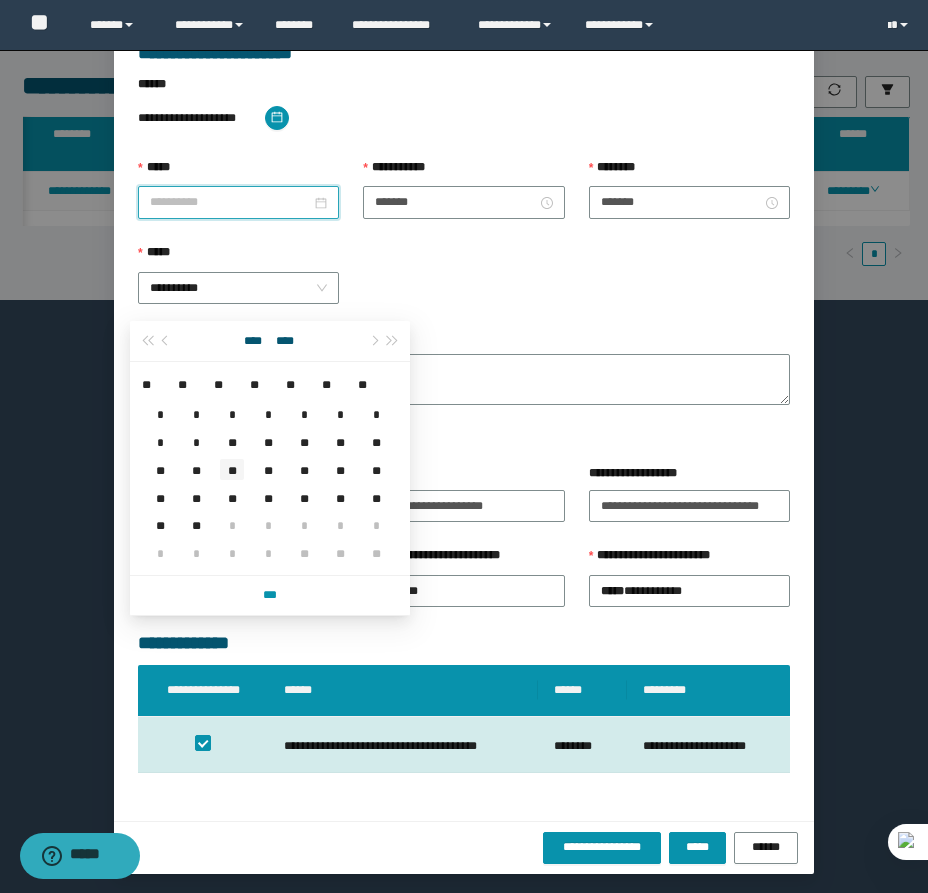 click on "**" at bounding box center (232, 469) 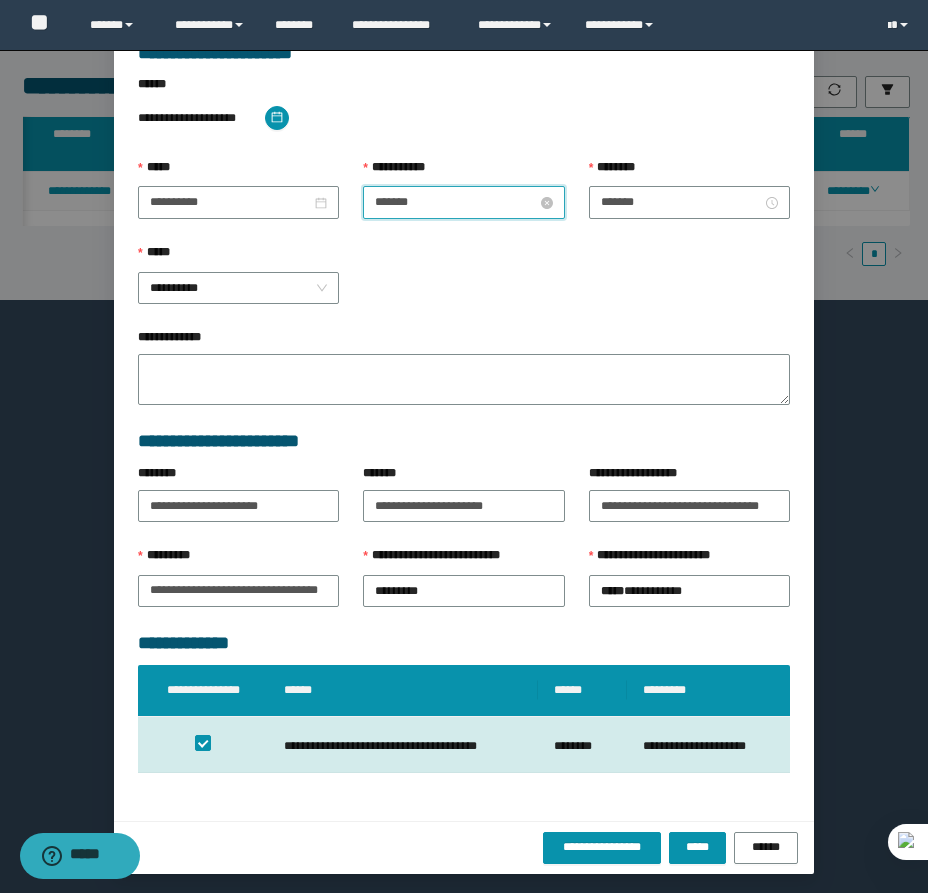 click on "*******" at bounding box center (455, 202) 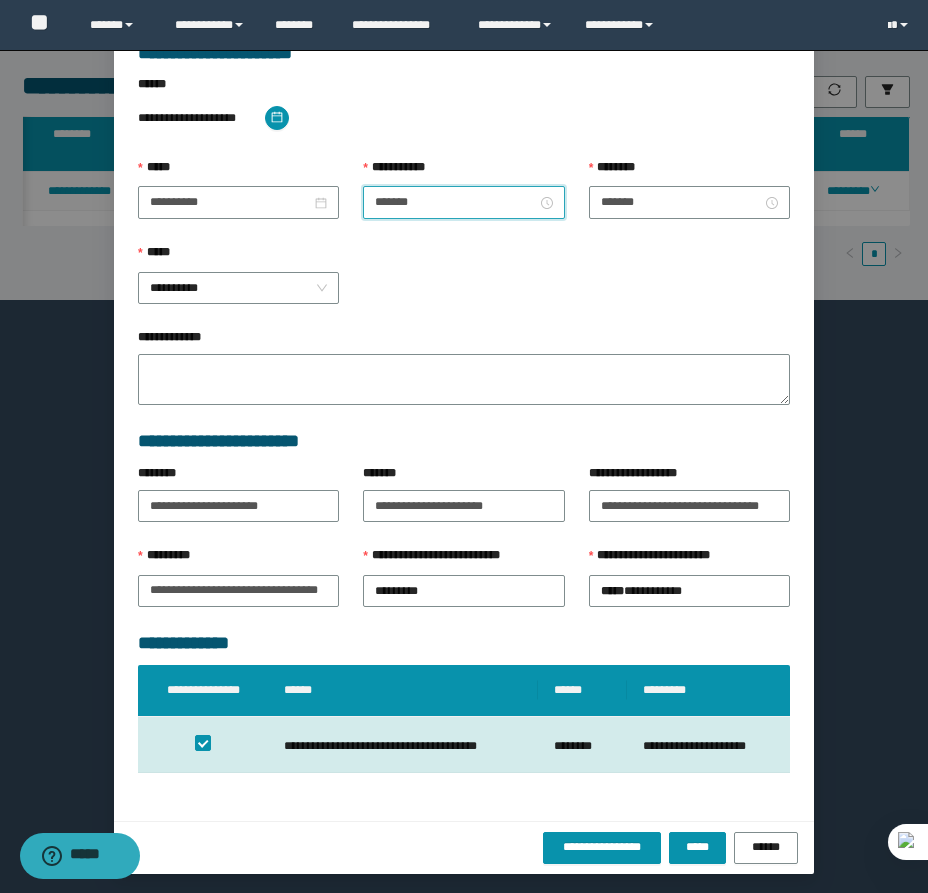 scroll, scrollTop: 252, scrollLeft: 0, axis: vertical 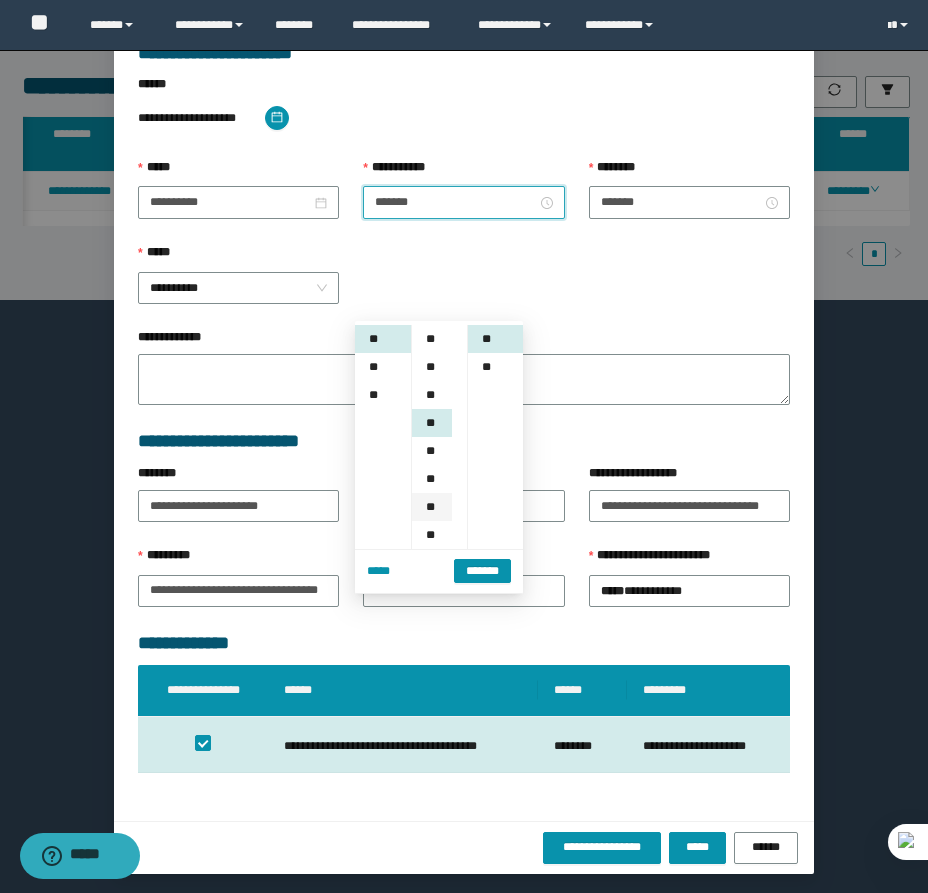 click on "**" at bounding box center (432, 507) 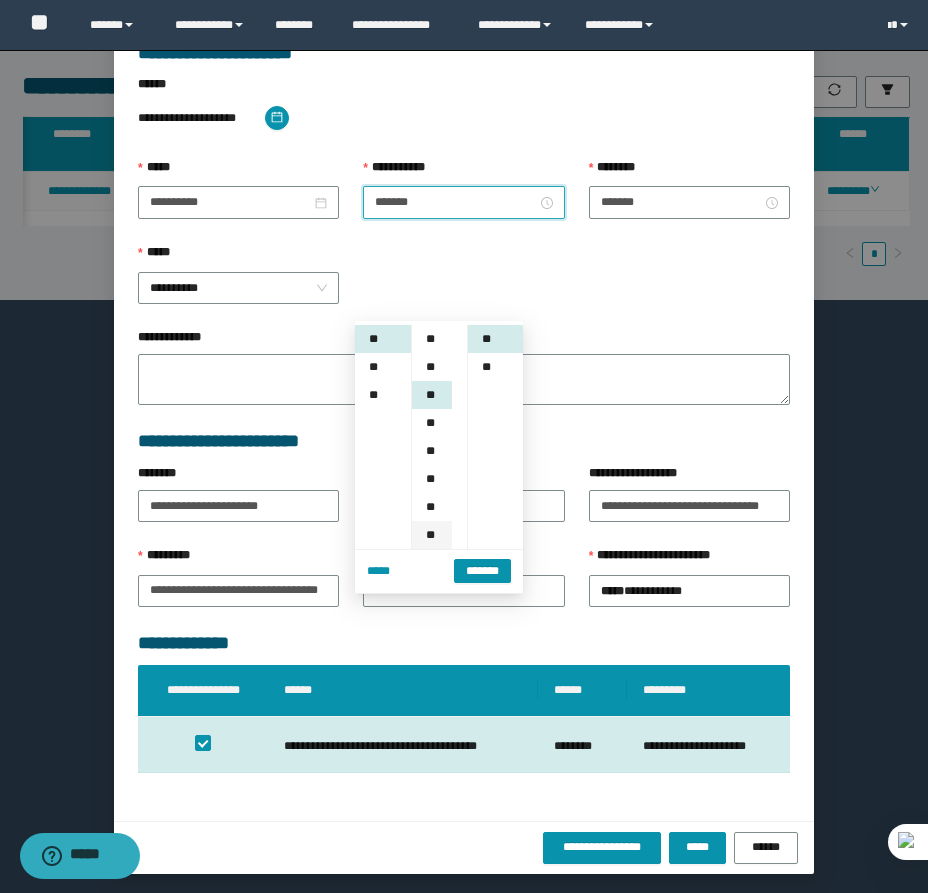 scroll, scrollTop: 168, scrollLeft: 0, axis: vertical 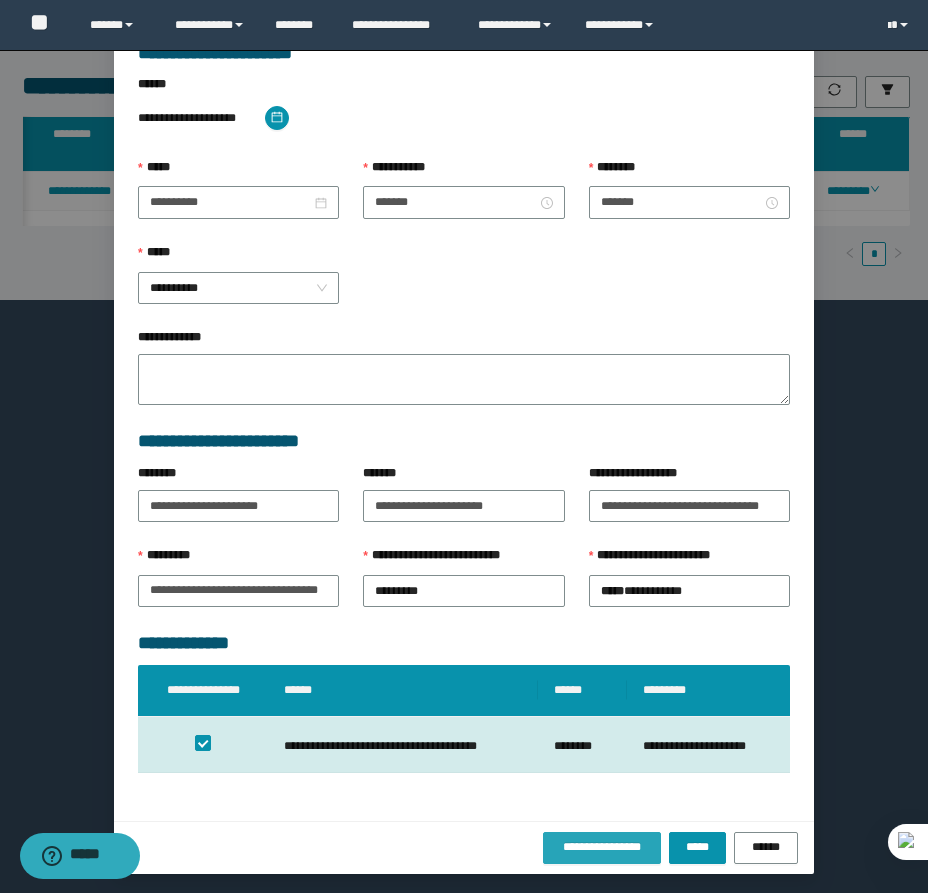 click on "**********" at bounding box center [602, 847] 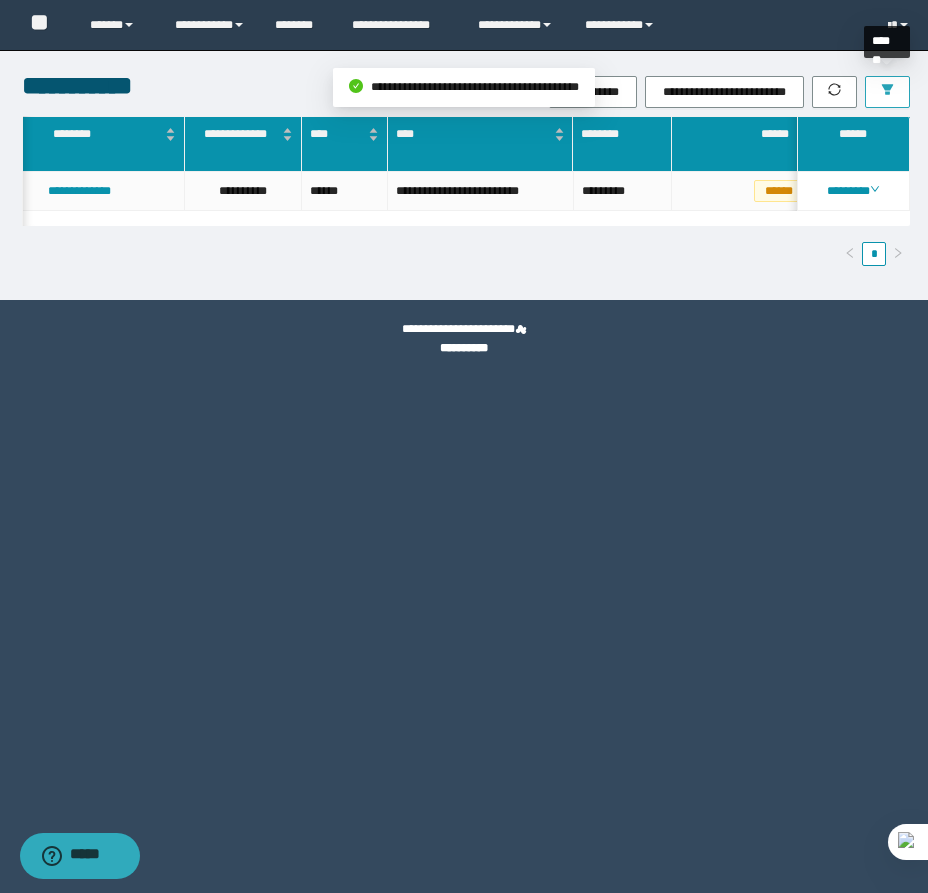 click 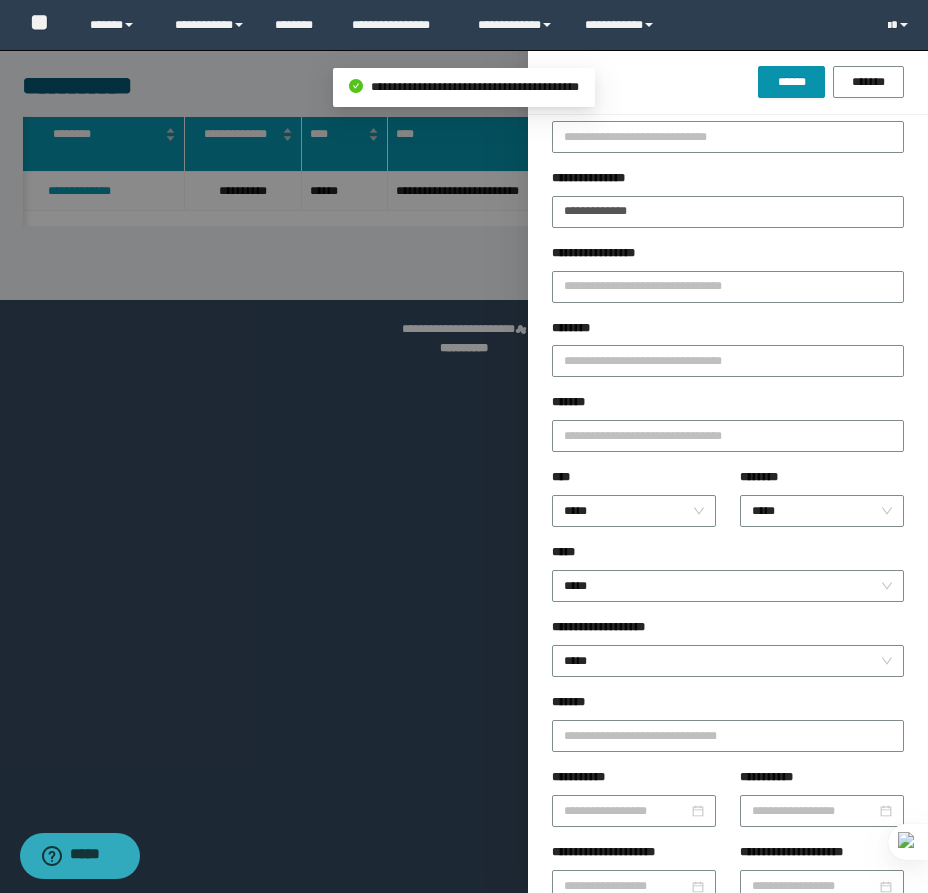 click on "**********" at bounding box center [728, 206] 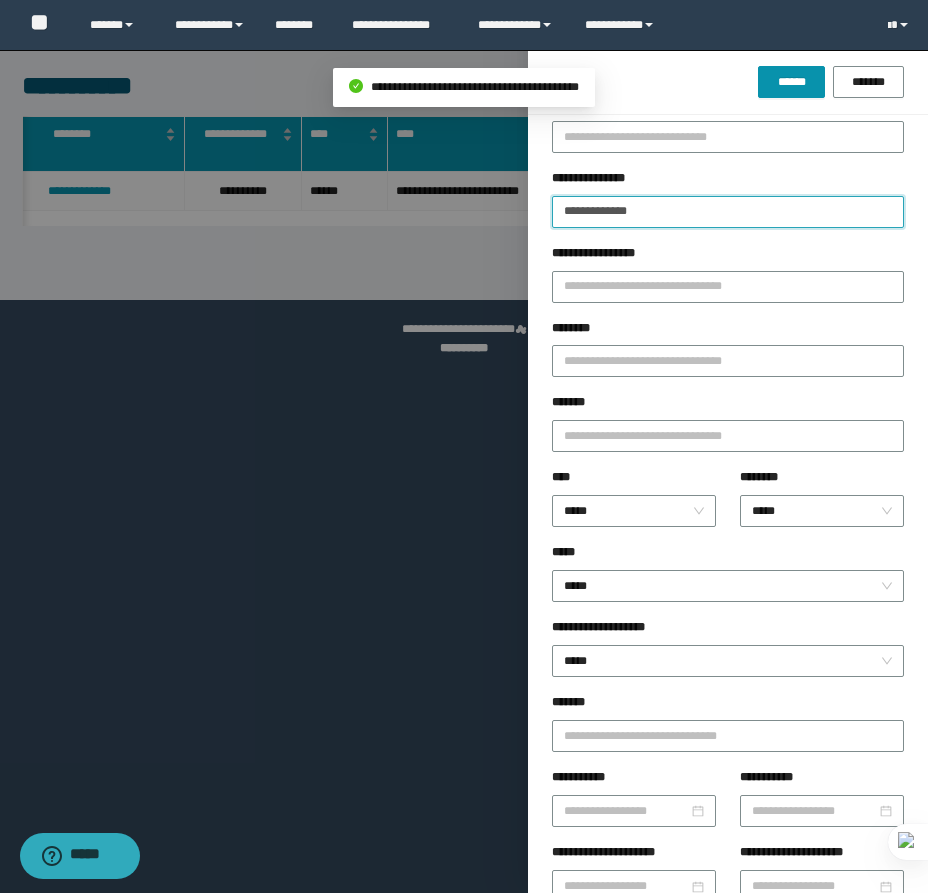 click on "**********" at bounding box center (728, 212) 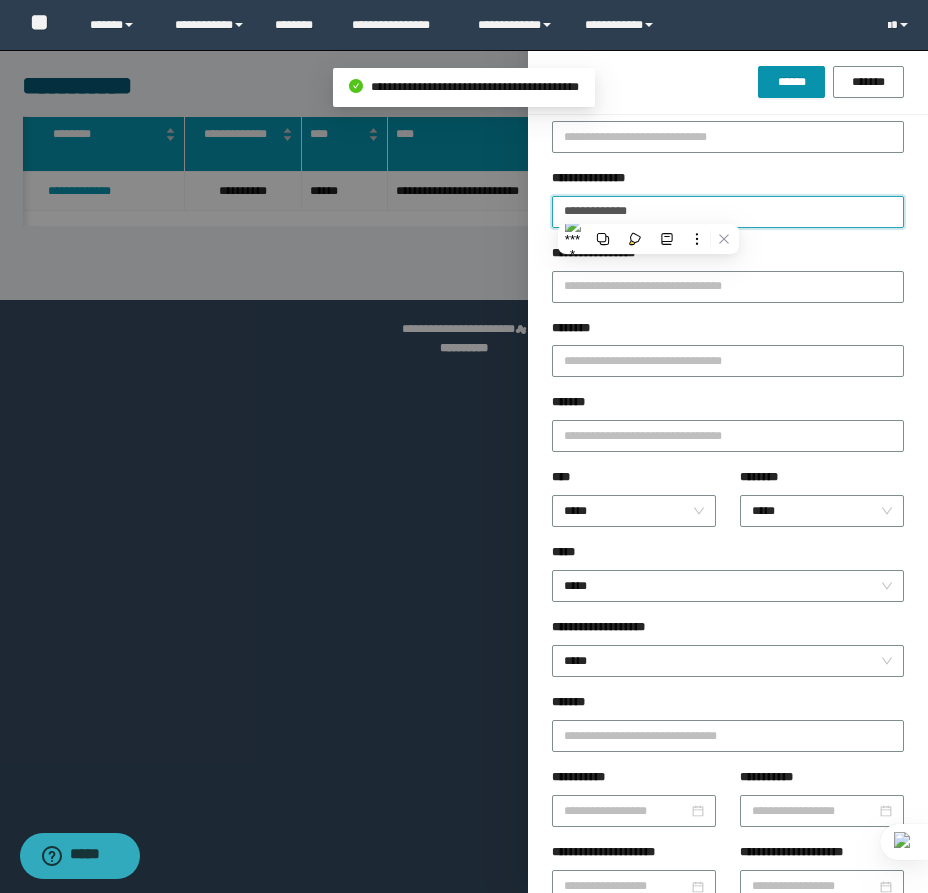 paste 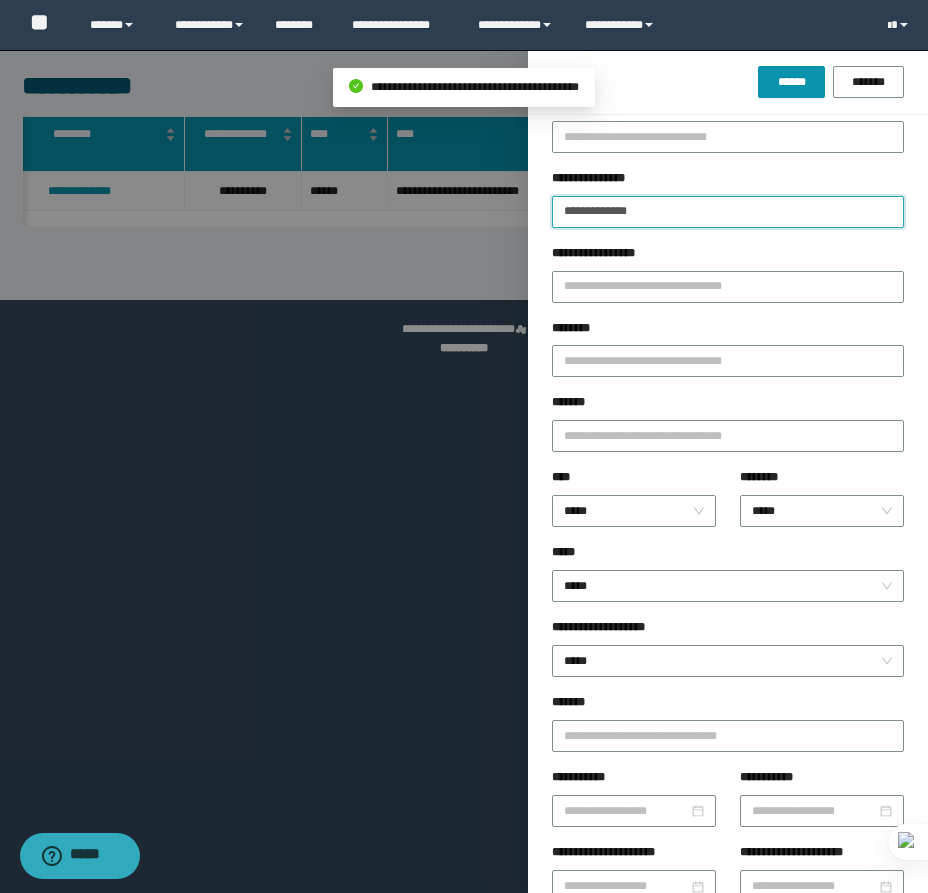 click on "******" at bounding box center (791, 82) 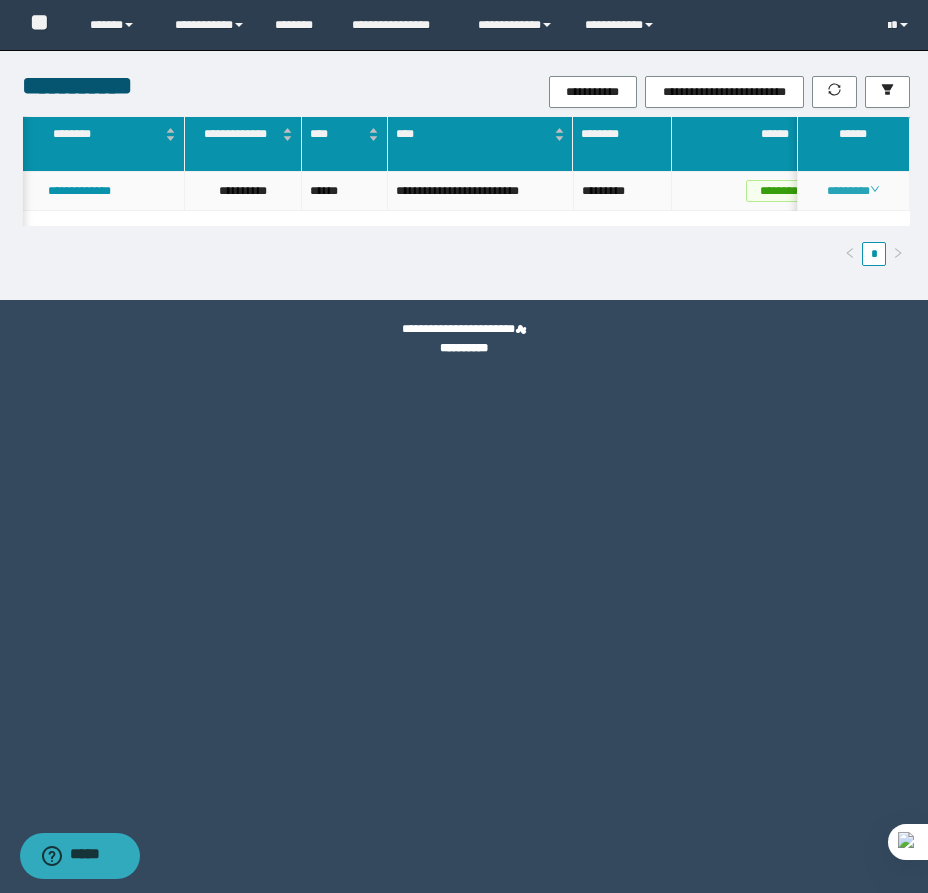 click on "********" at bounding box center (853, 191) 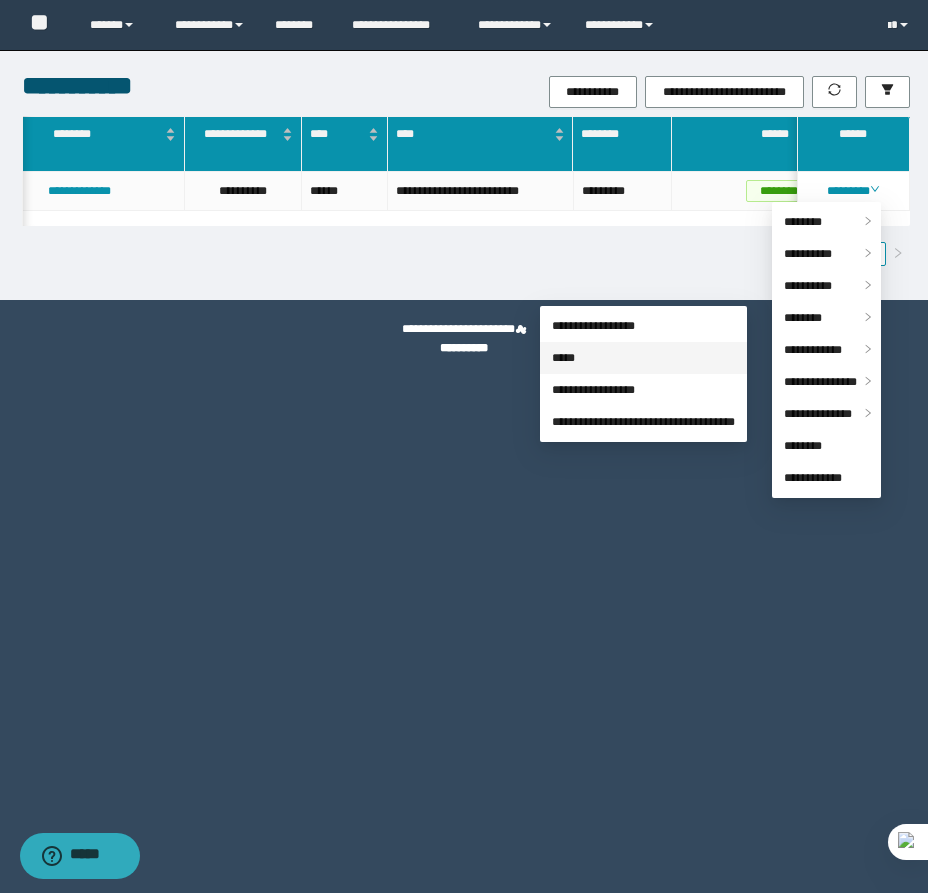 click on "*****" at bounding box center (563, 358) 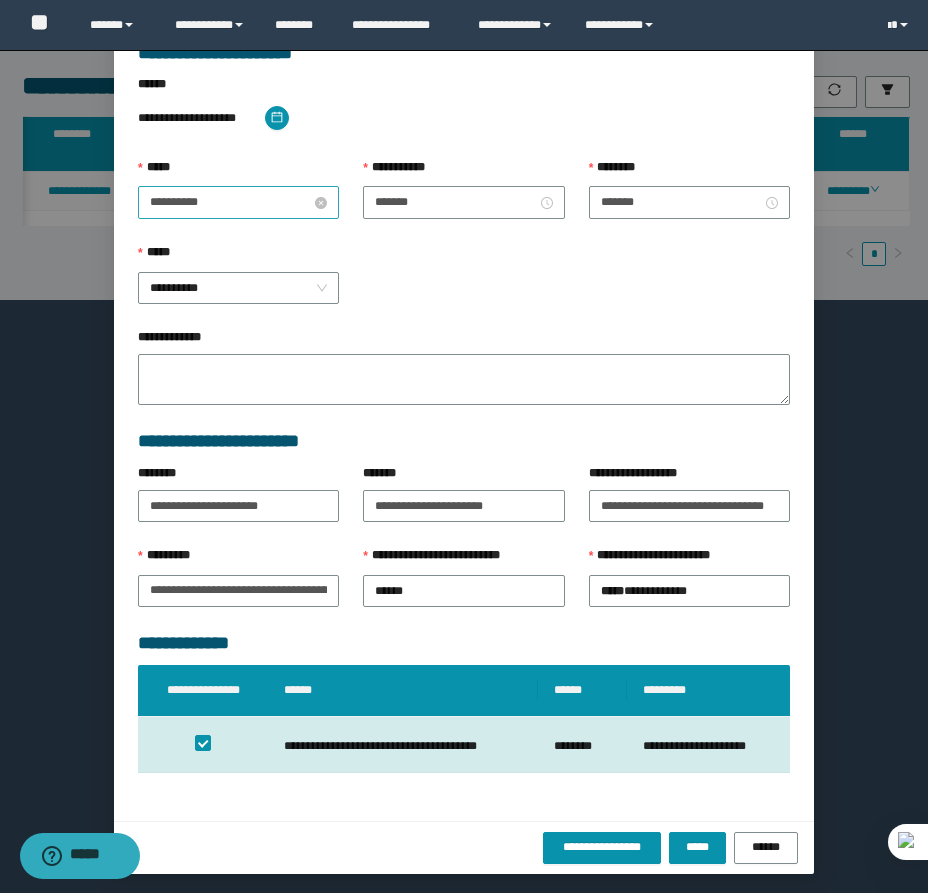 click on "**********" at bounding box center (230, 202) 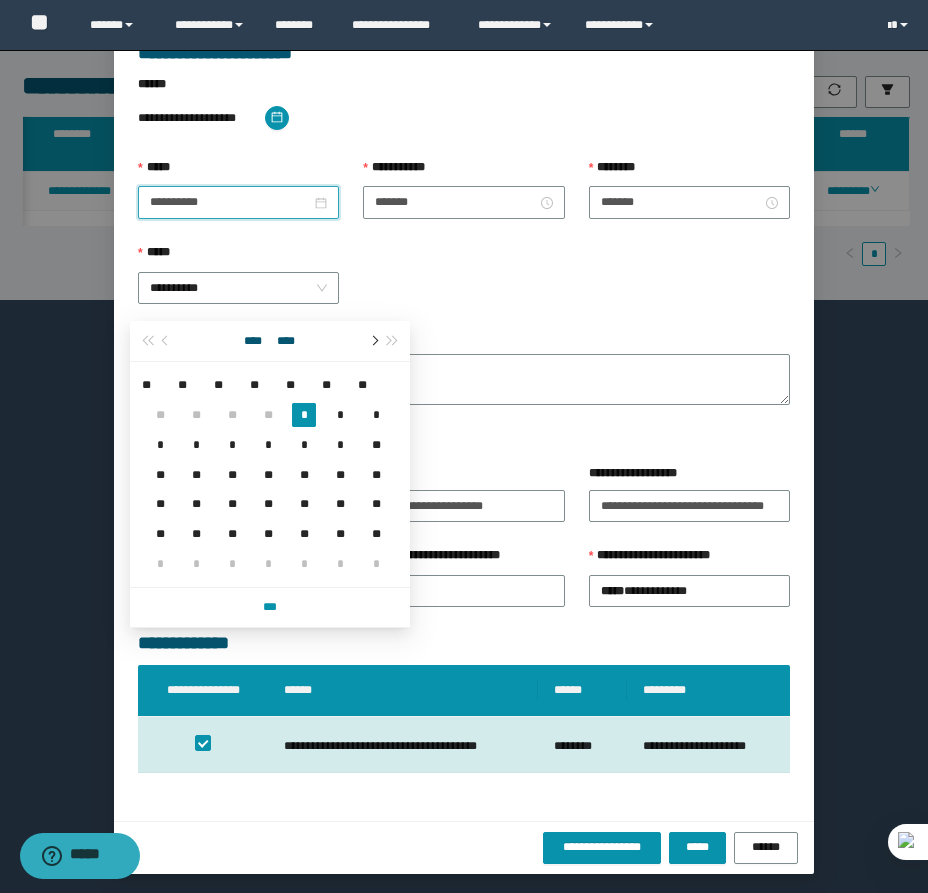 click at bounding box center [373, 341] 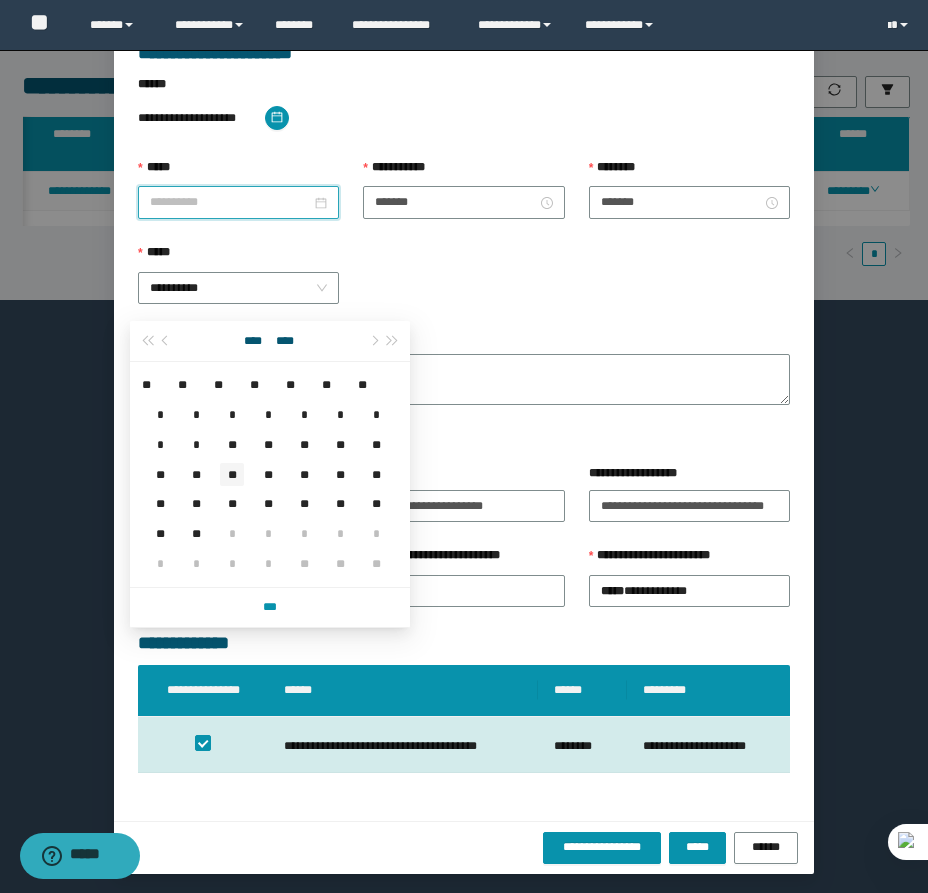 click on "**" at bounding box center [232, 475] 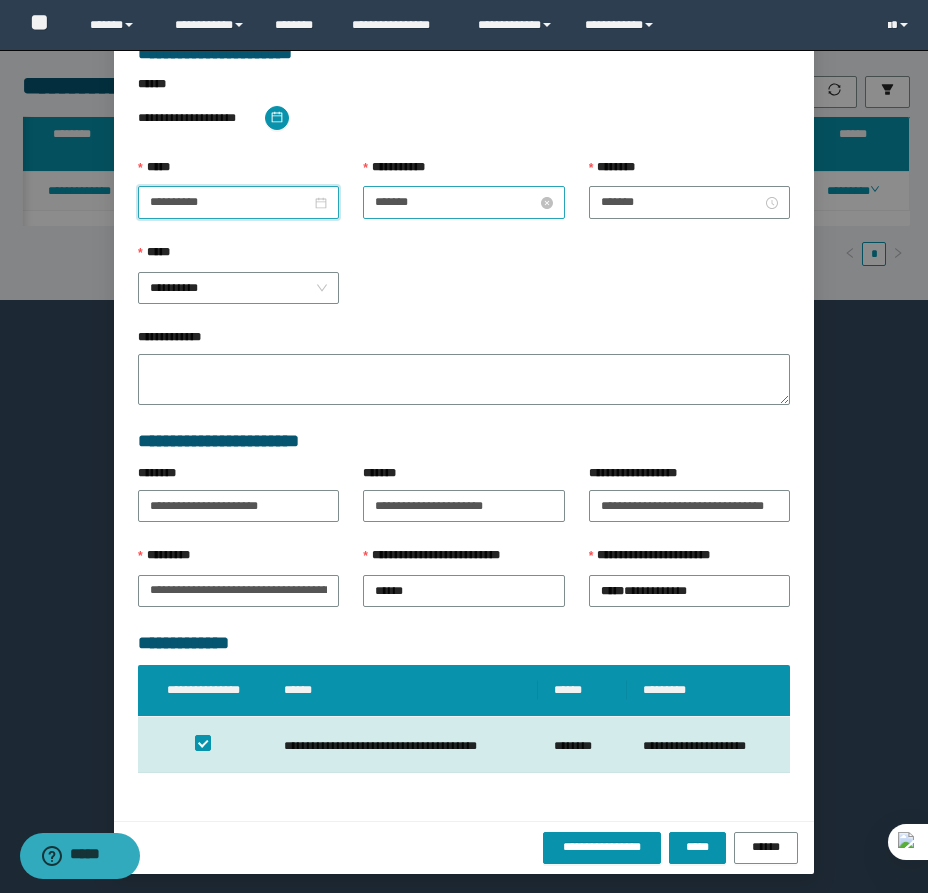 click on "*******" at bounding box center [455, 202] 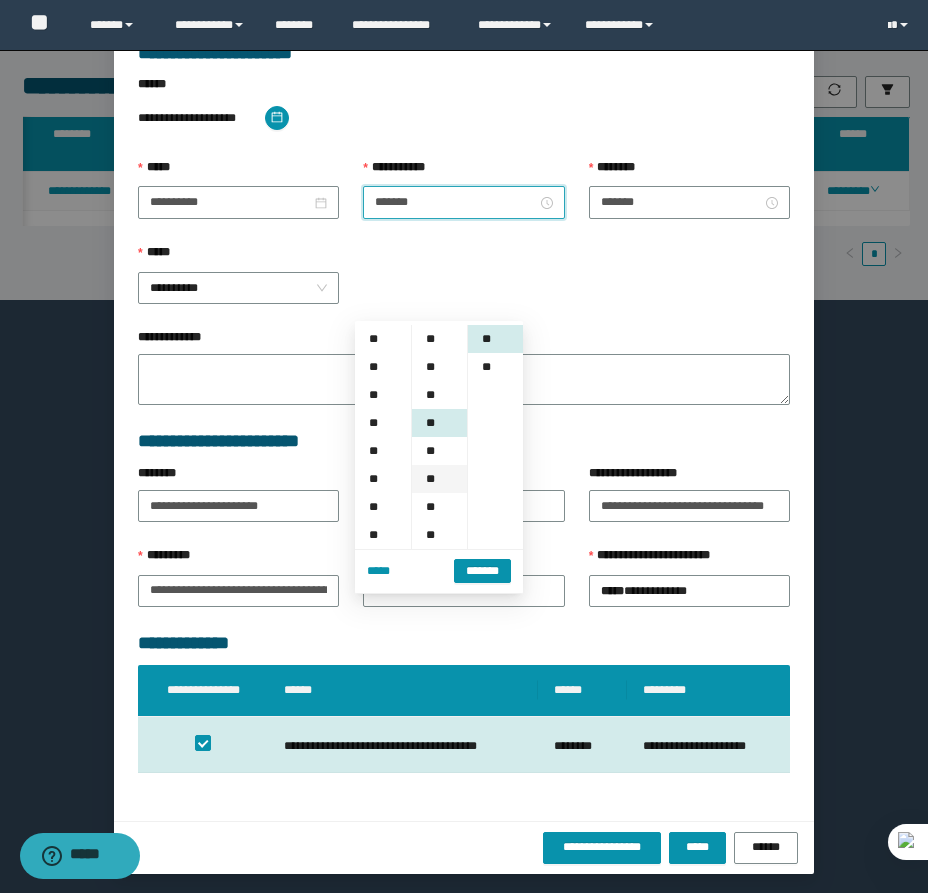 scroll, scrollTop: 252, scrollLeft: 0, axis: vertical 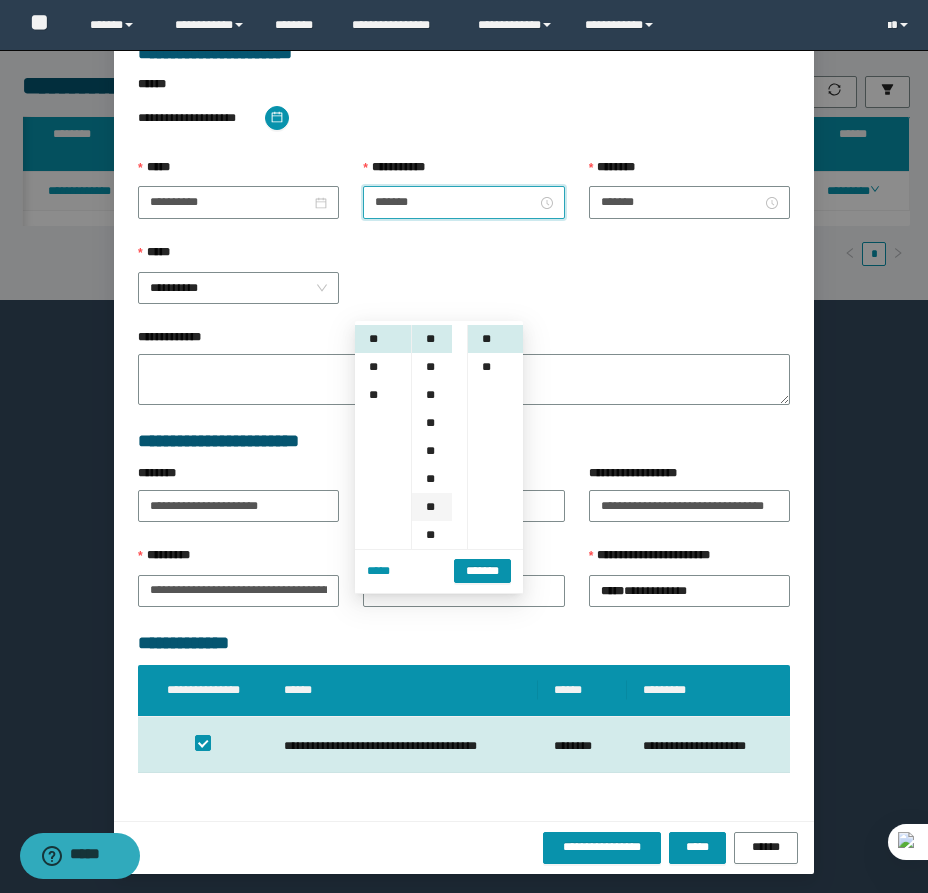 click on "**" at bounding box center [432, 507] 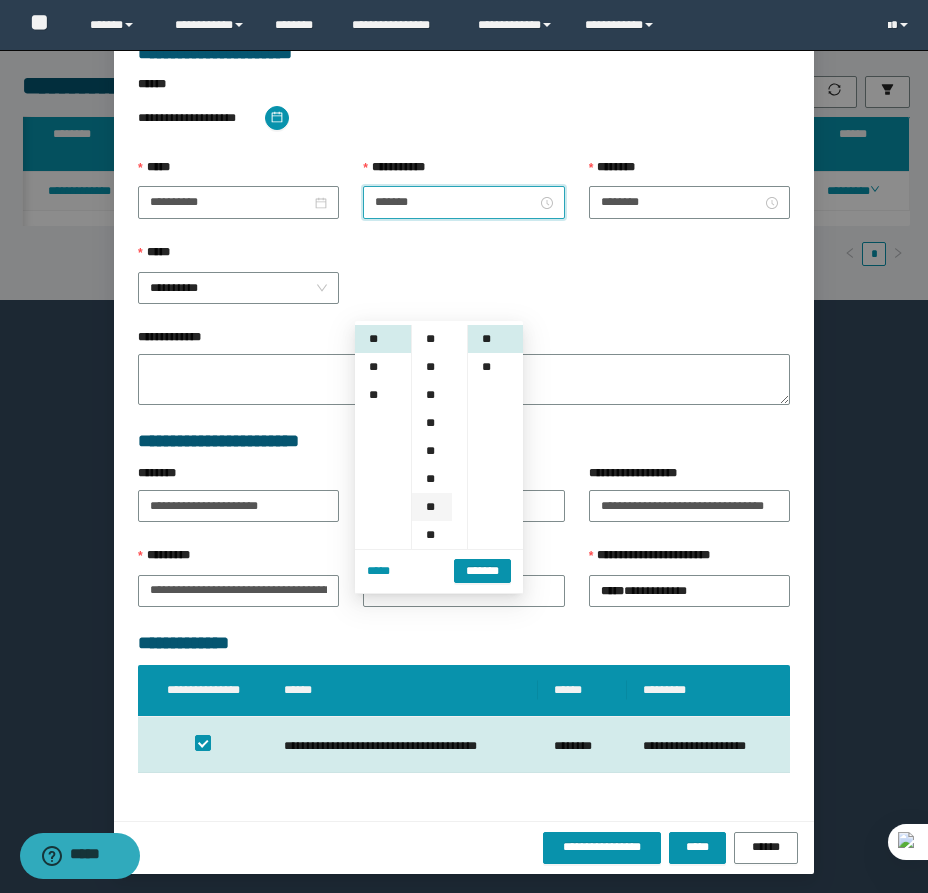 scroll, scrollTop: 252, scrollLeft: 0, axis: vertical 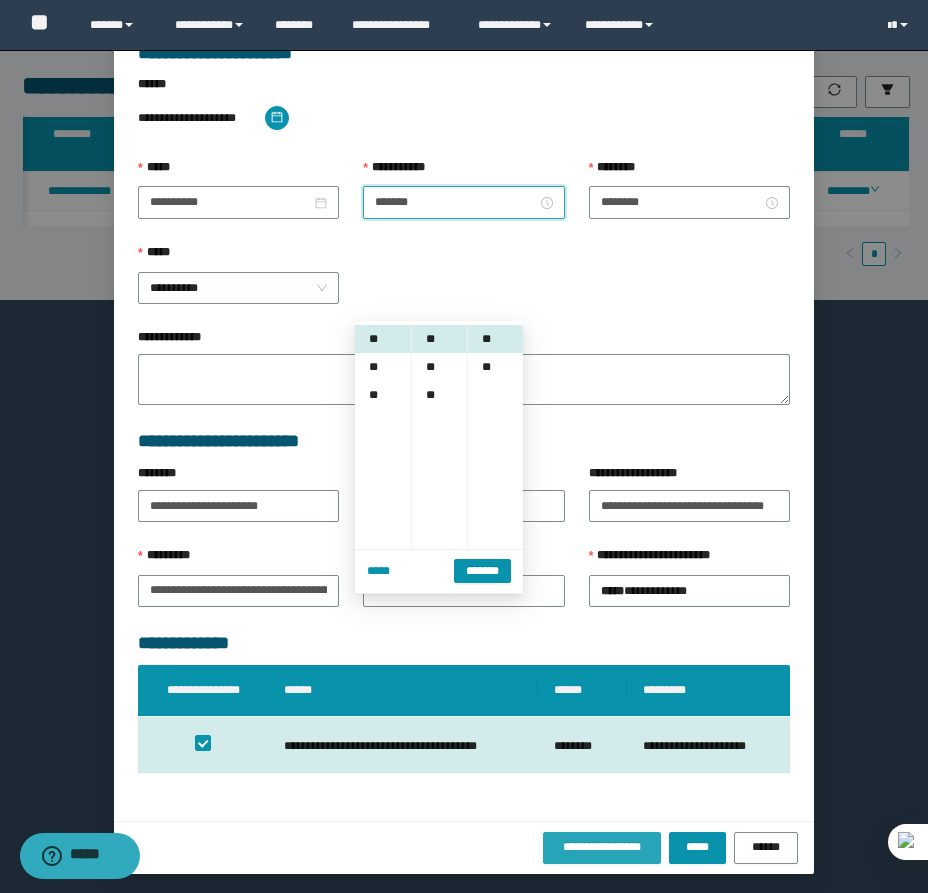 click on "**********" at bounding box center (602, 847) 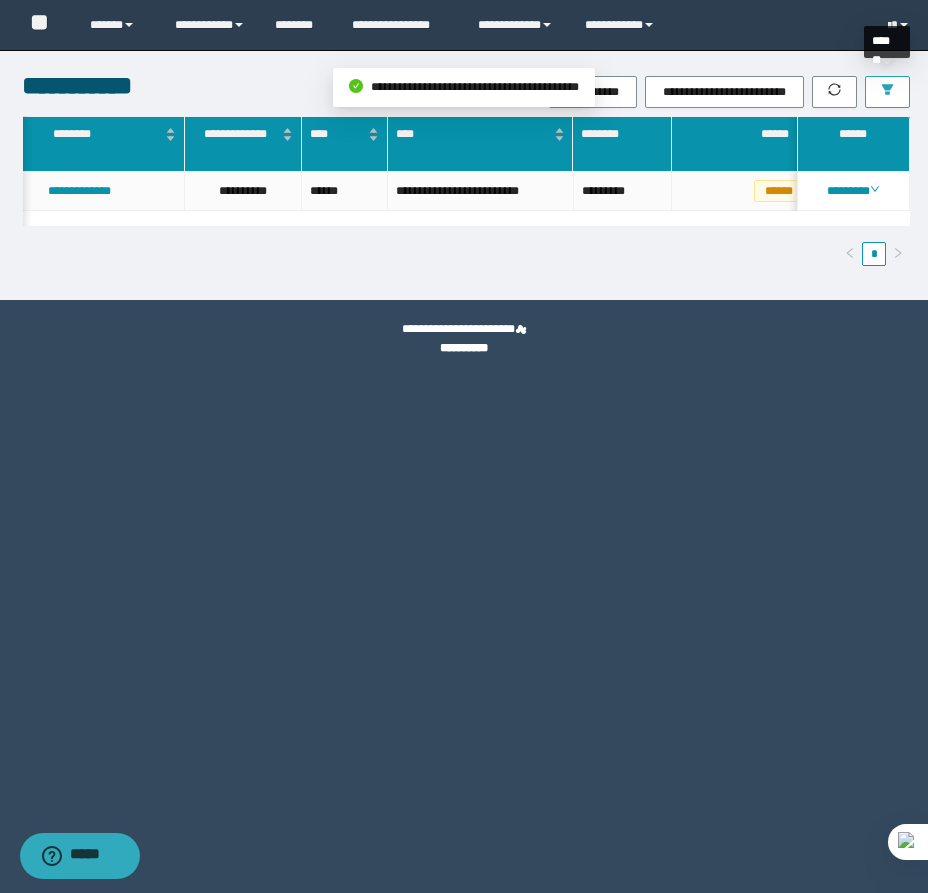 click at bounding box center (887, 91) 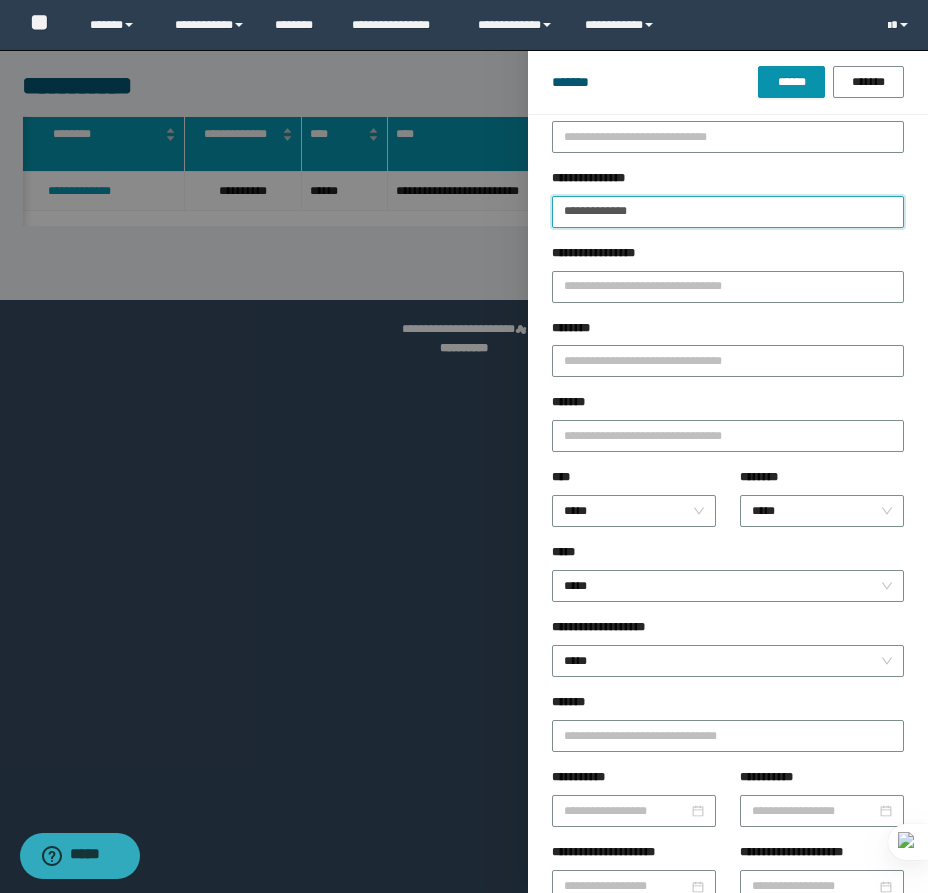 click on "**********" at bounding box center [728, 212] 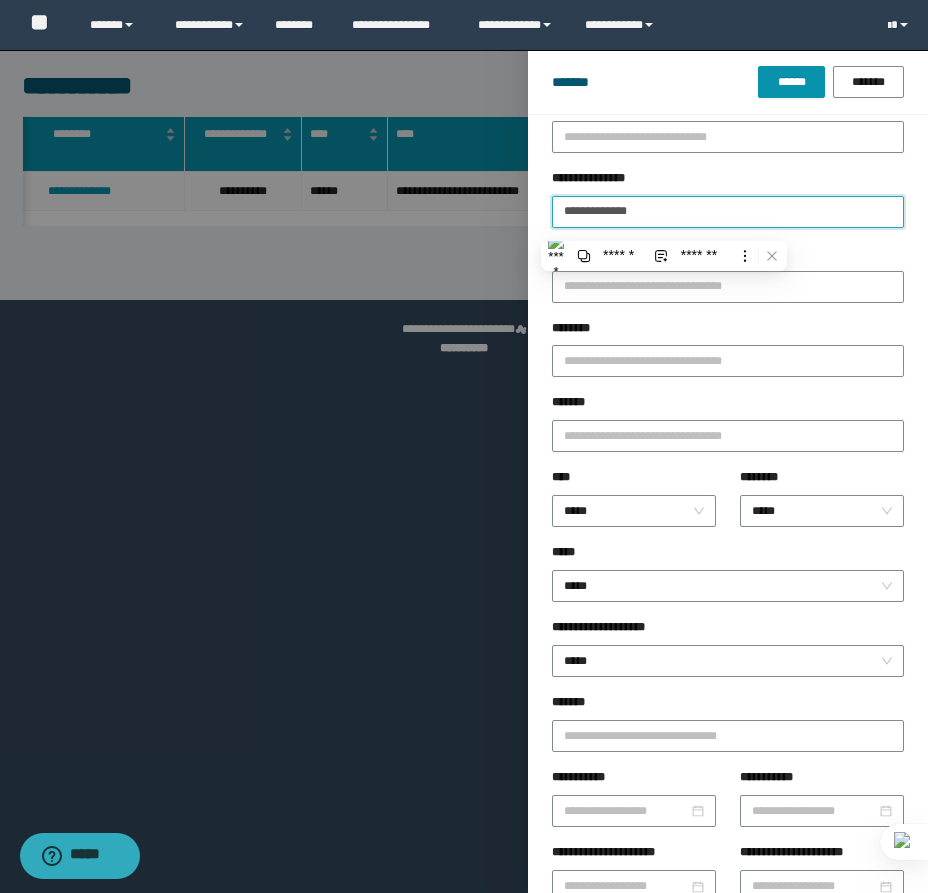 click on "******" at bounding box center (791, 82) 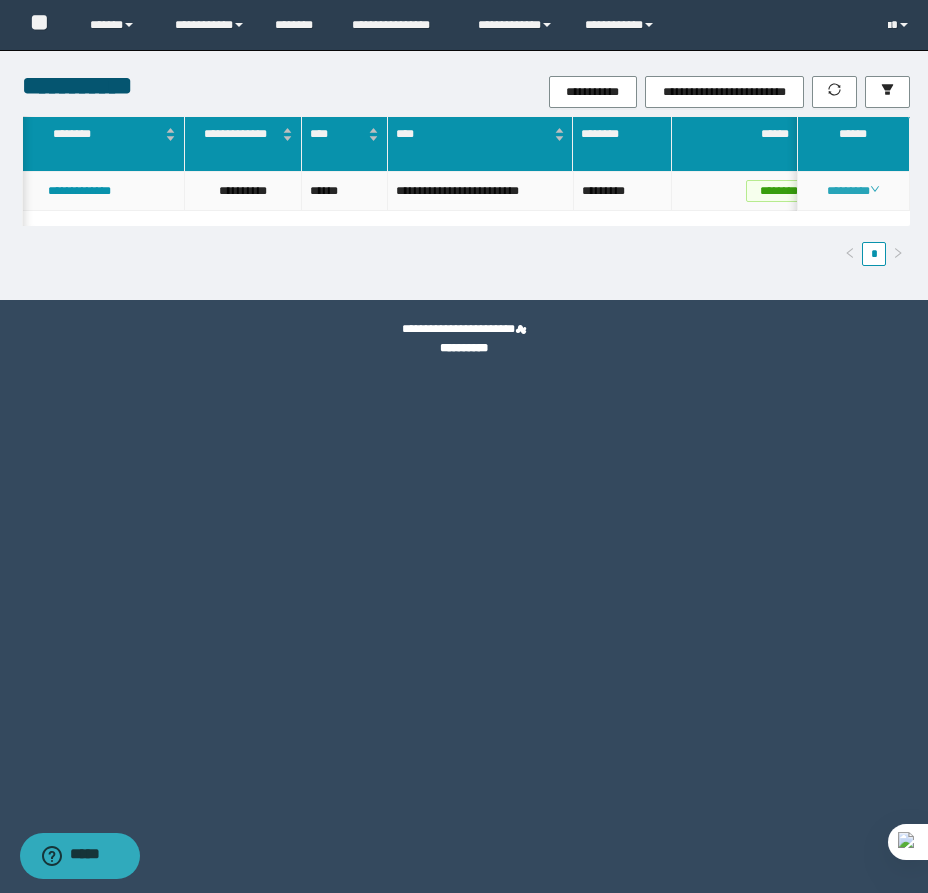 click on "********" at bounding box center (853, 191) 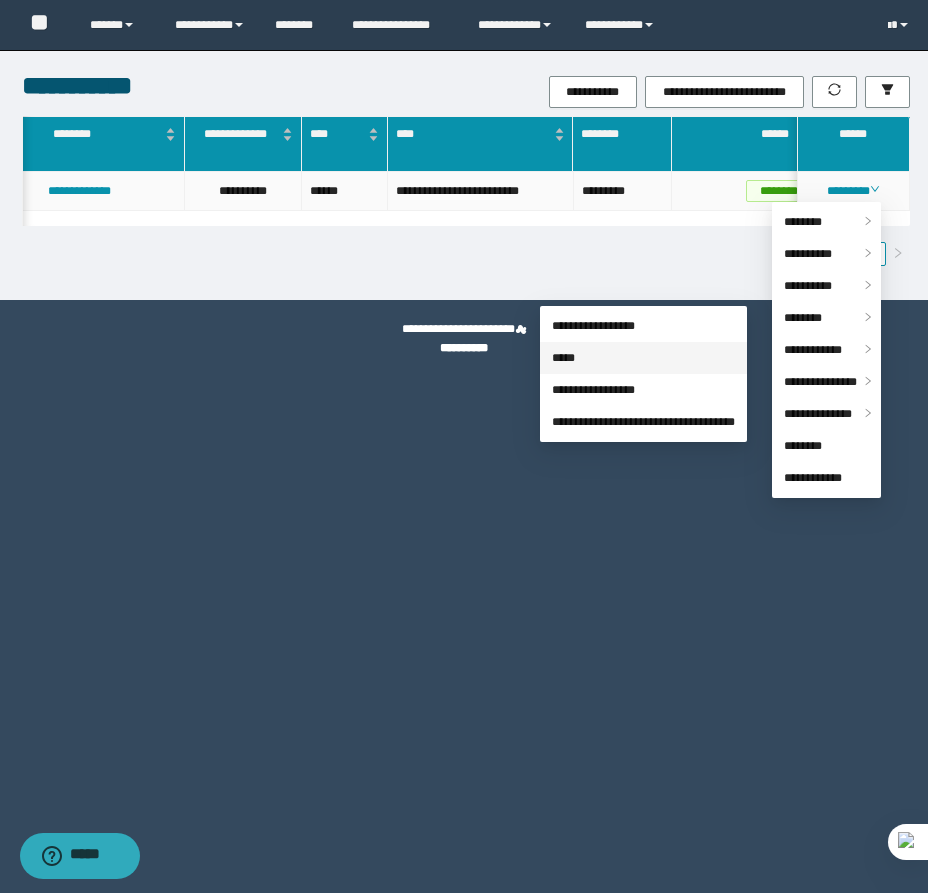 click on "*****" at bounding box center (563, 358) 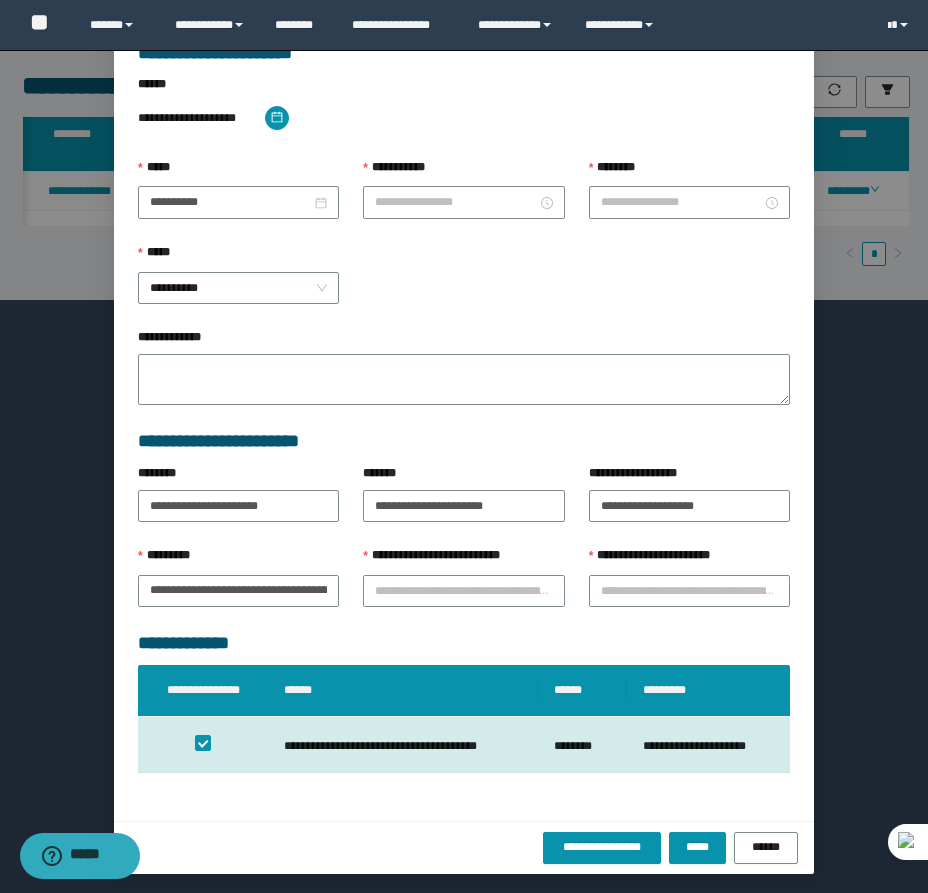 scroll, scrollTop: 41, scrollLeft: 0, axis: vertical 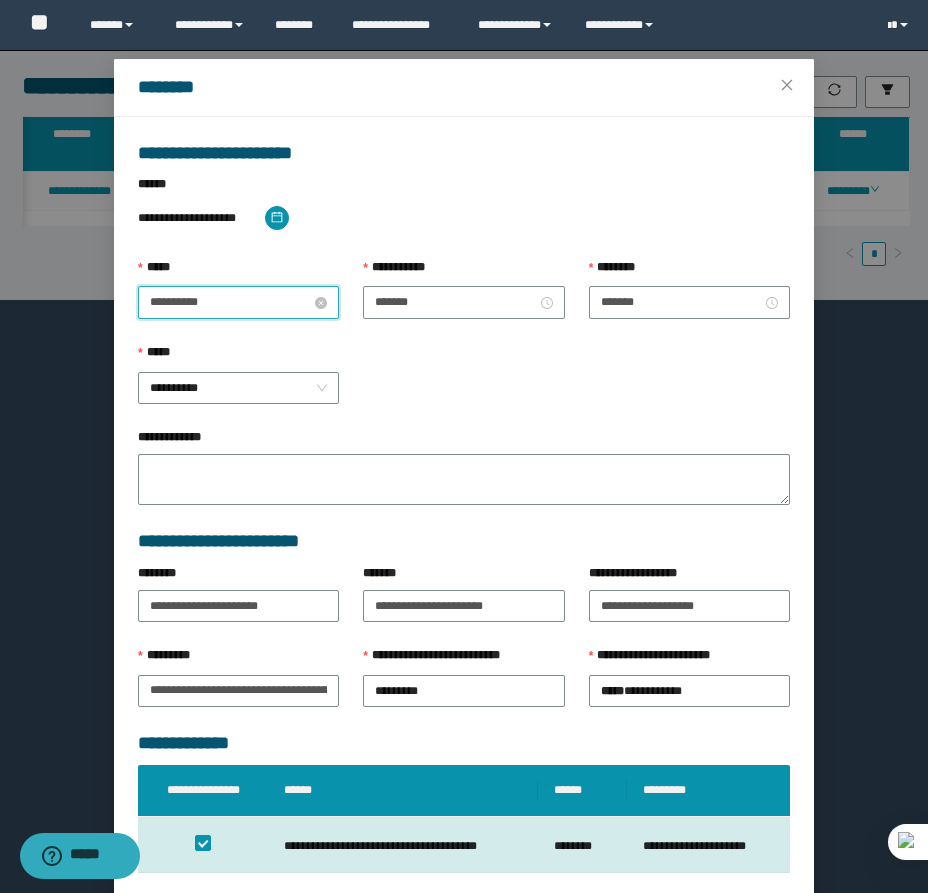 click on "**********" at bounding box center [230, 302] 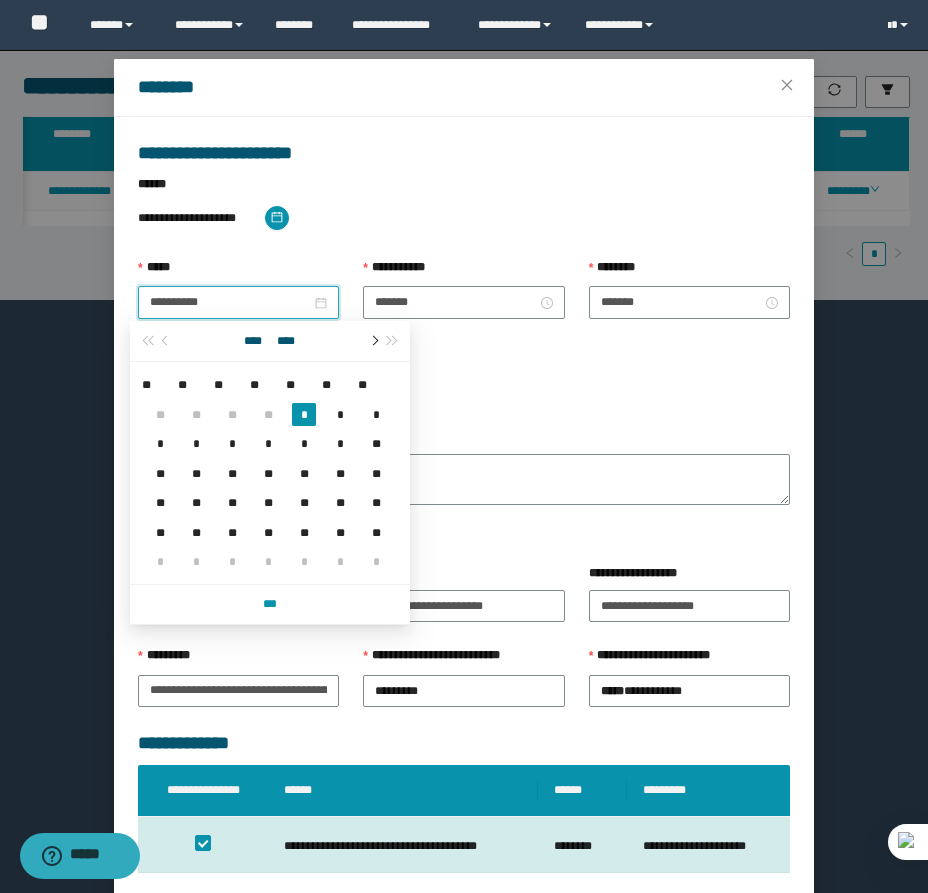 click at bounding box center [373, 341] 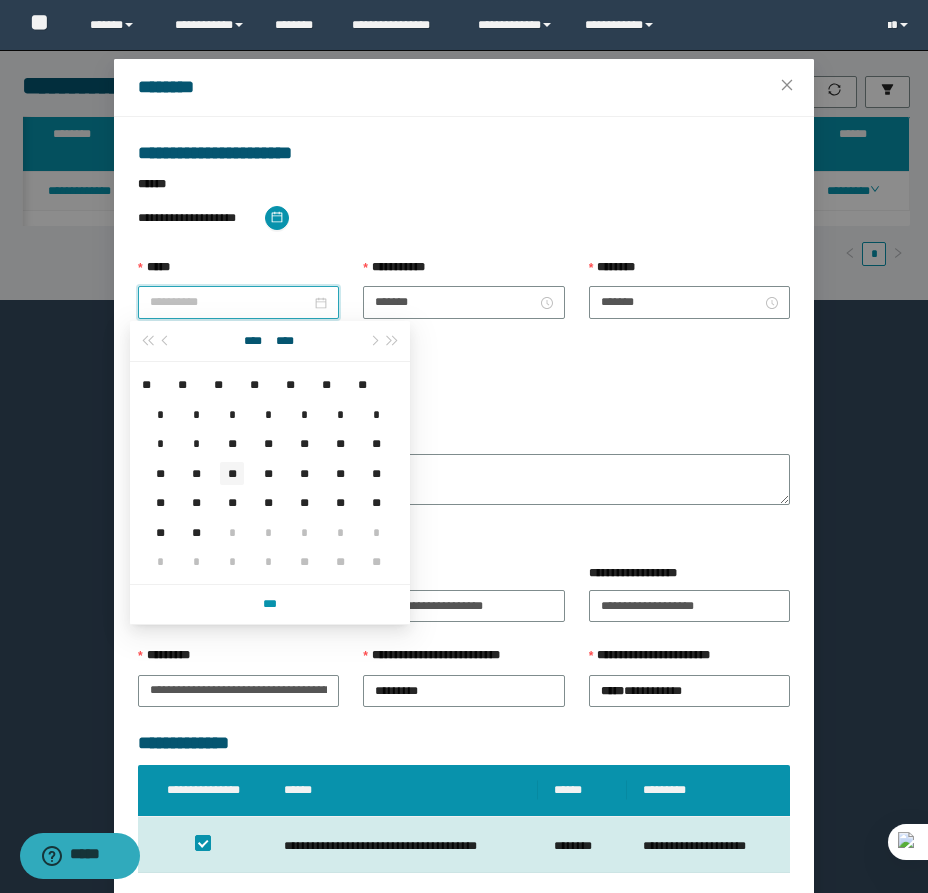 click on "**" at bounding box center (232, 473) 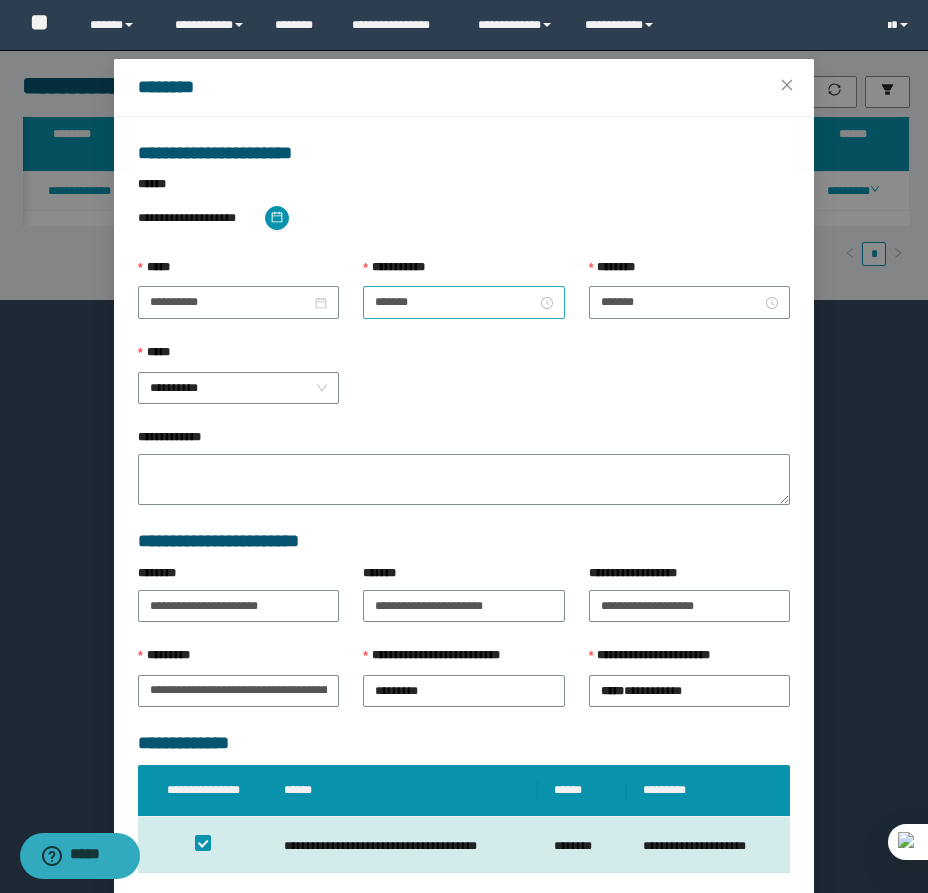 click on "*******" at bounding box center (463, 302) 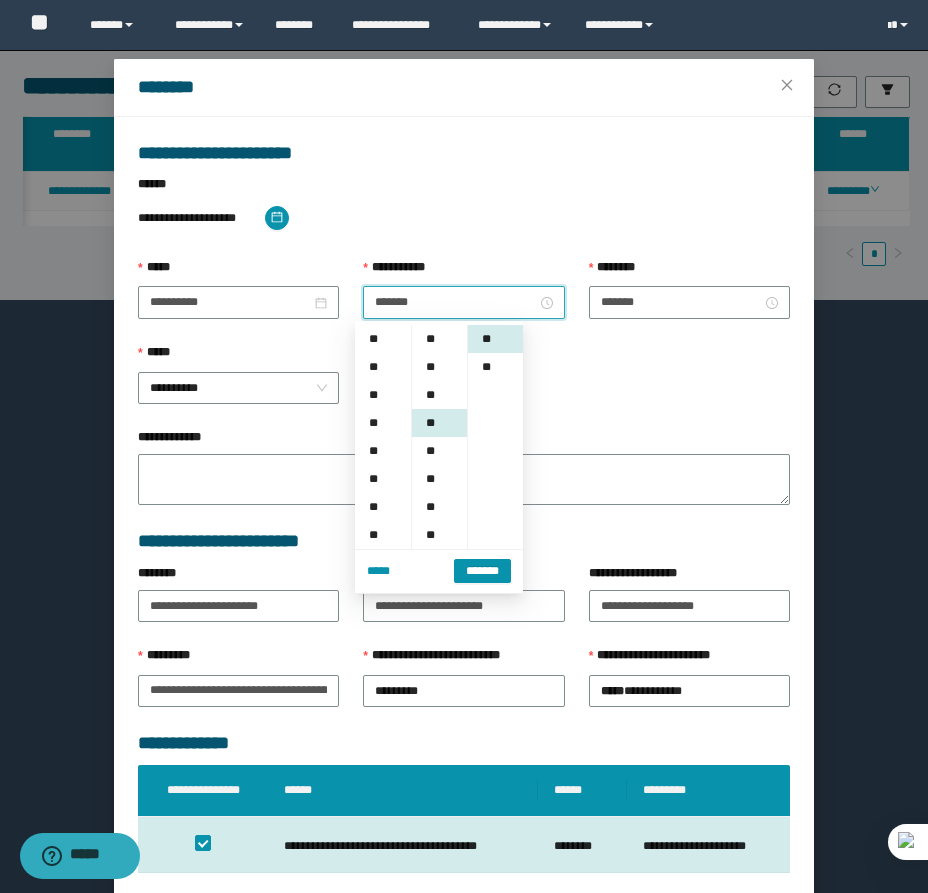 scroll, scrollTop: 252, scrollLeft: 0, axis: vertical 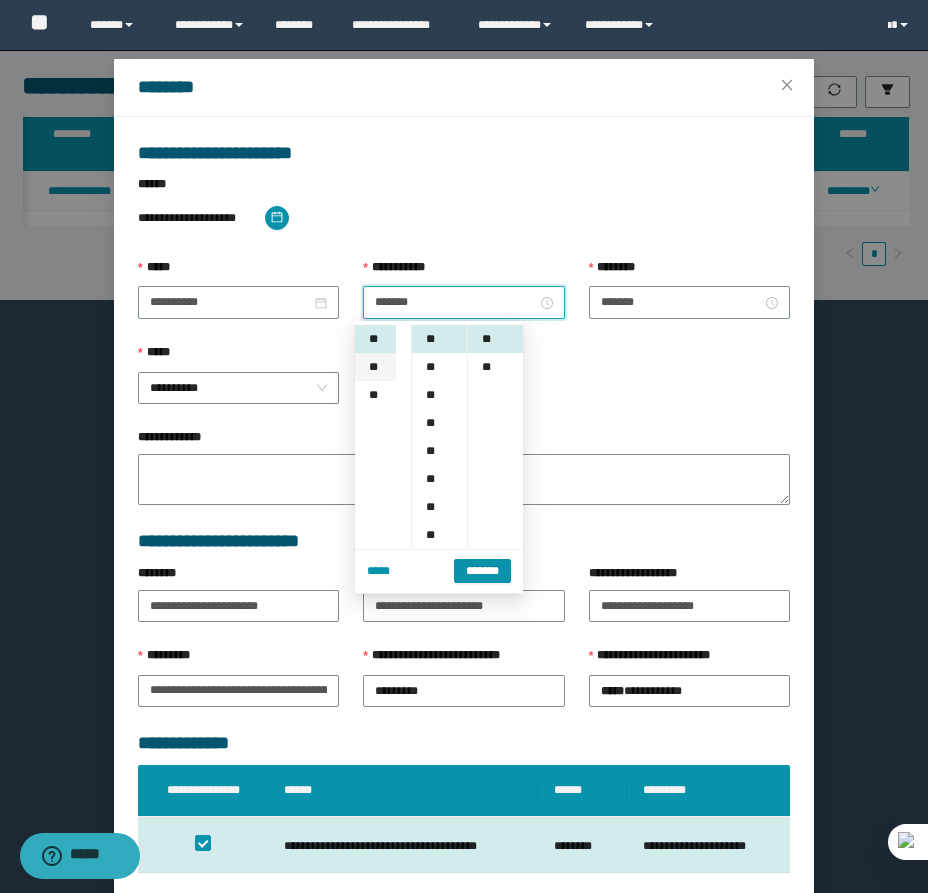 click on "**" at bounding box center [375, 367] 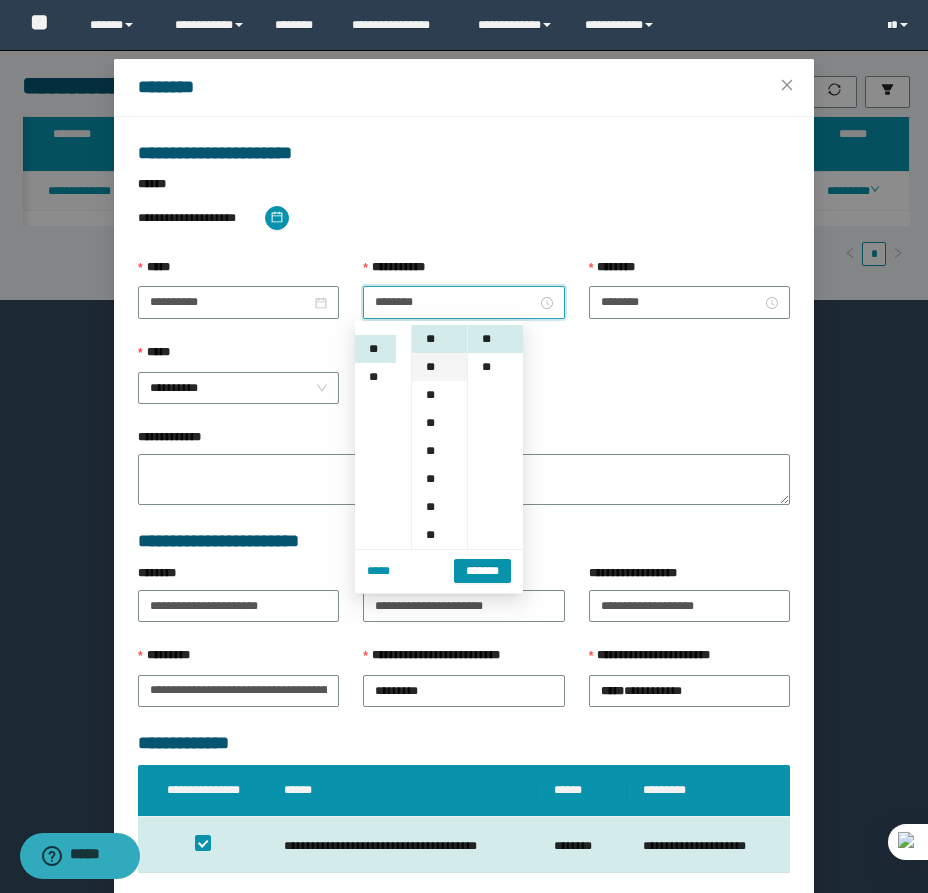 scroll, scrollTop: 280, scrollLeft: 0, axis: vertical 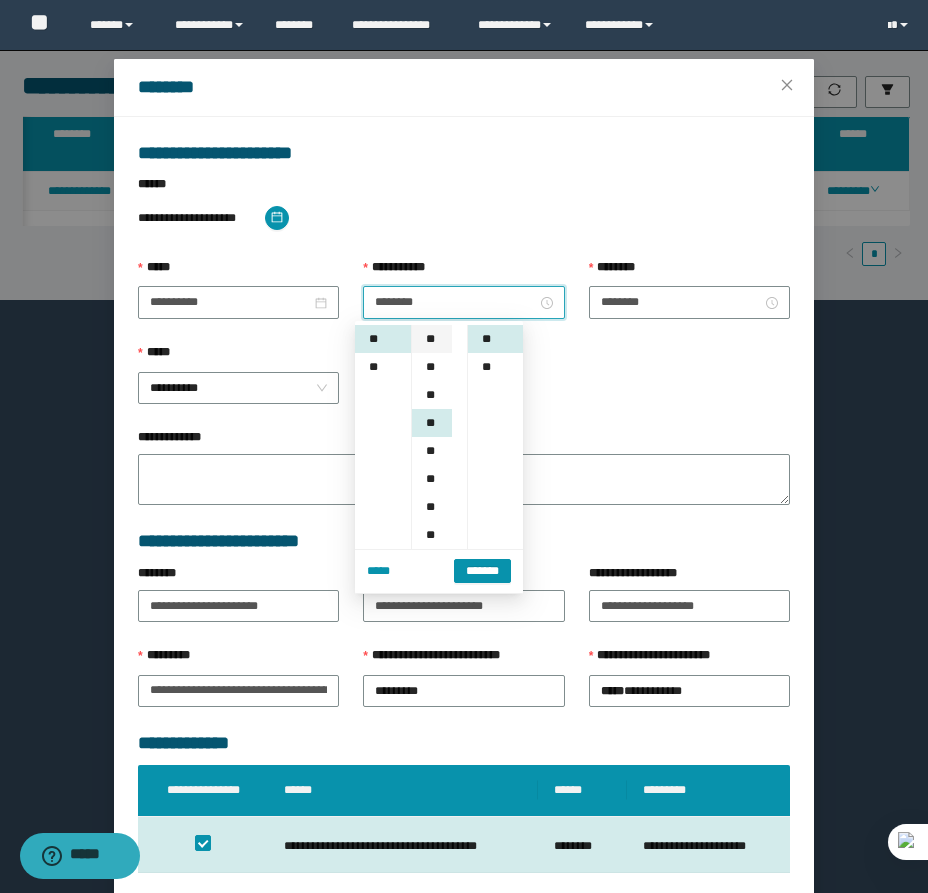 click on "**" at bounding box center [432, 339] 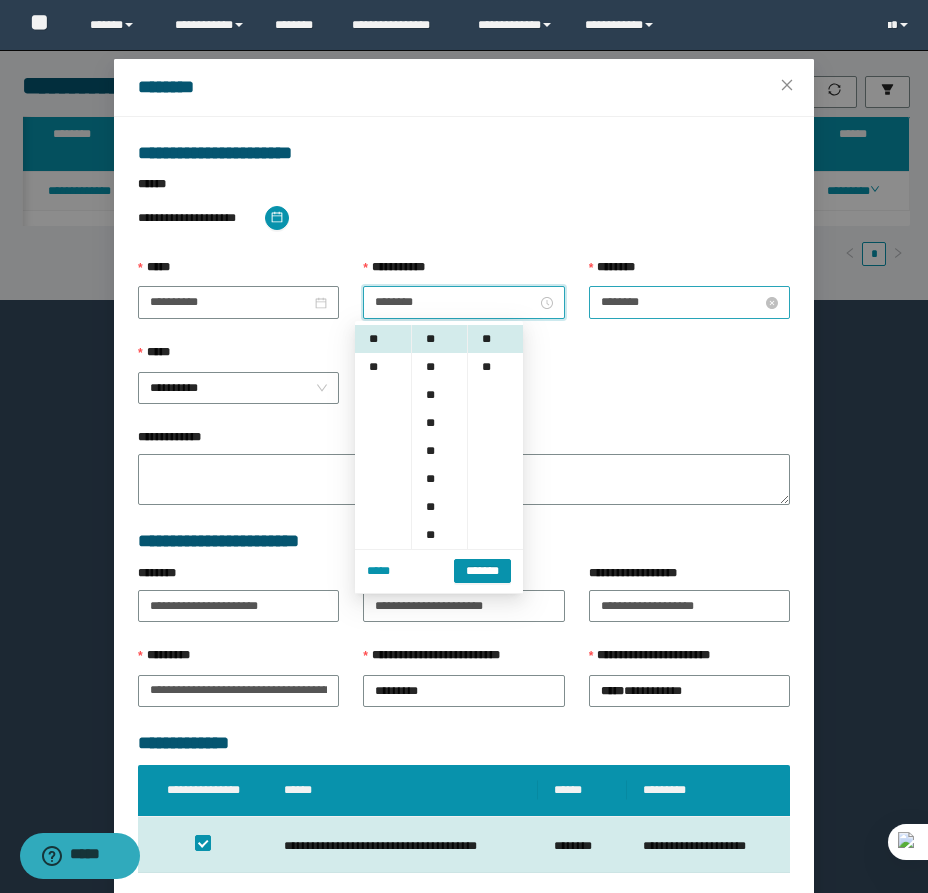 click on "********" at bounding box center (681, 302) 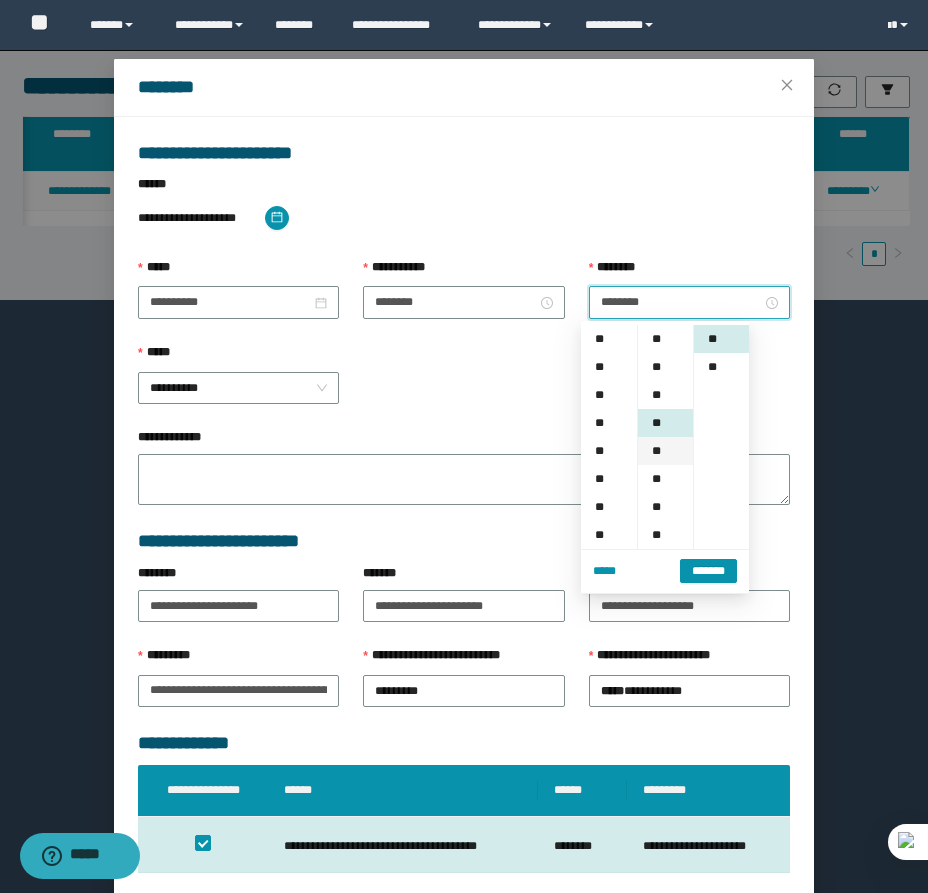 scroll, scrollTop: 280, scrollLeft: 0, axis: vertical 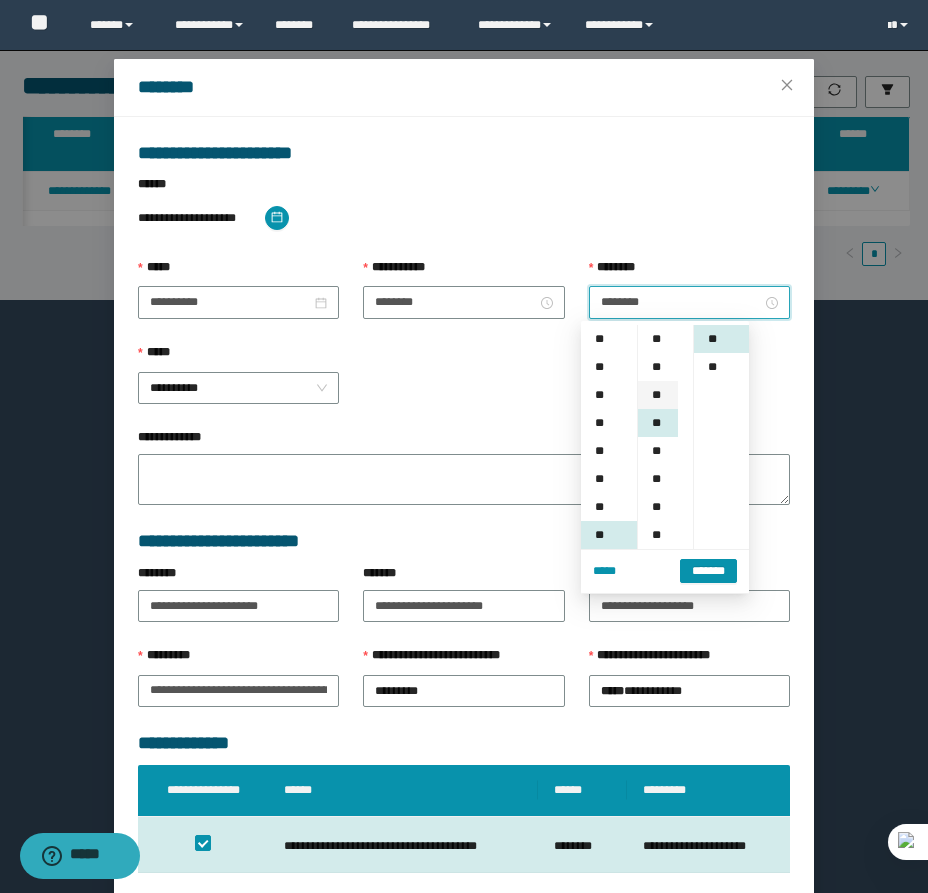 click on "**" at bounding box center [658, 395] 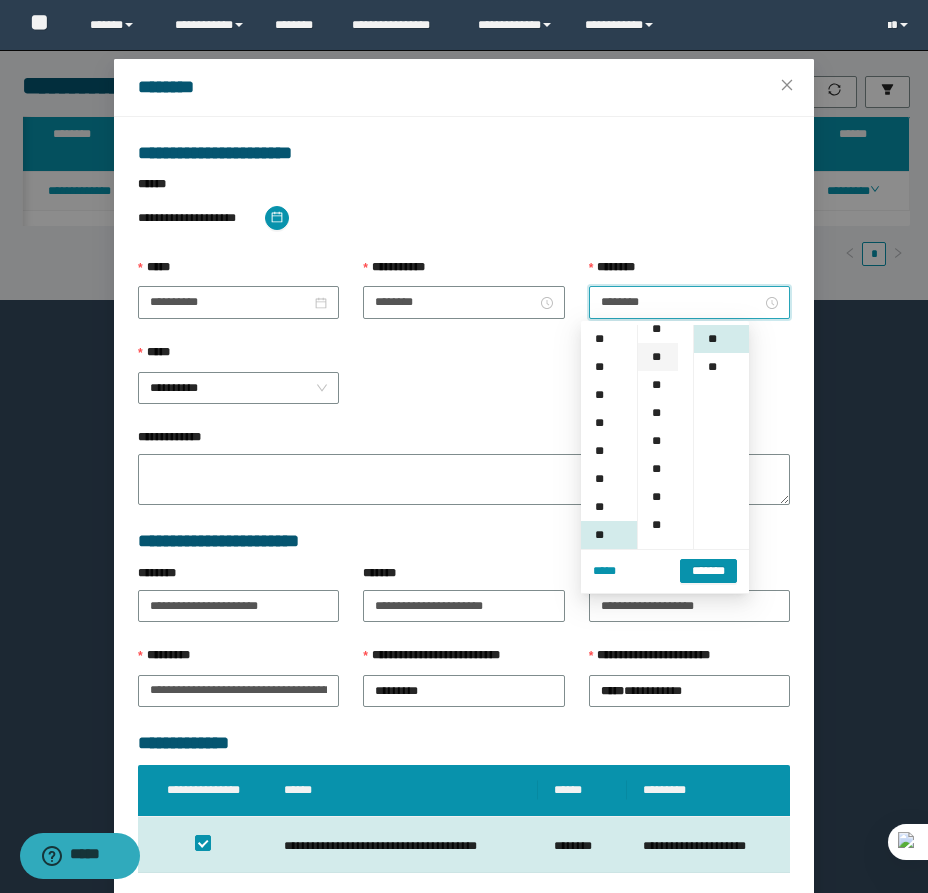 scroll, scrollTop: 56, scrollLeft: 0, axis: vertical 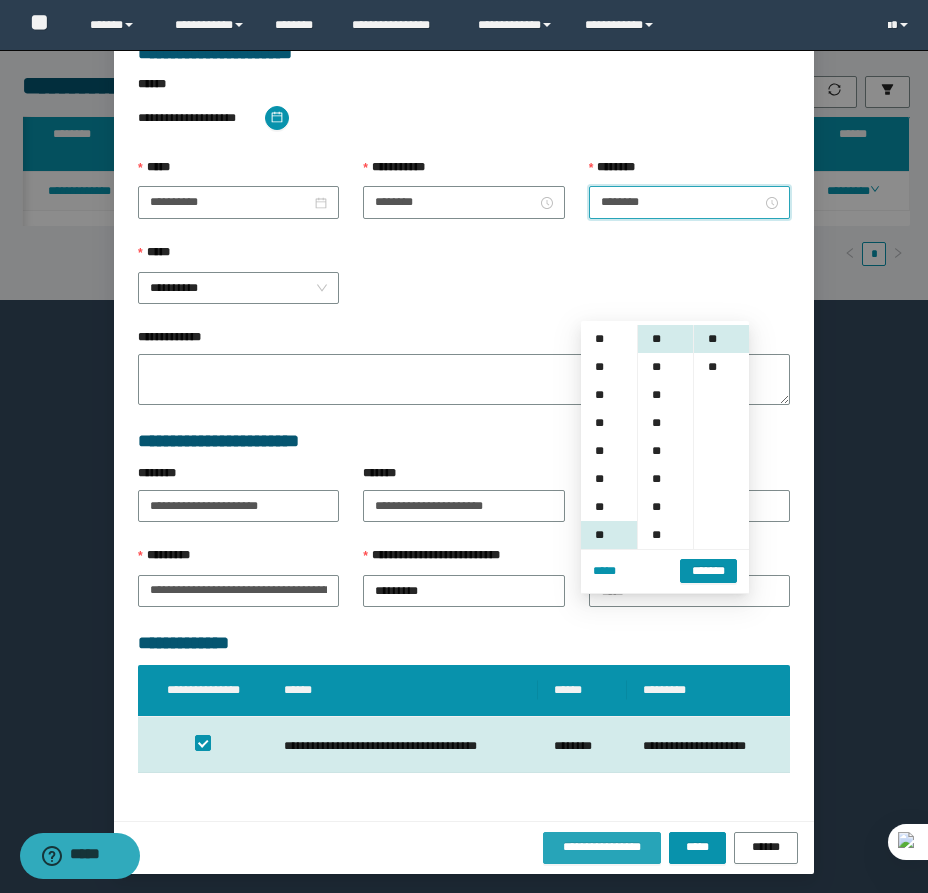click on "**********" at bounding box center [602, 848] 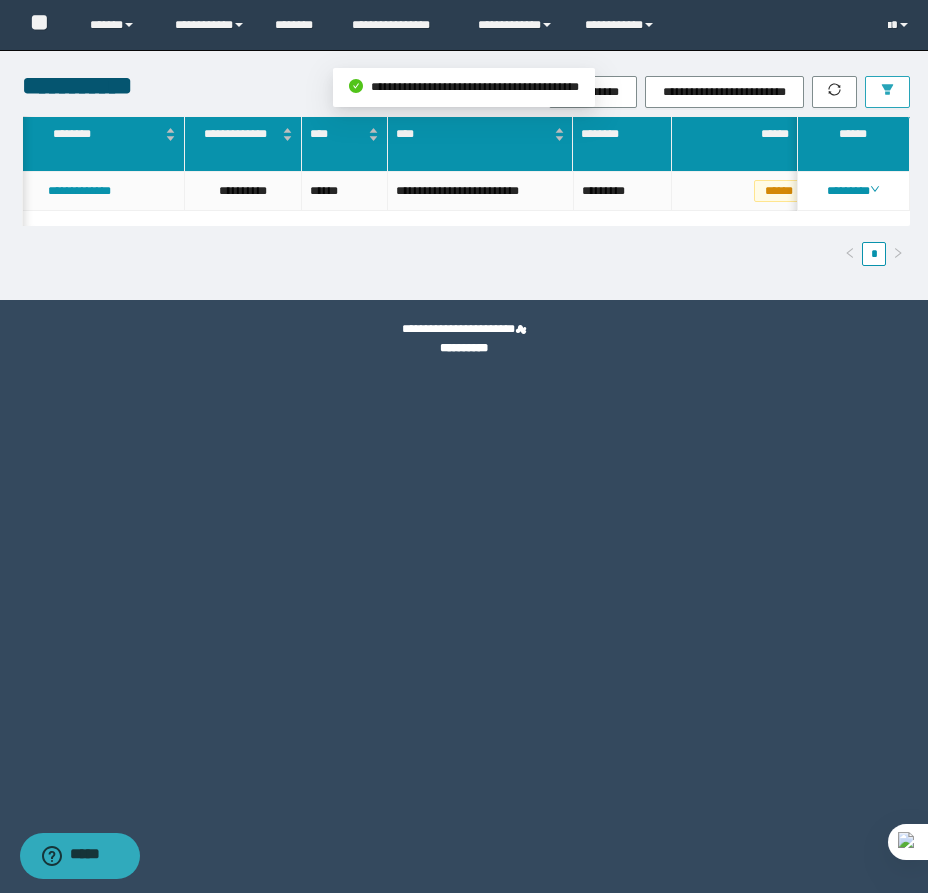 click 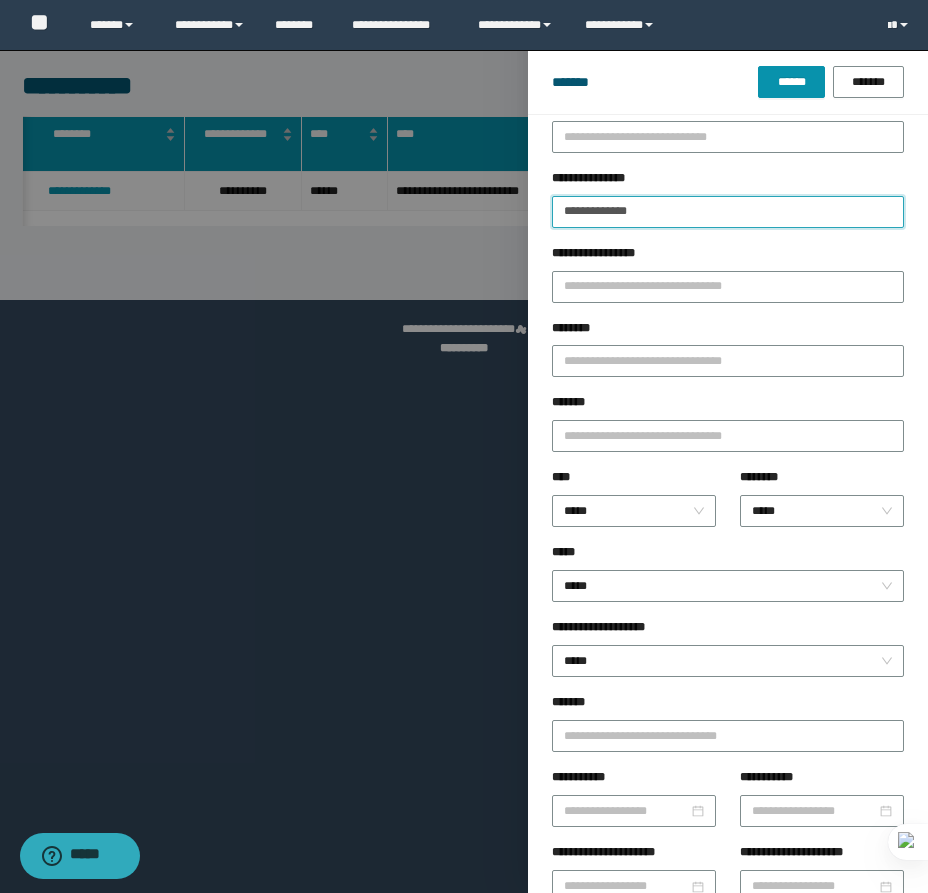 click on "**********" at bounding box center [728, 212] 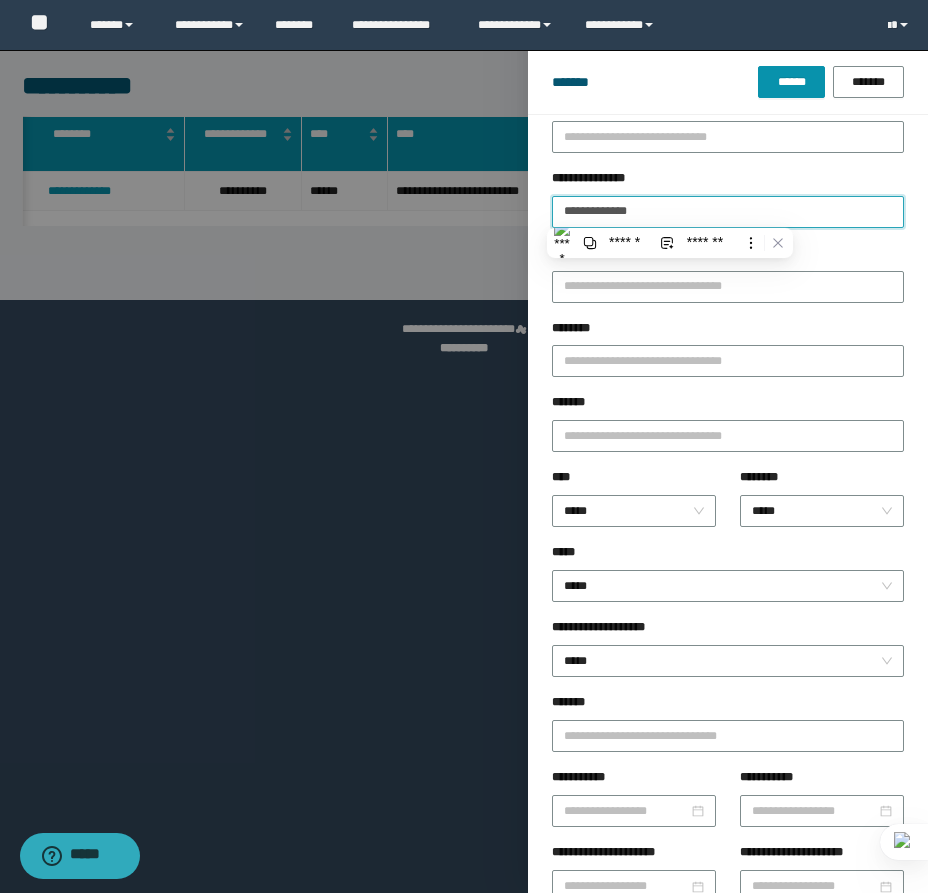 click on "******" at bounding box center [791, 82] 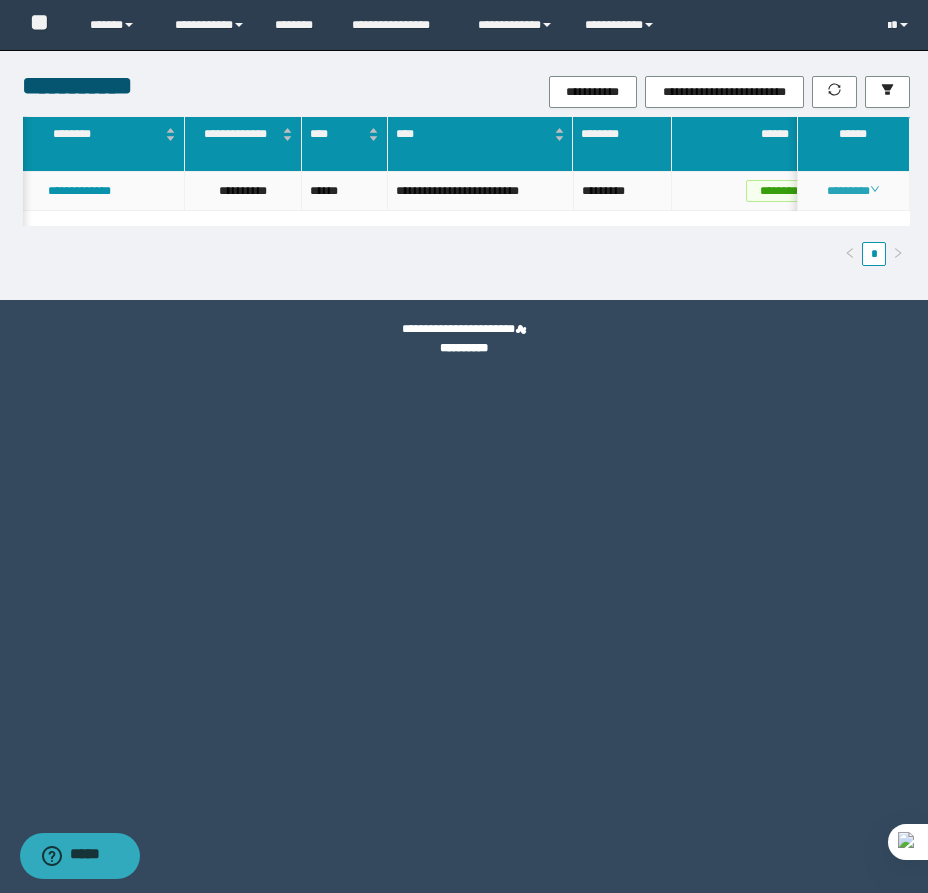 click on "********" at bounding box center [853, 191] 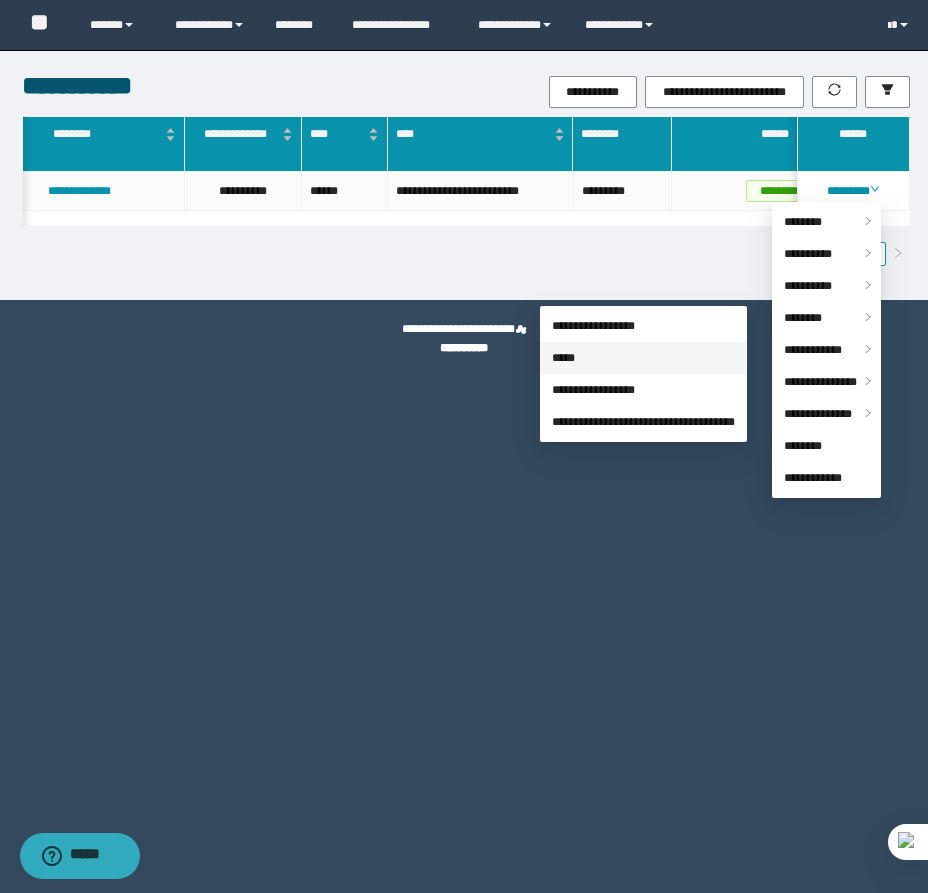 click on "*****" at bounding box center [563, 358] 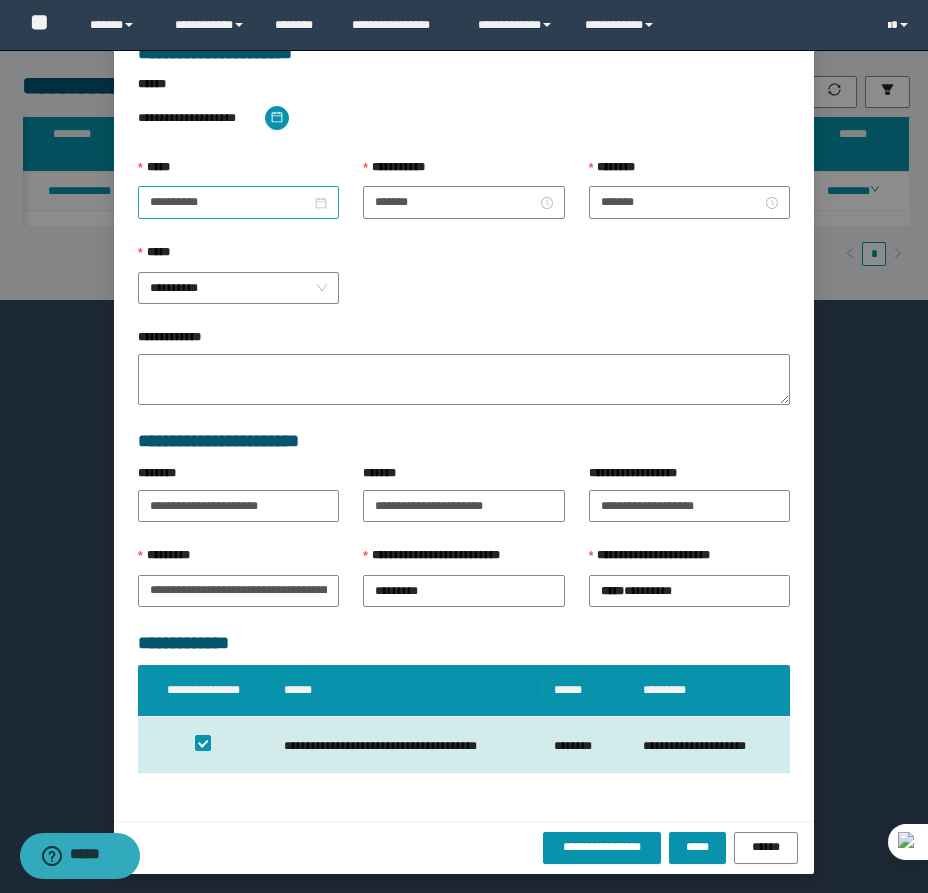 click on "**********" at bounding box center [238, 202] 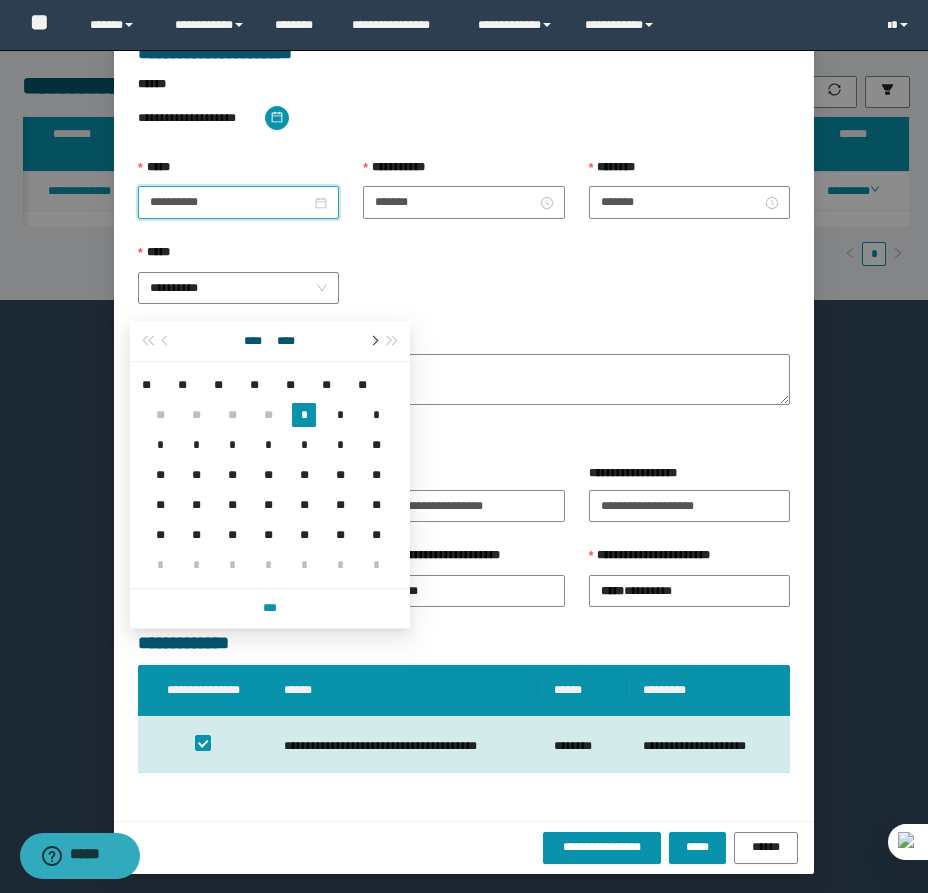 click at bounding box center [373, 341] 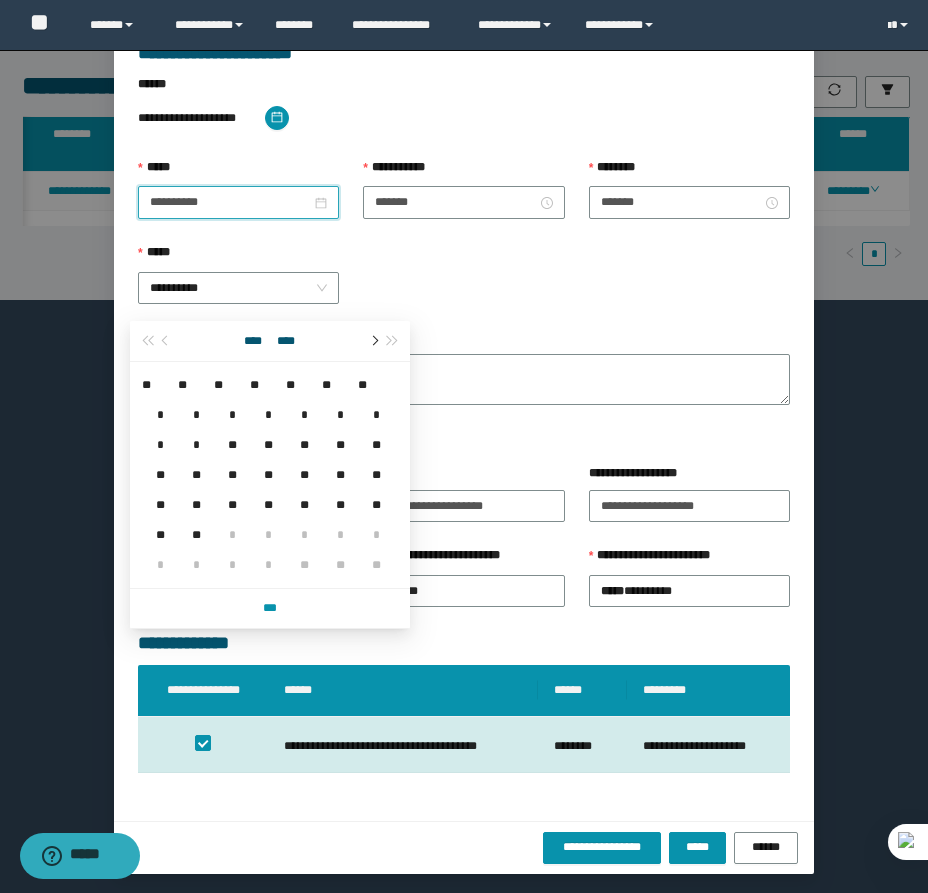 click at bounding box center [373, 341] 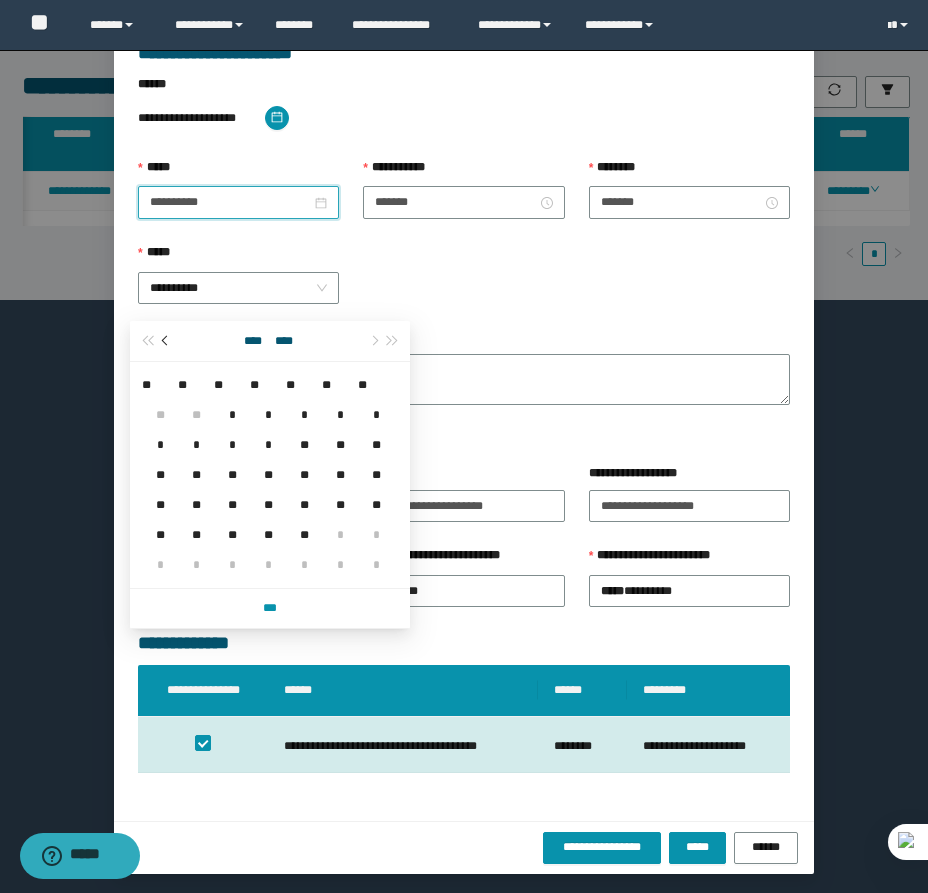 click at bounding box center (167, 341) 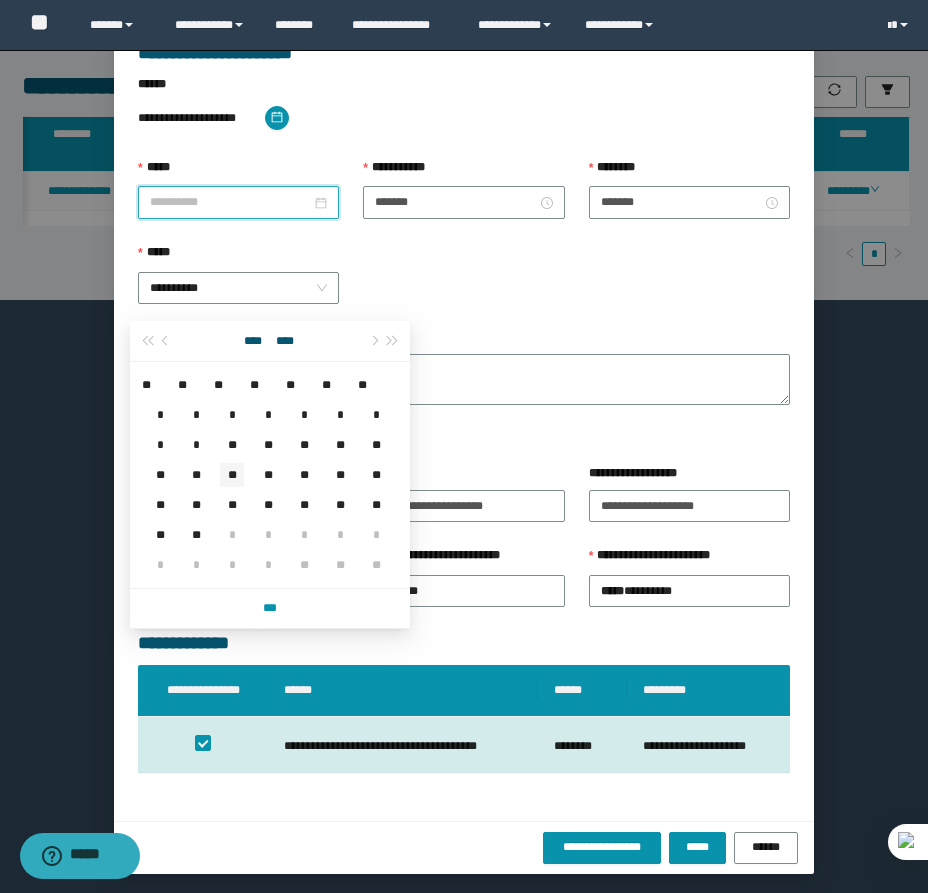 click on "**" at bounding box center (232, 475) 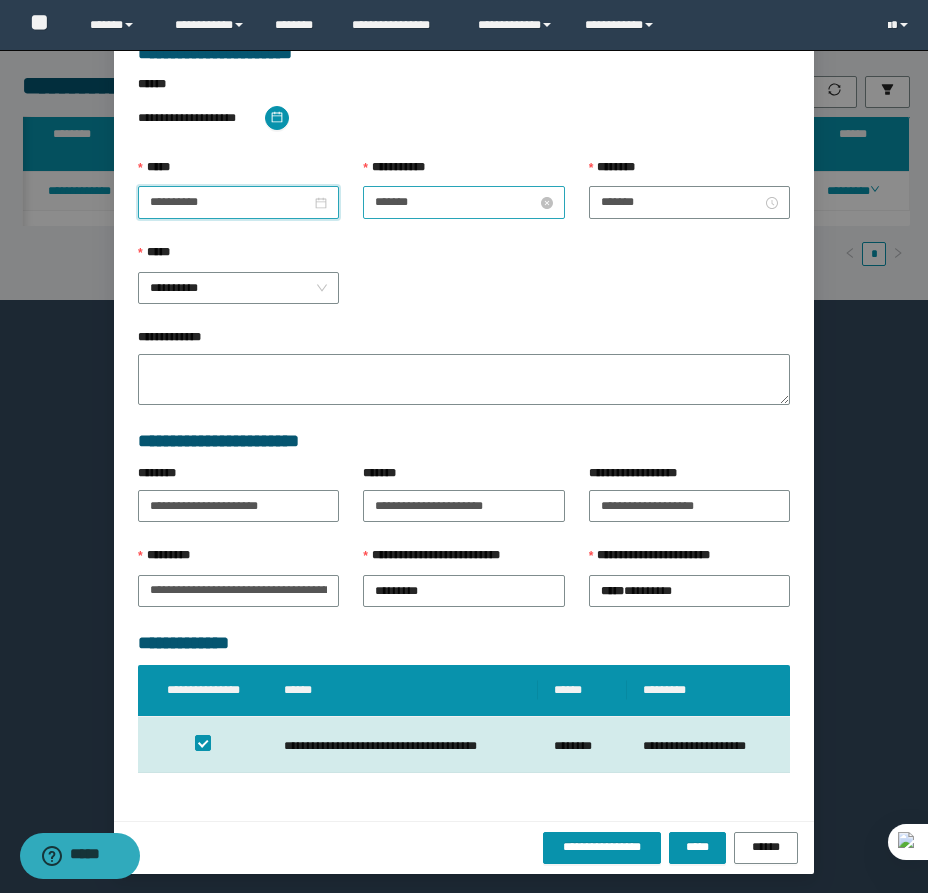 click on "*******" at bounding box center (455, 202) 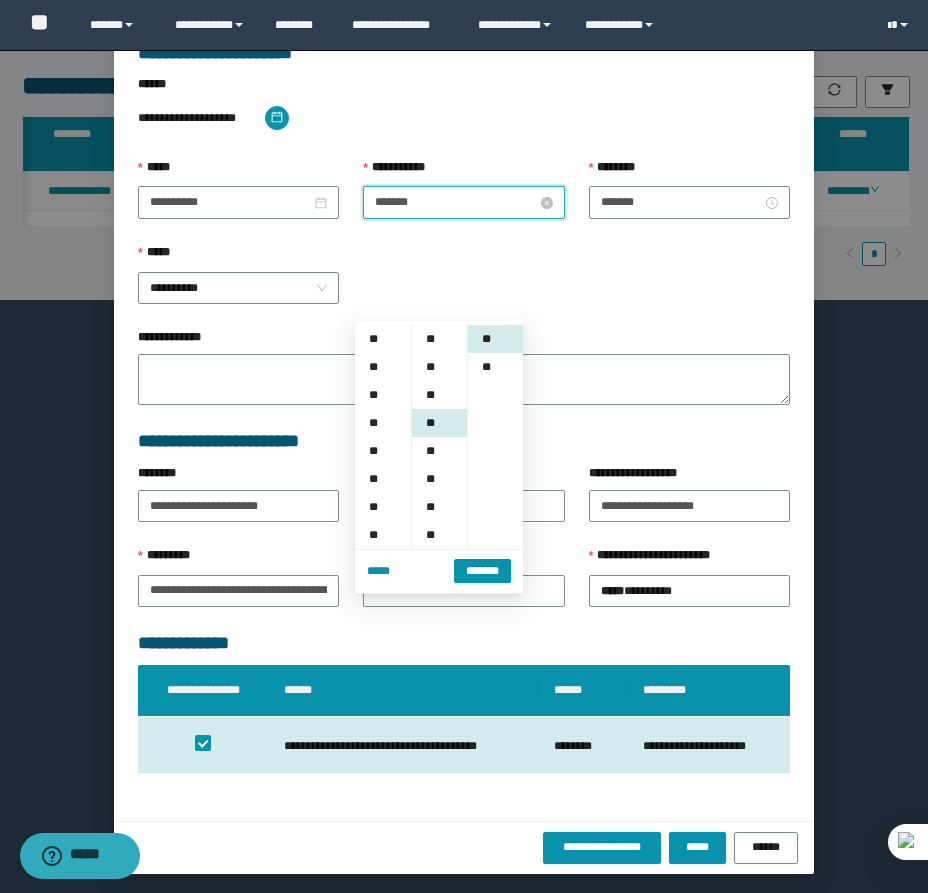 scroll, scrollTop: 252, scrollLeft: 0, axis: vertical 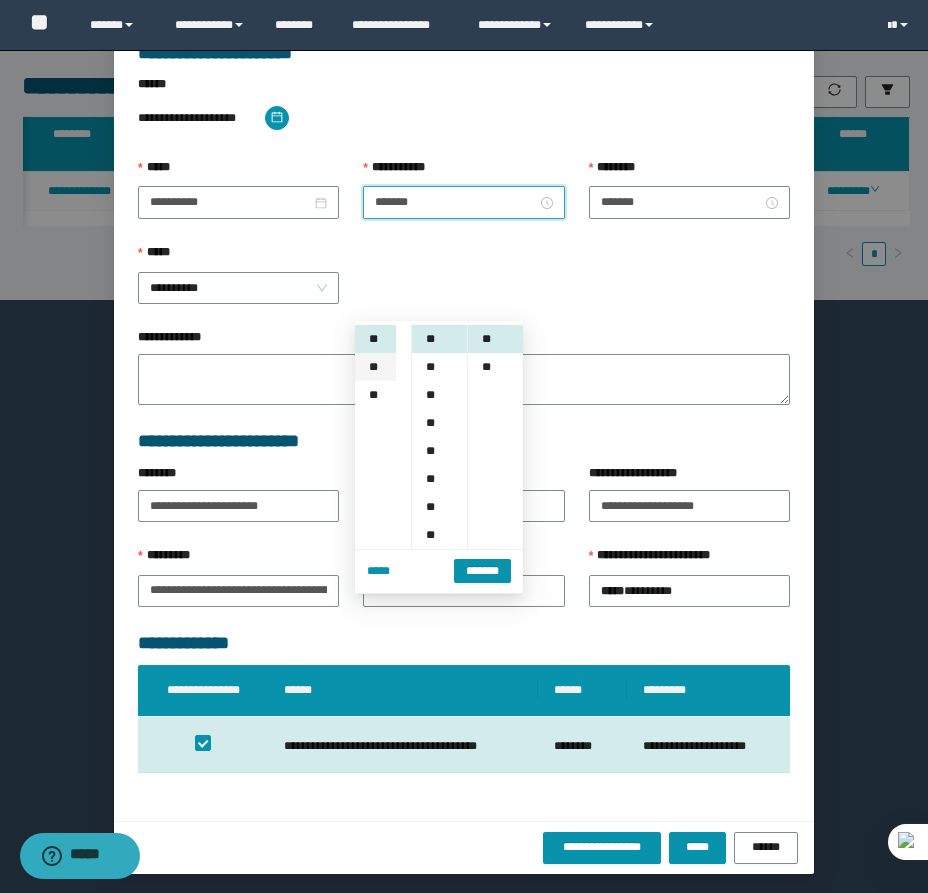 click on "**" at bounding box center (375, 367) 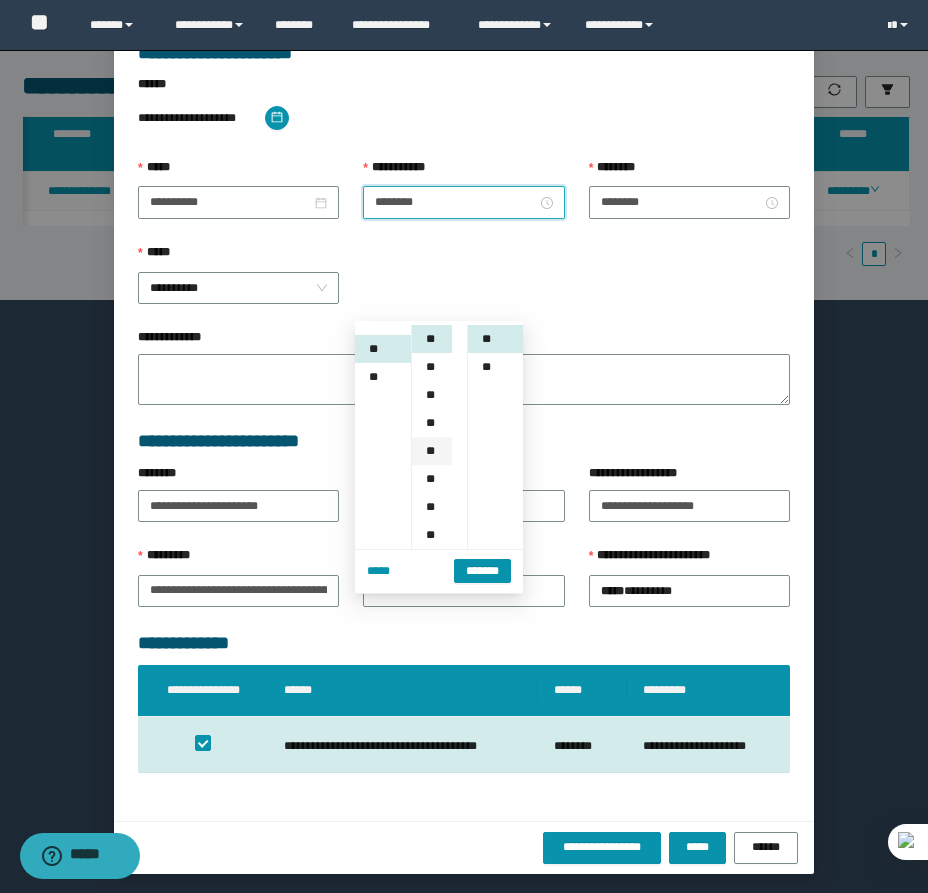 scroll, scrollTop: 280, scrollLeft: 0, axis: vertical 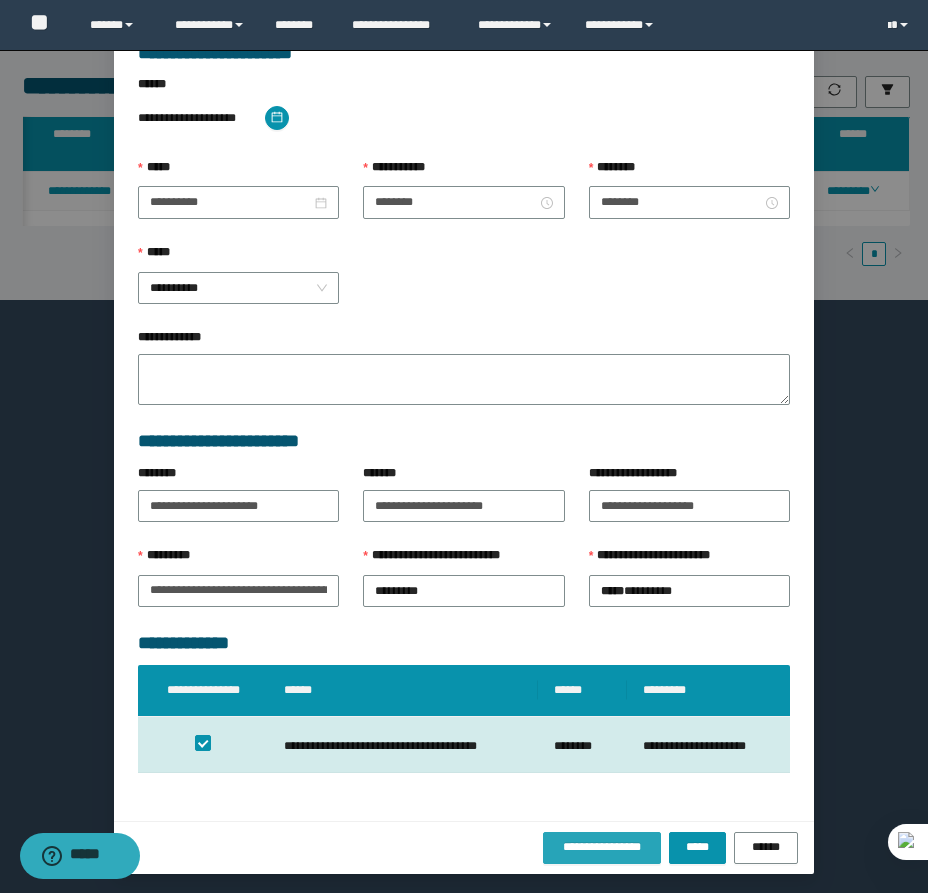 click on "**********" at bounding box center (602, 847) 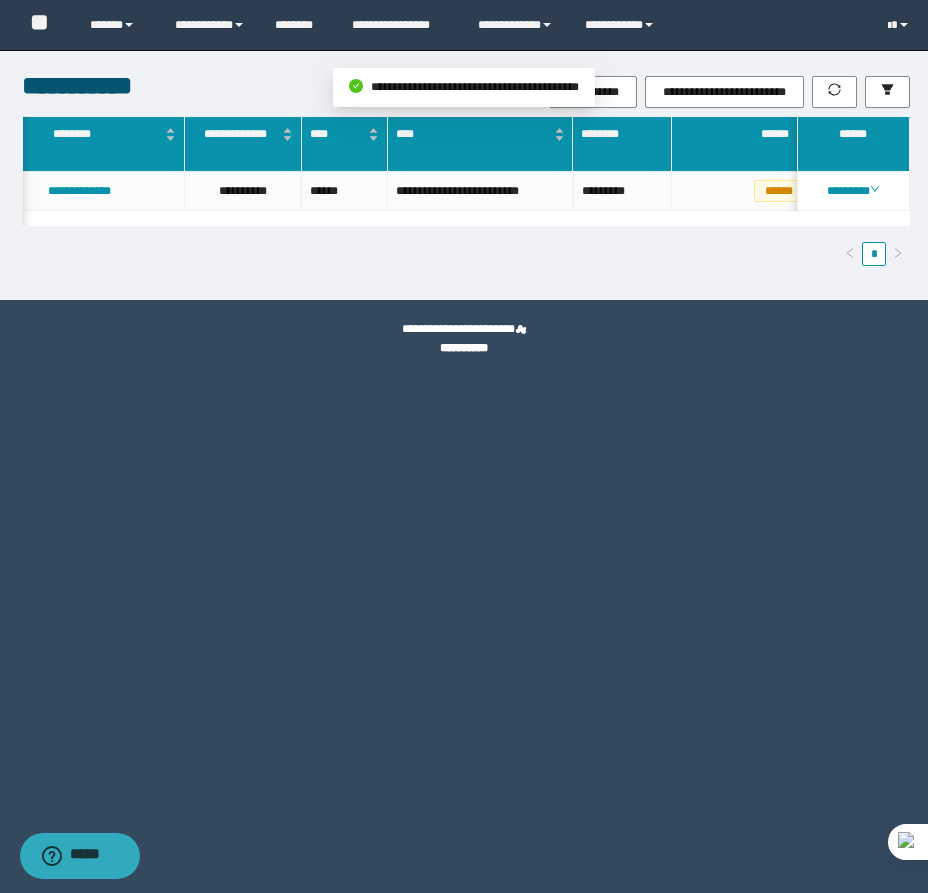 scroll, scrollTop: 0, scrollLeft: 0, axis: both 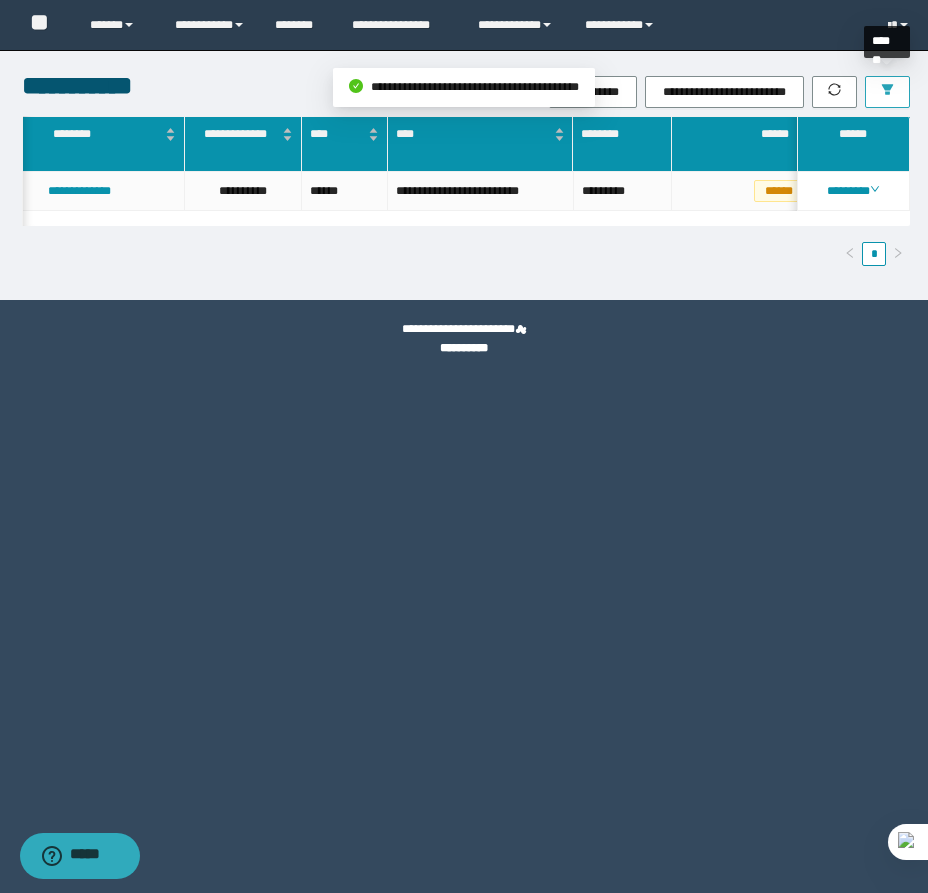 click at bounding box center (887, 92) 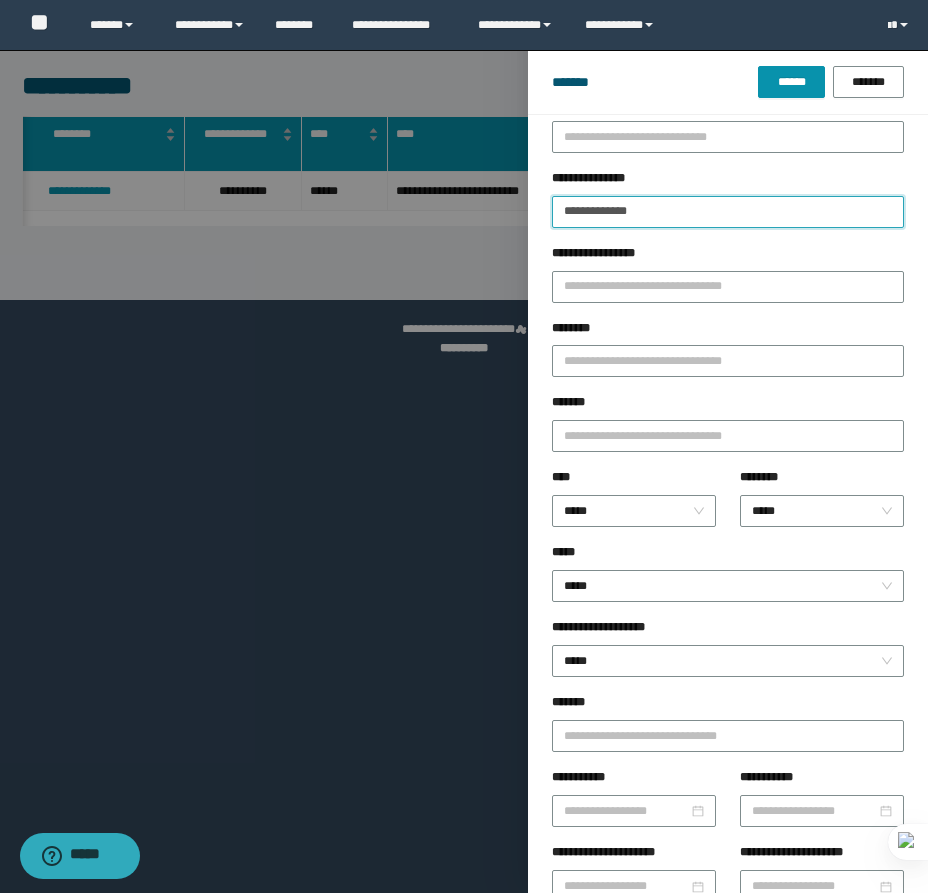 click on "**********" at bounding box center (728, 212) 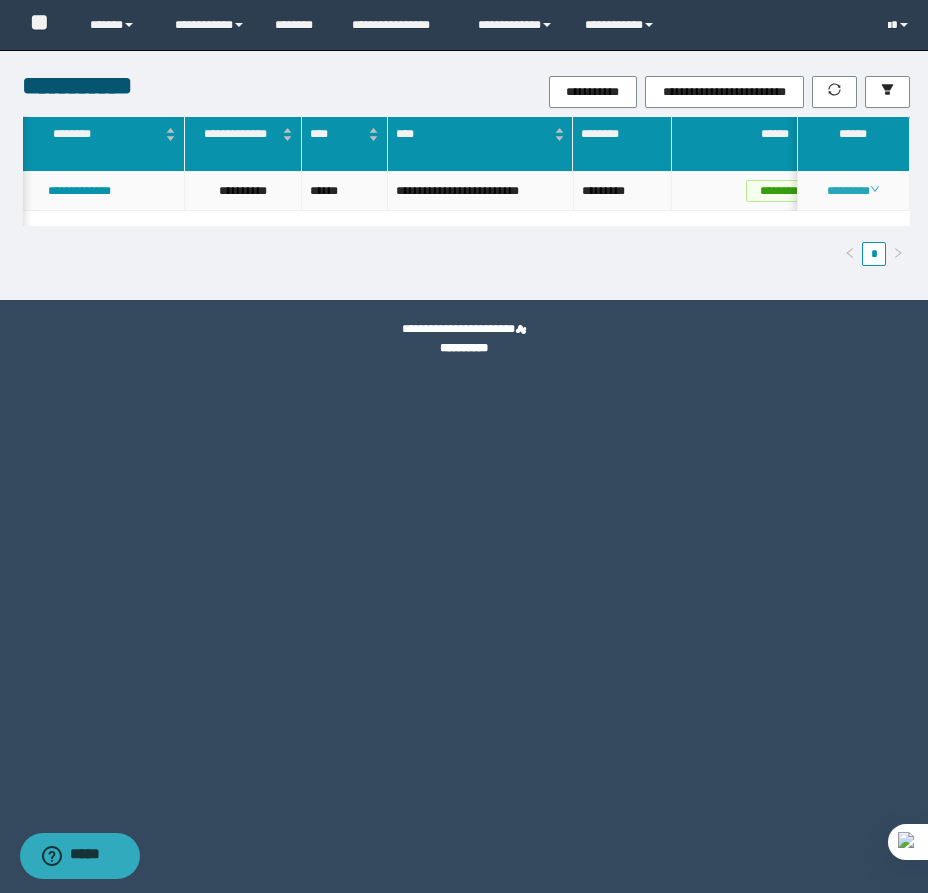 click on "********" at bounding box center (853, 191) 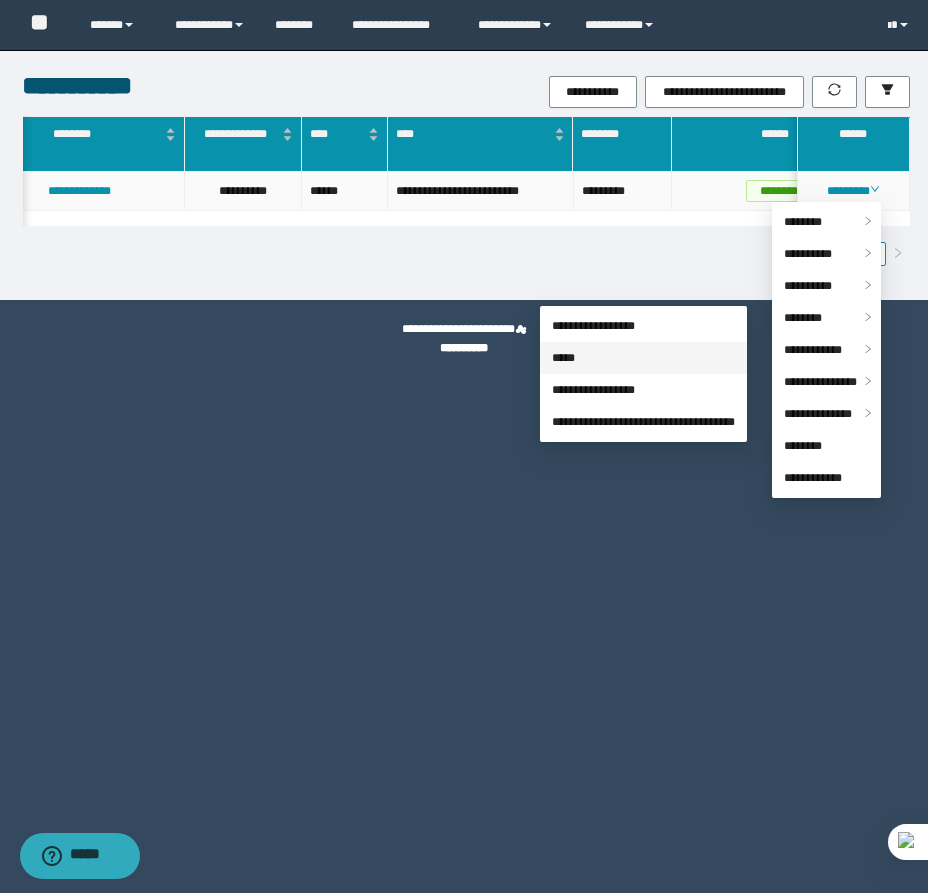 click on "*****" at bounding box center [563, 358] 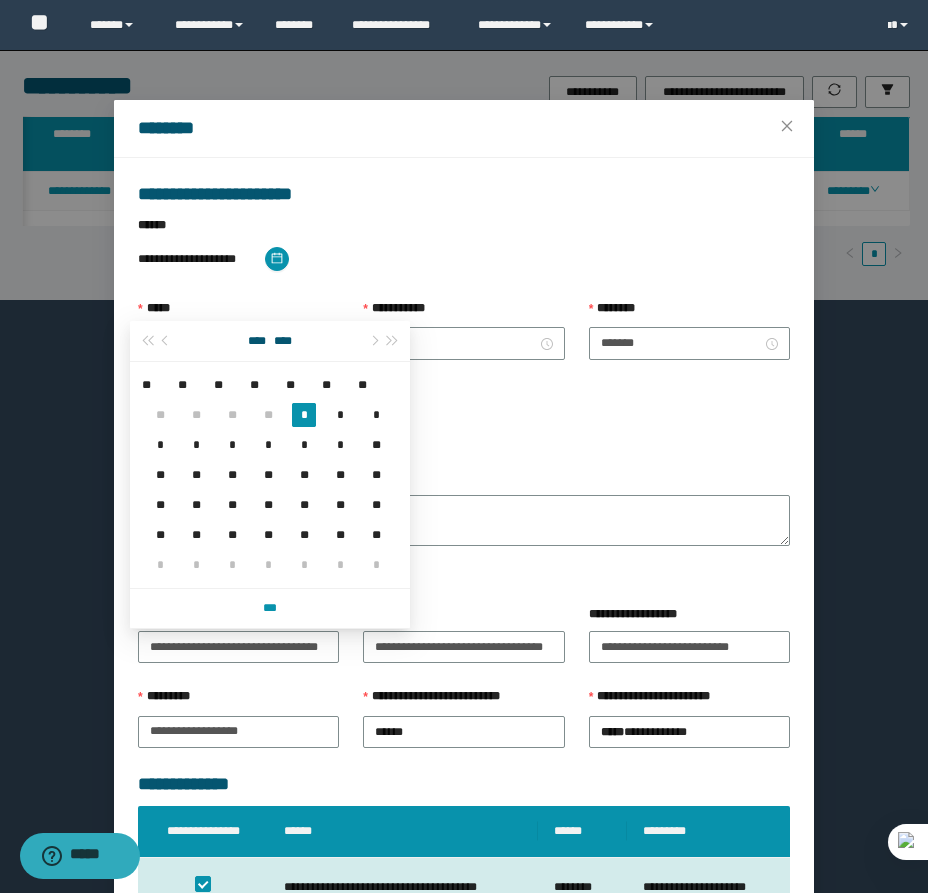 click on "**********" at bounding box center [230, 343] 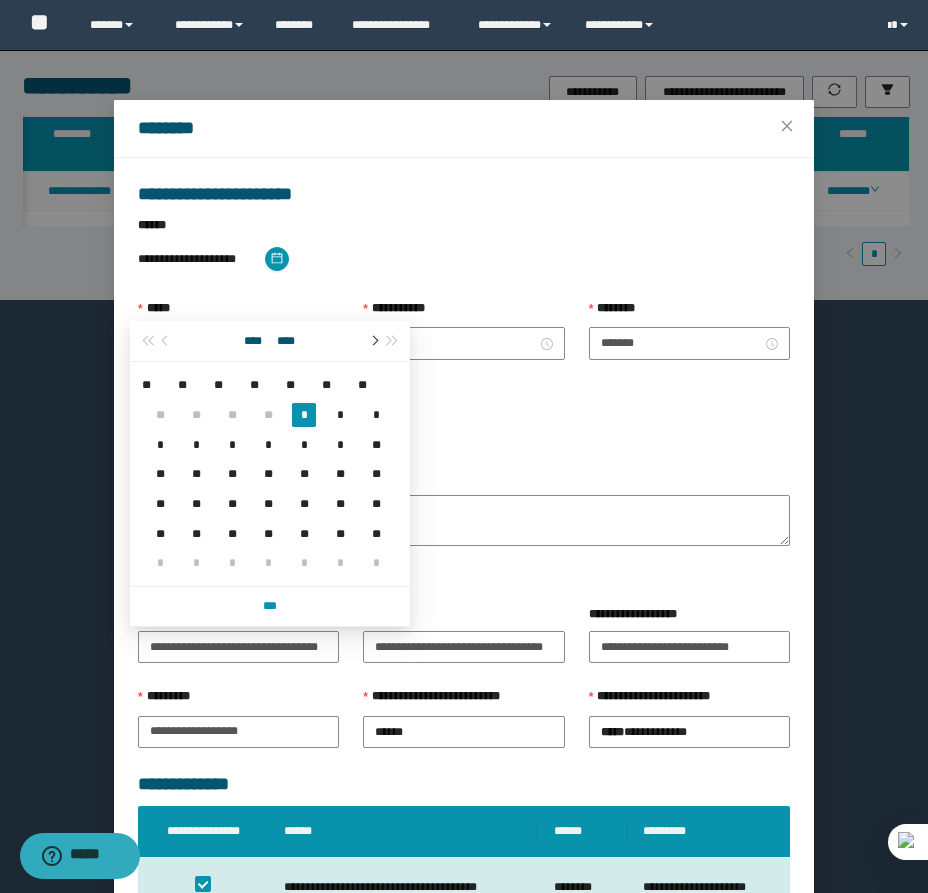 click at bounding box center (373, 341) 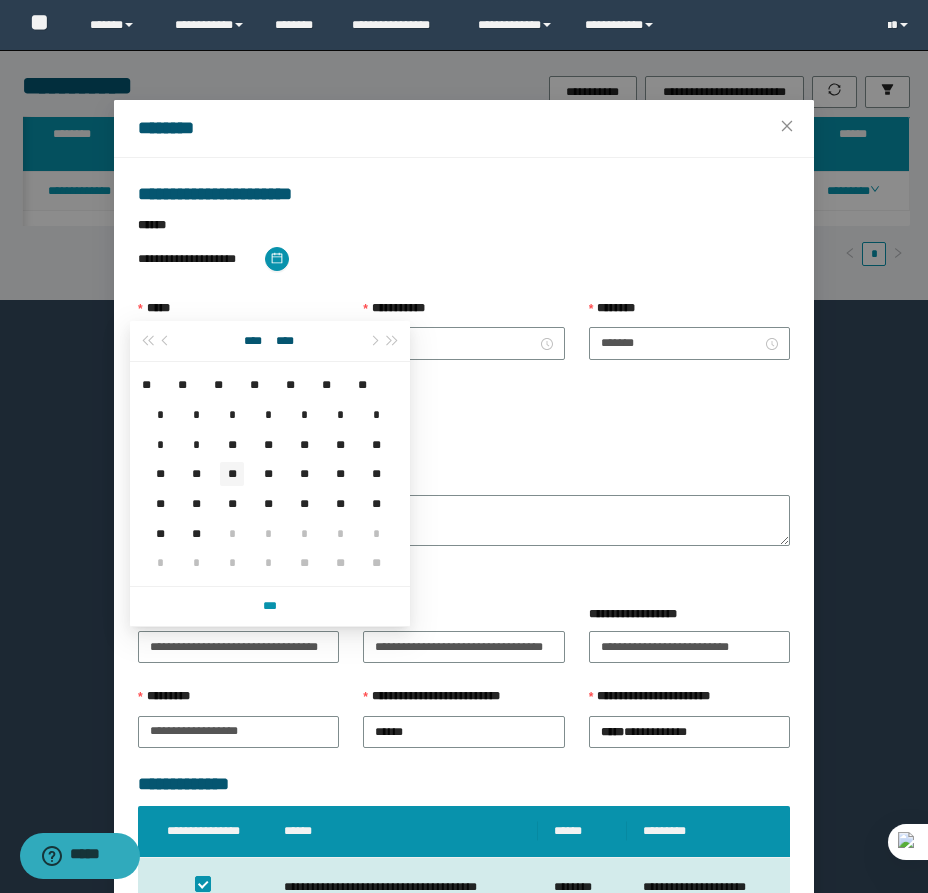 click on "**" at bounding box center (232, 474) 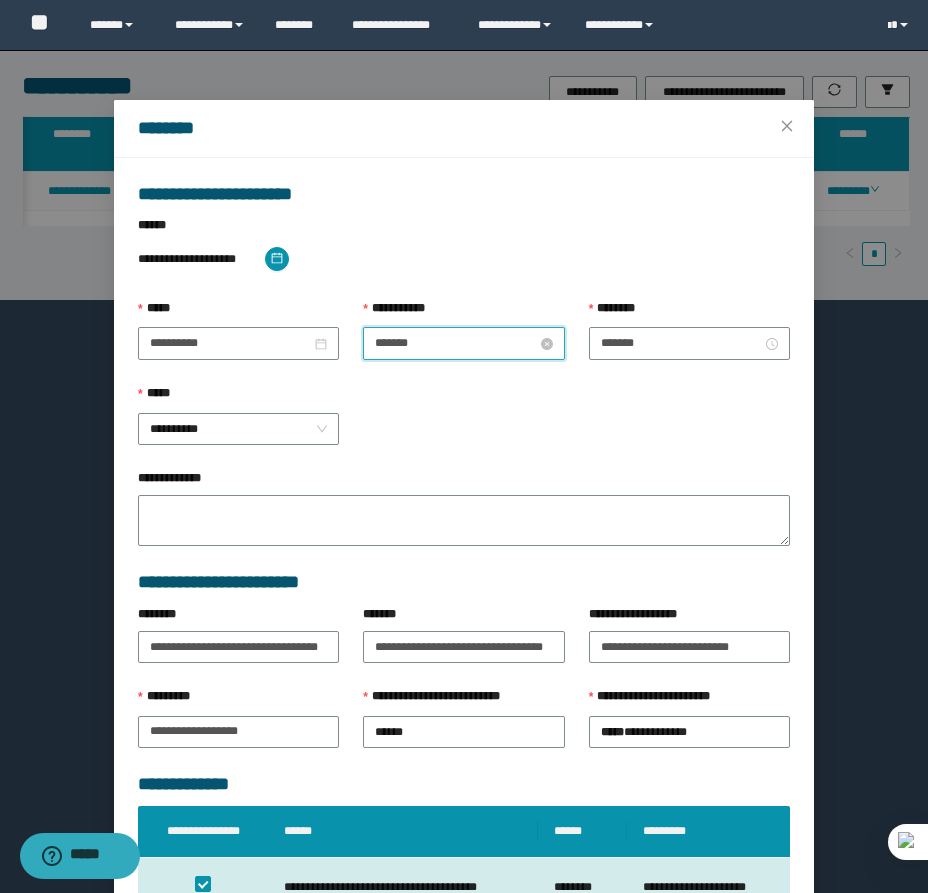 click on "*******" at bounding box center (455, 343) 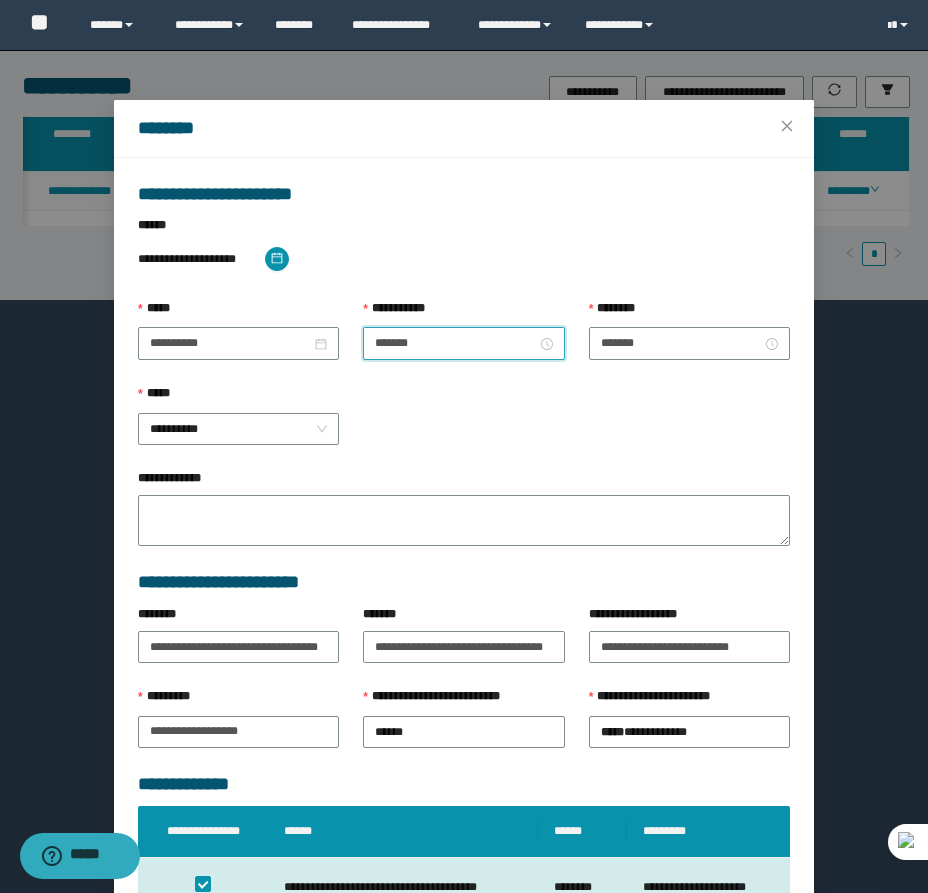 scroll, scrollTop: 252, scrollLeft: 0, axis: vertical 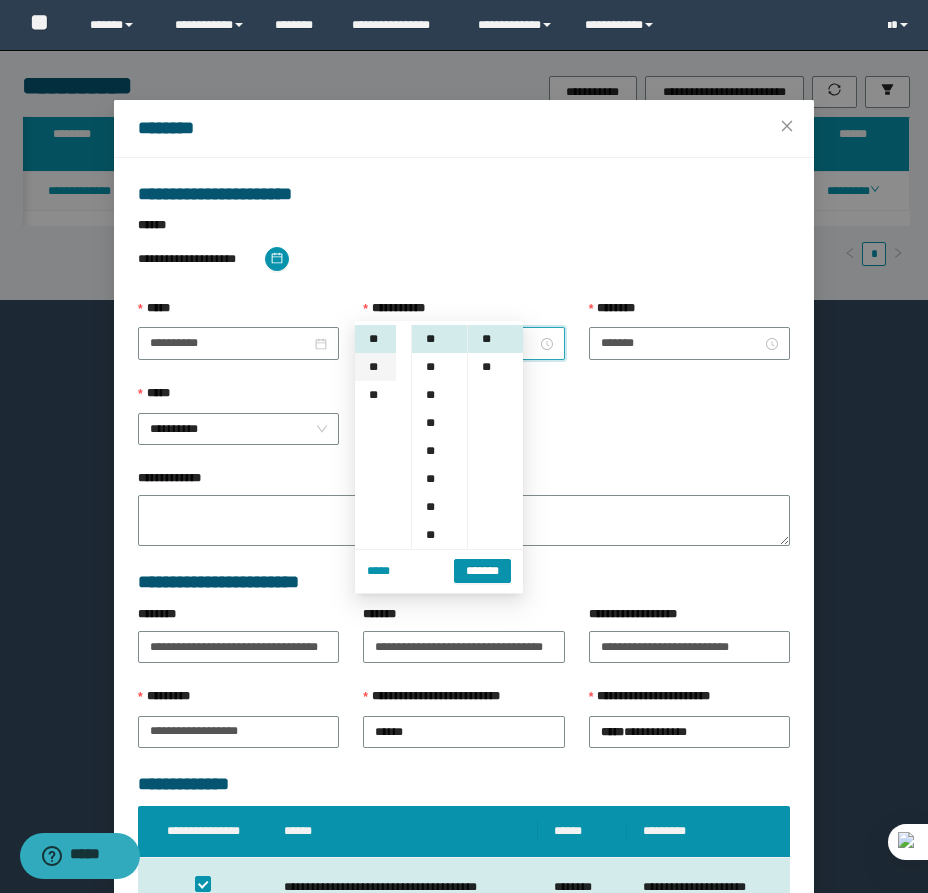 click on "**" at bounding box center [375, 367] 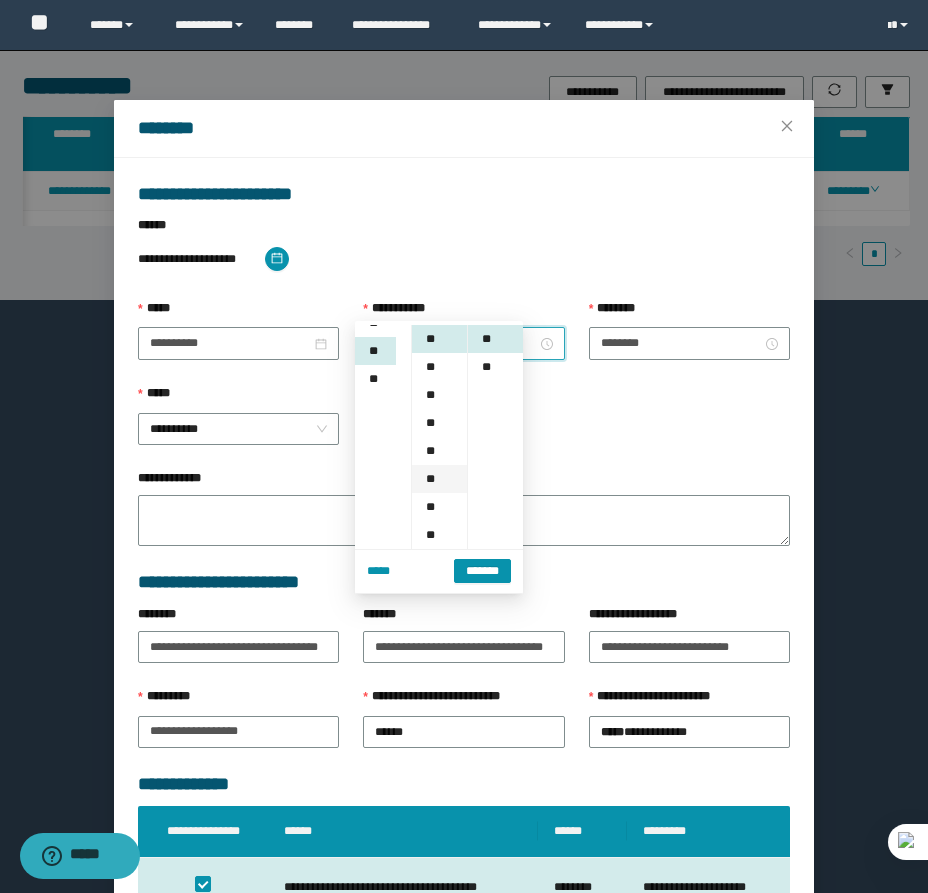 scroll, scrollTop: 280, scrollLeft: 0, axis: vertical 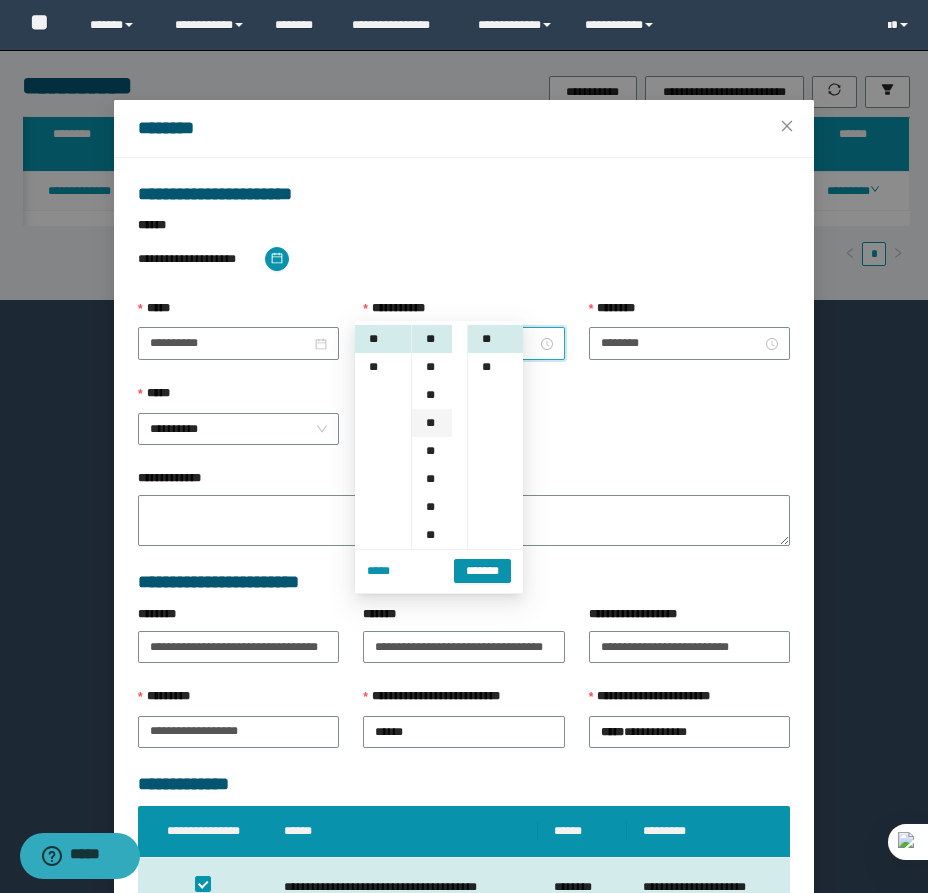 click on "**" at bounding box center [432, 423] 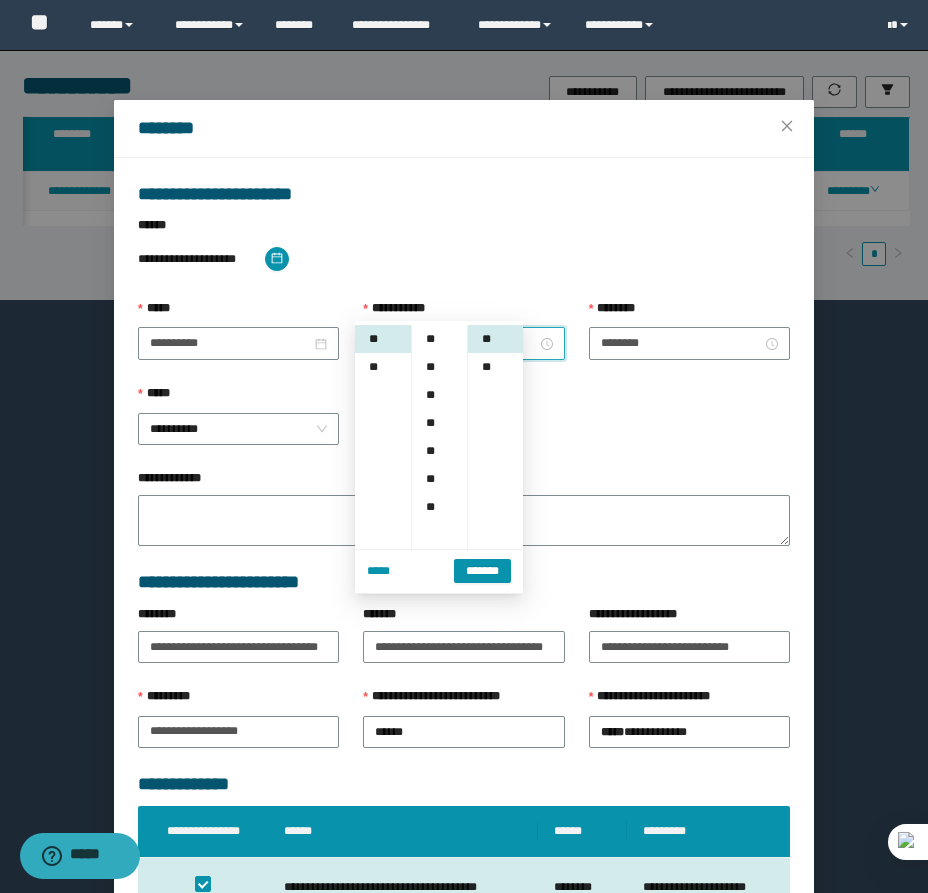 scroll, scrollTop: 168, scrollLeft: 0, axis: vertical 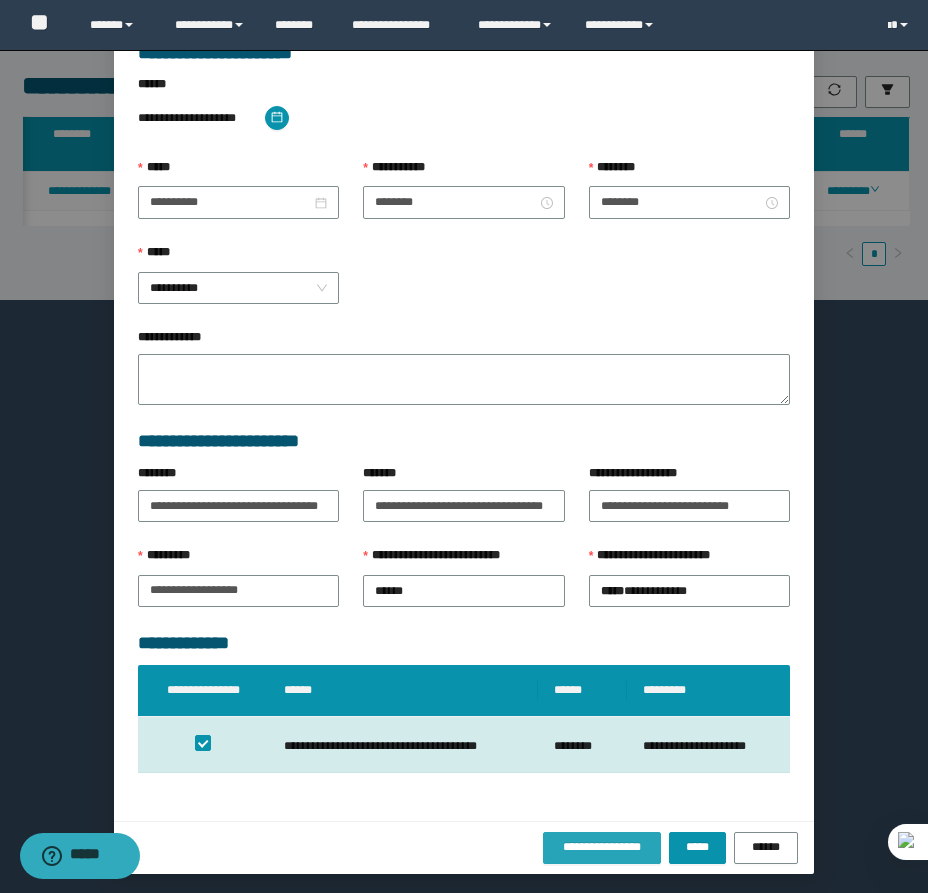 click on "**********" at bounding box center (602, 847) 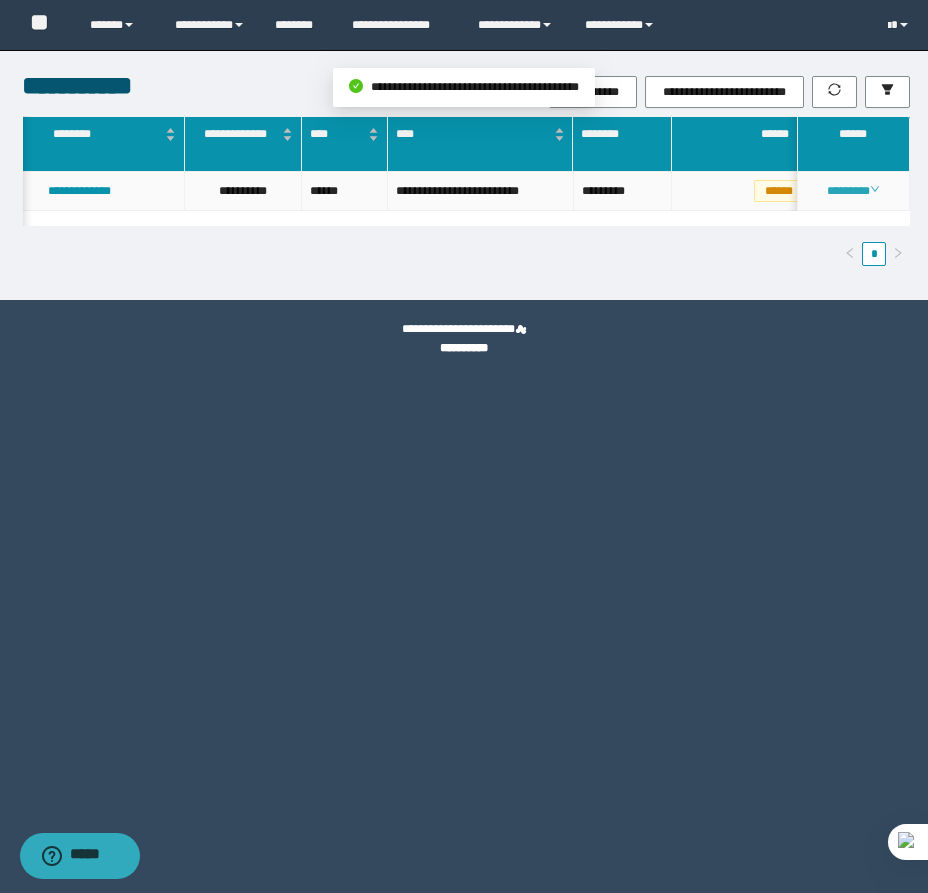 scroll, scrollTop: 0, scrollLeft: 0, axis: both 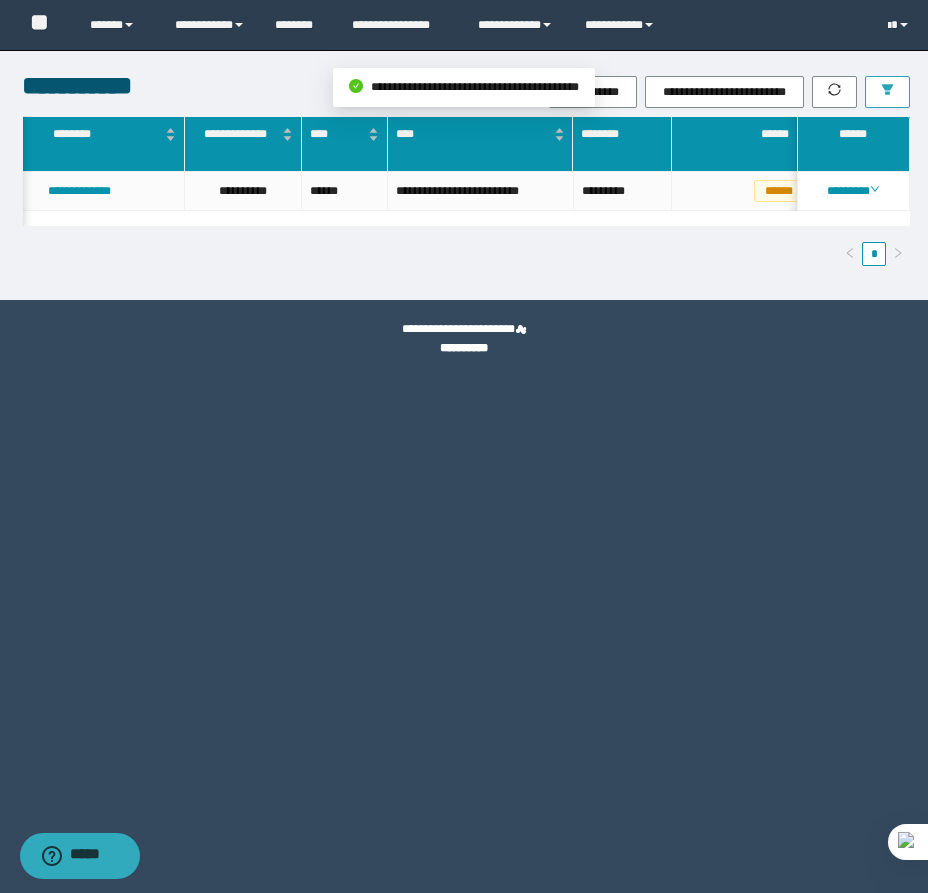 click 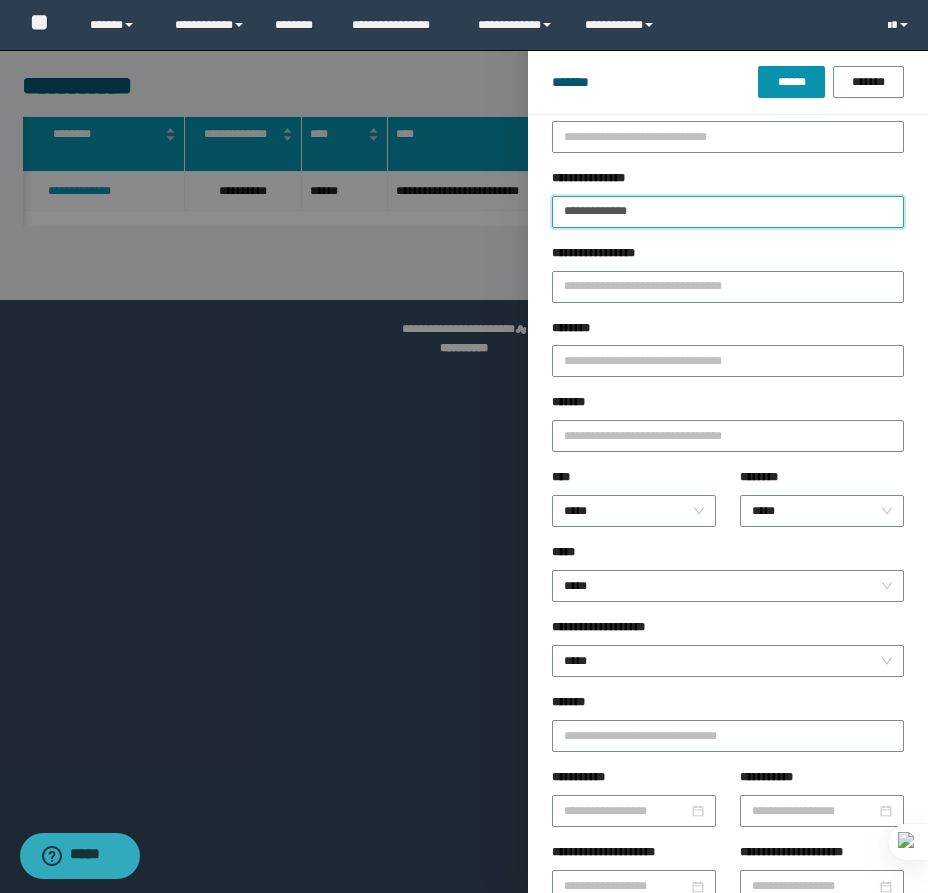 click on "**********" at bounding box center [728, 212] 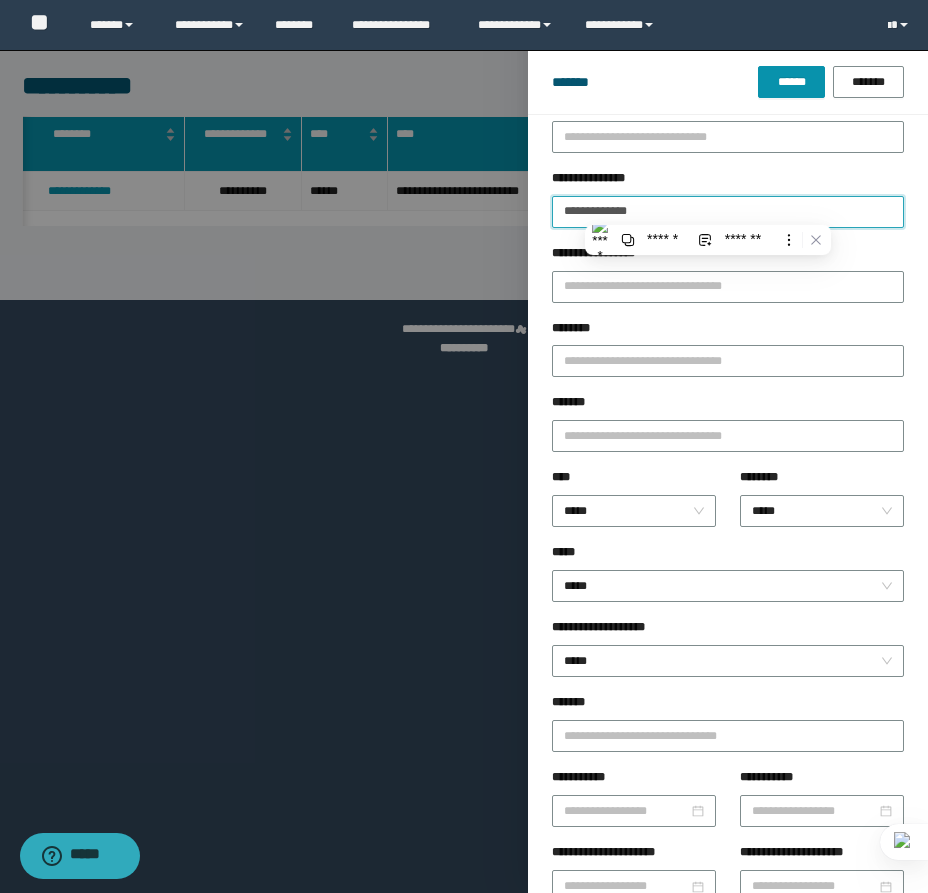 click on "******" at bounding box center (791, 82) 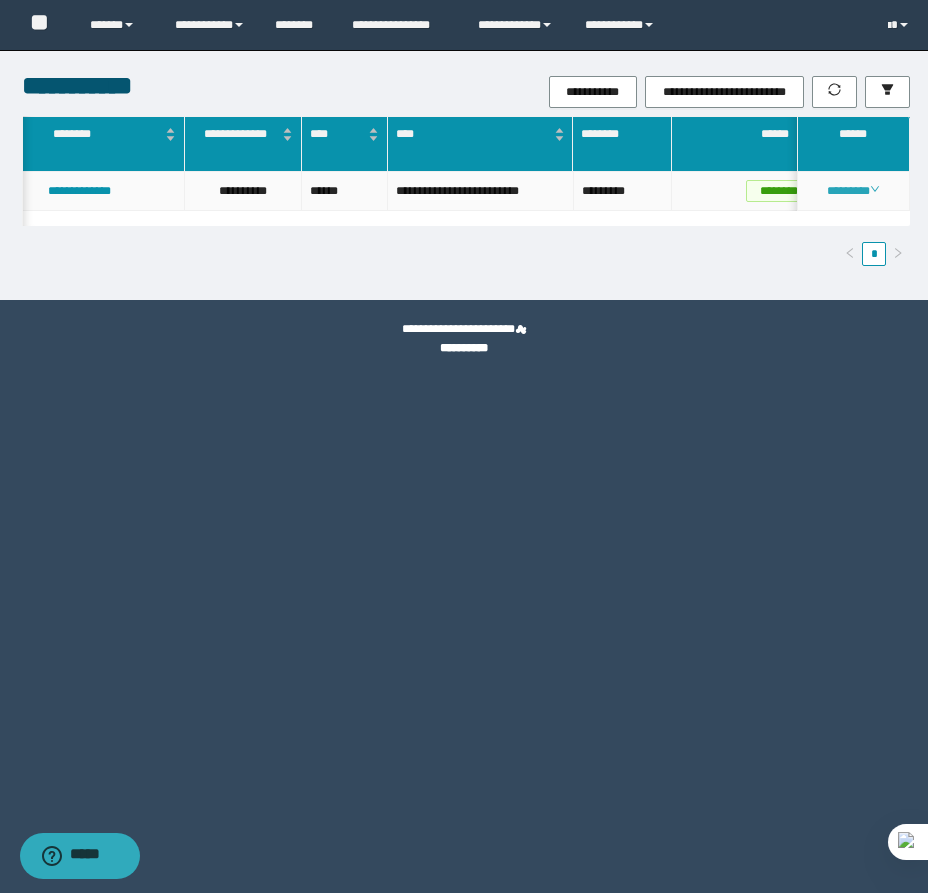 click on "********" at bounding box center [853, 191] 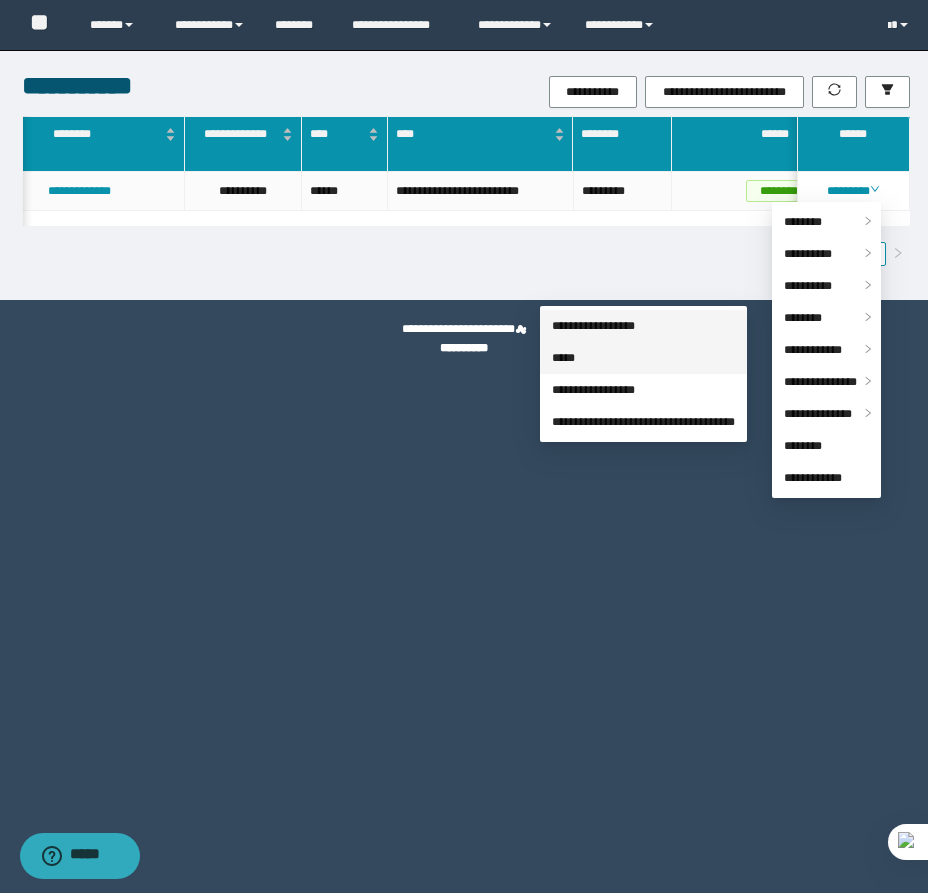 click on "**********" at bounding box center [593, 326] 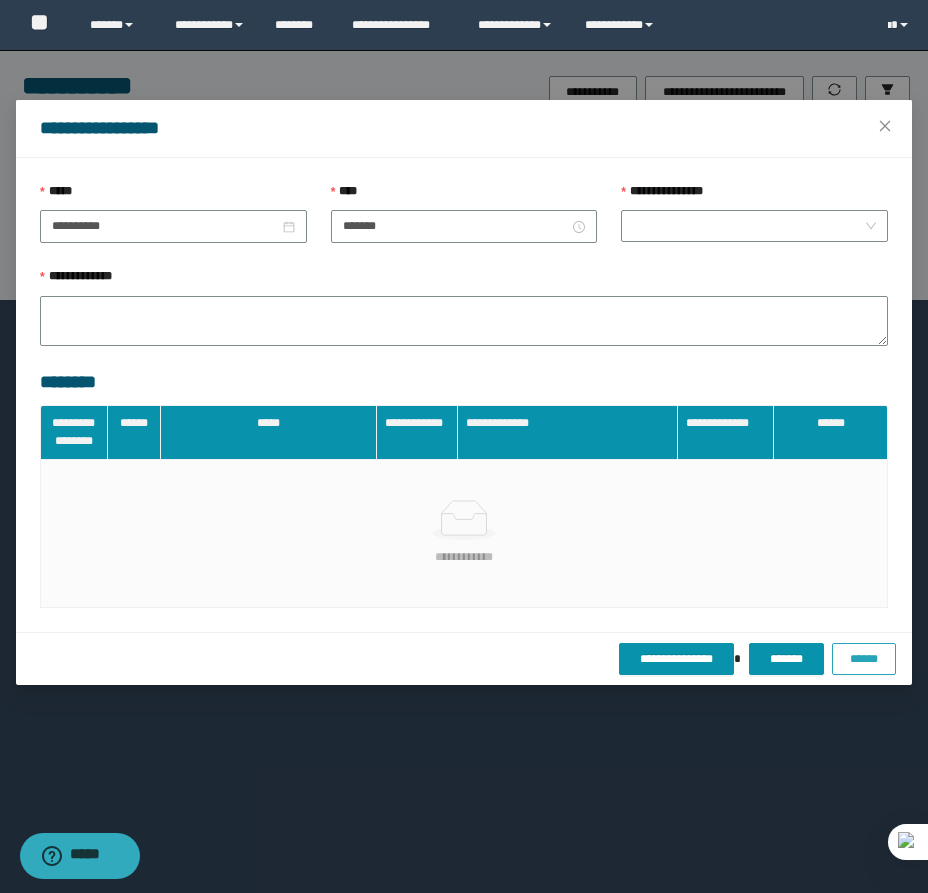 click on "******" at bounding box center (864, 659) 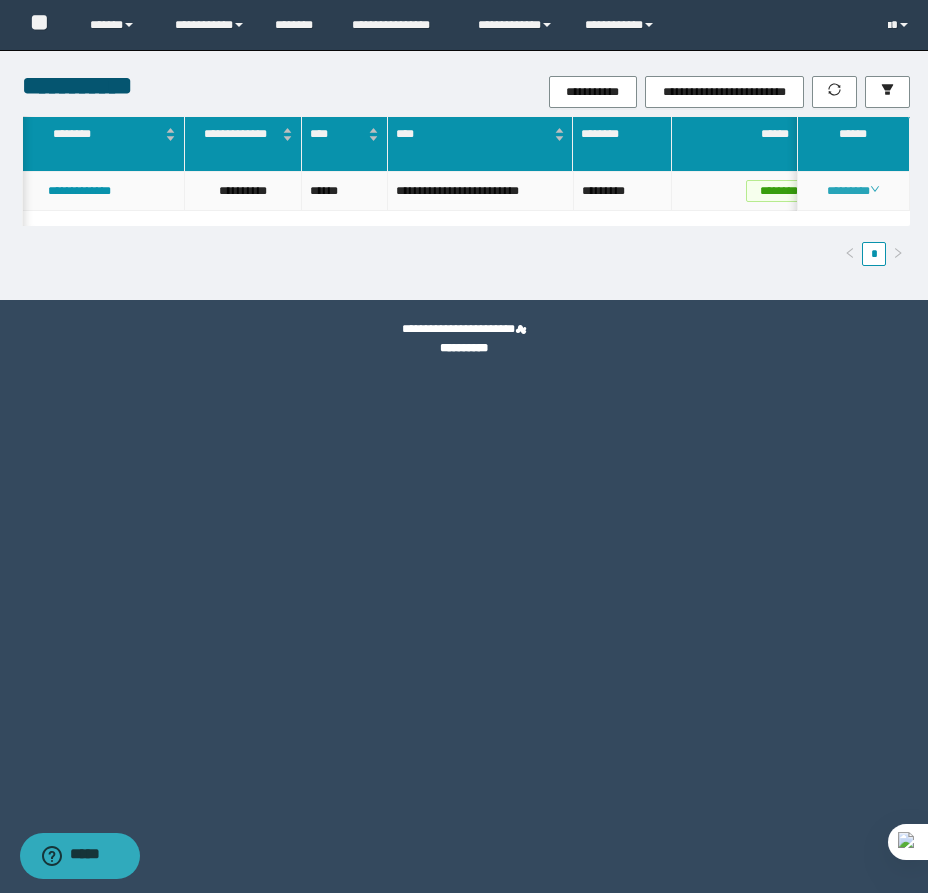 click on "********" at bounding box center [853, 191] 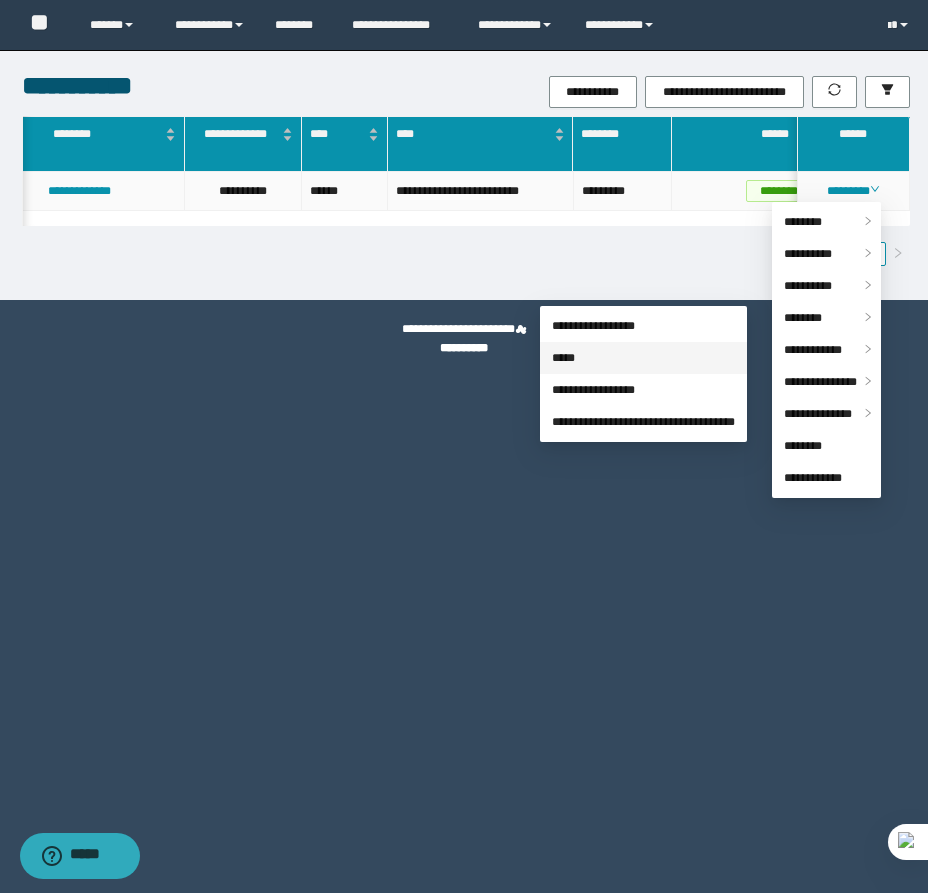click on "*****" at bounding box center [563, 358] 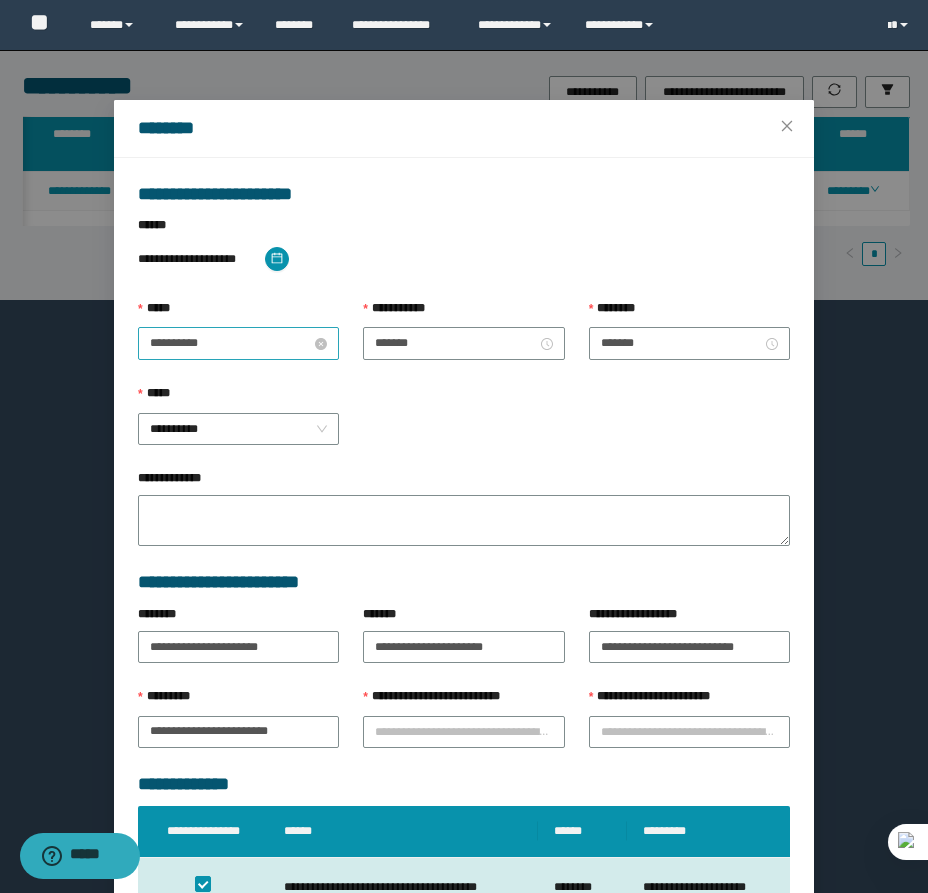 click on "**********" at bounding box center (230, 343) 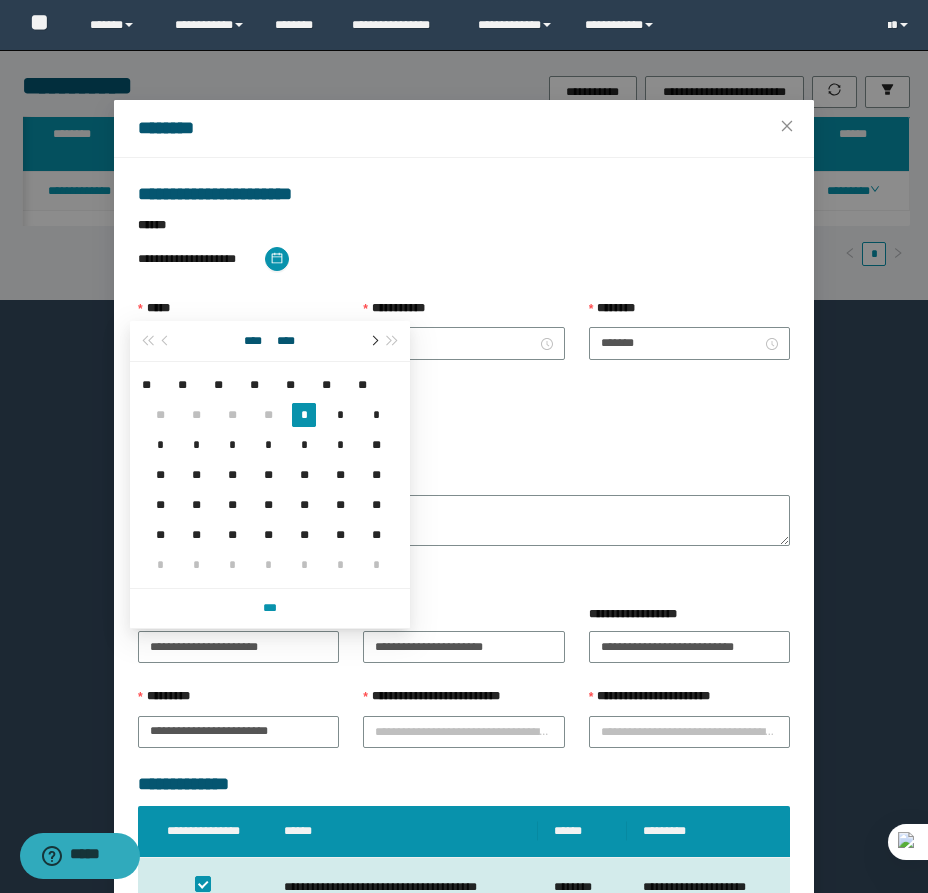 click at bounding box center [373, 341] 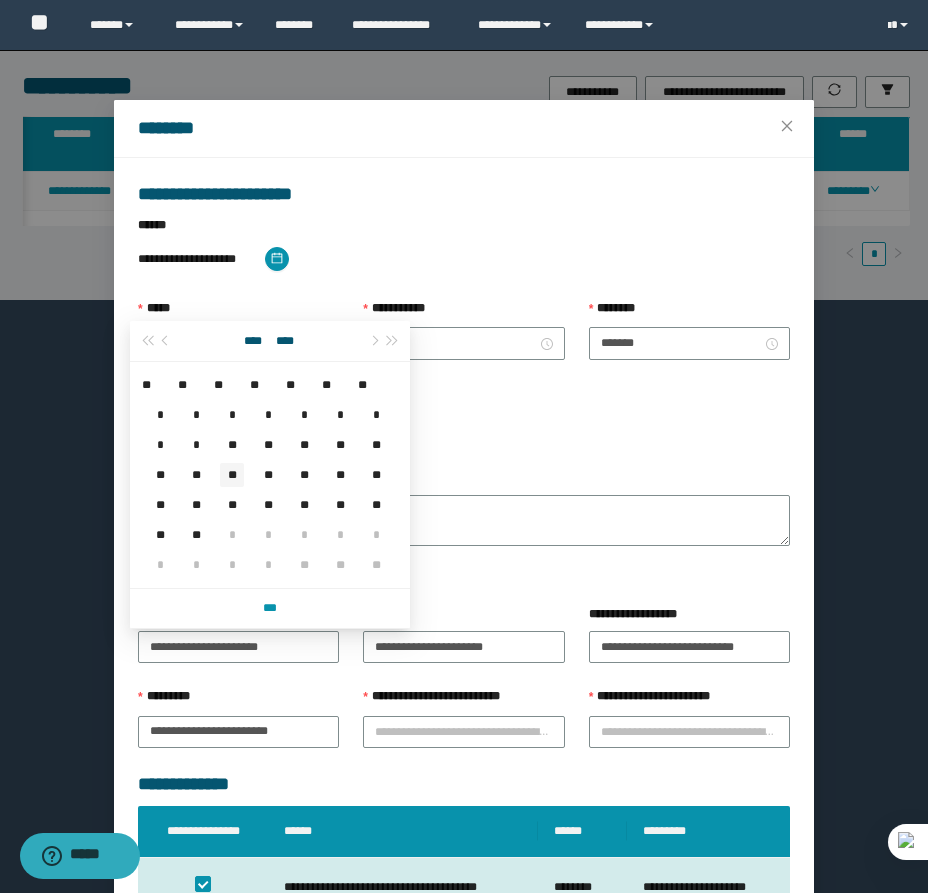 click on "**" at bounding box center (232, 475) 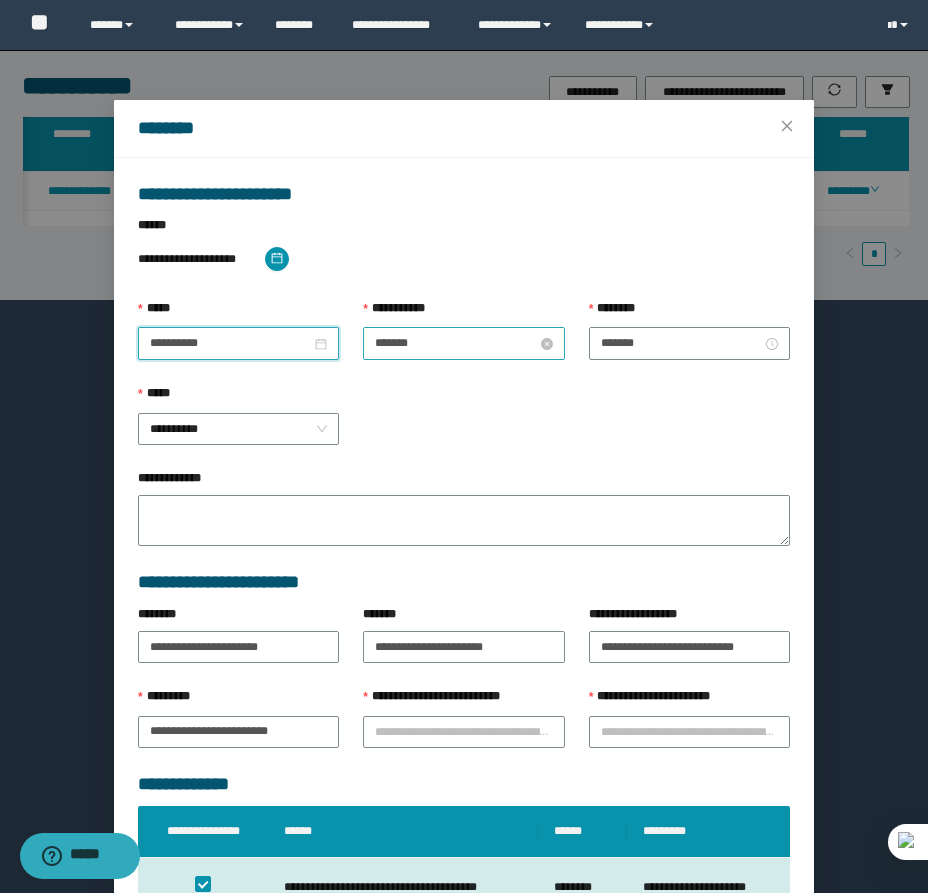 click on "*******" at bounding box center (455, 343) 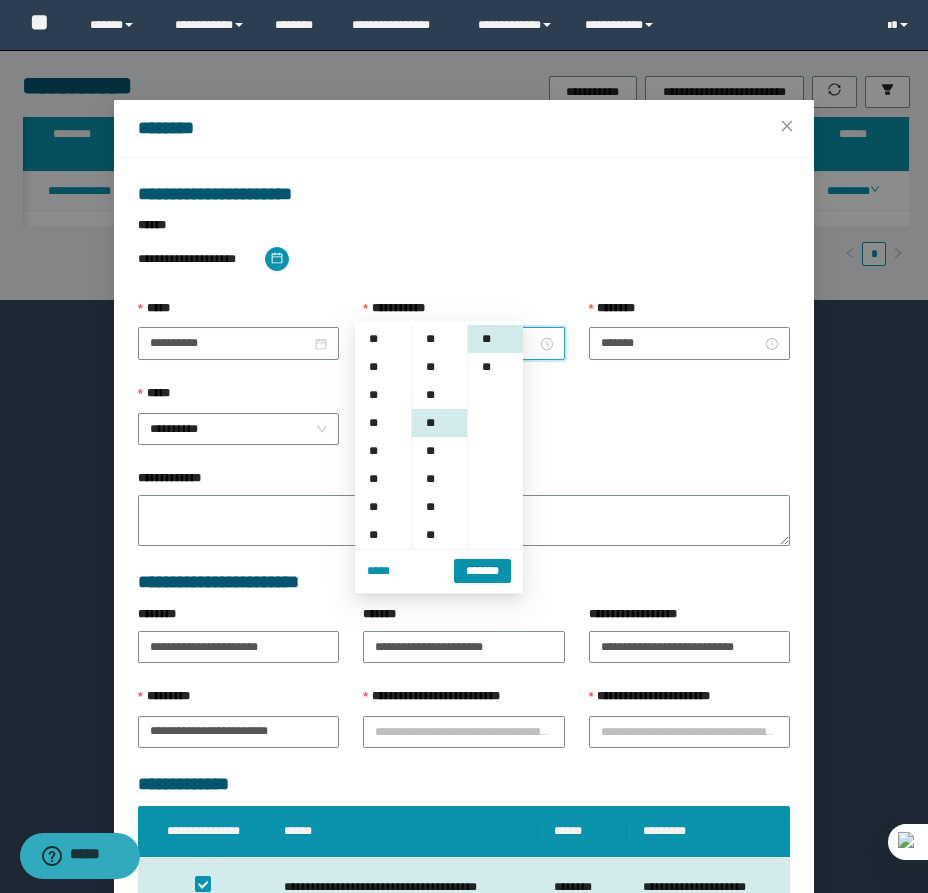 scroll, scrollTop: 252, scrollLeft: 0, axis: vertical 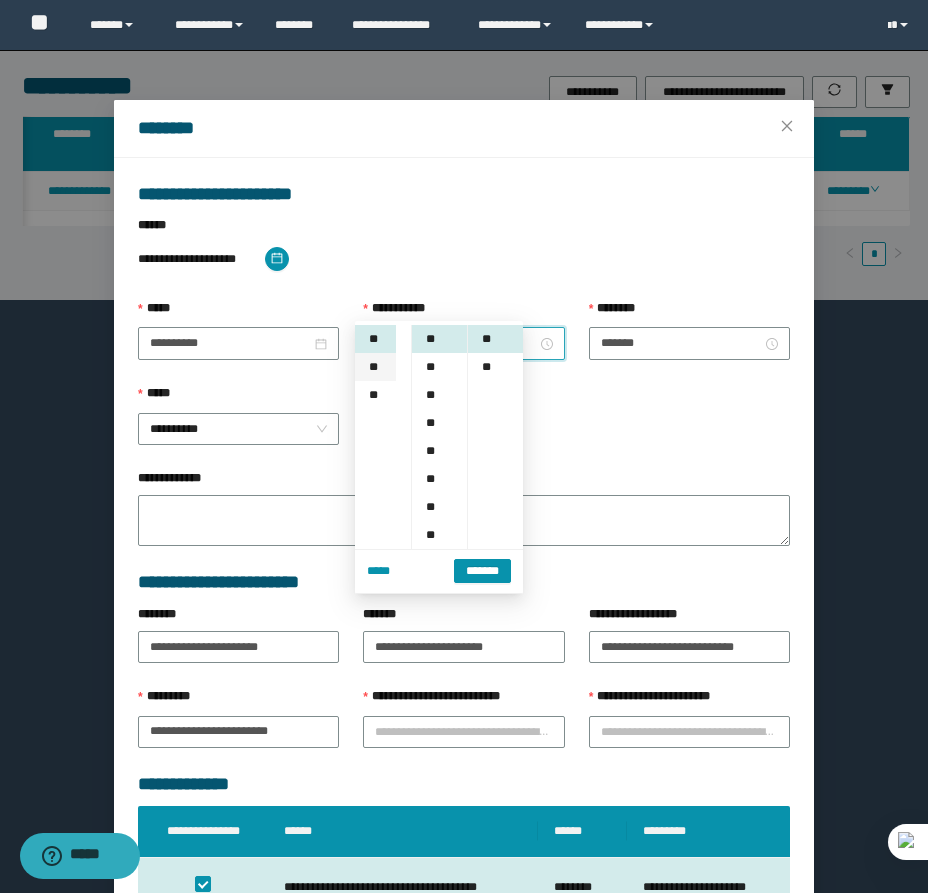 click on "**" at bounding box center (375, 367) 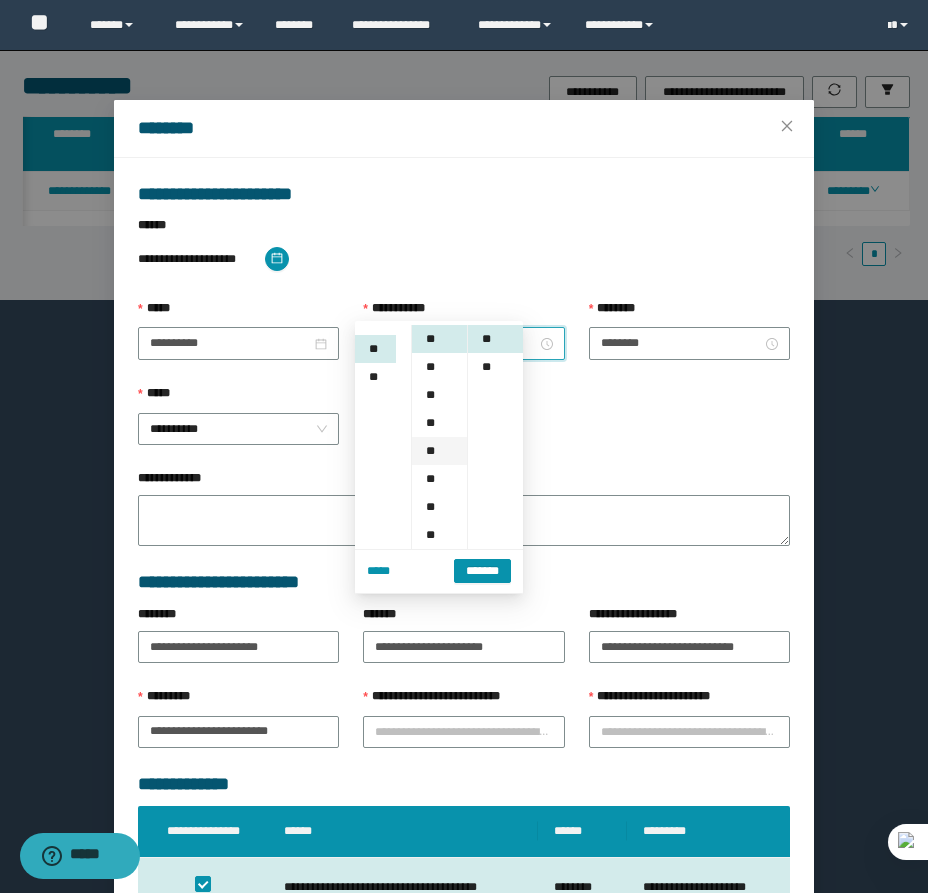 scroll, scrollTop: 280, scrollLeft: 0, axis: vertical 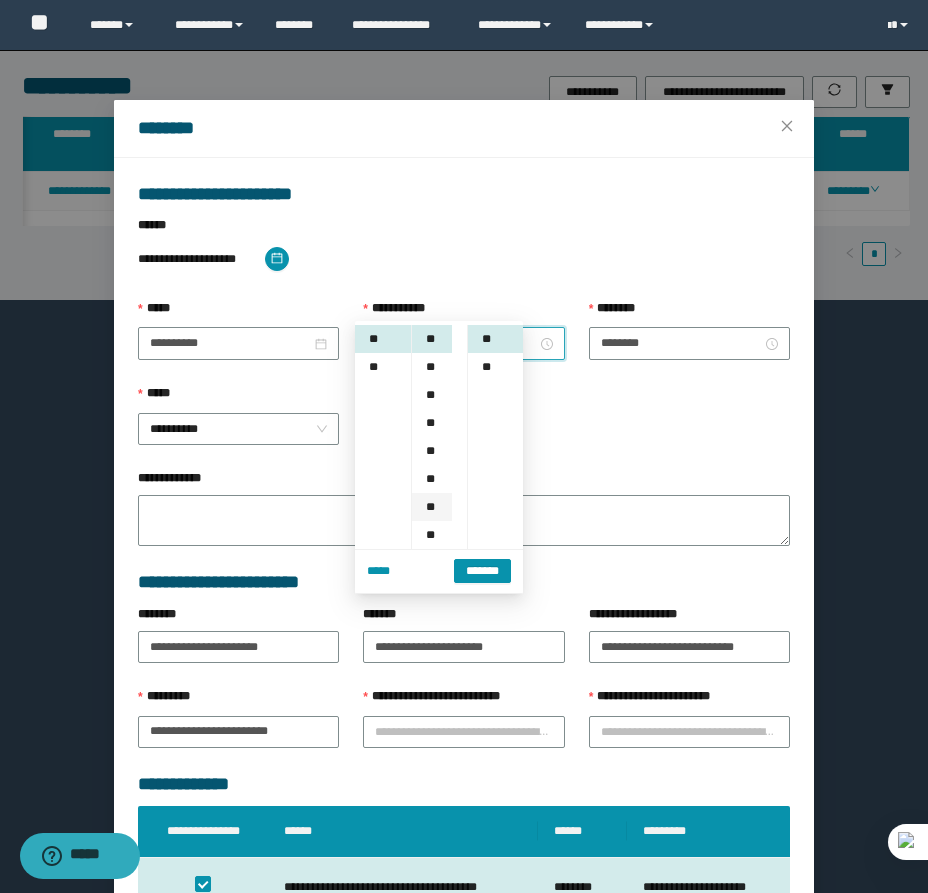 click on "**" at bounding box center [432, 507] 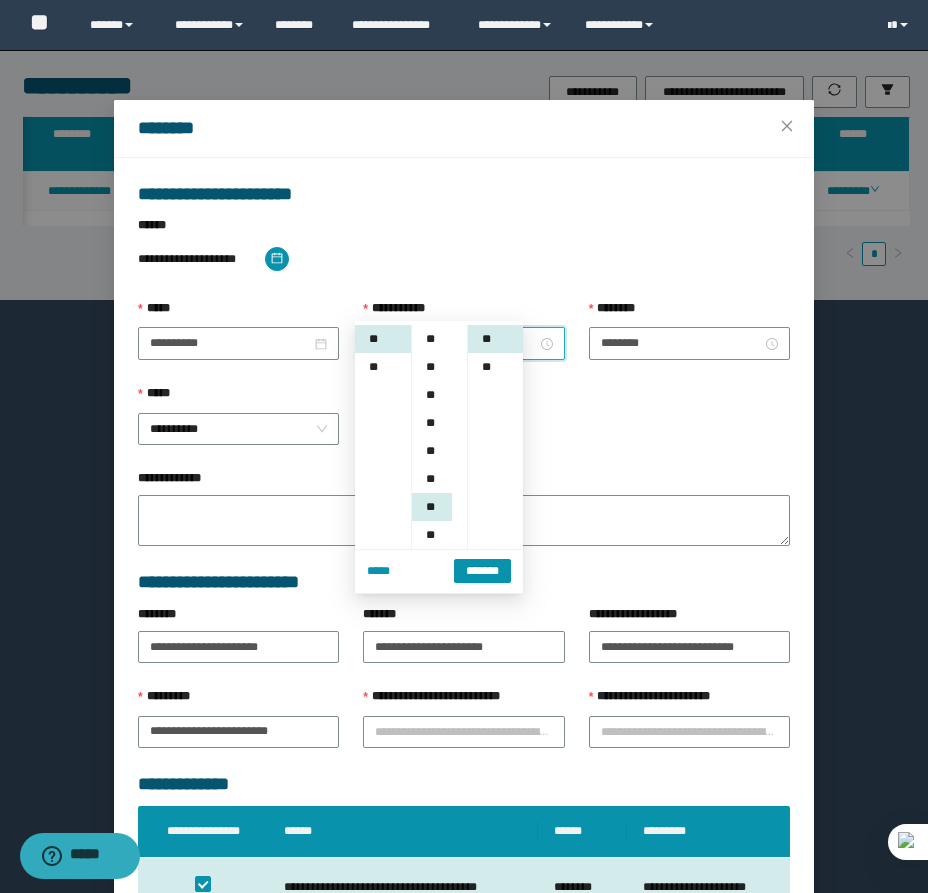 scroll, scrollTop: 252, scrollLeft: 0, axis: vertical 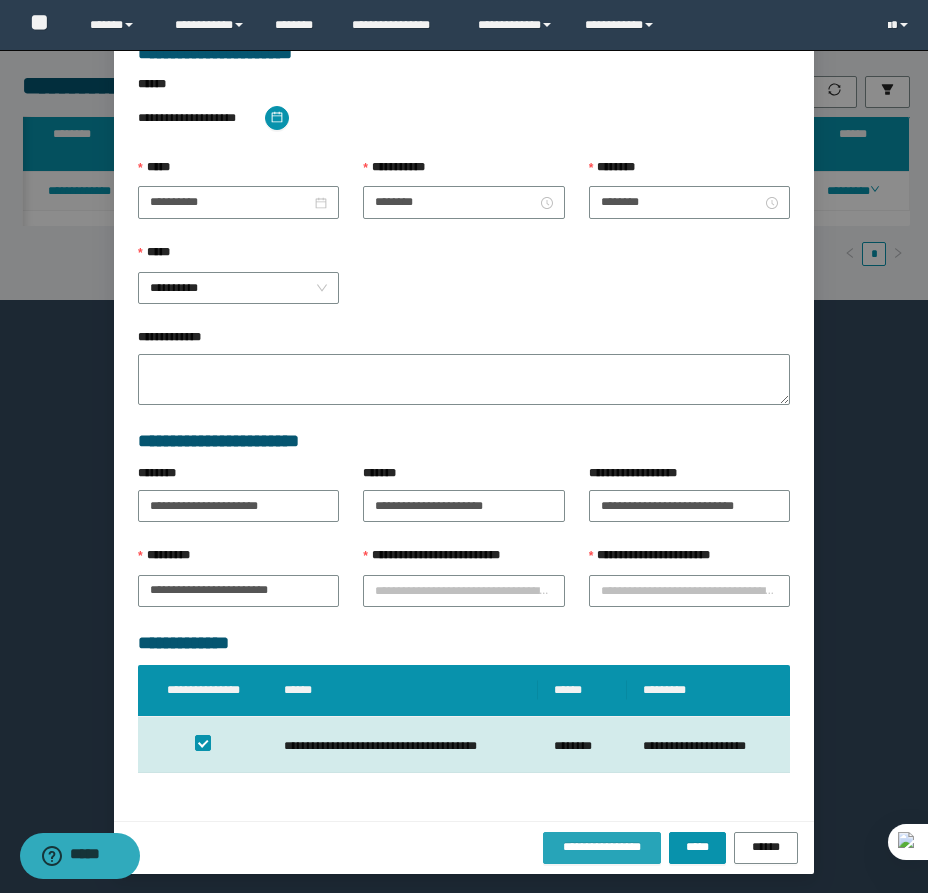 click on "**********" at bounding box center [602, 847] 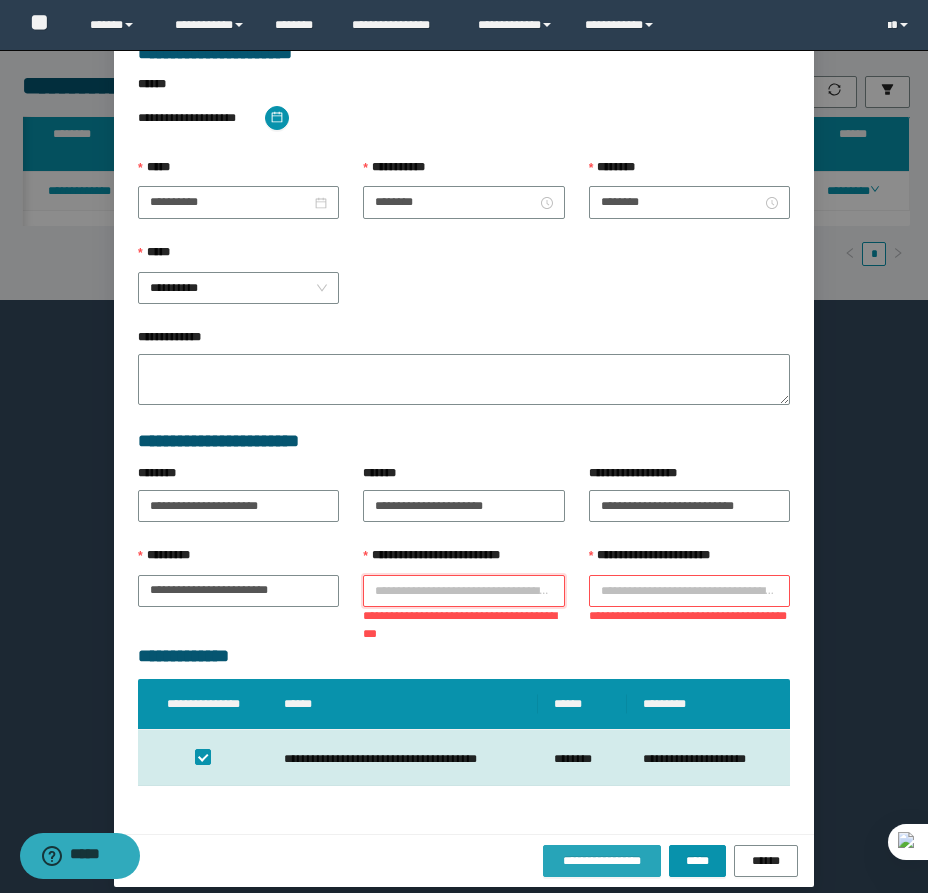 click on "**********" at bounding box center (463, 591) 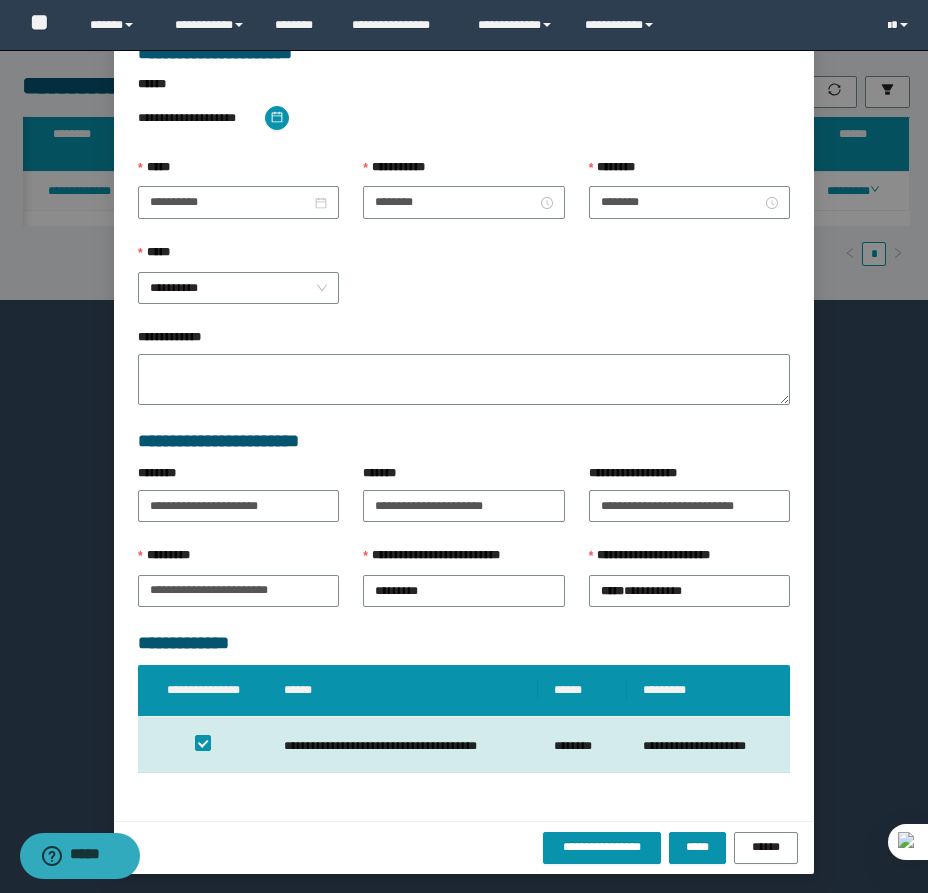 click on "**********" at bounding box center [464, 847] 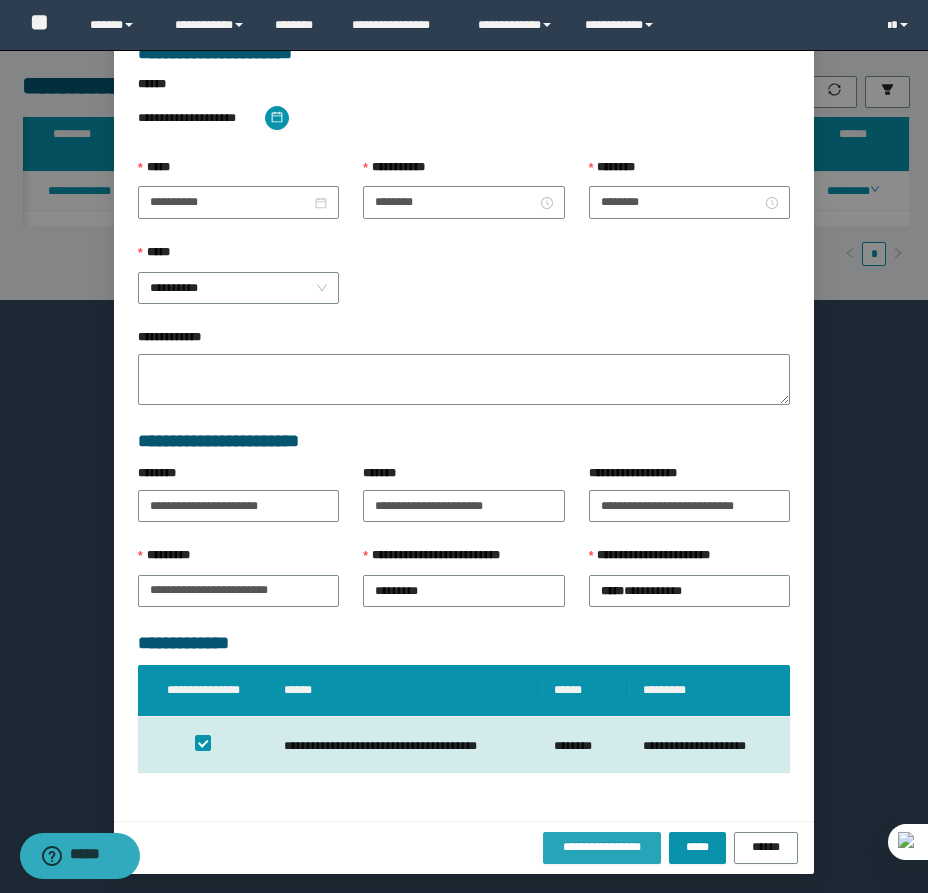 click on "**********" at bounding box center [602, 847] 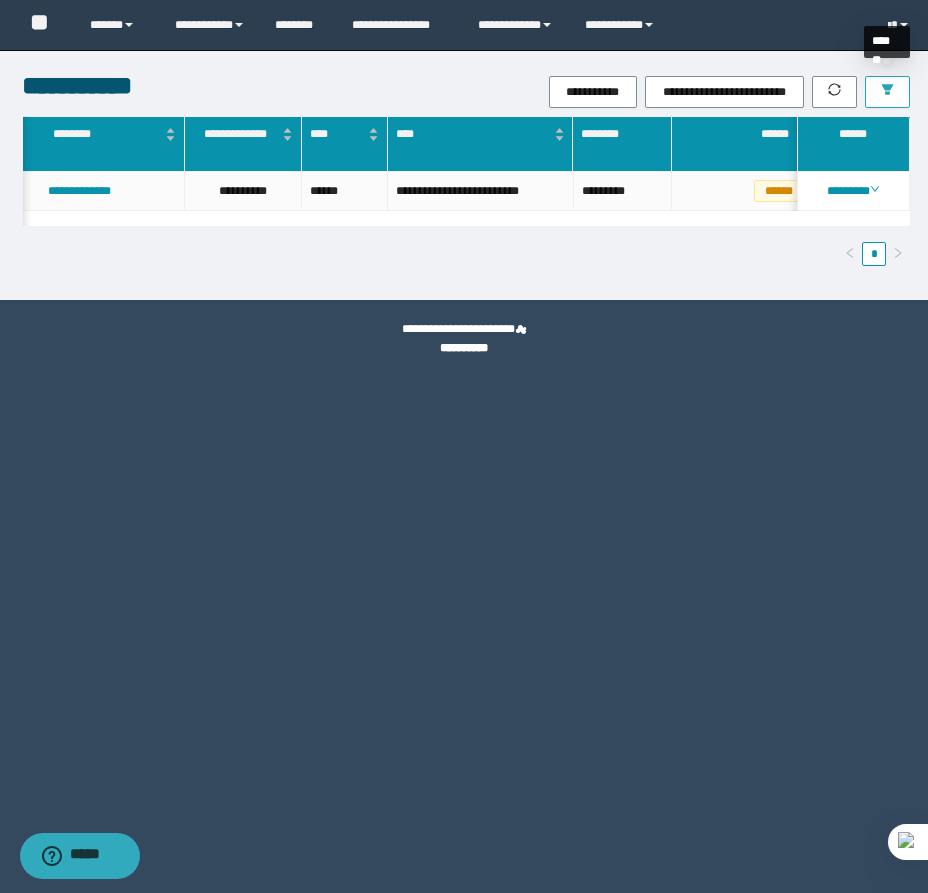 click at bounding box center [887, 92] 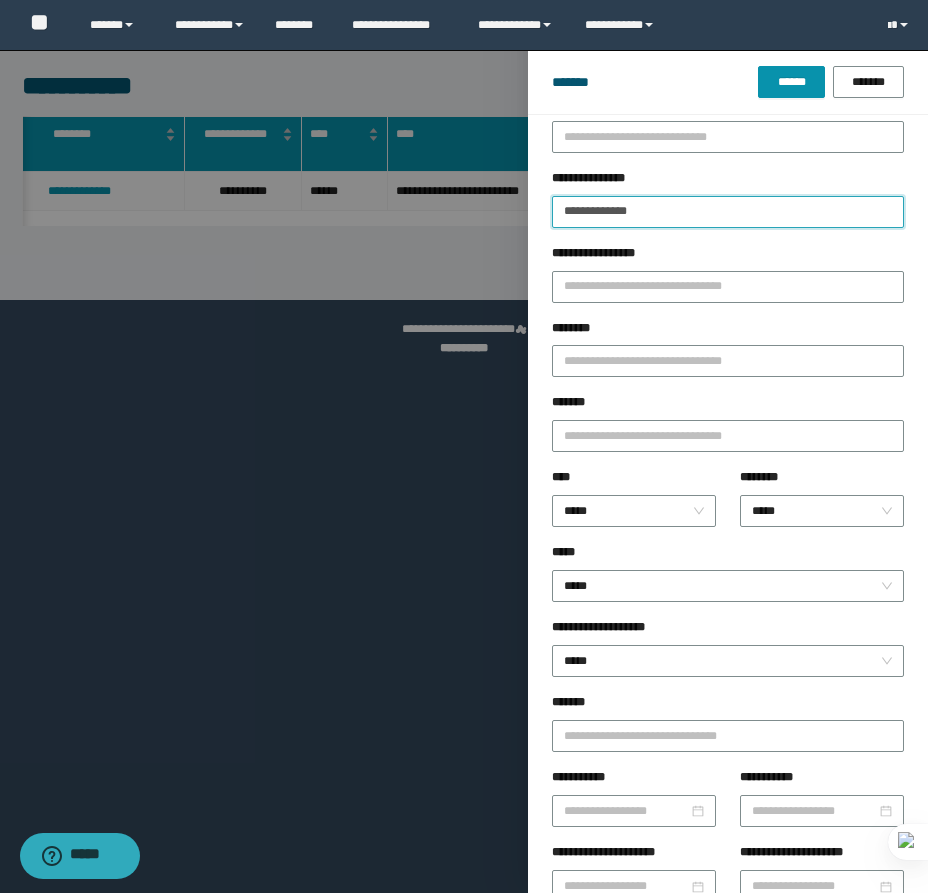 click on "**********" at bounding box center (728, 212) 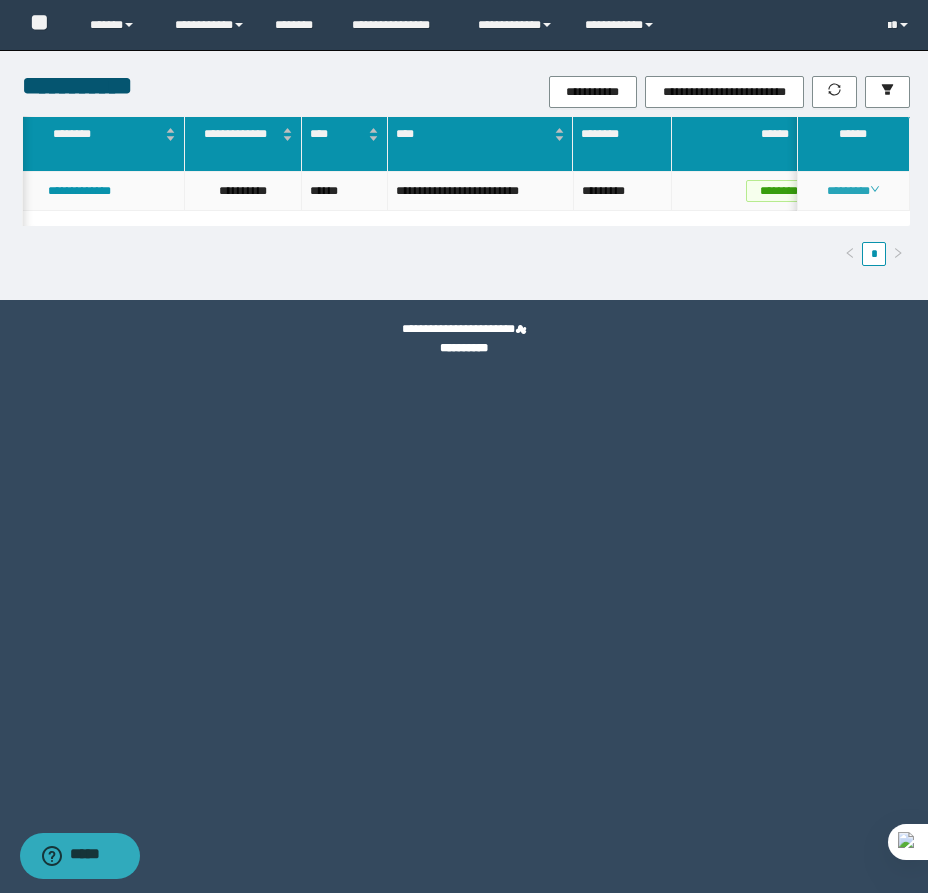 click on "********" at bounding box center [853, 191] 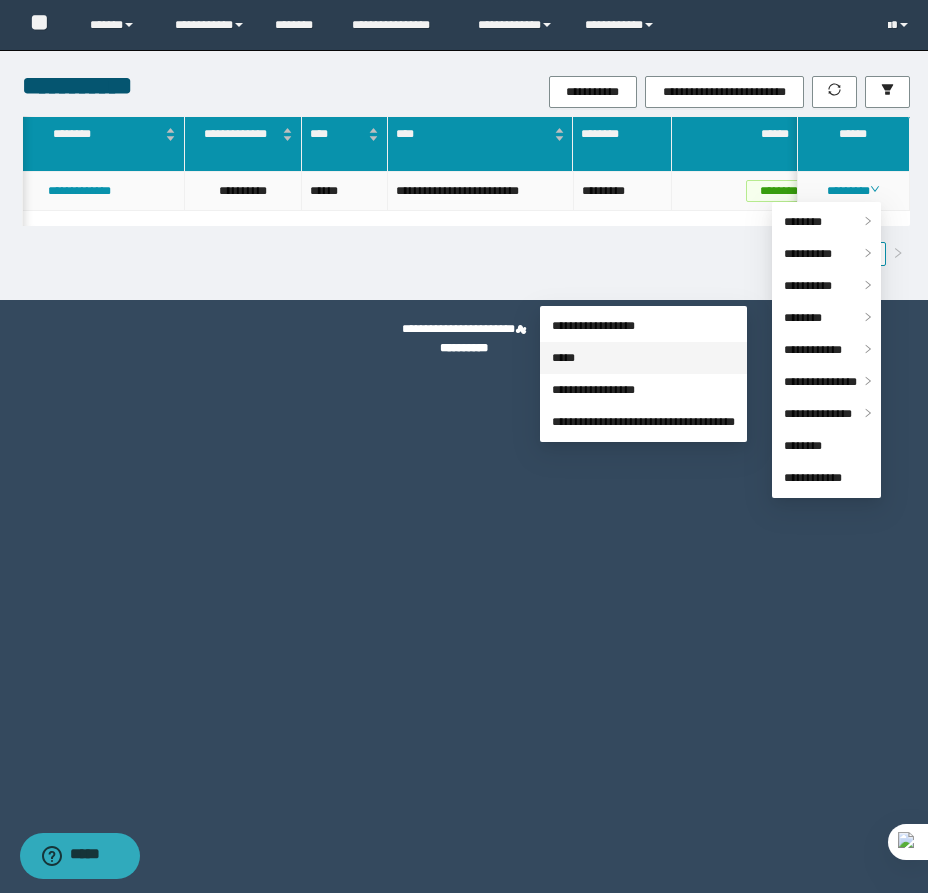 click on "*****" at bounding box center (563, 358) 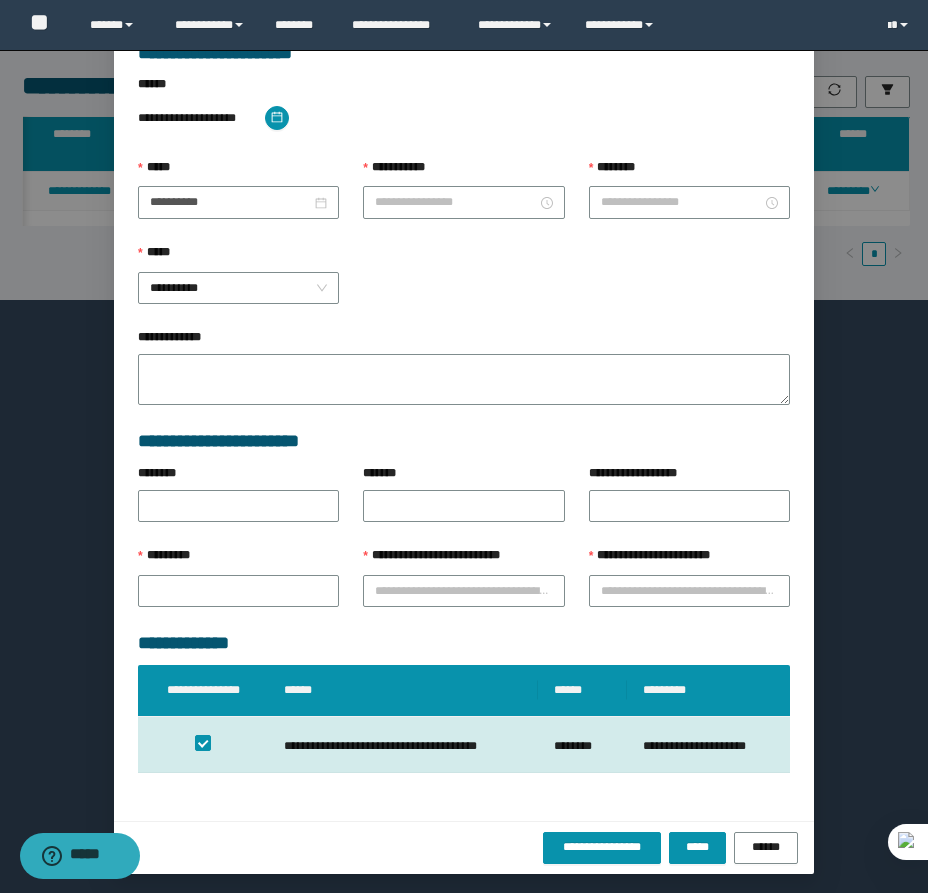 scroll, scrollTop: 41, scrollLeft: 0, axis: vertical 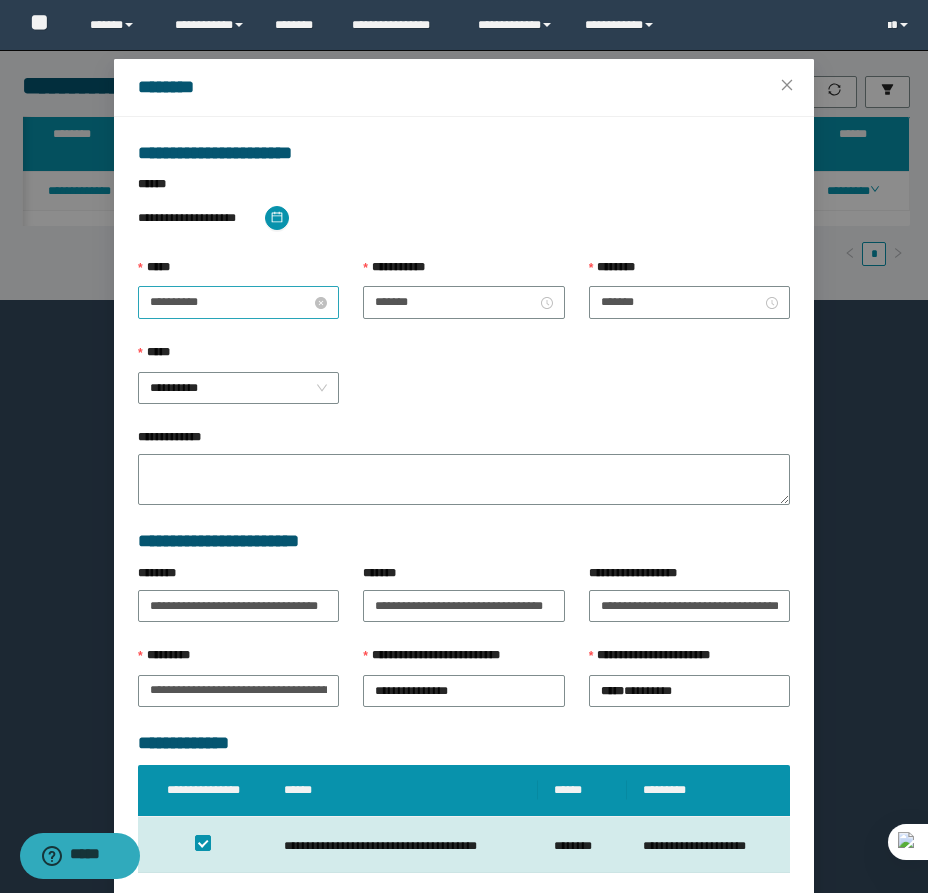 click on "**********" at bounding box center (230, 302) 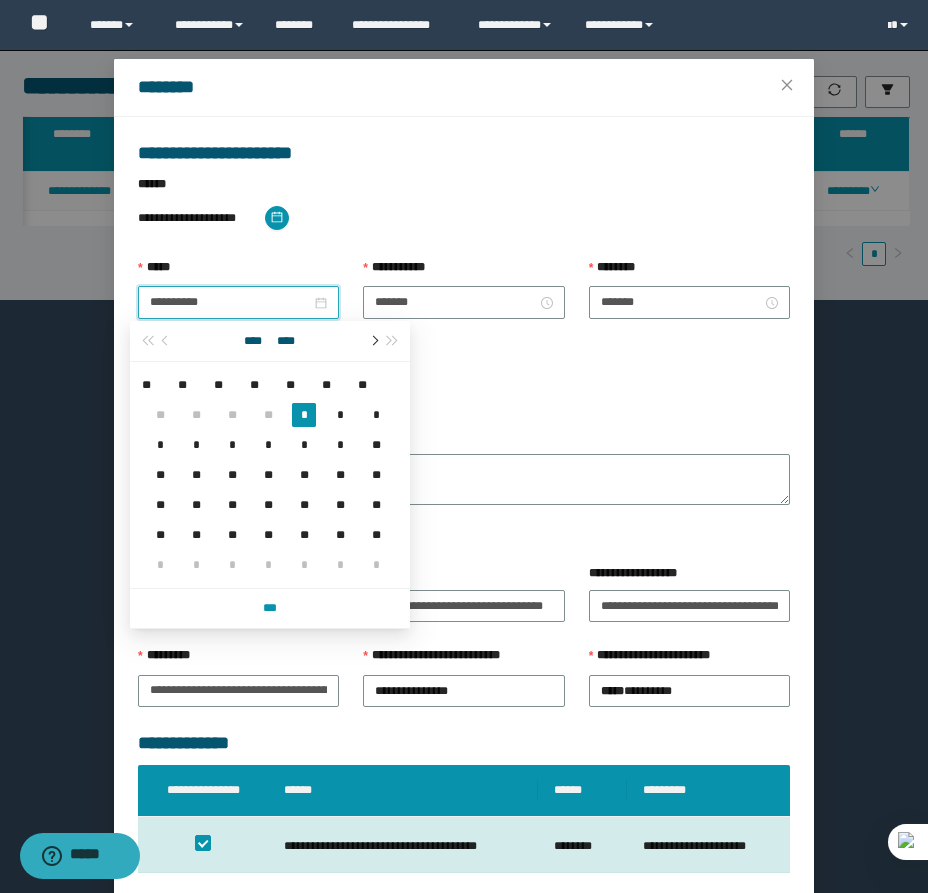 click at bounding box center [373, 341] 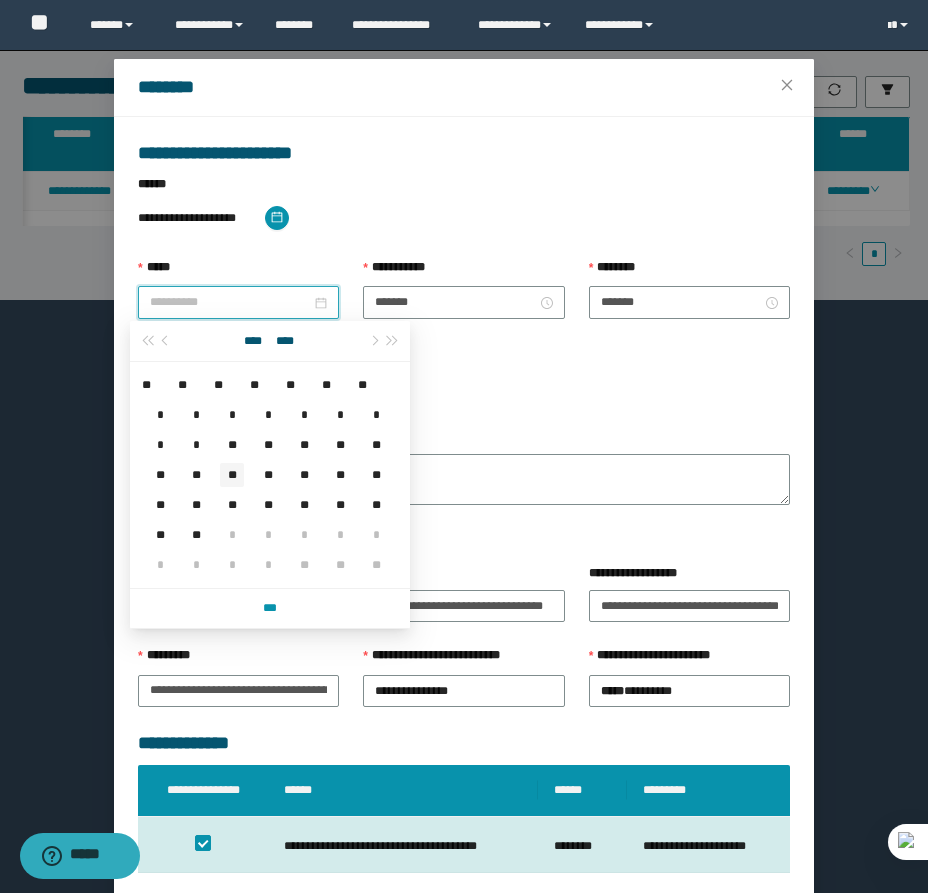 click on "**" at bounding box center (232, 475) 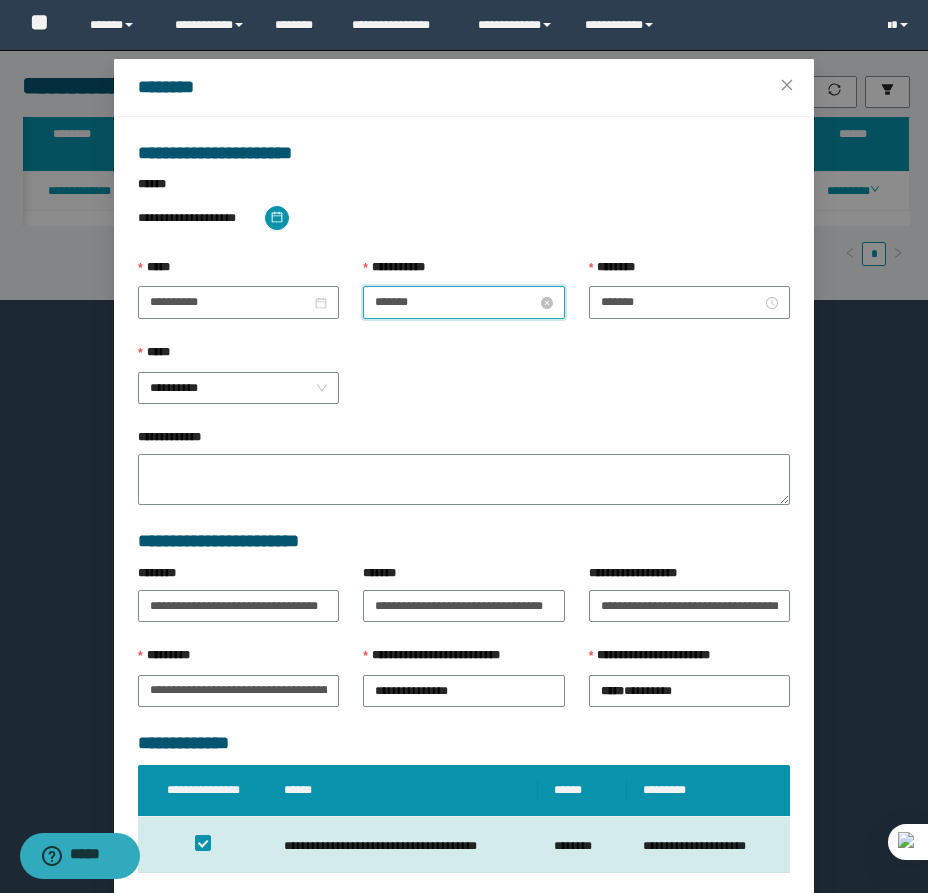 click on "*******" at bounding box center [455, 302] 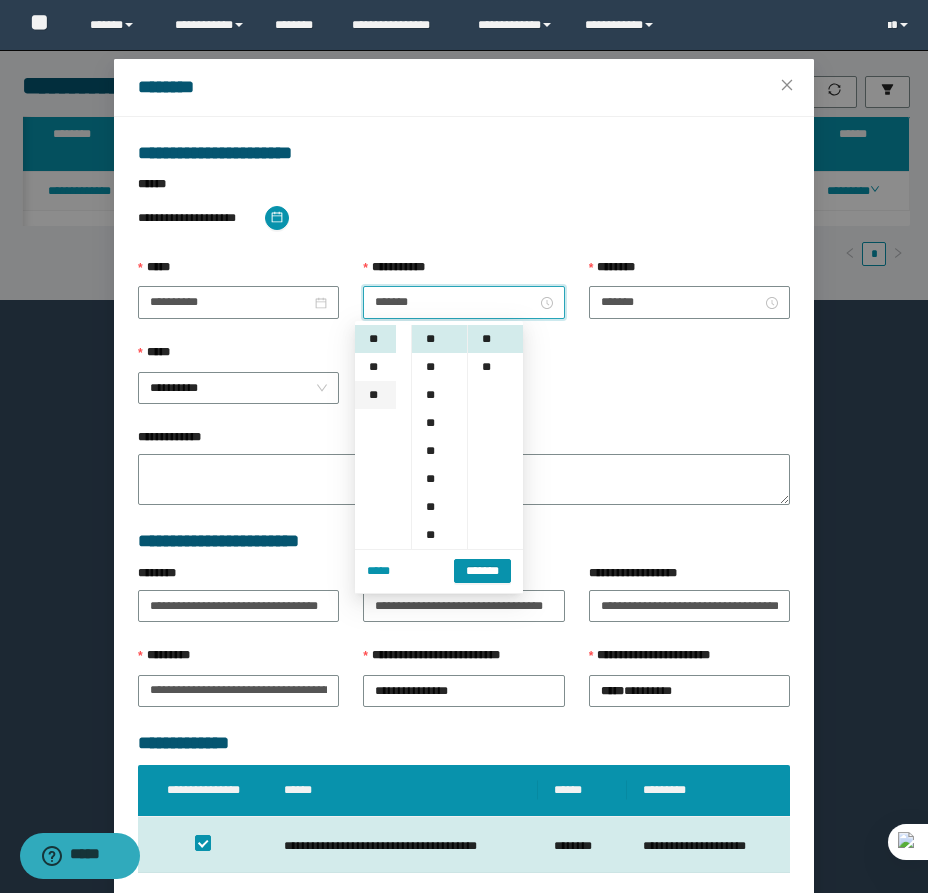 click on "**" at bounding box center [375, 395] 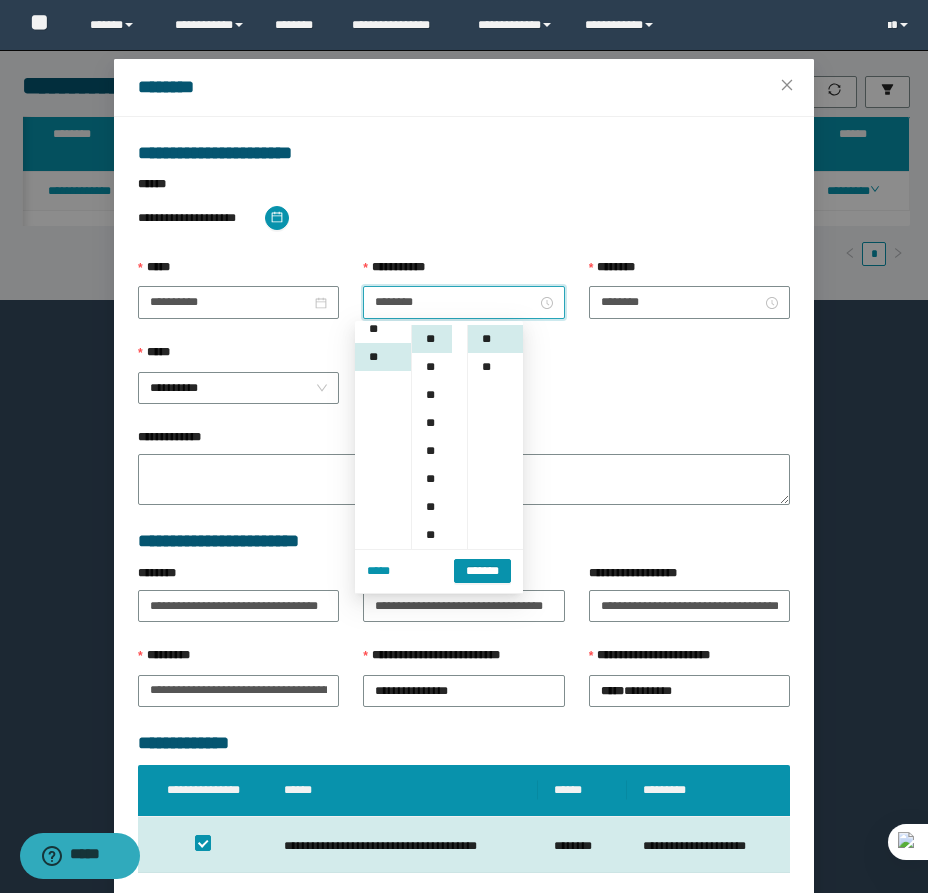 scroll, scrollTop: 308, scrollLeft: 0, axis: vertical 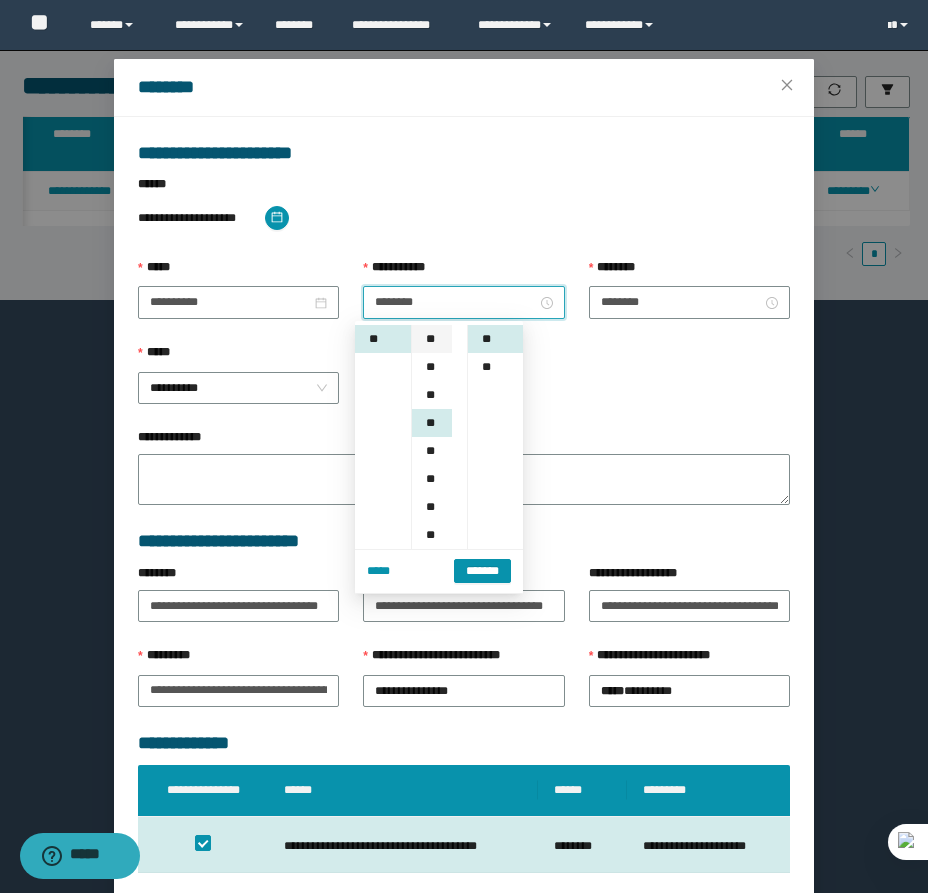 click on "**" at bounding box center (432, 339) 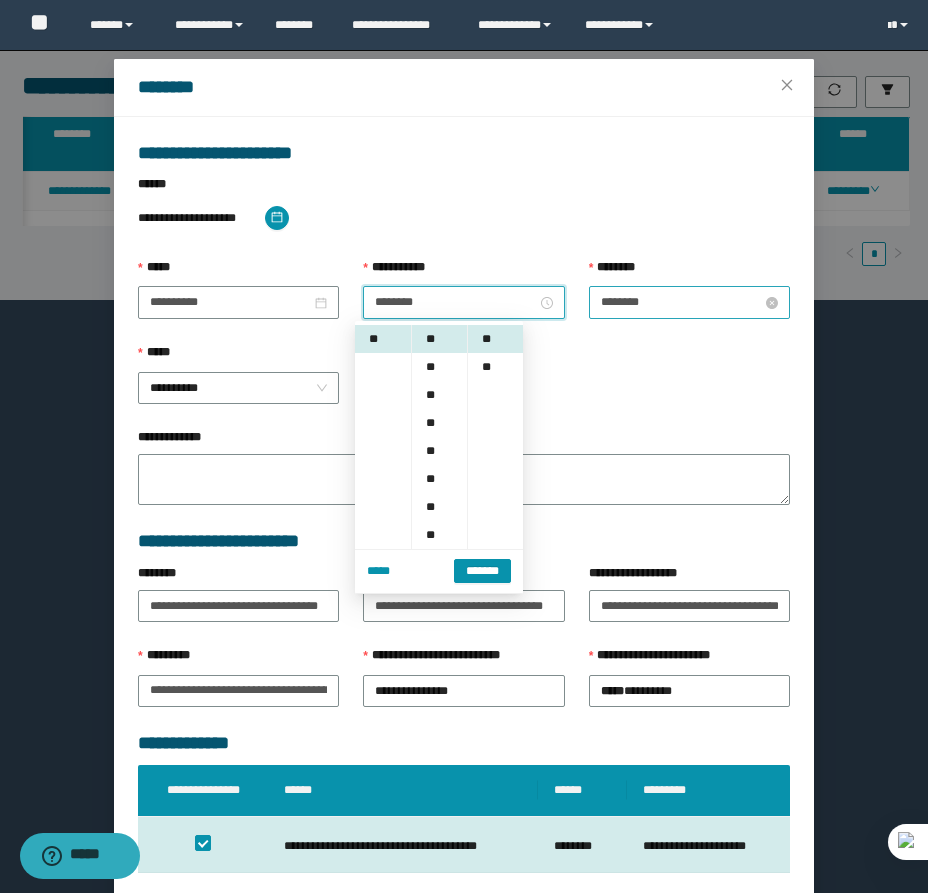 click on "********" at bounding box center (681, 302) 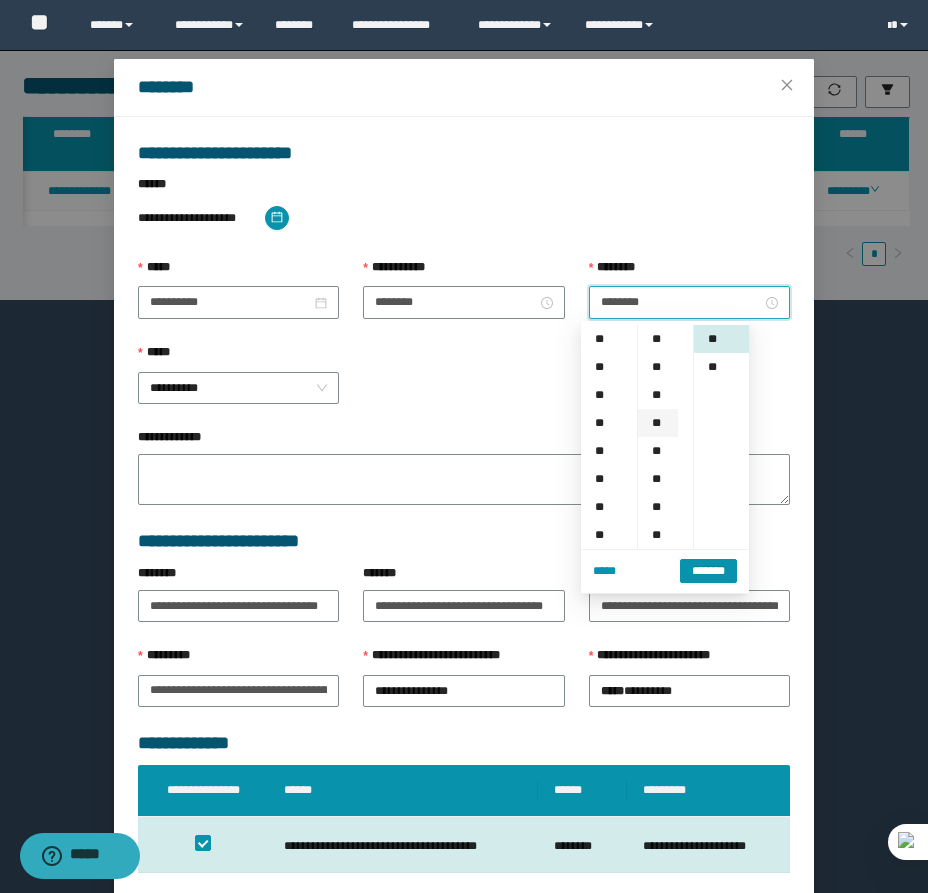 scroll, scrollTop: 308, scrollLeft: 0, axis: vertical 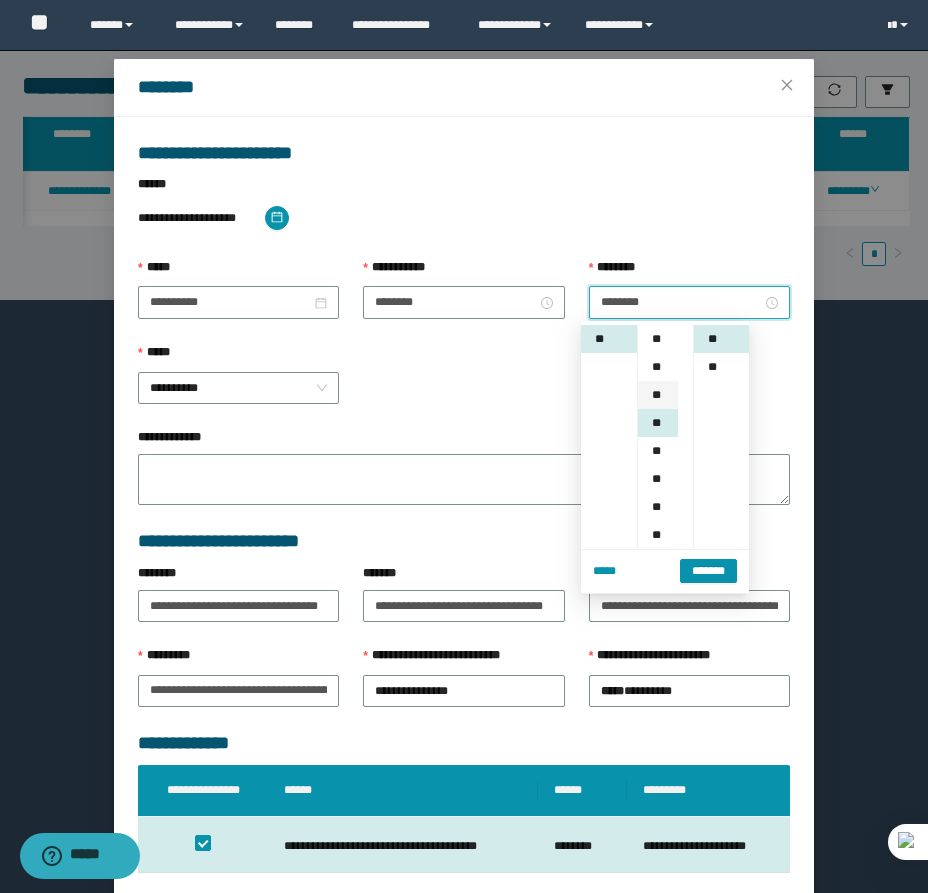 click on "**" at bounding box center [658, 395] 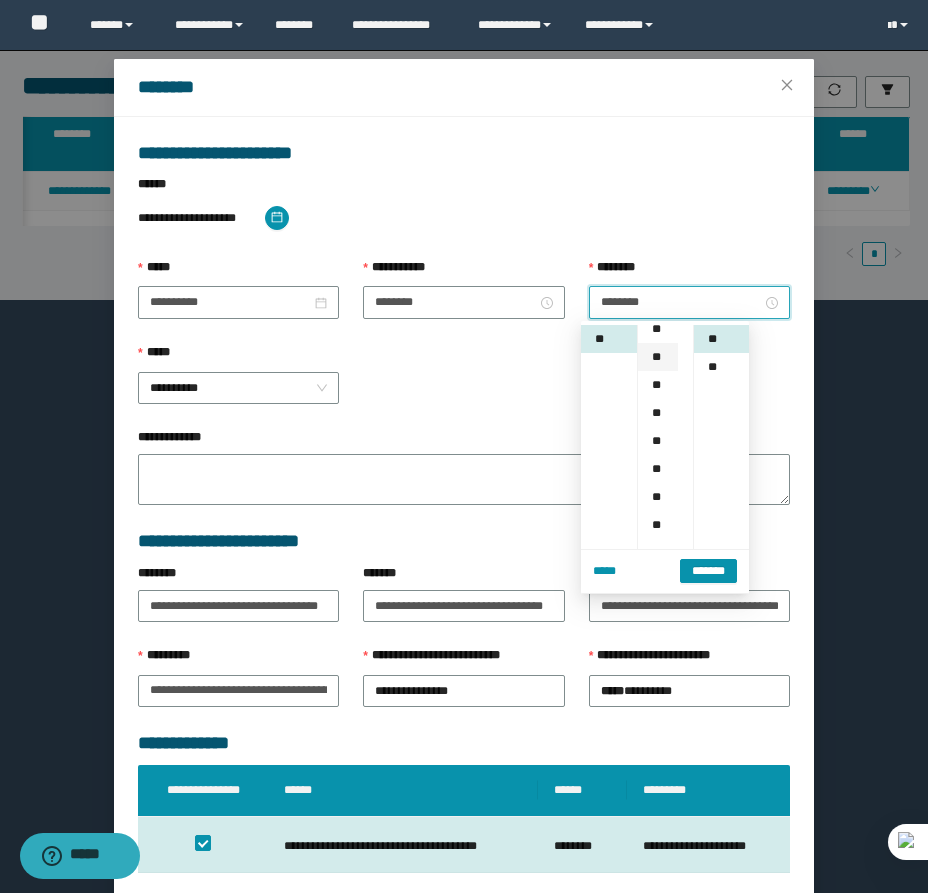 scroll, scrollTop: 56, scrollLeft: 0, axis: vertical 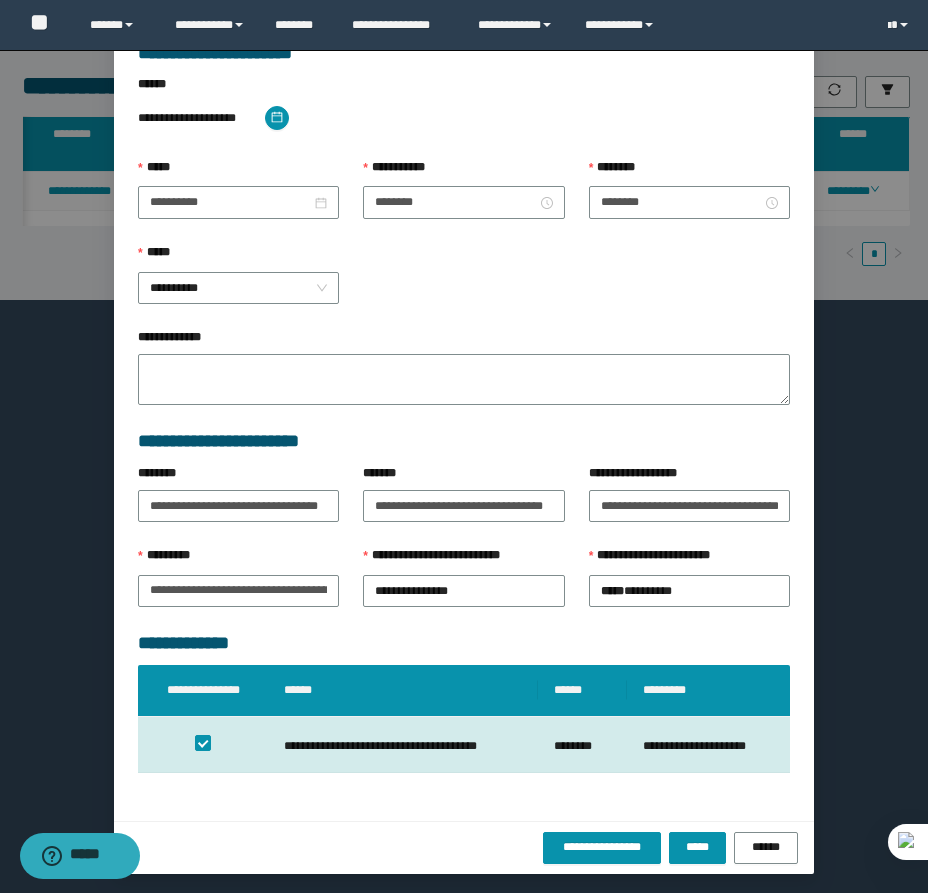 click on "**********" at bounding box center [464, 847] 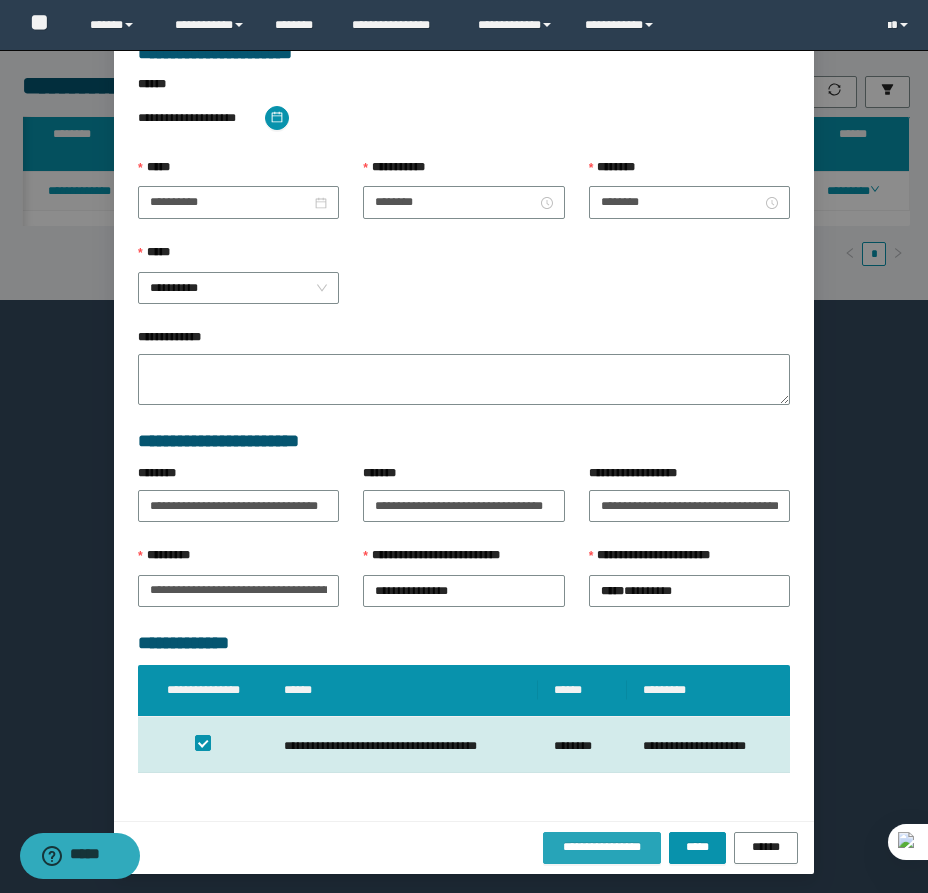 click on "**********" at bounding box center (602, 847) 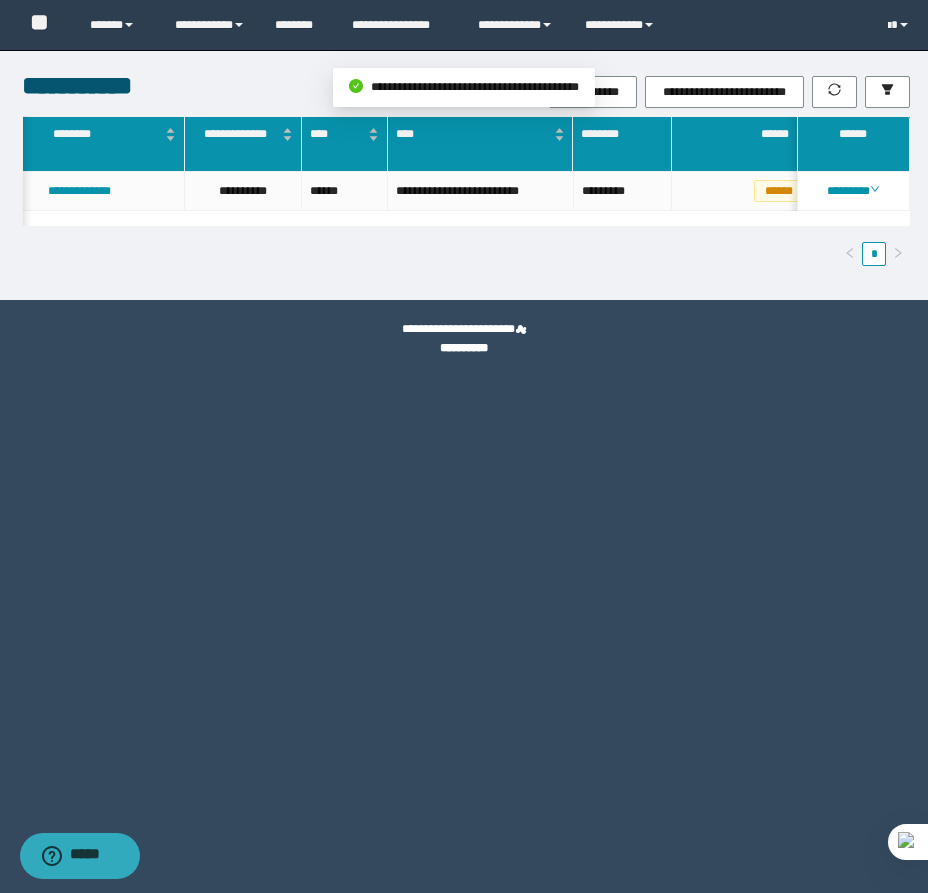 scroll, scrollTop: 0, scrollLeft: 0, axis: both 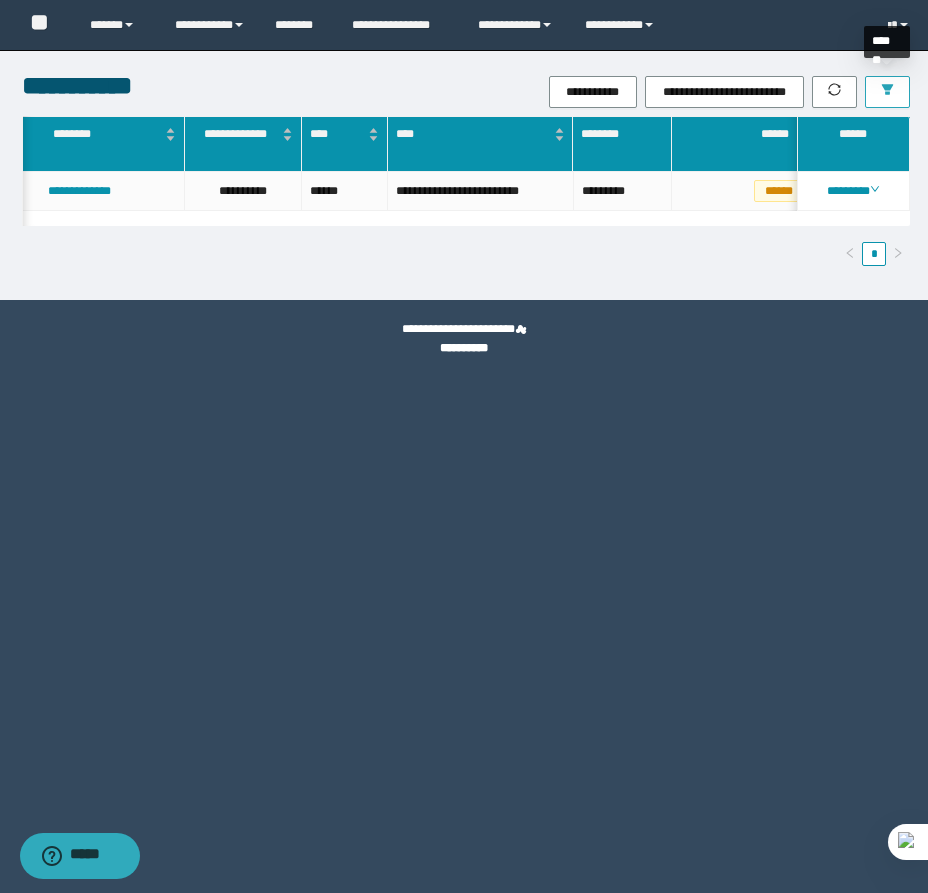 click at bounding box center (887, 92) 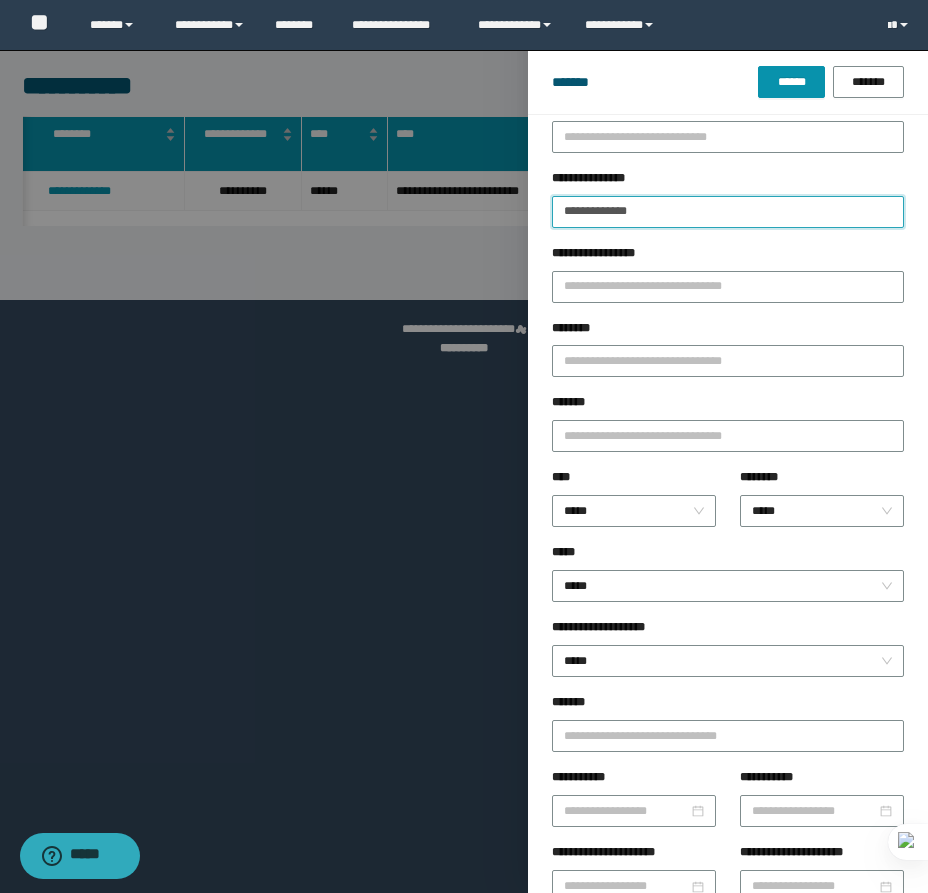 click on "**********" at bounding box center [728, 212] 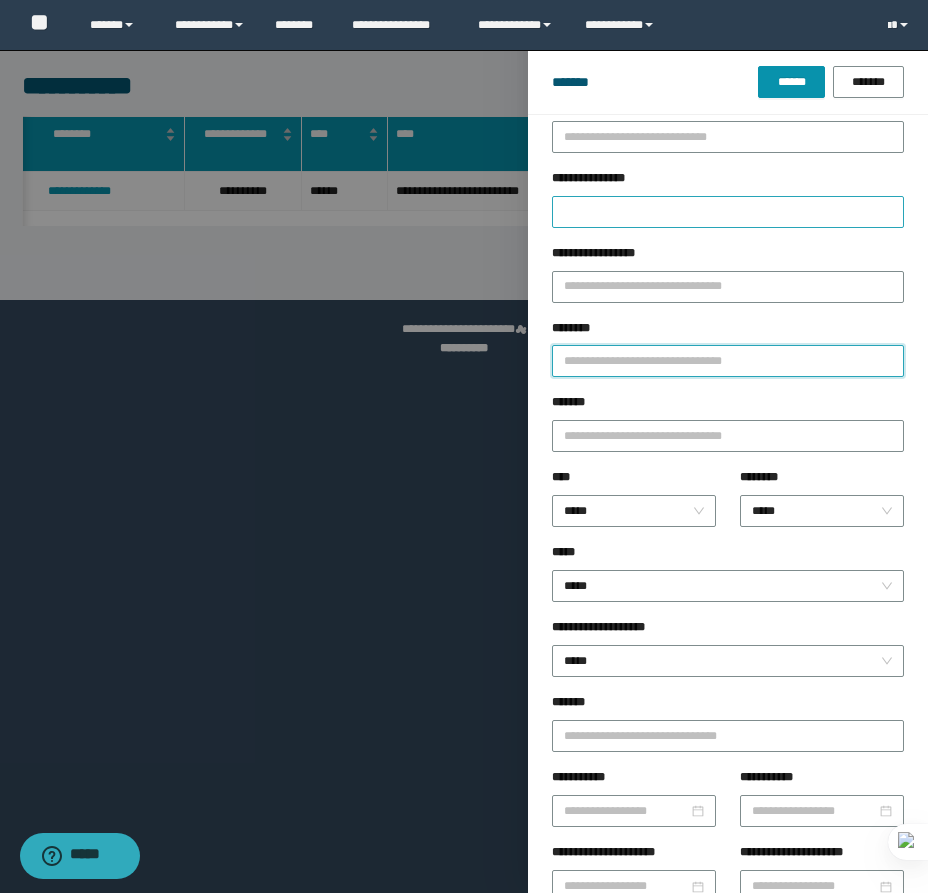 paste on "********" 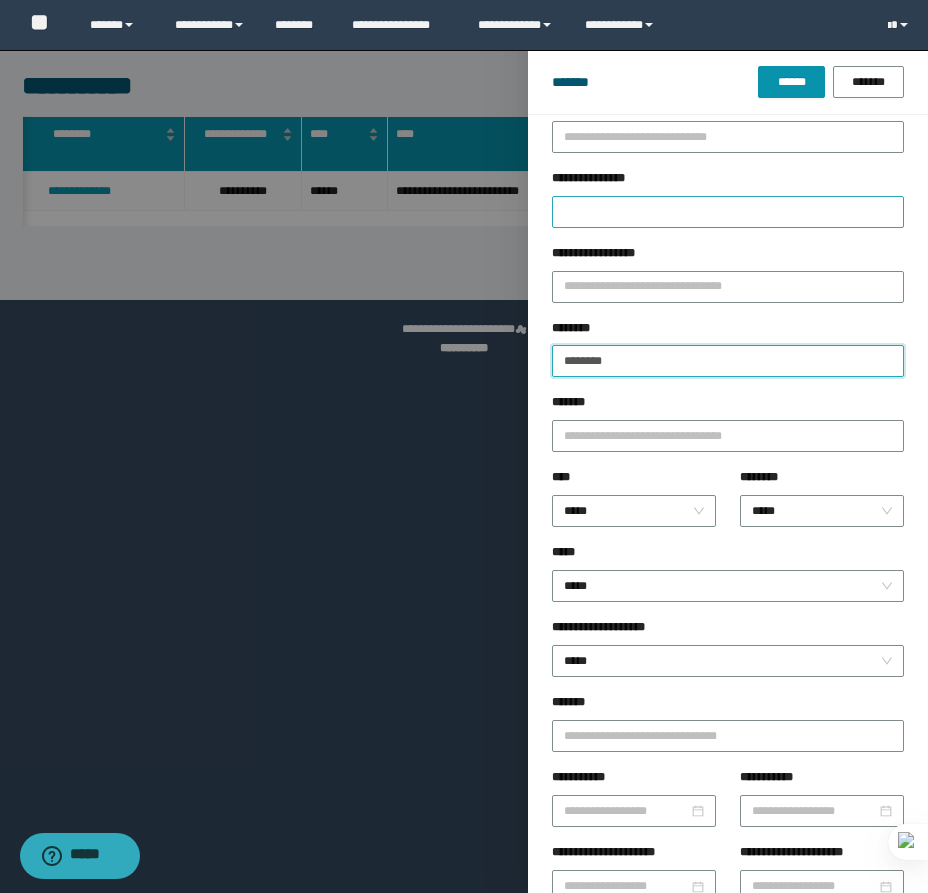 click on "******" at bounding box center (791, 82) 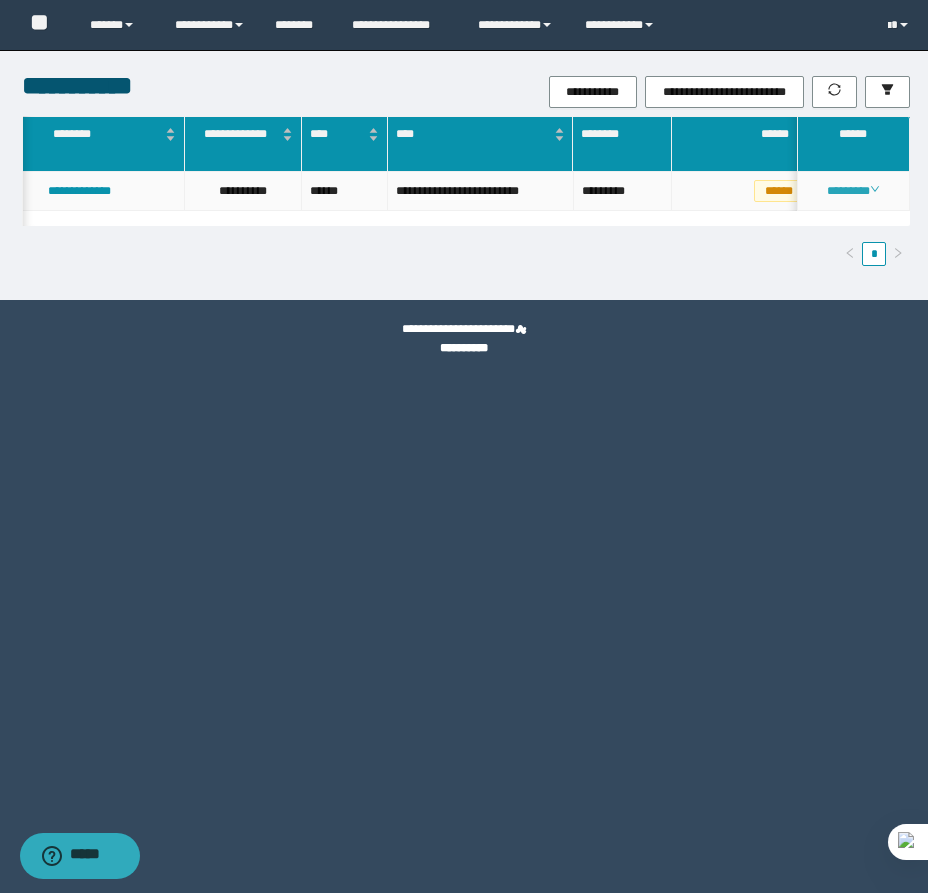 click on "********" at bounding box center [853, 191] 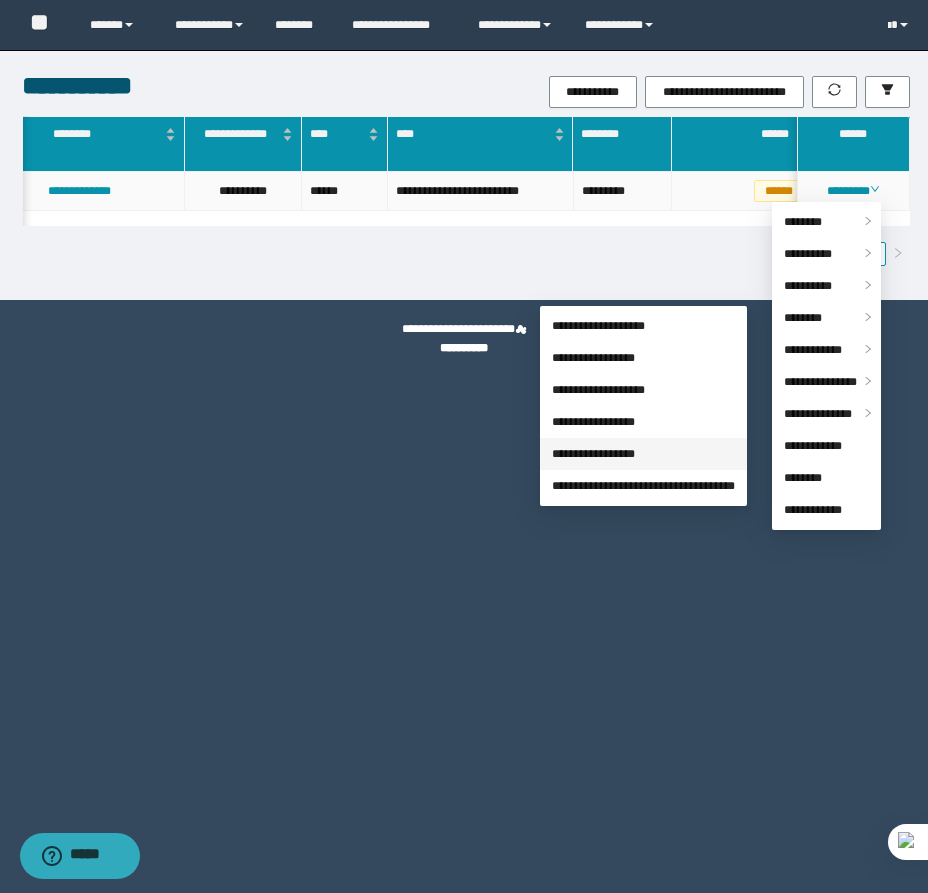 click on "**********" at bounding box center [593, 454] 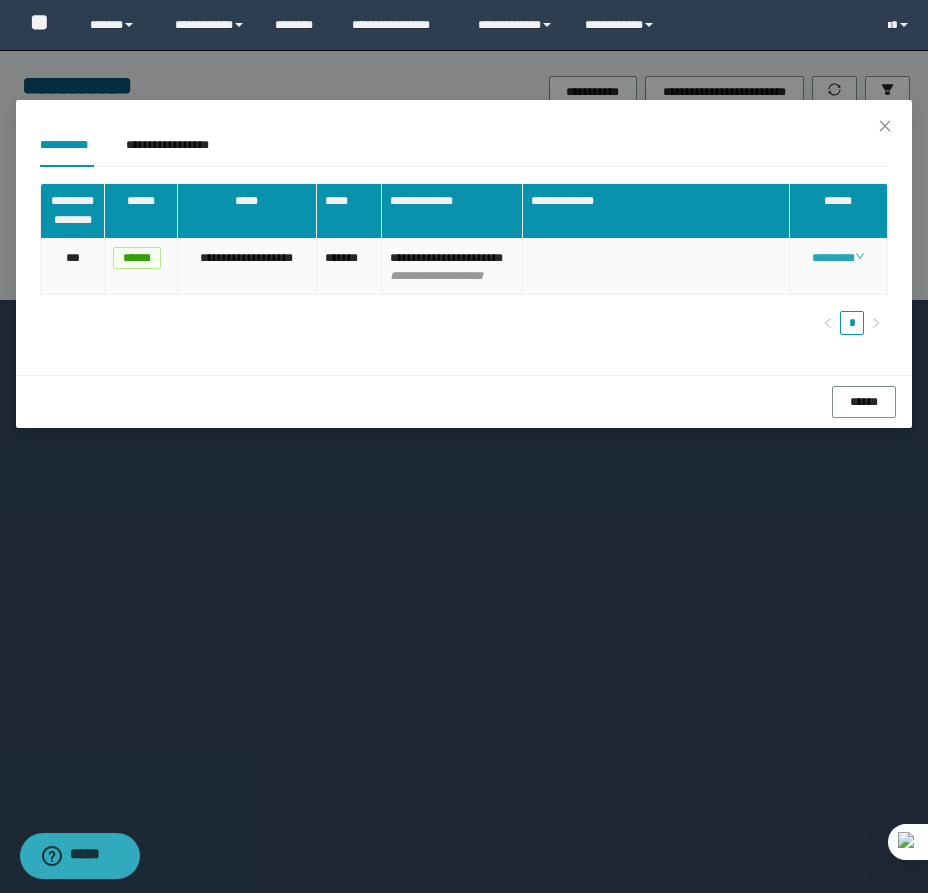 click on "********" at bounding box center [838, 258] 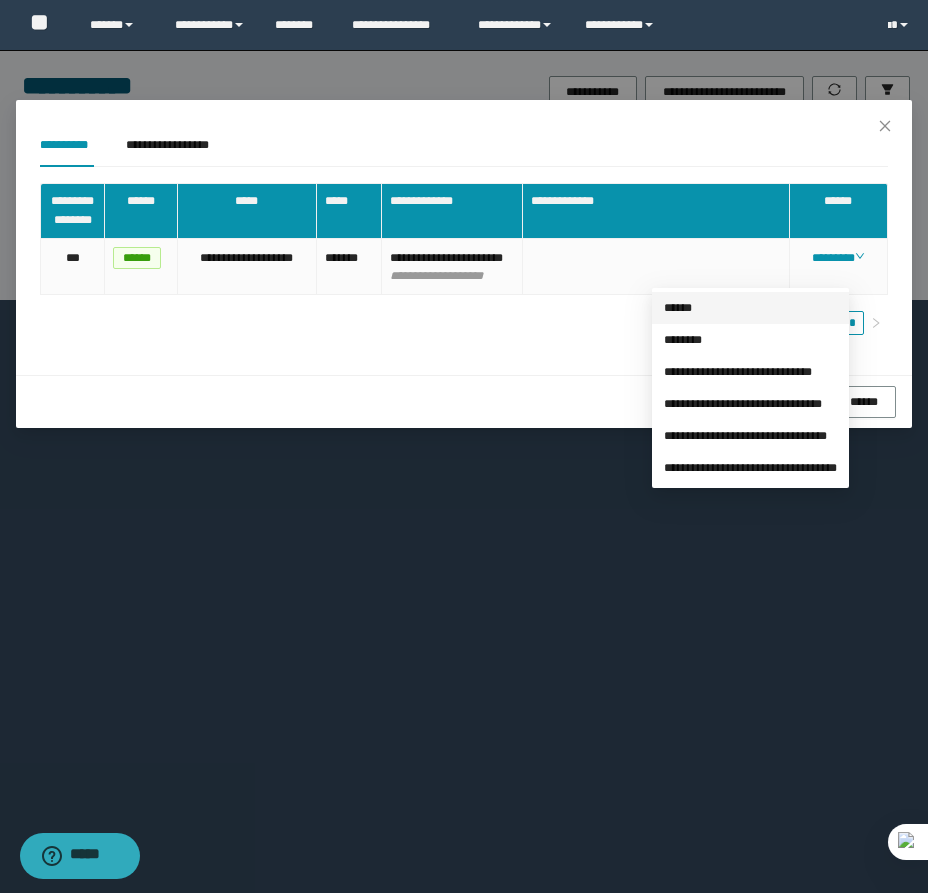 click on "******" at bounding box center [678, 308] 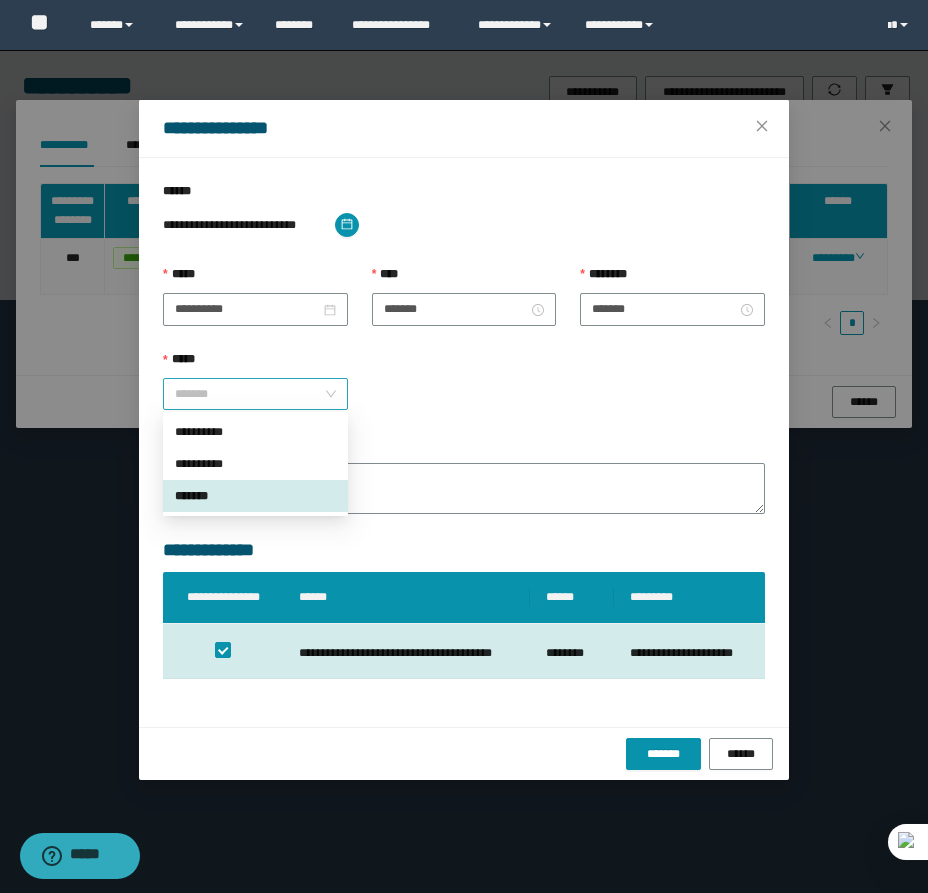 click on "*******" at bounding box center [255, 394] 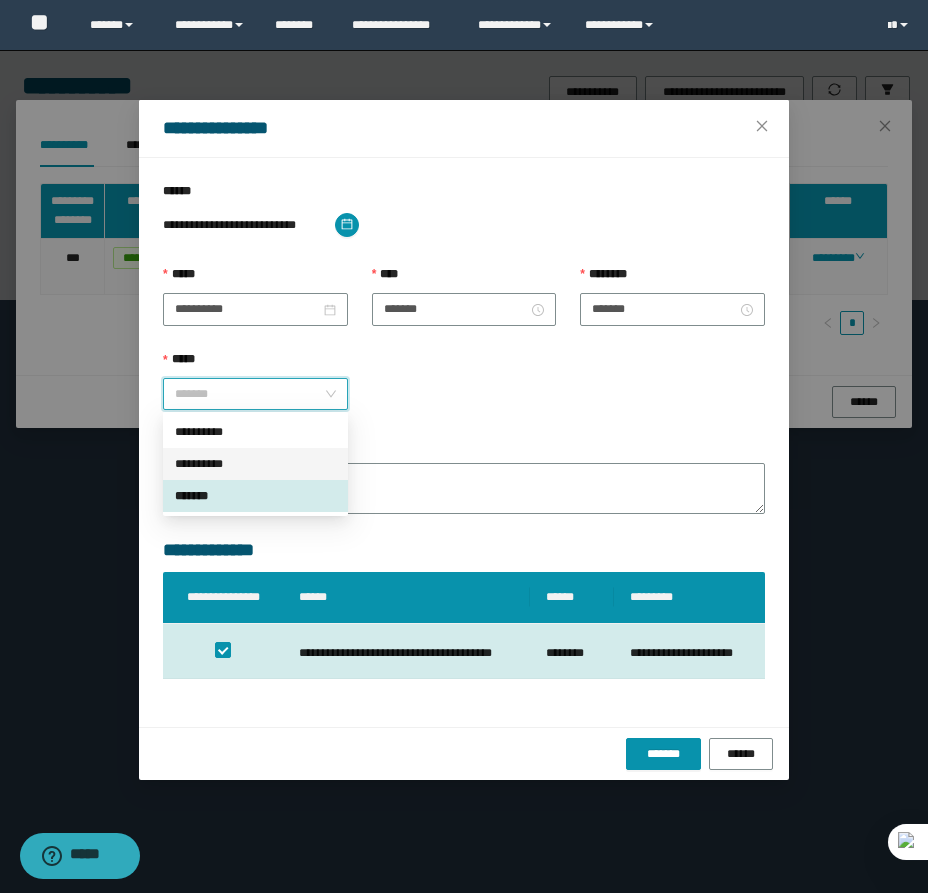 click on "**********" at bounding box center (255, 464) 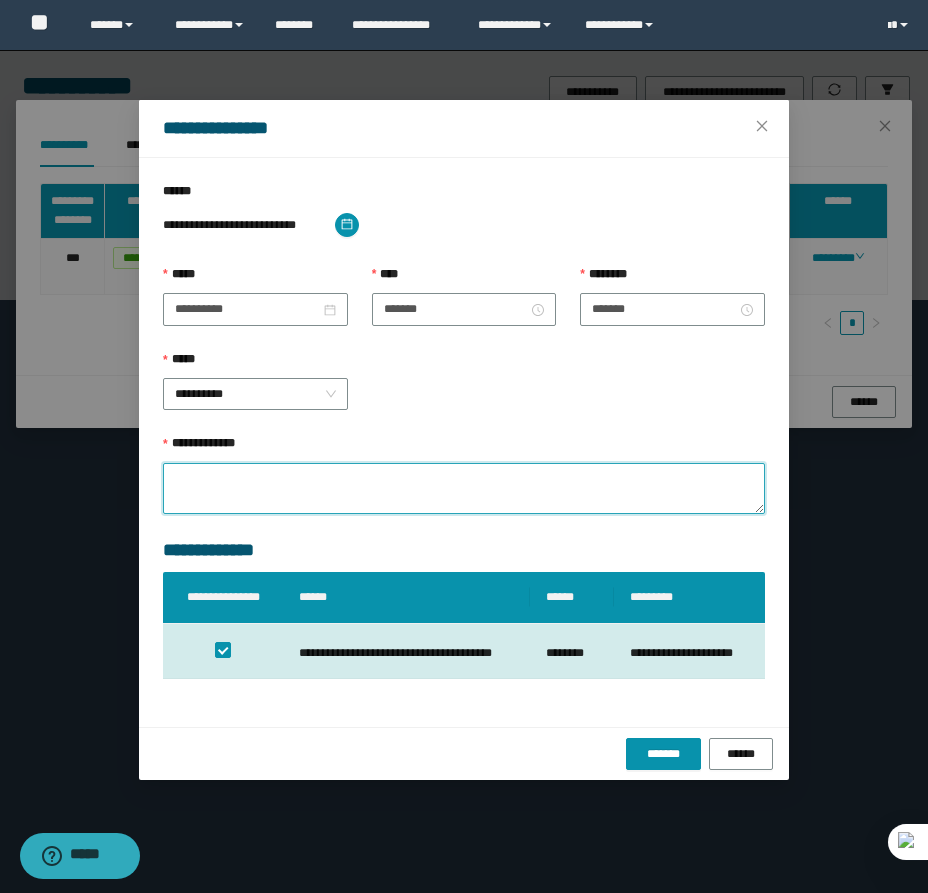 click on "**********" at bounding box center [464, 488] 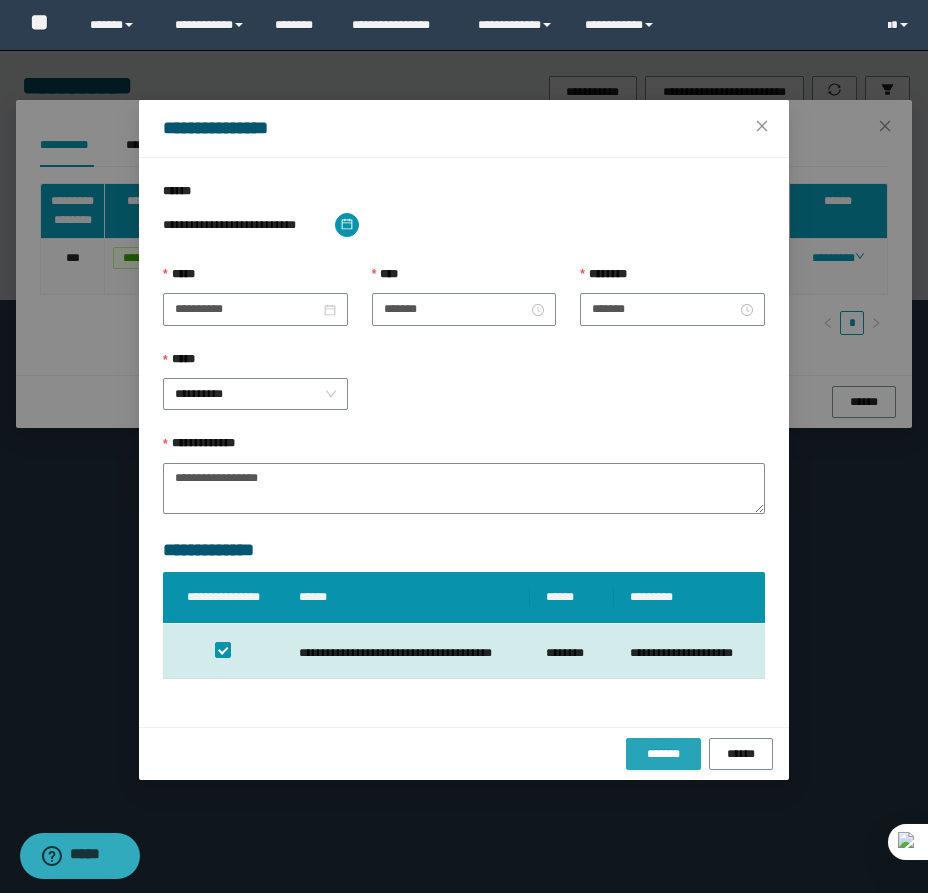 click on "*******" at bounding box center (663, 754) 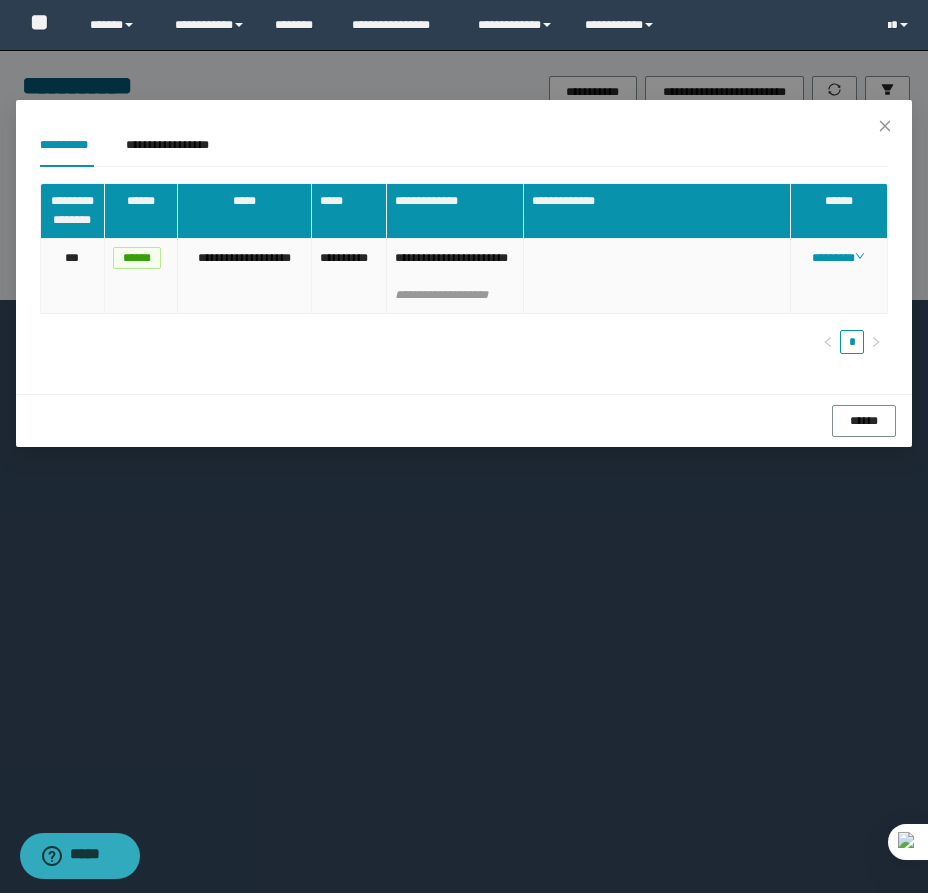 click on "********" at bounding box center [839, 277] 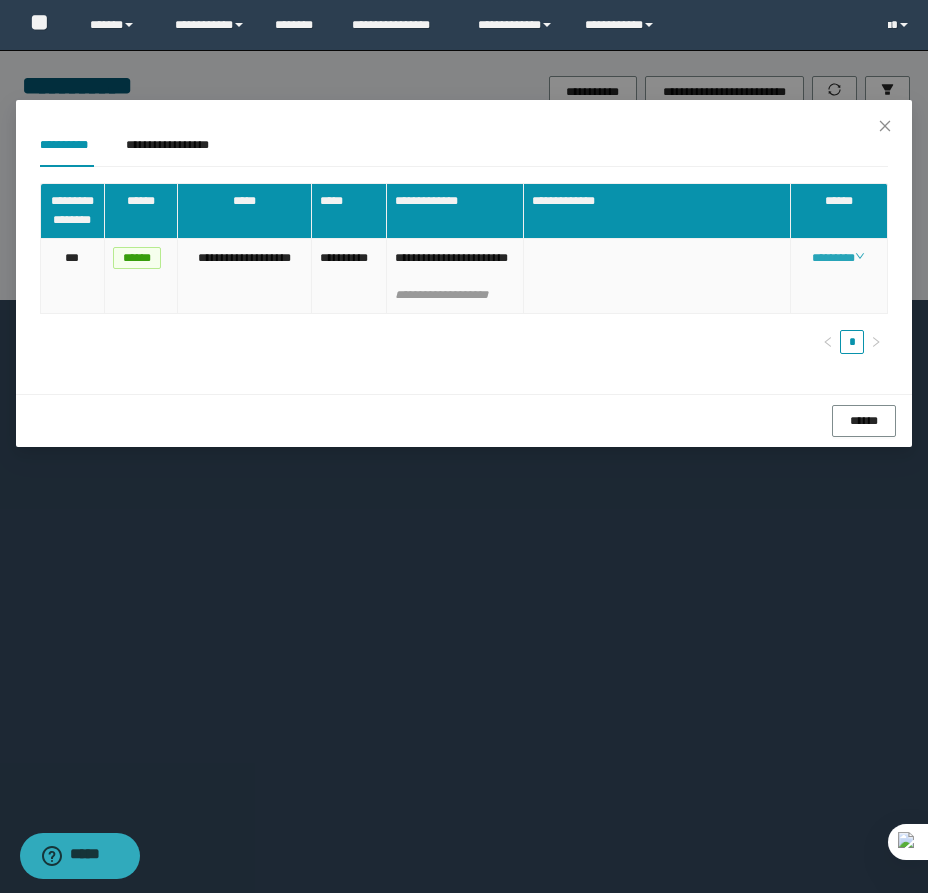 click on "********" at bounding box center [838, 258] 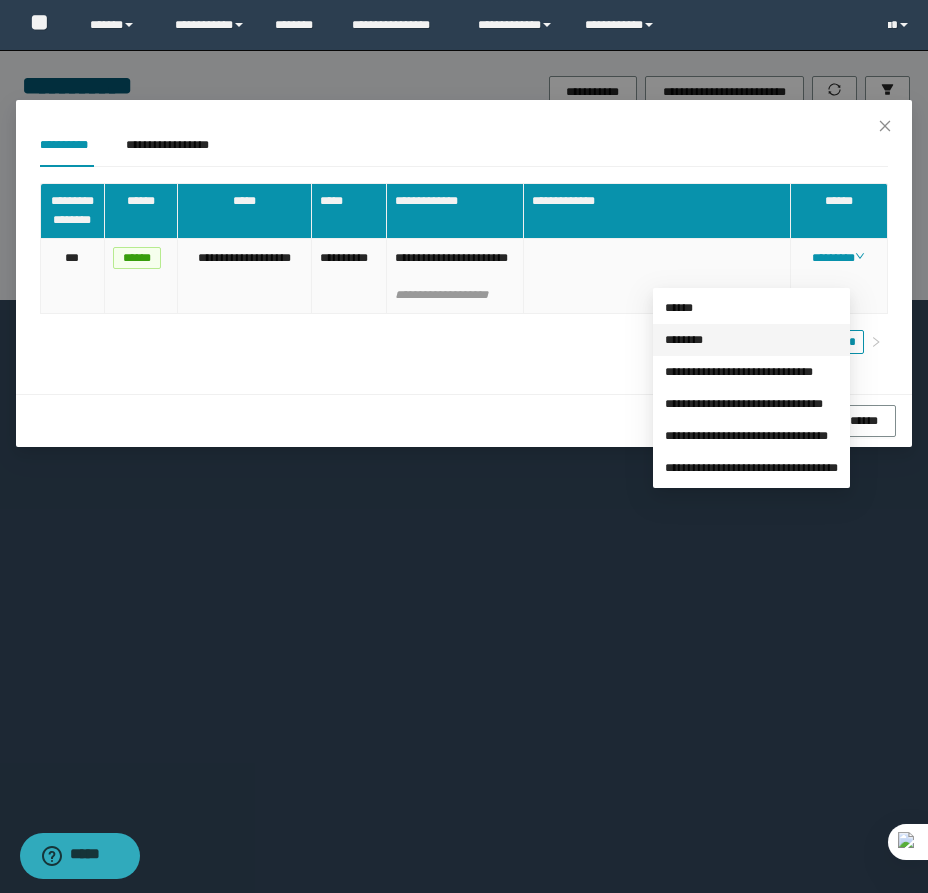 click on "********" at bounding box center [684, 340] 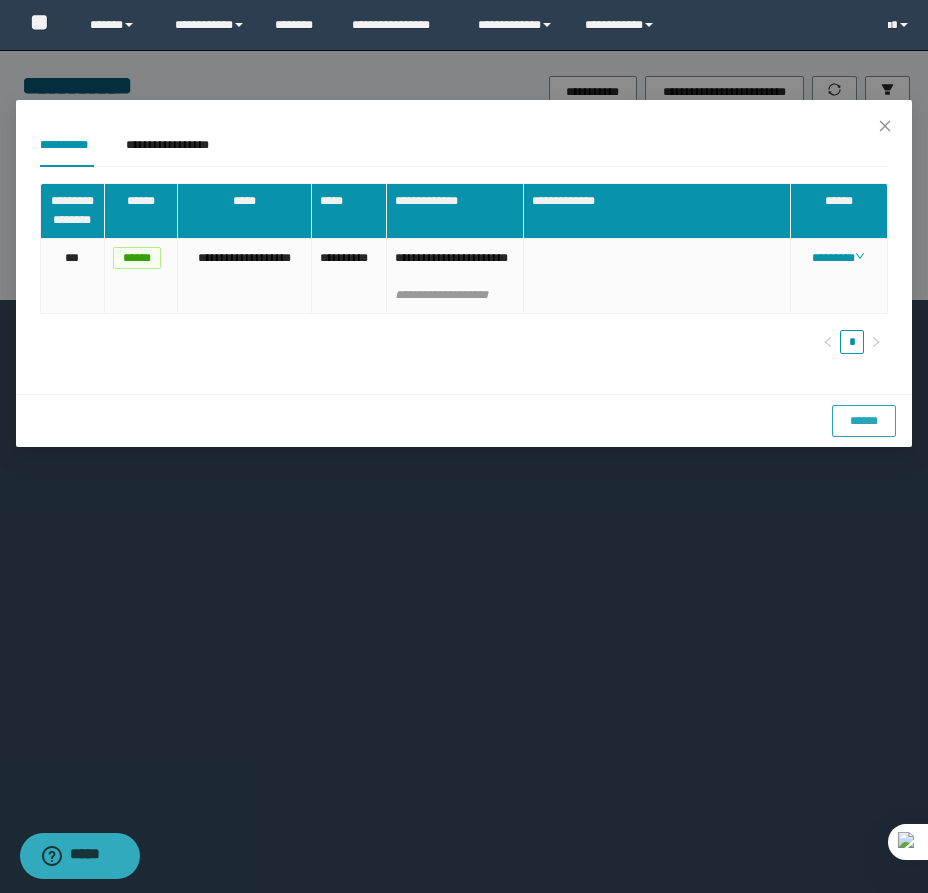 click on "******" at bounding box center (864, 421) 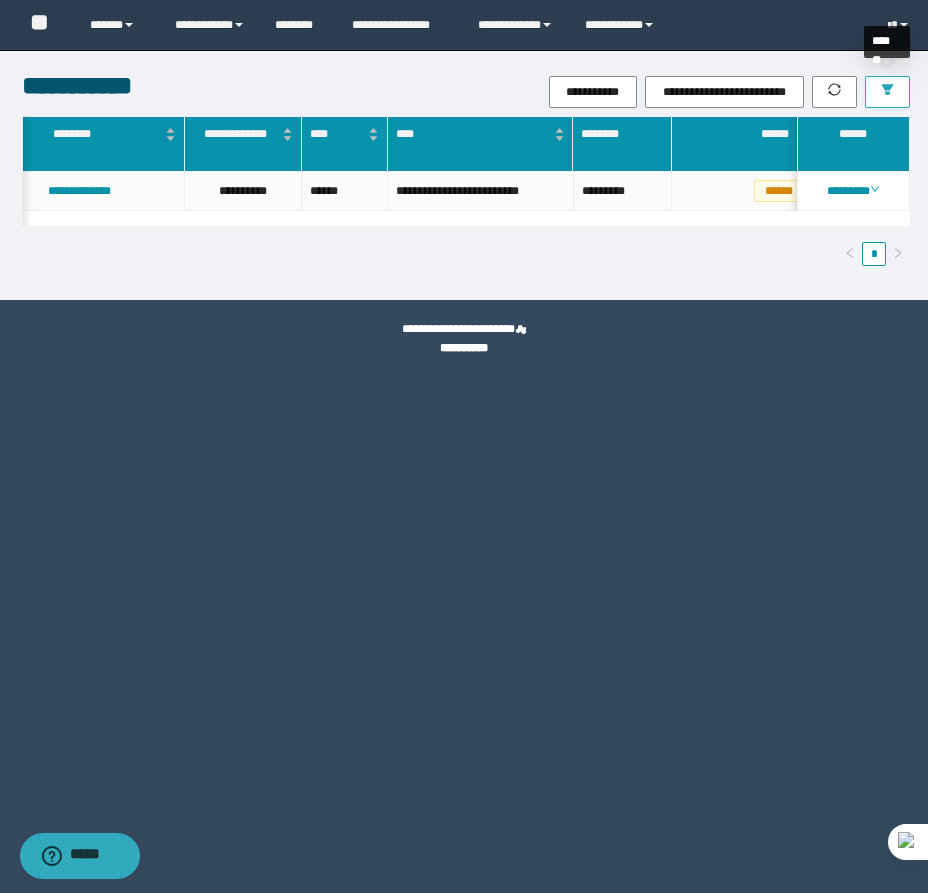click 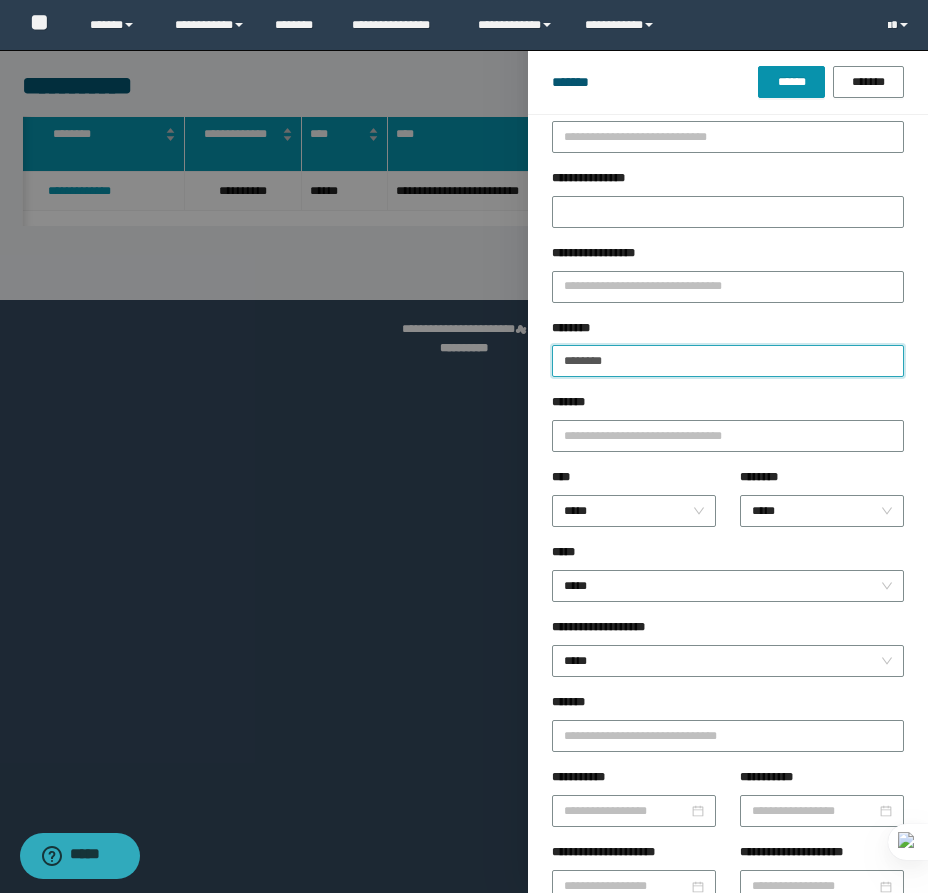 click on "********" at bounding box center (728, 361) 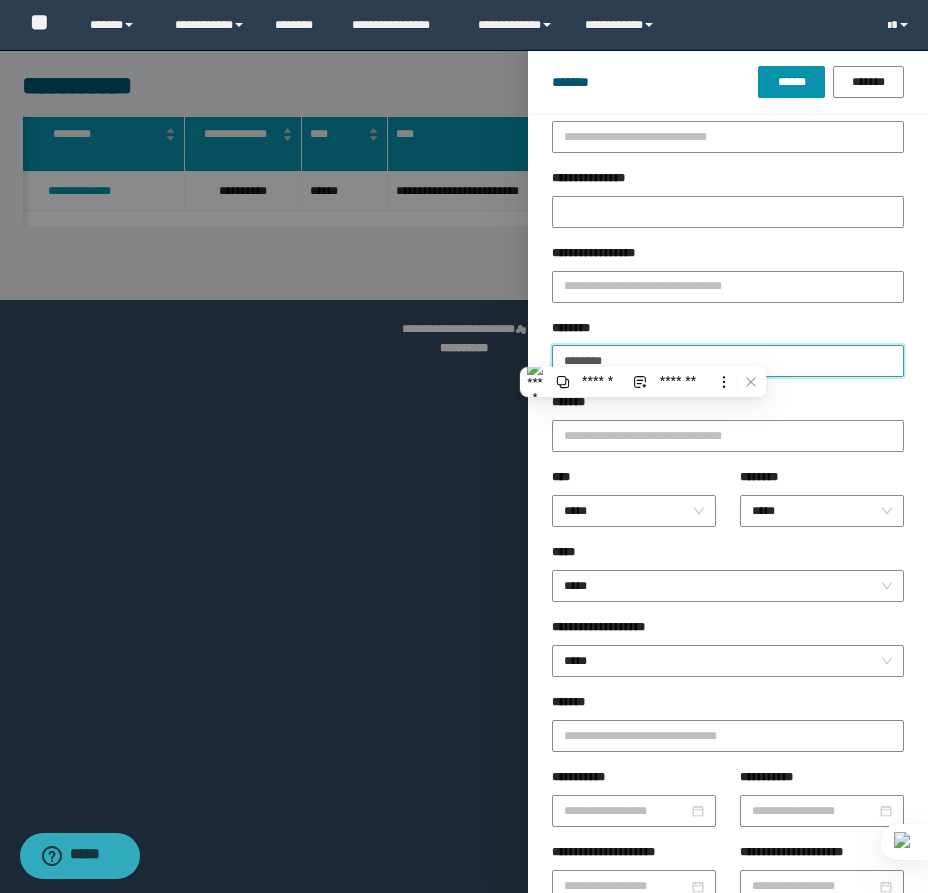 click on "******" at bounding box center (791, 82) 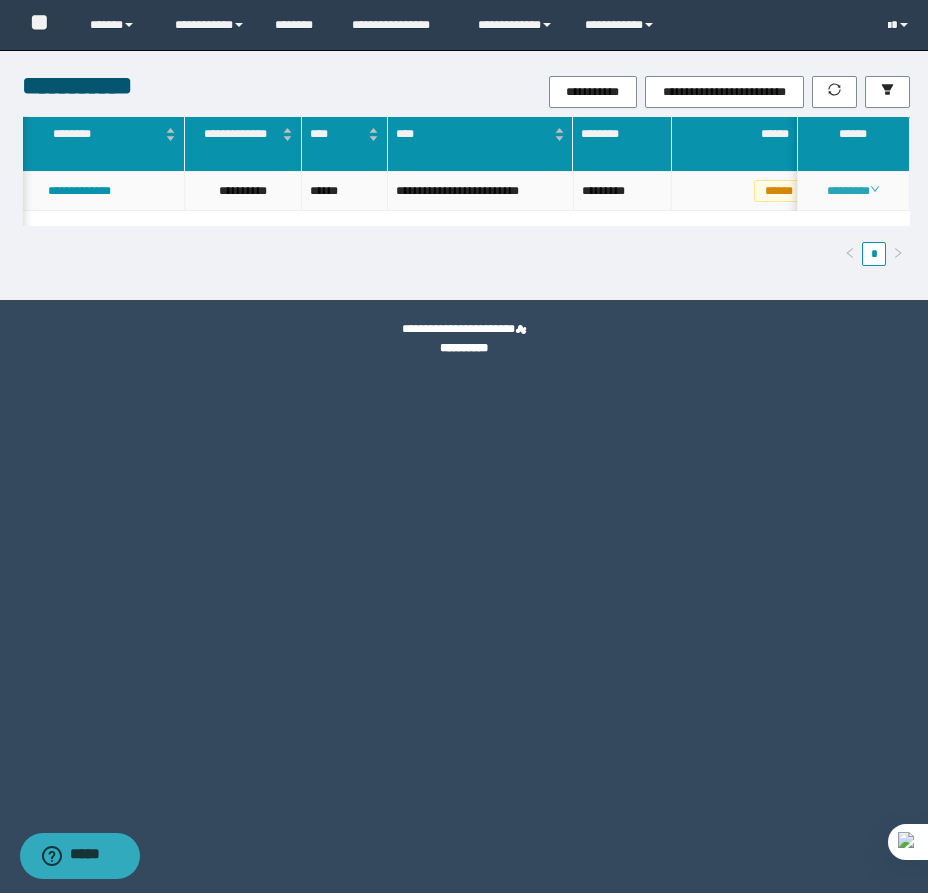 click on "********" at bounding box center [853, 191] 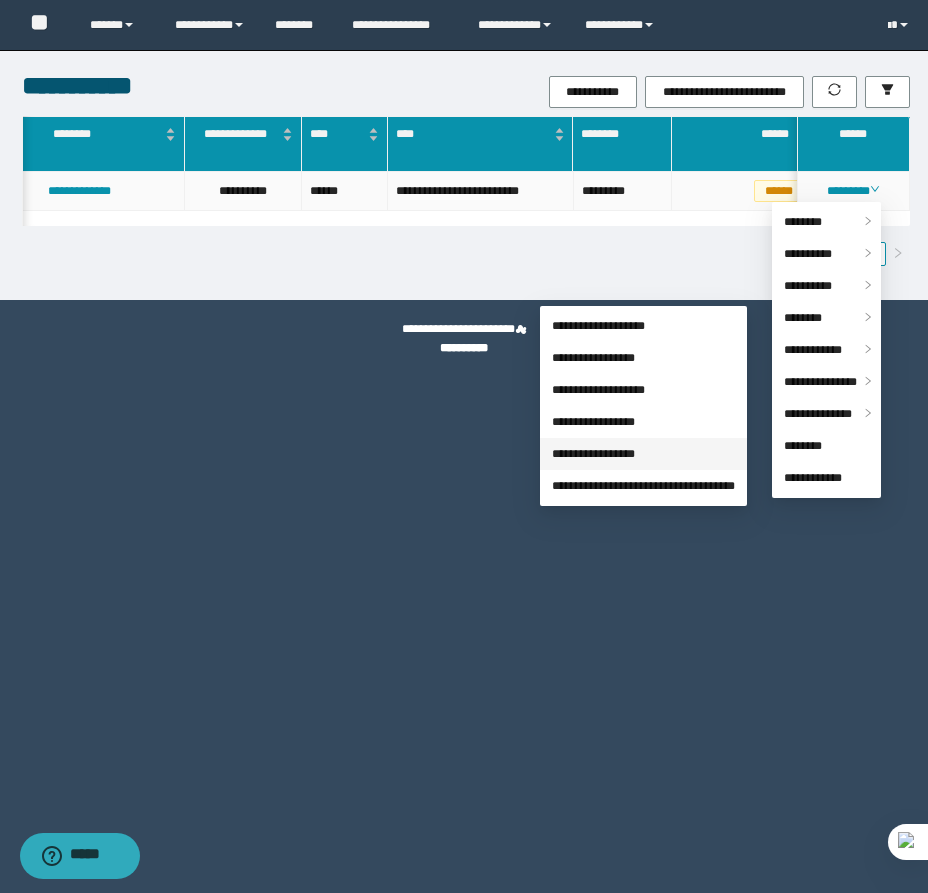 click on "**********" at bounding box center (593, 454) 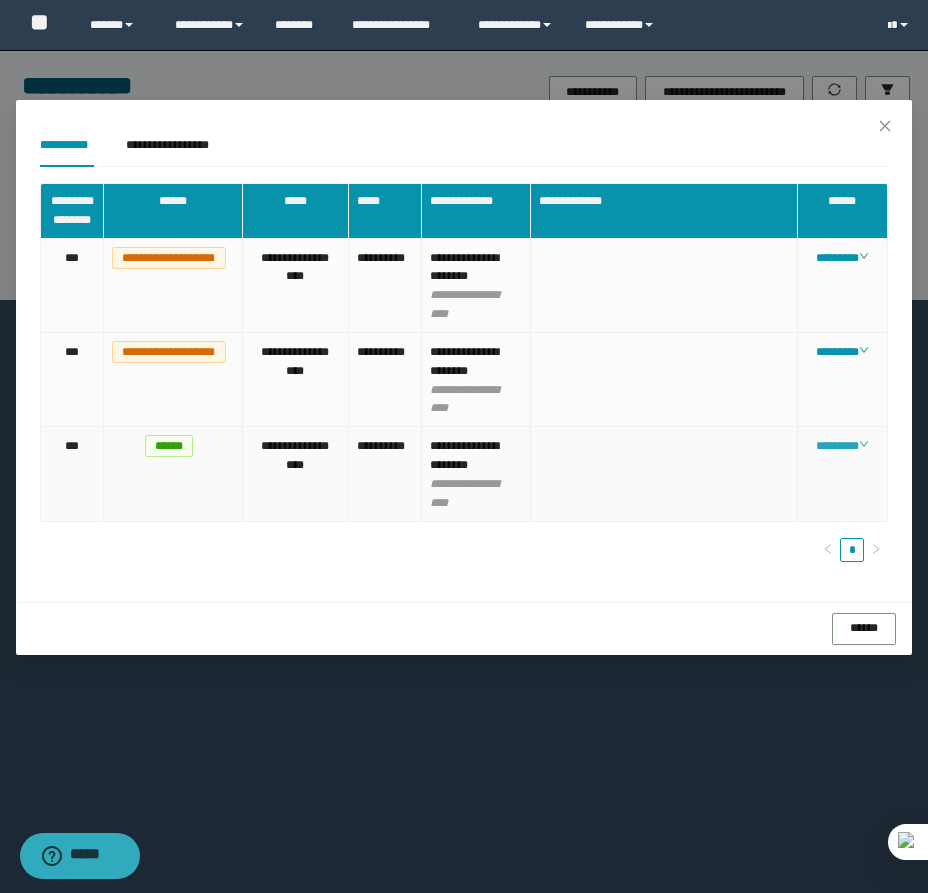 click on "********" at bounding box center (842, 446) 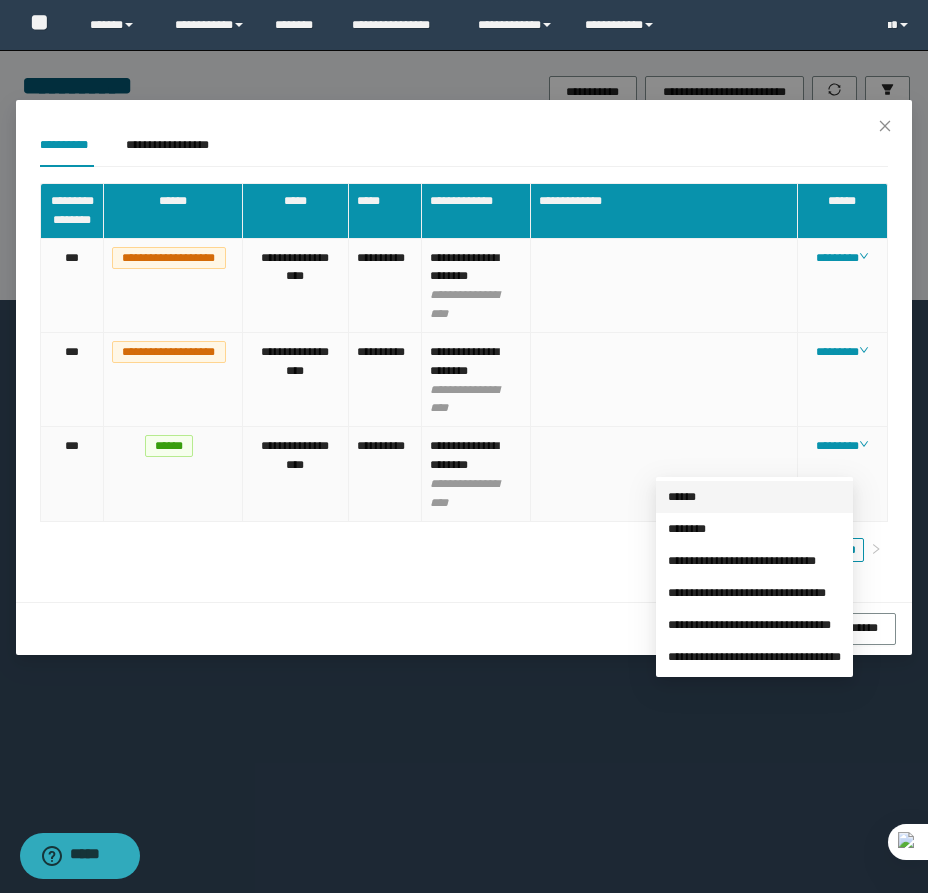 click on "******" at bounding box center (682, 497) 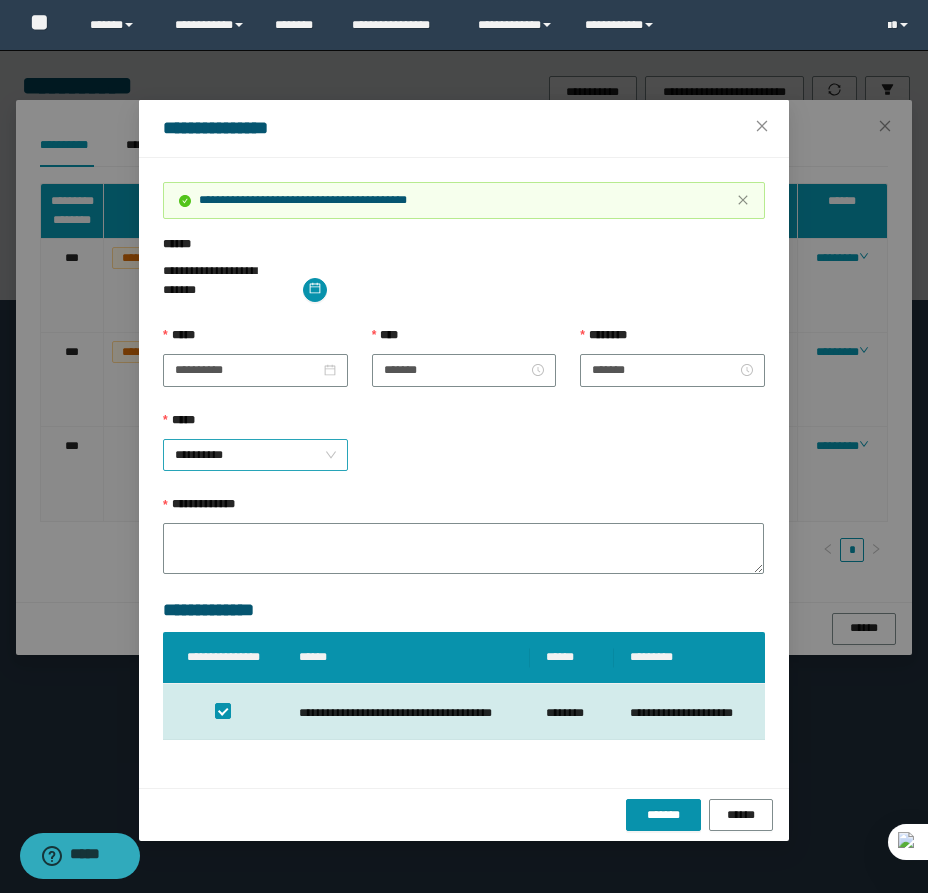 click on "**********" at bounding box center [255, 455] 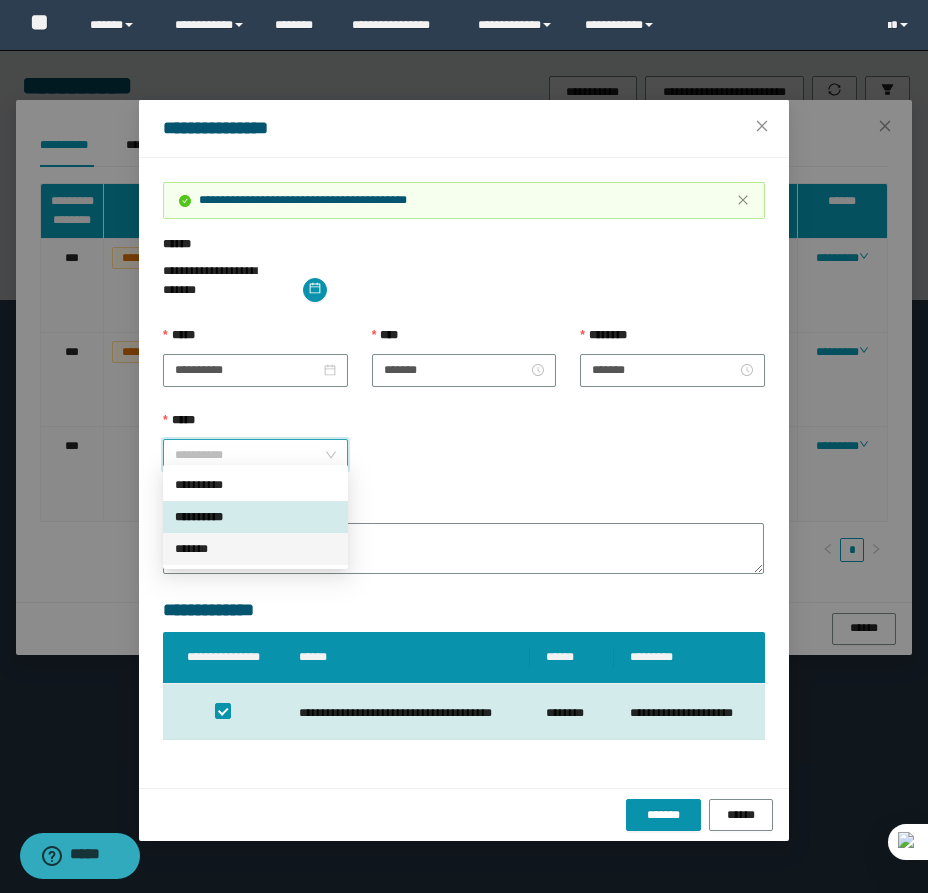click on "*******" at bounding box center (255, 549) 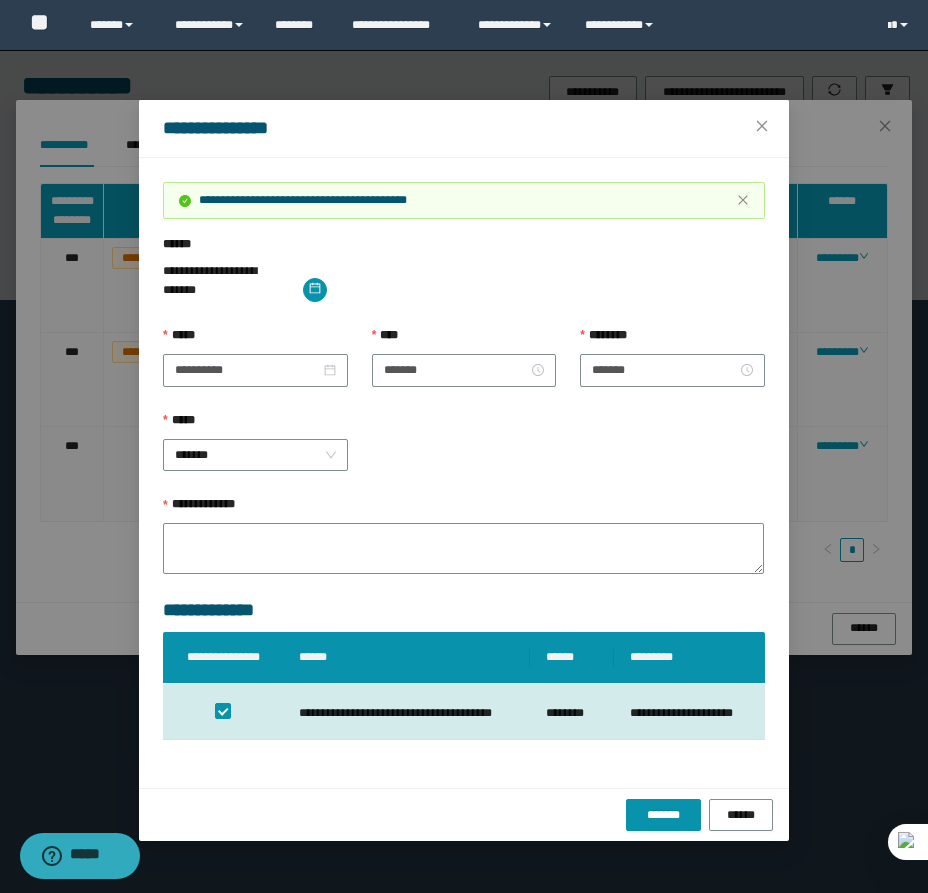 click on "**********" at bounding box center [464, 509] 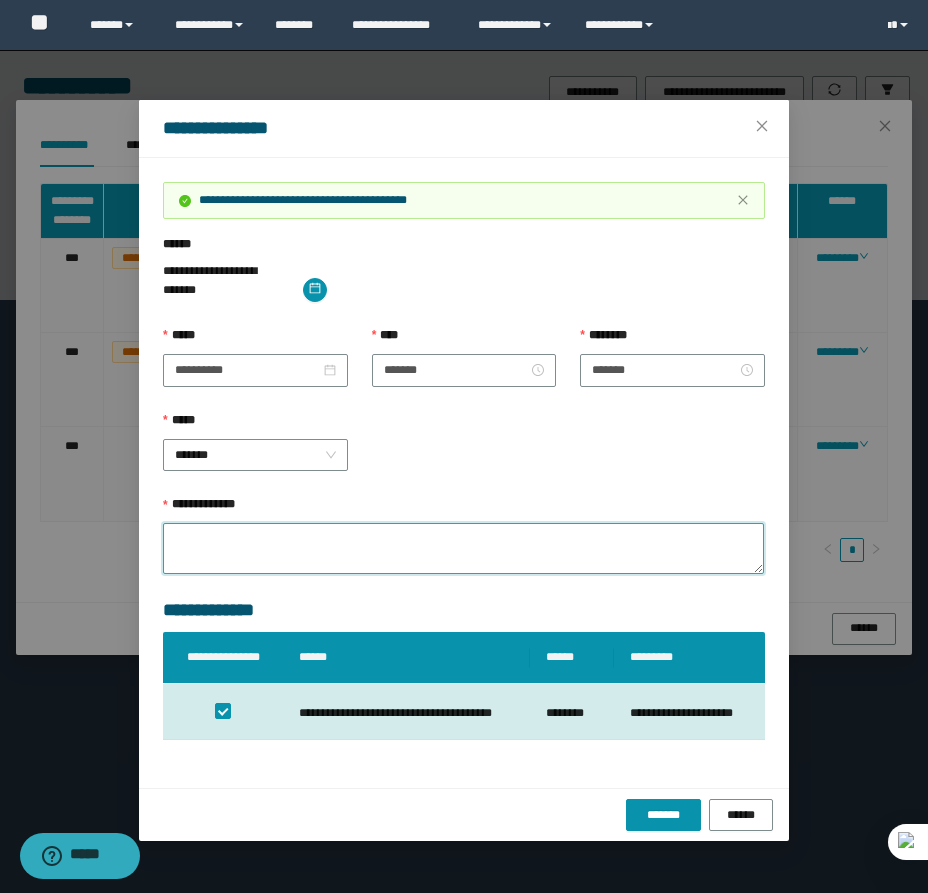 click on "**********" at bounding box center [463, 548] 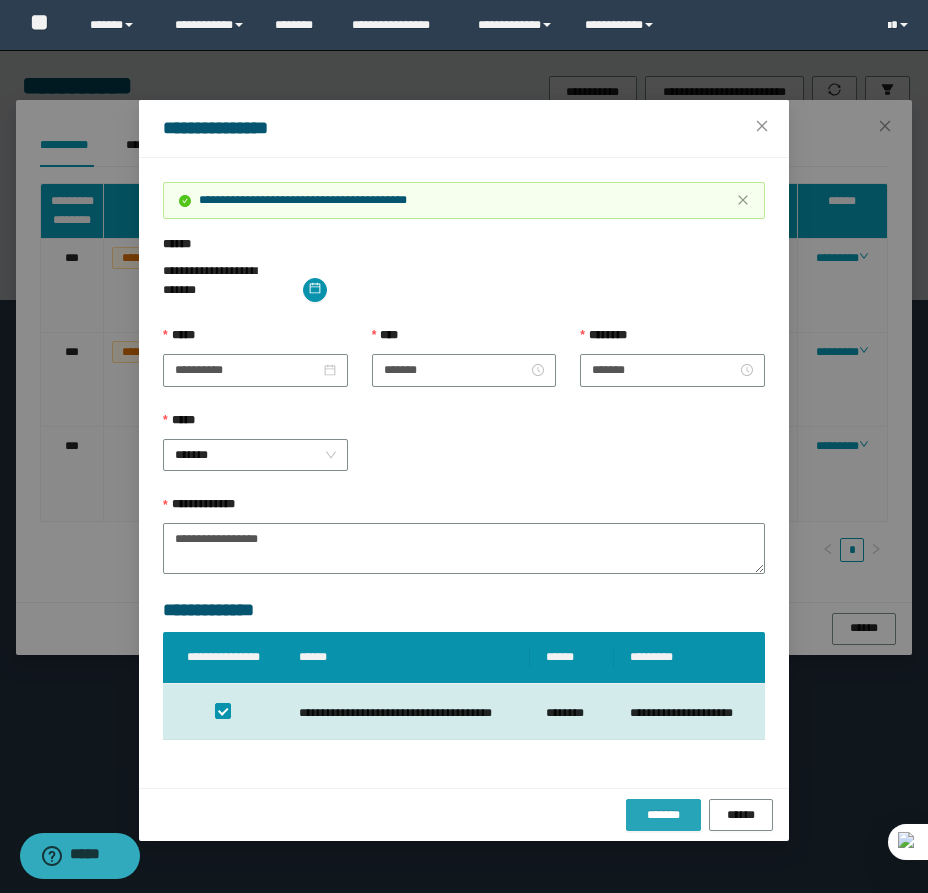 click on "*******" at bounding box center (663, 815) 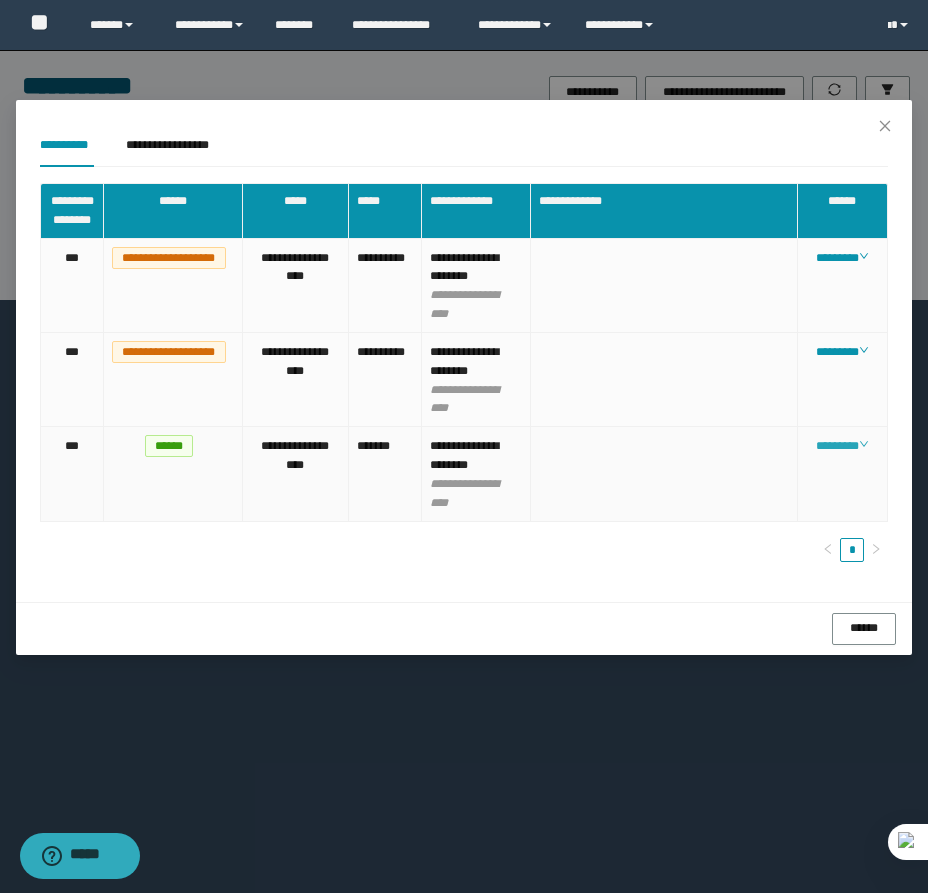click on "********" at bounding box center (842, 446) 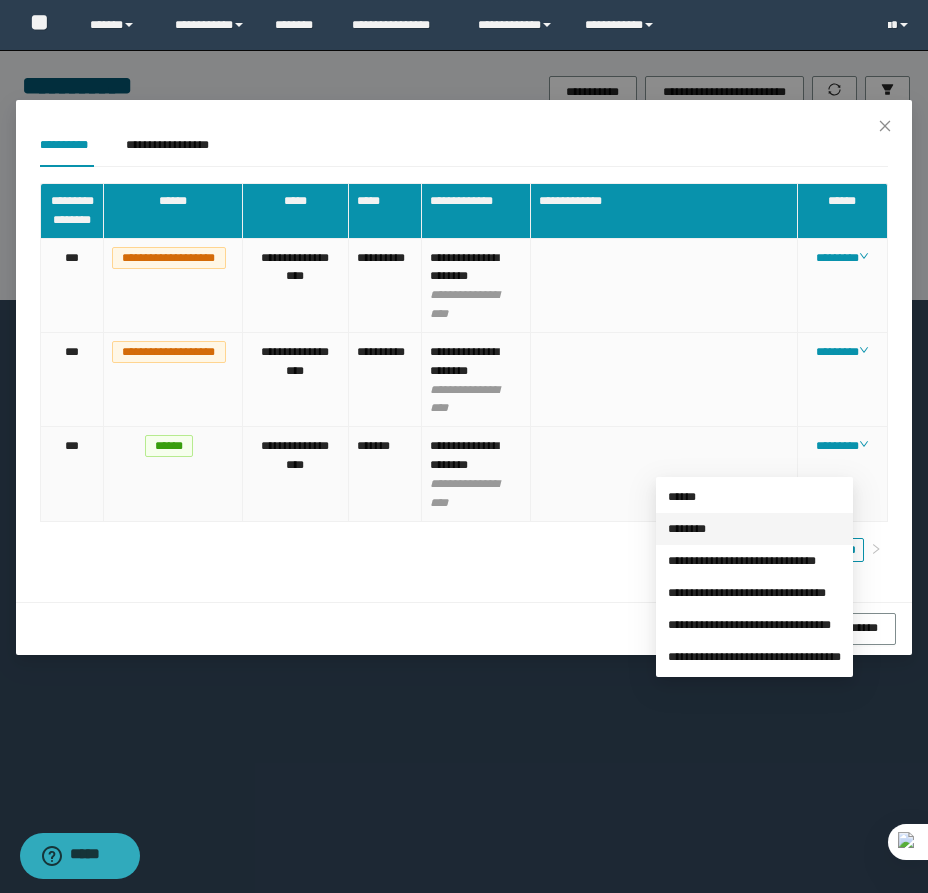 click on "********" at bounding box center (687, 529) 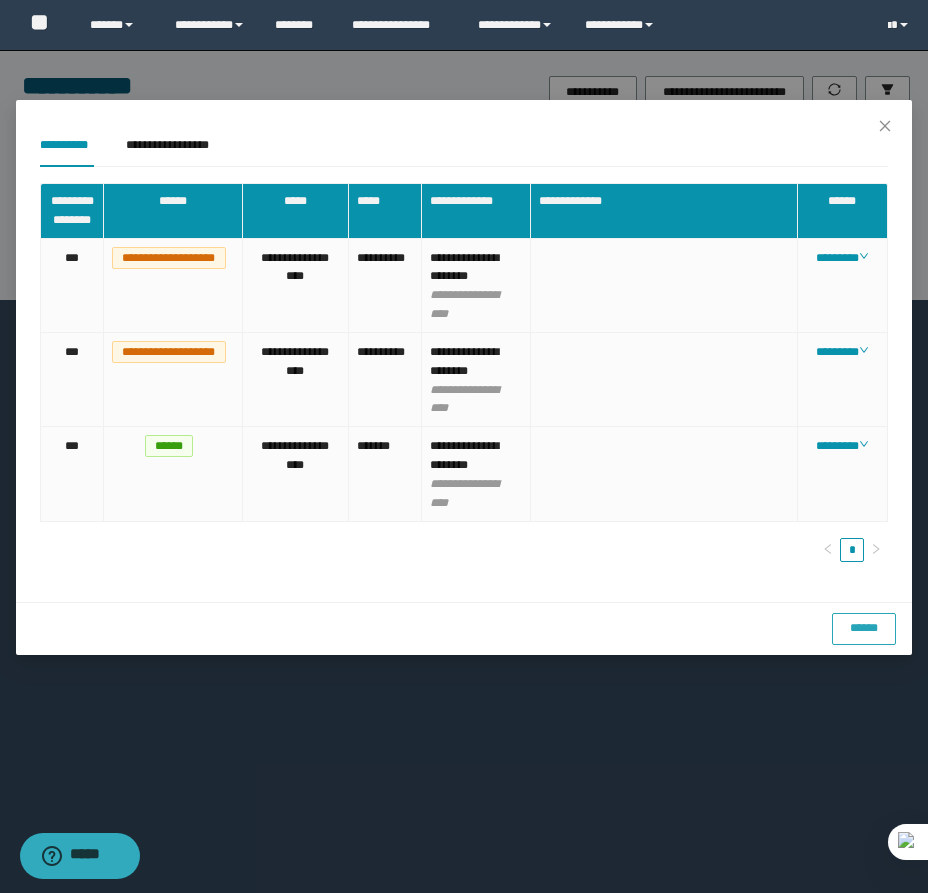 click on "******" at bounding box center [864, 629] 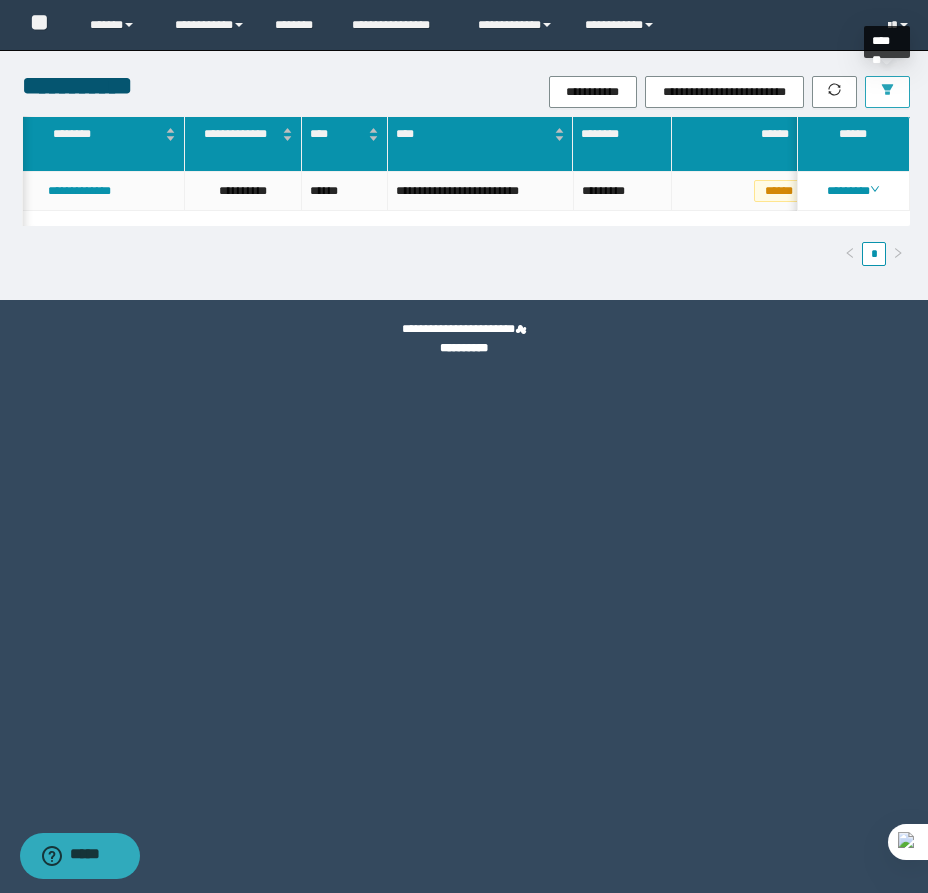 click at bounding box center [887, 92] 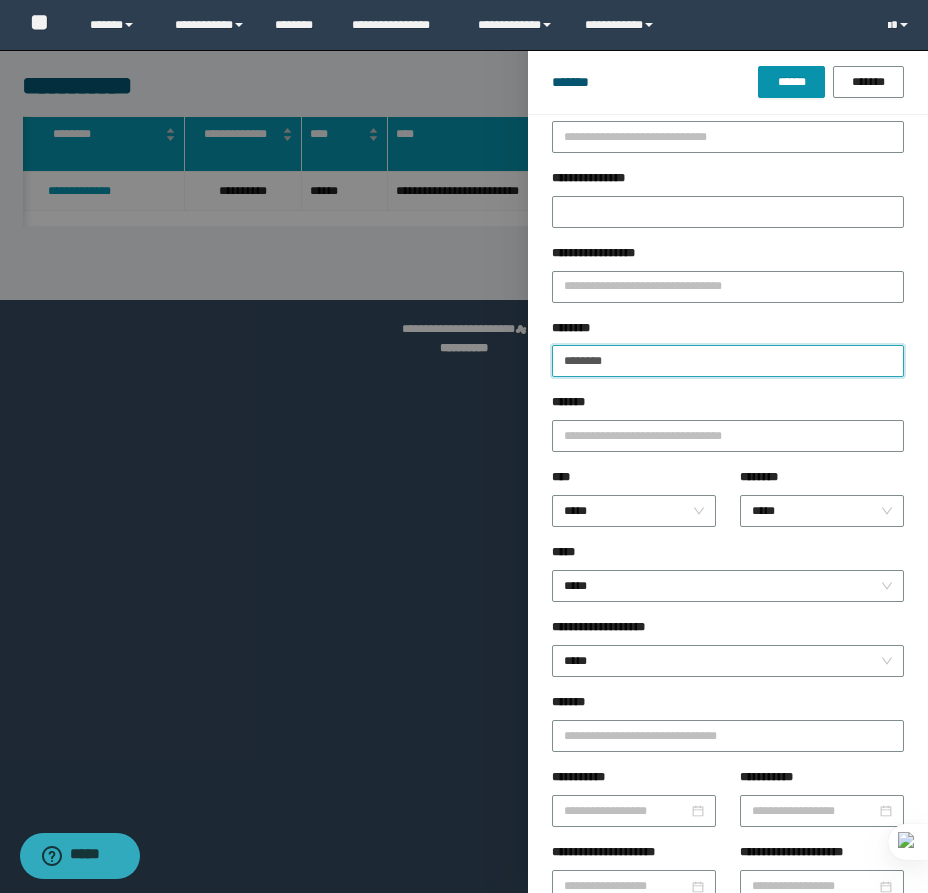 click on "********" at bounding box center (728, 361) 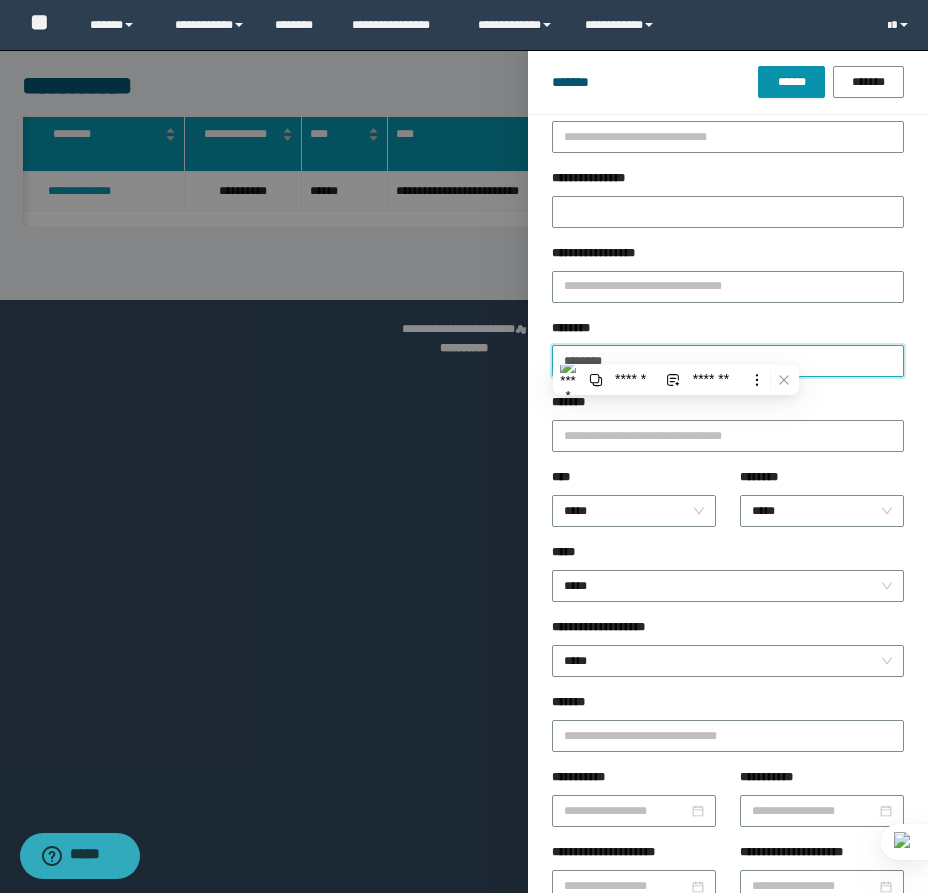 click on "******" at bounding box center [791, 82] 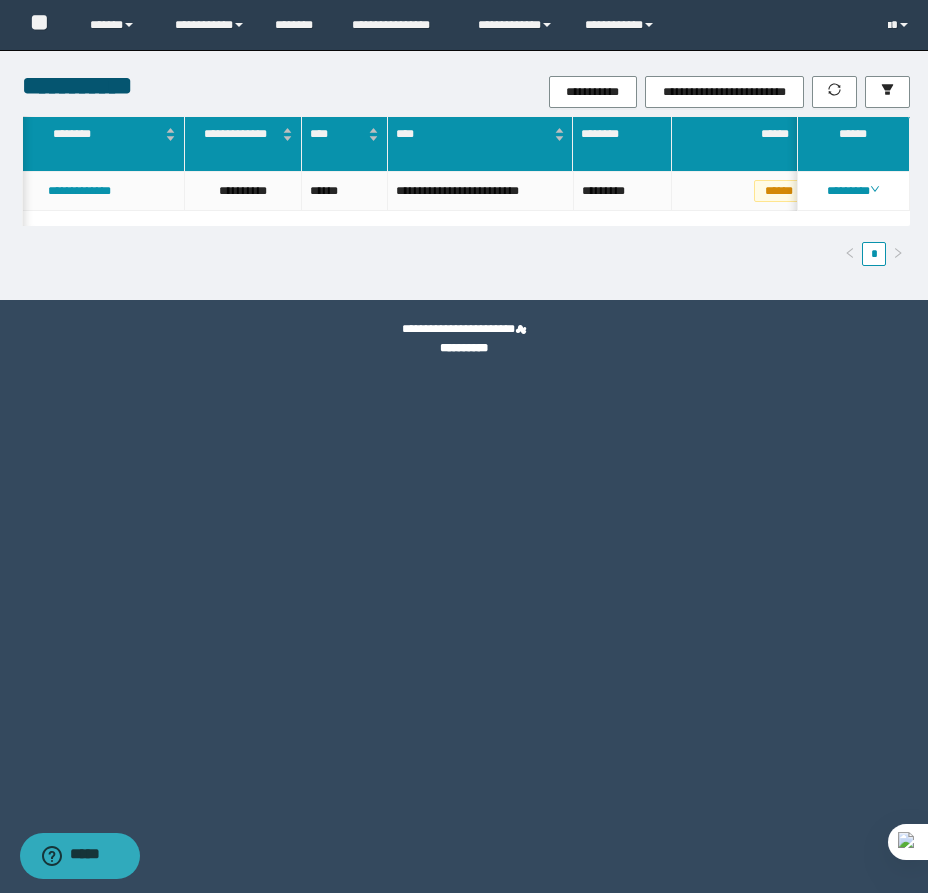 click on "********" at bounding box center (853, 191) 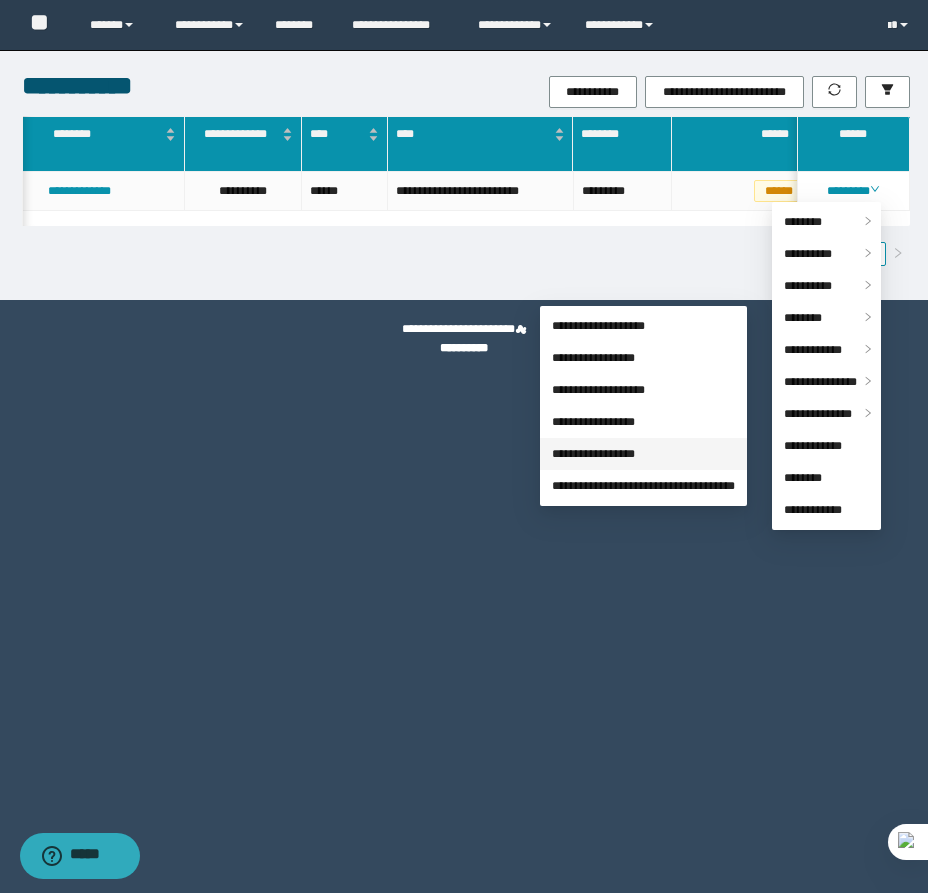 click on "**********" at bounding box center (593, 454) 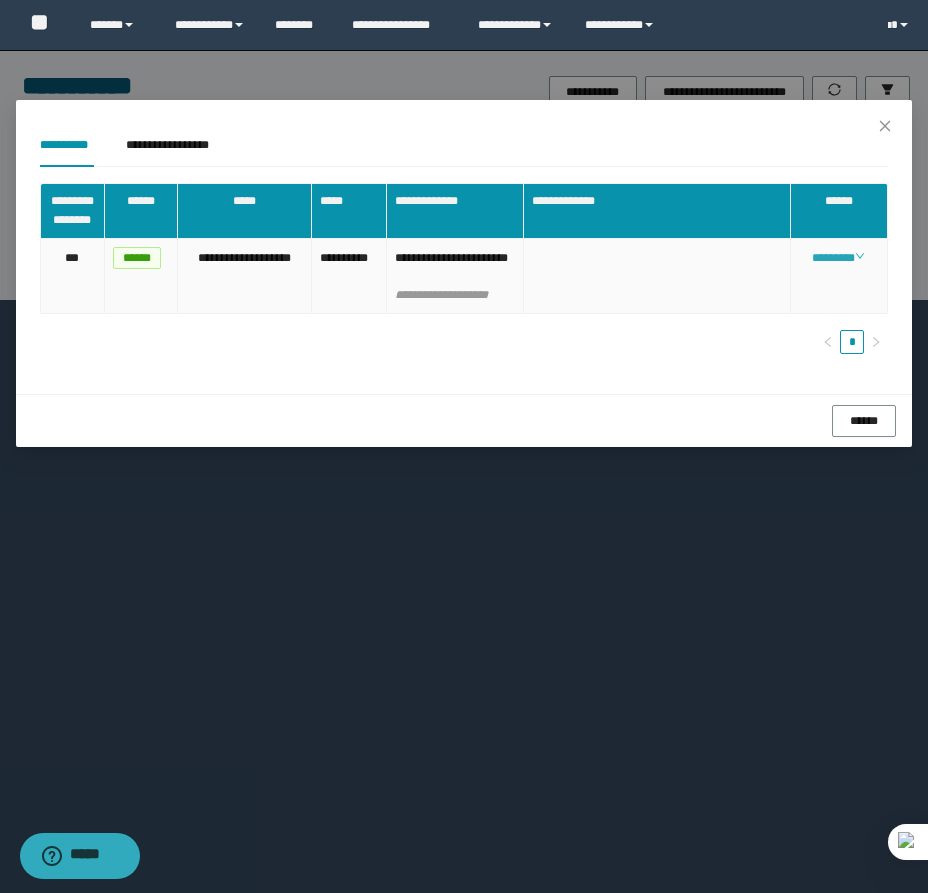 click on "********" at bounding box center (838, 258) 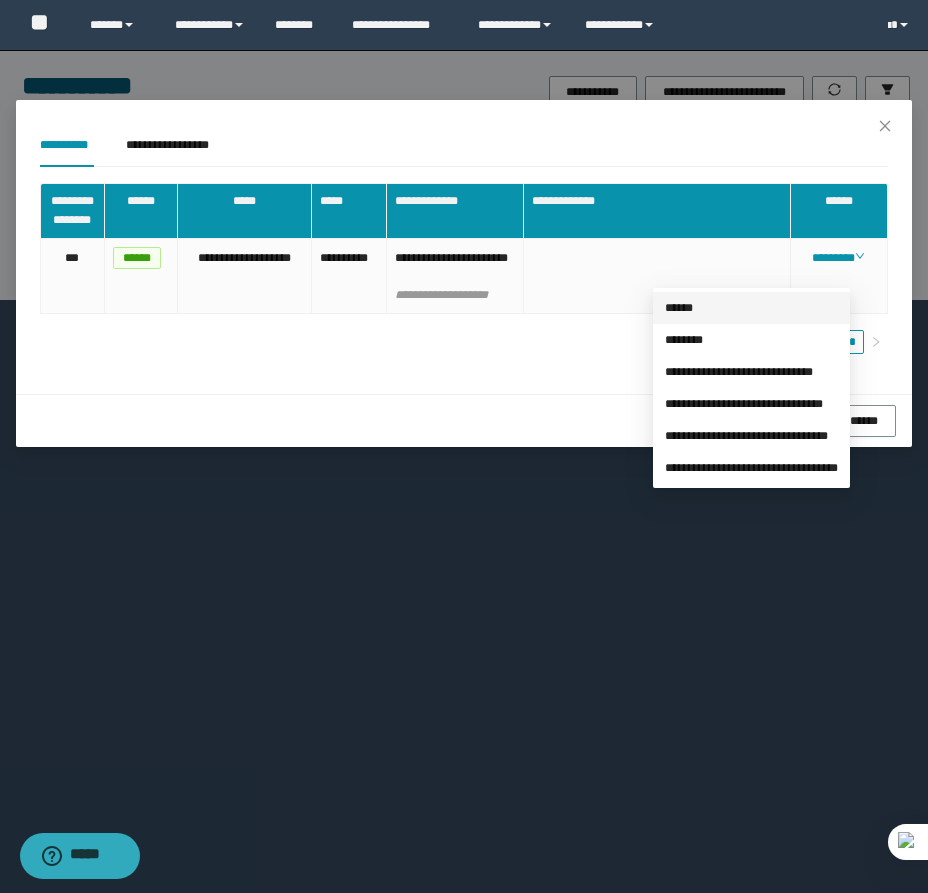click on "******" at bounding box center [679, 308] 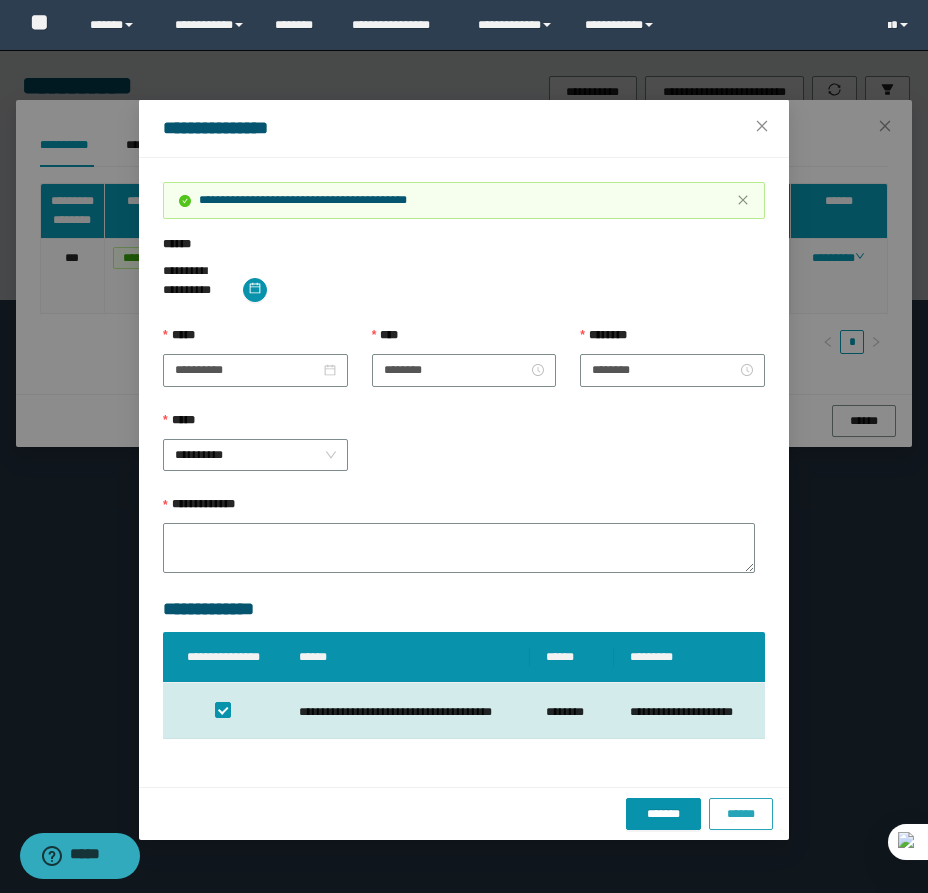 click on "******" at bounding box center [741, 814] 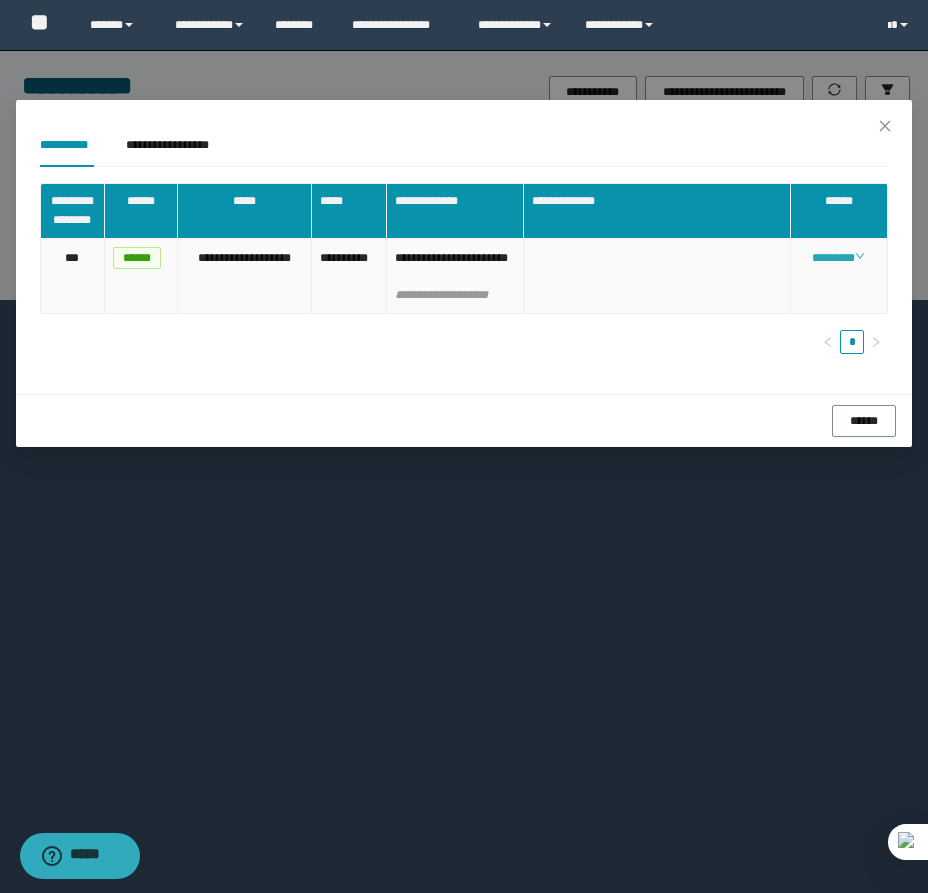 click on "********" at bounding box center [838, 258] 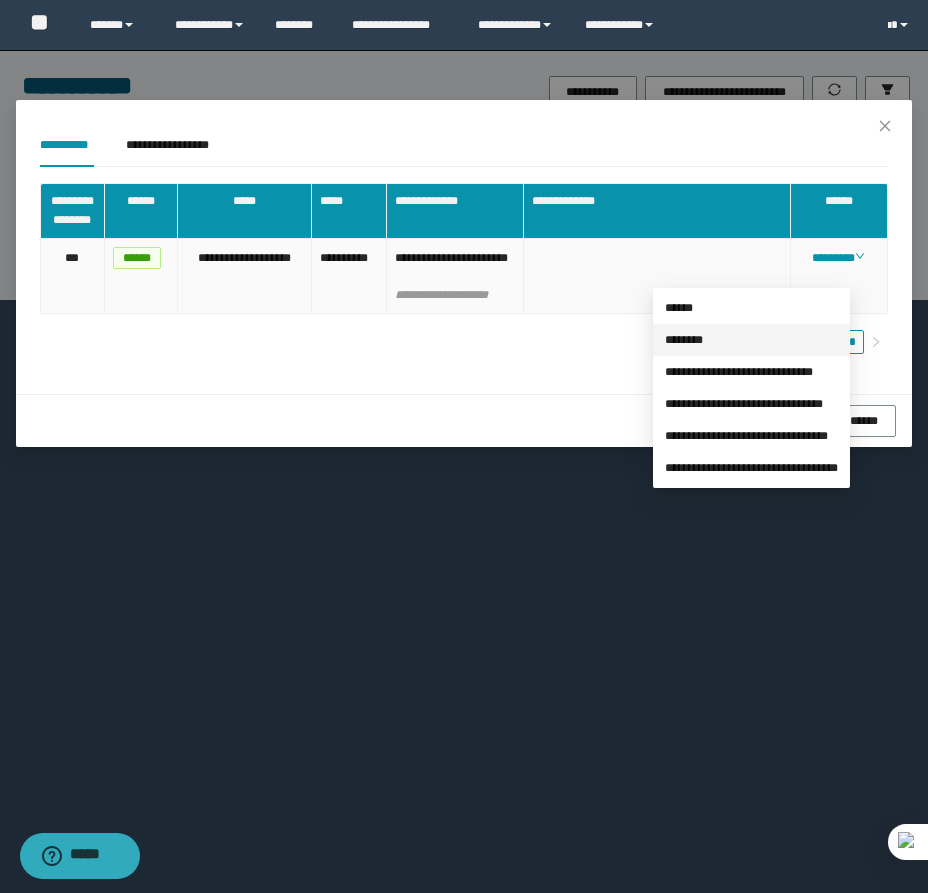 click on "********" at bounding box center (684, 340) 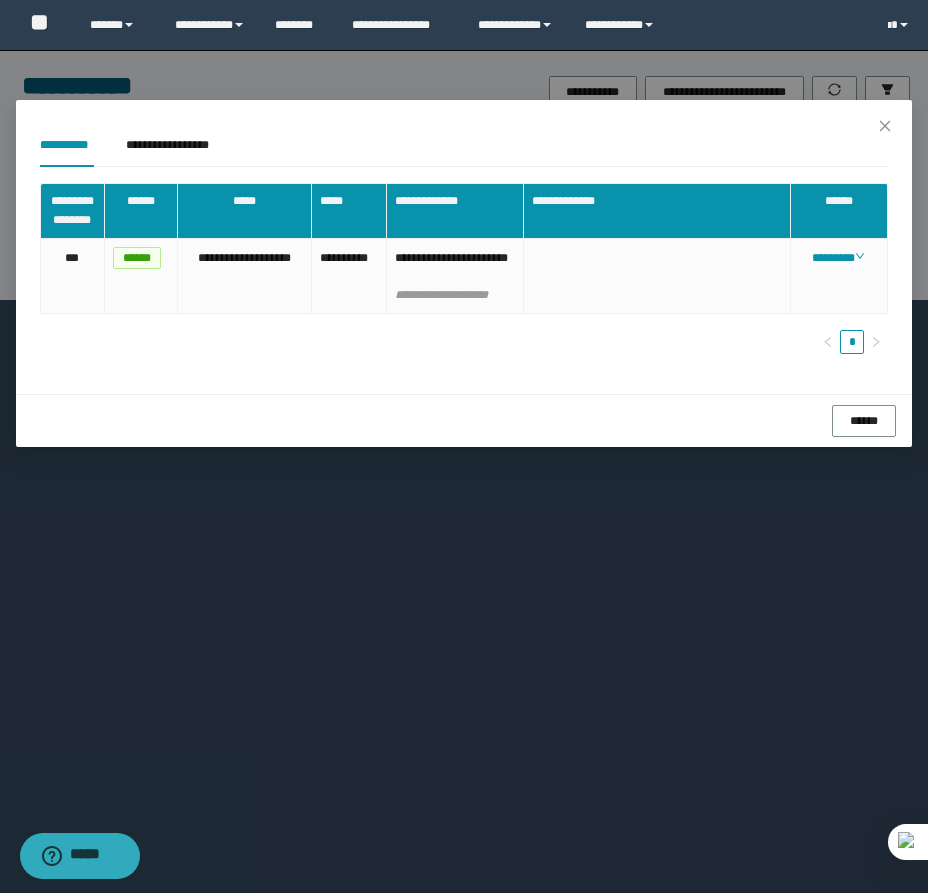 click on "******" at bounding box center (464, 420) 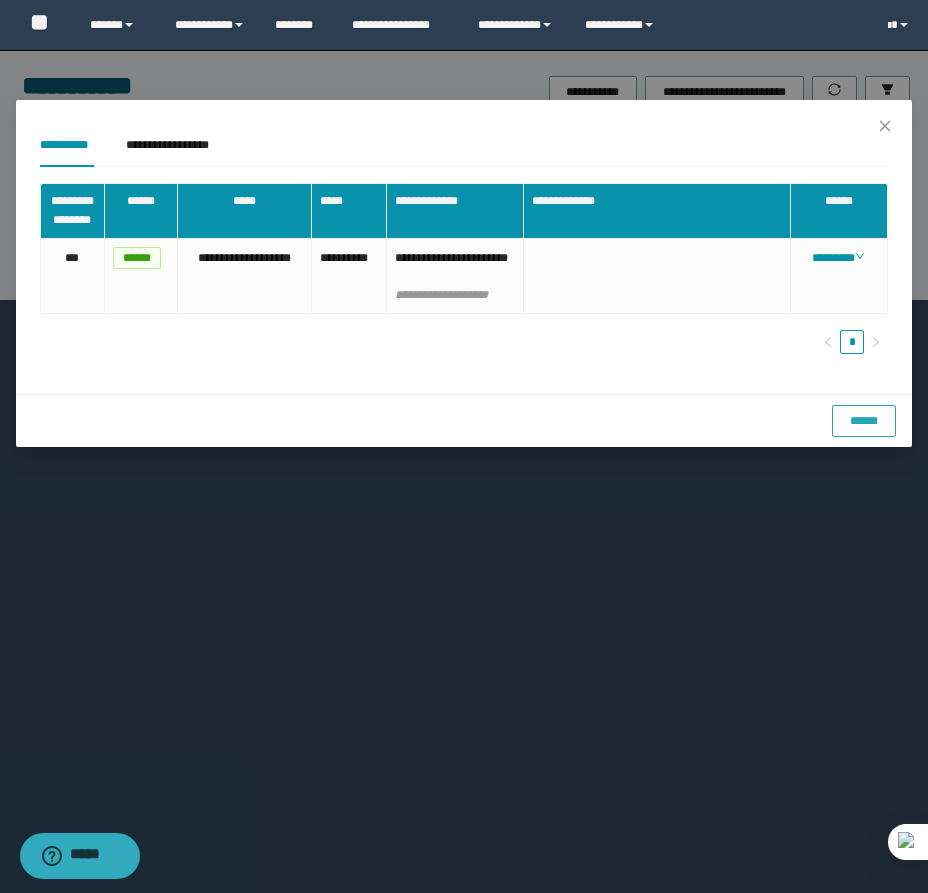 click on "******" at bounding box center (864, 421) 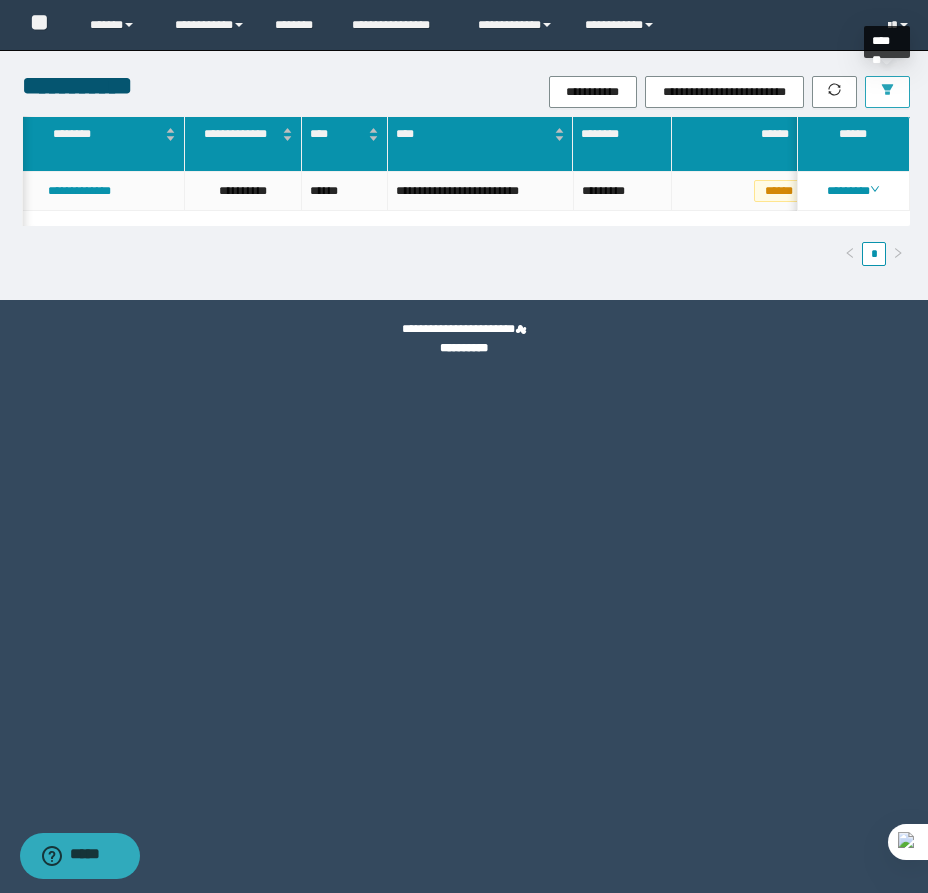 click 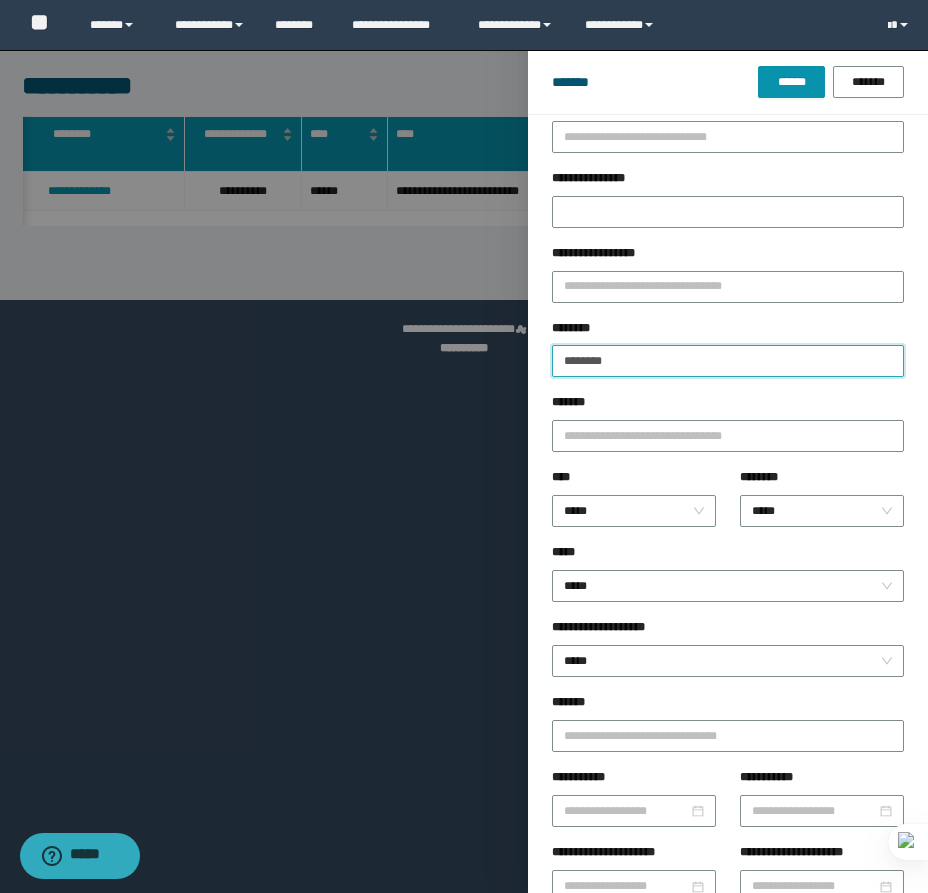 click on "********" at bounding box center (728, 361) 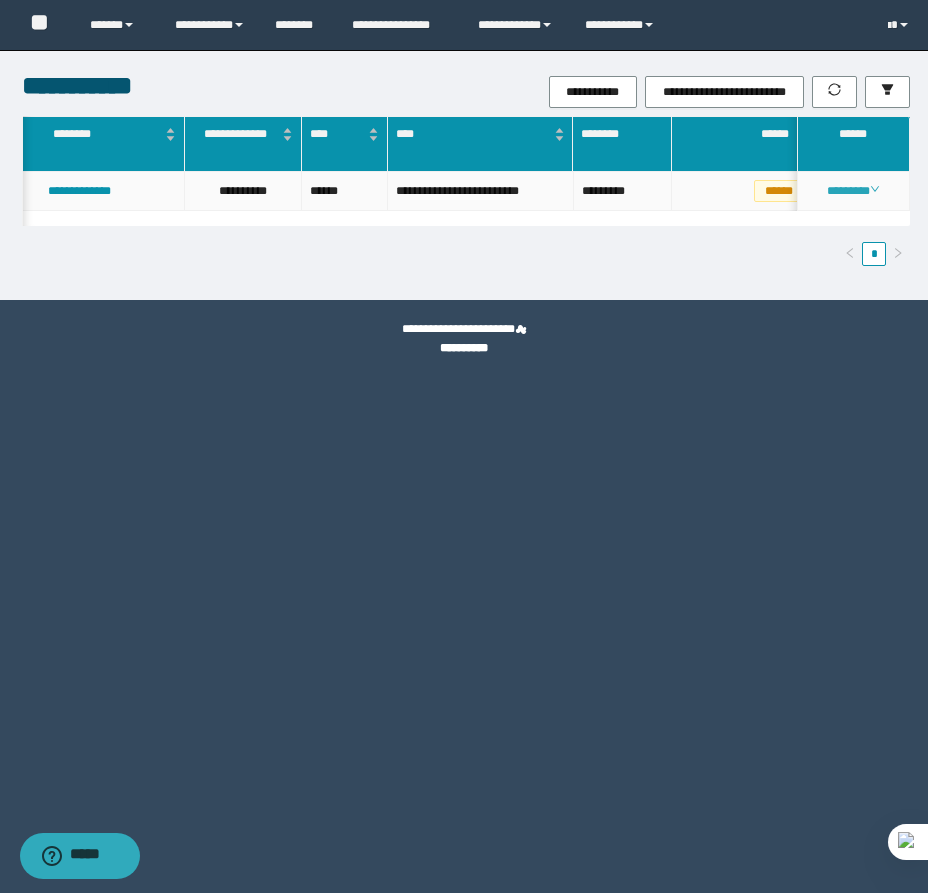 click on "********" at bounding box center [853, 191] 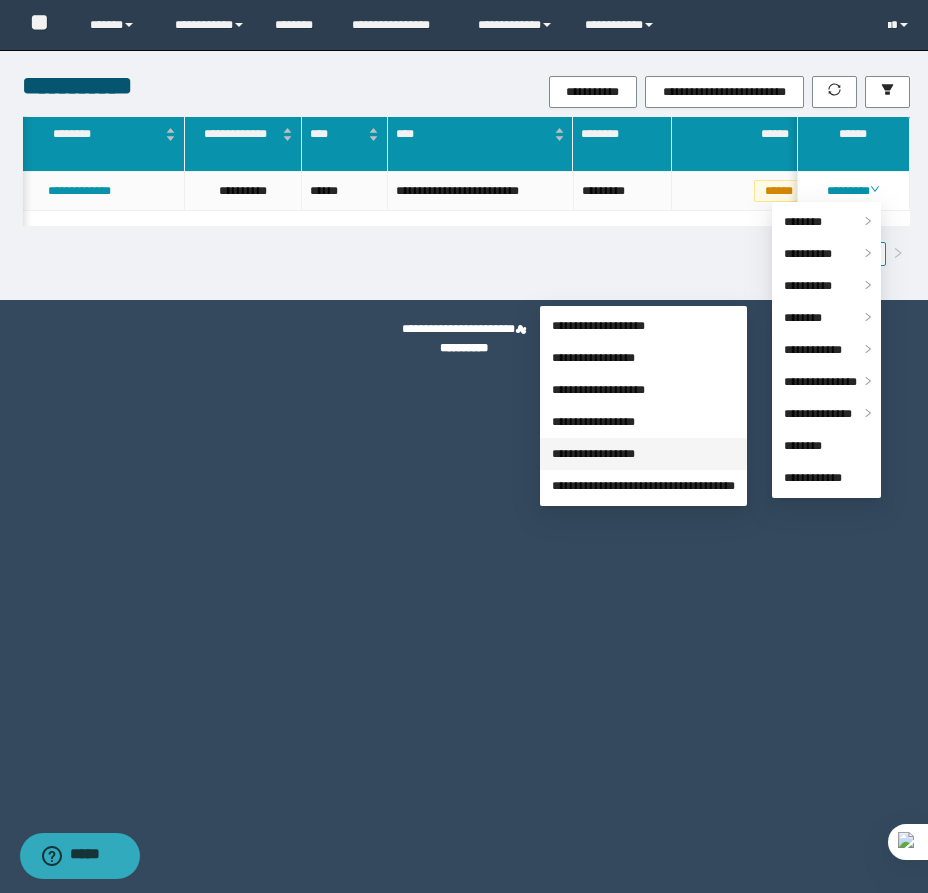 click on "**********" at bounding box center [593, 454] 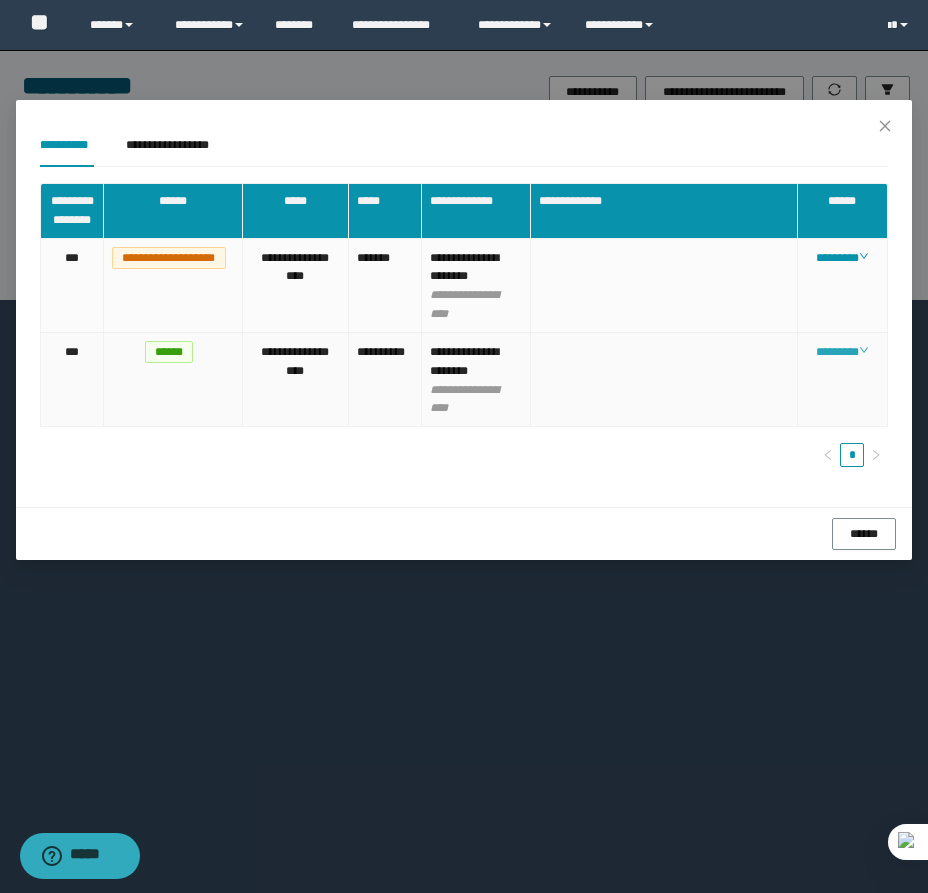 click on "********" at bounding box center (842, 352) 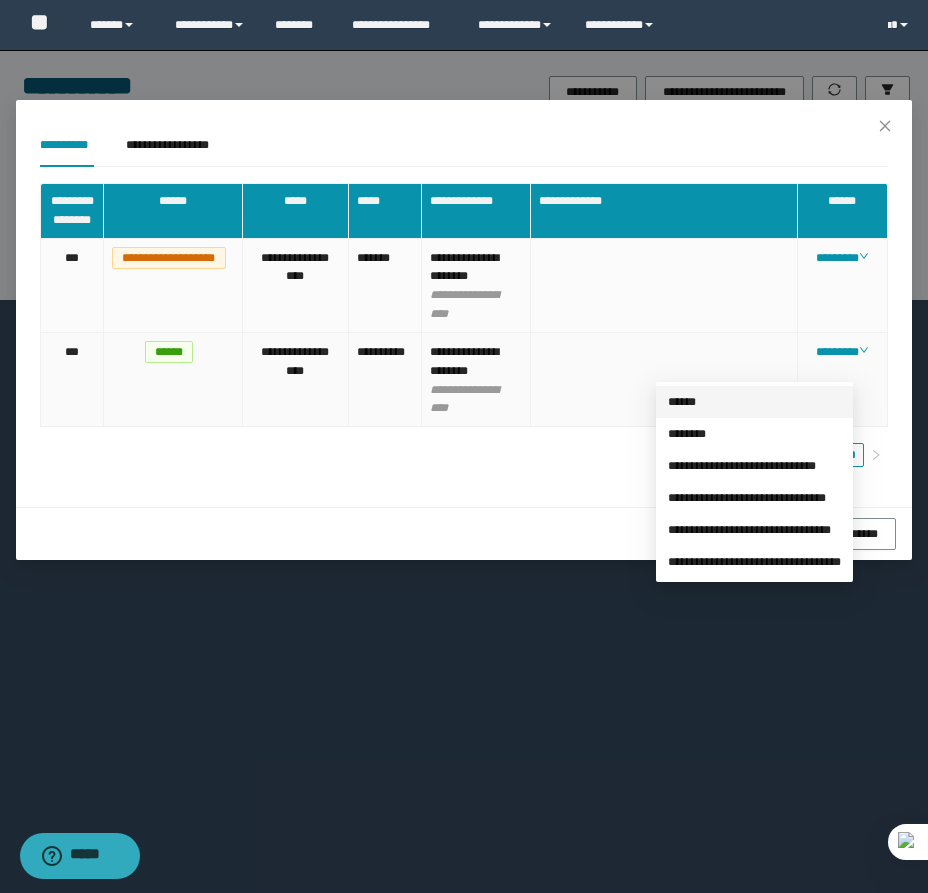 click on "******" at bounding box center [682, 402] 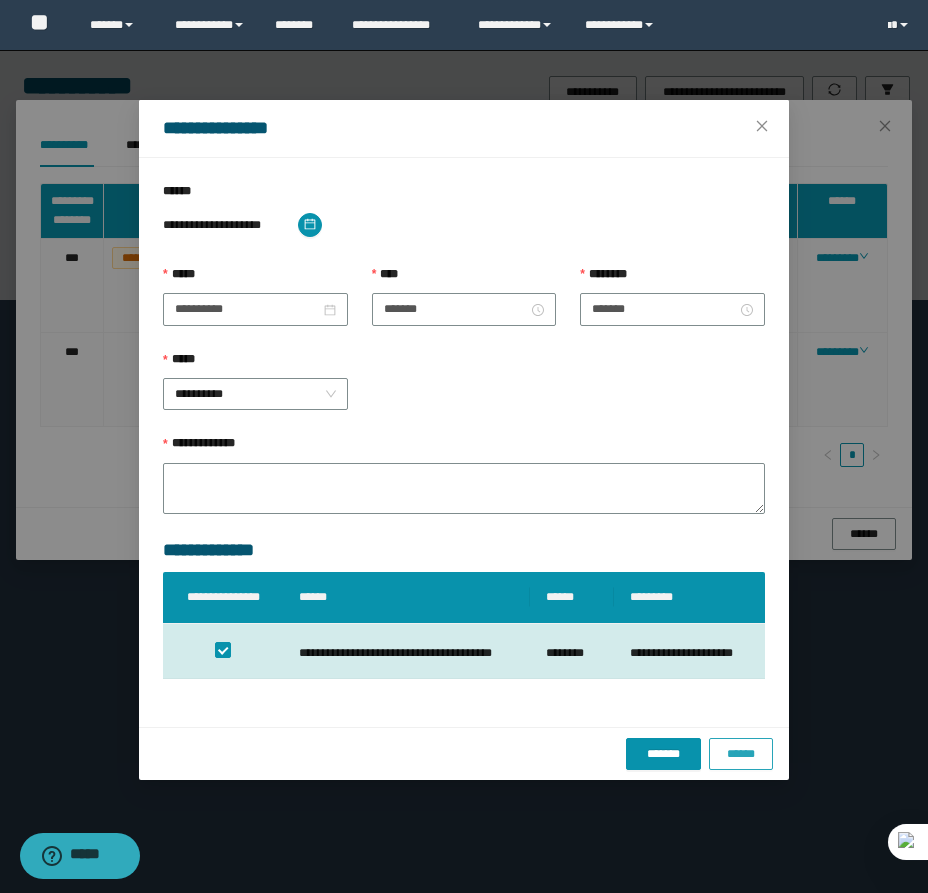 click on "******" at bounding box center (741, 754) 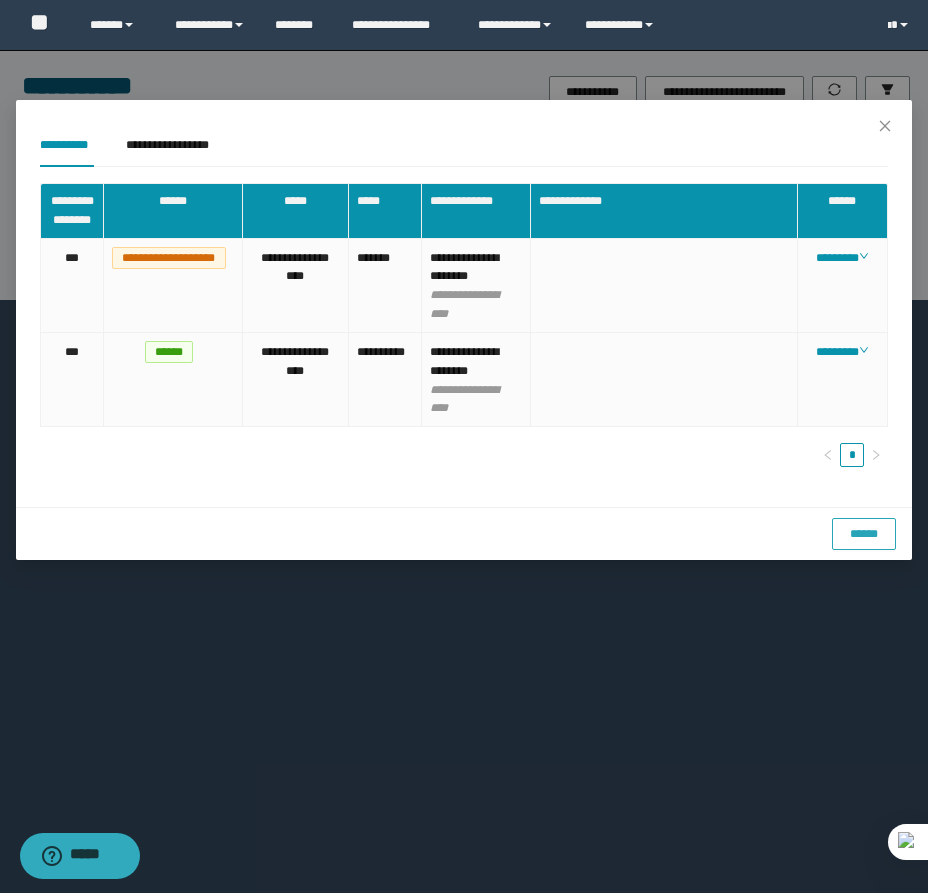 click on "******" at bounding box center [864, 534] 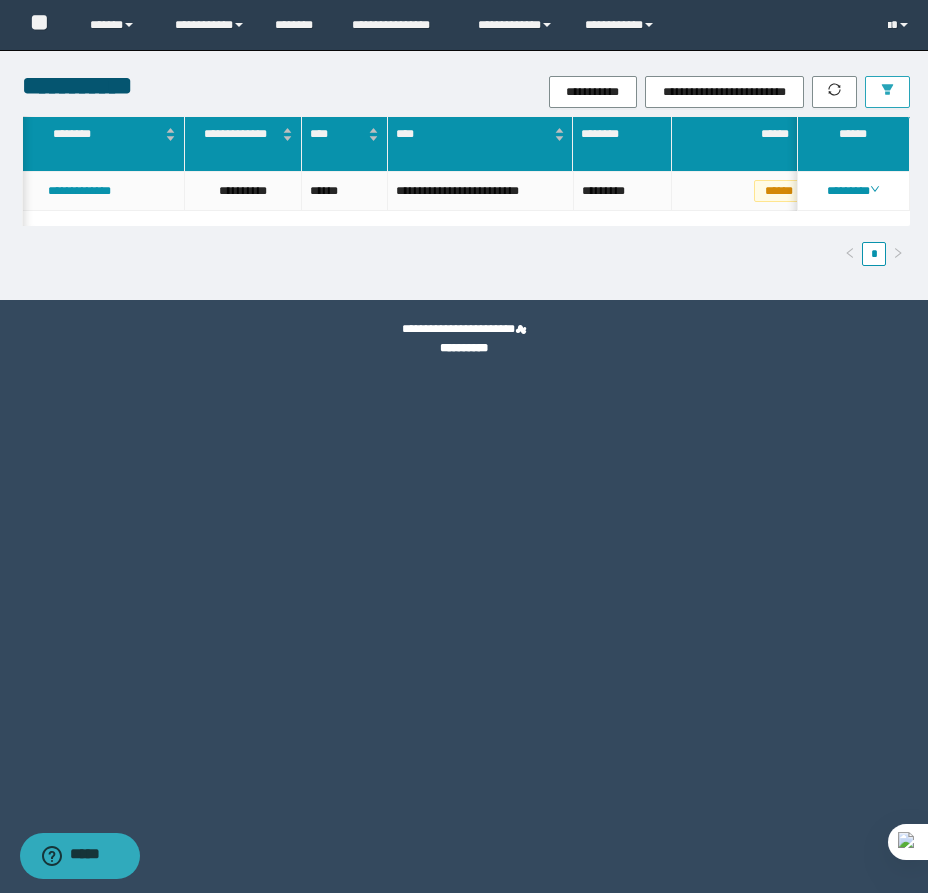 click at bounding box center [887, 92] 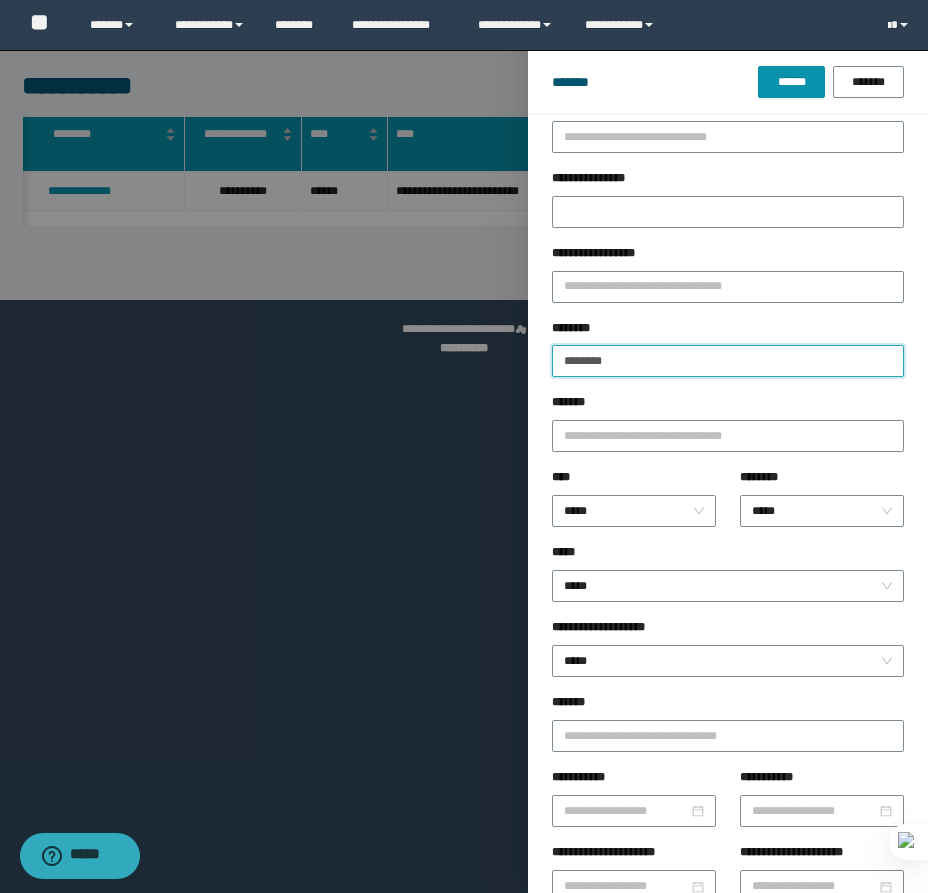 click on "********" at bounding box center [728, 361] 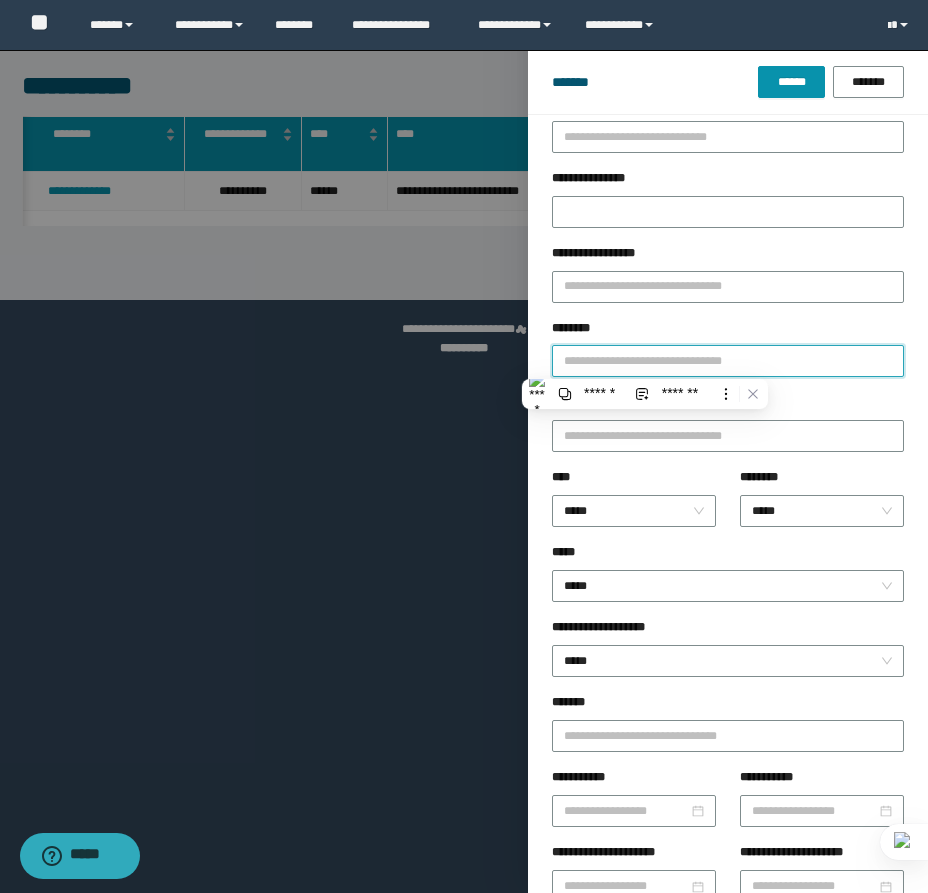 paste on "********" 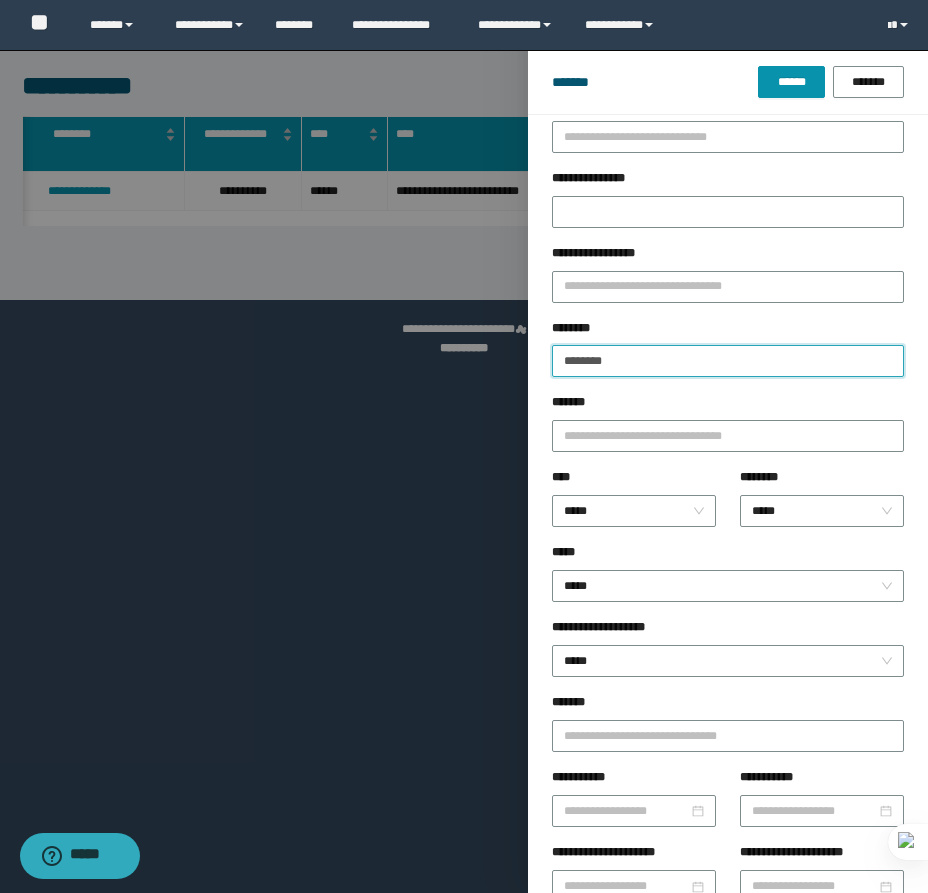 click on "******" at bounding box center [791, 82] 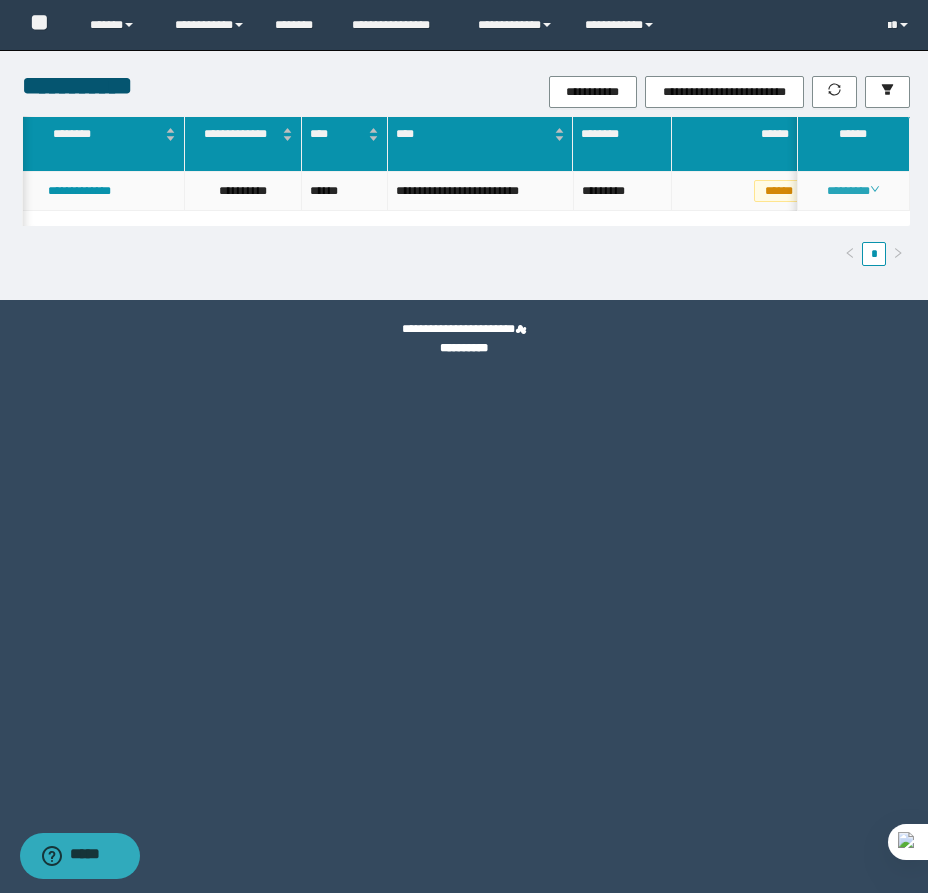 click on "********" at bounding box center [853, 191] 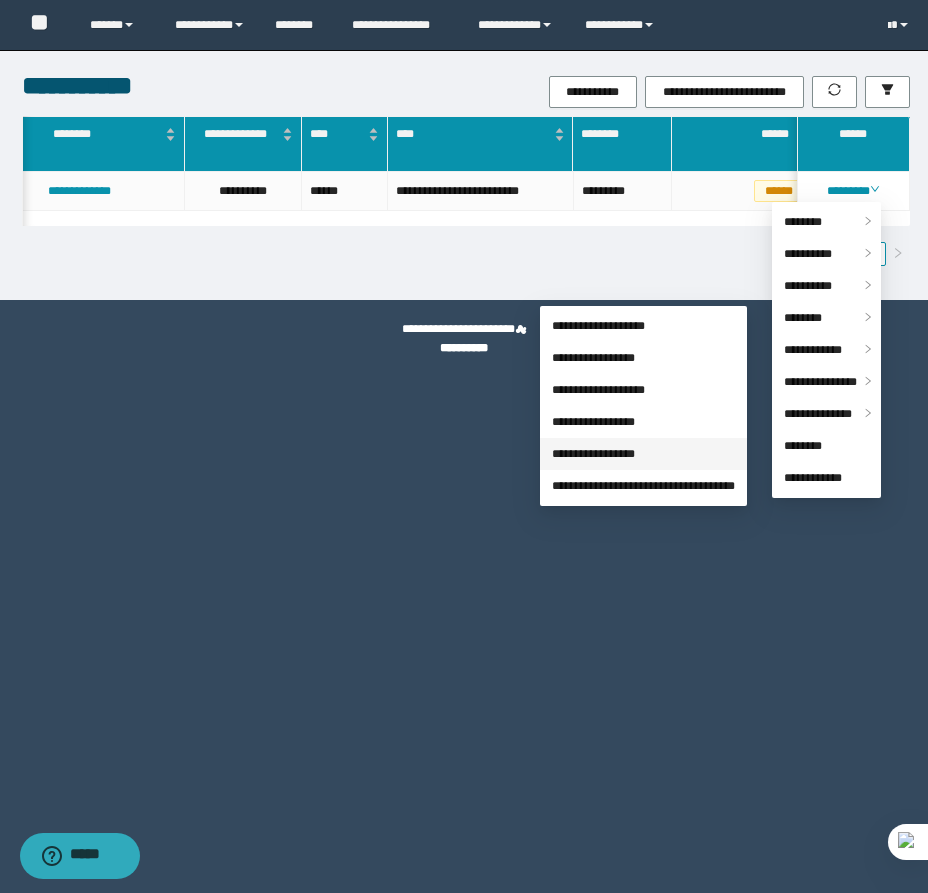 click on "**********" at bounding box center (593, 454) 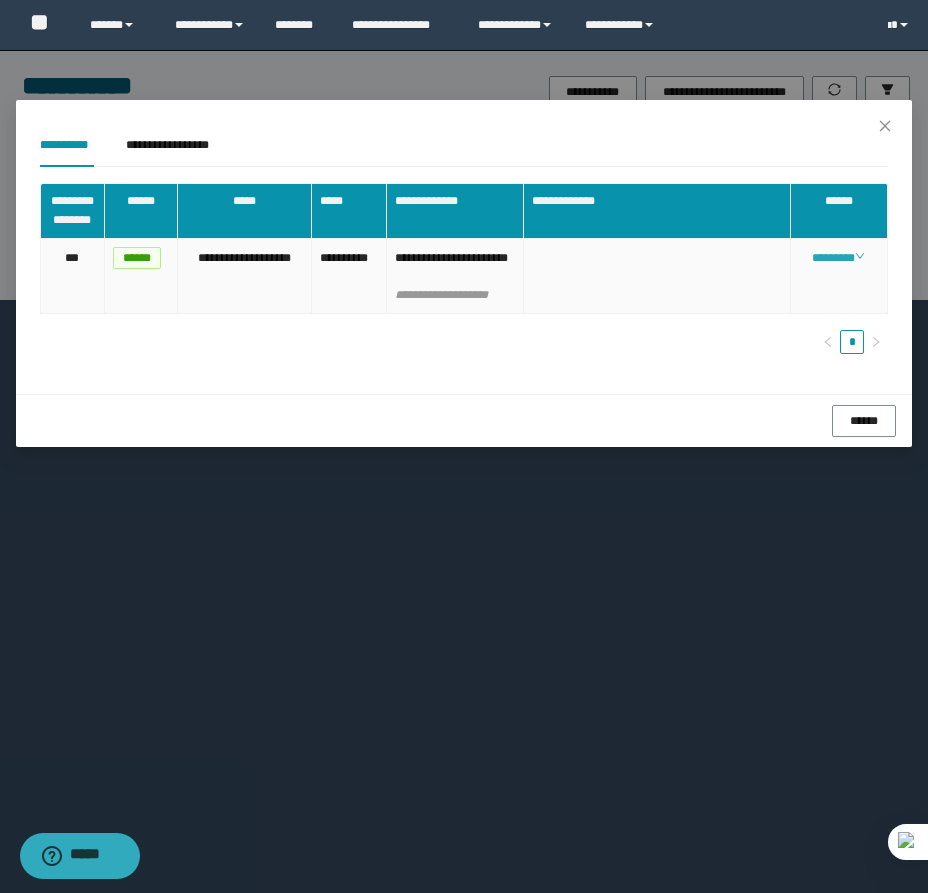 click on "********" at bounding box center (838, 258) 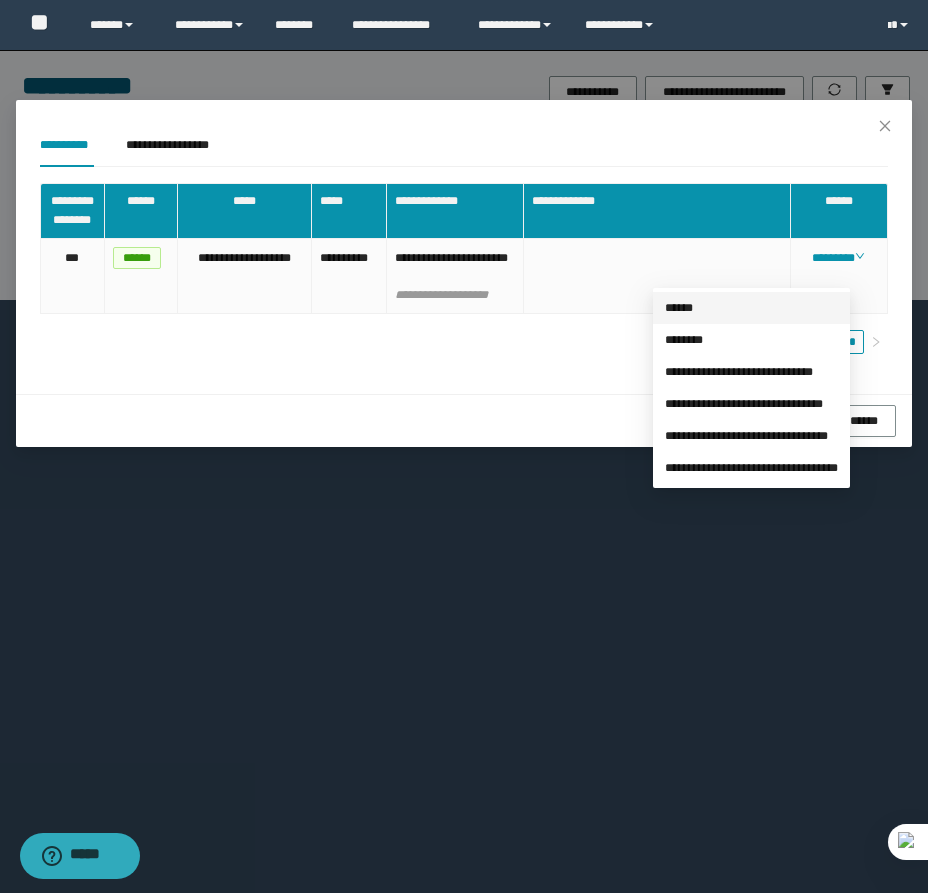 click on "******" at bounding box center (679, 308) 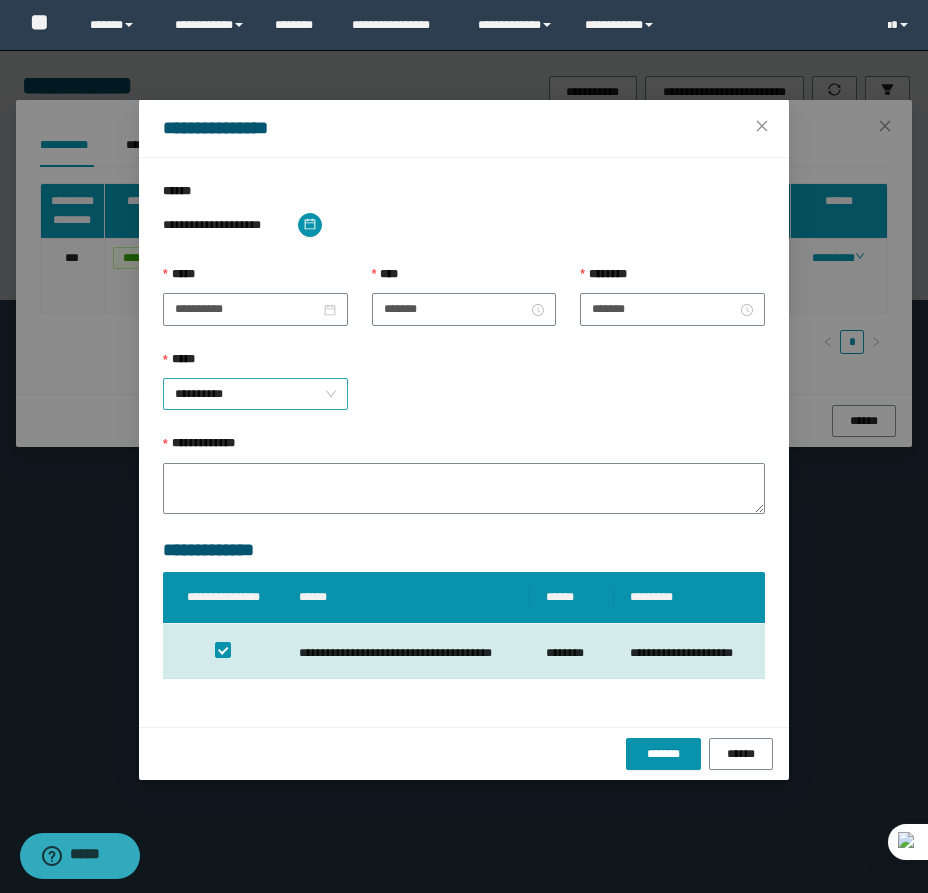 click on "**********" at bounding box center [255, 394] 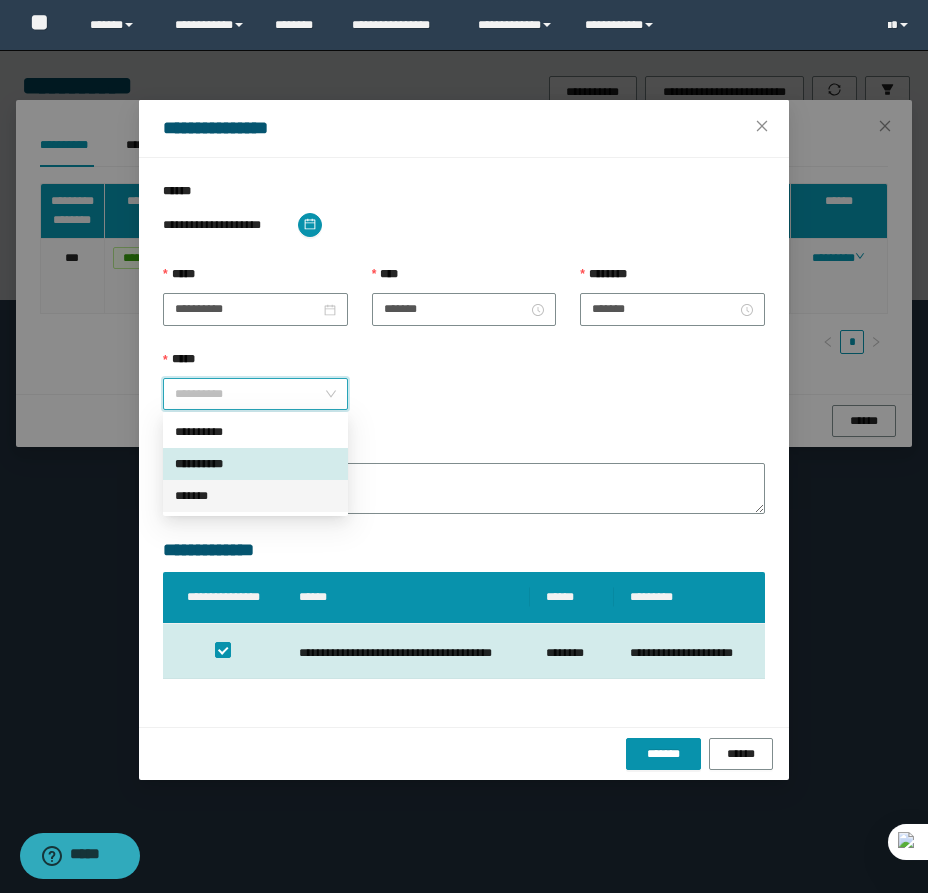 click on "*******" at bounding box center [255, 496] 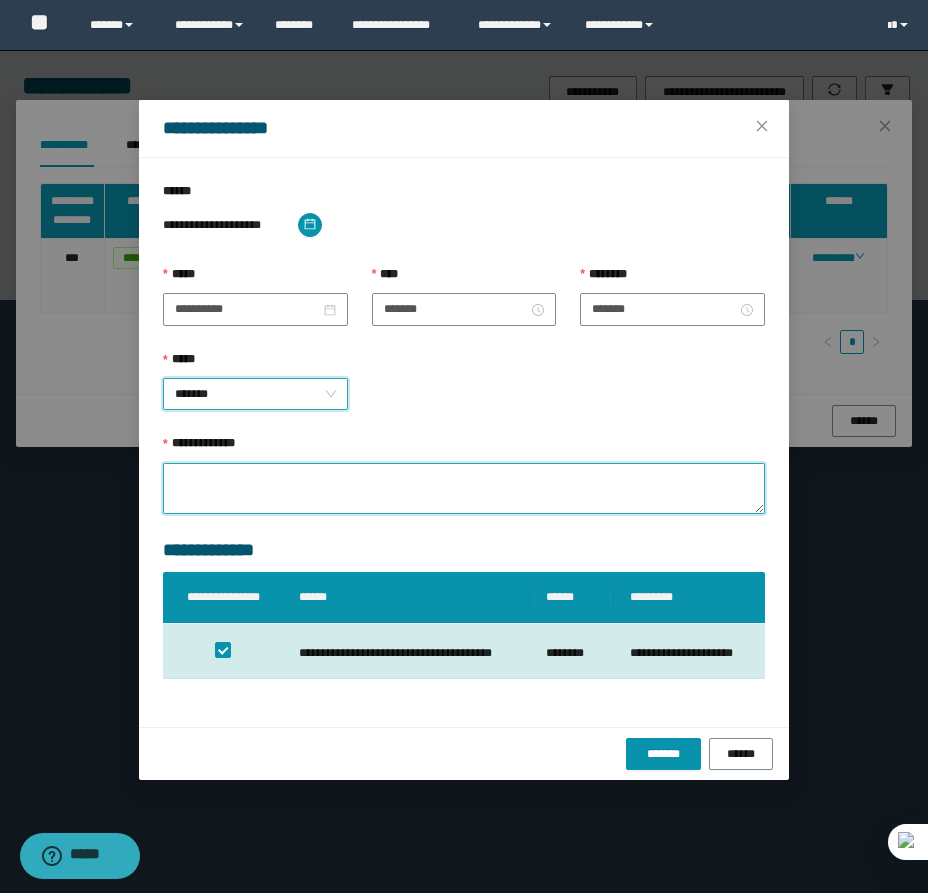 click on "**********" at bounding box center [464, 488] 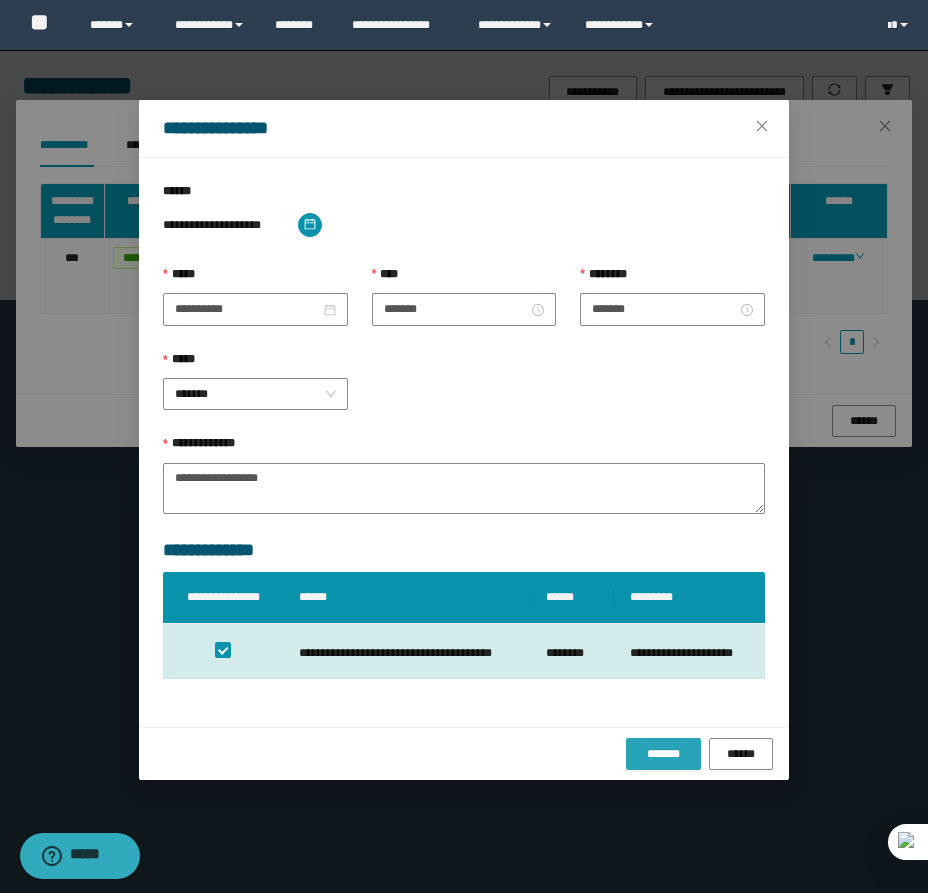 click on "*******" at bounding box center [663, 754] 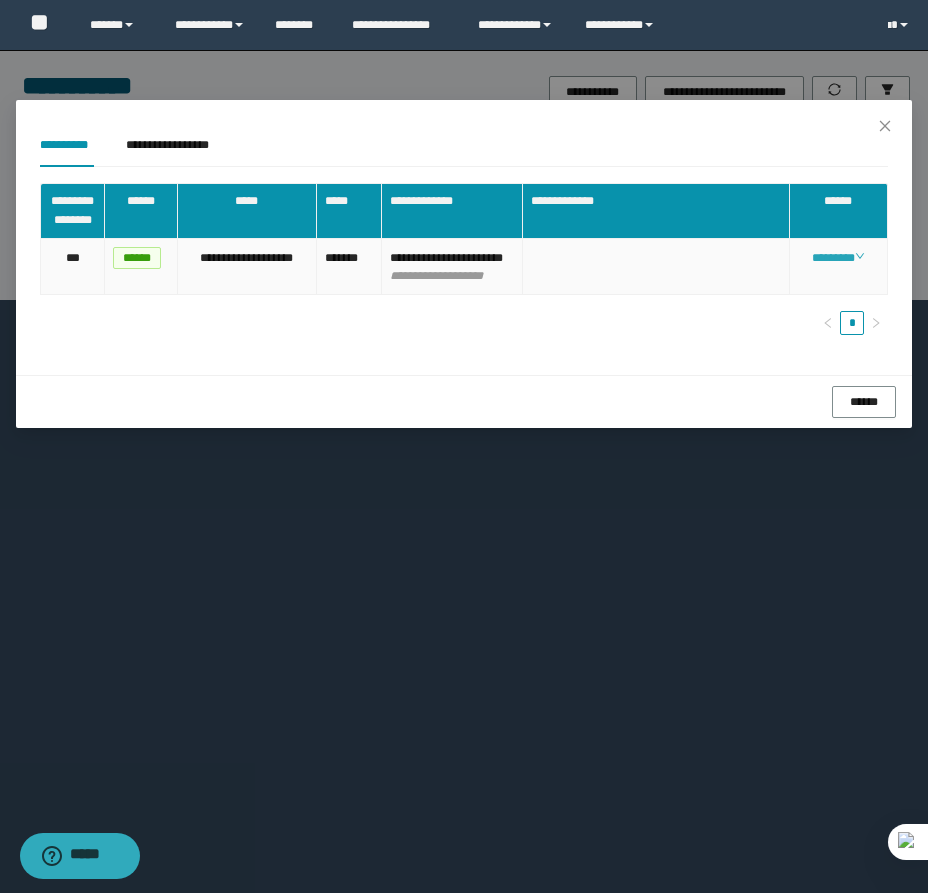 click on "********" at bounding box center (838, 258) 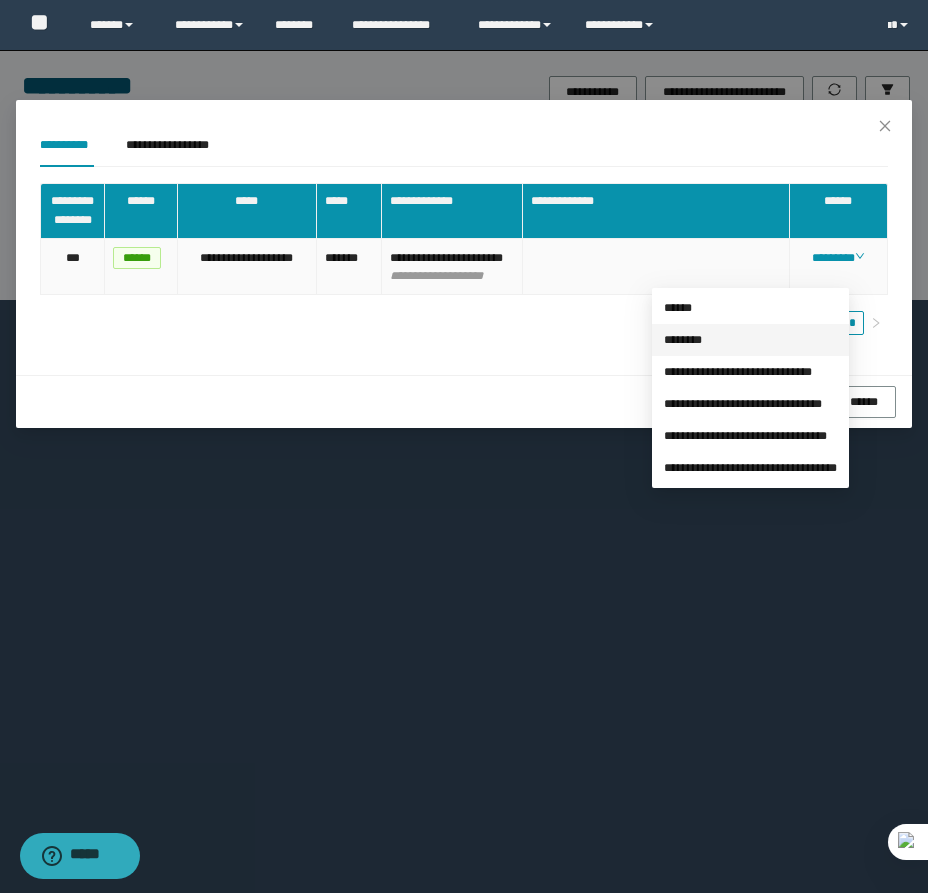 click on "********" at bounding box center [683, 340] 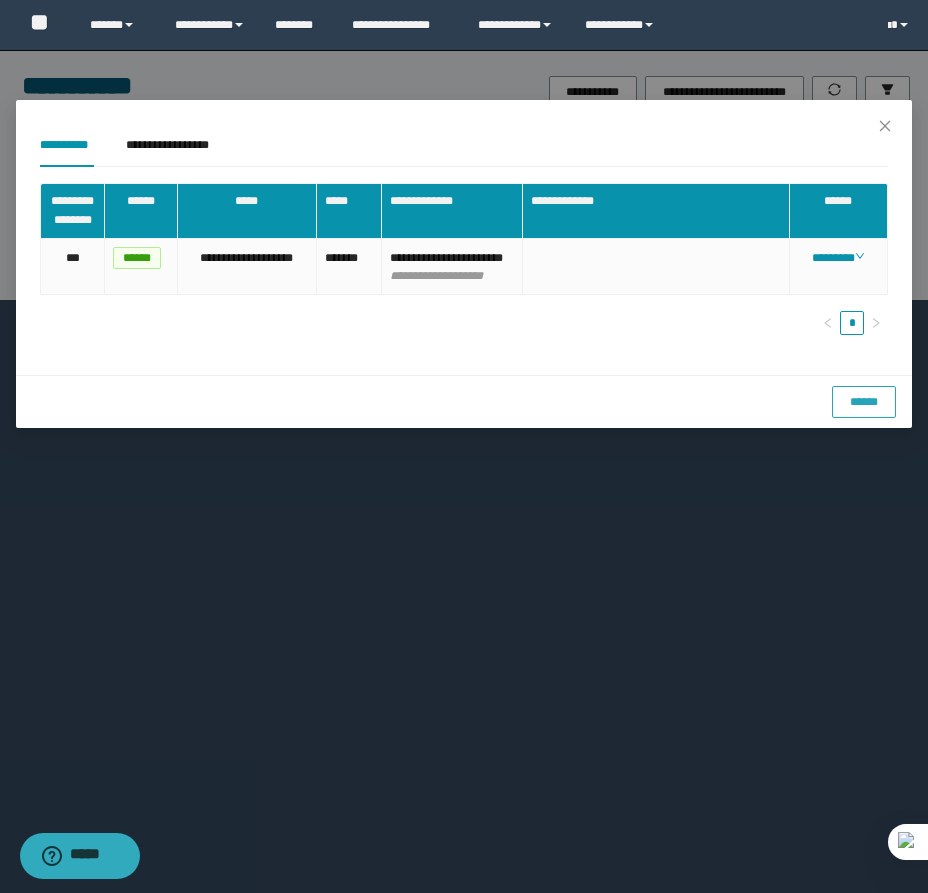 click on "******" at bounding box center (864, 402) 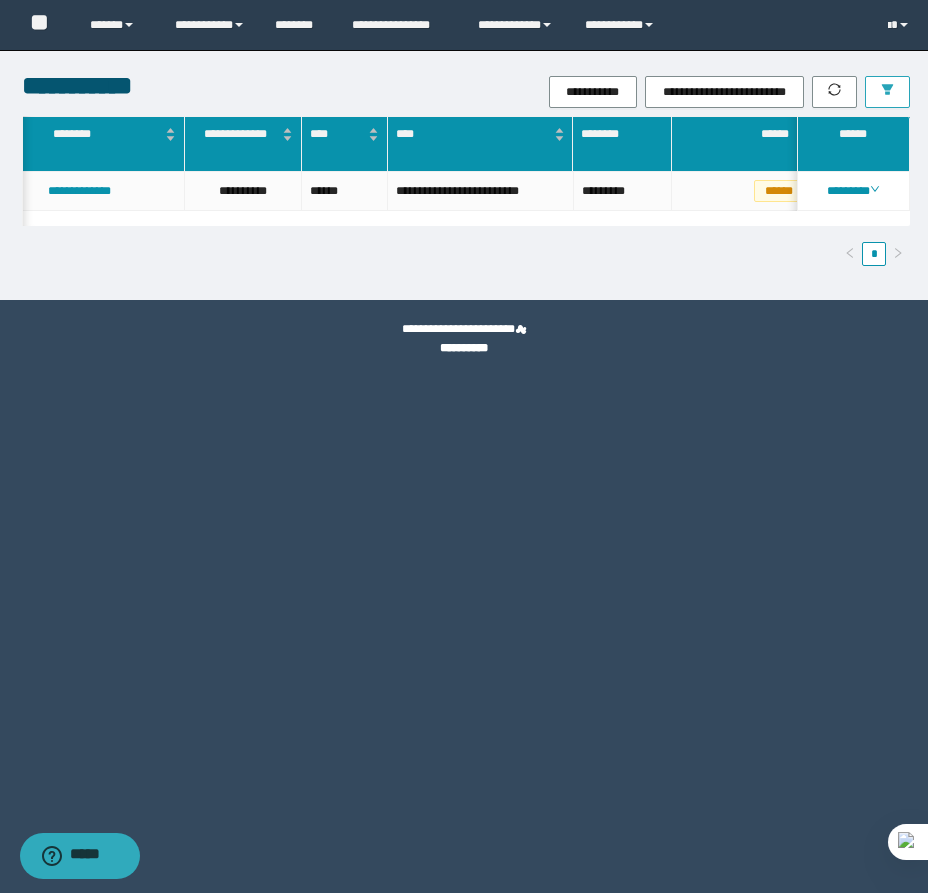 click 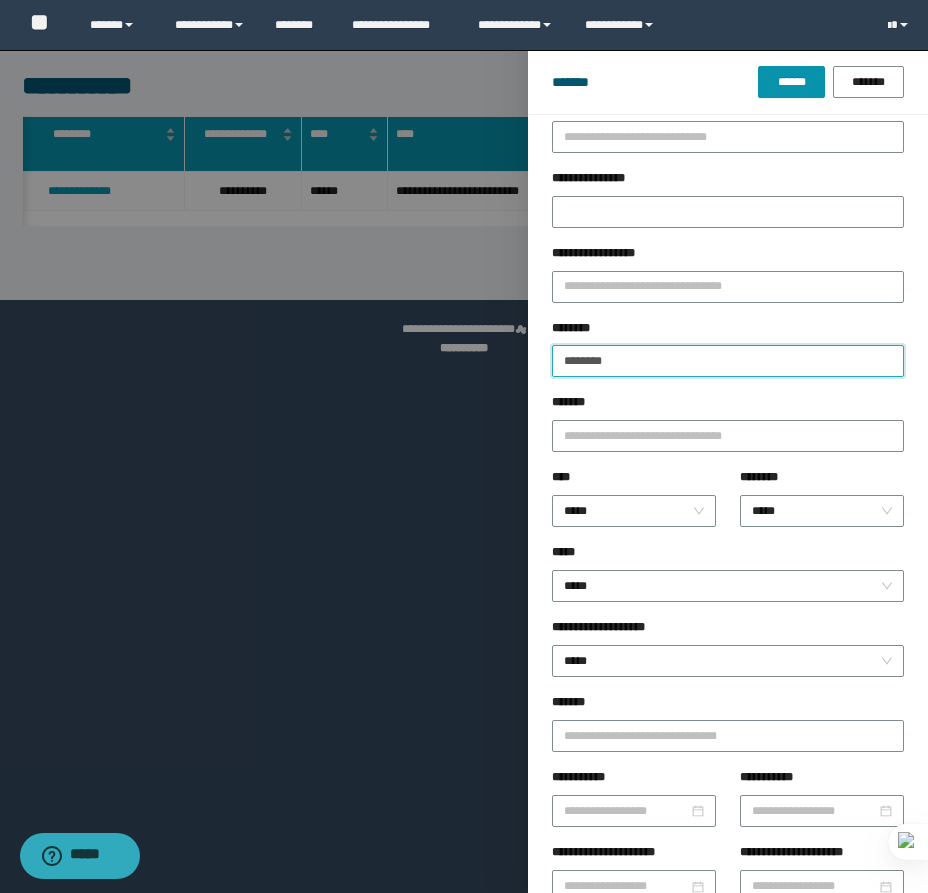 click on "********" at bounding box center [728, 361] 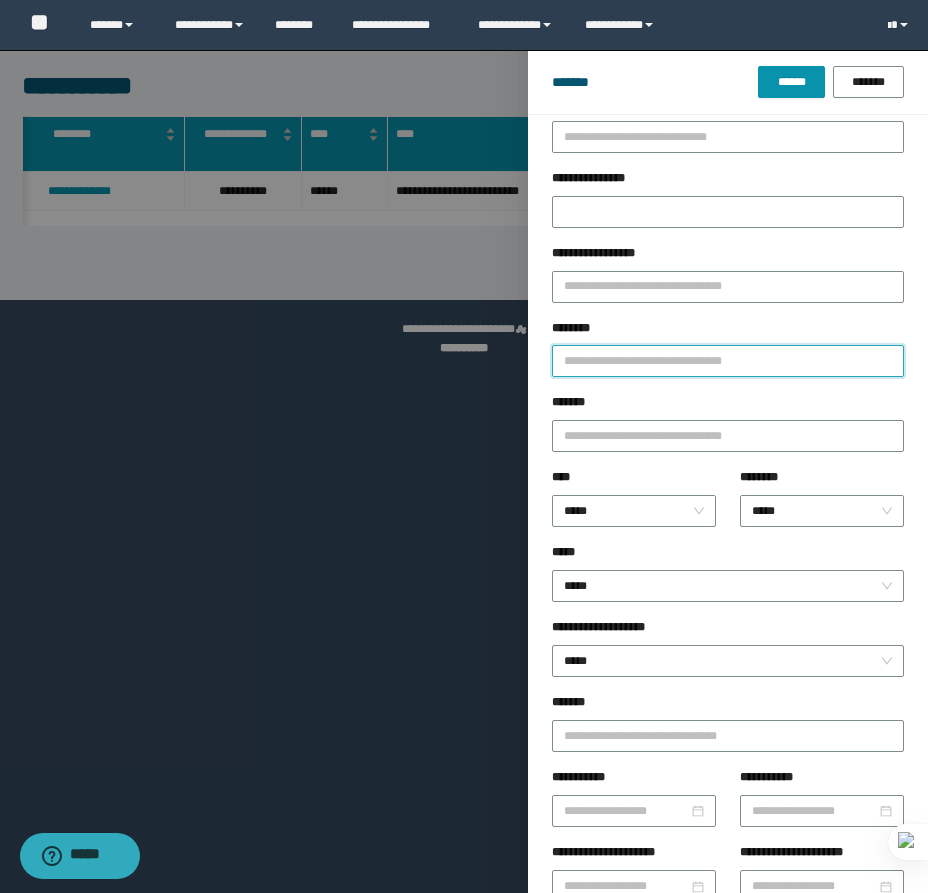 paste on "**********" 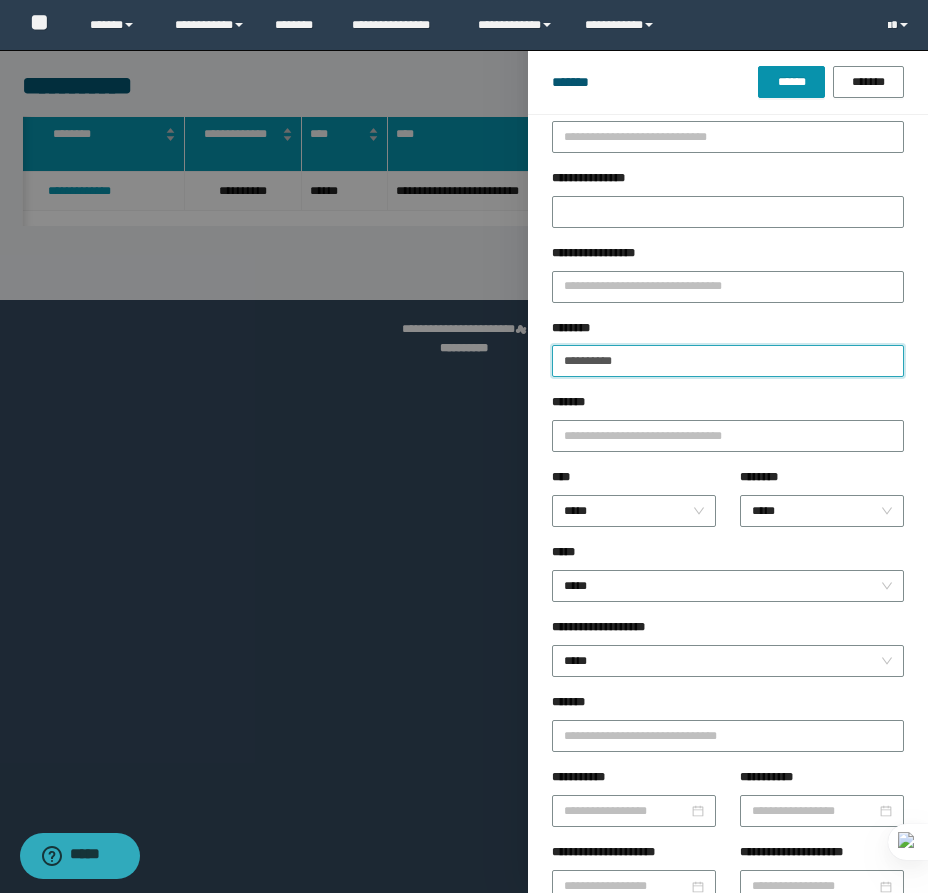 click on "******" at bounding box center (791, 82) 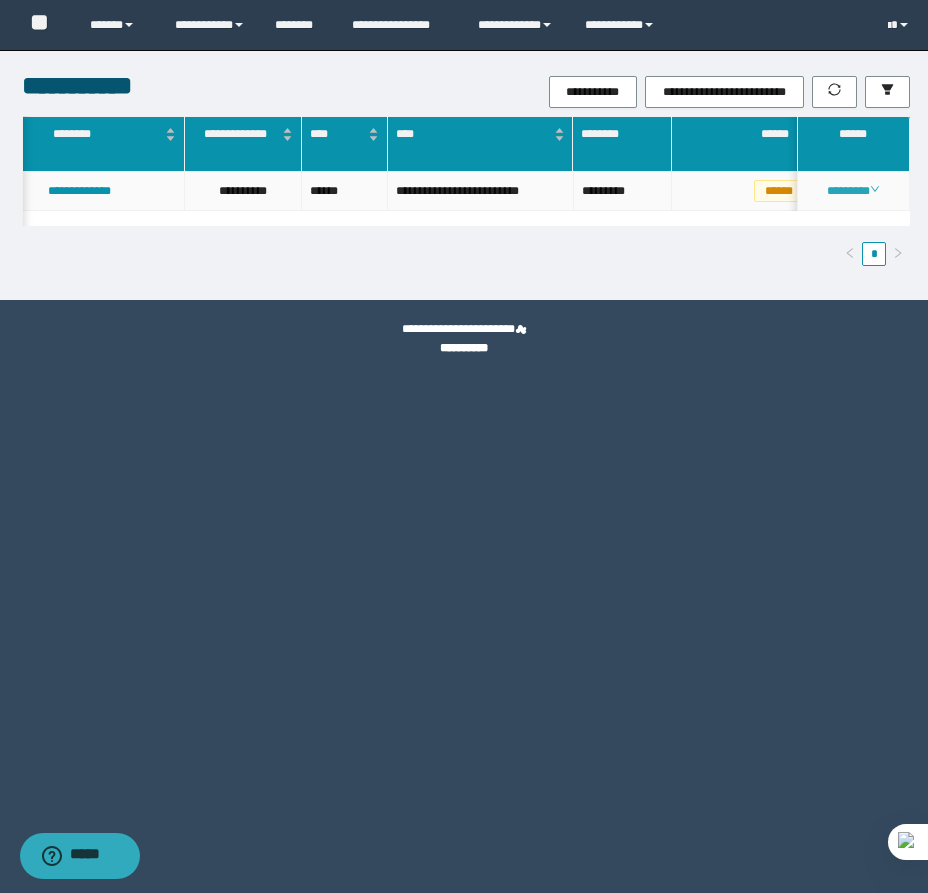 click on "********" at bounding box center (853, 191) 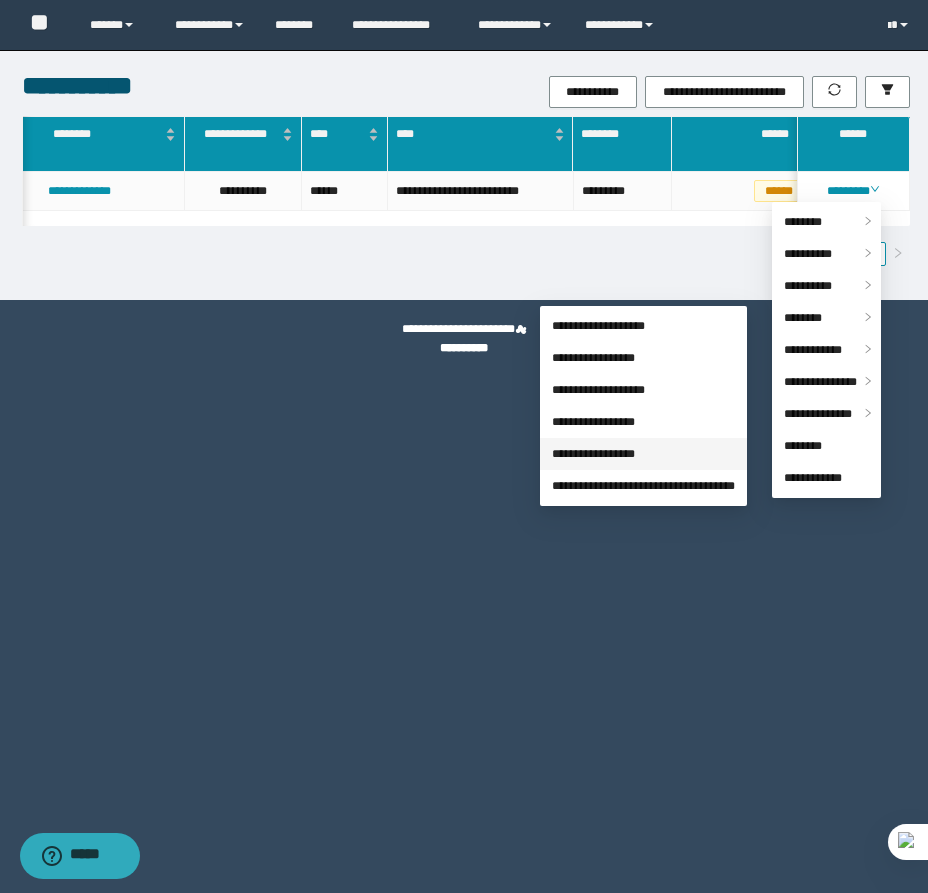 click on "**********" at bounding box center (593, 454) 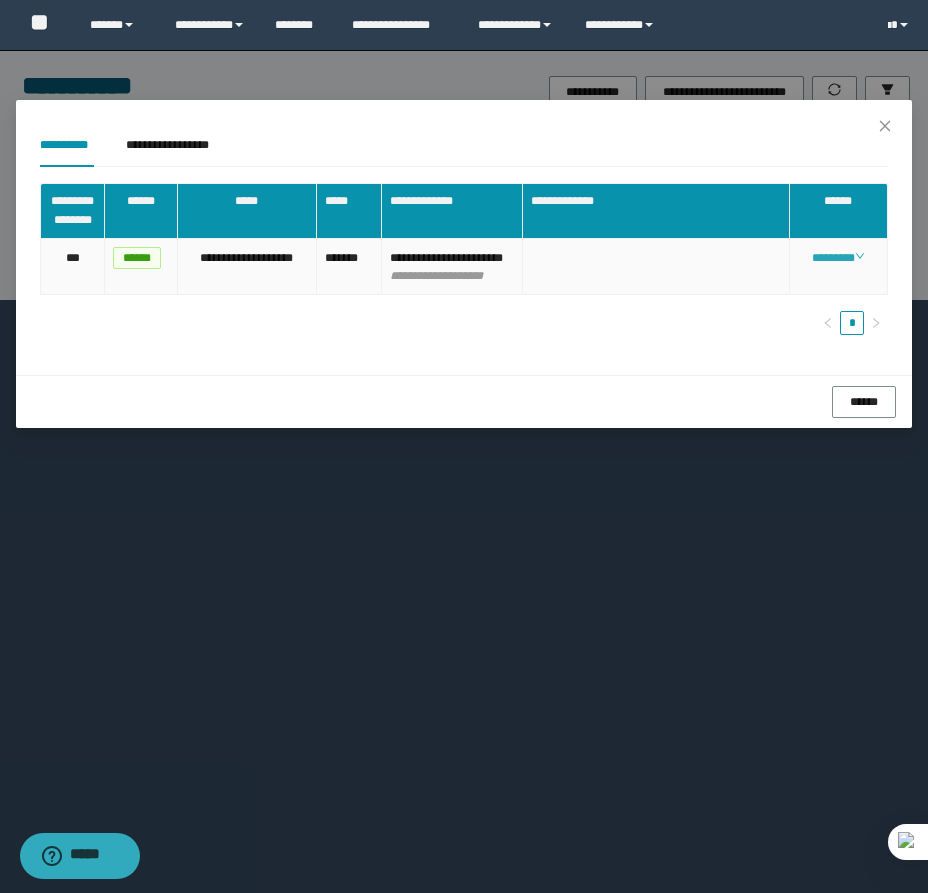 click on "********" at bounding box center [838, 258] 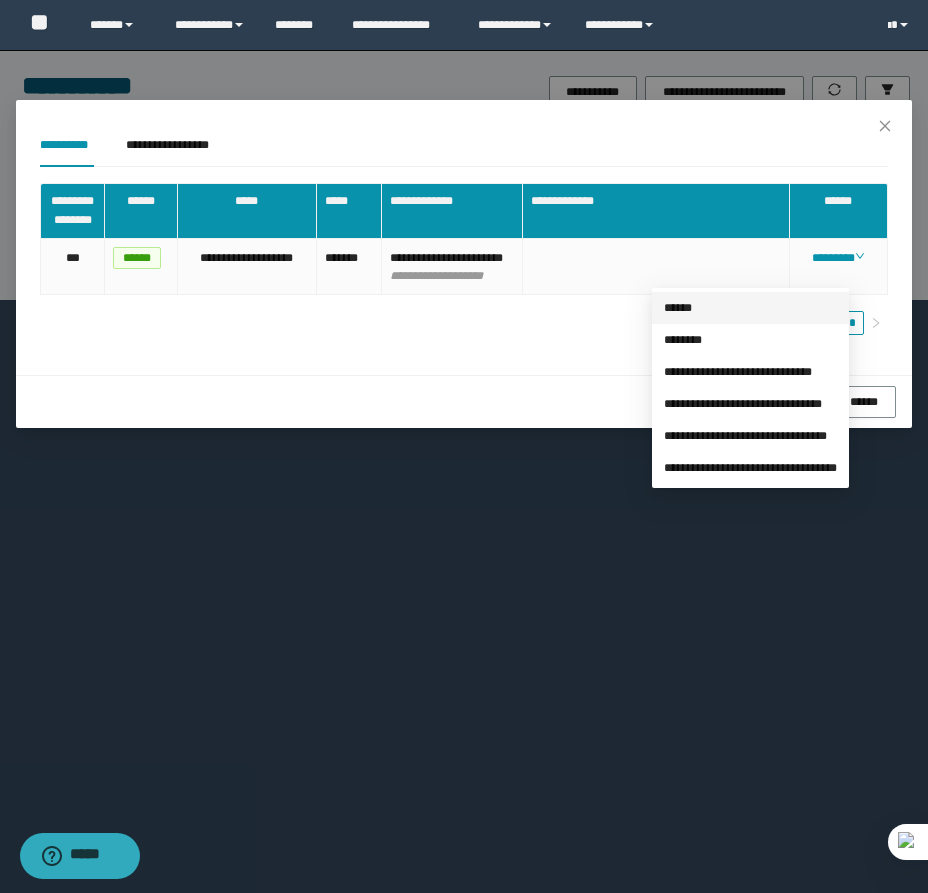 click on "******" at bounding box center [678, 308] 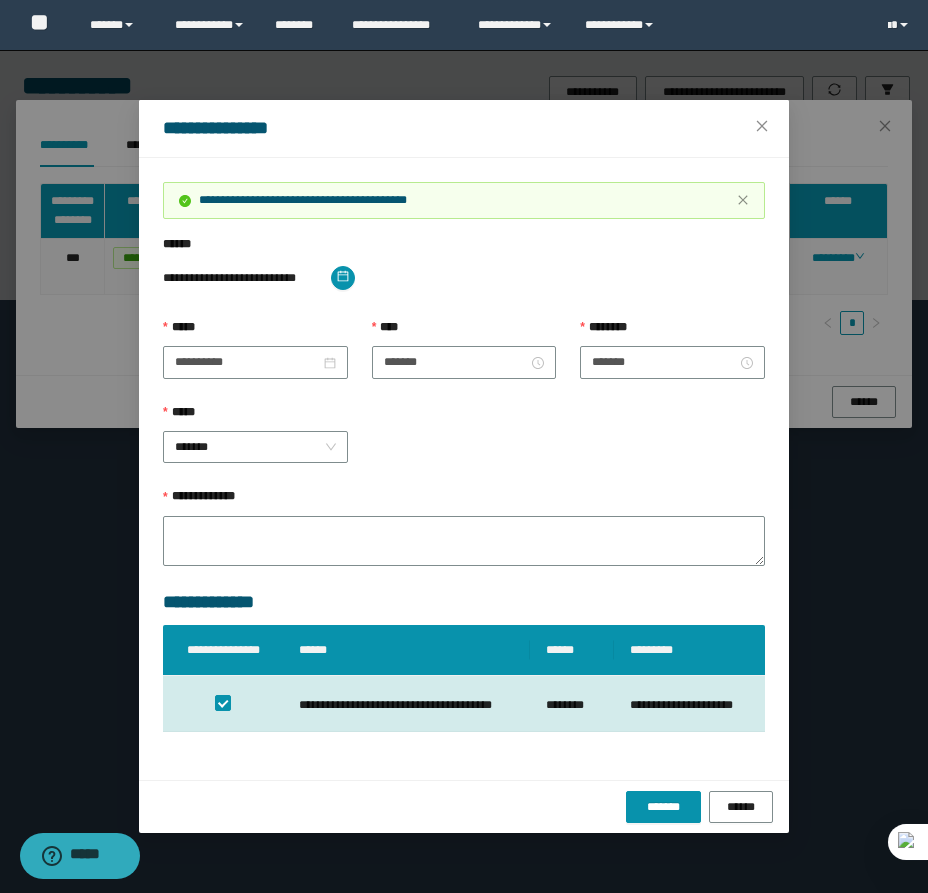 drag, startPoint x: 204, startPoint y: 444, endPoint x: 235, endPoint y: 499, distance: 63.134777 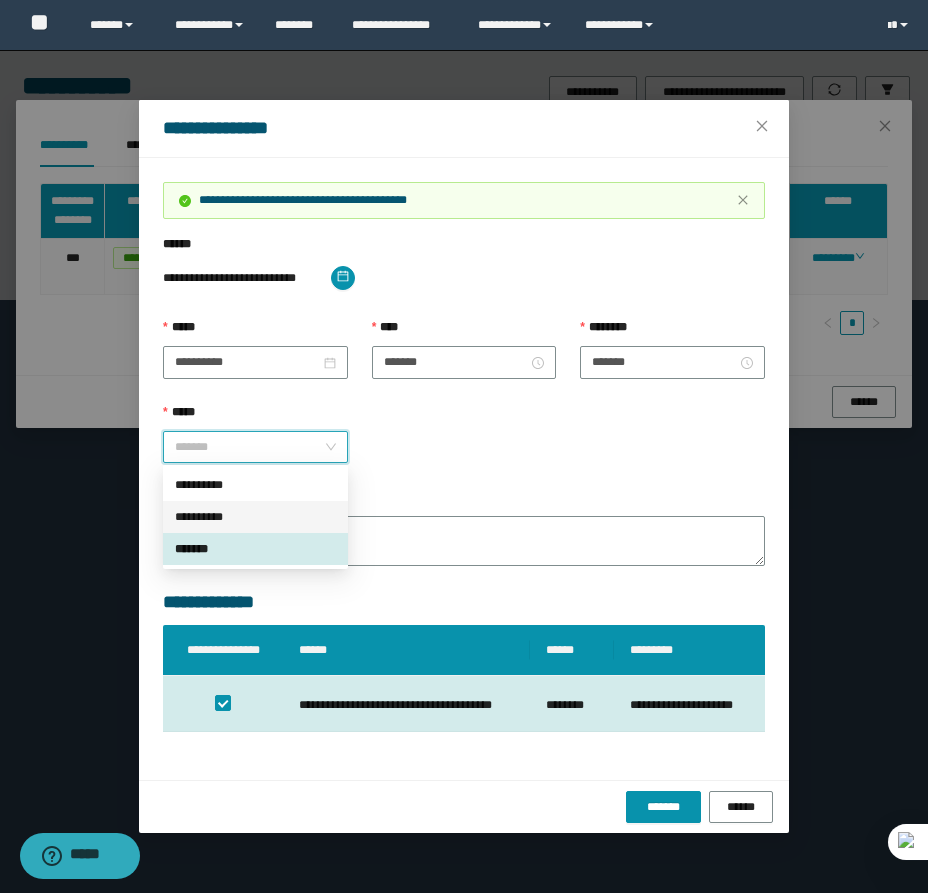 click on "**********" at bounding box center (255, 517) 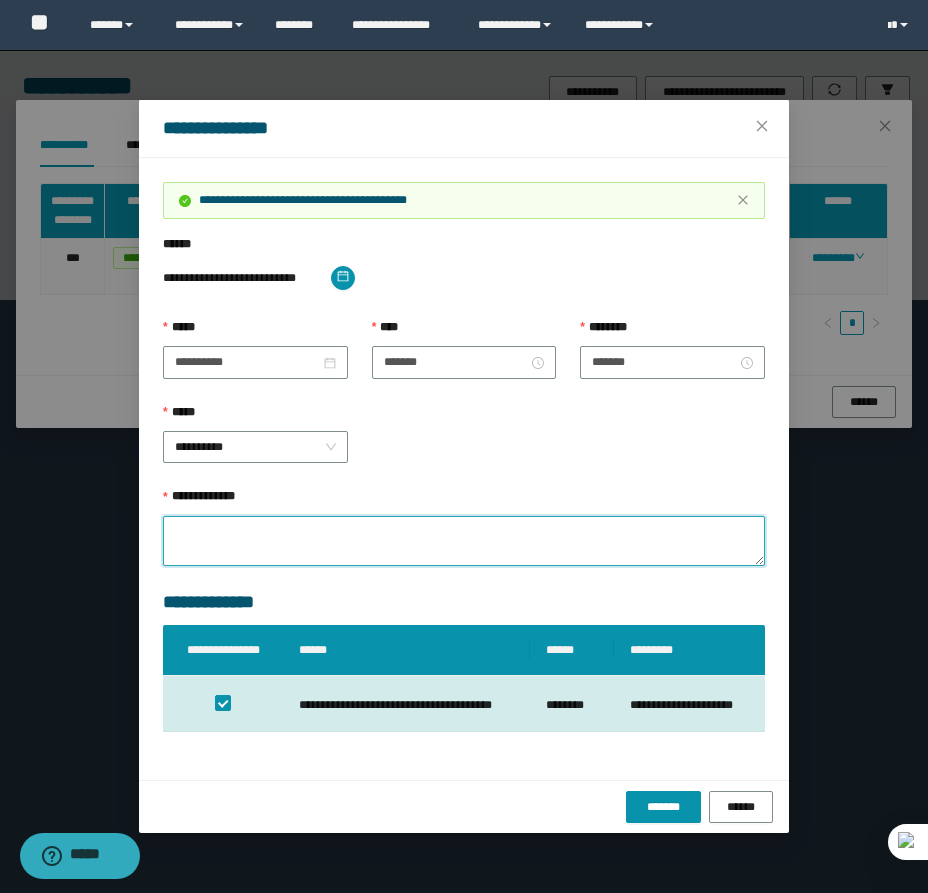click on "**********" at bounding box center (464, 541) 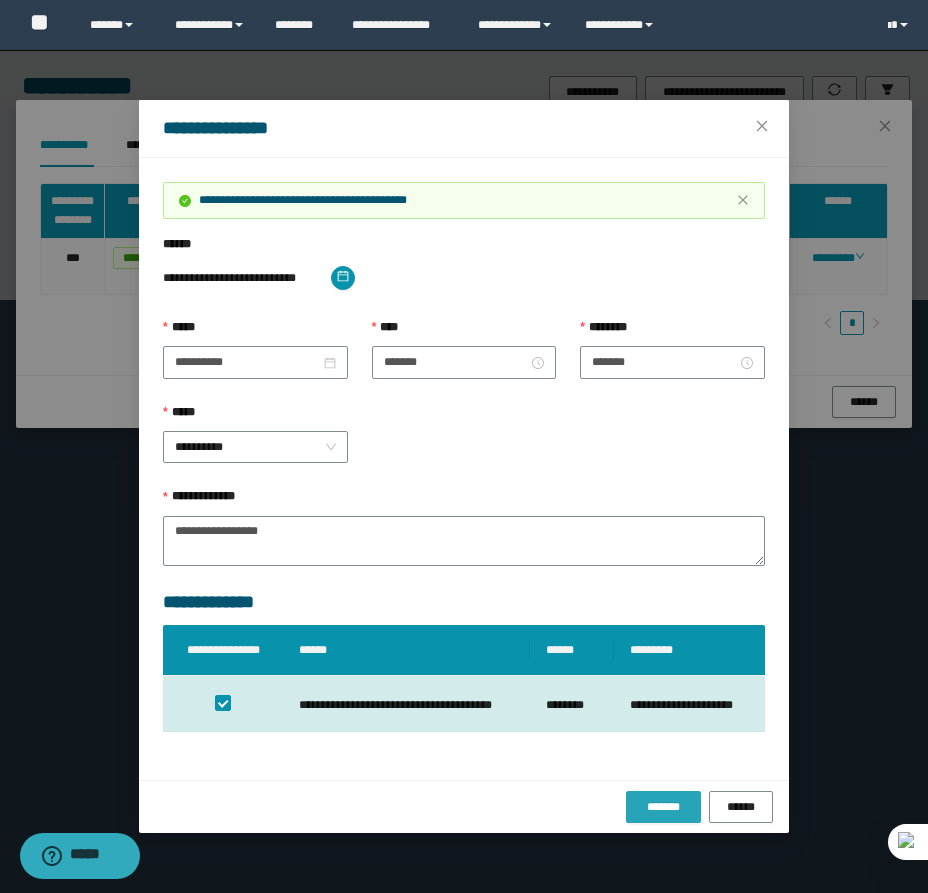 click on "*******" at bounding box center (663, 807) 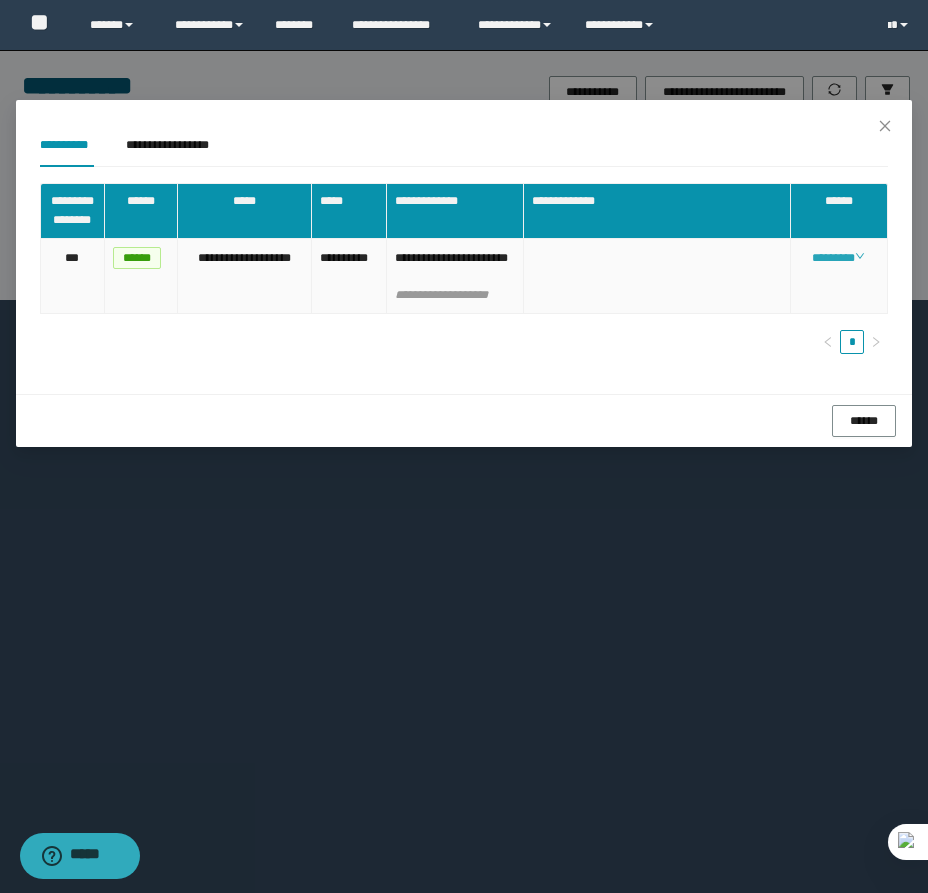 click on "********" at bounding box center [838, 258] 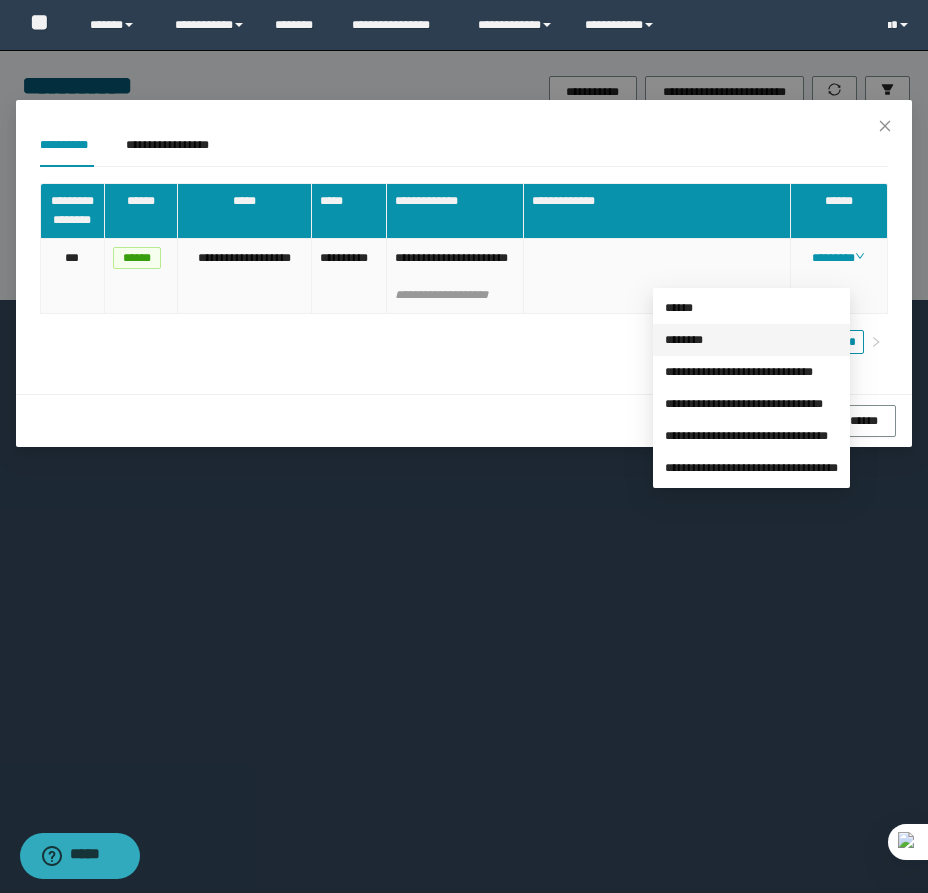 click on "********" at bounding box center (684, 340) 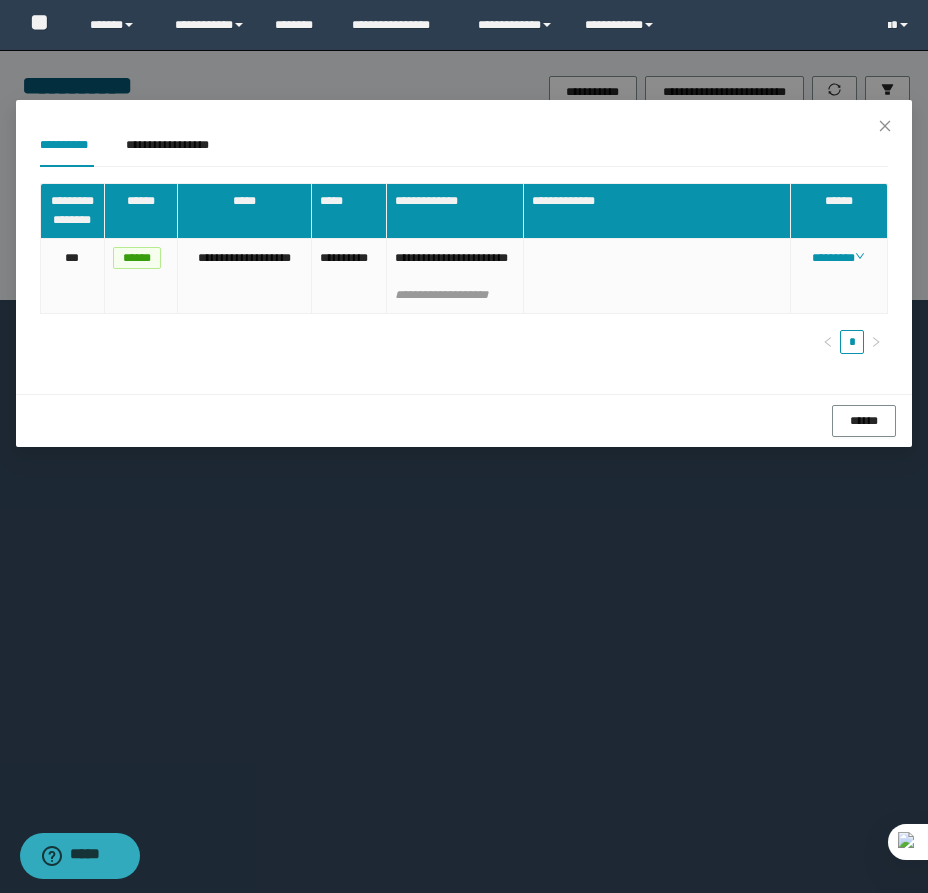 click on "**********" at bounding box center [464, 276] 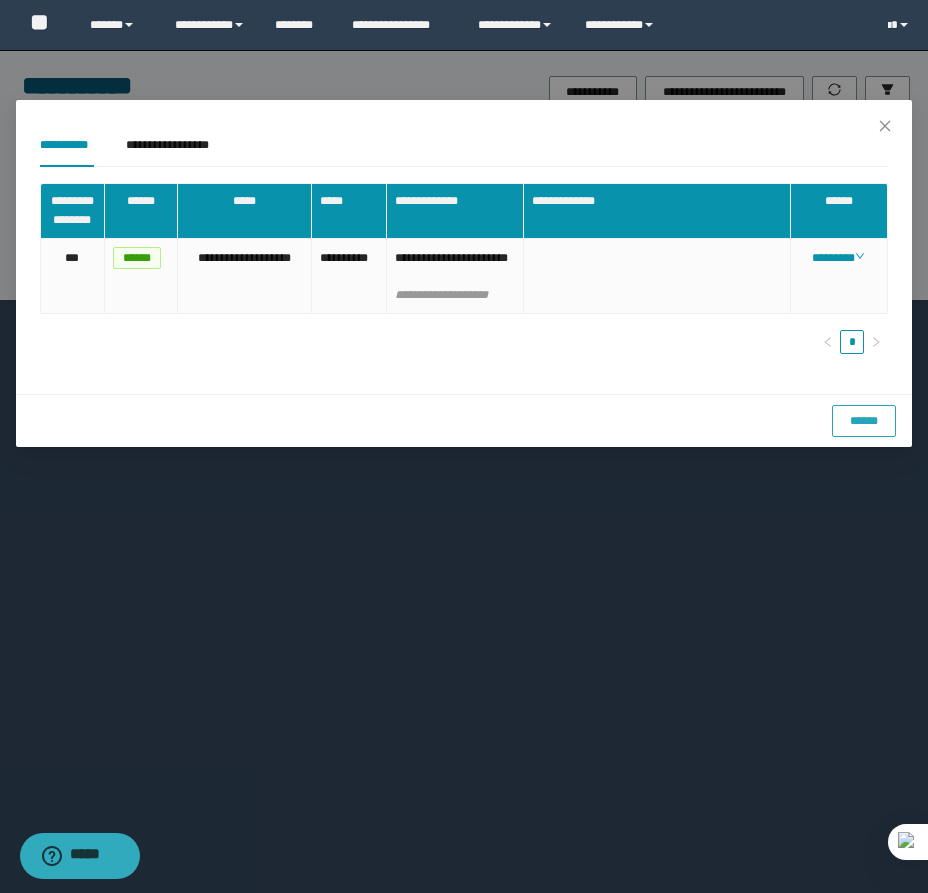 click on "******" at bounding box center (864, 421) 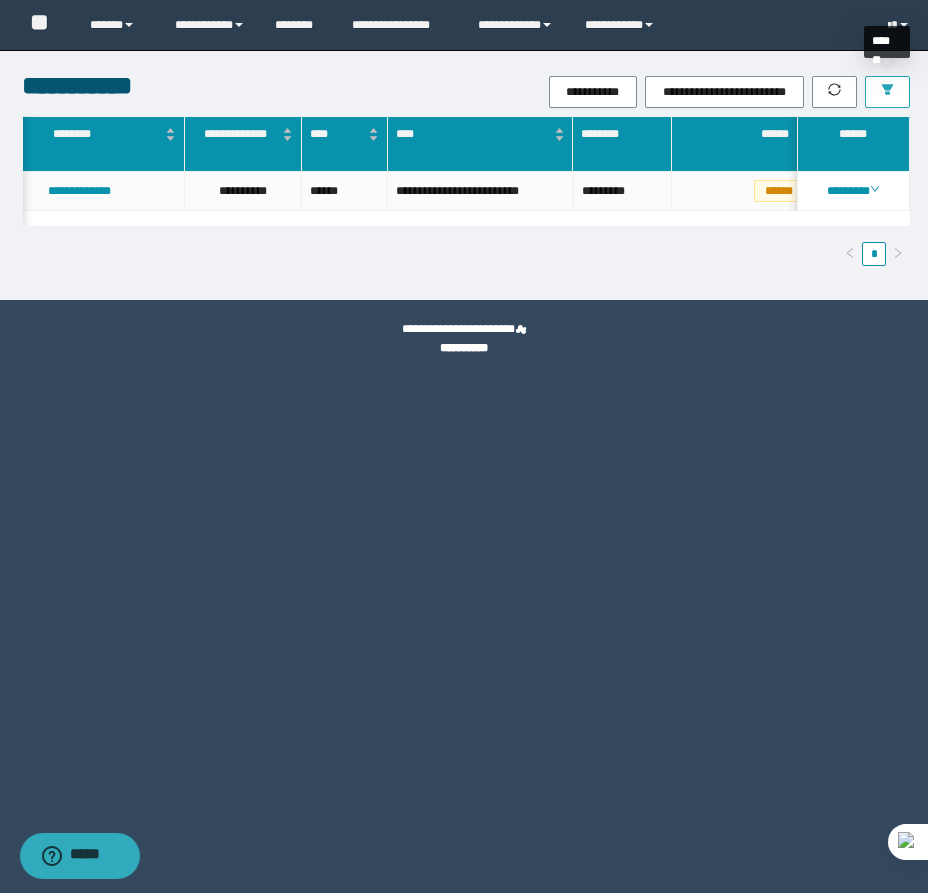 click 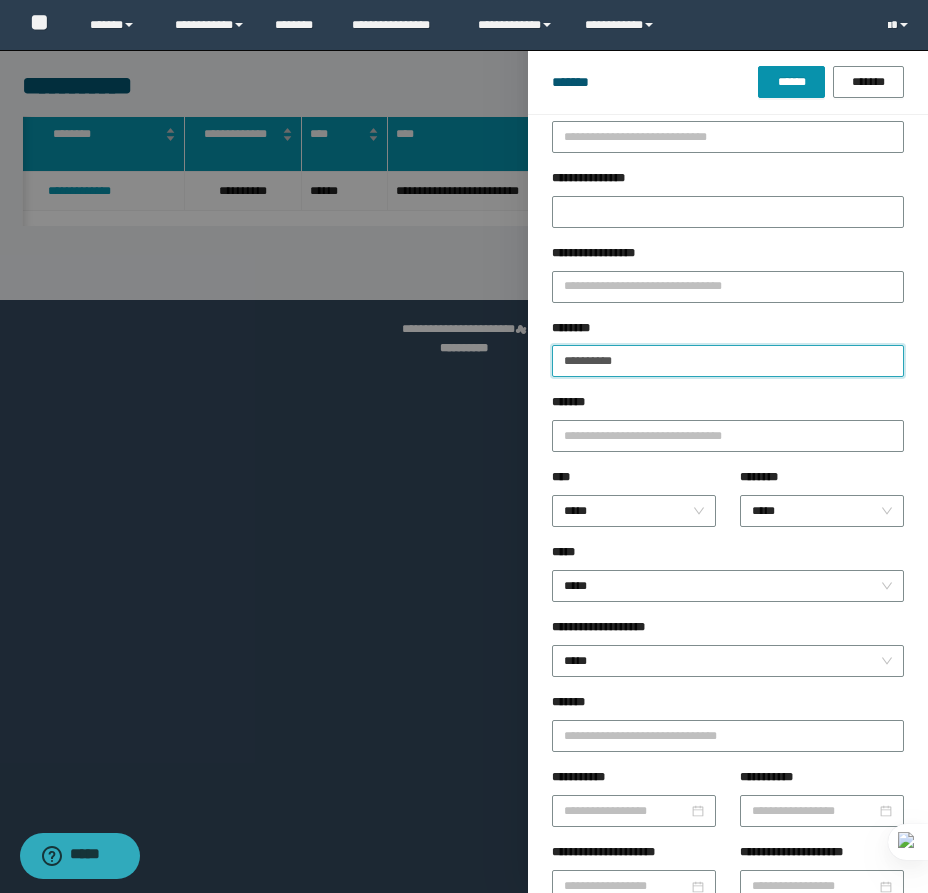 click on "**********" at bounding box center (728, 361) 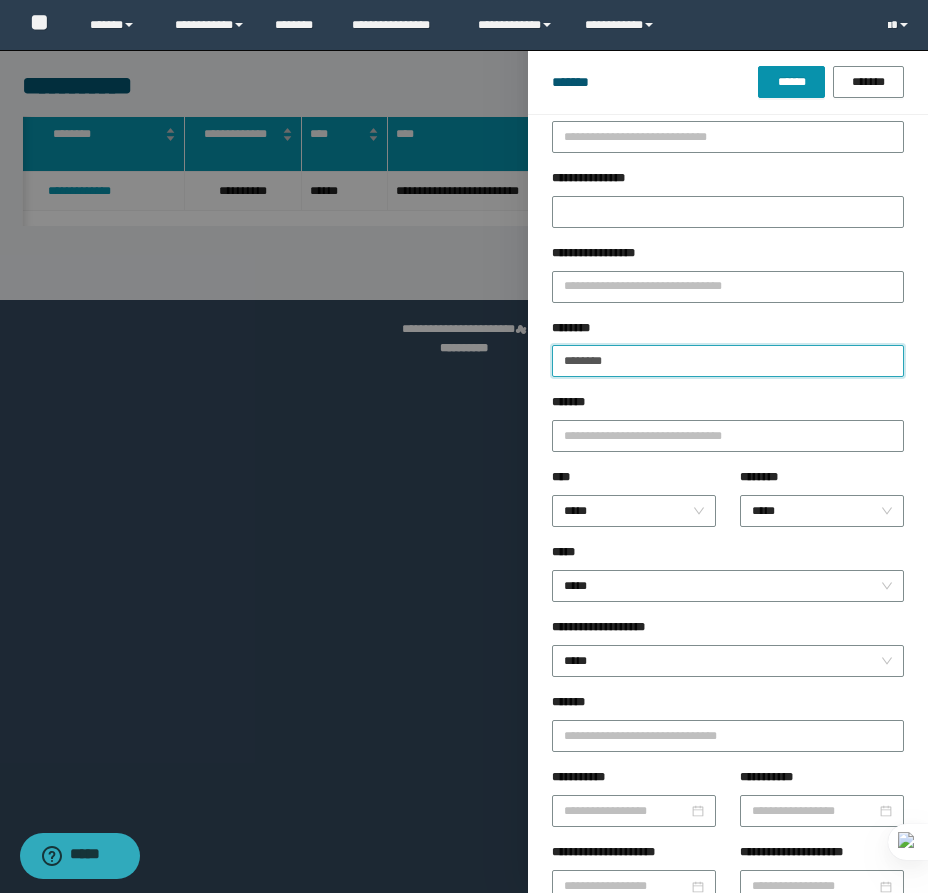 click on "******" at bounding box center (791, 82) 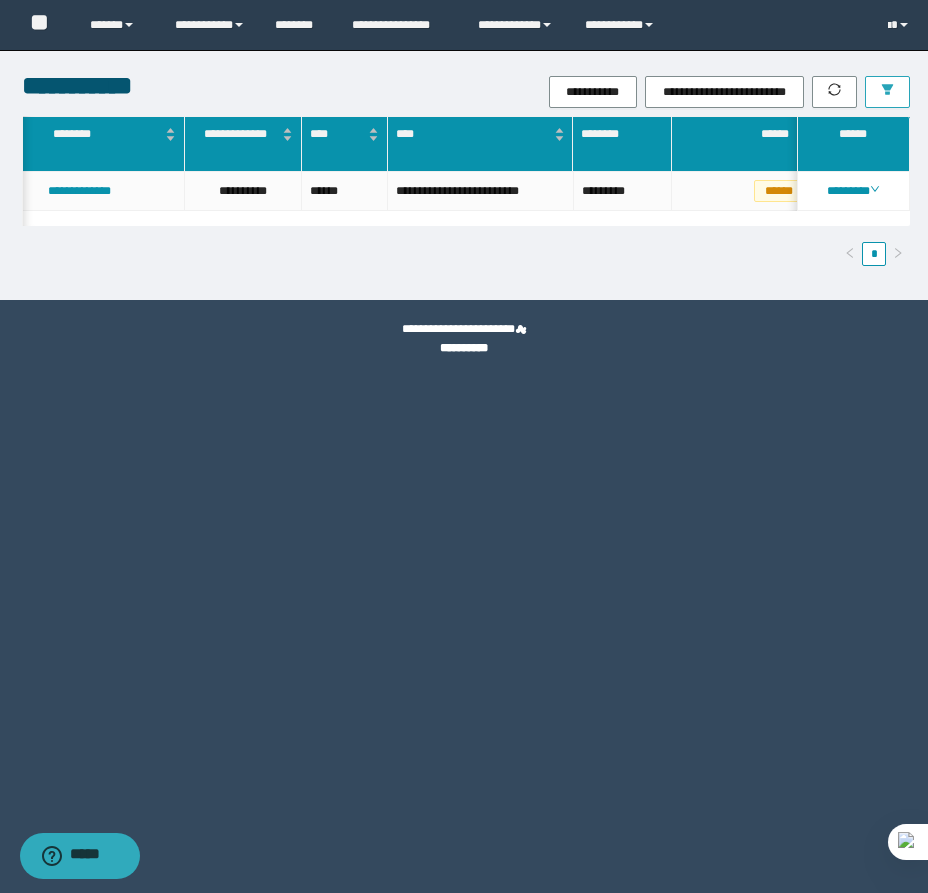 scroll, scrollTop: 0, scrollLeft: 647, axis: horizontal 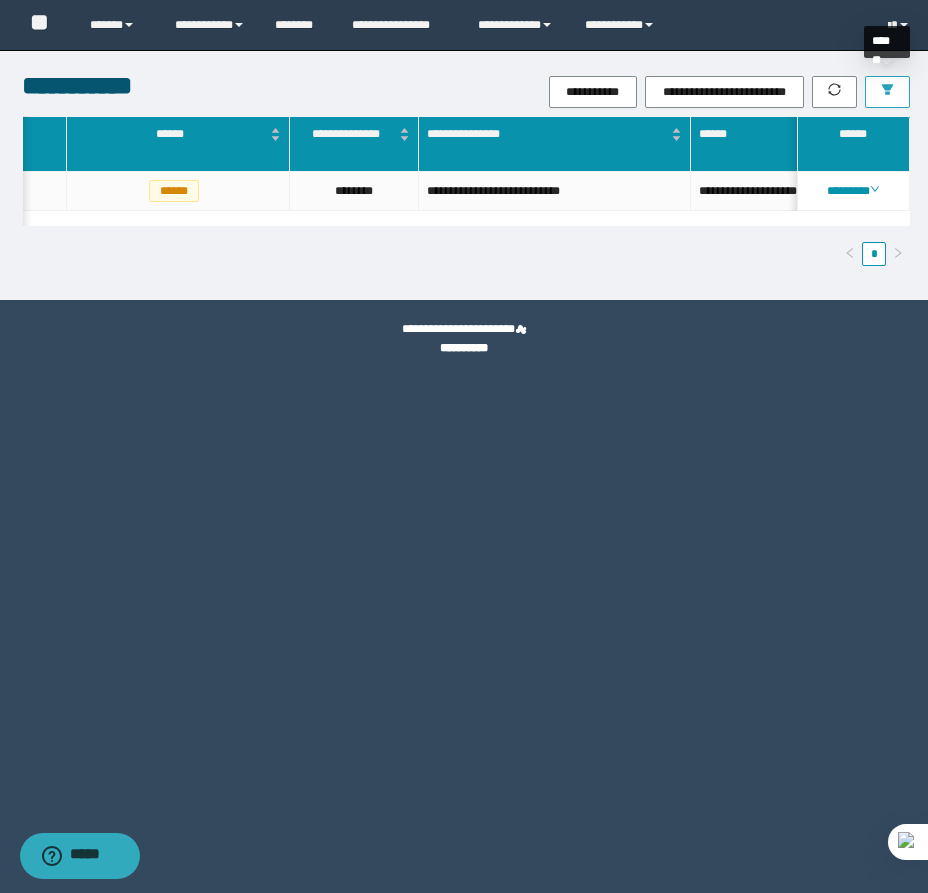 click 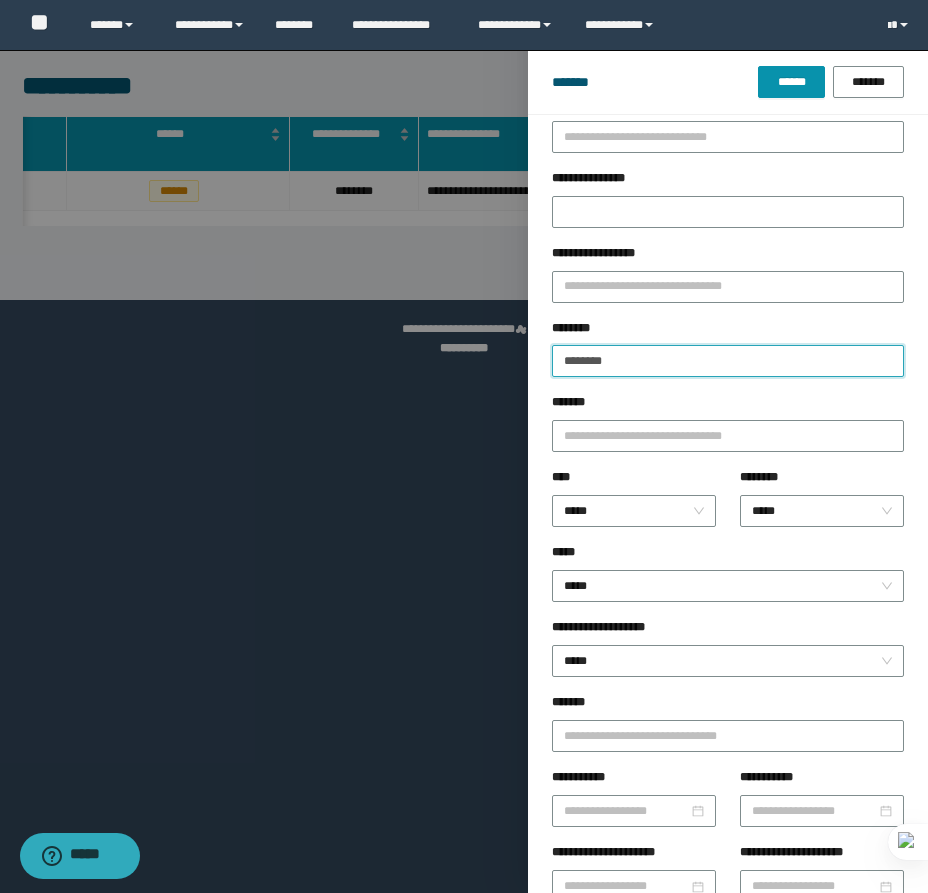 click on "********" at bounding box center (728, 361) 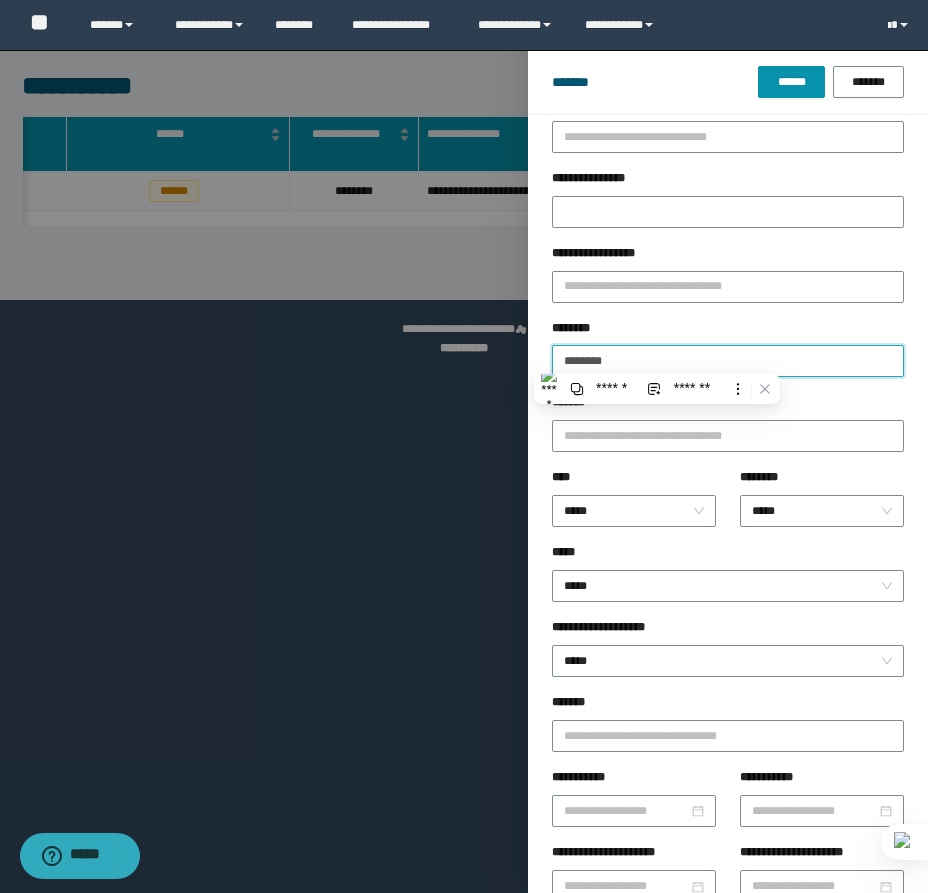 paste 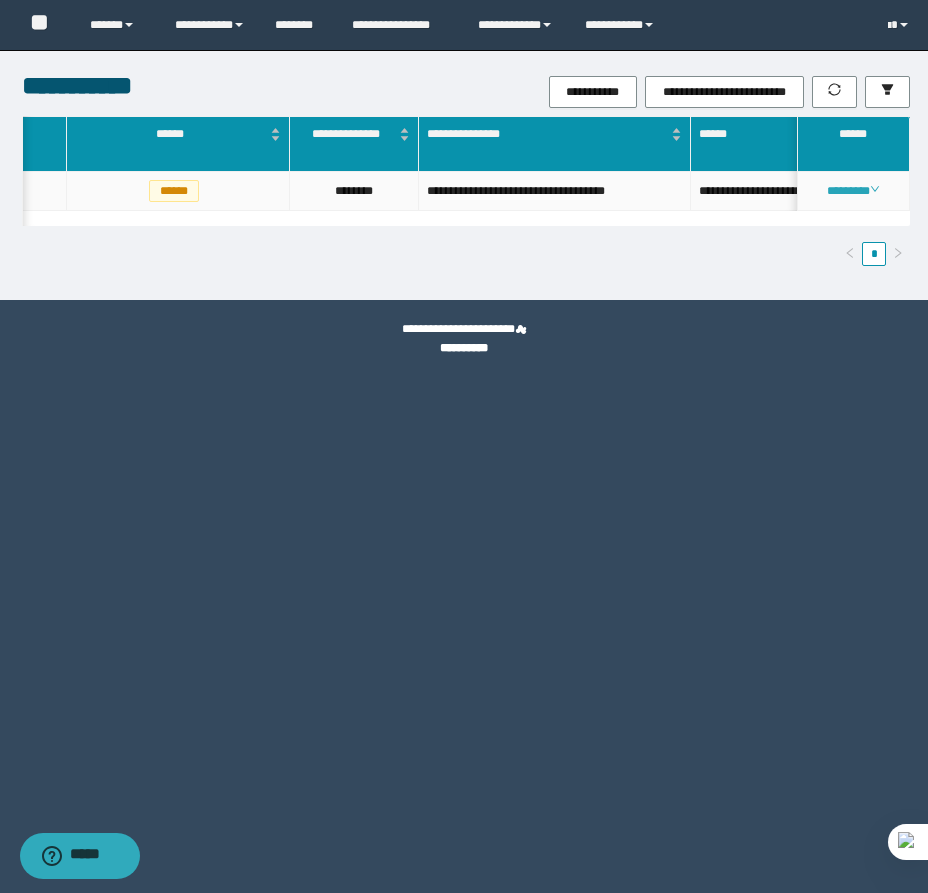 click on "********" at bounding box center (853, 191) 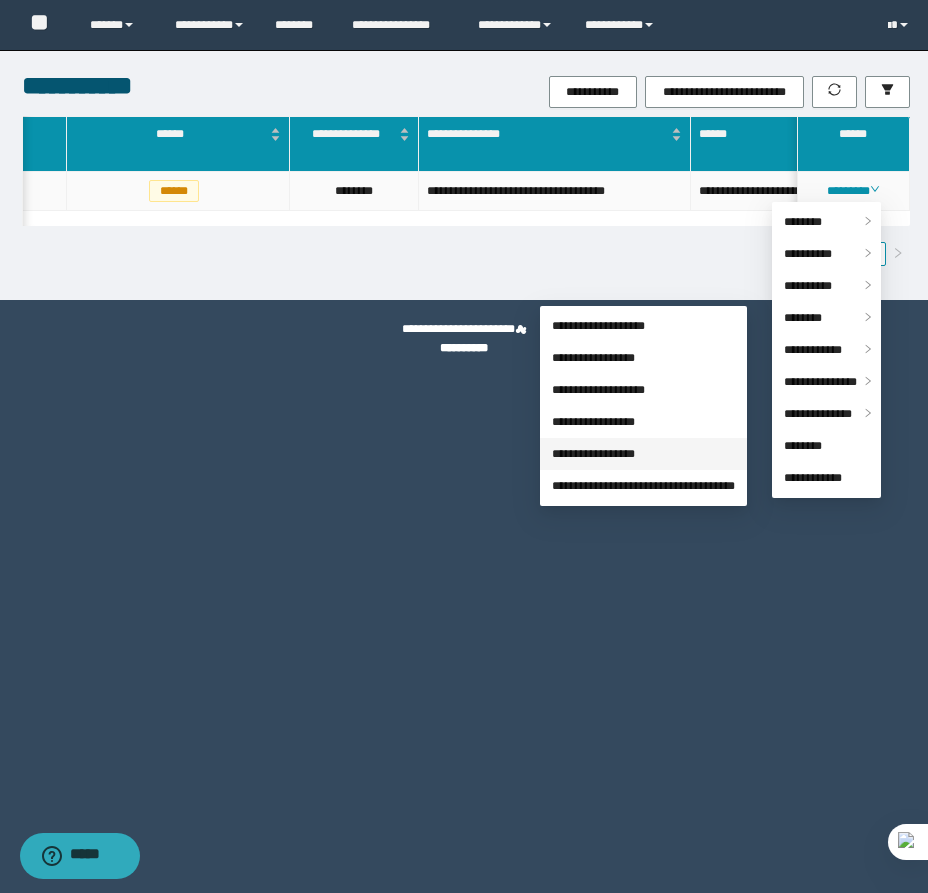 click on "**********" at bounding box center [593, 454] 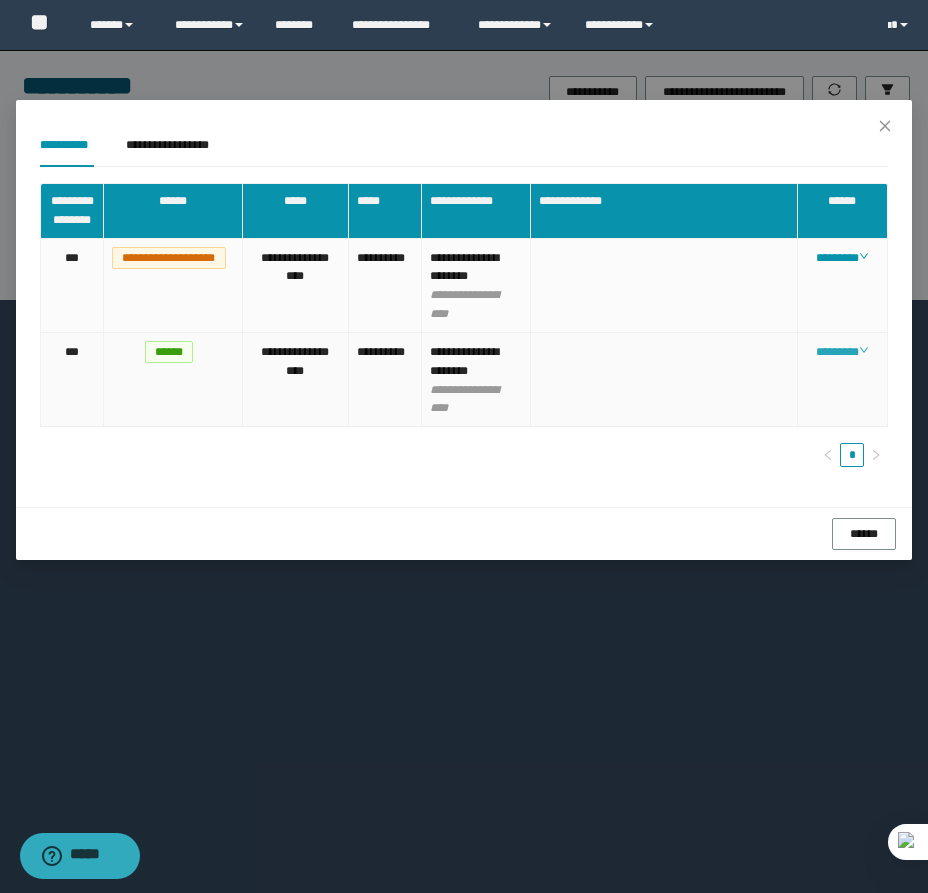 click on "********" at bounding box center [842, 352] 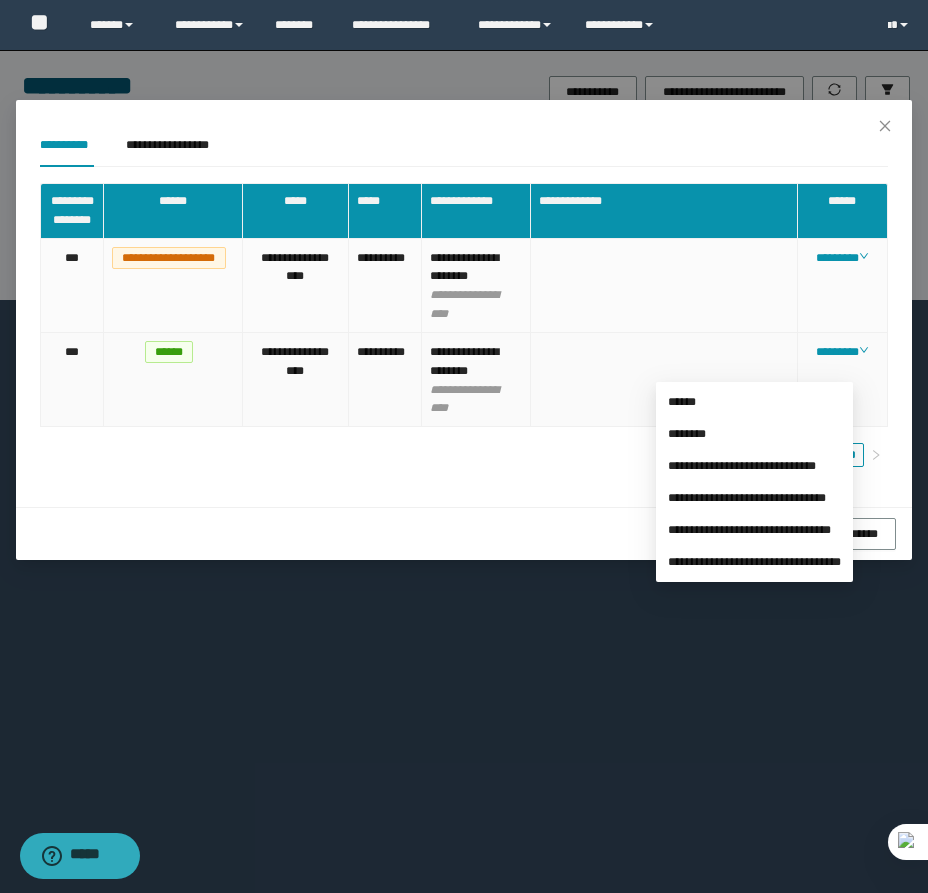 click at bounding box center [664, 380] 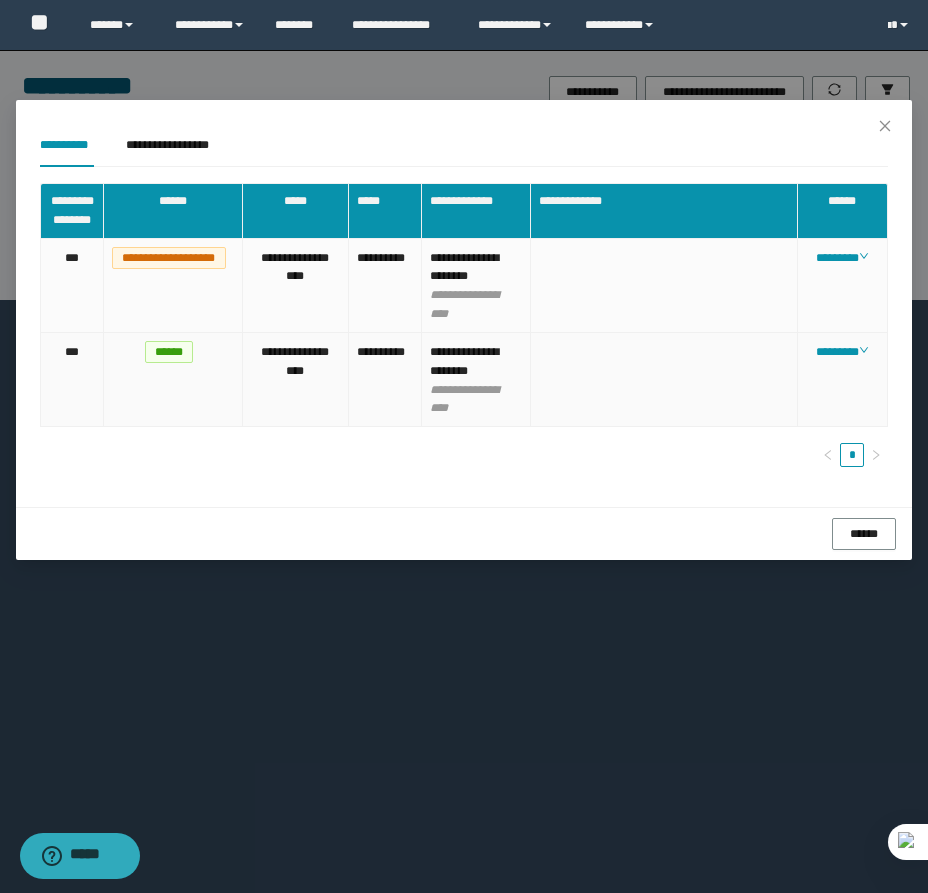 click on "********" at bounding box center [843, 380] 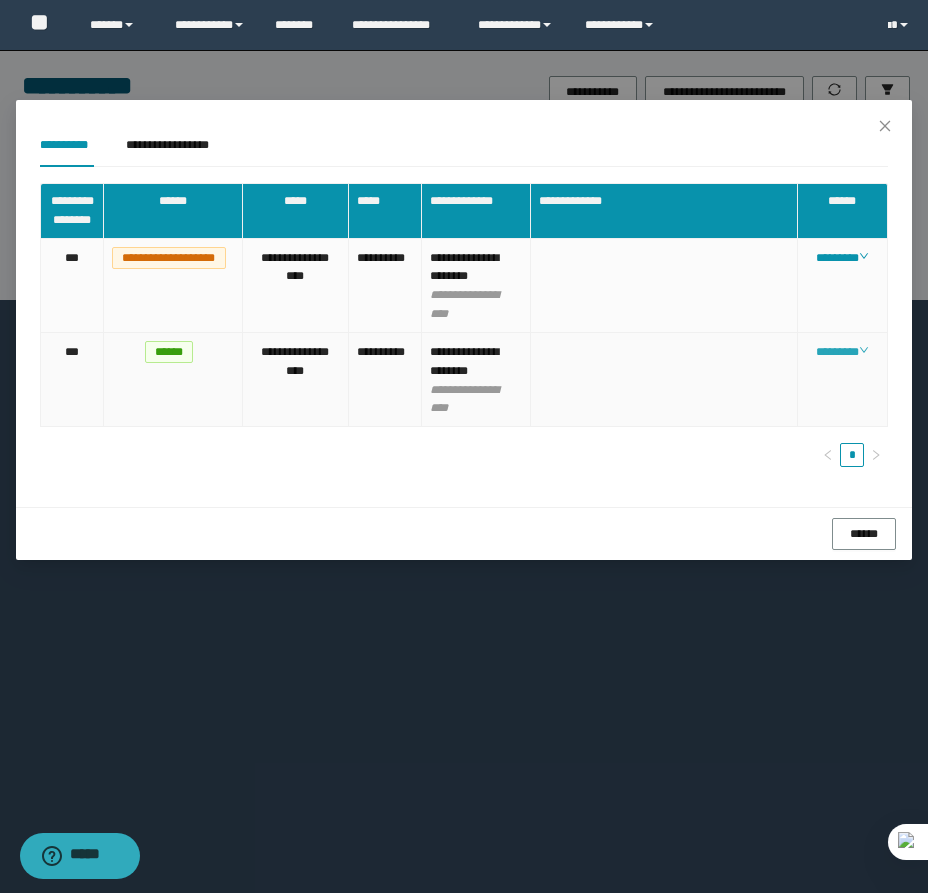 click on "********" at bounding box center [842, 352] 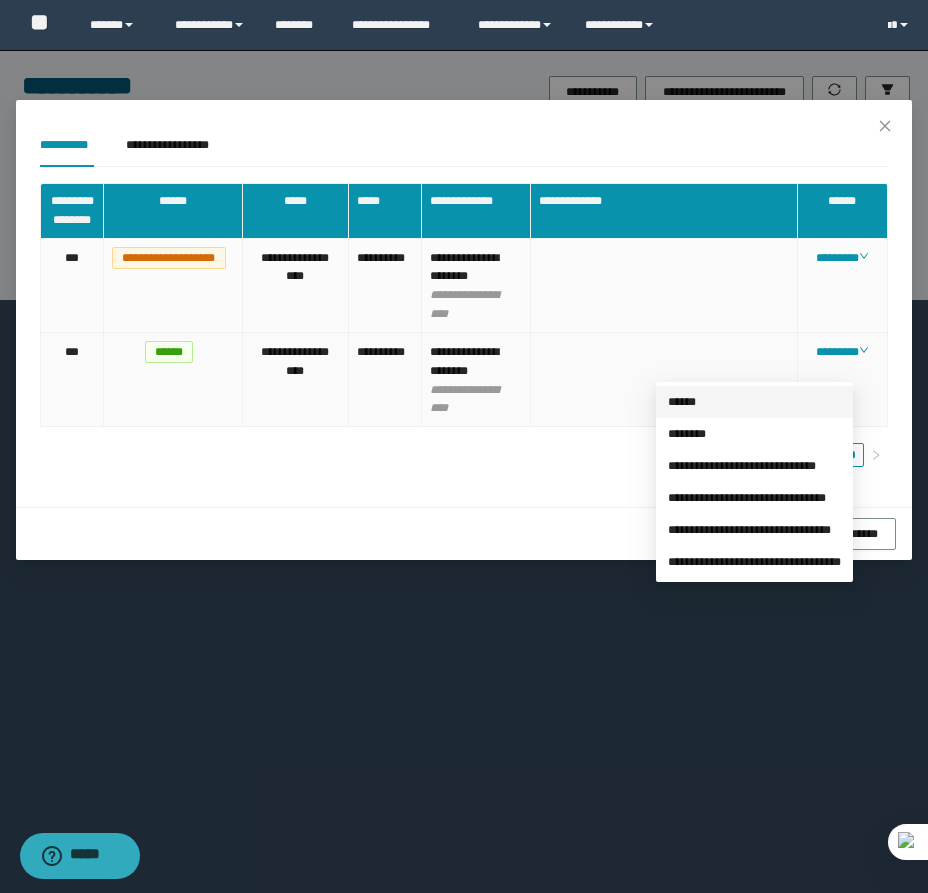 click on "******" at bounding box center [682, 402] 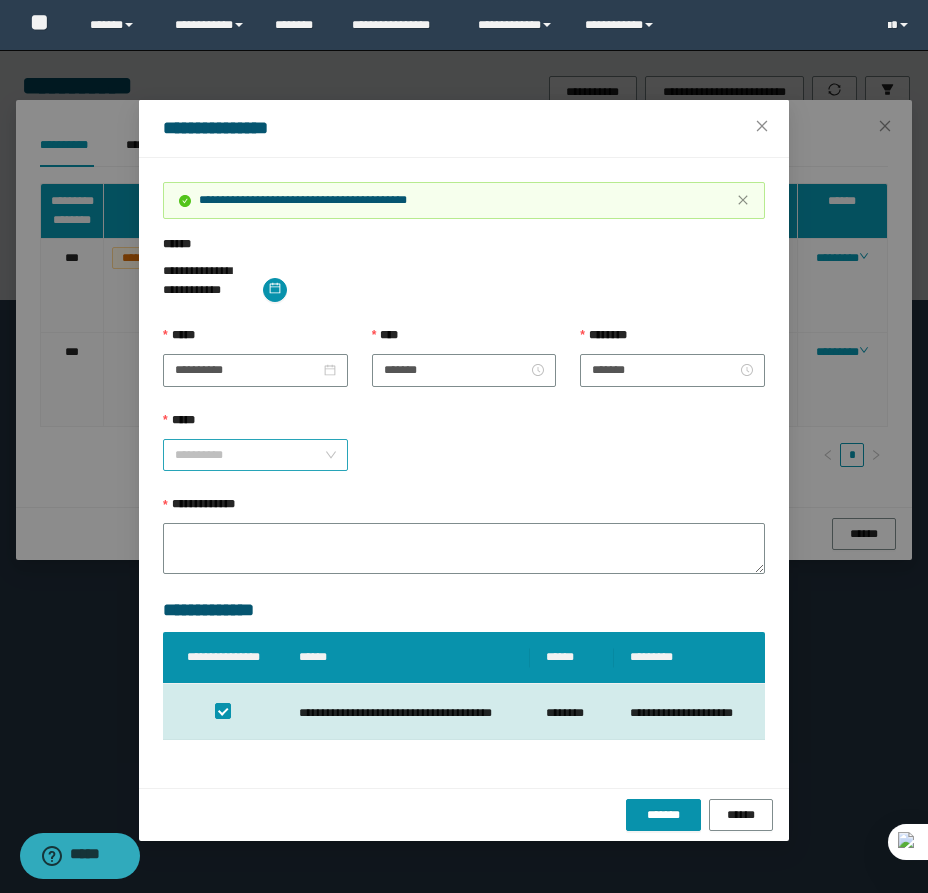 click on "**********" at bounding box center [255, 455] 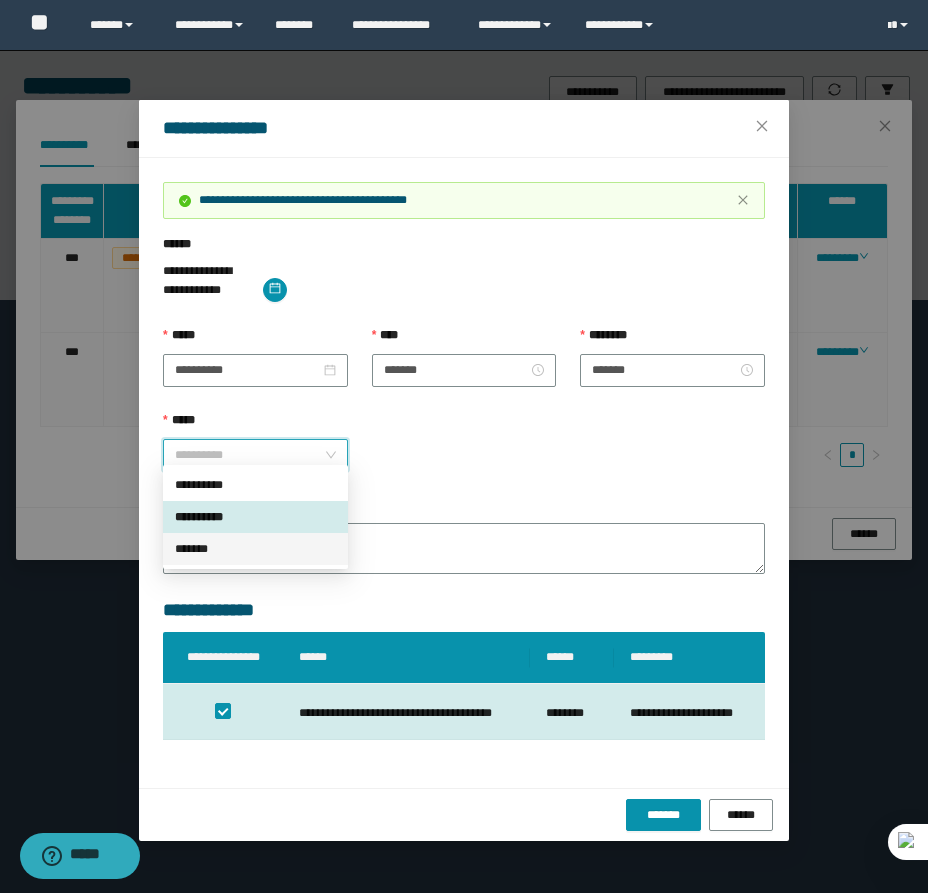 click on "*******" at bounding box center (255, 549) 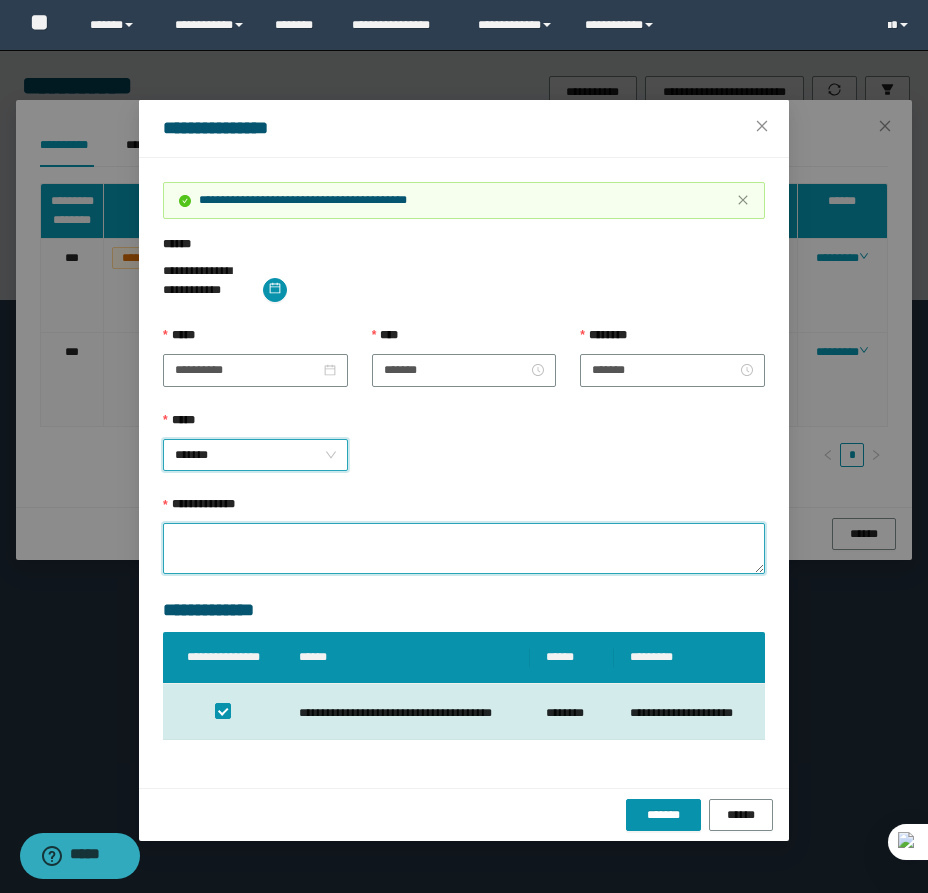 click on "**********" at bounding box center [464, 548] 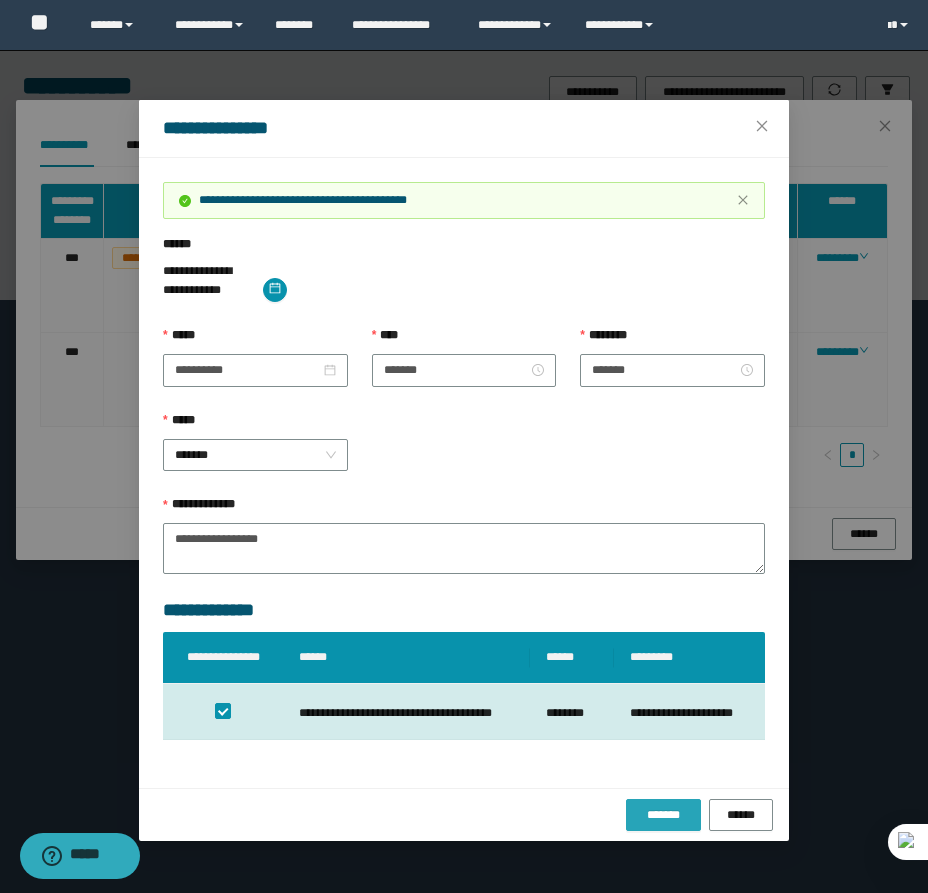 click on "*******" at bounding box center [663, 815] 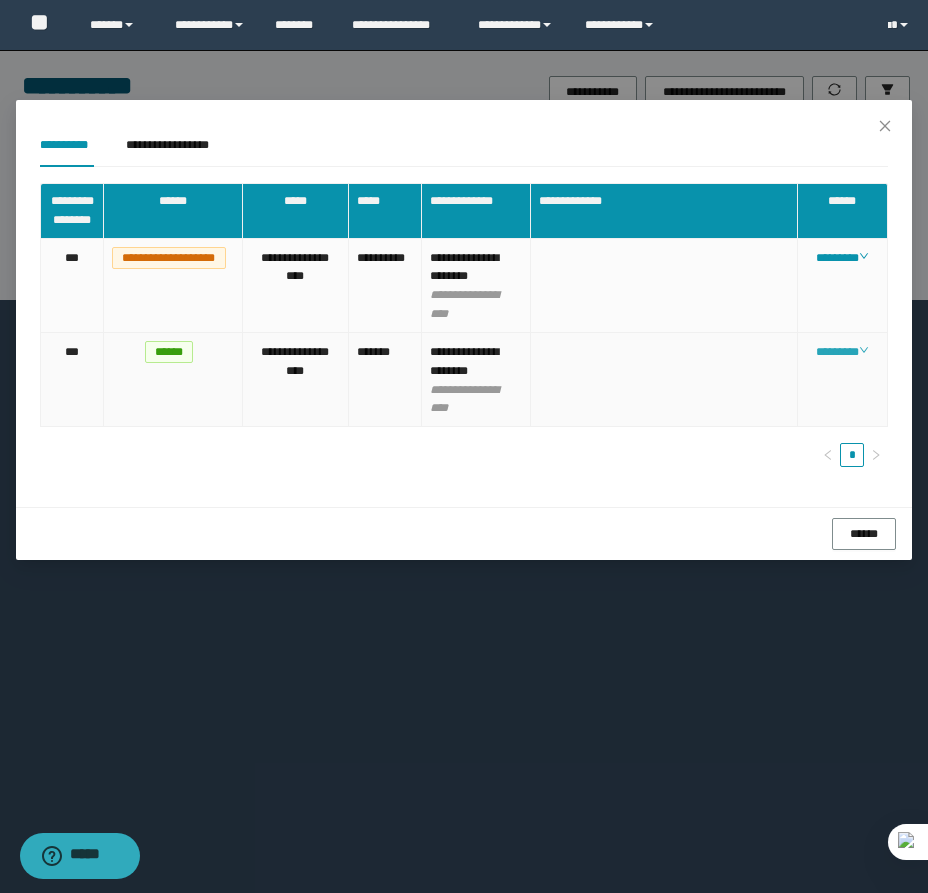 click on "********" at bounding box center (842, 352) 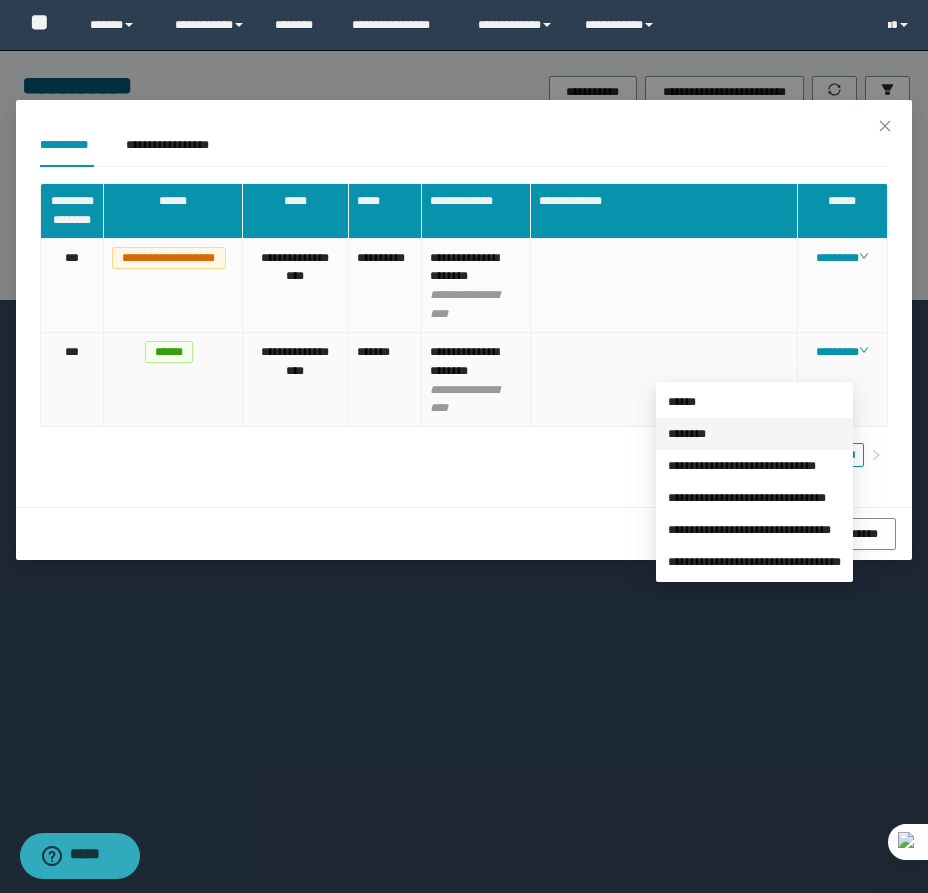 click on "********" at bounding box center [687, 434] 